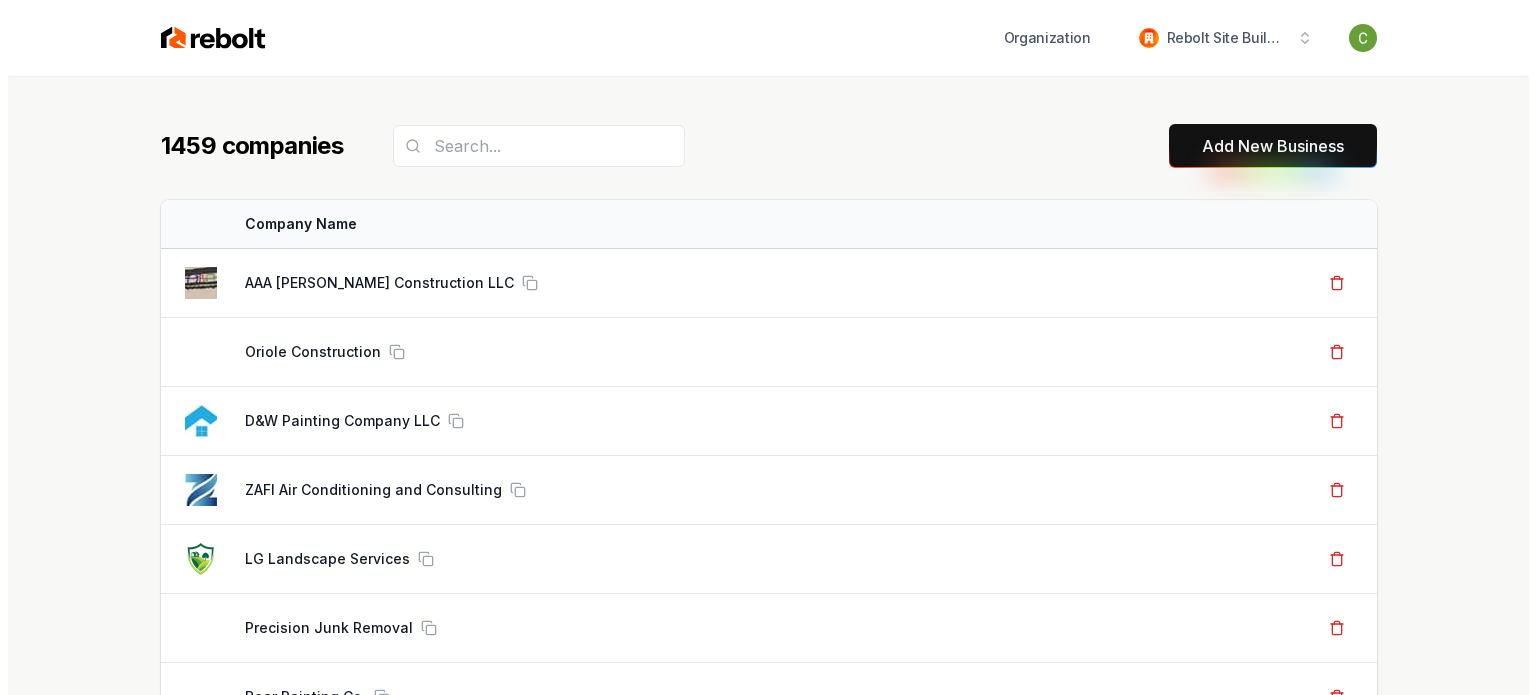 scroll, scrollTop: 0, scrollLeft: 0, axis: both 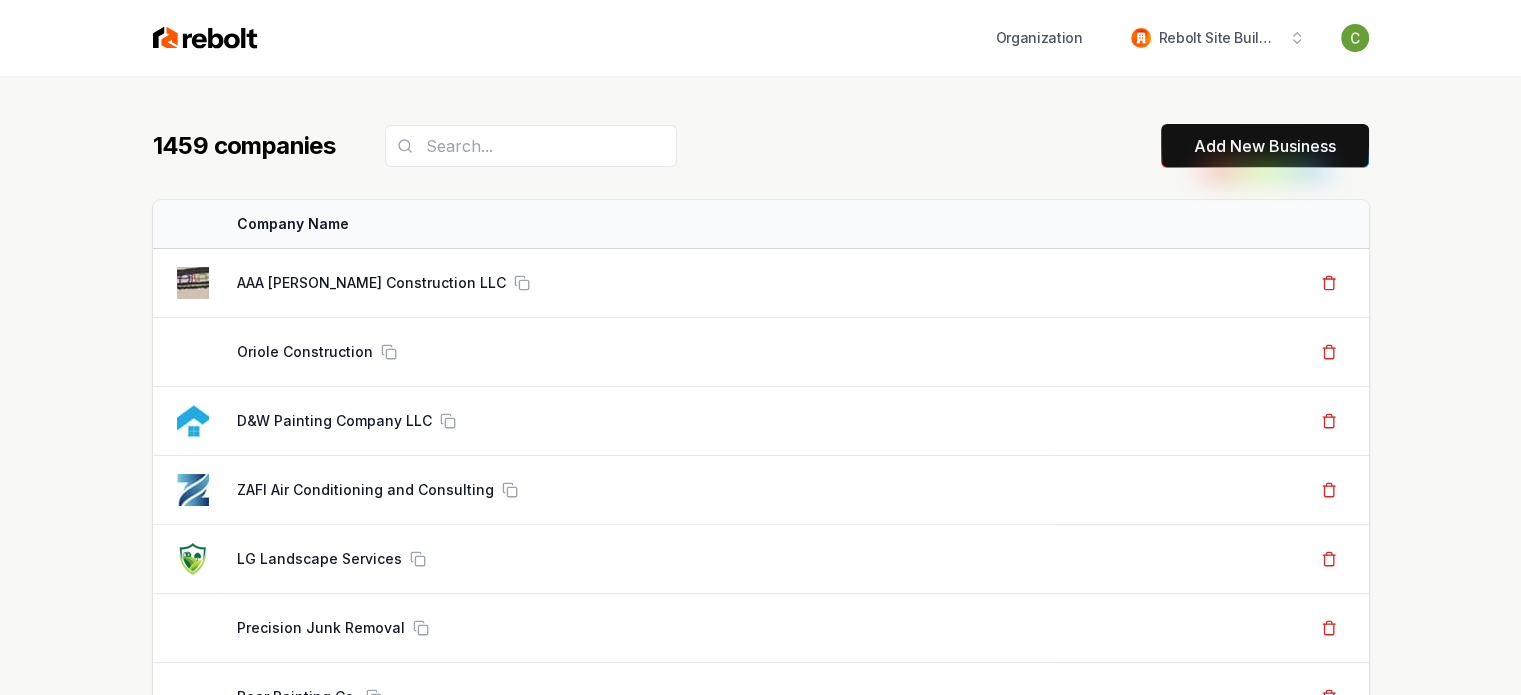 click on "Add New Business" at bounding box center (1265, 146) 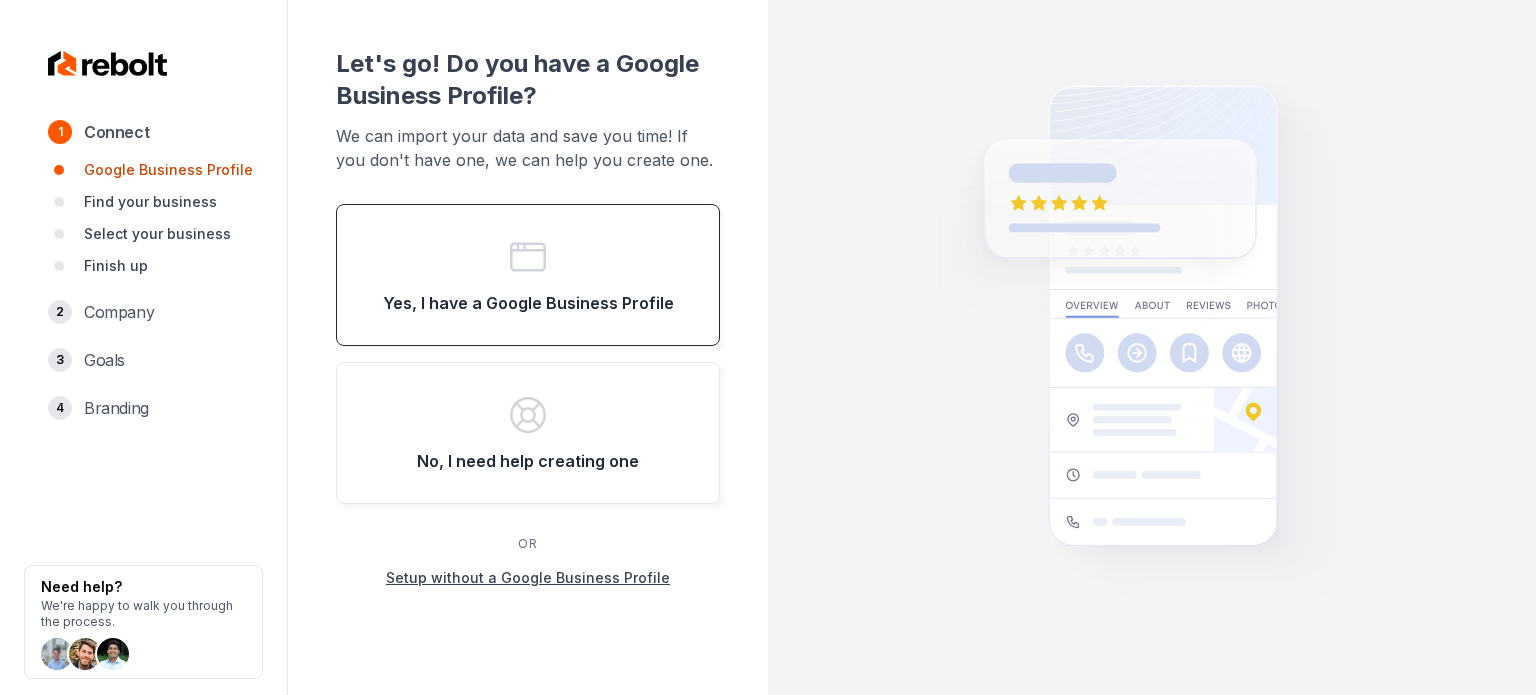 click on "Yes, I have a Google Business Profile" at bounding box center (528, 275) 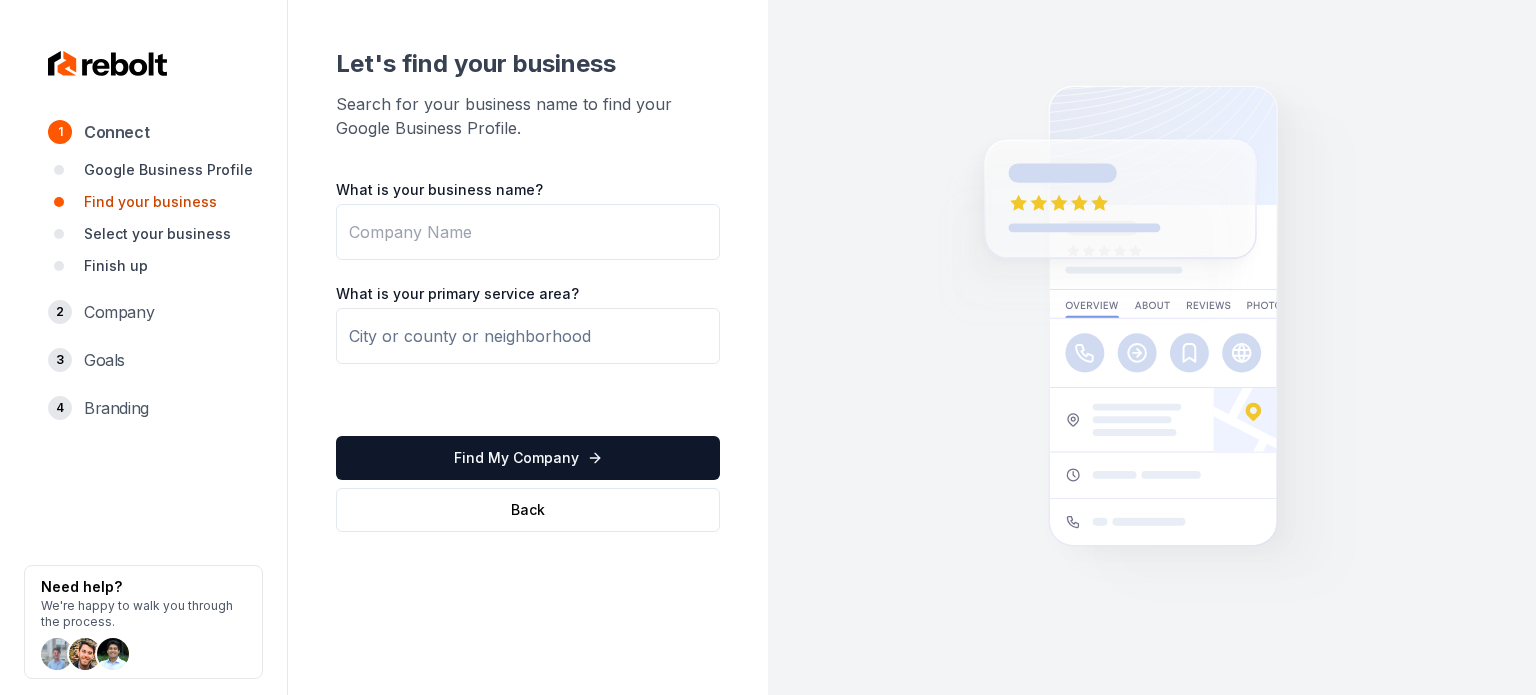 click on "What is your business name?" at bounding box center [528, 232] 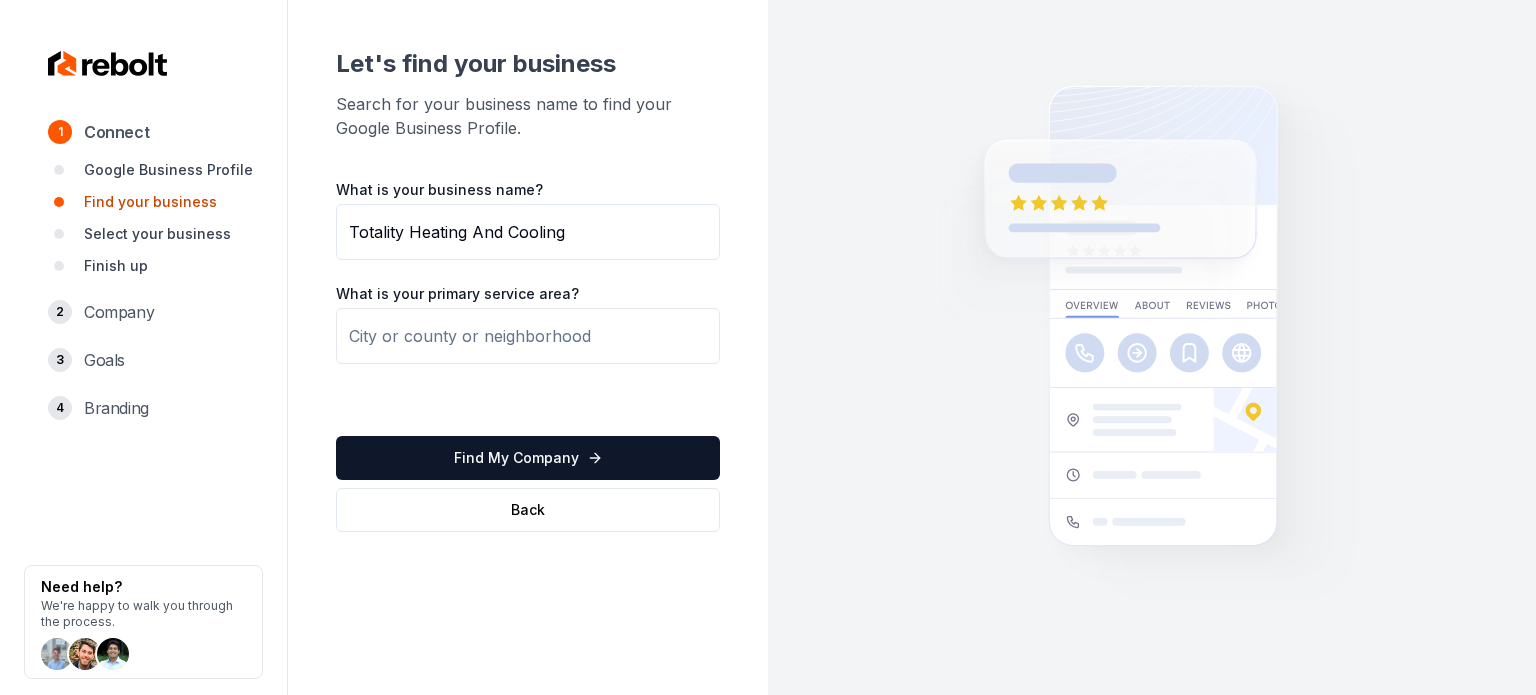 type on "Totality Heating And Cooling" 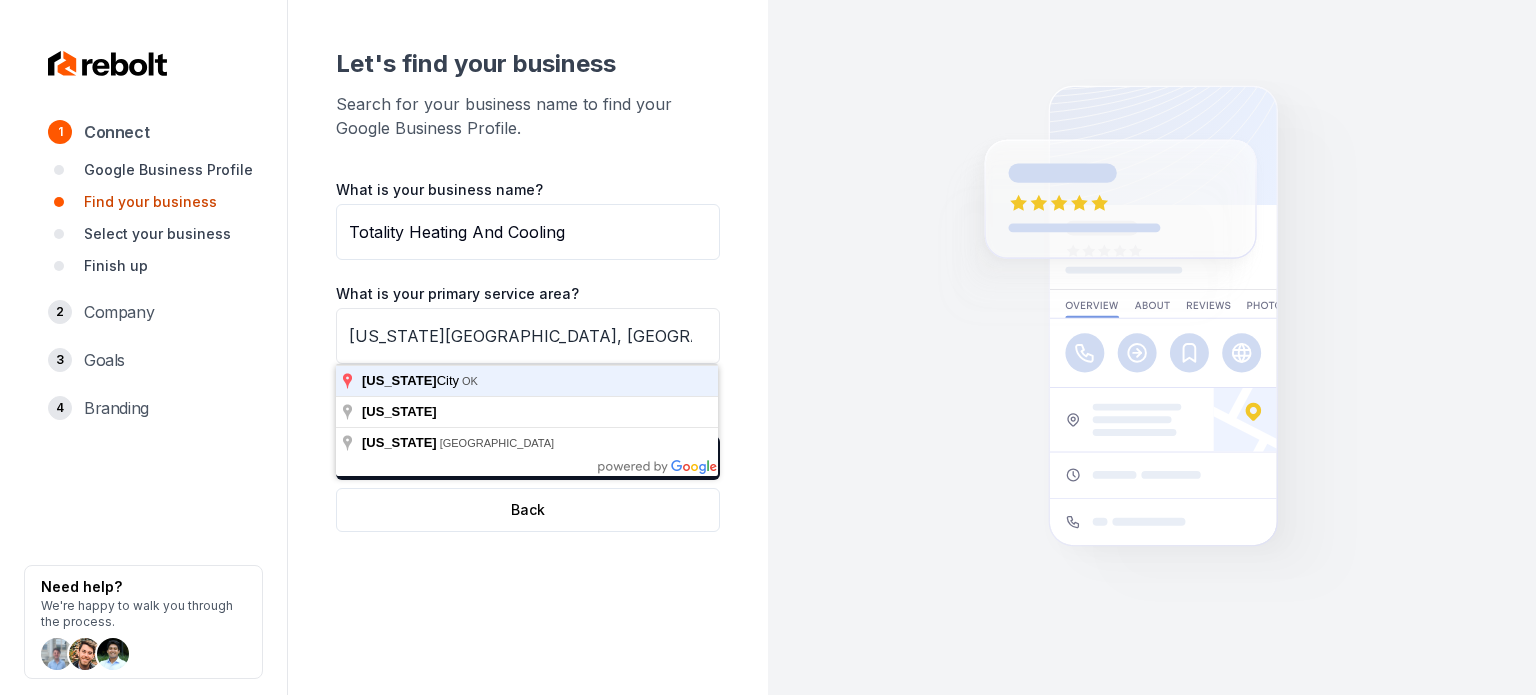 type on "[US_STATE][GEOGRAPHIC_DATA], [GEOGRAPHIC_DATA]" 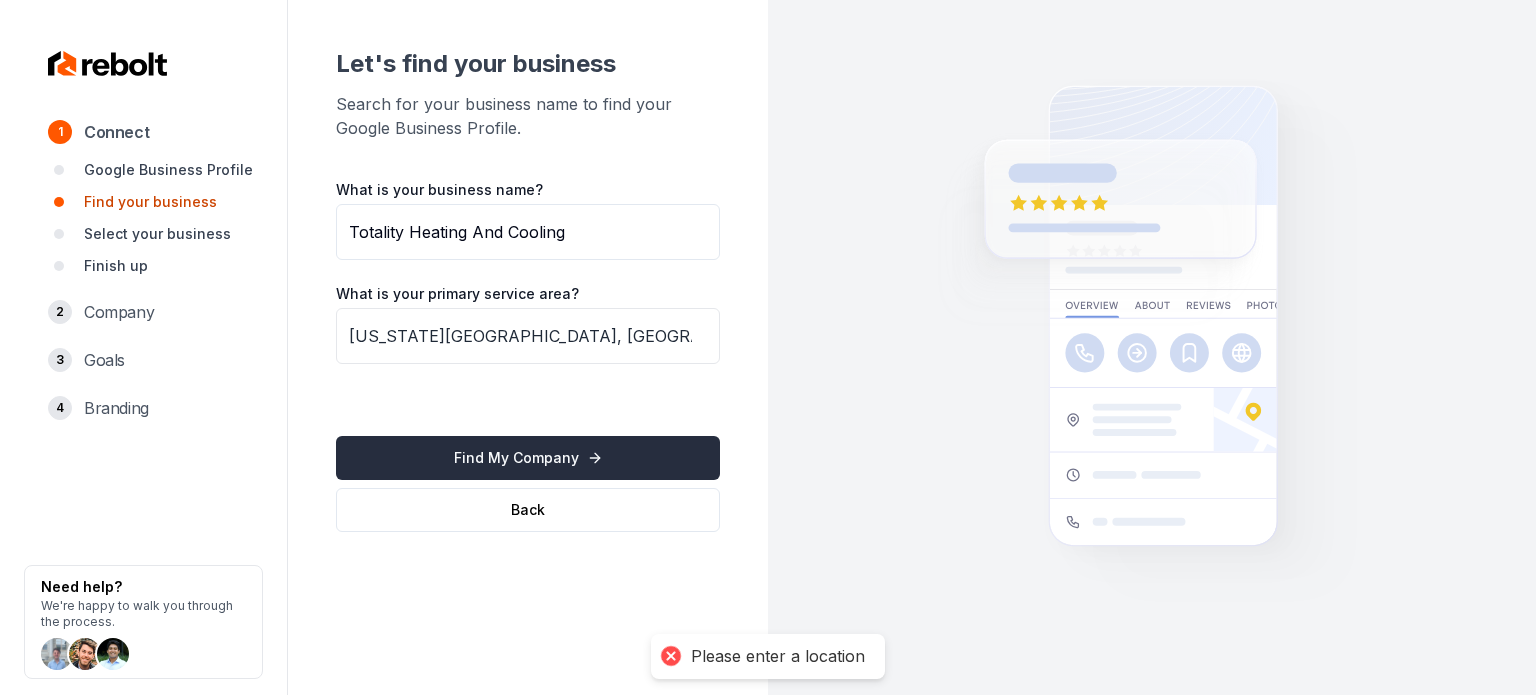 click on "Find My Company" at bounding box center (528, 458) 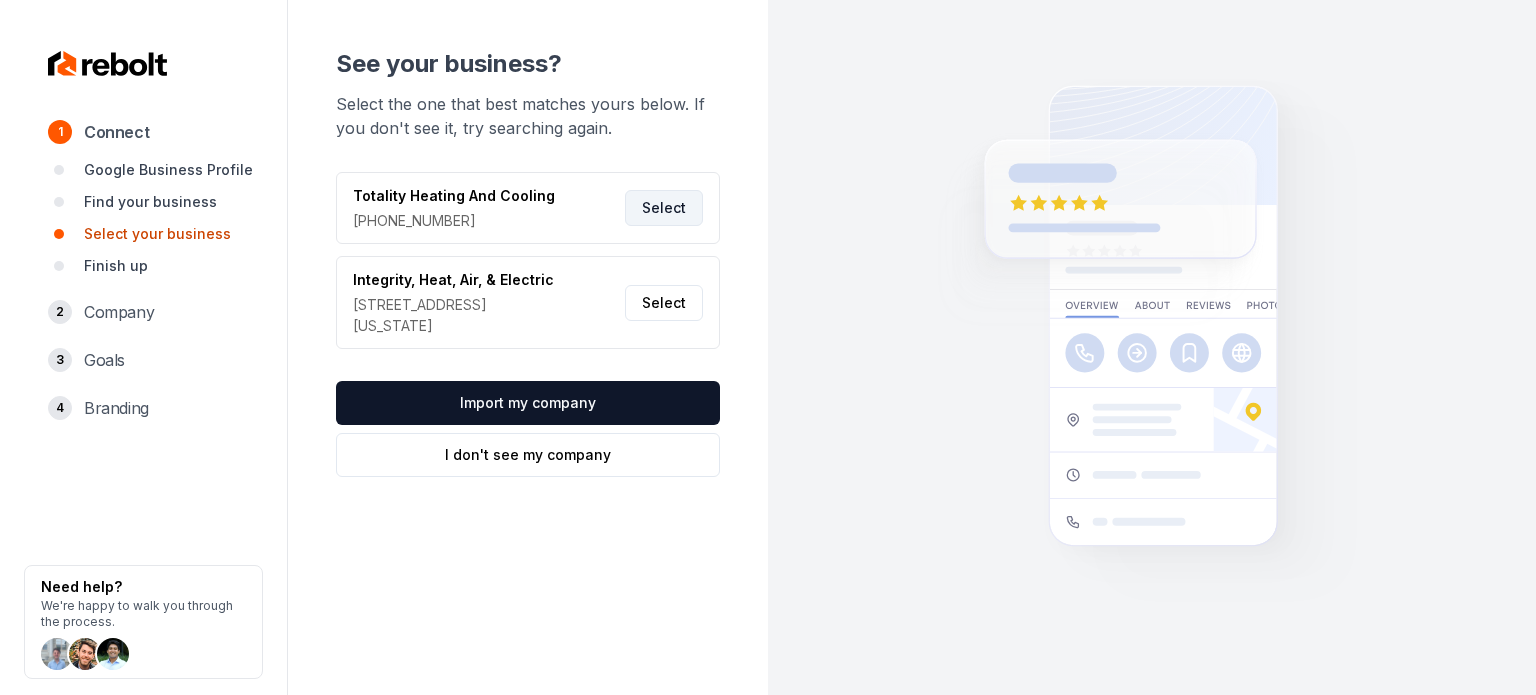 click on "Select" at bounding box center (664, 208) 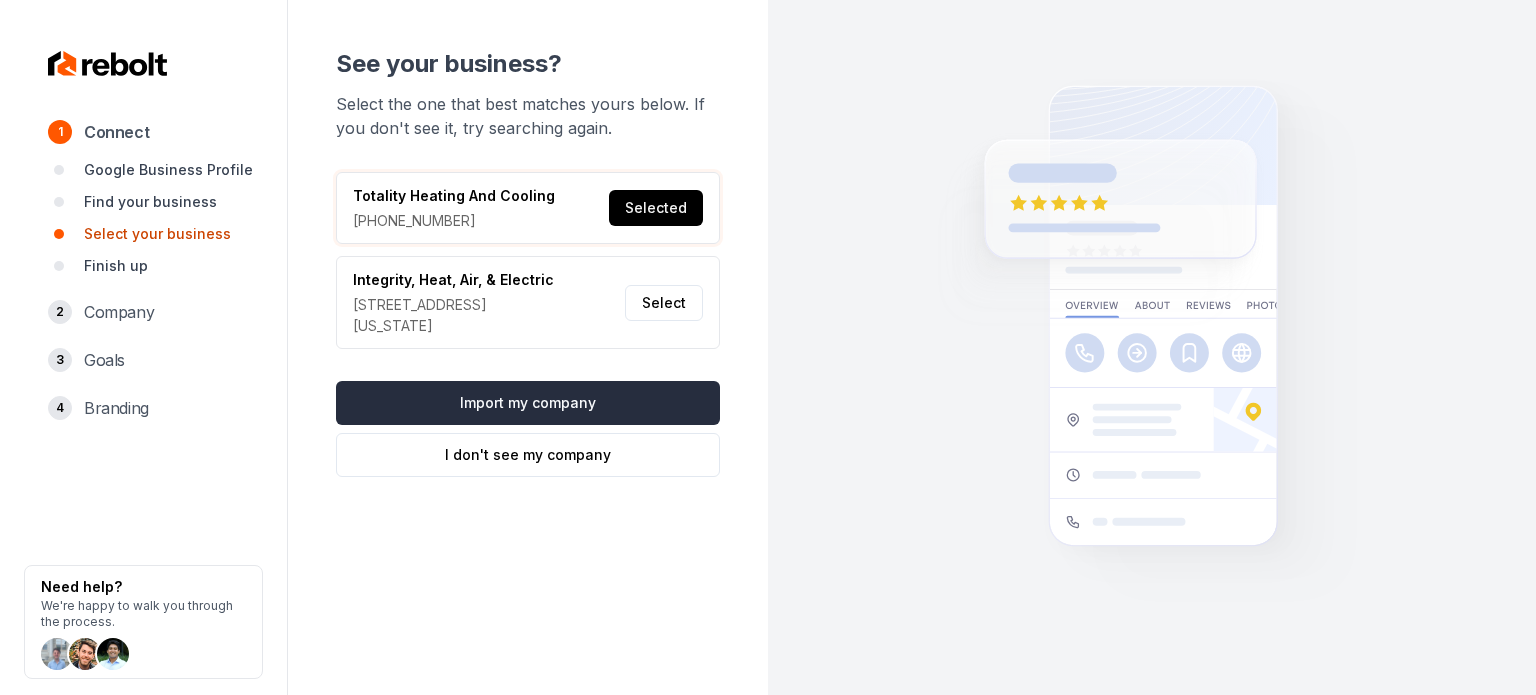 click on "Import my company" at bounding box center [528, 403] 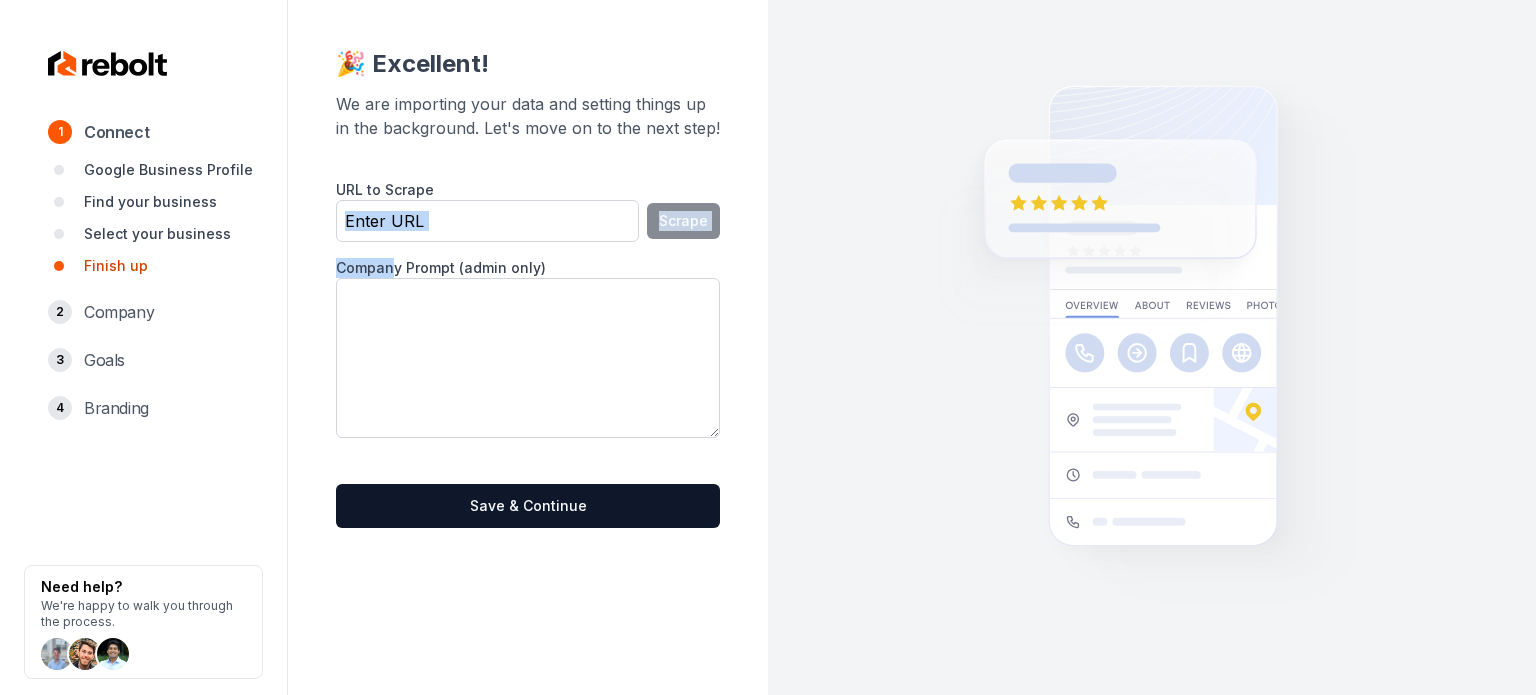 drag, startPoint x: 395, startPoint y: 247, endPoint x: 381, endPoint y: 219, distance: 31.304953 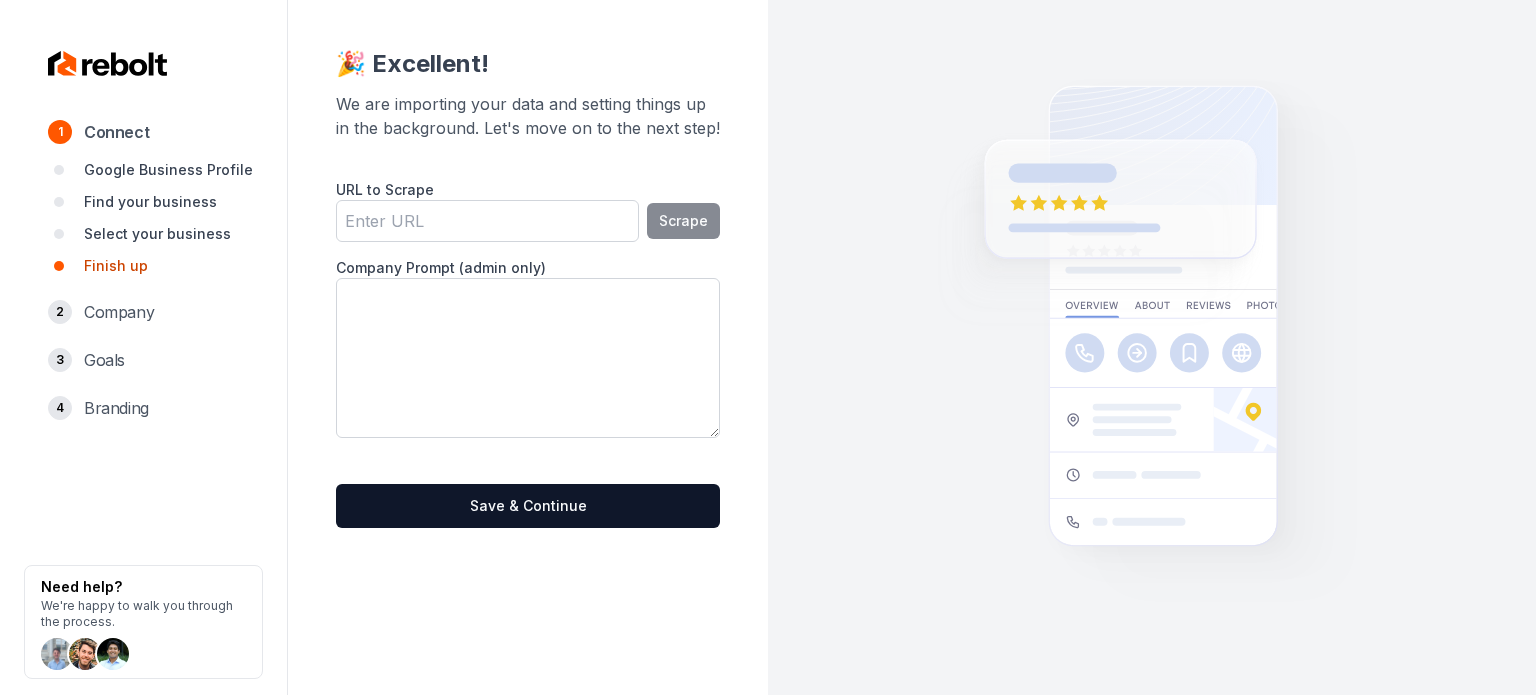 paste on "[URL][DOMAIN_NAME]" 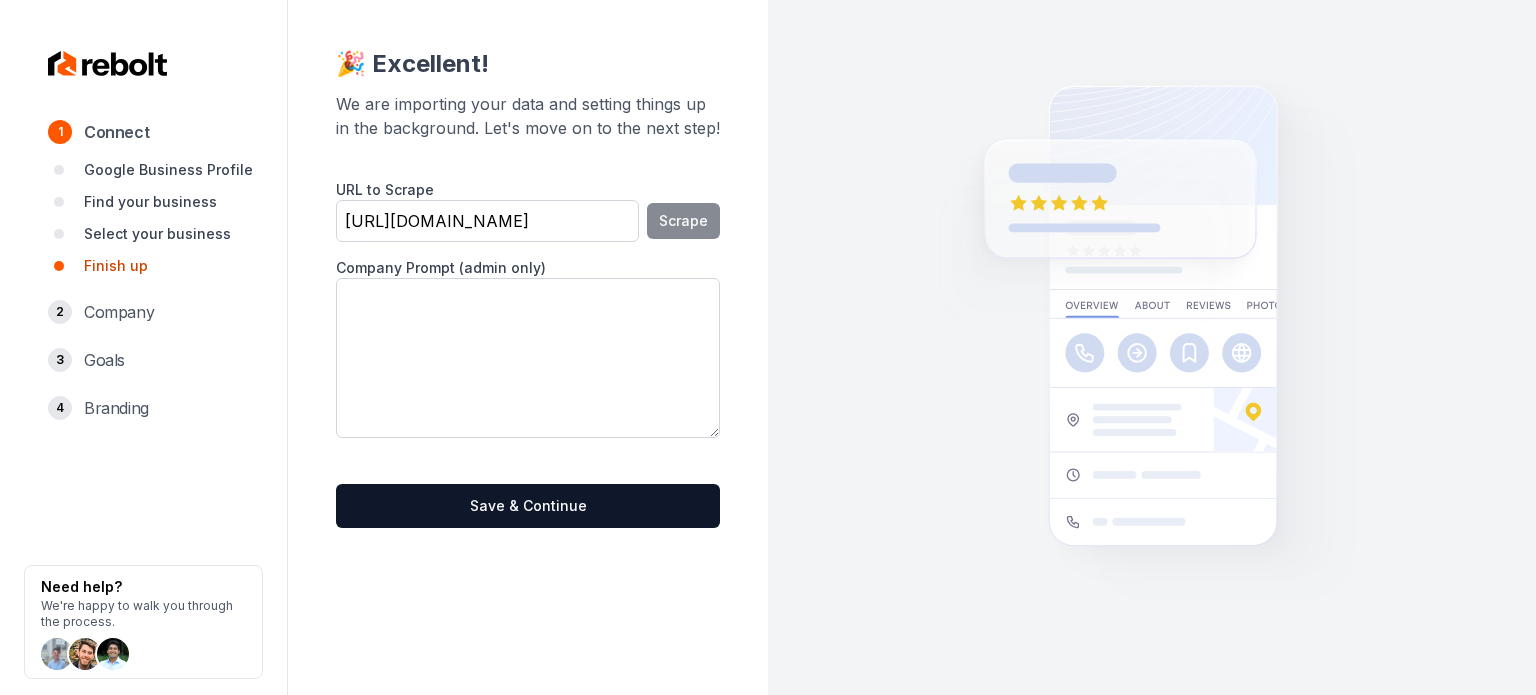 scroll, scrollTop: 0, scrollLeft: 1, axis: horizontal 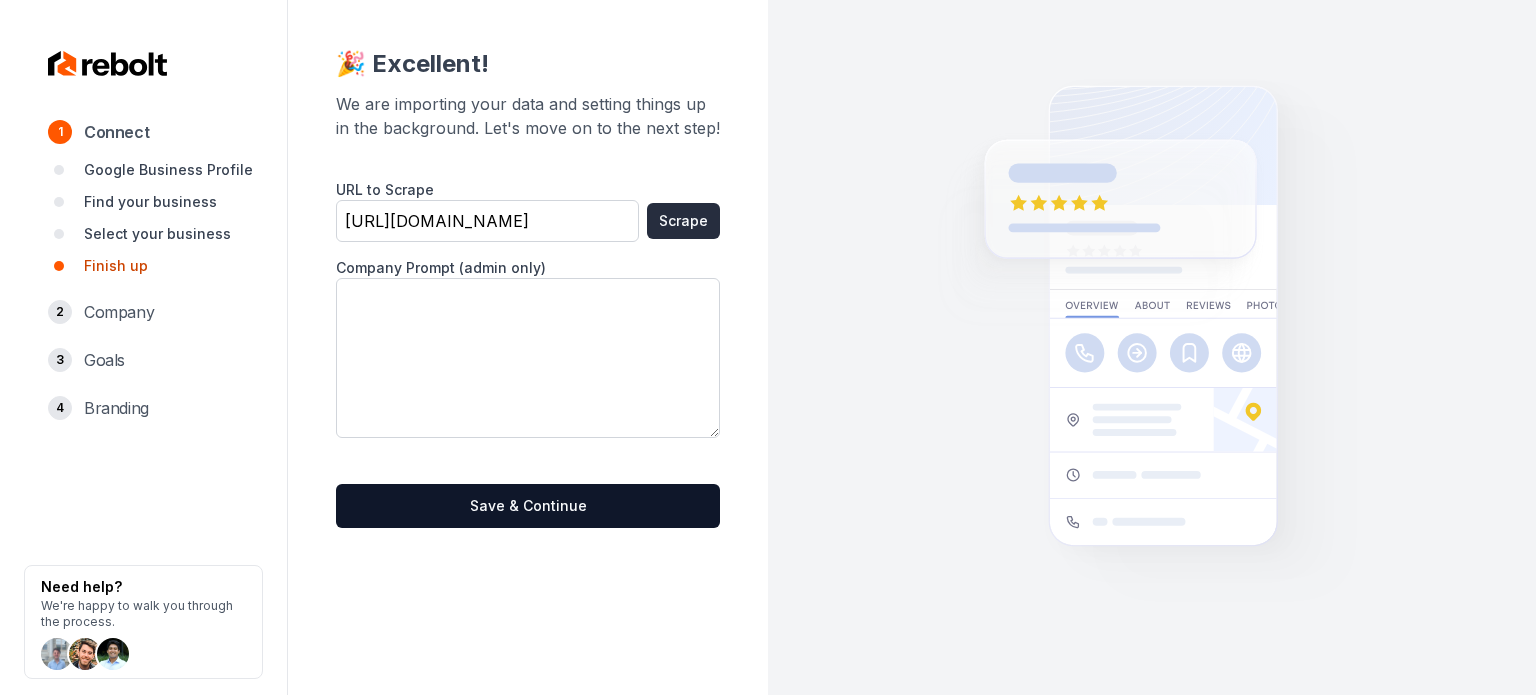 type on "[URL][DOMAIN_NAME]" 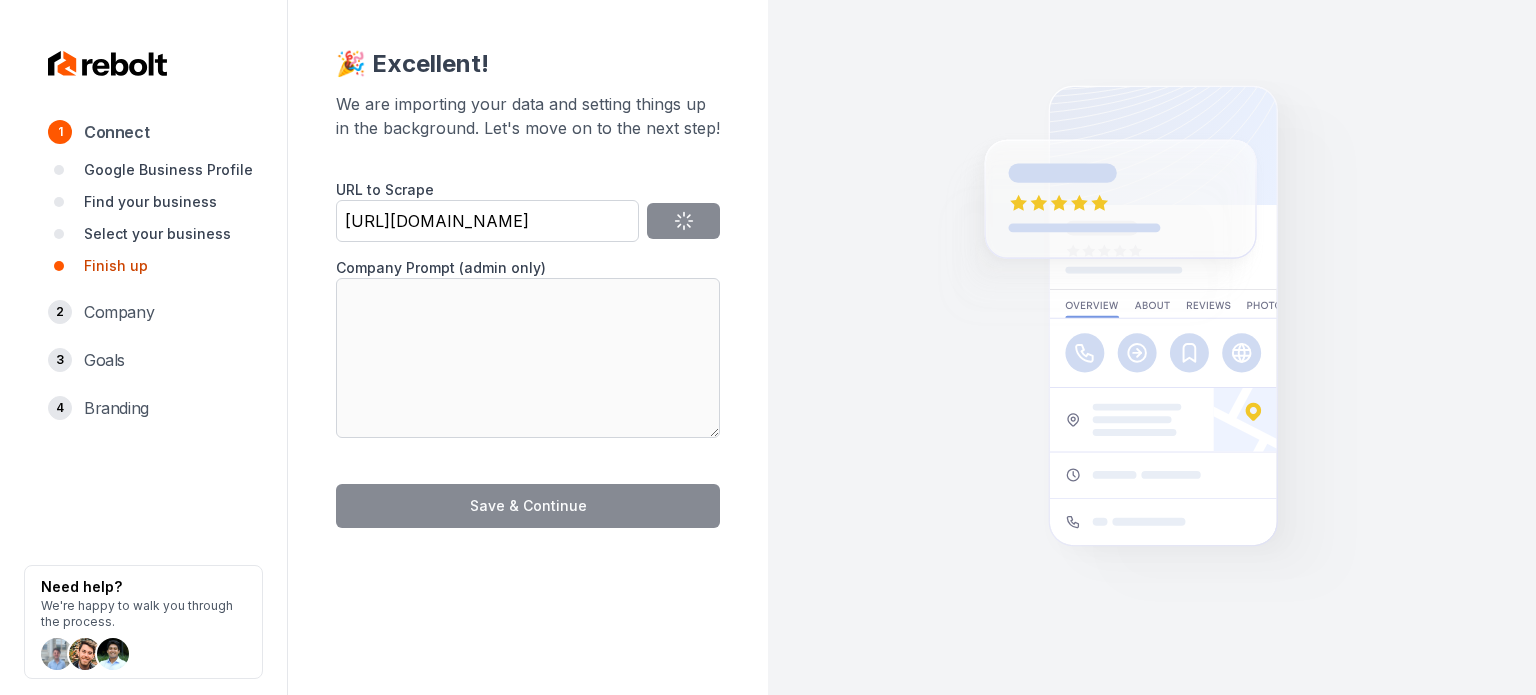 type on "This content appears to be an iframe link to a Google reCAPTCHA service, which is used for verifying that a user is human and not a bot. It does not contain any specific information about a company or product." 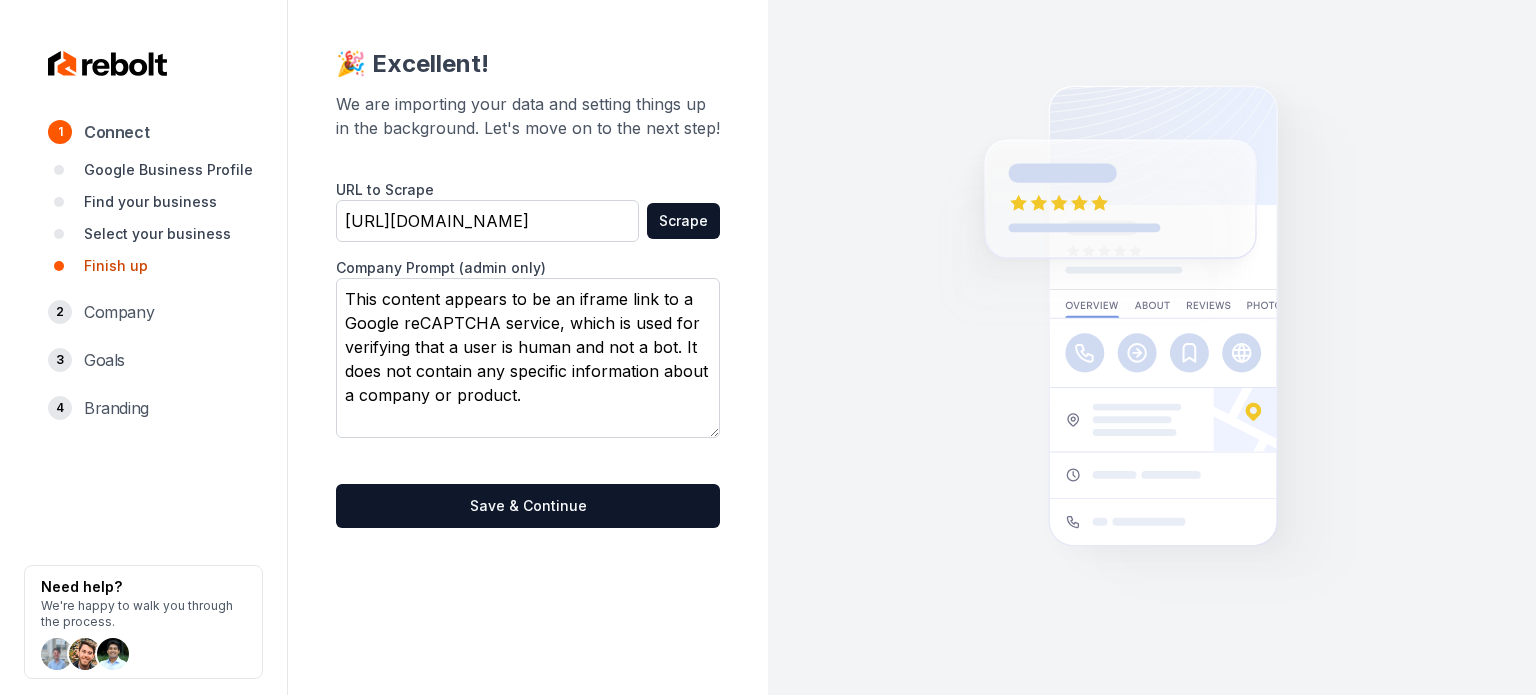 click on "This content appears to be an iframe link to a Google reCAPTCHA service, which is used for verifying that a user is human and not a bot. It does not contain any specific information about a company or product." at bounding box center (528, 358) 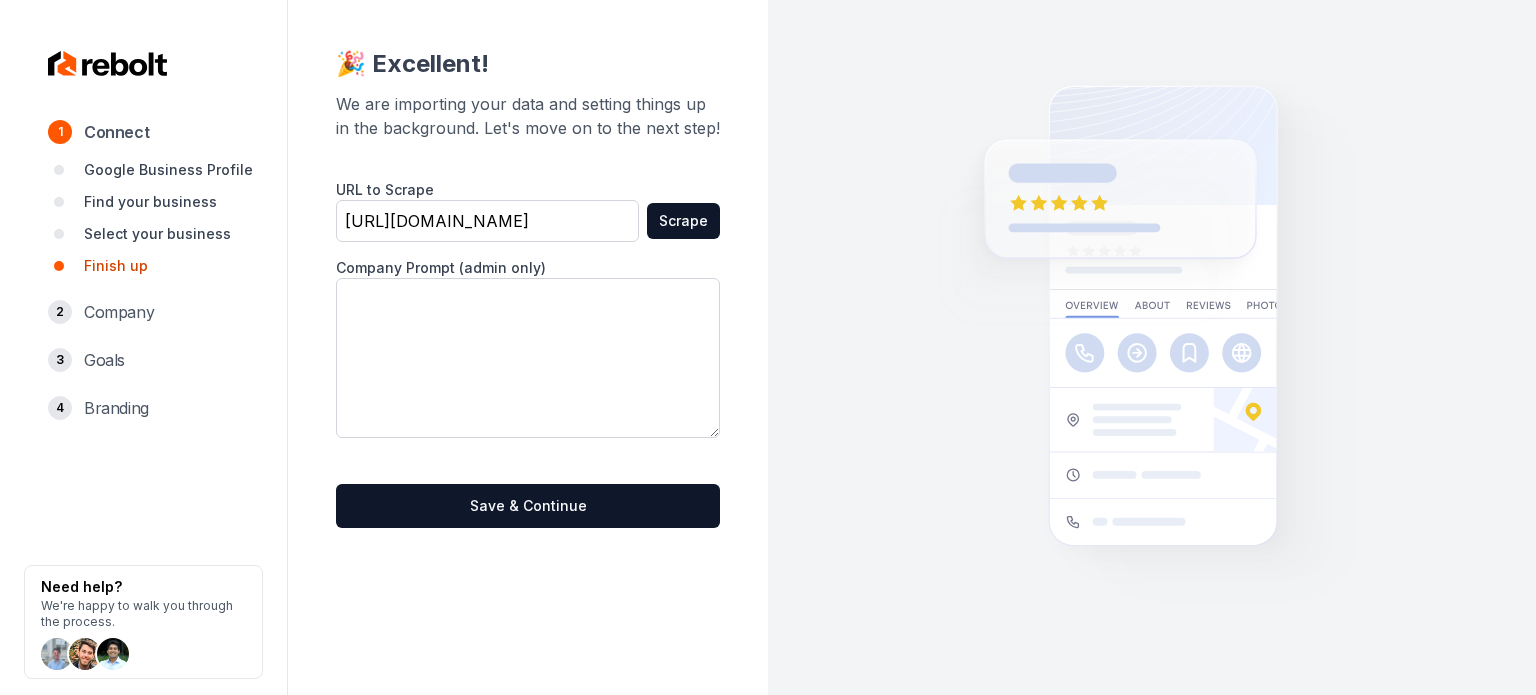 paste on "At Totality Heating and Cooling HVAC, our mission is to provide reliable and affordable heating and cooling services to our community. We believe in treating our customers with honesty and respect, and we are committed to delivering exceptional service every time." 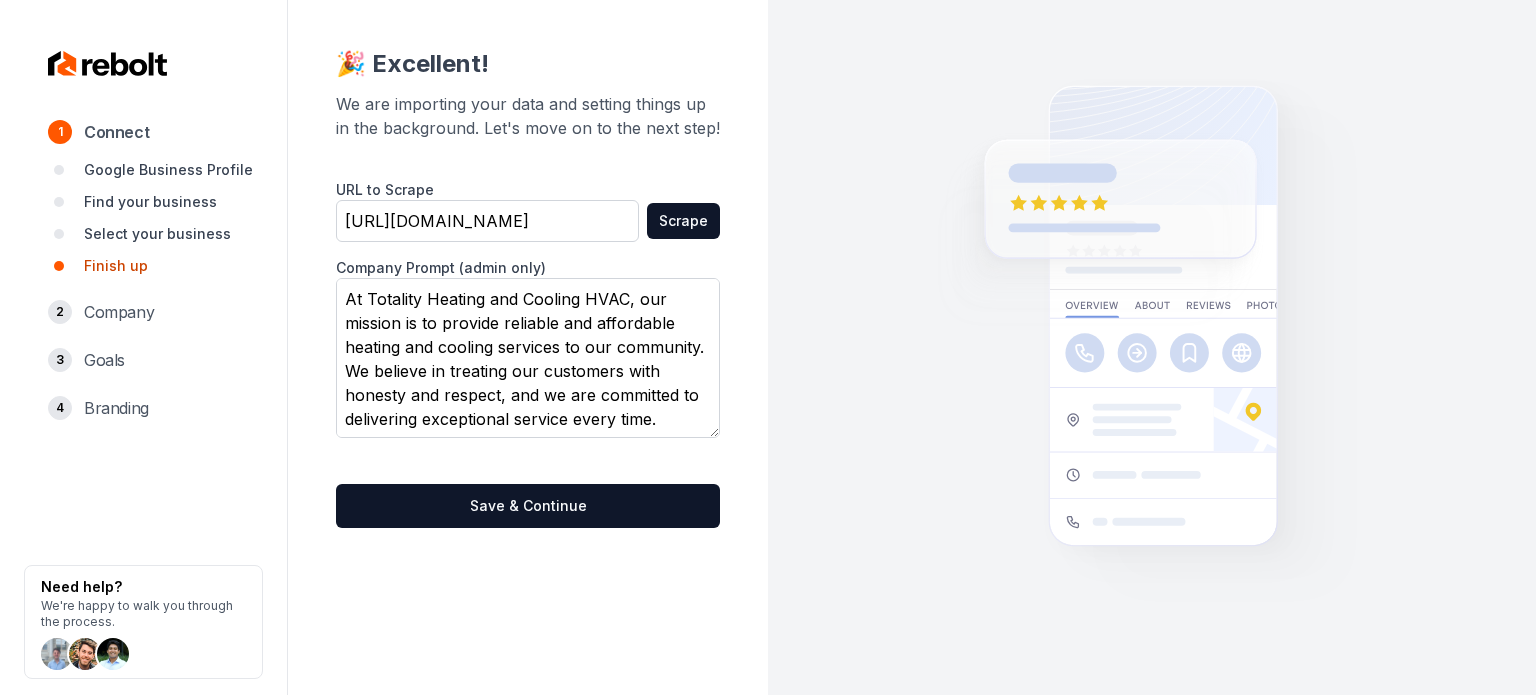 scroll, scrollTop: 63, scrollLeft: 0, axis: vertical 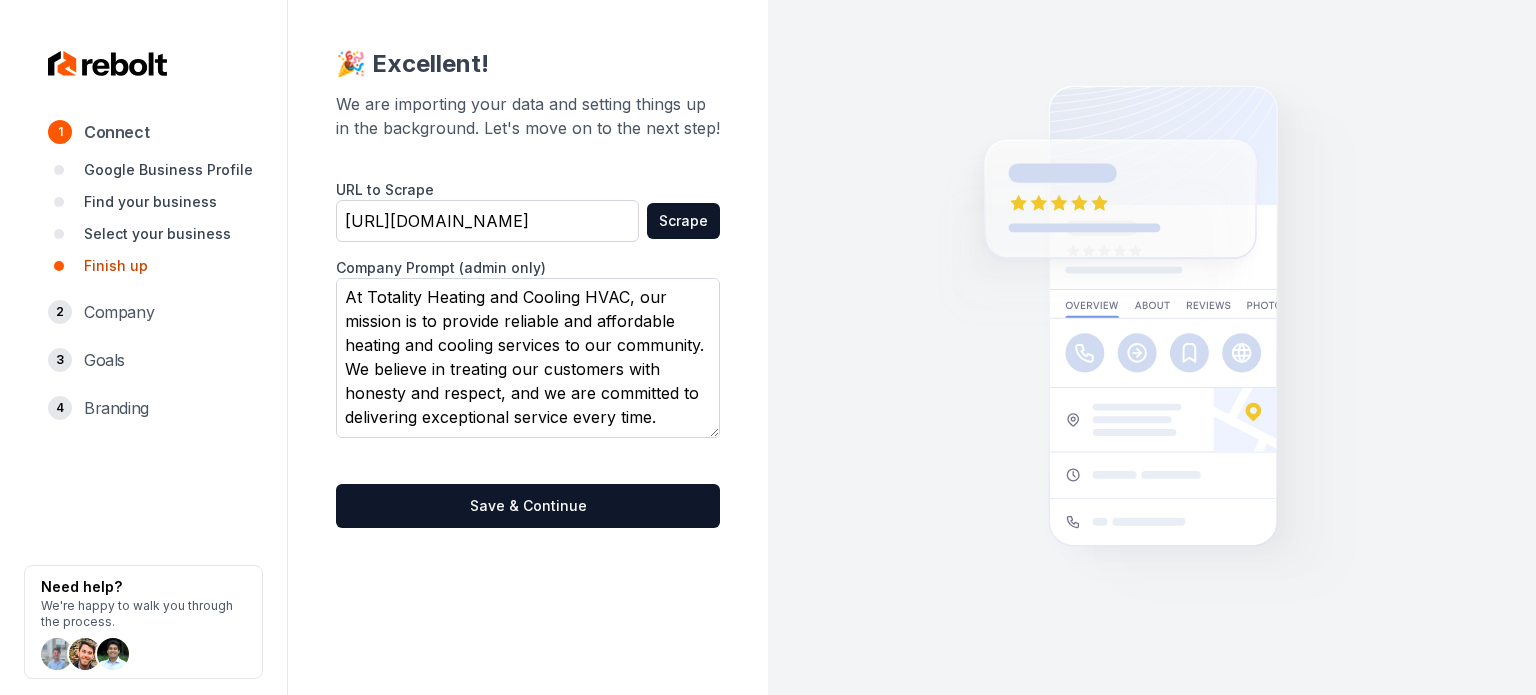 type on "At Totality Heating and Cooling HVAC, our mission is to provide reliable and affordable heating and cooling services to our community. We believe in treating our customers with honesty and respect, and we are committed to delivering exceptional service every time." 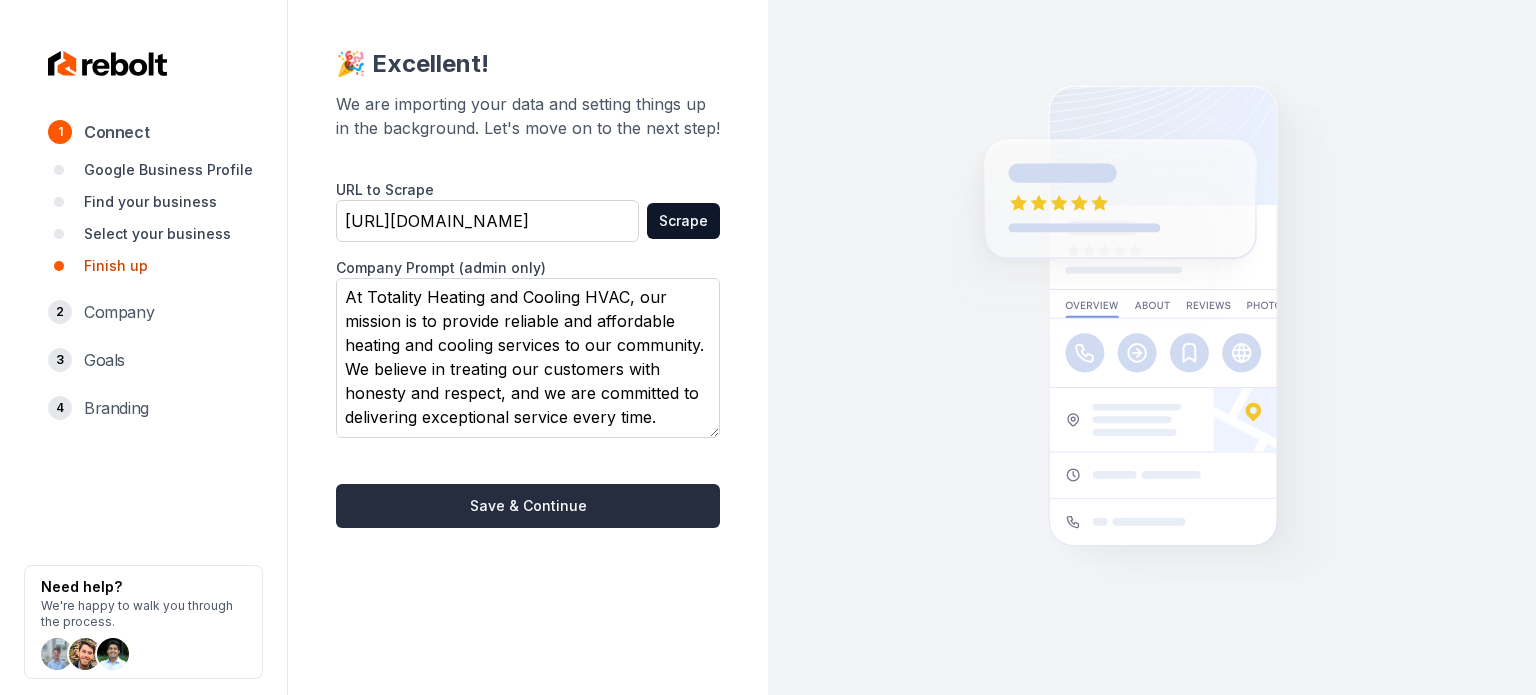 drag, startPoint x: 583, startPoint y: 540, endPoint x: 544, endPoint y: 497, distance: 58.0517 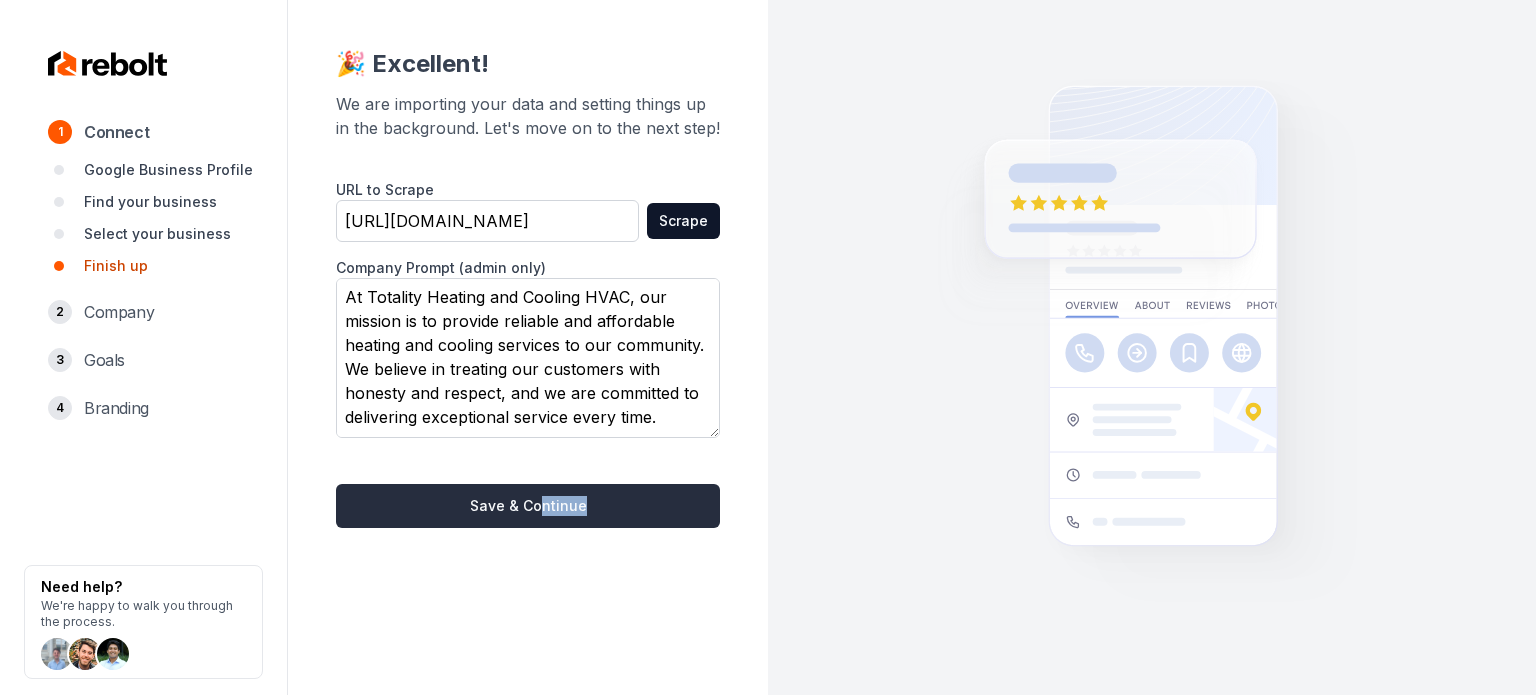 click on "Save & Continue" at bounding box center [528, 506] 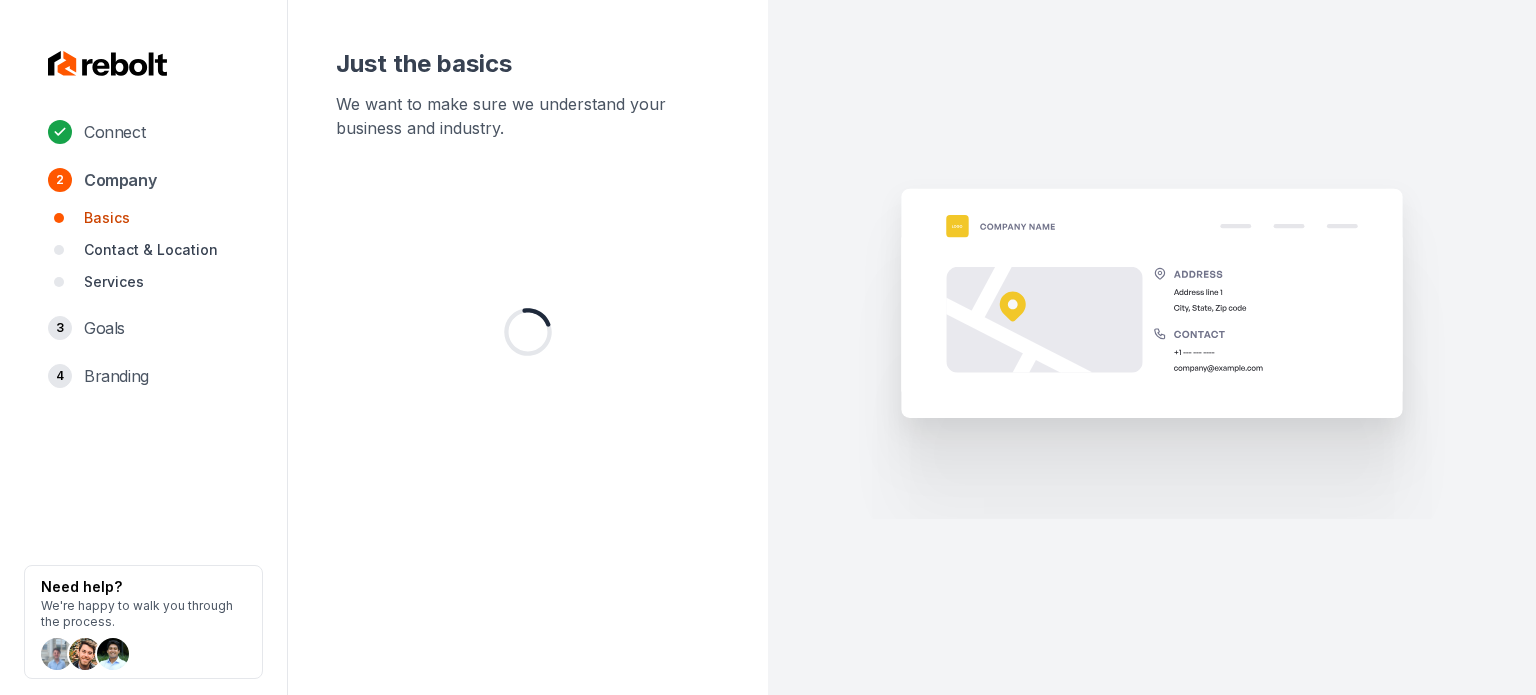 scroll, scrollTop: 0, scrollLeft: 0, axis: both 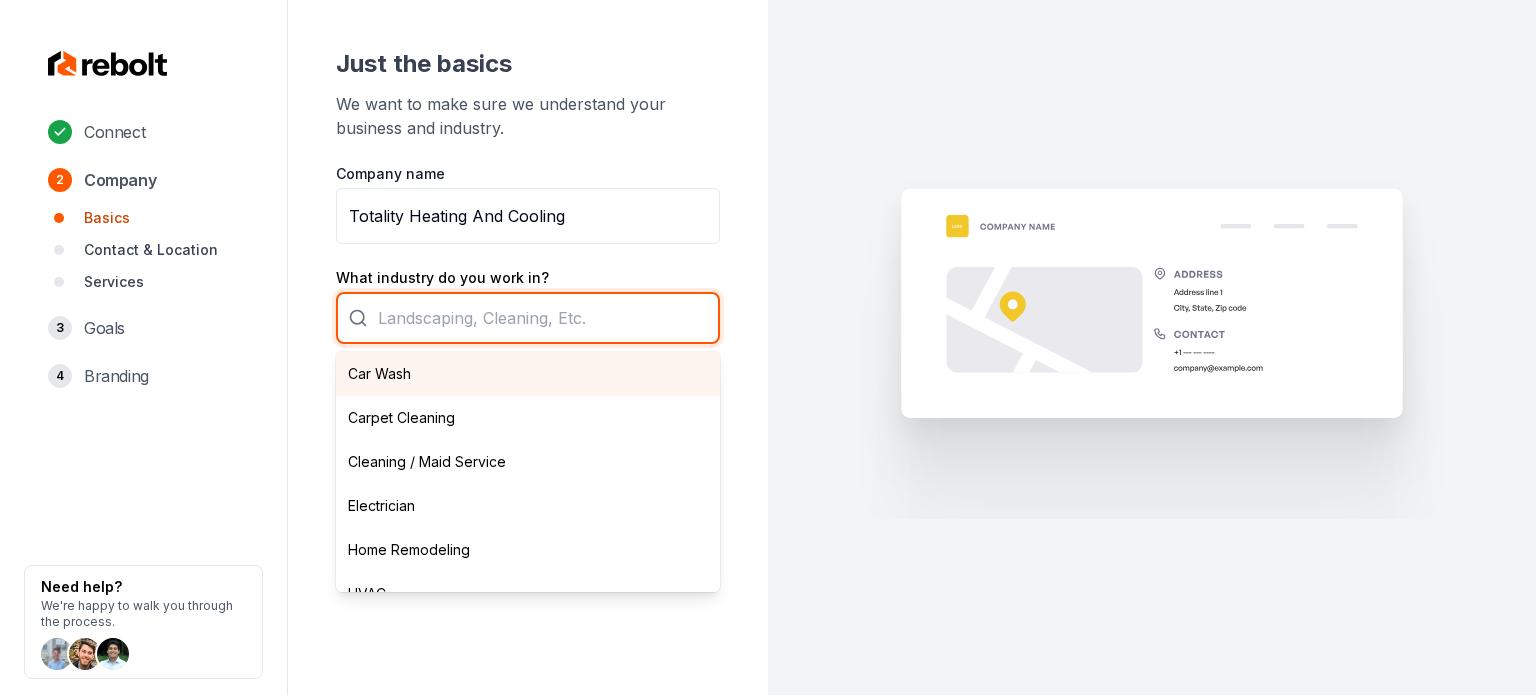click on "Car Wash Carpet Cleaning Cleaning / Maid Service Electrician Home Remodeling HVAC Junk Removal Landscaping Moving Painting Personal Trainer Pest Control Plumbing Pool Cleaning Pressure Washing Roofing Tree Services Window Cleaning" at bounding box center (528, 318) 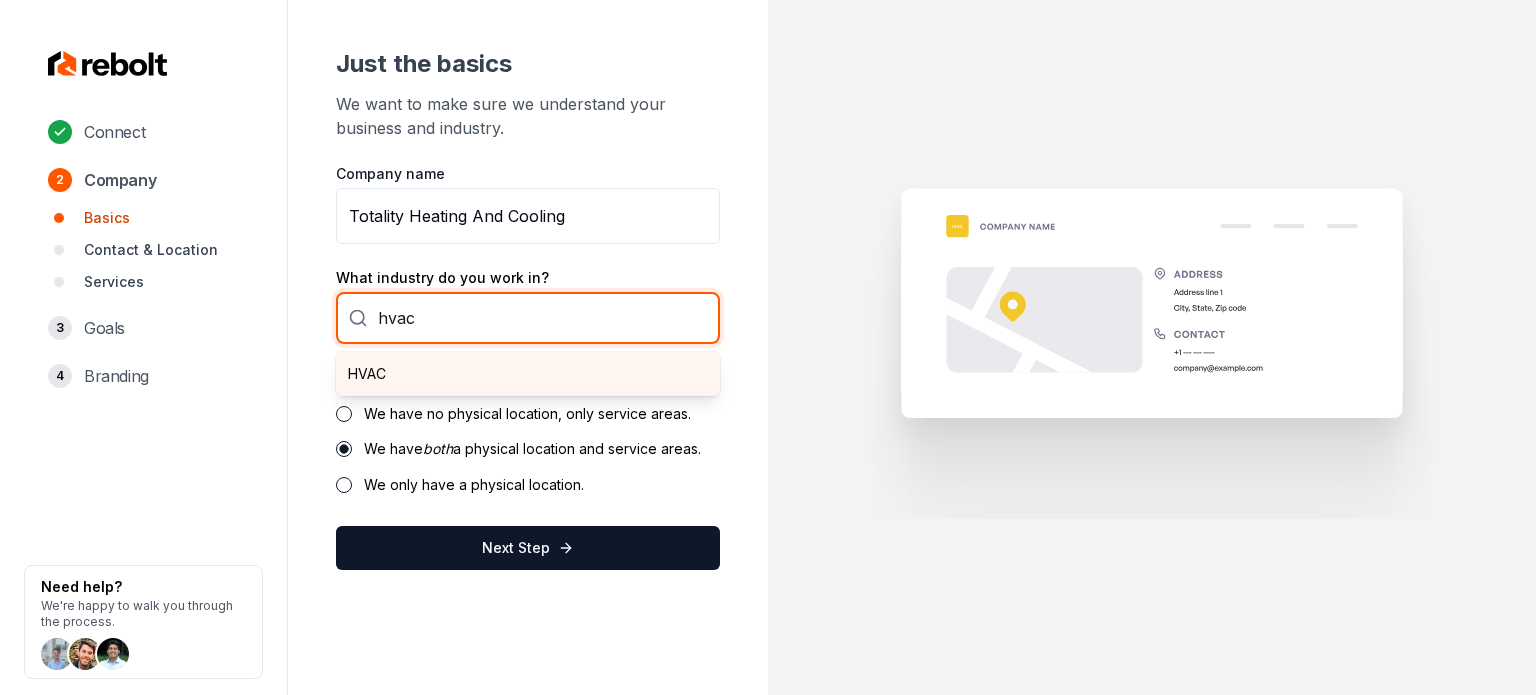 type on "HVAC" 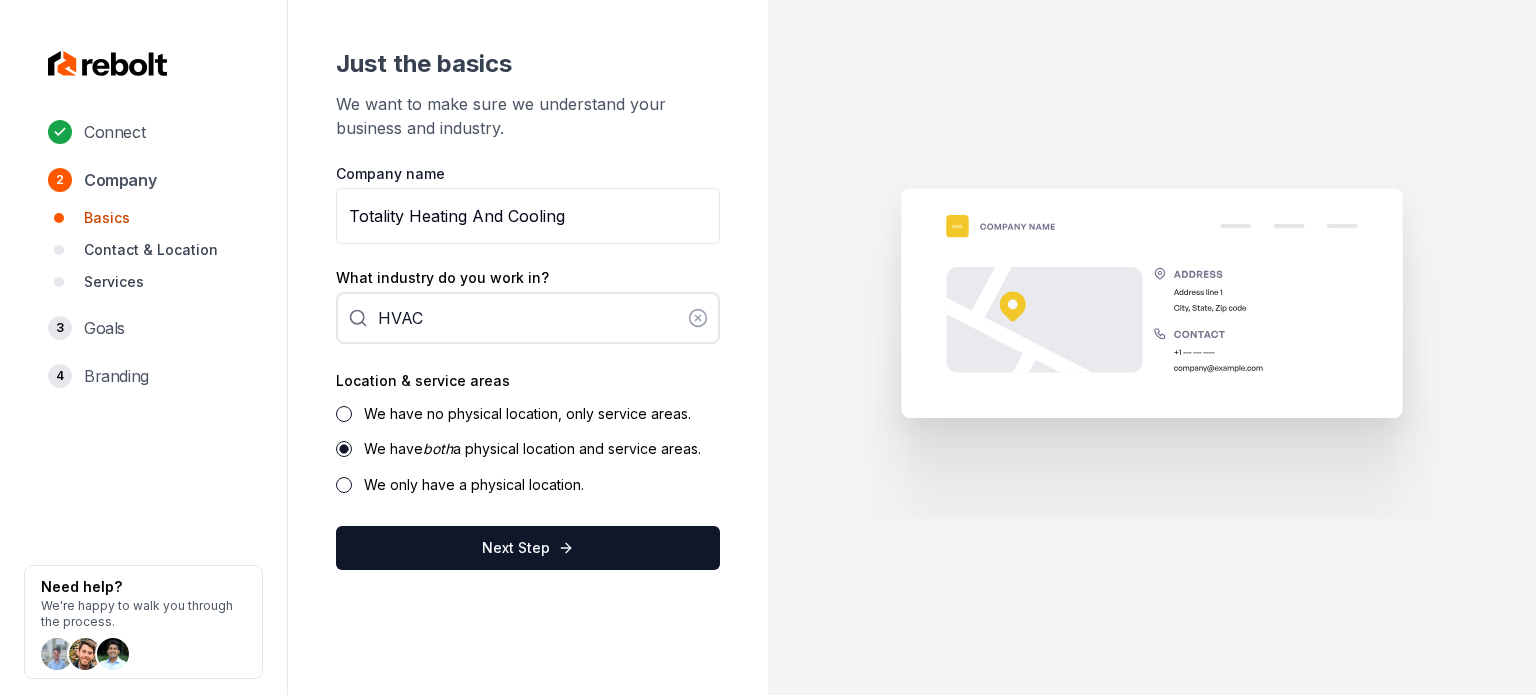 click on "We have no physical location, only service areas. We have  both  a physical location and service areas. We only have a physical location." at bounding box center [528, 449] 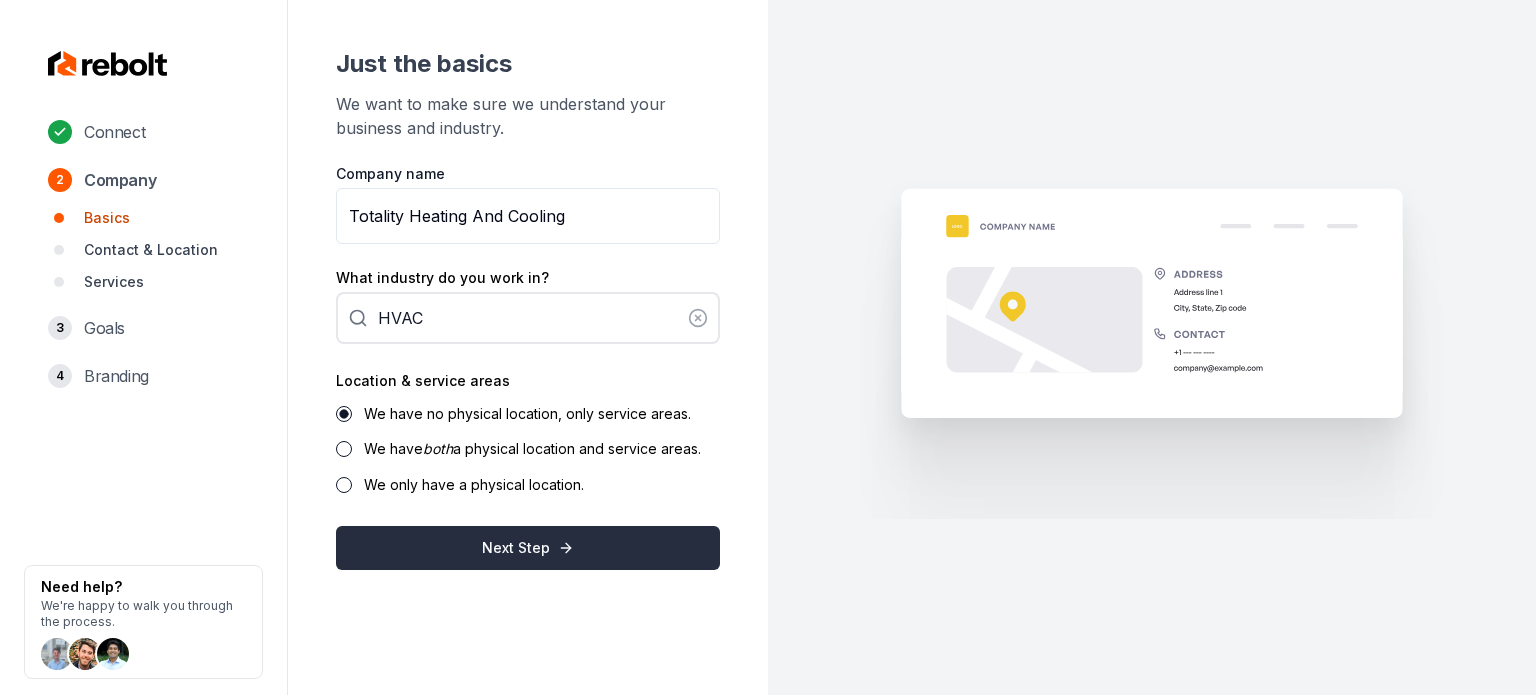 click on "Next Step" at bounding box center [528, 548] 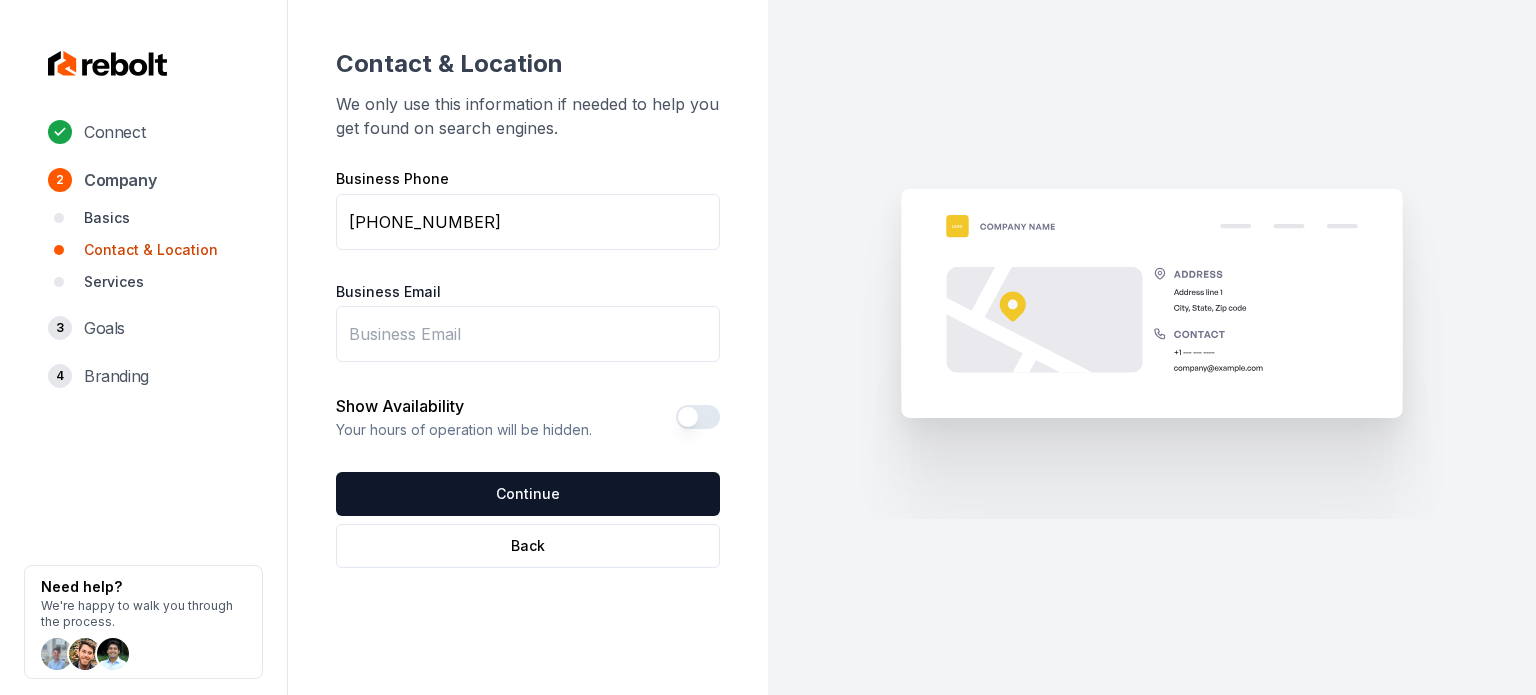 click on "Business Email" at bounding box center [528, 334] 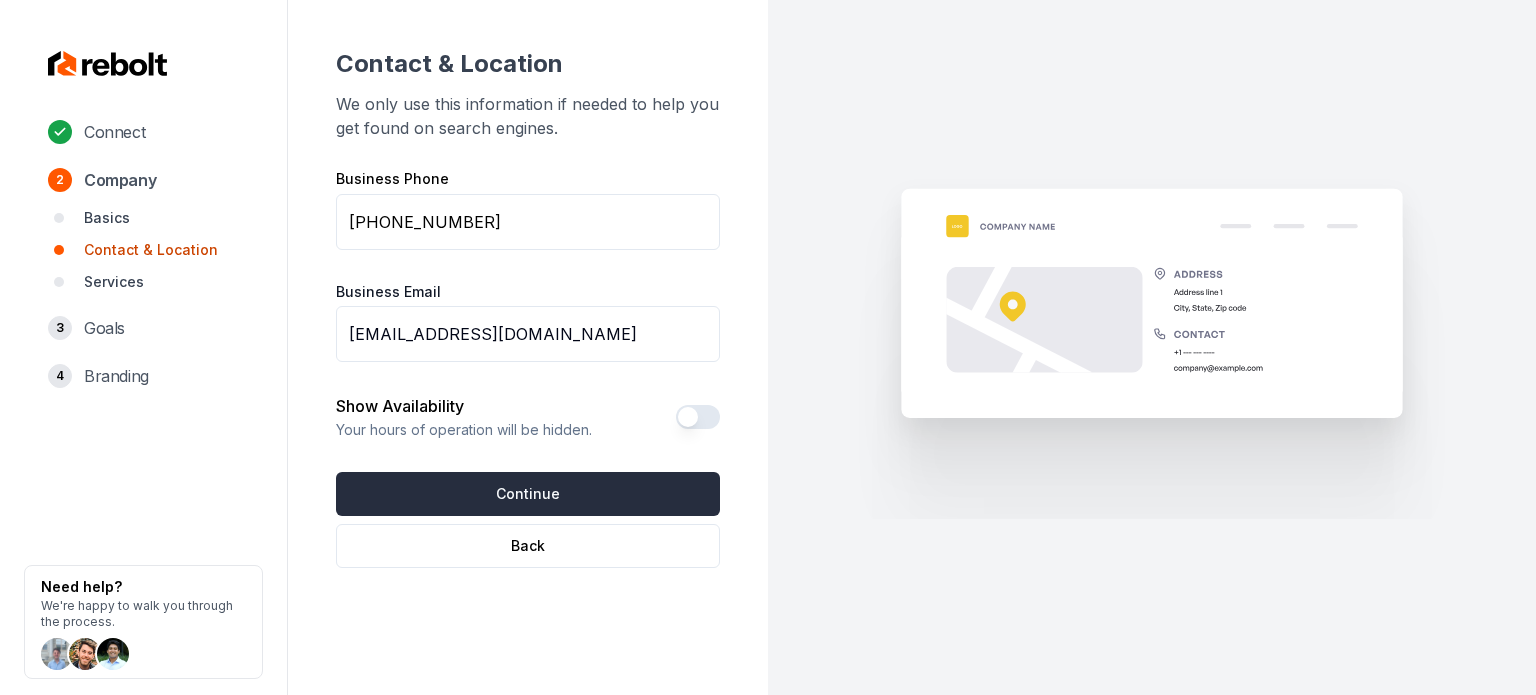 type on "totalityheatingandcooling@gmail.com" 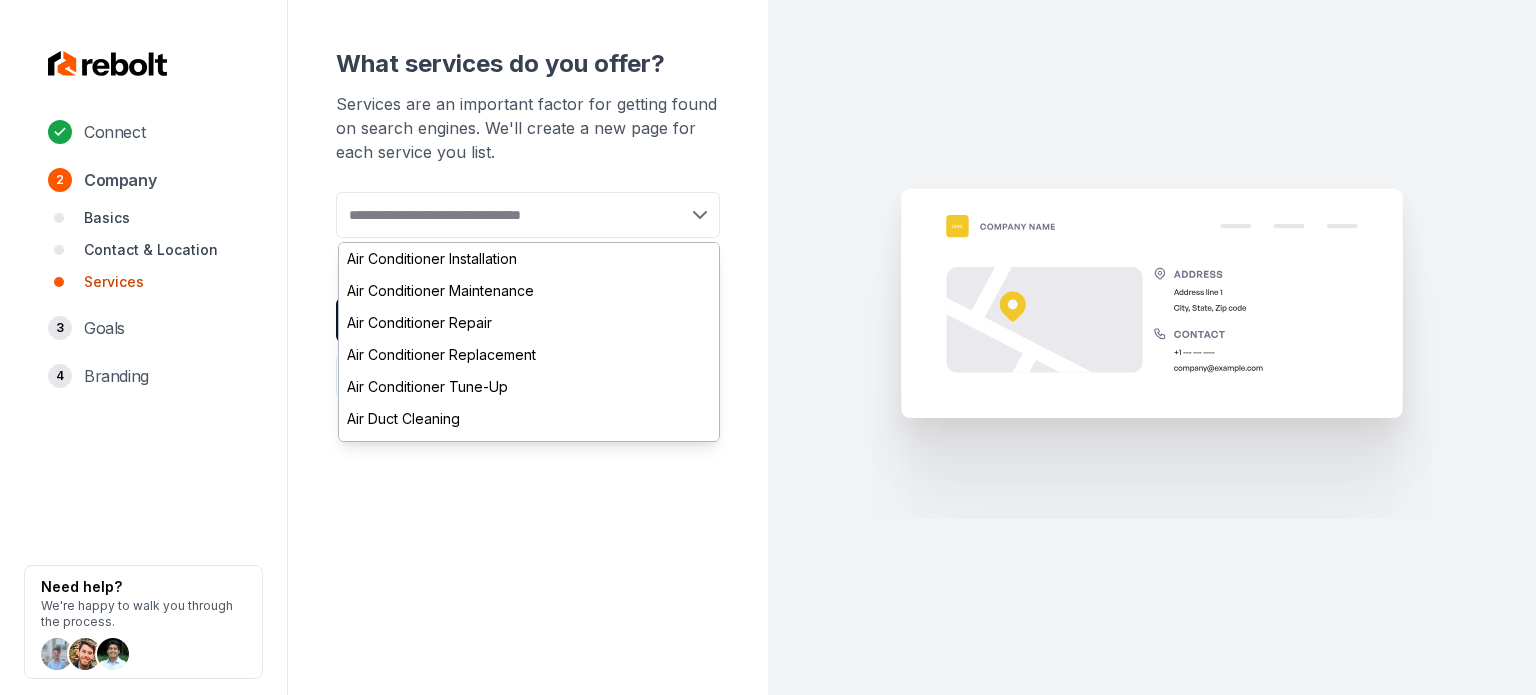 click at bounding box center [528, 215] 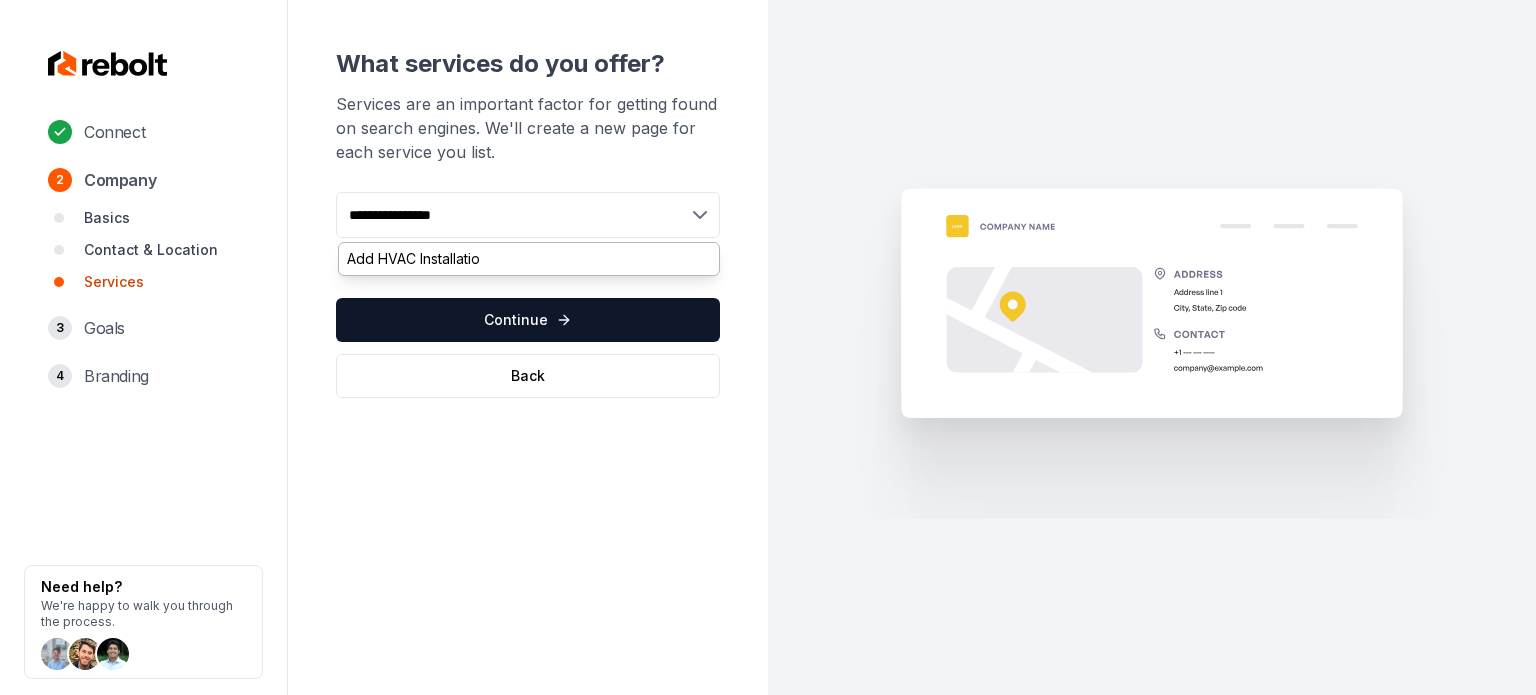 type on "**********" 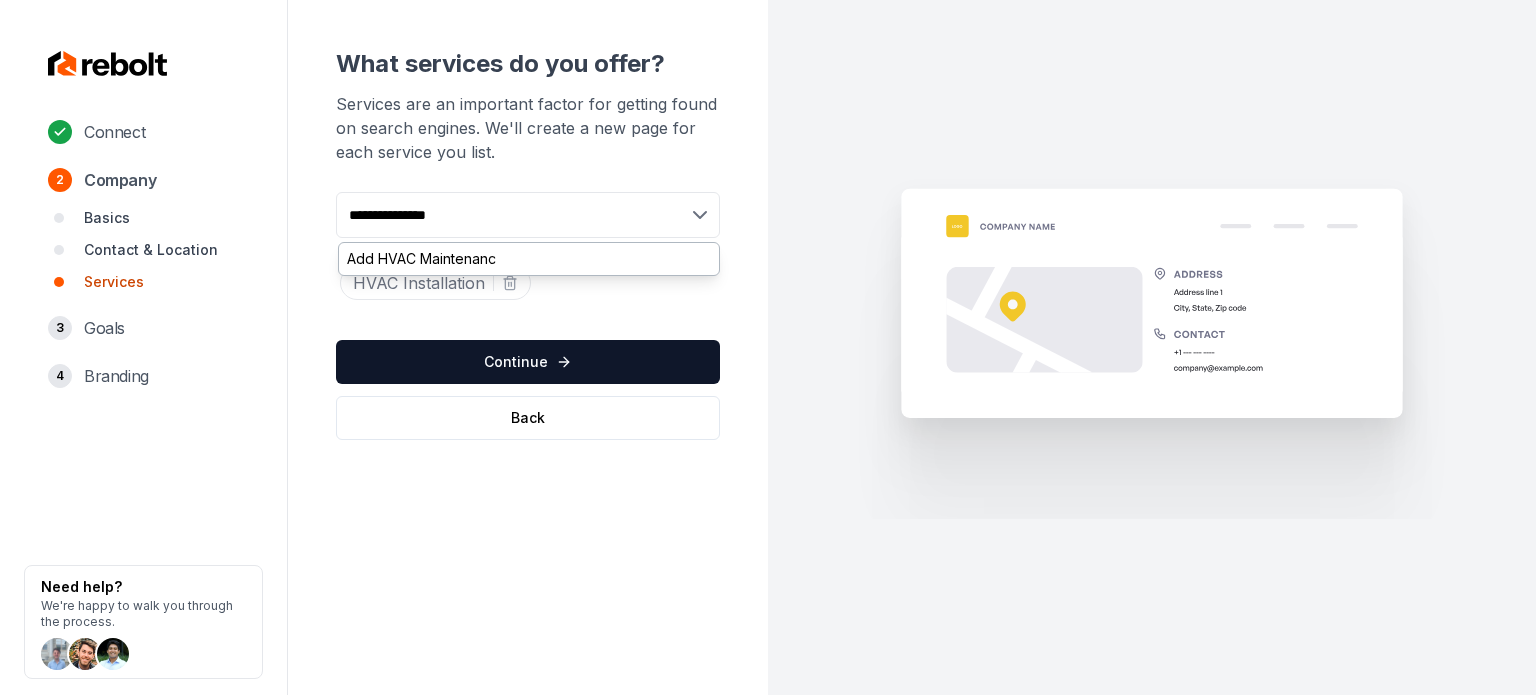 type on "**********" 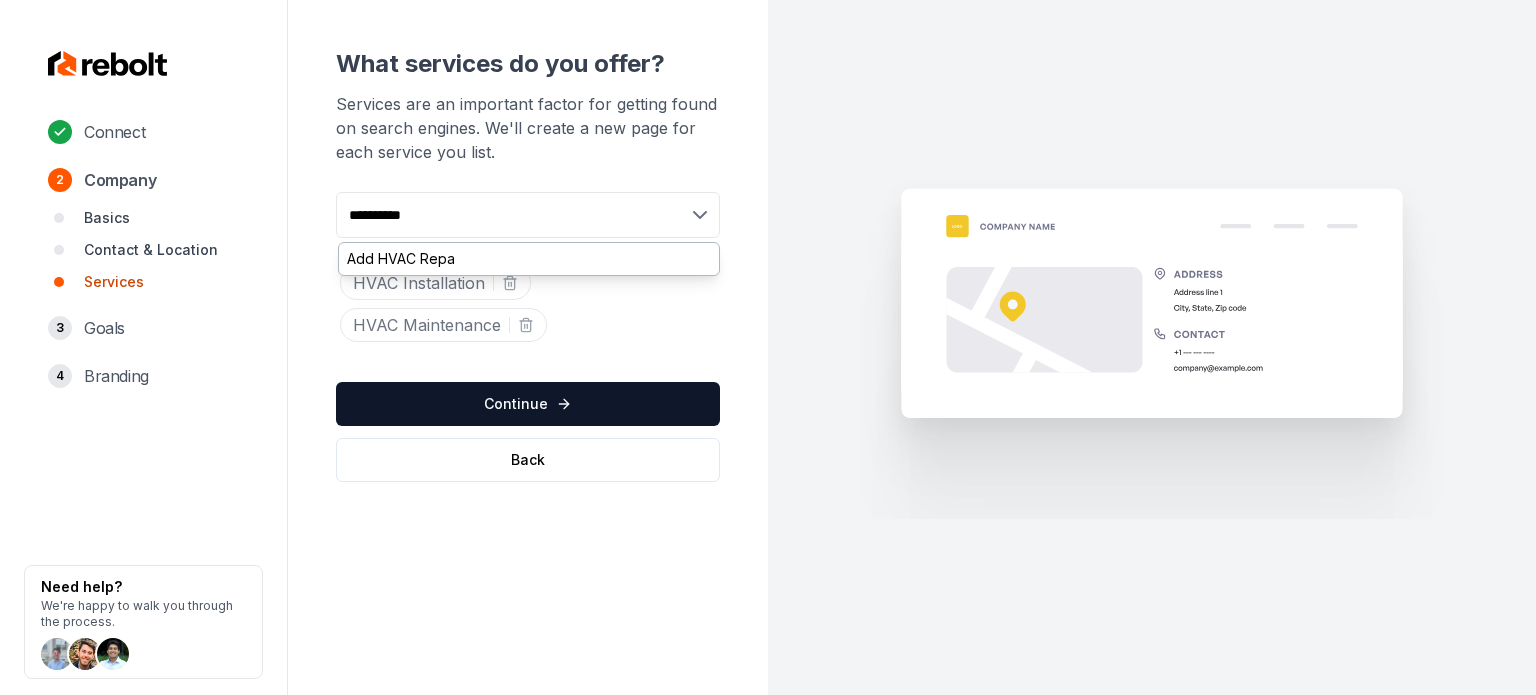 type on "**********" 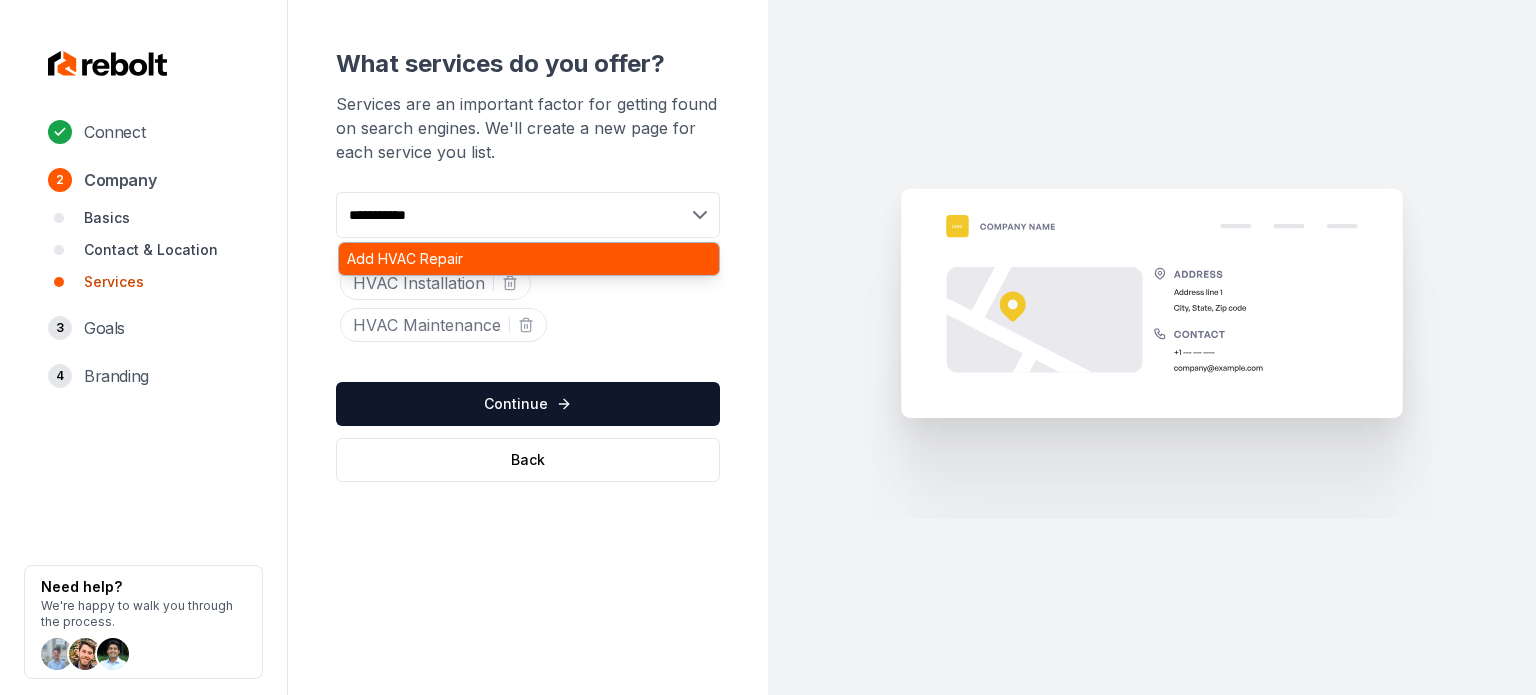 type 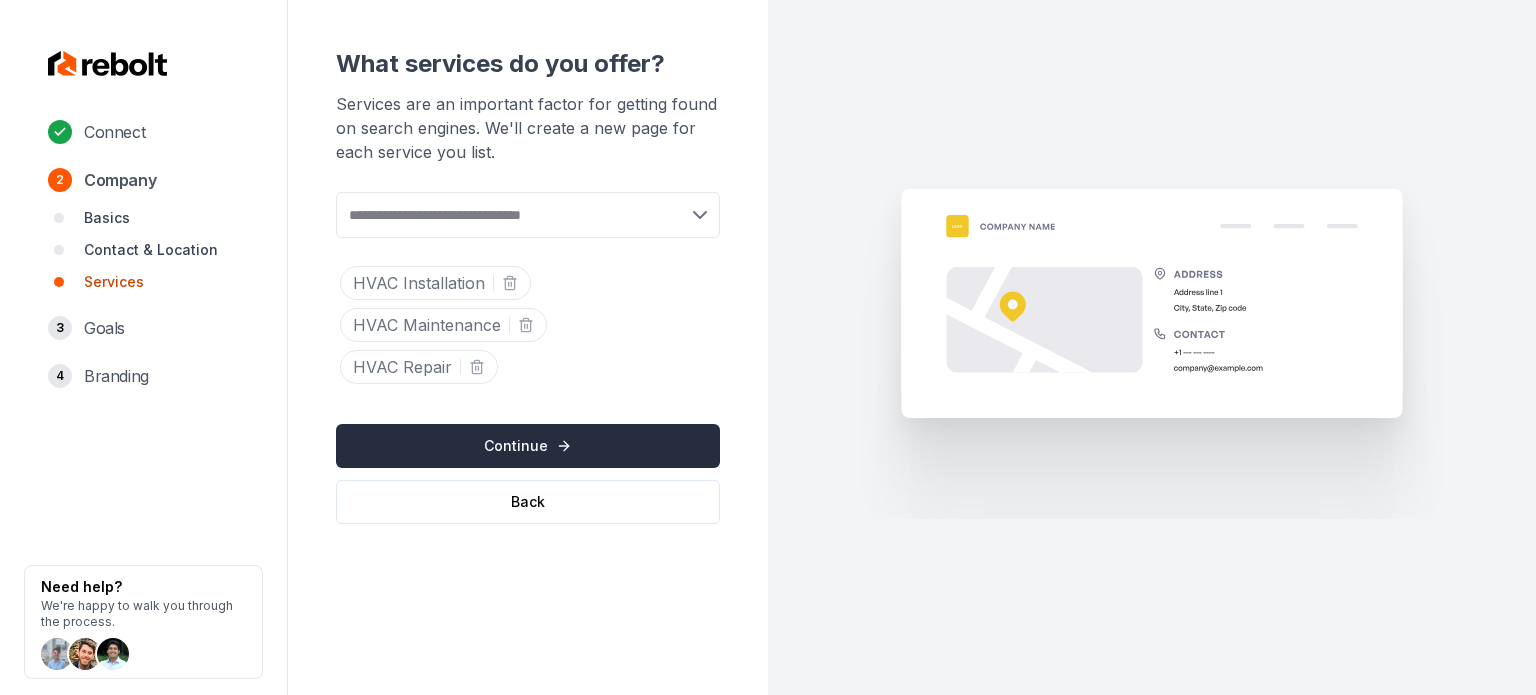 click on "Continue" at bounding box center [528, 446] 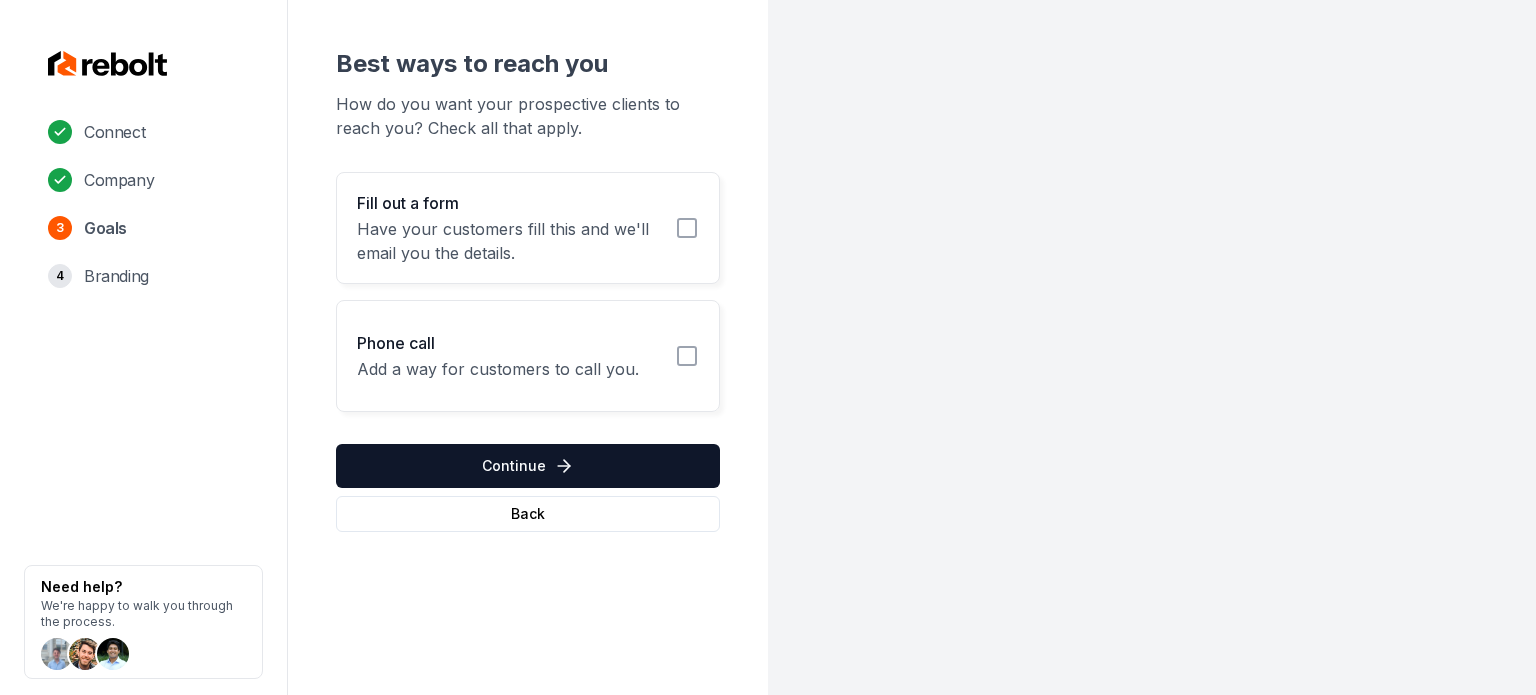 click on "Fill out a form Have your customers fill this and we'll email you the details." at bounding box center [528, 228] 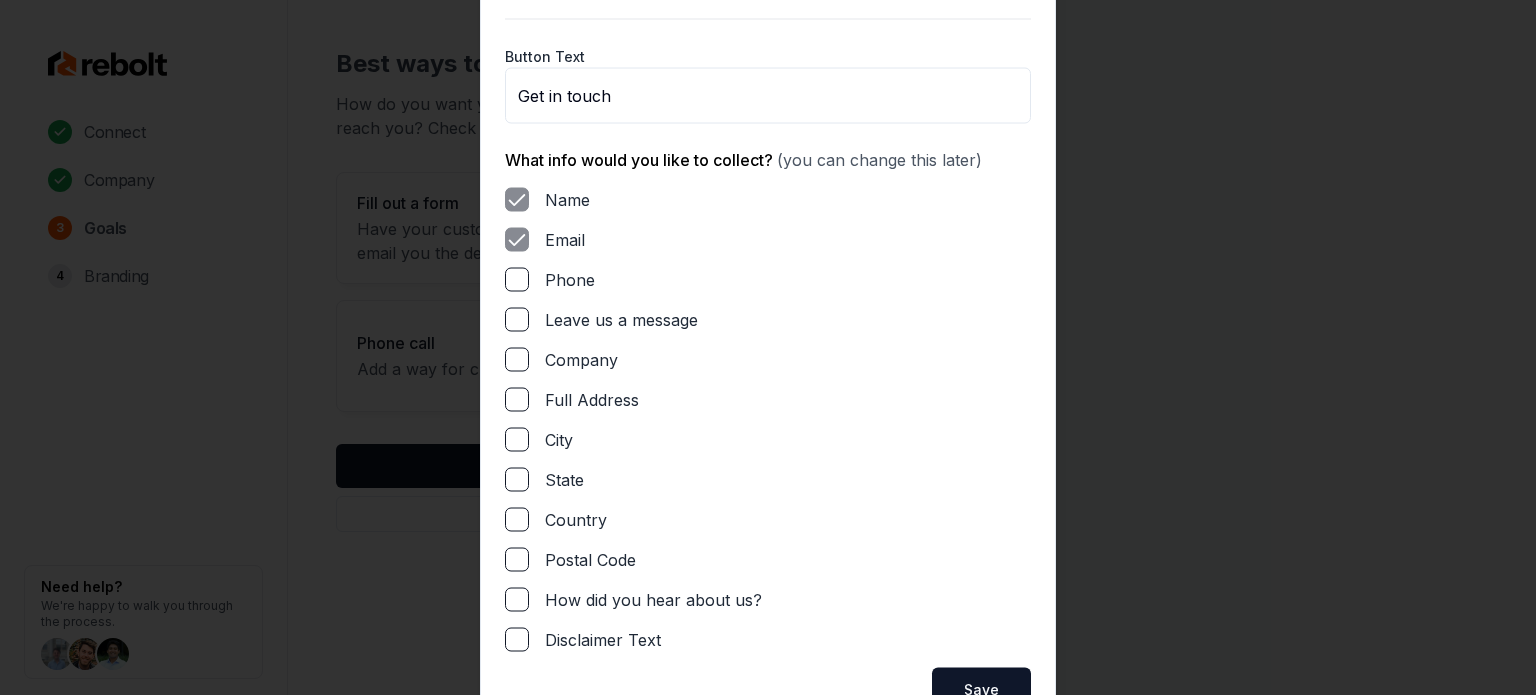 click on "Leave us a message" at bounding box center (517, 319) 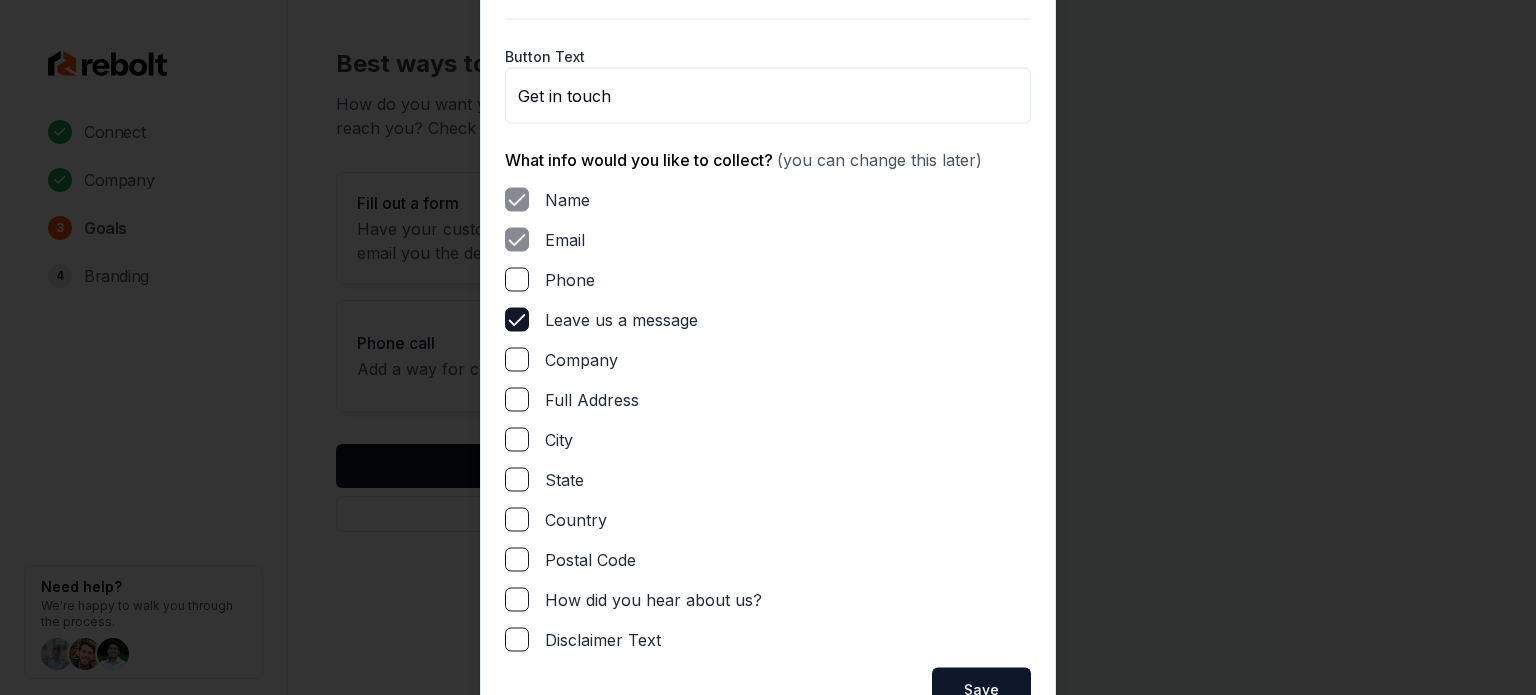 click on "Phone" at bounding box center (517, 279) 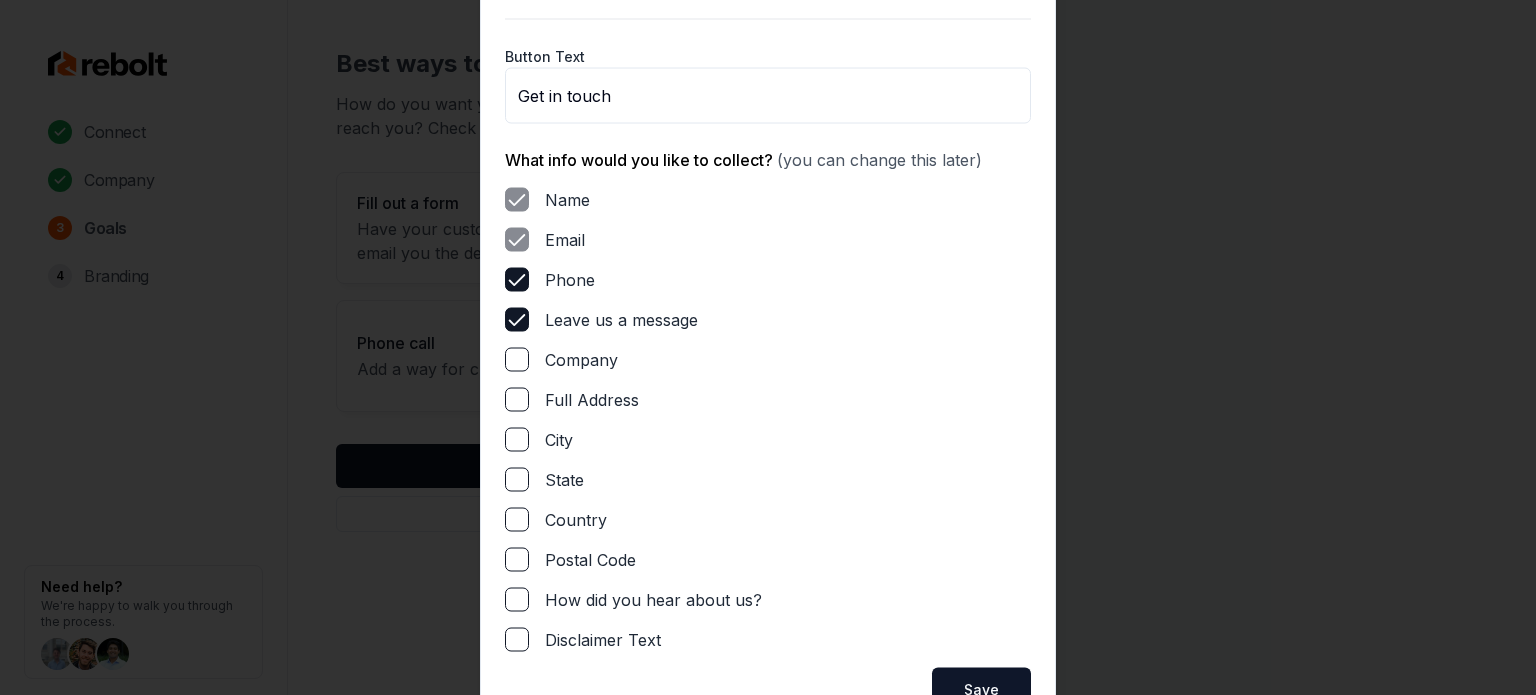 click on "Full Address" at bounding box center [517, 399] 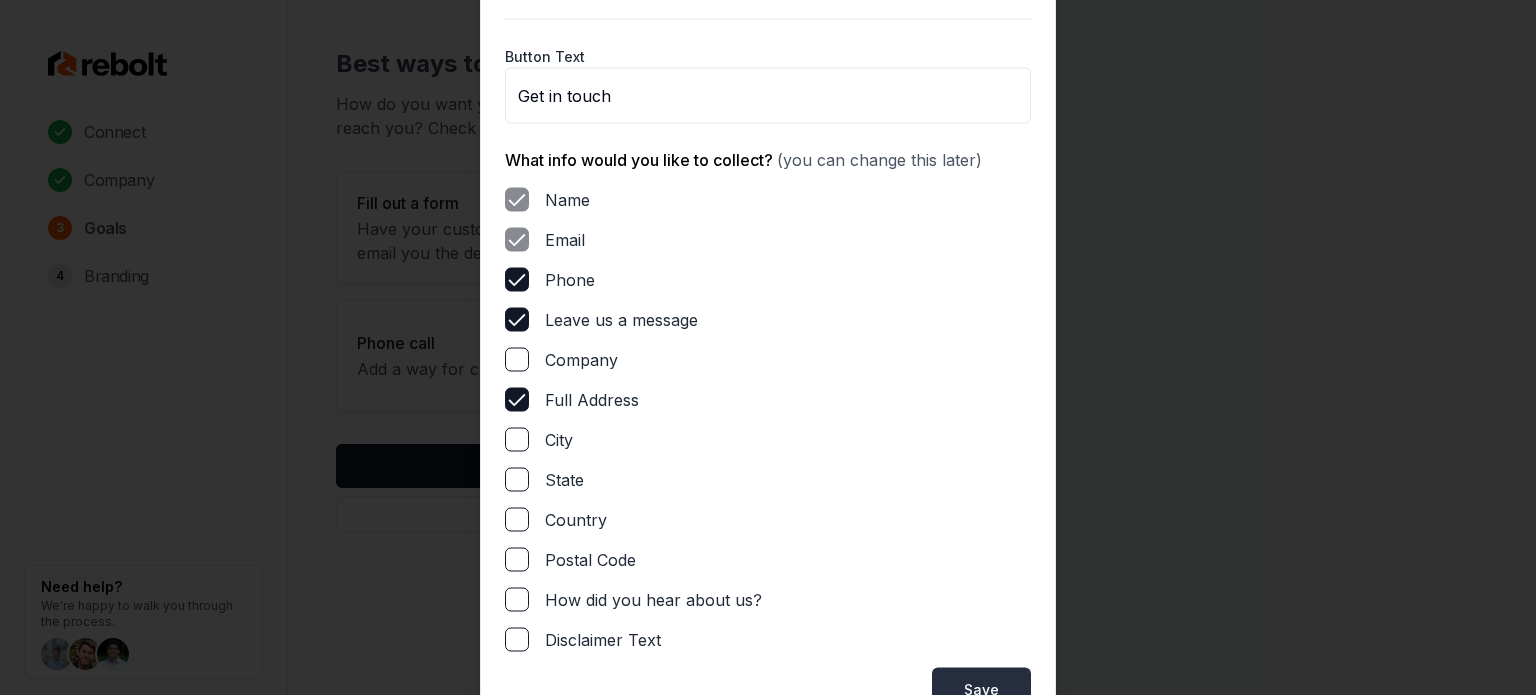 click on "Save" at bounding box center [981, 689] 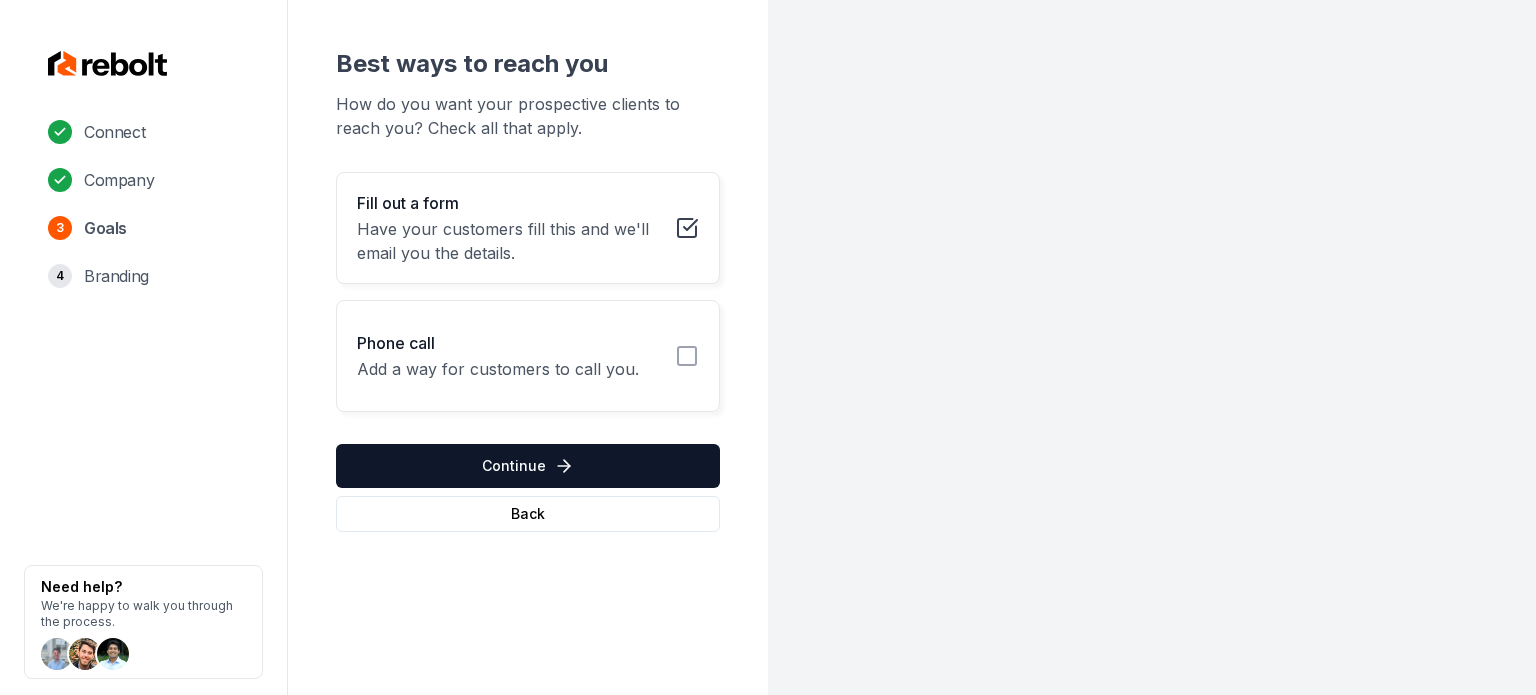 click 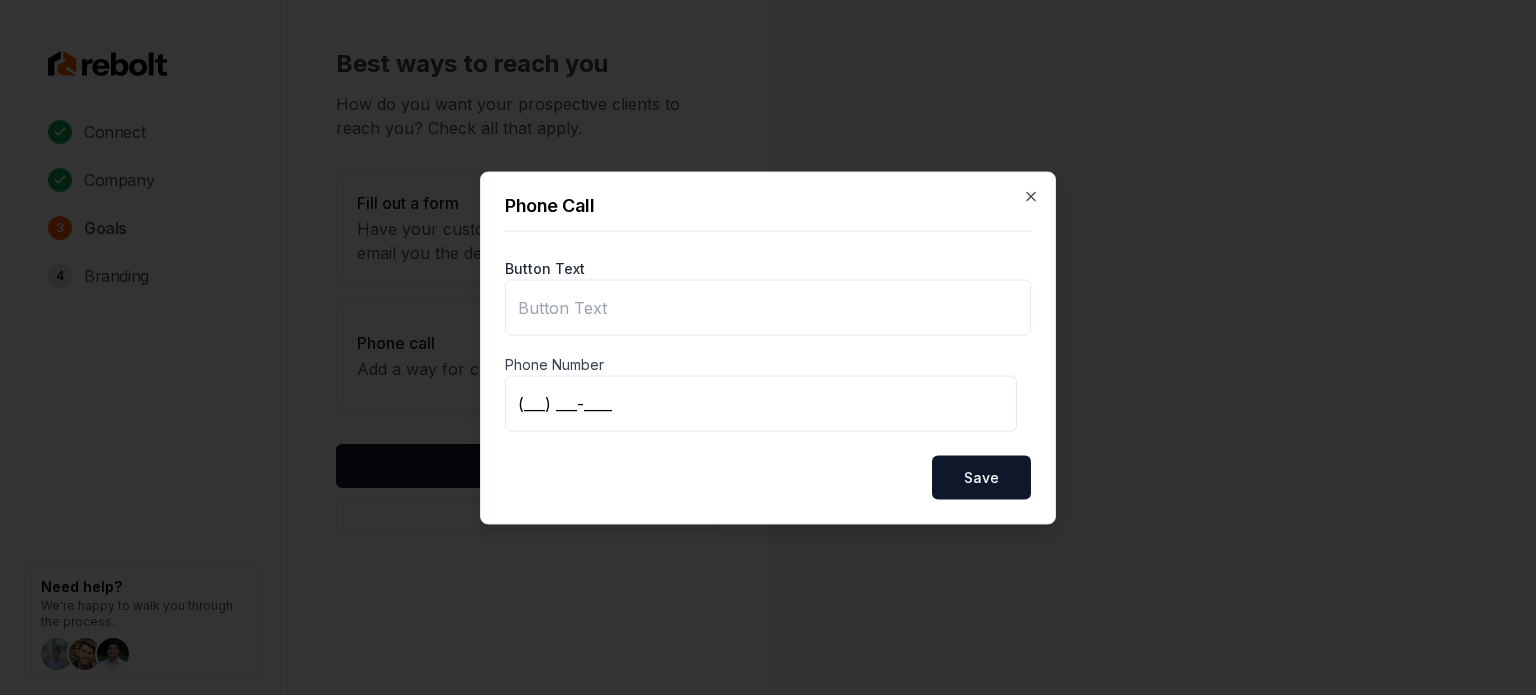 type on "Call us" 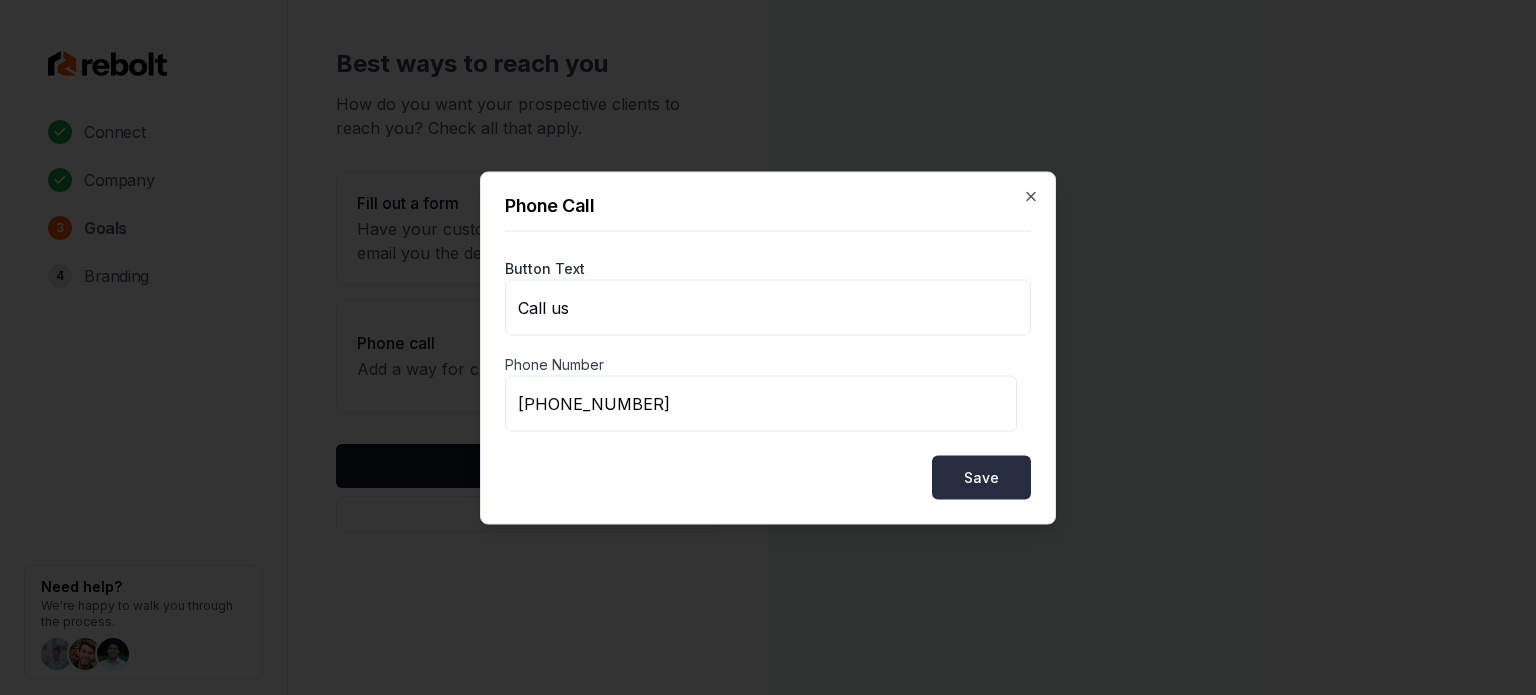 click on "Save" at bounding box center (981, 477) 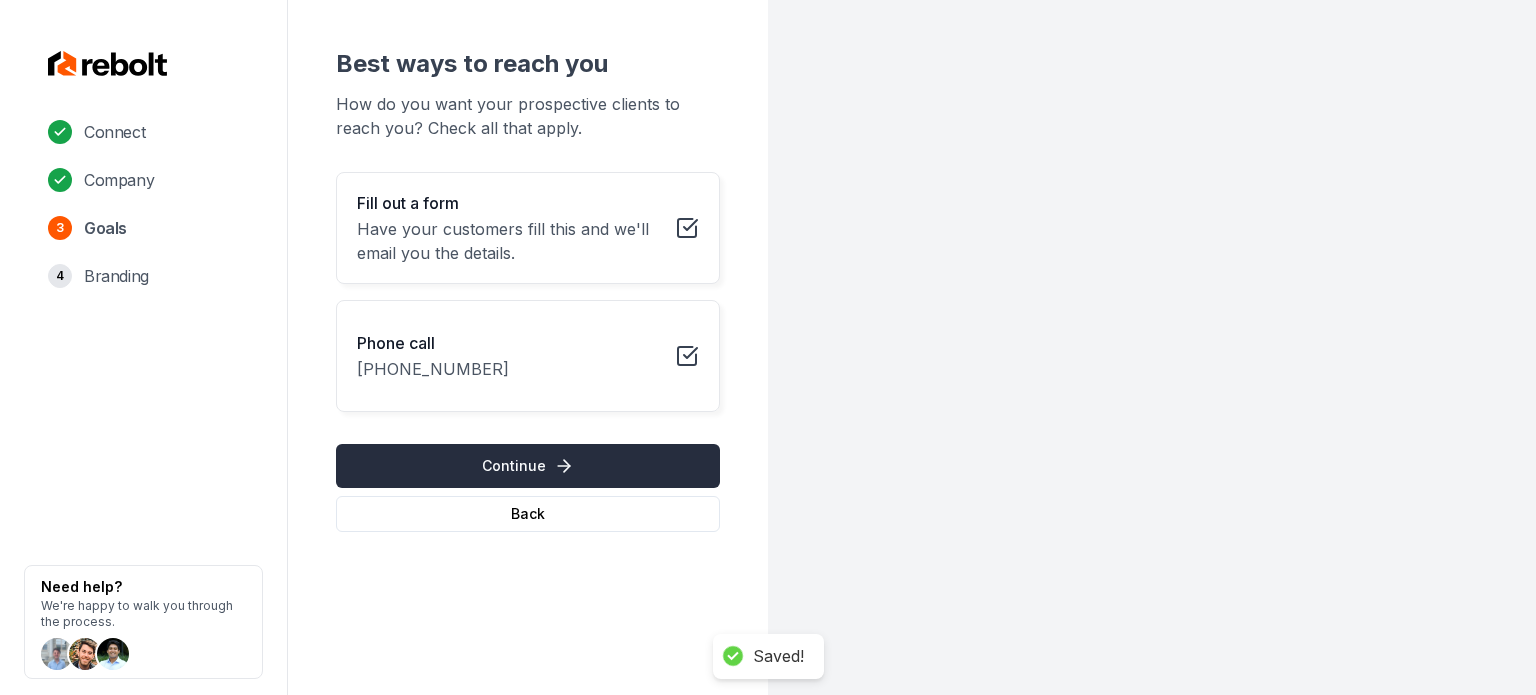 click on "Continue" at bounding box center (528, 466) 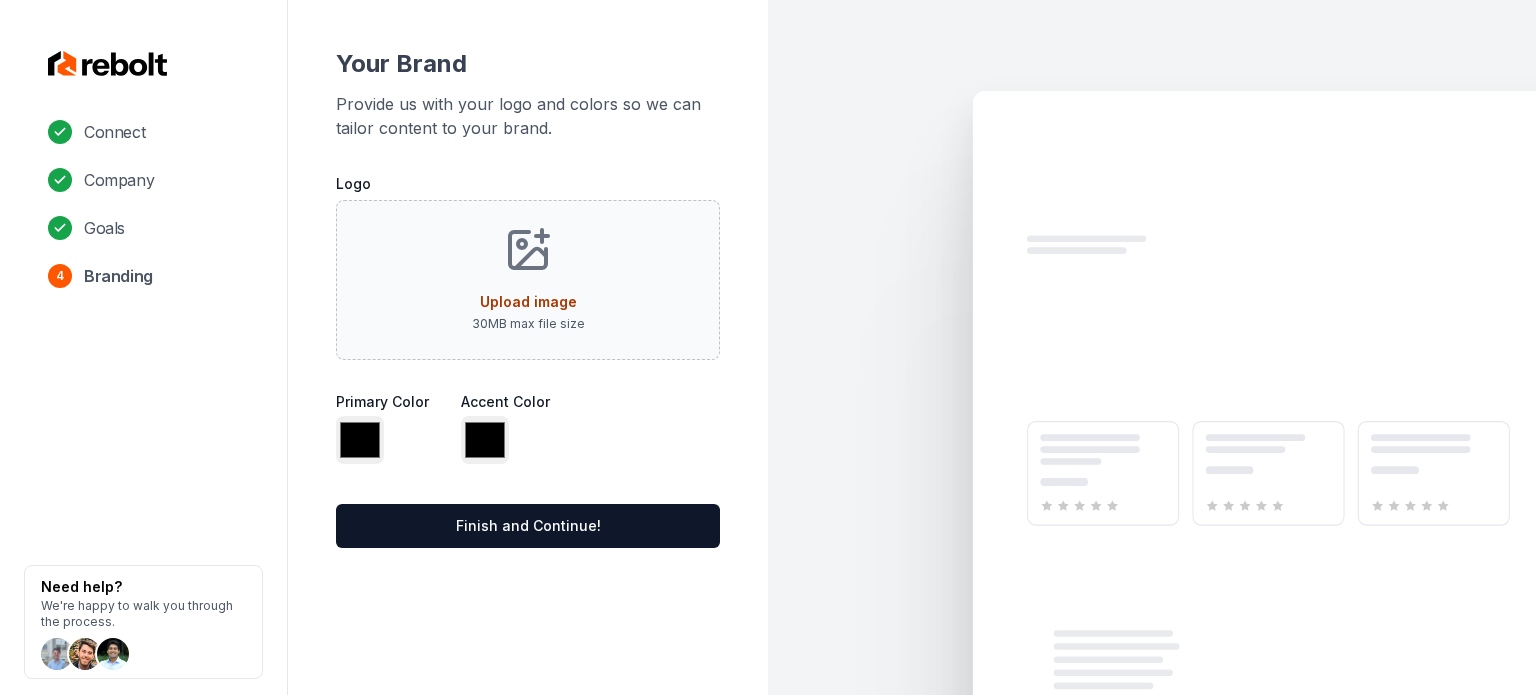 type on "*******" 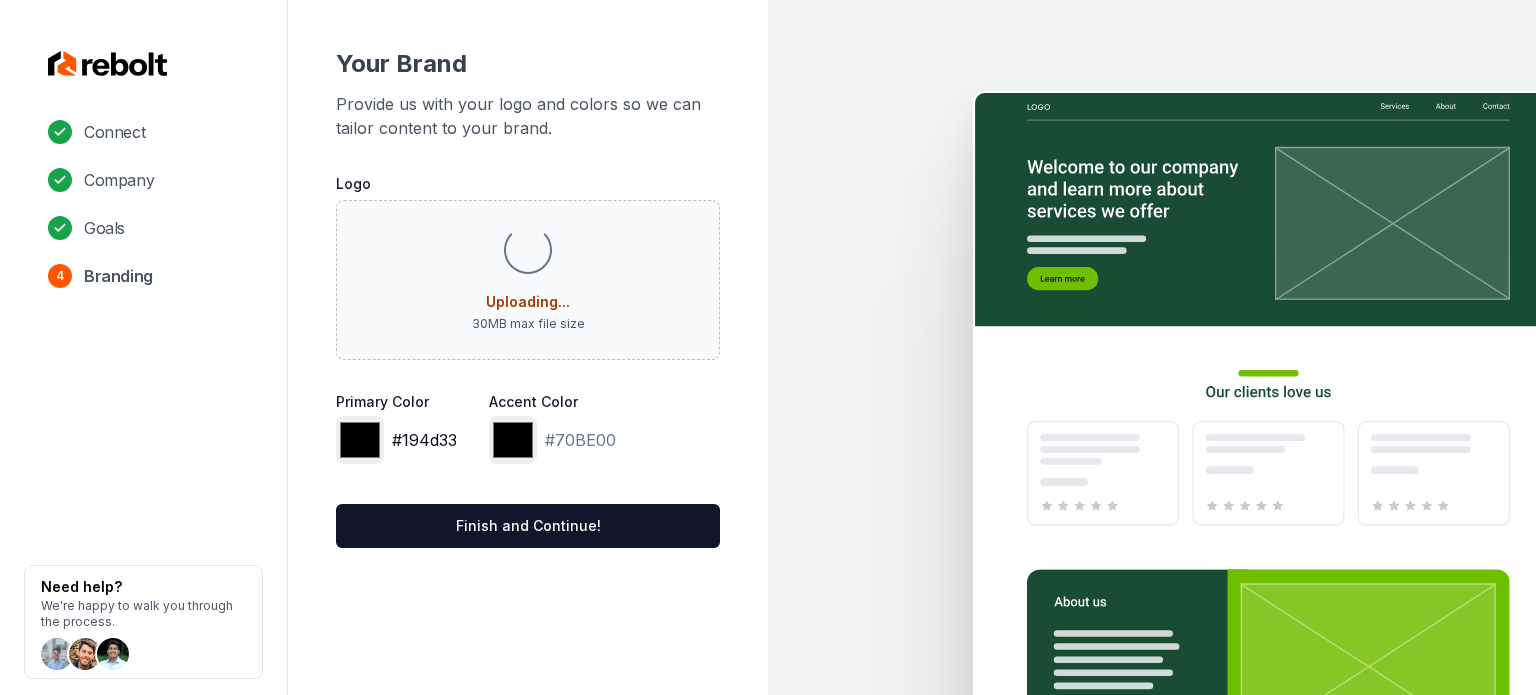 click on "*******" at bounding box center [360, 440] 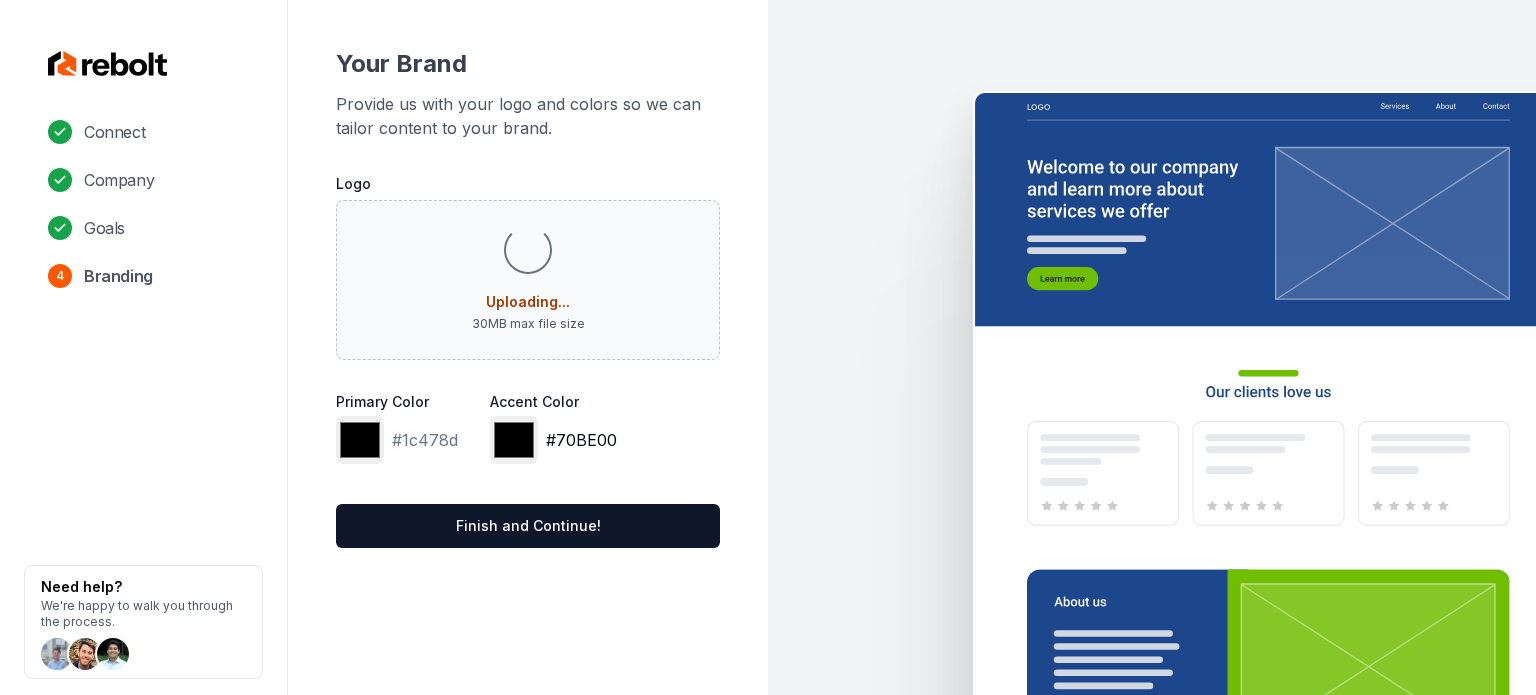 type on "*******" 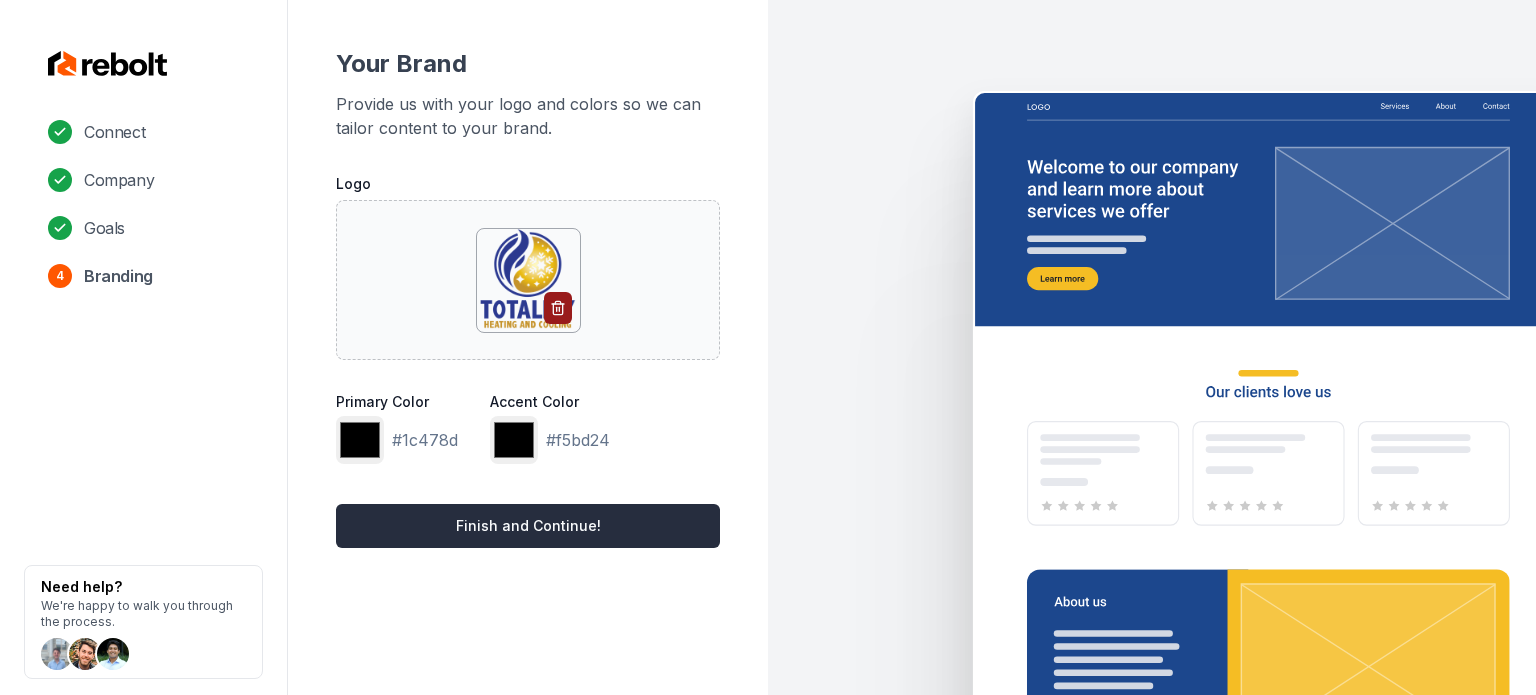 type on "*******" 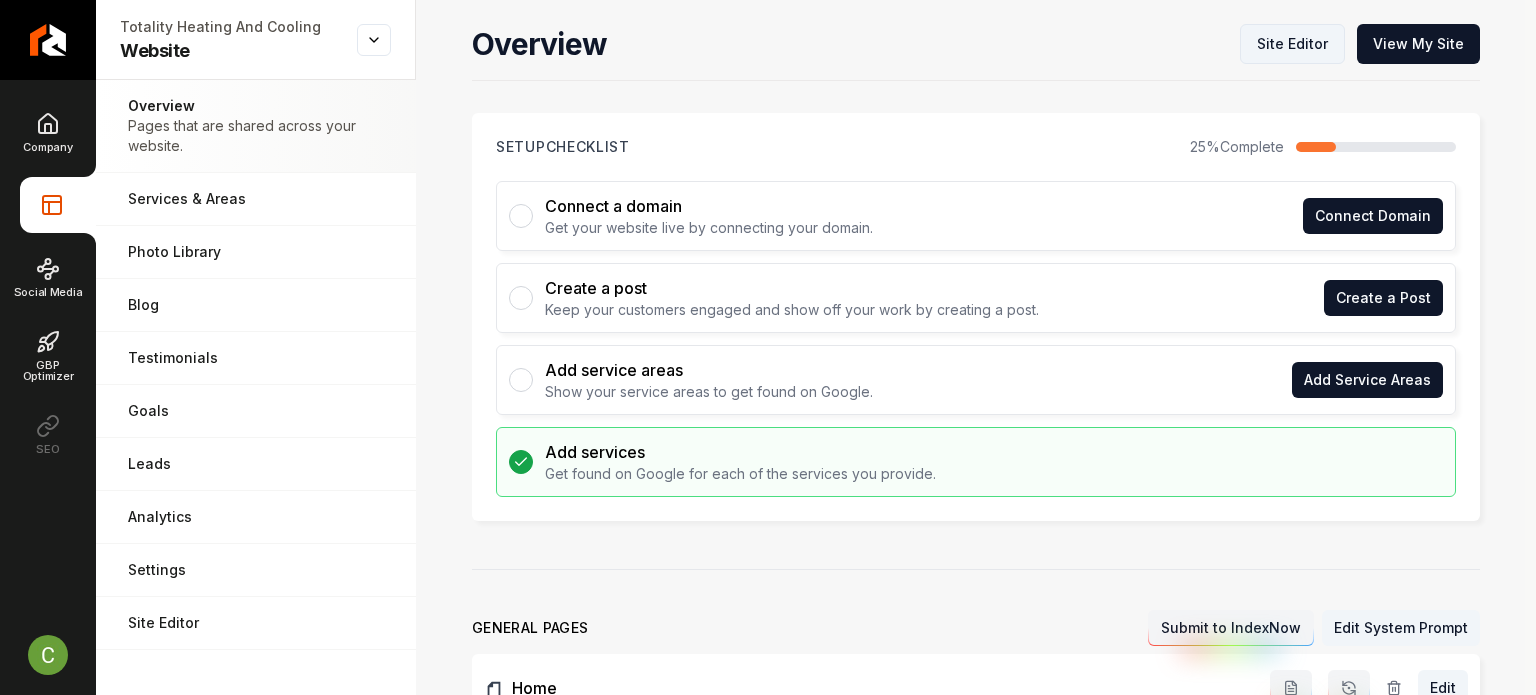 click on "Site Editor" at bounding box center [1292, 44] 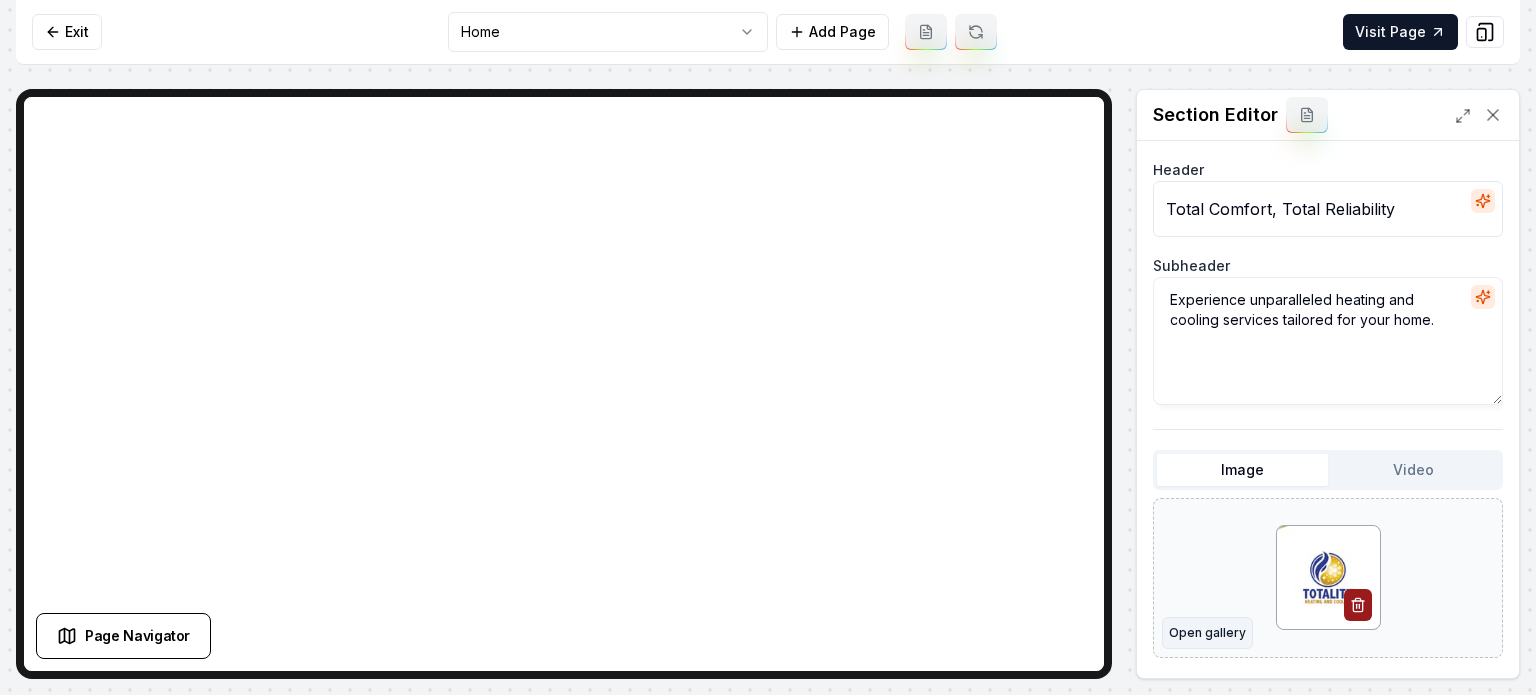 click on "Open gallery" at bounding box center [1207, 633] 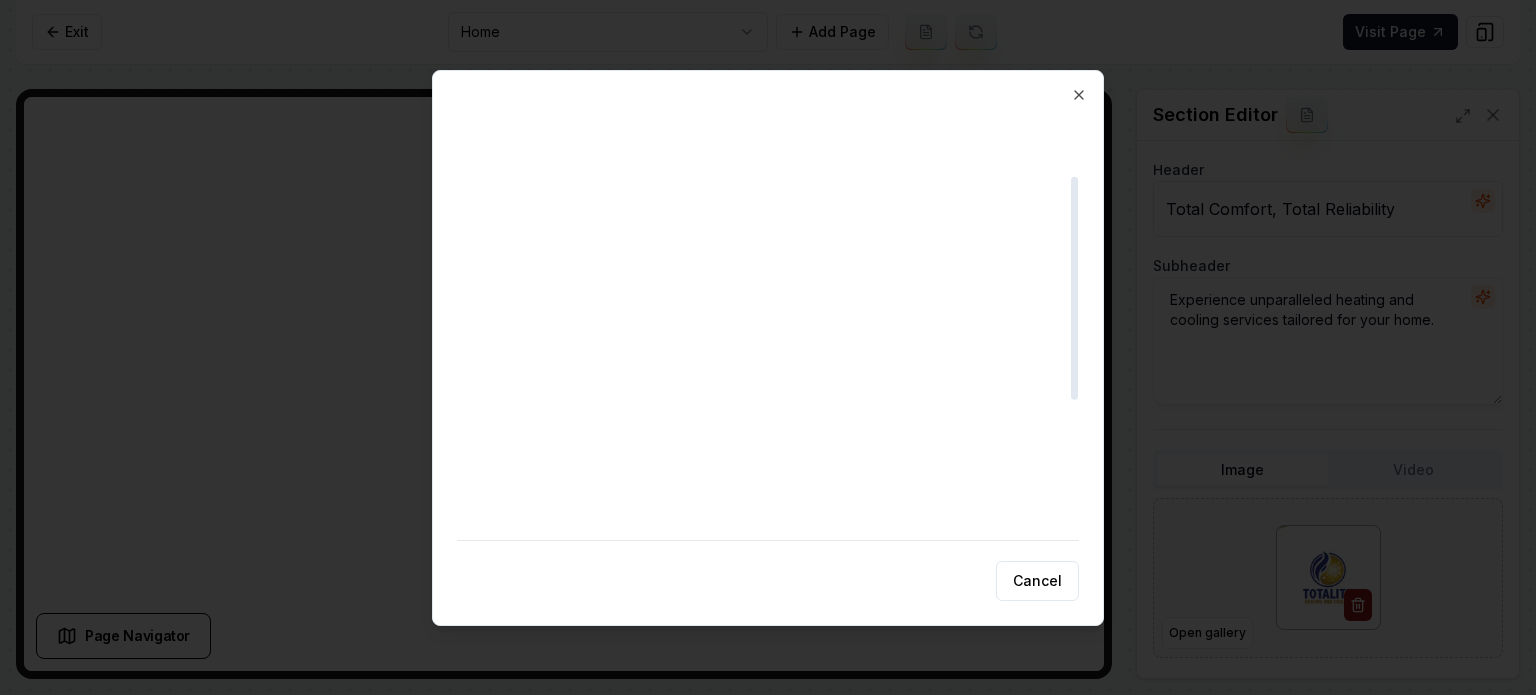 scroll, scrollTop: 0, scrollLeft: 0, axis: both 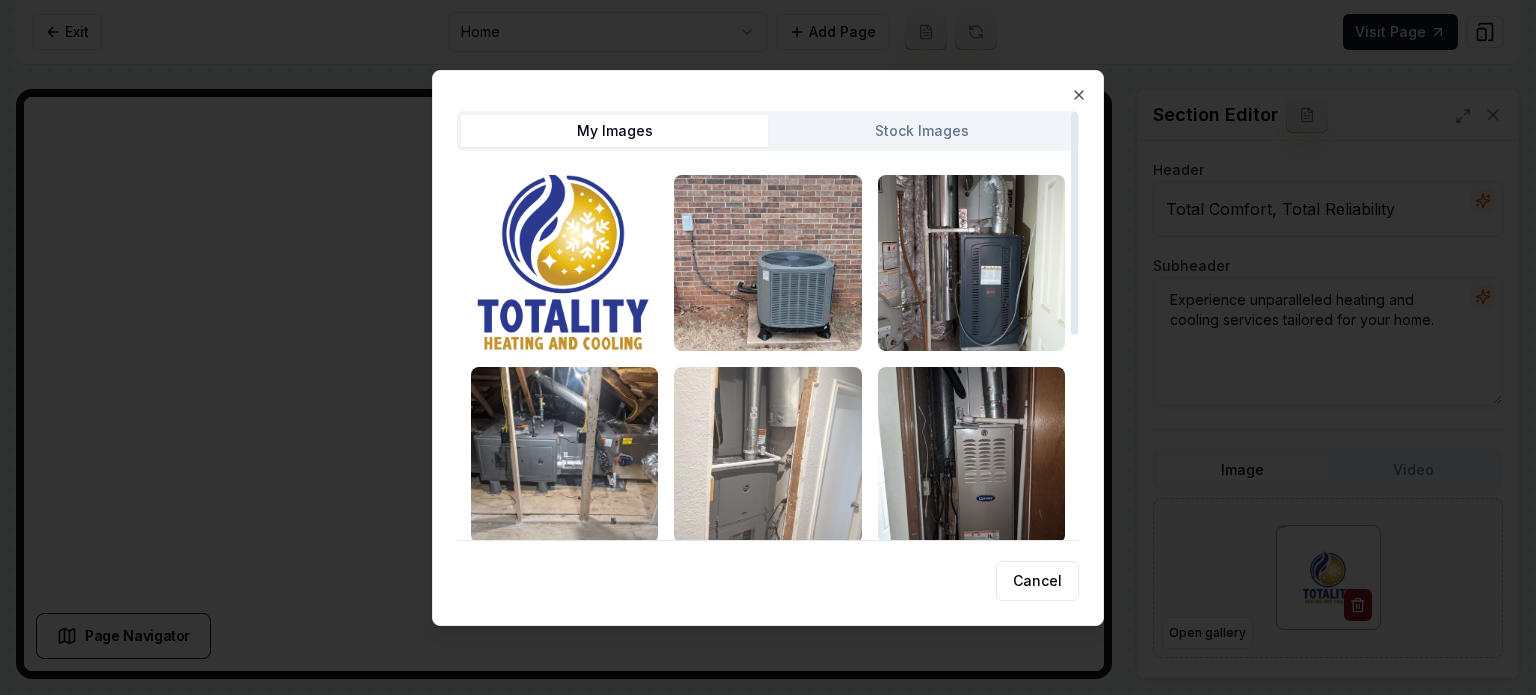 click at bounding box center (767, 455) 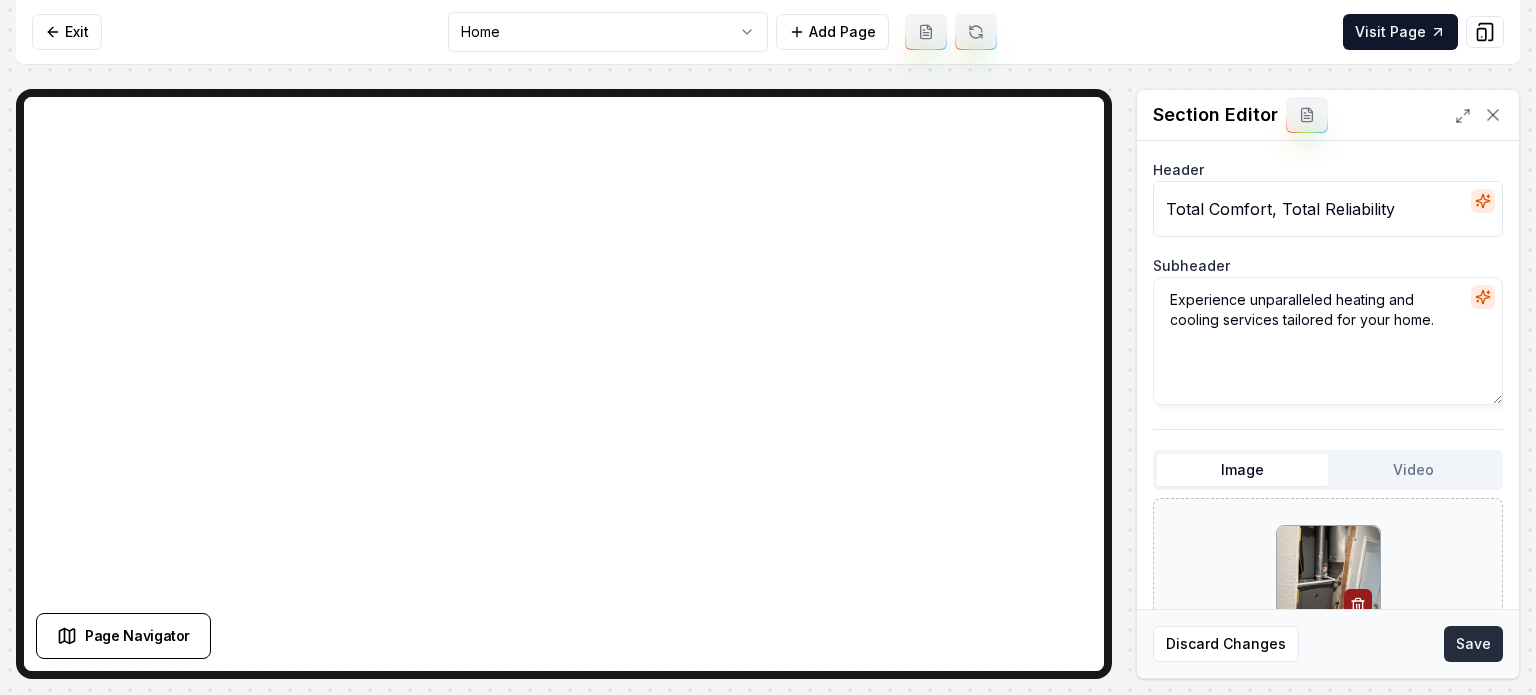 click on "Save" at bounding box center [1473, 644] 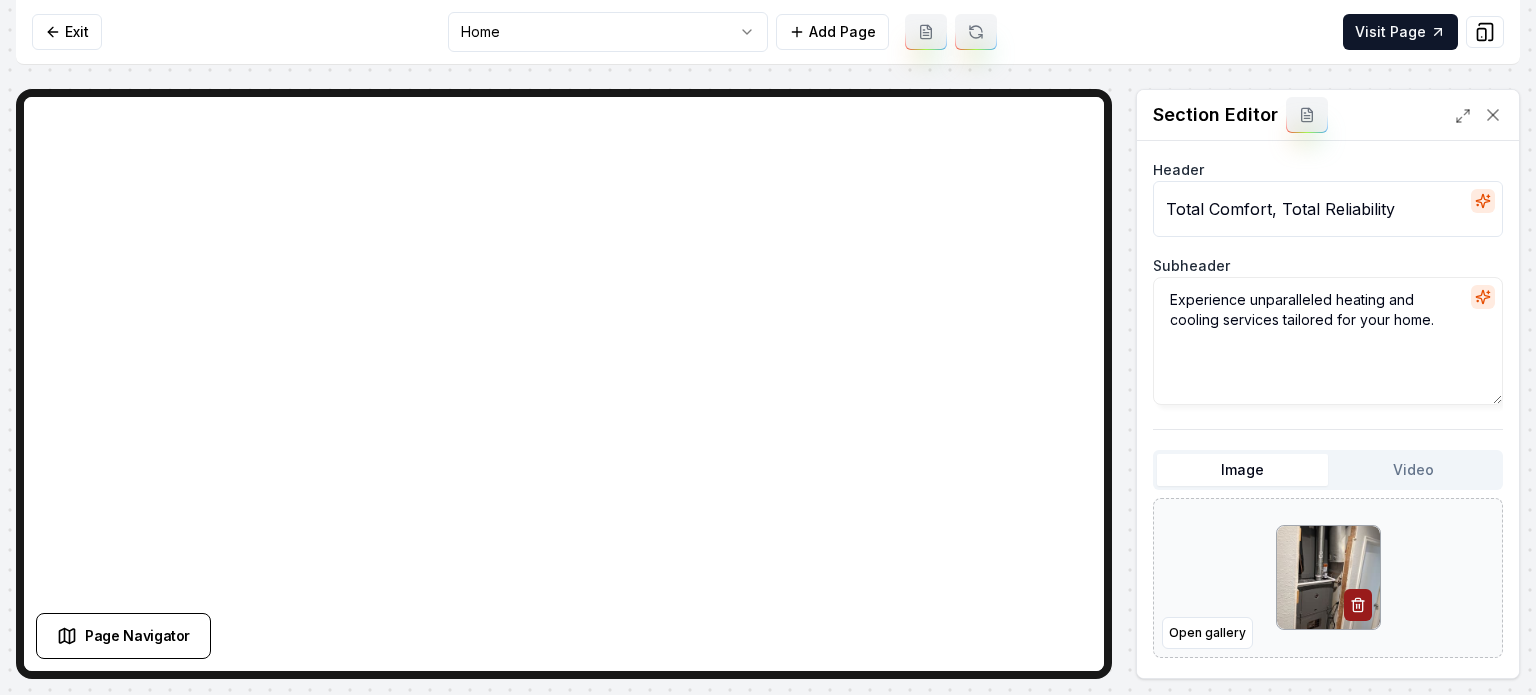 click on "Exit Home Add Page Visit Page" at bounding box center (768, 32) 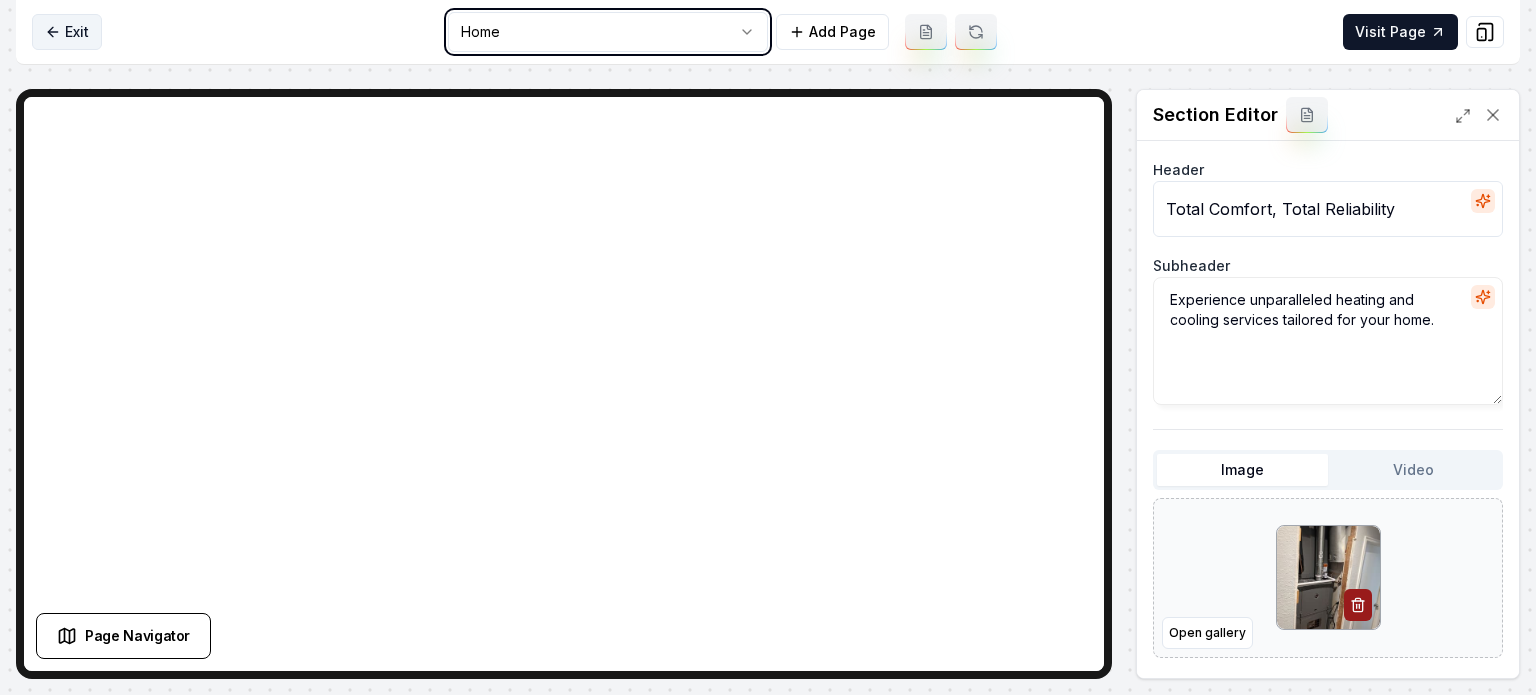 click on "Computer Required This feature is only available on a computer. Please switch to a computer to edit your site. Go back  Exit Home Add Page Visit Page  Page Navigator Page Settings Section Editor Header Total Comfort, Total Reliability Subheader Experience unparalleled heating and cooling services tailored for your home. Image Video Open gallery Custom buttons  off Your buttons will be based on the goals you set up. Discard Changes Save /dashboard/sites/86c6d197-f0eb-4f0a-bab5-64af4795b397/pages/1ad2a9c3-abf0-42bb-8e4f-abe35f042fe4" at bounding box center [768, 347] 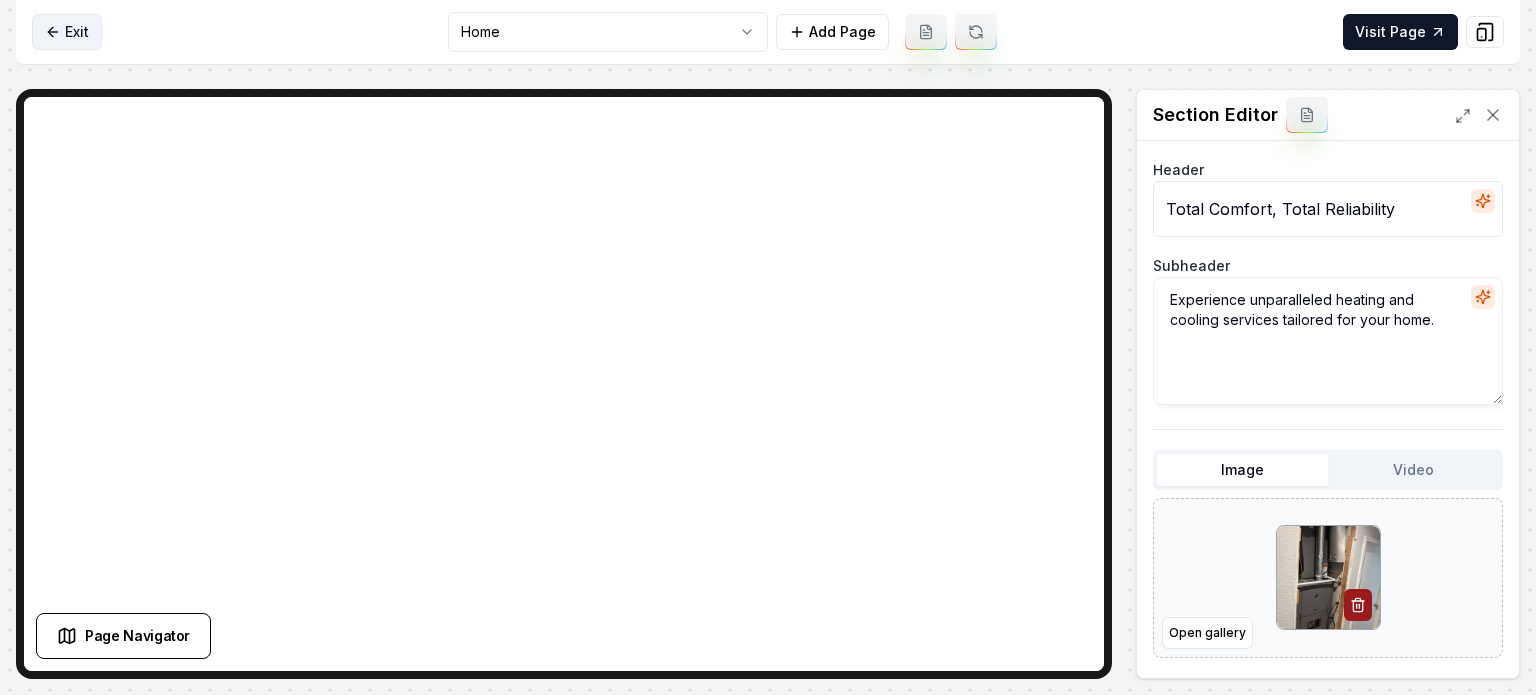 click 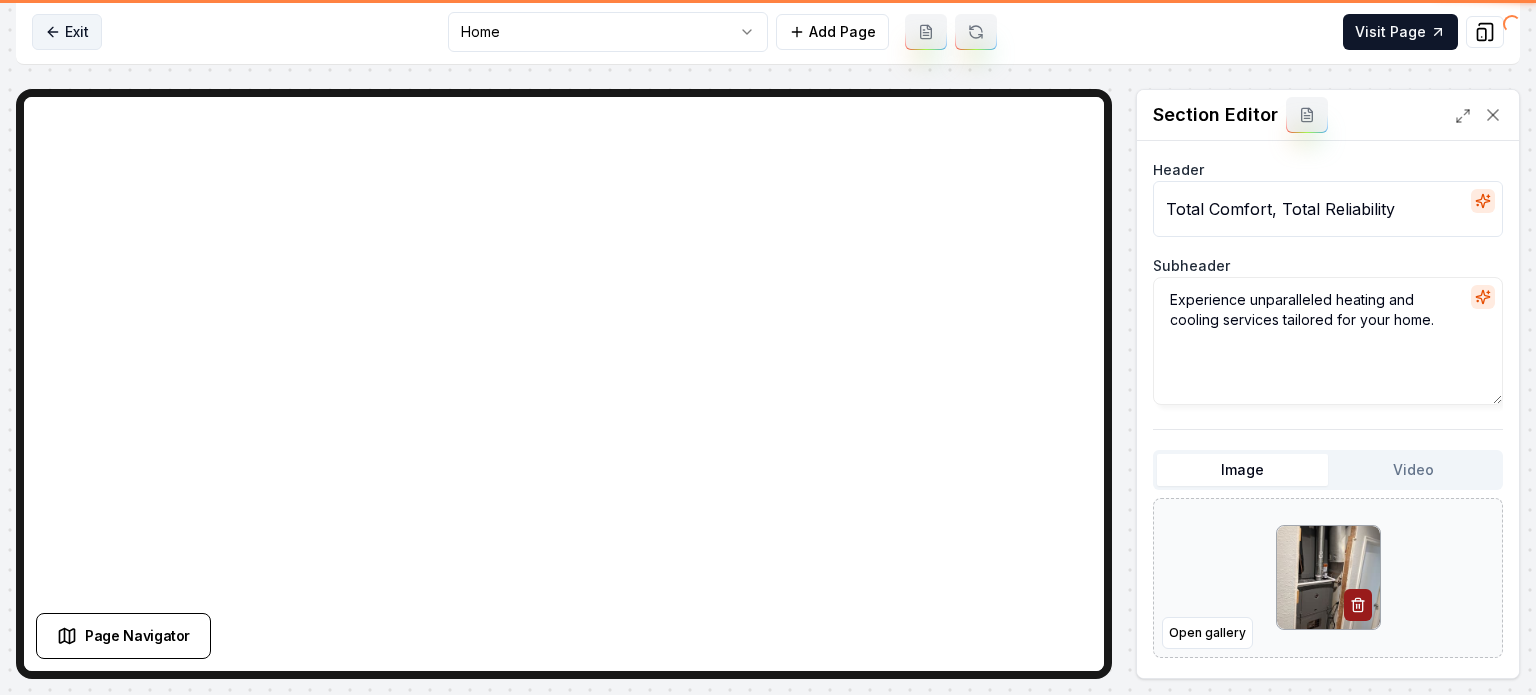 click 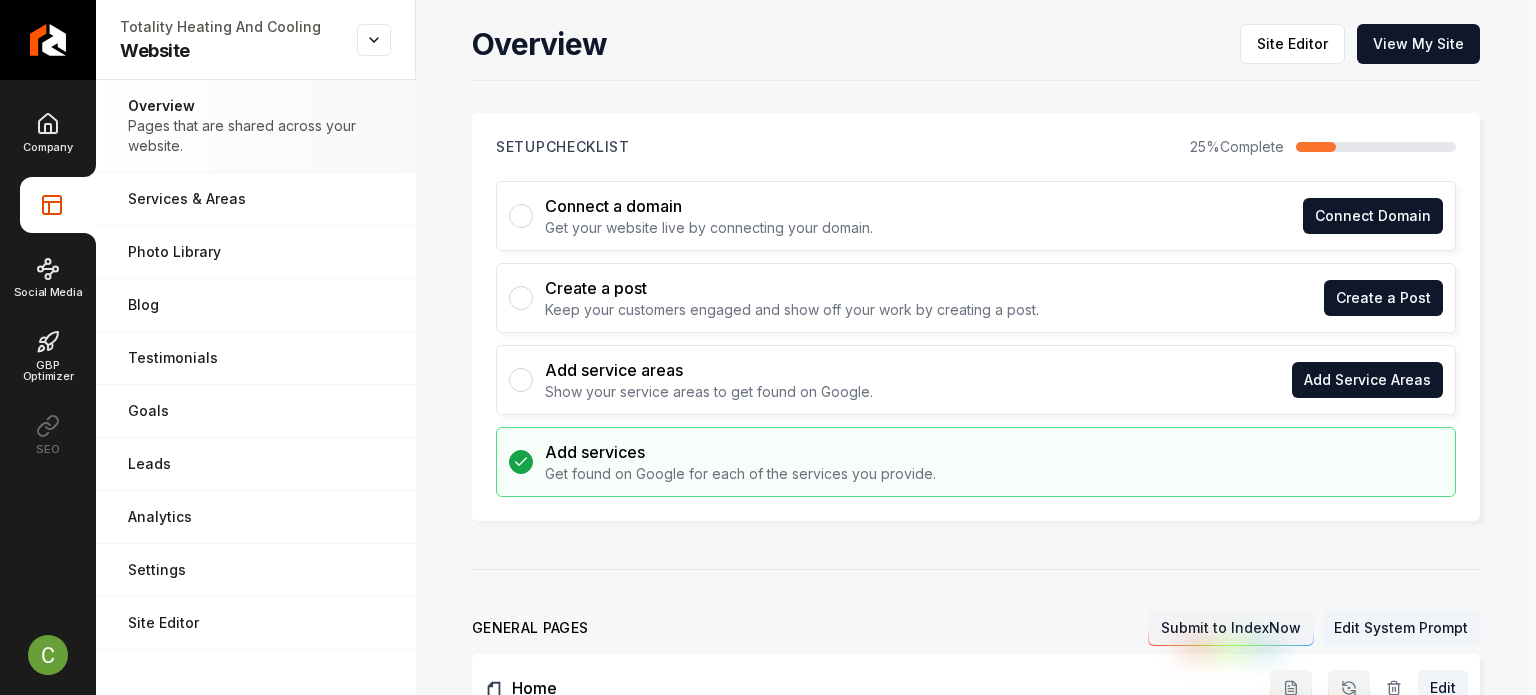 click on "Add service areas Show your service areas to get found on Google." at bounding box center [691, 380] 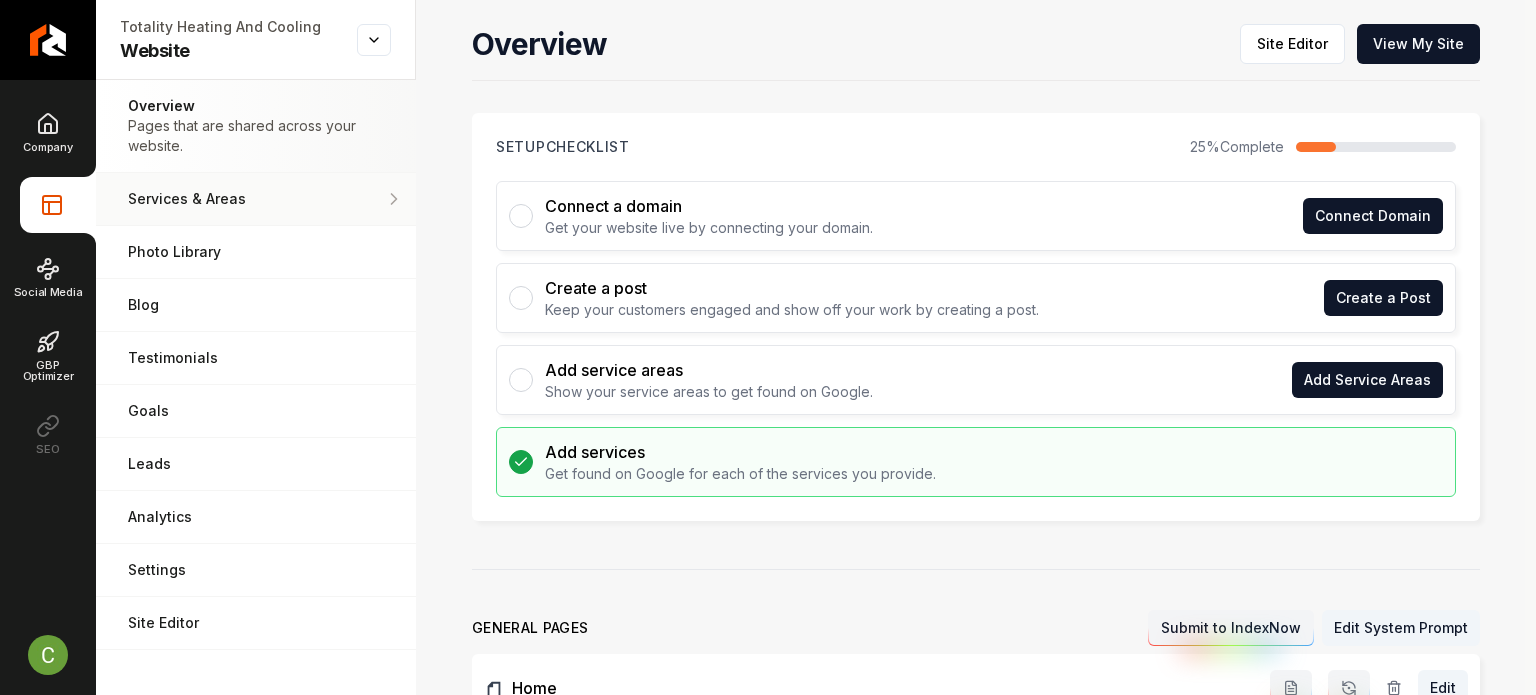 click on "Services & Areas Adjust your services and areas of expertise." at bounding box center [256, 199] 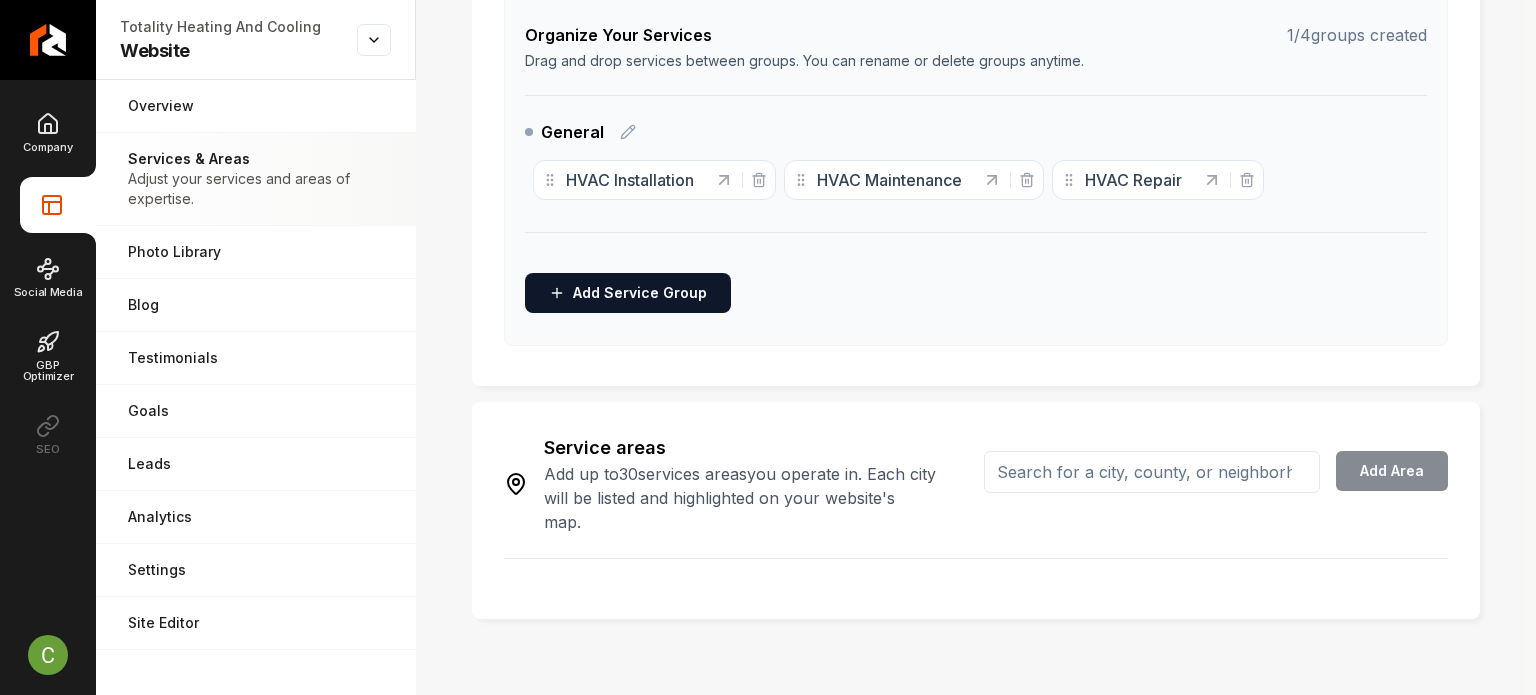 scroll, scrollTop: 496, scrollLeft: 0, axis: vertical 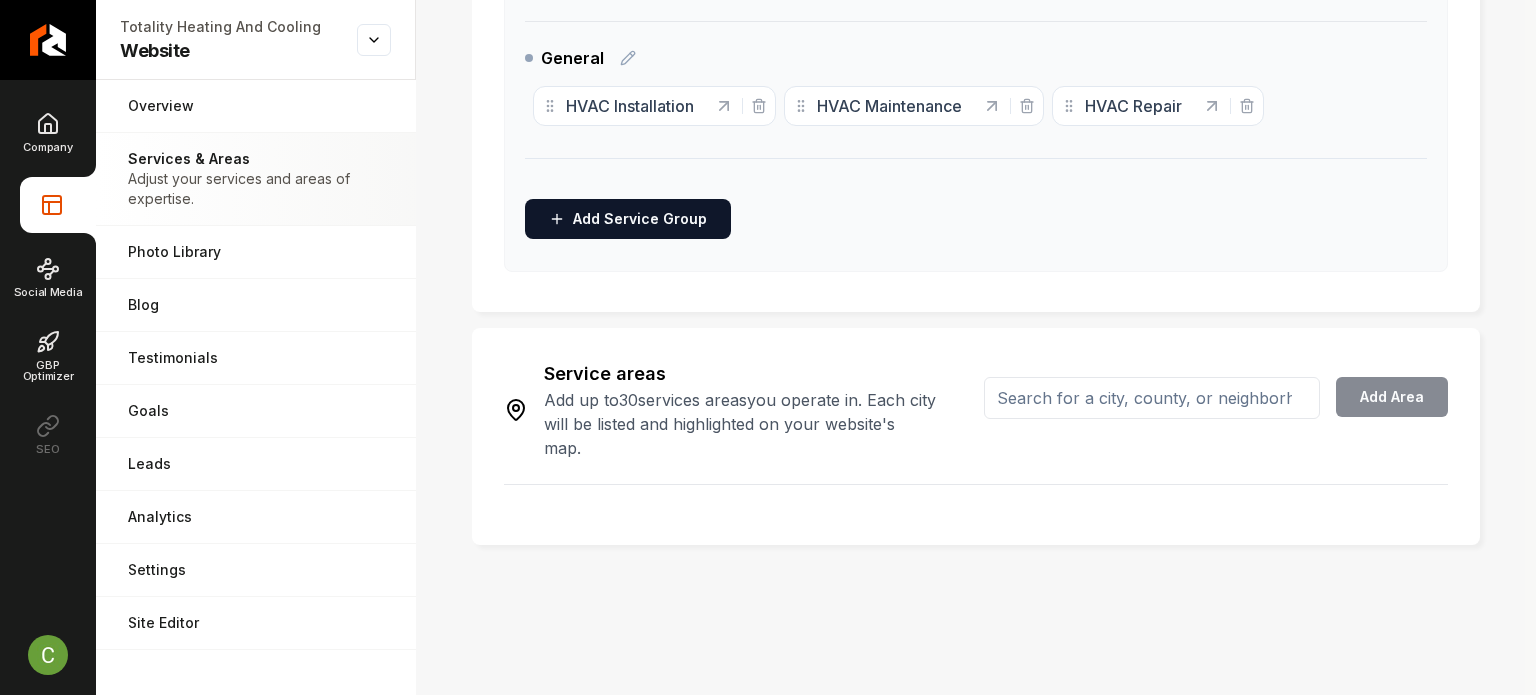 click at bounding box center [1152, 398] 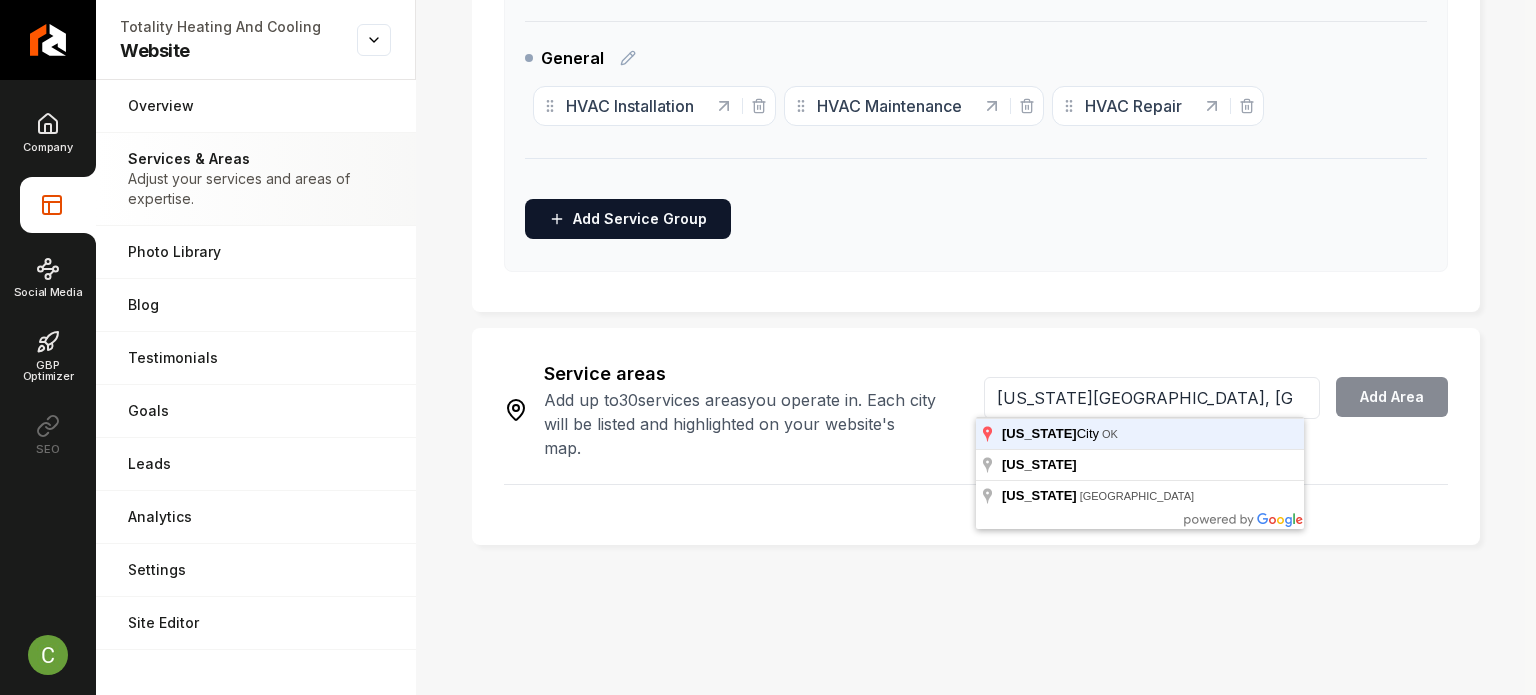 type on "[US_STATE][GEOGRAPHIC_DATA], [GEOGRAPHIC_DATA]" 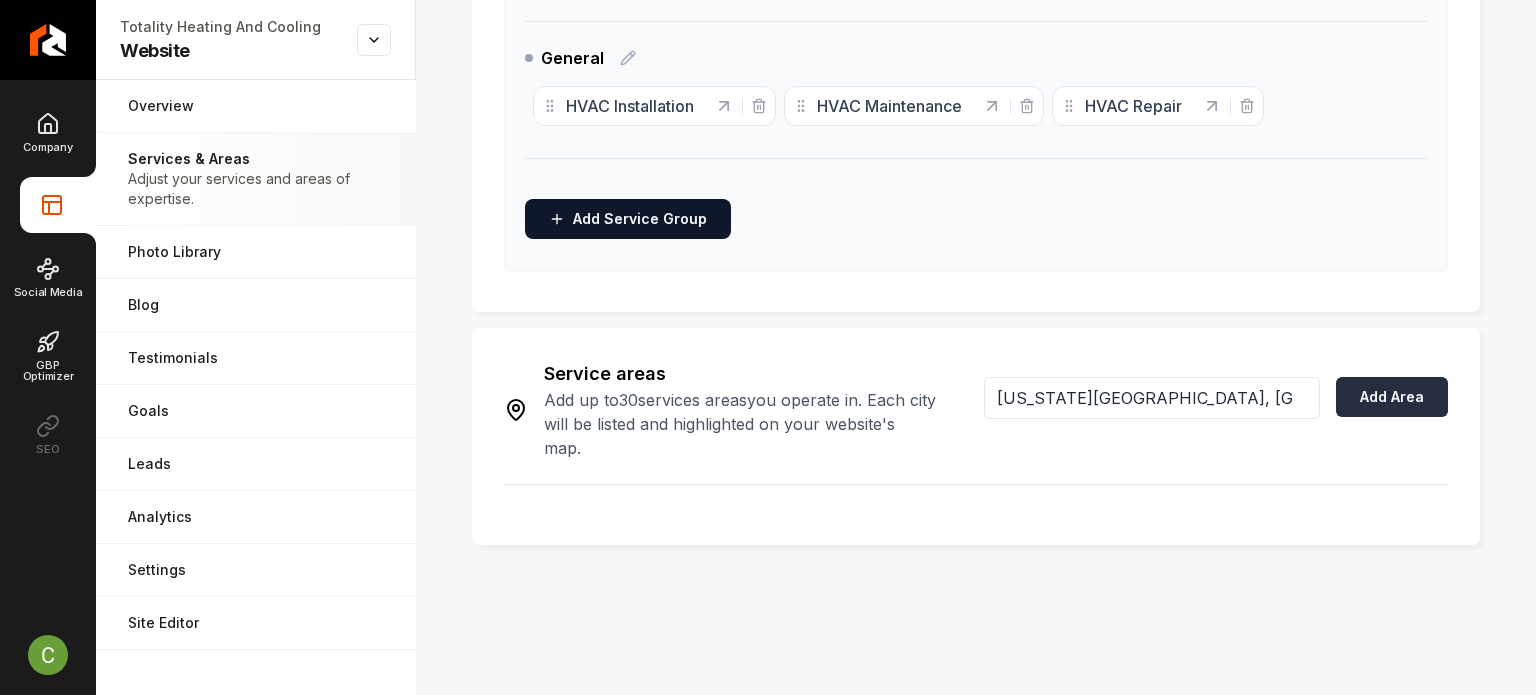 click on "Add Area" at bounding box center (1392, 397) 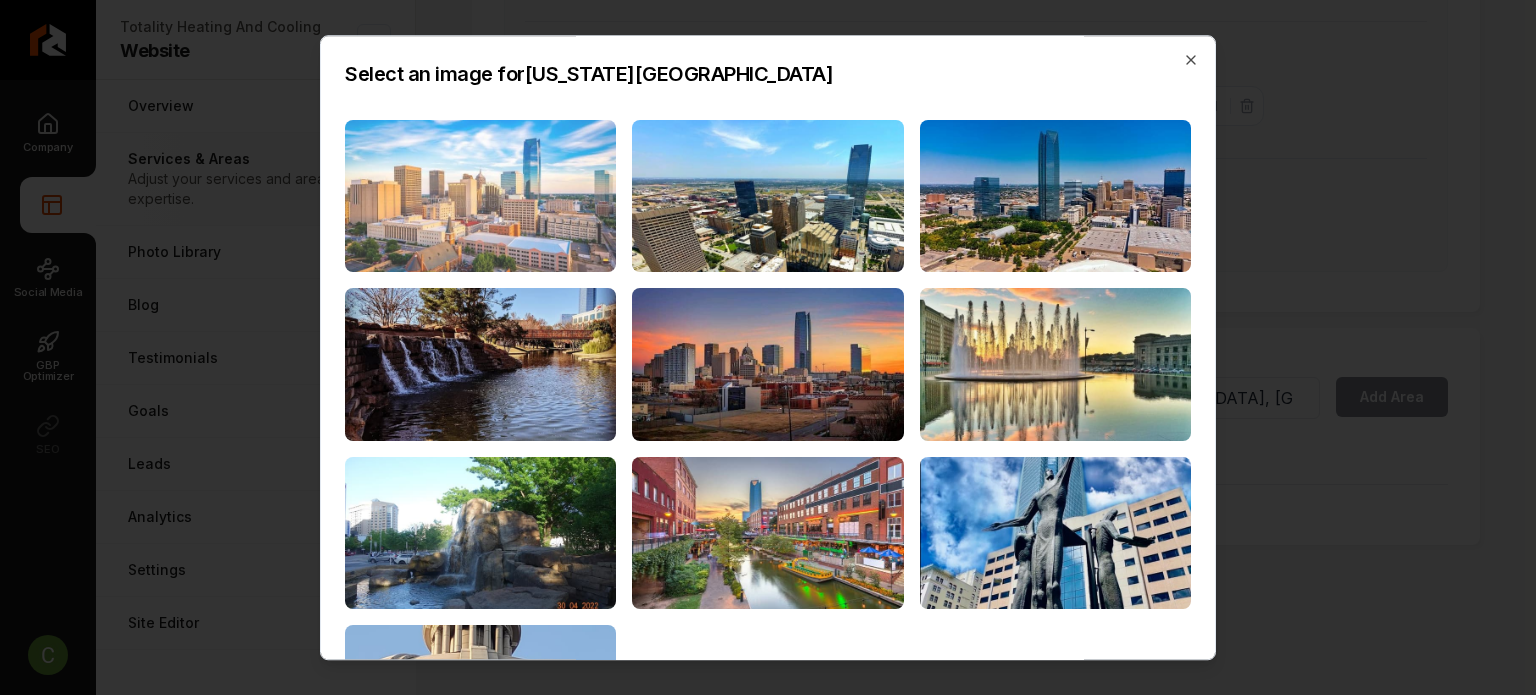 click at bounding box center (480, 196) 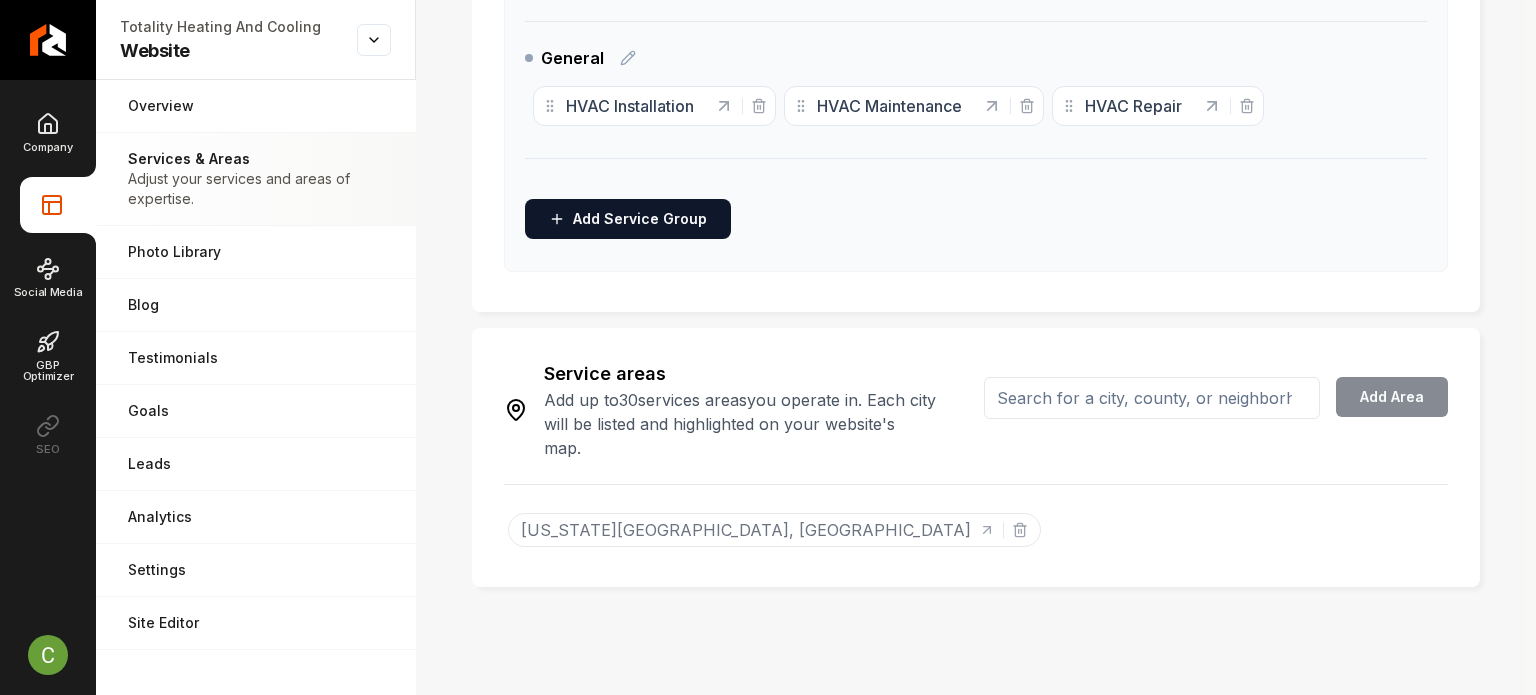 click at bounding box center [1152, 398] 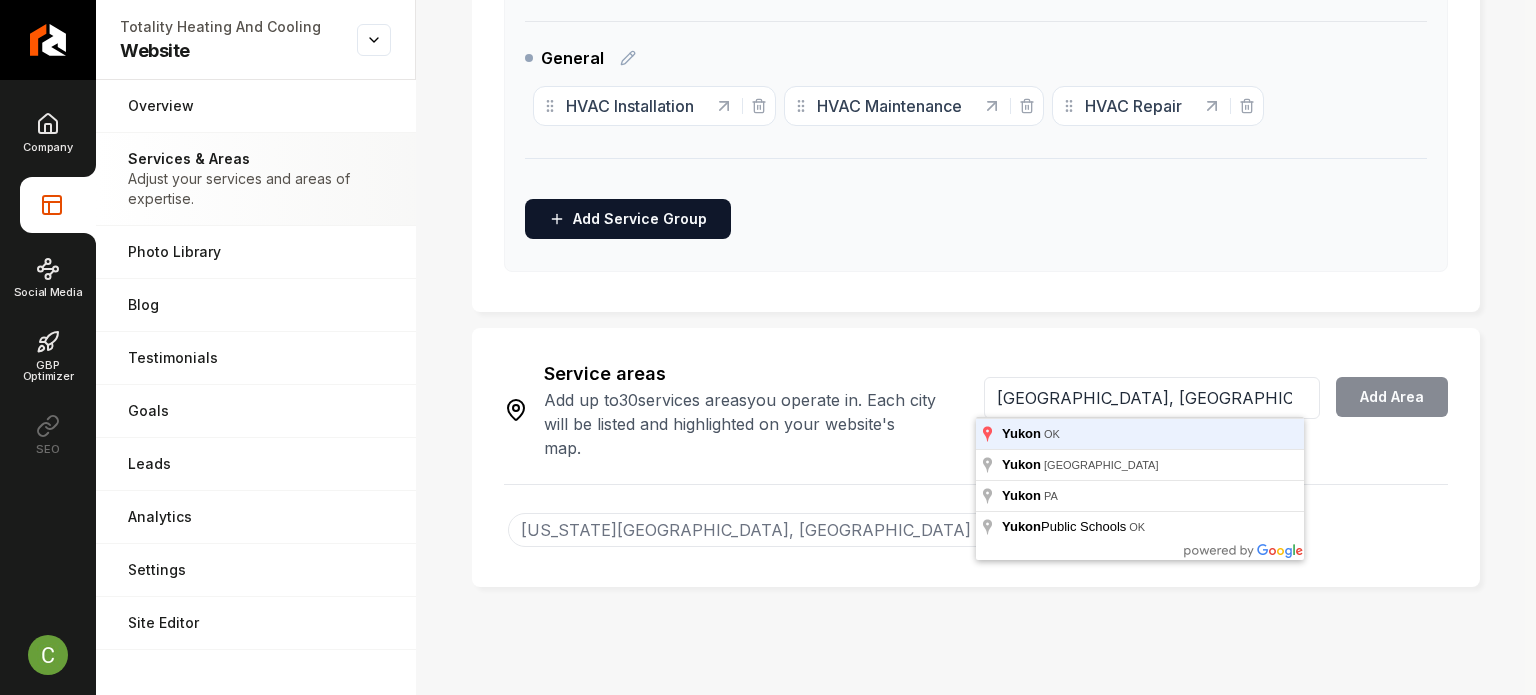 type on "Yukon, OK" 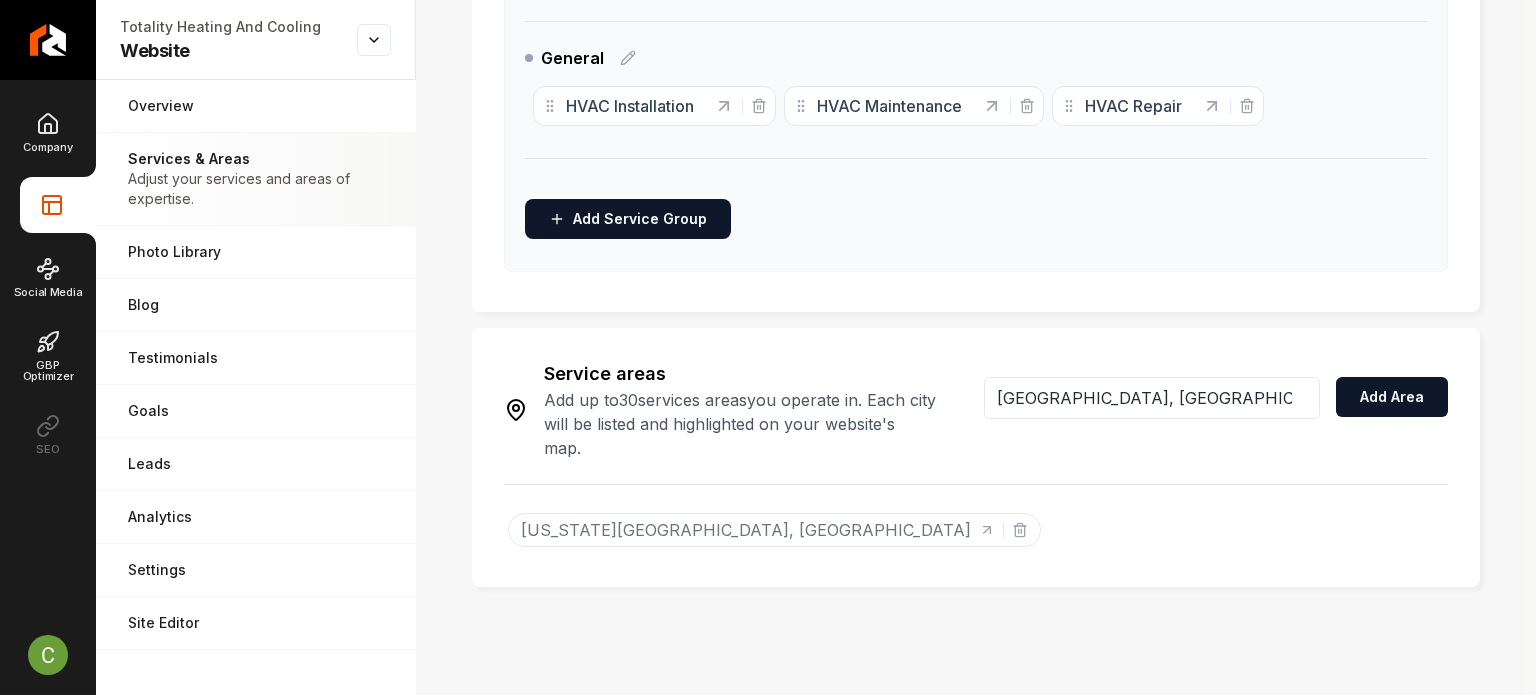 click on "Yukon, OK Add Area" at bounding box center [1216, 410] 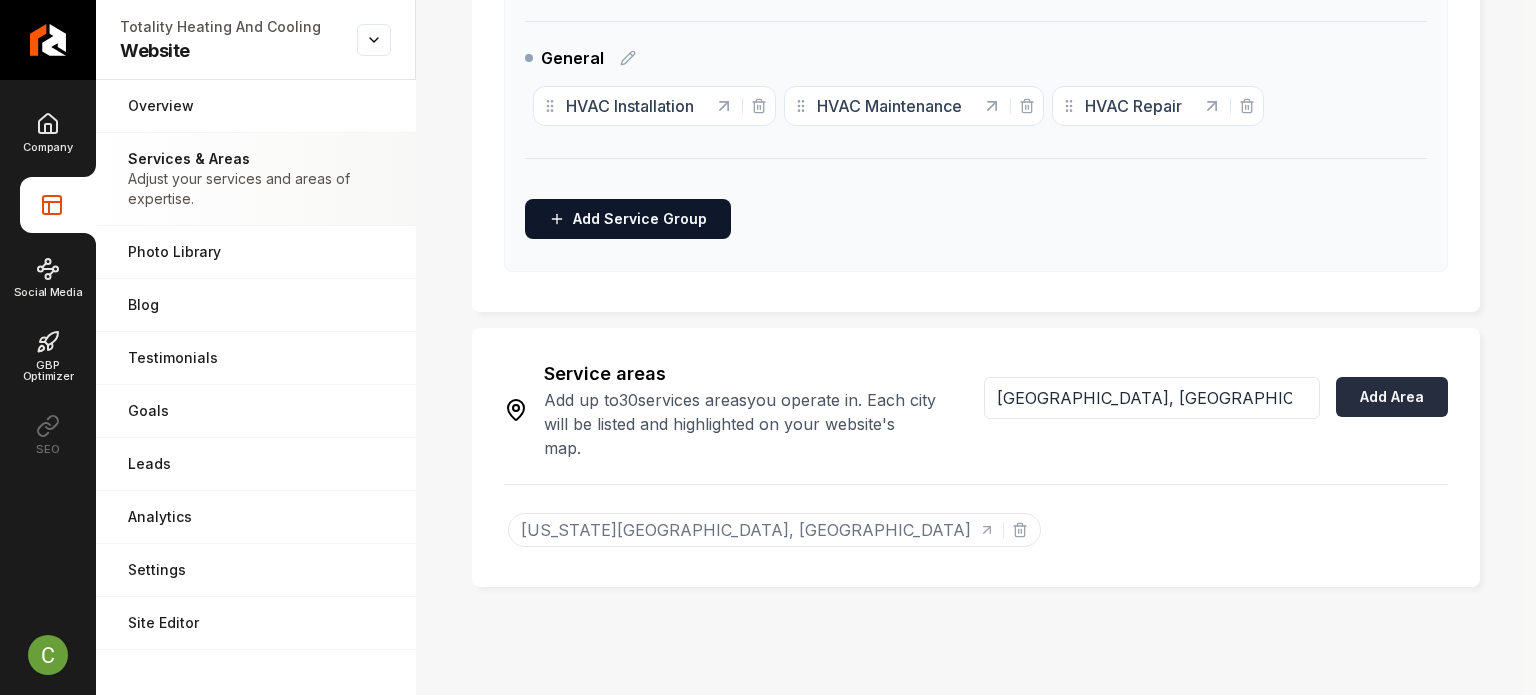 click on "Add Area" at bounding box center [1392, 397] 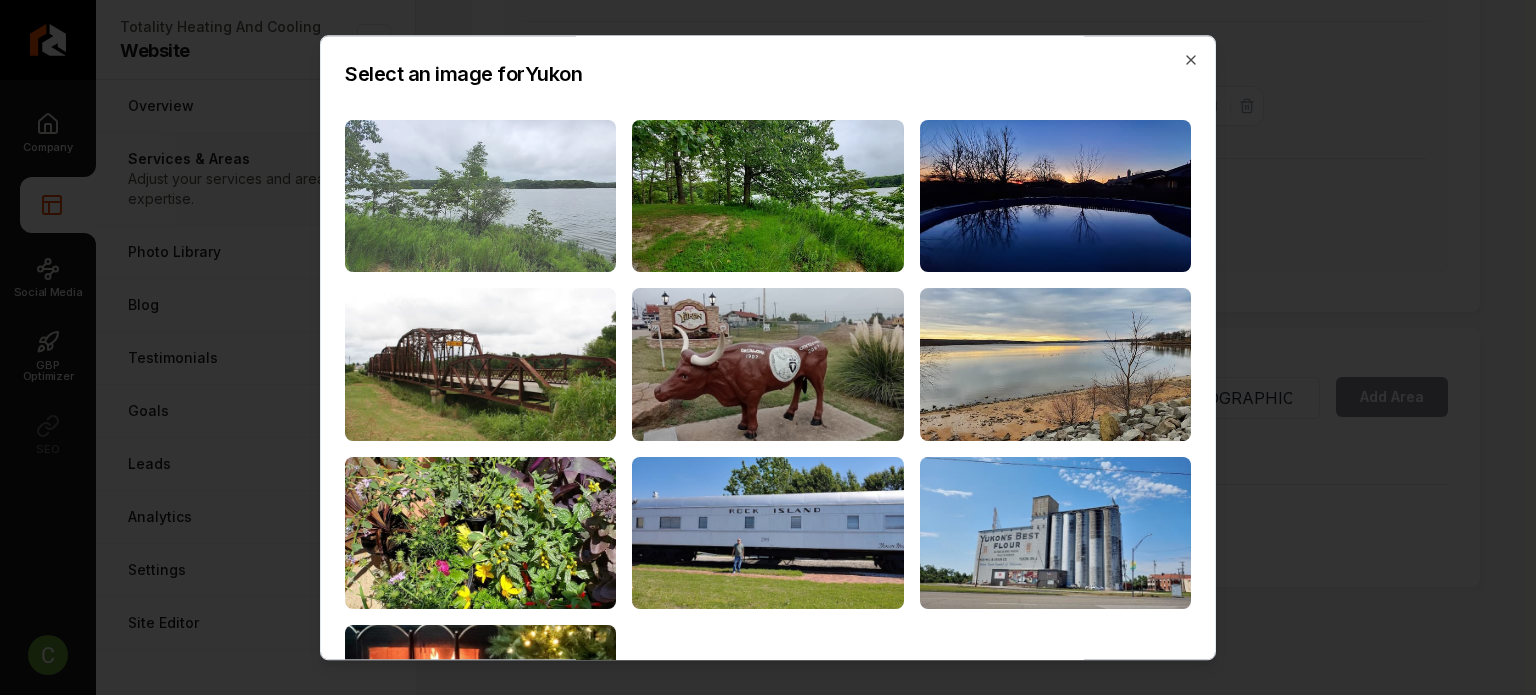 click at bounding box center [480, 196] 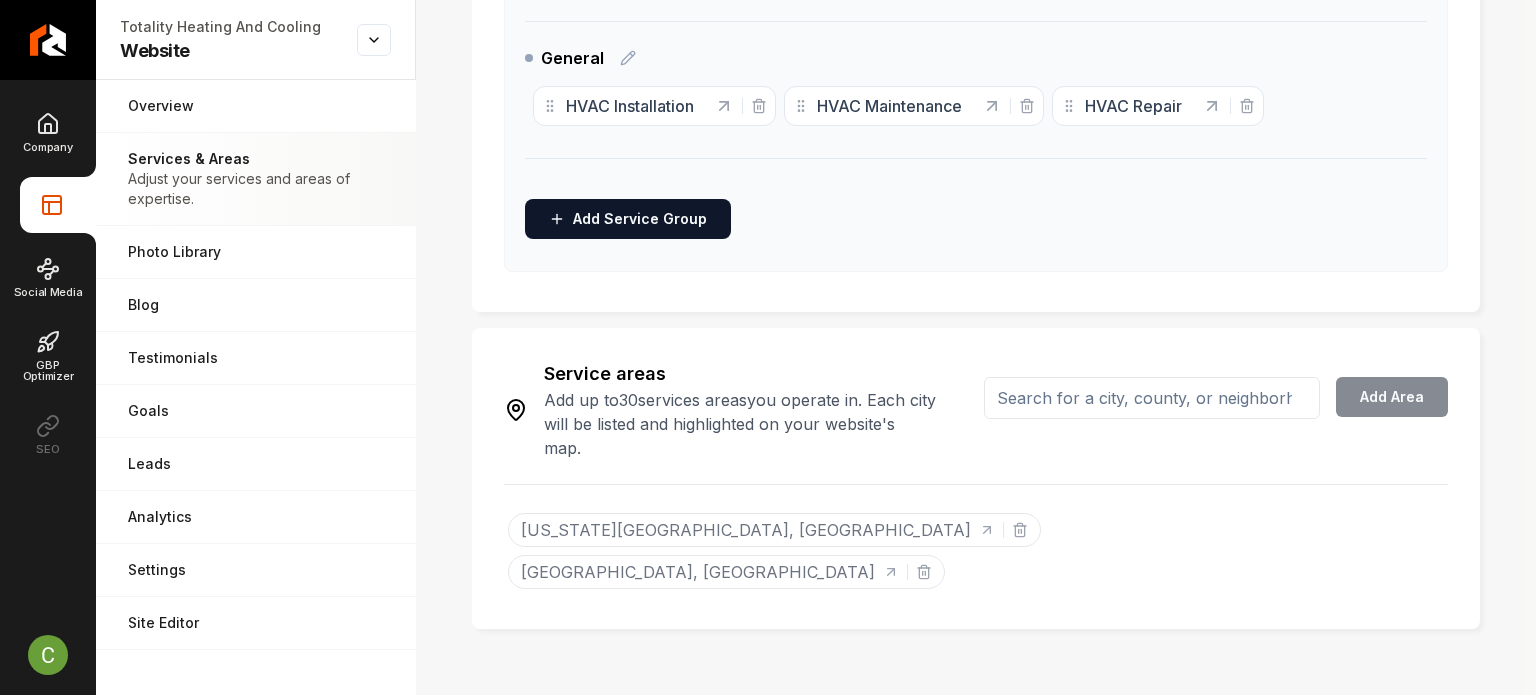 click at bounding box center (1152, 398) 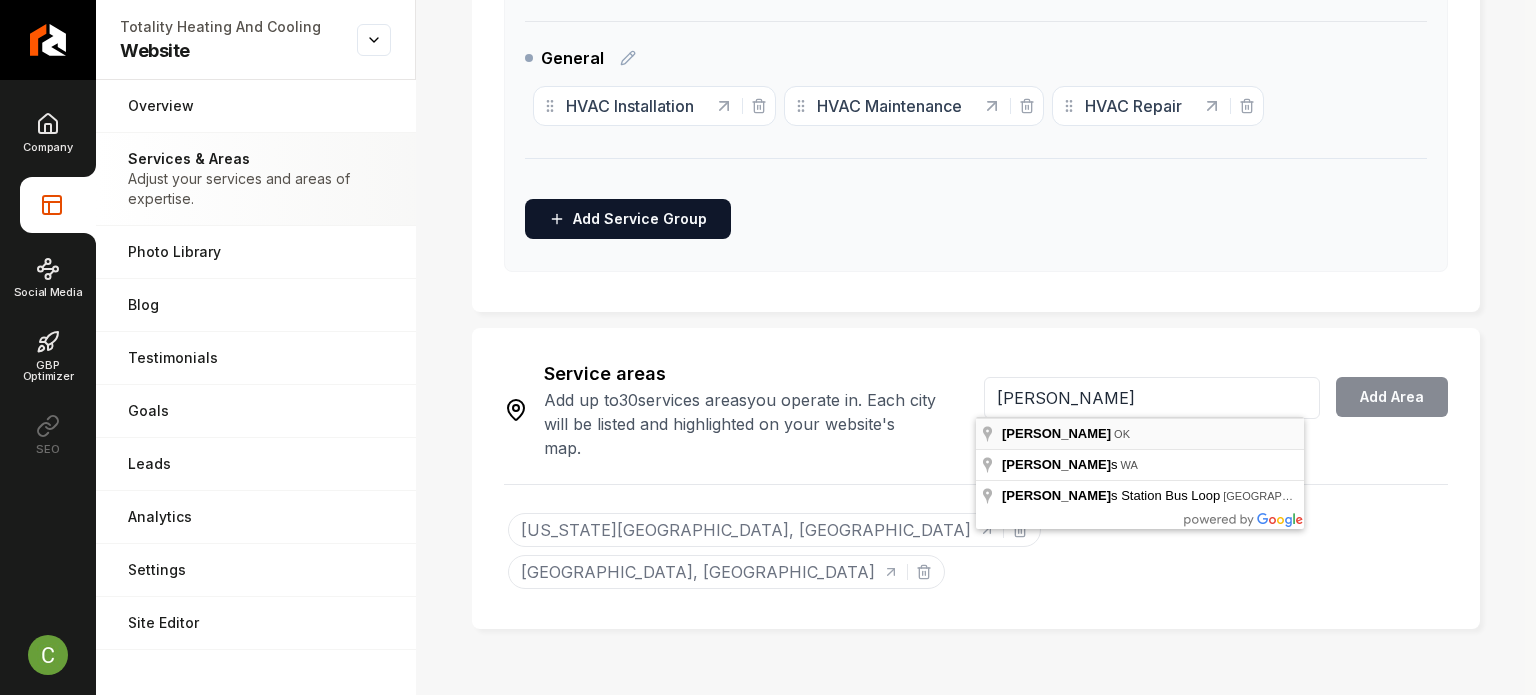type on "Edmond, OK" 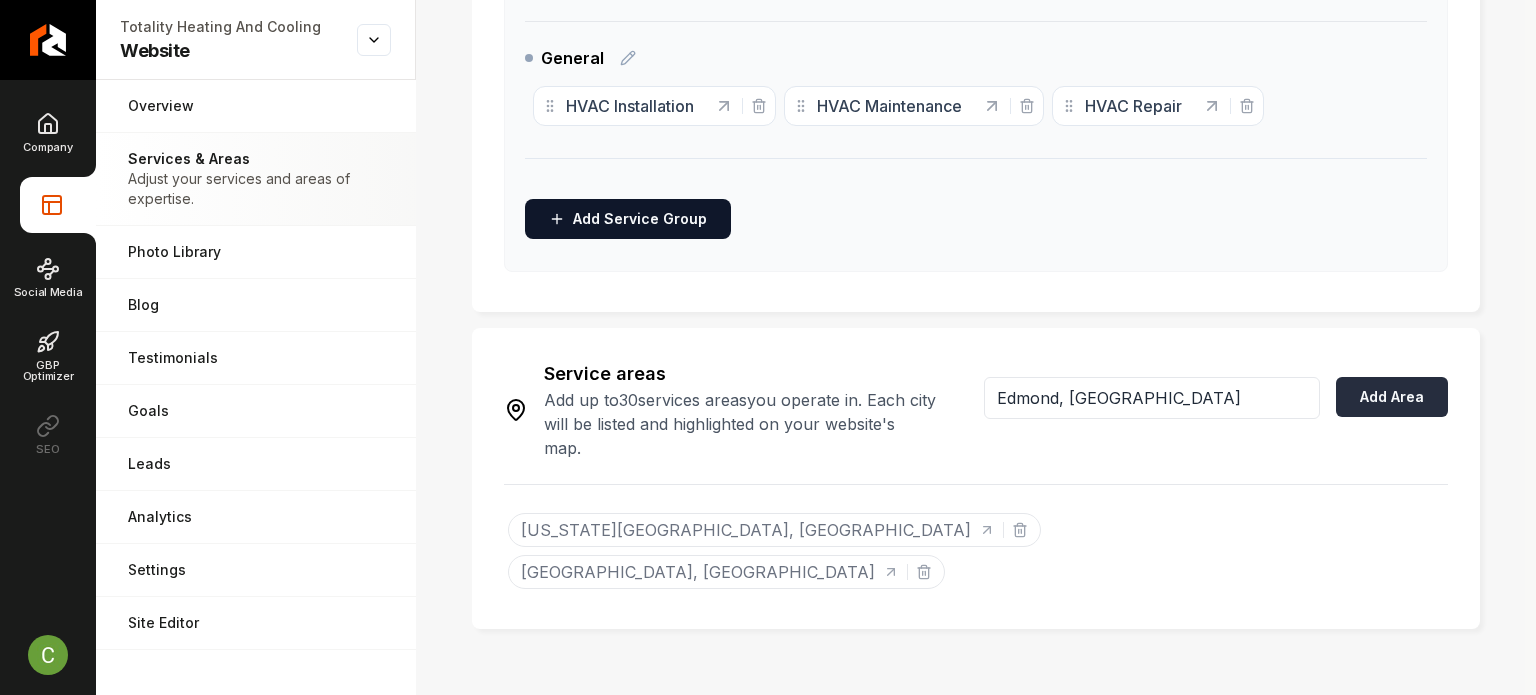 click on "Add Area" at bounding box center [1392, 397] 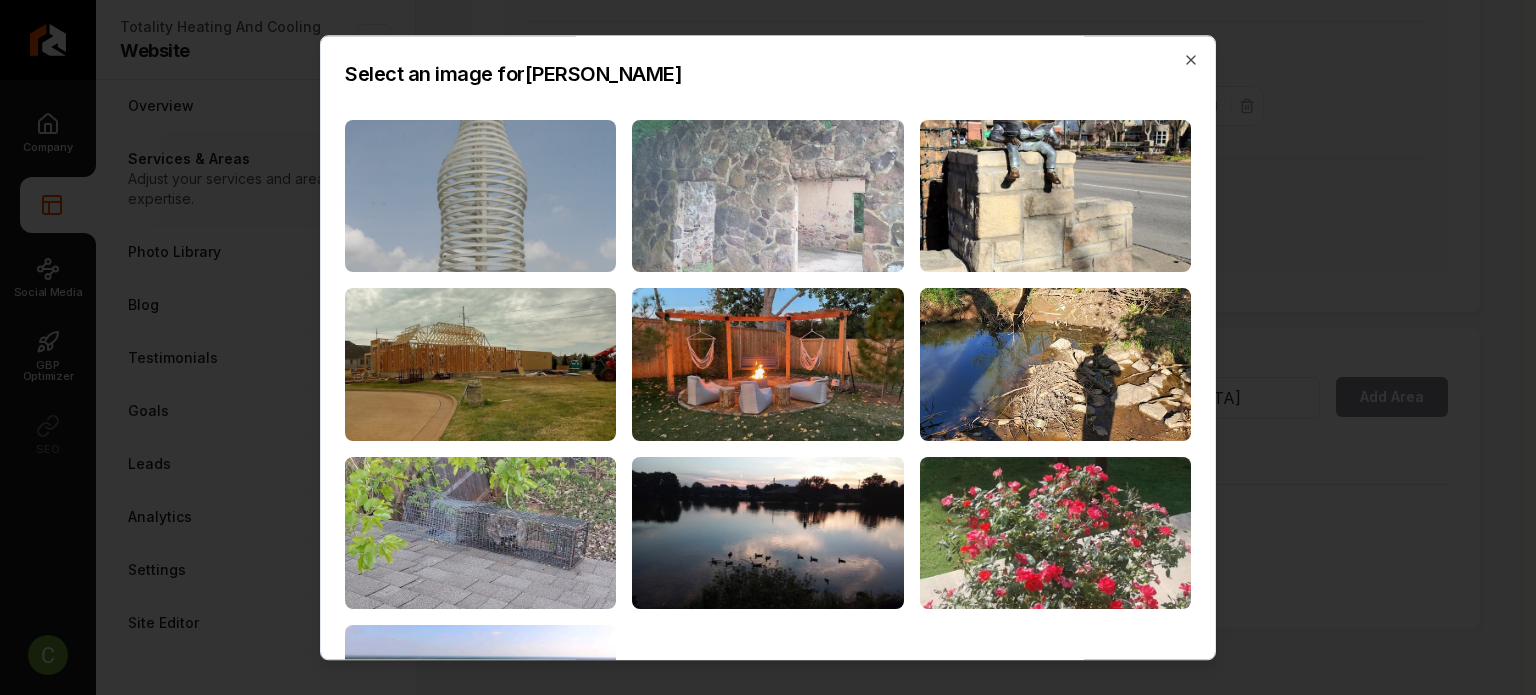 click at bounding box center [767, 196] 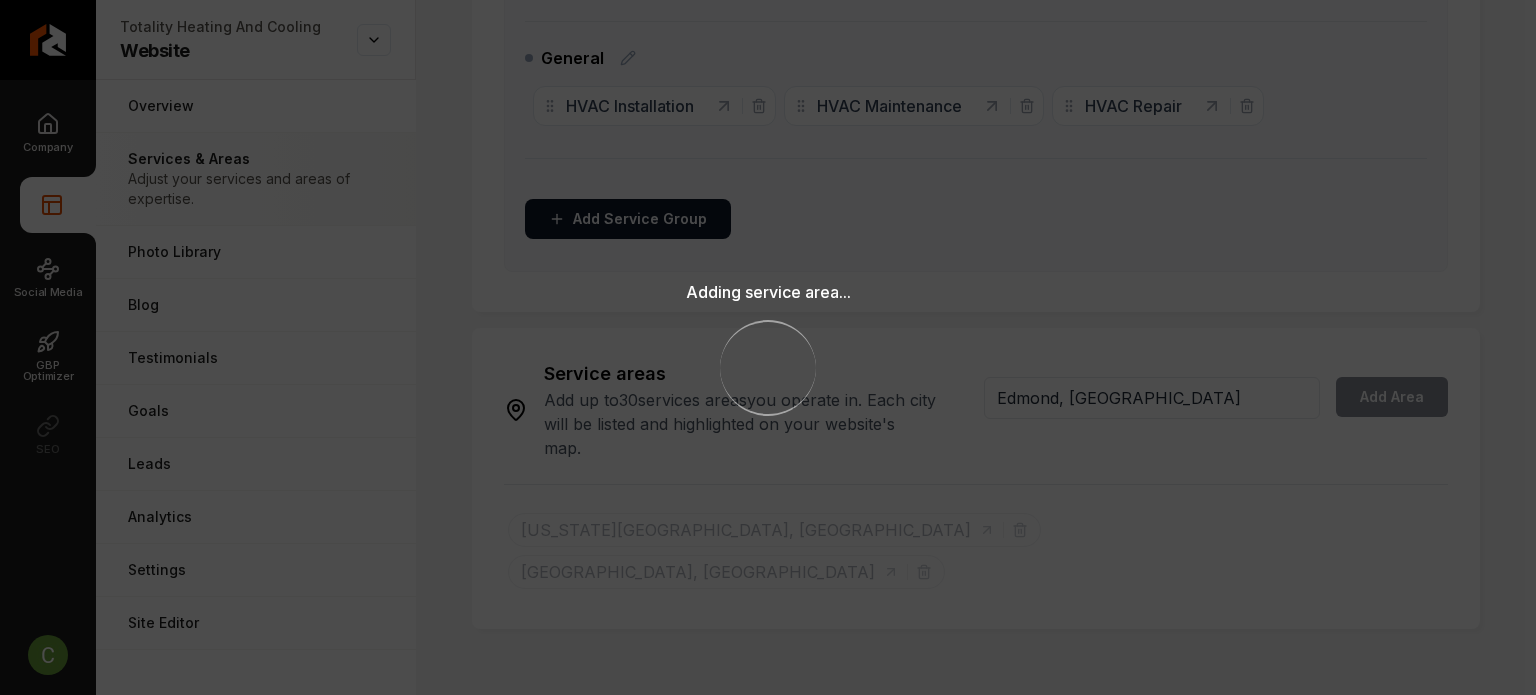 type 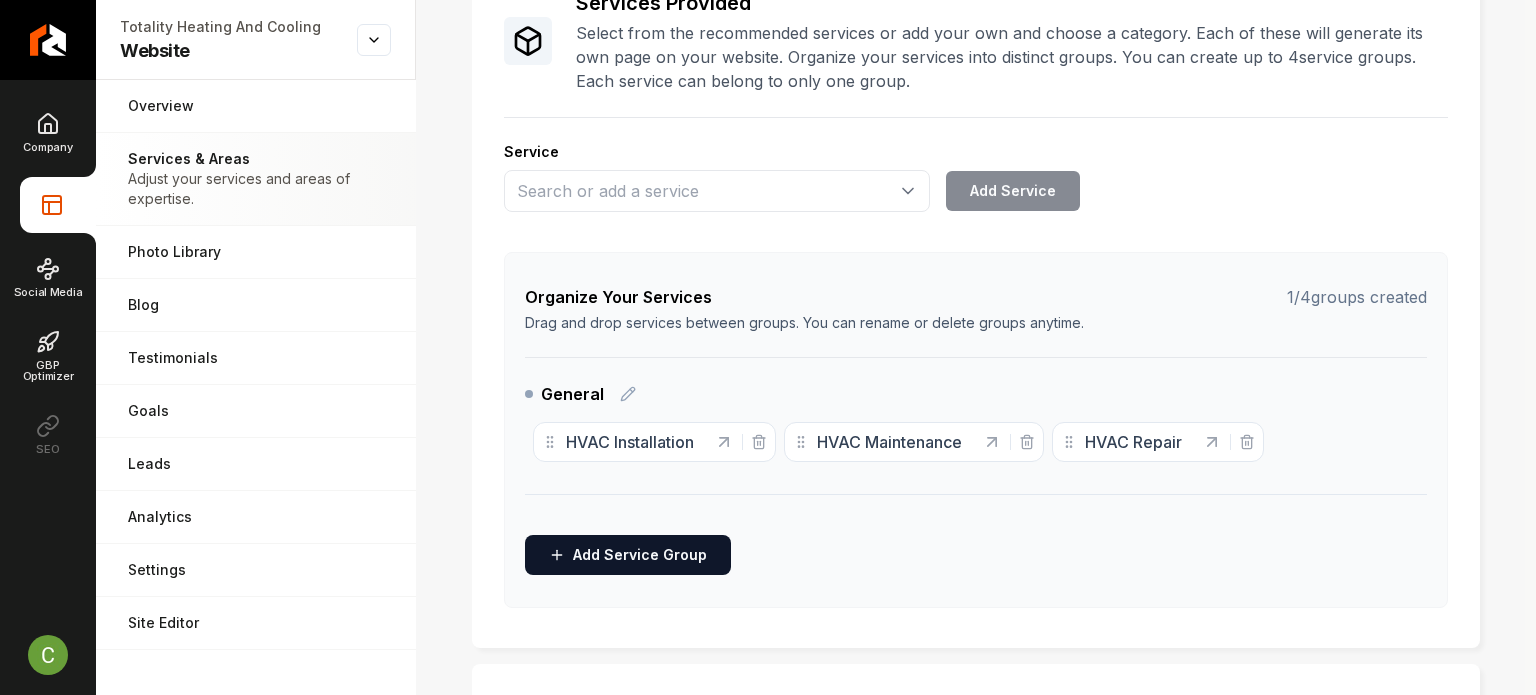 scroll, scrollTop: 0, scrollLeft: 0, axis: both 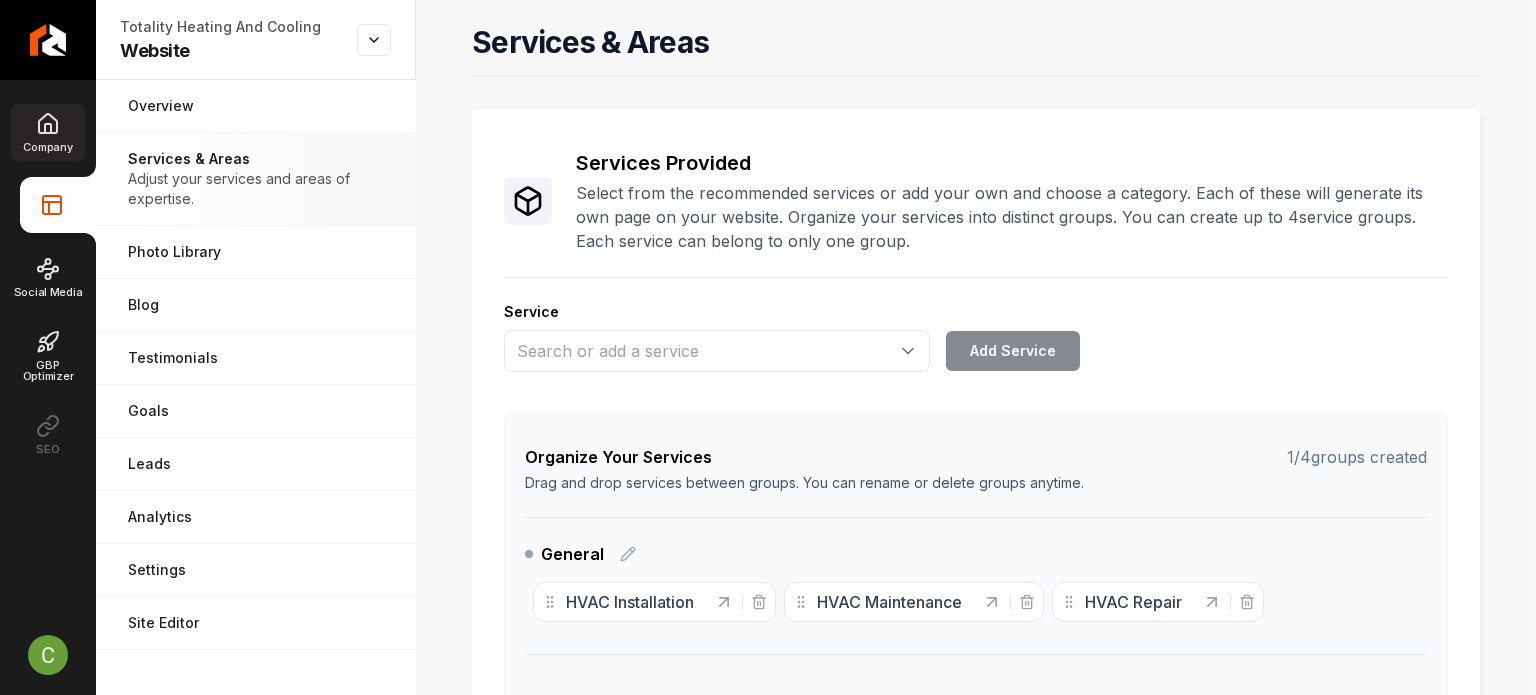 click 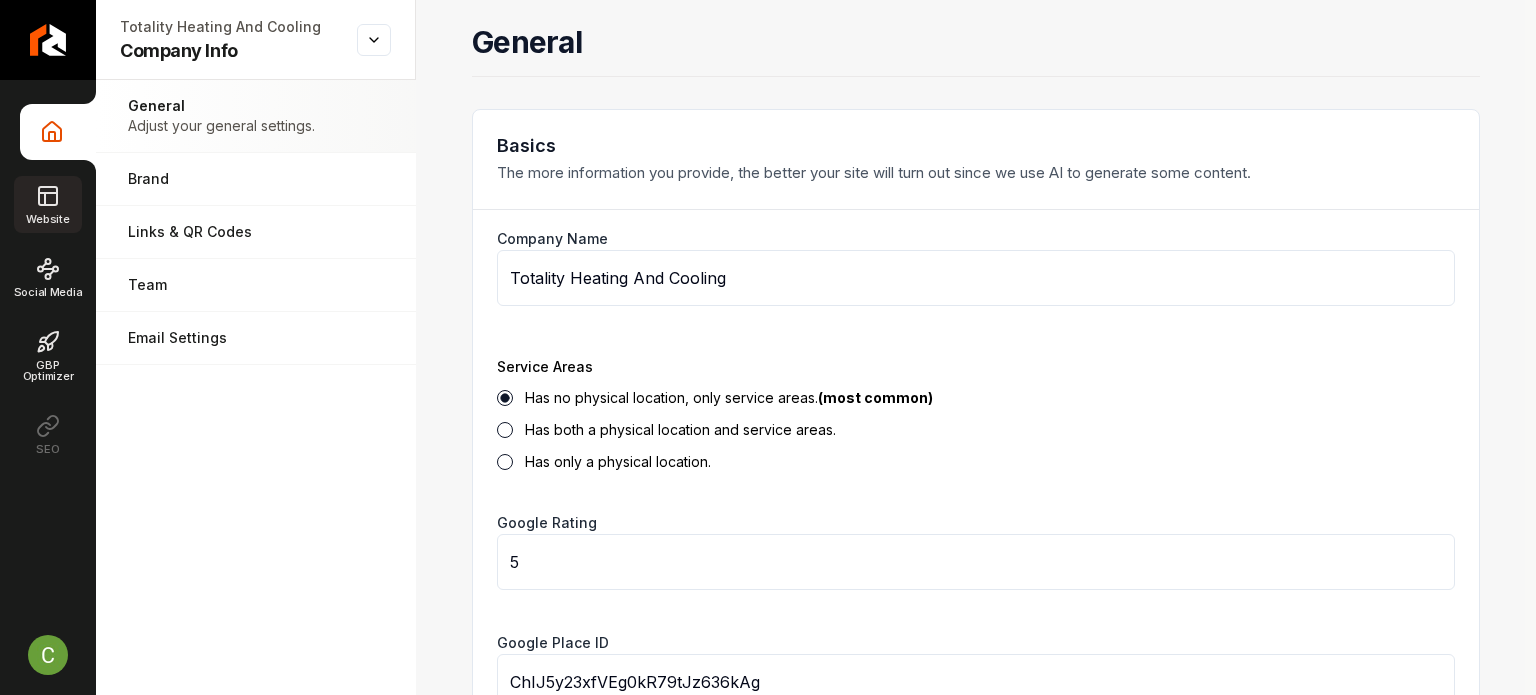 drag, startPoint x: 44, startPoint y: 171, endPoint x: 47, endPoint y: 190, distance: 19.235384 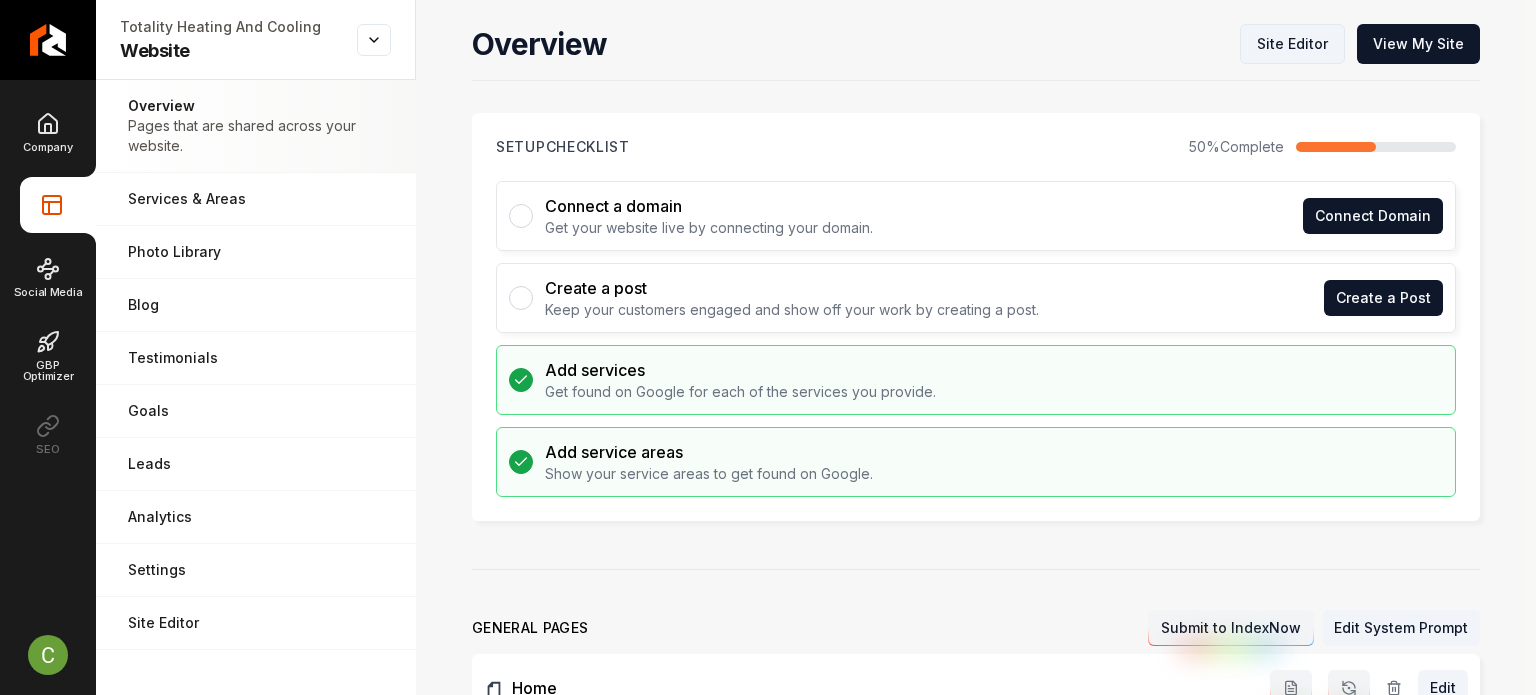 click on "Site Editor" at bounding box center [1292, 44] 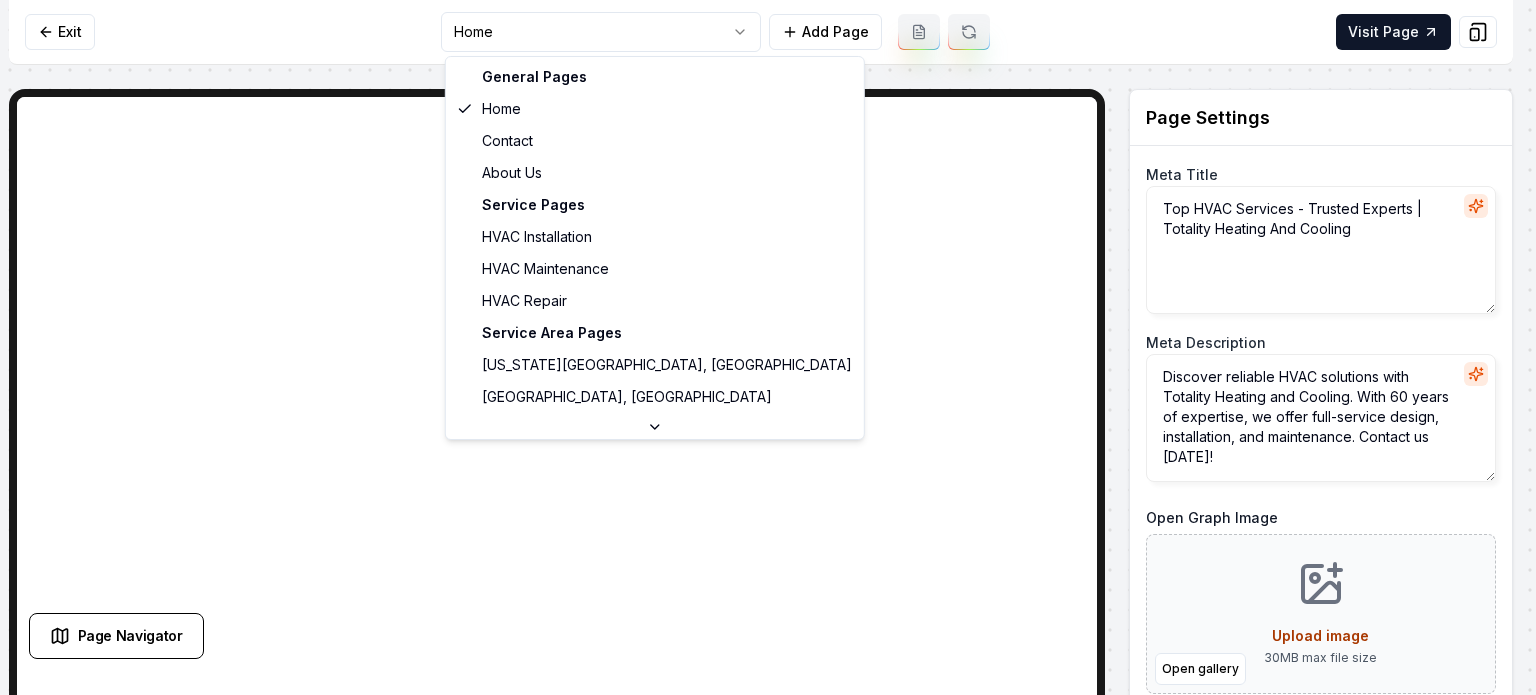 click on "Computer Required This feature is only available on a computer. Please switch to a computer to edit your site. Go back  Exit Home Add Page Visit Page  Page Navigator Page Settings Meta Title Top HVAC Services - Trusted Experts | Totality Heating And Cooling Meta Description Discover reliable HVAC solutions with Totality Heating and Cooling. With 60 years of expertise, we offer full-service design, installation, and maintenance. Contact us today! Open Graph Image Open gallery Upload image 30  MB max file size Discard Changes Save Section Editor Unsupported section type /dashboard/sites/86c6d197-f0eb-4f0a-bab5-64af4795b397/pages/1ad2a9c3-abf0-42bb-8e4f-abe35f042fe4 General Pages Home Contact About Us Service Pages HVAC Installation HVAC Maintenance HVAC Repair Service Area Pages Oklahoma City, OK Yukon, OK Edmond, OK" at bounding box center (768, 347) 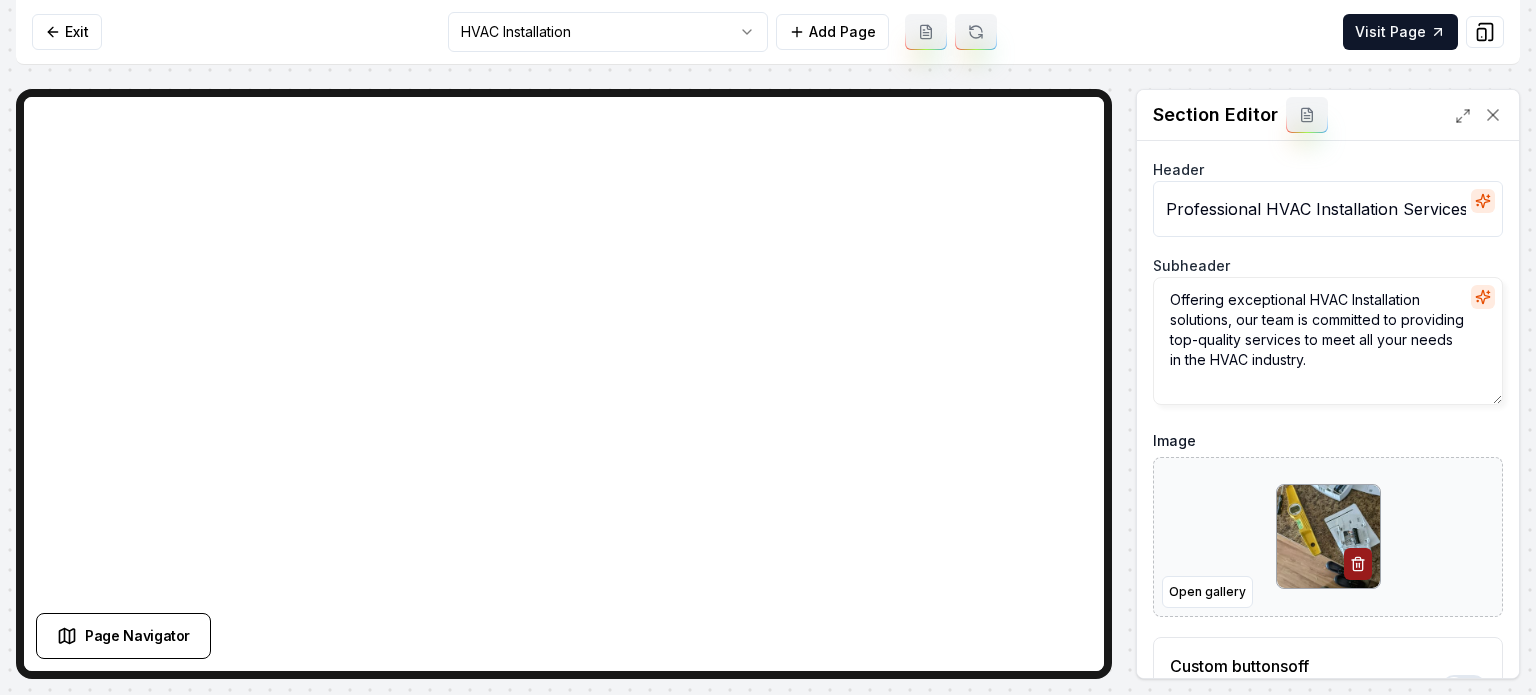 drag, startPoint x: 559, startPoint y: 54, endPoint x: 552, endPoint y: 40, distance: 15.652476 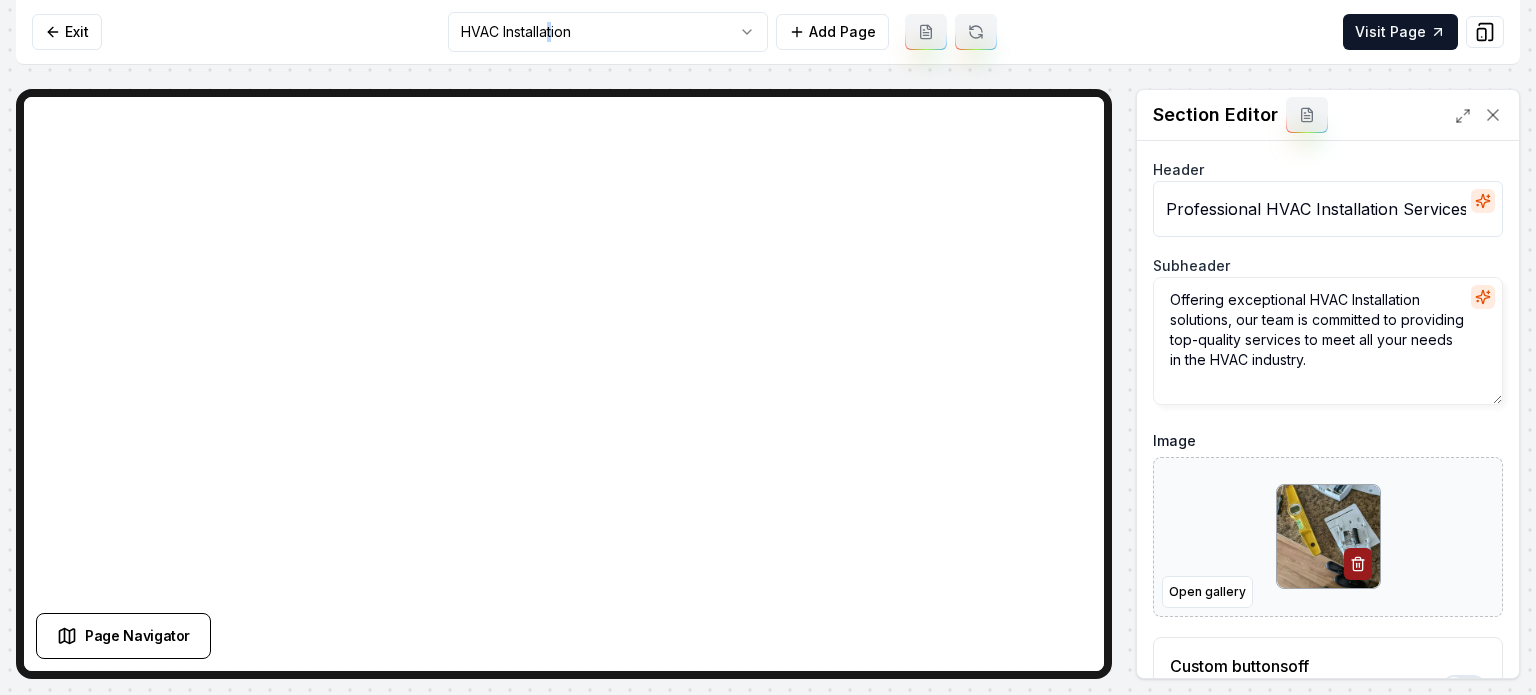 click on "Computer Required This feature is only available on a computer. Please switch to a computer to edit your site. Go back  Exit HVAC Installation Add Page Visit Page  Page Navigator Page Settings Section Editor Header Professional HVAC Installation Services Subheader Offering exceptional HVAC Installation solutions, our team is committed to providing top-quality services to meet all your needs in the HVAC industry. Image Open gallery Custom buttons  off Your buttons will be based on the goals you set up. Discard Changes Save /dashboard/sites/86c6d197-f0eb-4f0a-bab5-64af4795b397/pages/f5b6e1f4-4925-4ec6-ae15-4aa823587271" at bounding box center (768, 347) 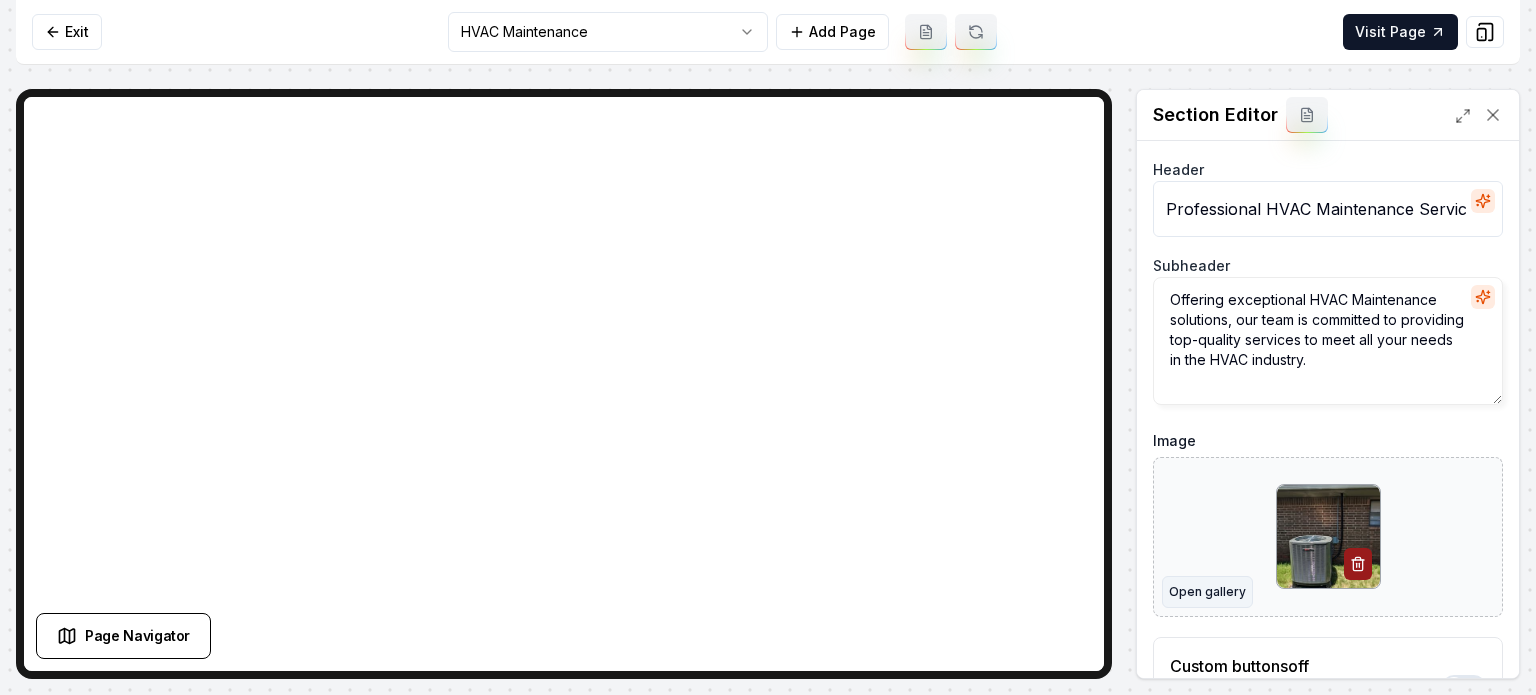click on "Open gallery" at bounding box center (1207, 592) 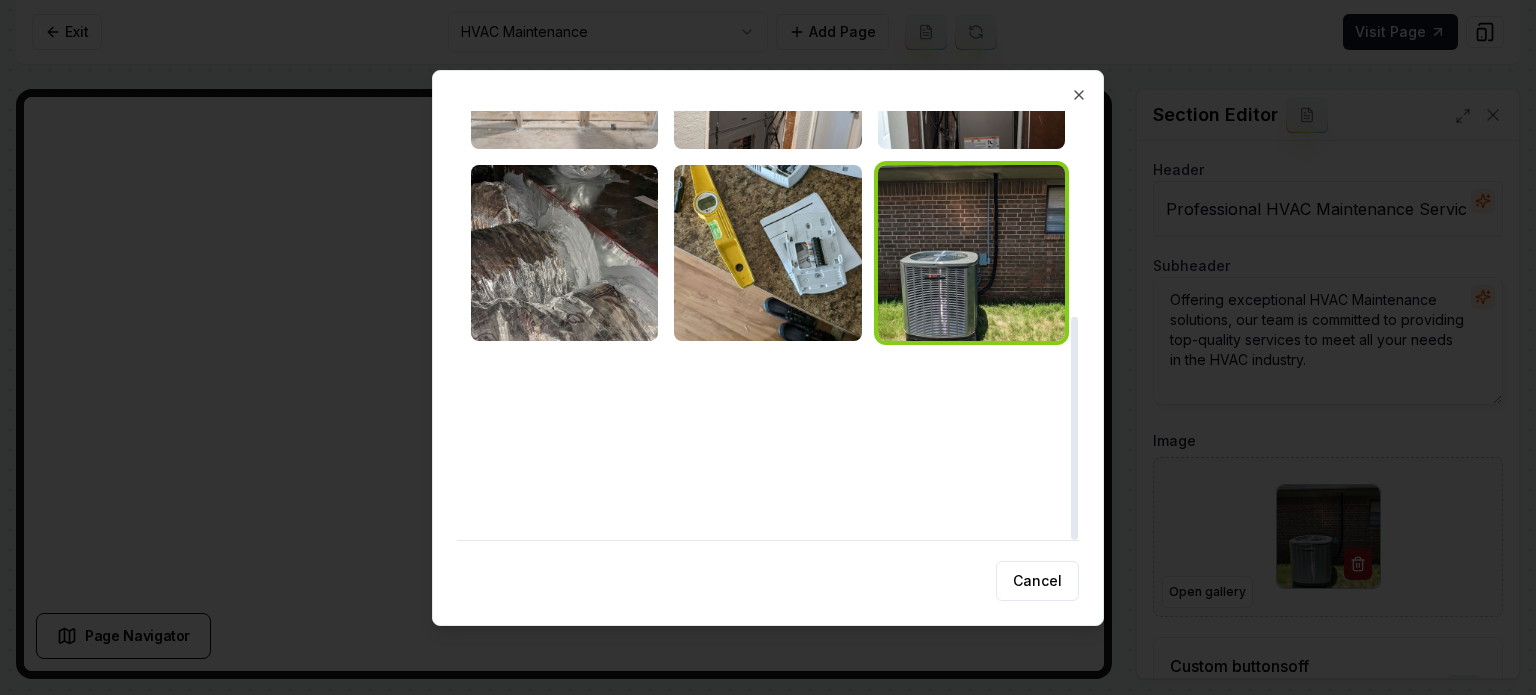 scroll, scrollTop: 393, scrollLeft: 0, axis: vertical 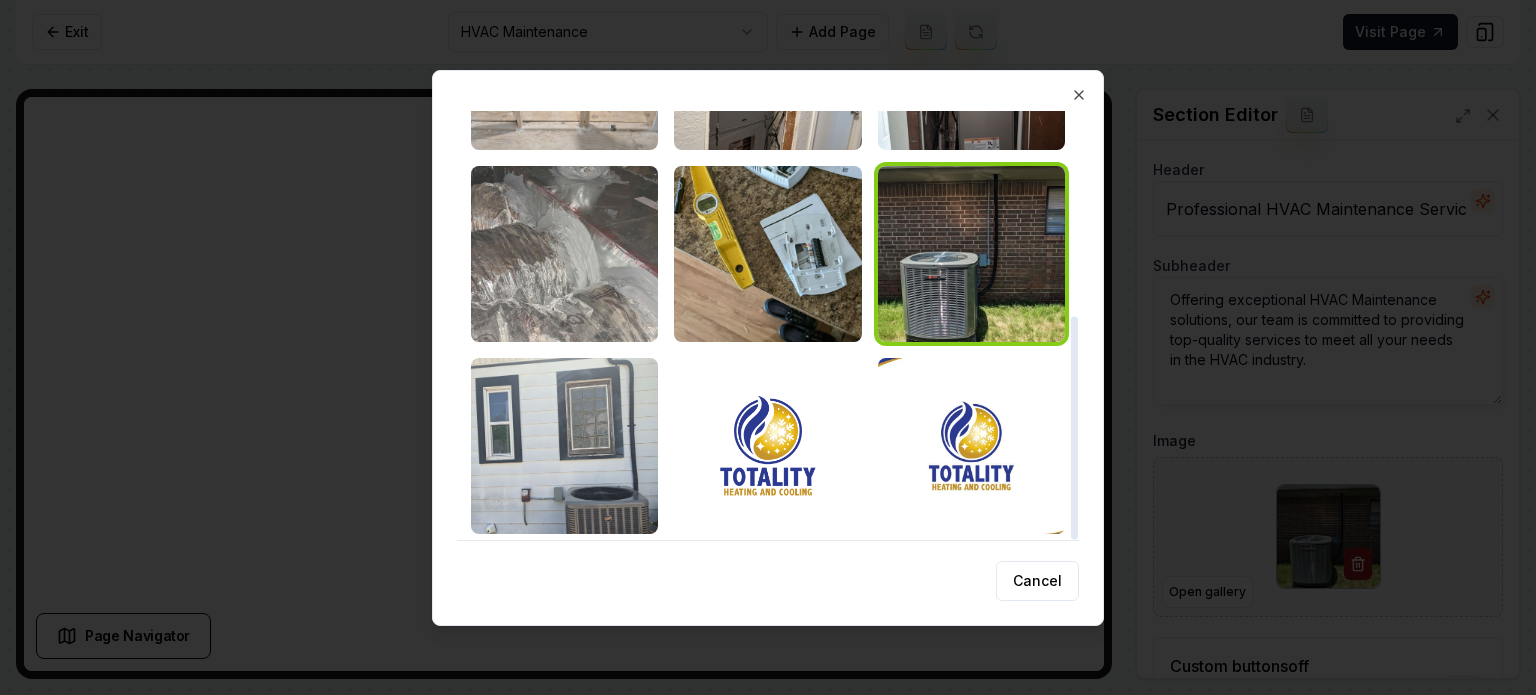 click at bounding box center (564, 254) 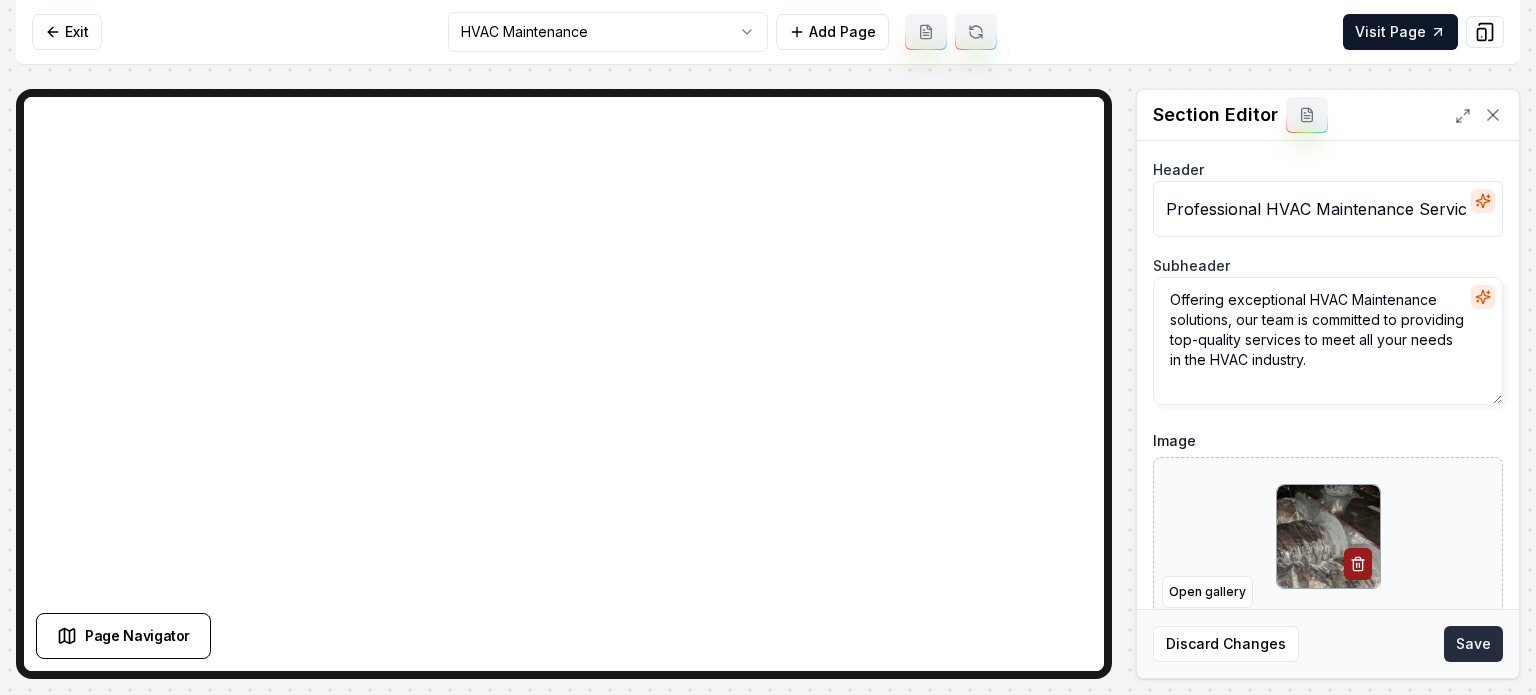 click on "Save" at bounding box center (1473, 644) 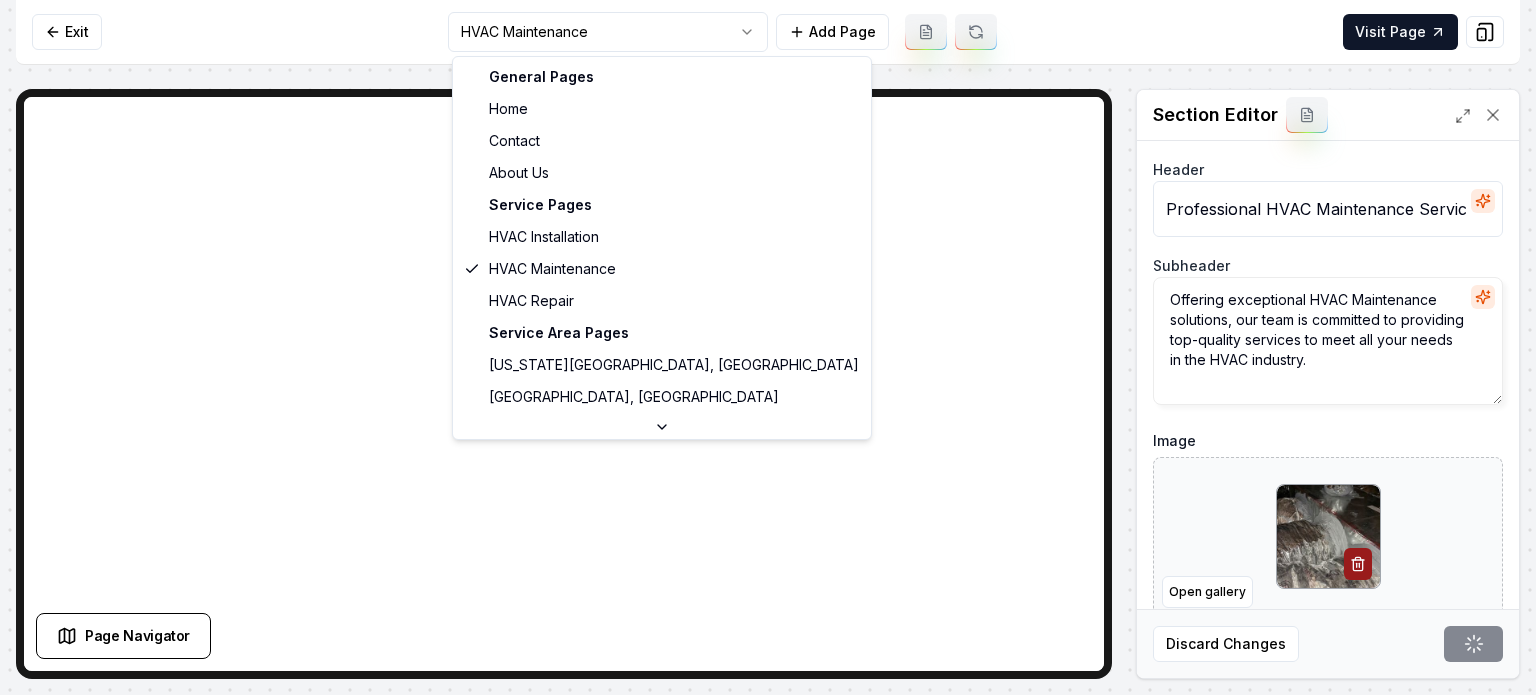click on "Computer Required This feature is only available on a computer. Please switch to a computer to edit your site. Go back  Exit HVAC Maintenance Add Page Visit Page  Page Navigator Page Settings Section Editor Header Professional HVAC Maintenance Services Subheader Offering exceptional HVAC Maintenance solutions, our team is committed to providing top-quality services to meet all your needs in the HVAC industry. Image Open gallery Custom buttons  off Your buttons will be based on the goals you set up. Discard Changes Save /dashboard/sites/86c6d197-f0eb-4f0a-bab5-64af4795b397/pages/7e1d37b7-cd30-429c-9d34-3eec403a5132 General Pages Home Contact About Us Service Pages HVAC Installation HVAC Maintenance HVAC Repair Service Area Pages Oklahoma City, OK Yukon, OK Edmond, OK" at bounding box center [768, 347] 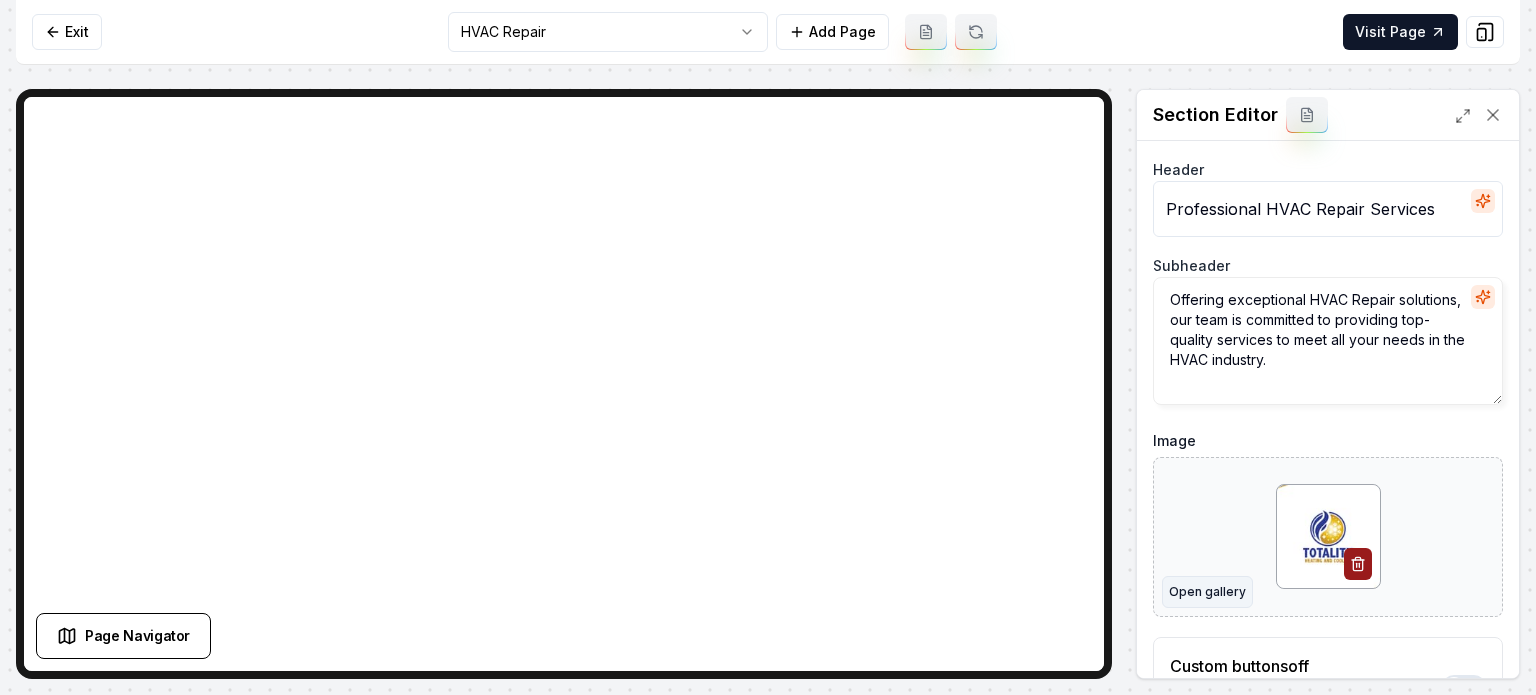 click on "Open gallery" at bounding box center [1207, 592] 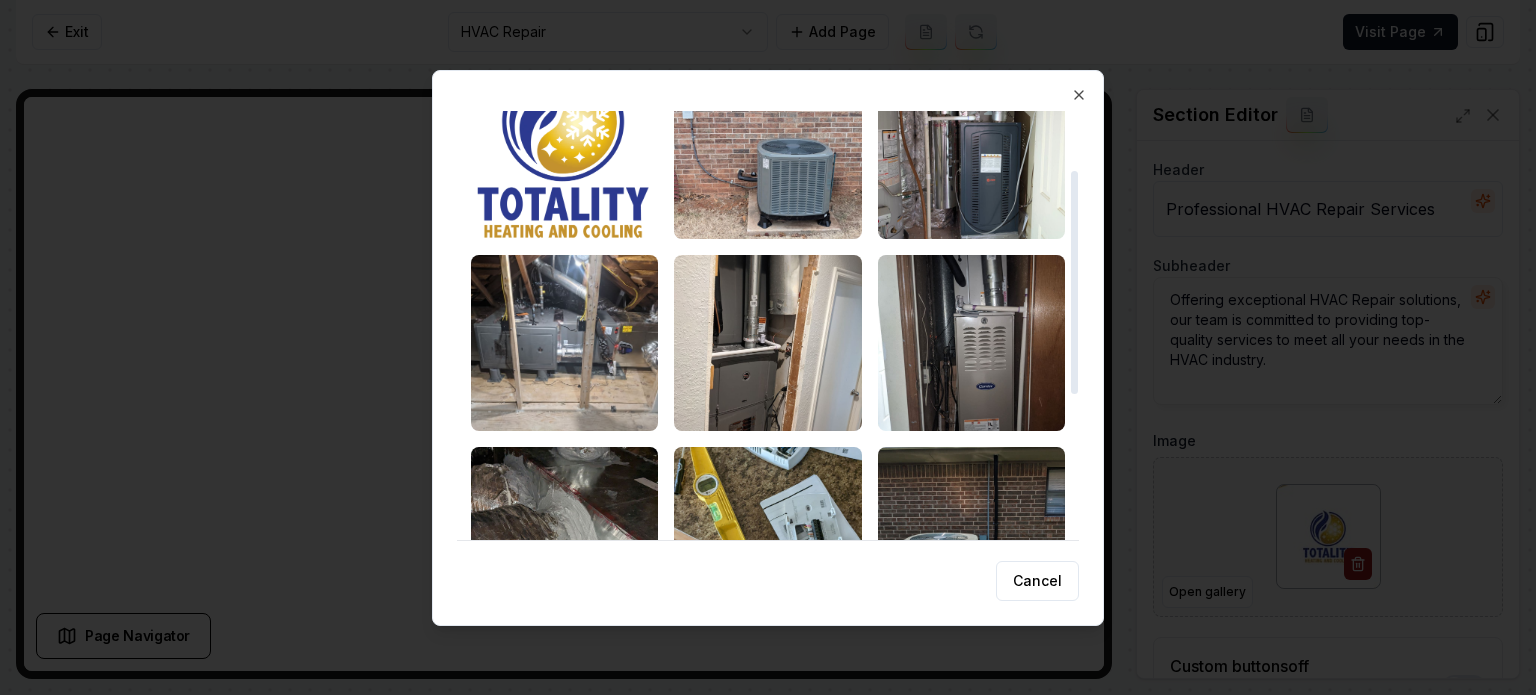 scroll, scrollTop: 113, scrollLeft: 0, axis: vertical 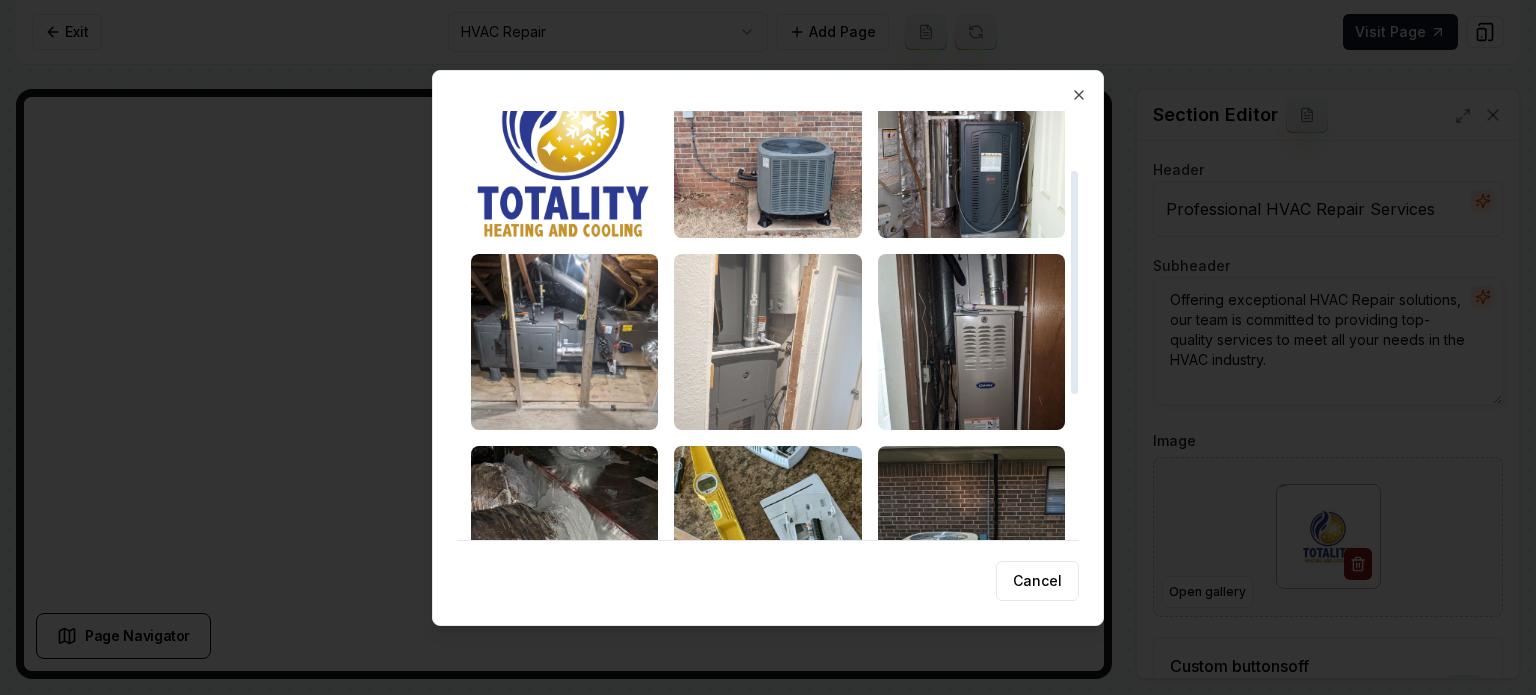 click at bounding box center [767, 342] 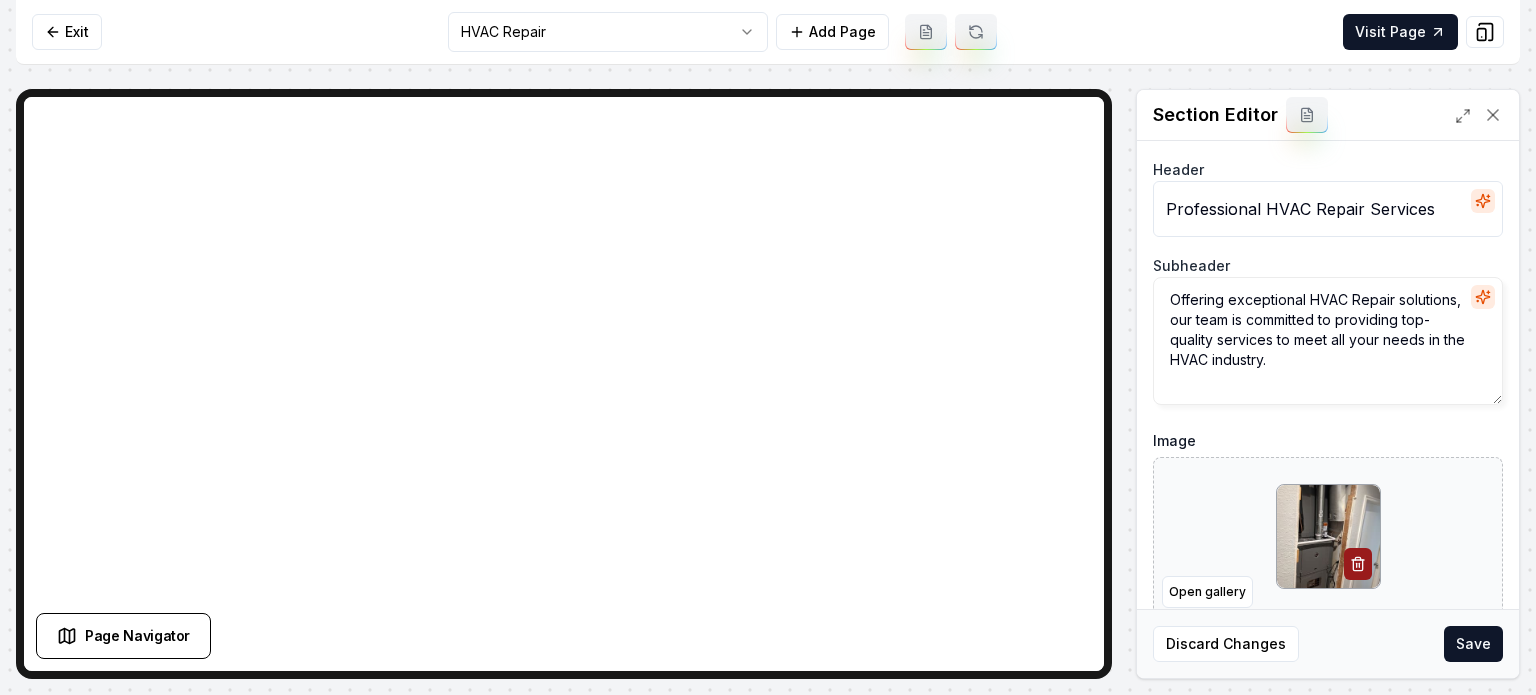 scroll, scrollTop: 161, scrollLeft: 0, axis: vertical 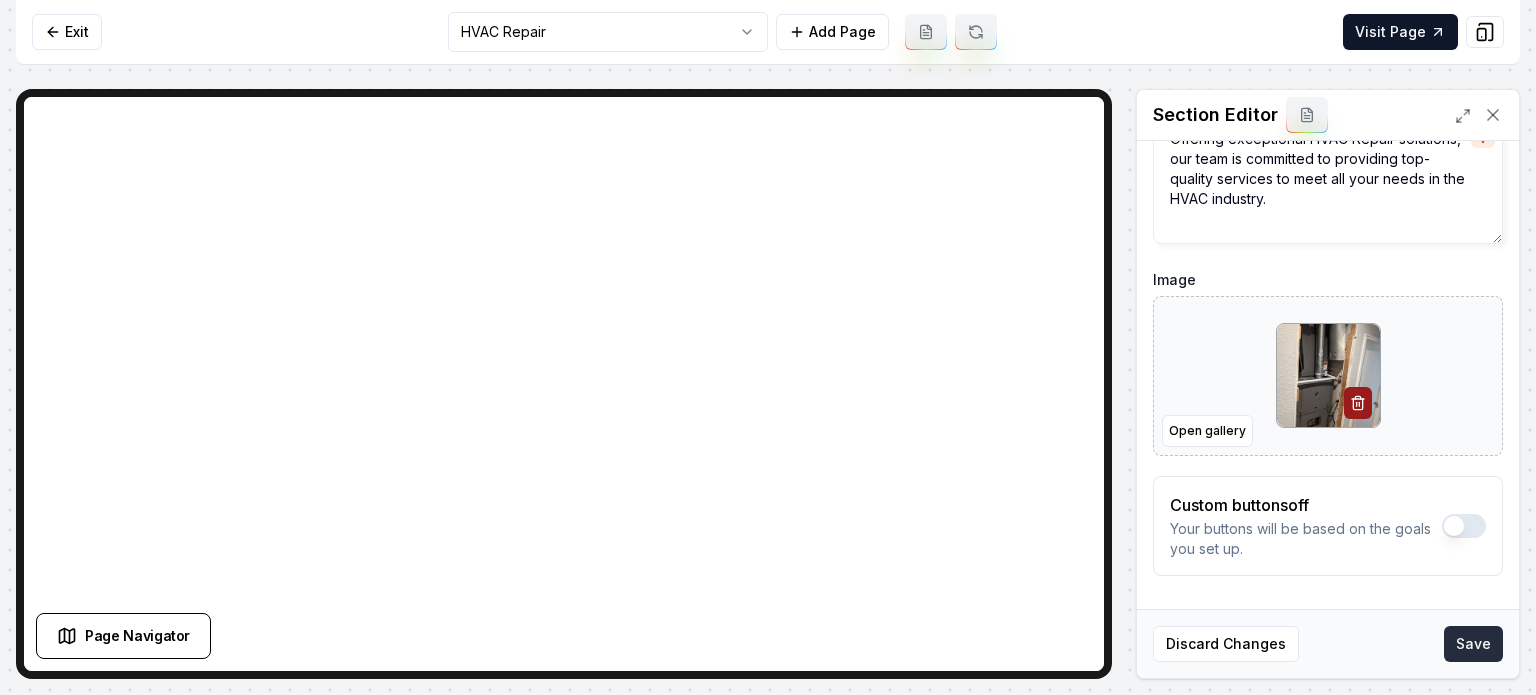 click on "Save" at bounding box center [1473, 644] 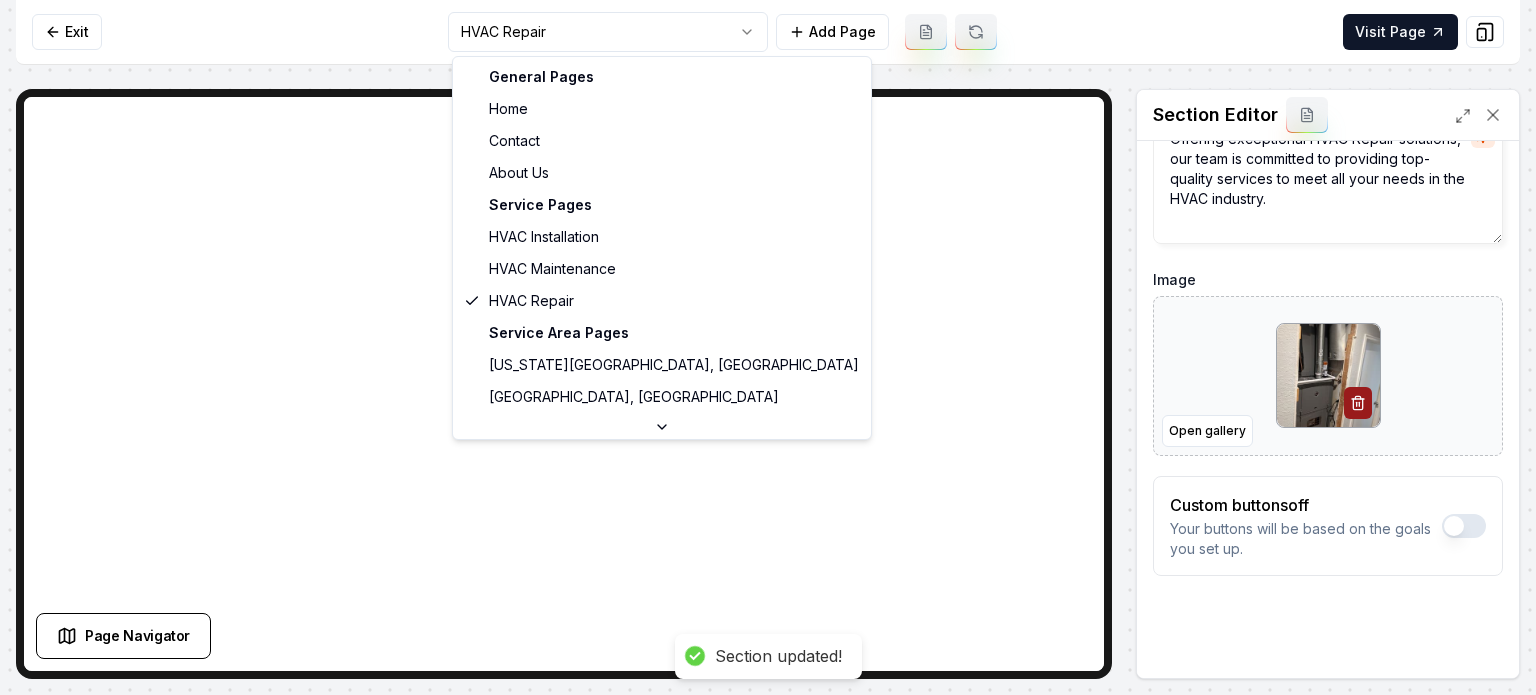 click on "Computer Required This feature is only available on a computer. Please switch to a computer to edit your site. Go back  Exit HVAC Repair Add Page Visit Page  Page Navigator Page Settings Section Editor Header Professional HVAC Repair Services Subheader Offering exceptional HVAC Repair solutions, our team is committed to providing top-quality services to meet all your needs in the HVAC industry. Image Open gallery Custom buttons  off Your buttons will be based on the goals you set up. Discard Changes Save Section updated! /dashboard/sites/86c6d197-f0eb-4f0a-bab5-64af4795b397/pages/a5e59270-897a-4b69-8beb-3f350c9bd5f1 General Pages Home Contact About Us Service Pages HVAC Installation HVAC Maintenance HVAC Repair Service Area Pages Oklahoma City, OK Yukon, OK Edmond, OK" at bounding box center (768, 347) 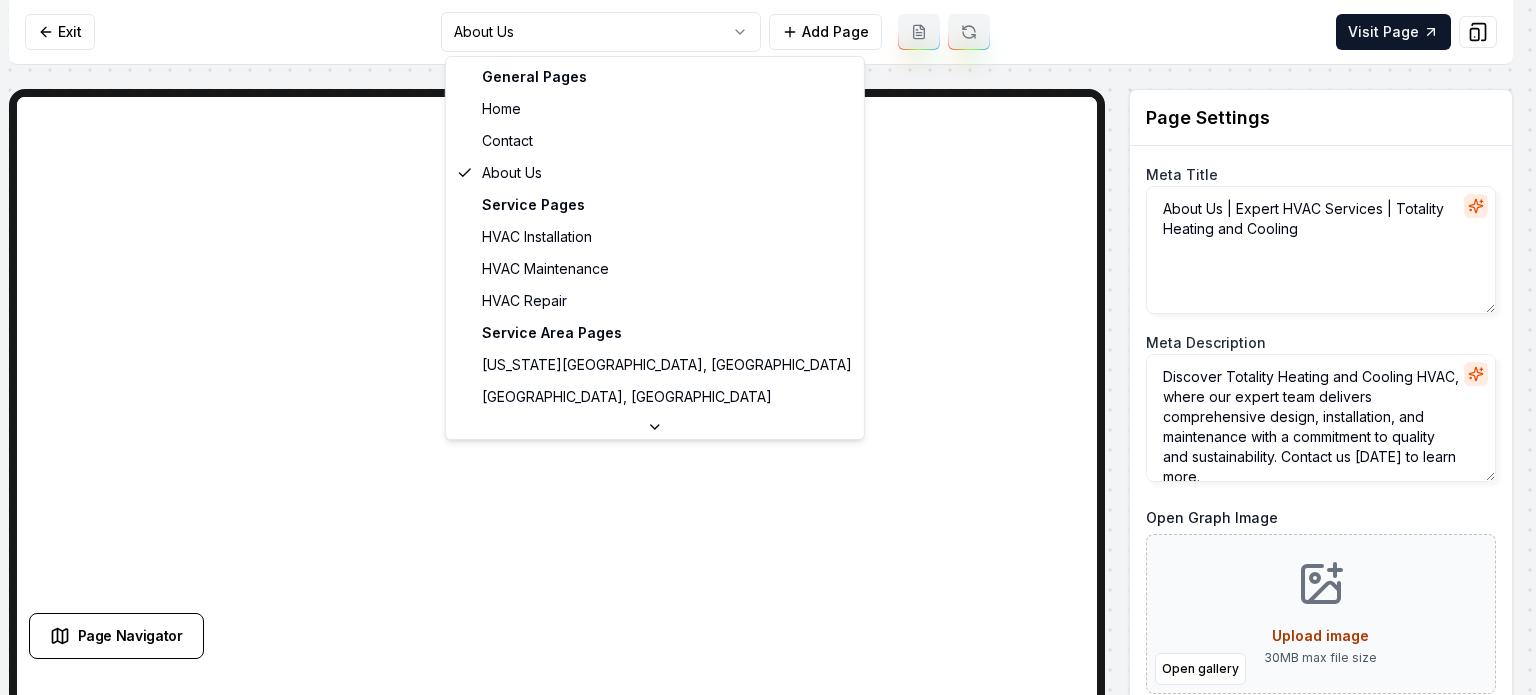 click on "Computer Required This feature is only available on a computer. Please switch to a computer to edit your site. Go back  Exit About Us Add Page Visit Page  Page Navigator Page Settings Meta Title About Us | Expert HVAC Services | Totality Heating and Cooling Meta Description Discover Totality Heating and Cooling HVAC, where our expert team delivers comprehensive design, installation, and maintenance with a commitment to quality and sustainability. Contact us today to learn more. Open Graph Image Open gallery Upload image 30  MB max file size URL Slug about-us Discard Changes Save Section Editor Unsupported section type /dashboard/sites/86c6d197-f0eb-4f0a-bab5-64af4795b397/pages/f35285f0-ffad-4049-a1ca-9f776f20d755 General Pages Home Contact About Us Service Pages HVAC Installation HVAC Maintenance HVAC Repair Service Area Pages Oklahoma City, OK Yukon, OK Edmond, OK" at bounding box center (768, 347) 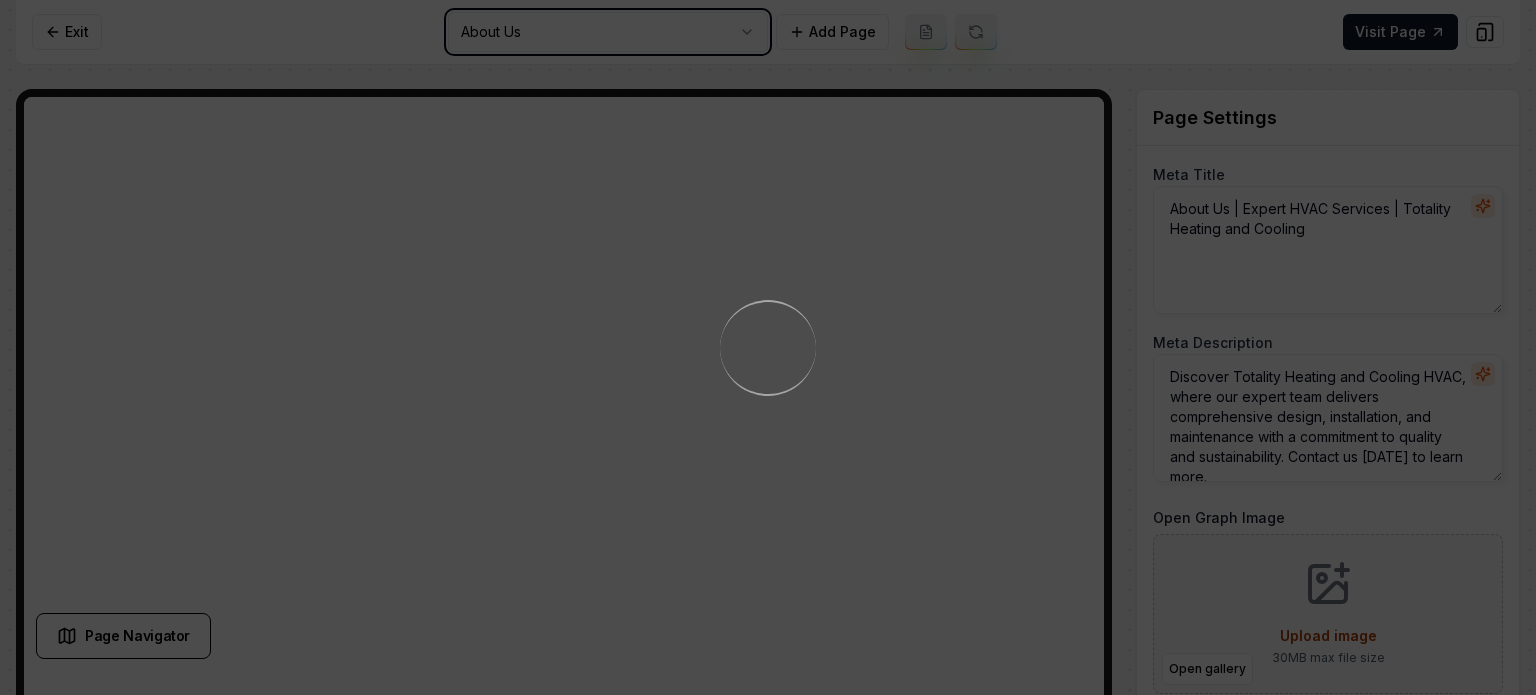 type on "Top HVAC Services - Trusted Experts | Totality Heating And Cooling" 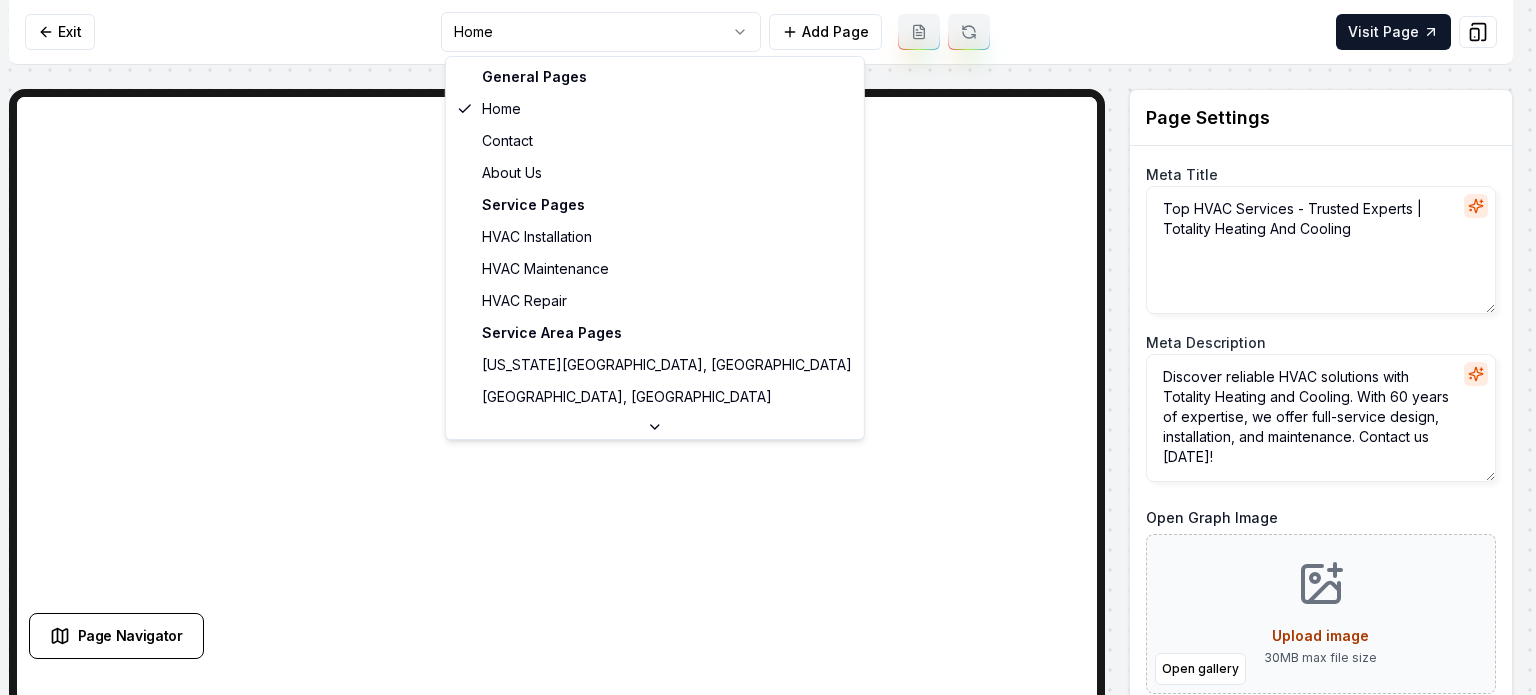 click on "Computer Required This feature is only available on a computer. Please switch to a computer to edit your site. Go back  Exit Home Add Page Visit Page  Page Navigator Page Settings Meta Title Top HVAC Services - Trusted Experts | Totality Heating And Cooling Meta Description Discover reliable HVAC solutions with Totality Heating and Cooling. With 60 years of expertise, we offer full-service design, installation, and maintenance. Contact us today! Open Graph Image Open gallery Upload image 30  MB max file size Discard Changes Save Section Editor Unsupported section type /dashboard/sites/86c6d197-f0eb-4f0a-bab5-64af4795b397/pages/1ad2a9c3-abf0-42bb-8e4f-abe35f042fe4 General Pages Home Contact About Us Service Pages HVAC Installation HVAC Maintenance HVAC Repair Service Area Pages Oklahoma City, OK Yukon, OK Edmond, OK" at bounding box center [768, 347] 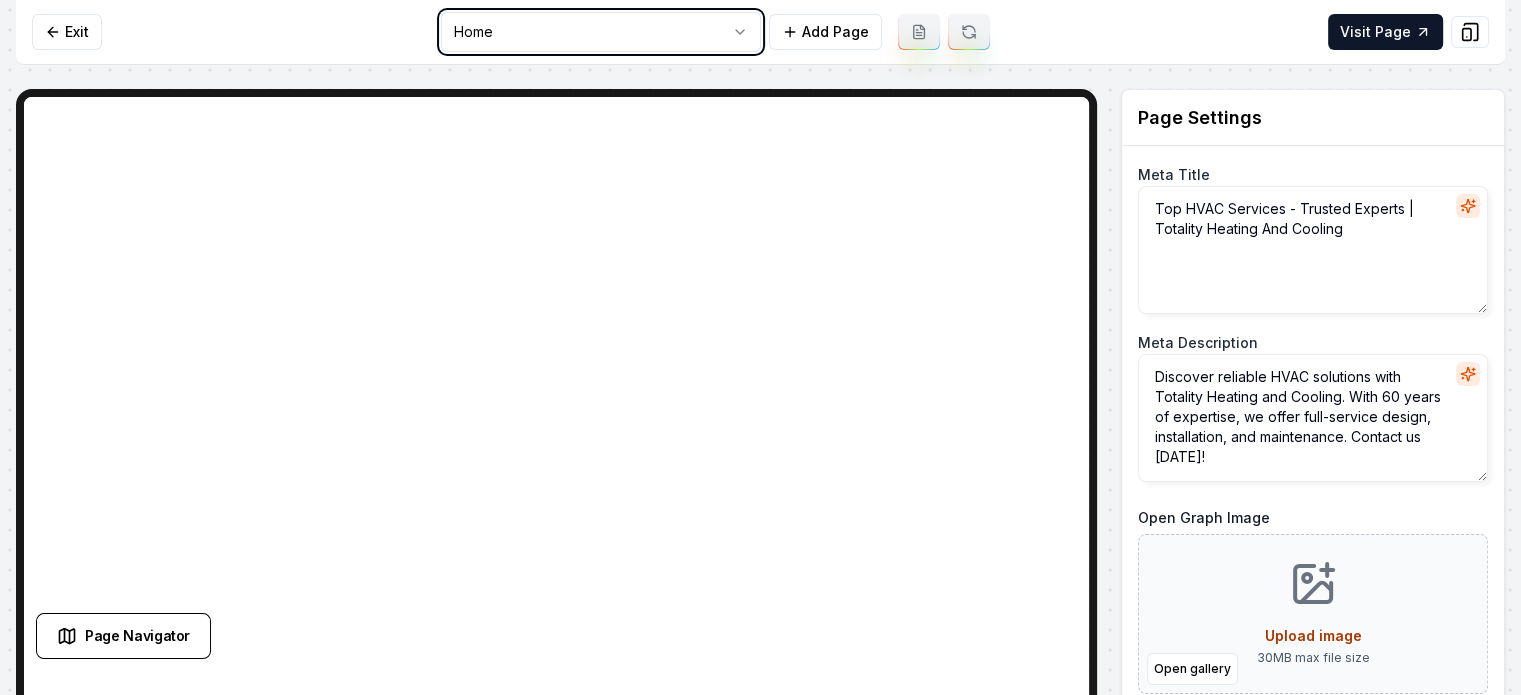 click on "Computer Required This feature is only available on a computer. Please switch to a computer to edit your site. Go back  Exit Home Add Page Visit Page  Page Navigator Page Settings Meta Title Top HVAC Services - Trusted Experts | Totality Heating And Cooling Meta Description Discover reliable HVAC solutions with Totality Heating and Cooling. With 60 years of expertise, we offer full-service design, installation, and maintenance. Contact us today! Open Graph Image Open gallery Upload image 30  MB max file size Discard Changes Save Section Editor Unsupported section type /dashboard/sites/86c6d197-f0eb-4f0a-bab5-64af4795b397/pages/1ad2a9c3-abf0-42bb-8e4f-abe35f042fe4" at bounding box center [760, 347] 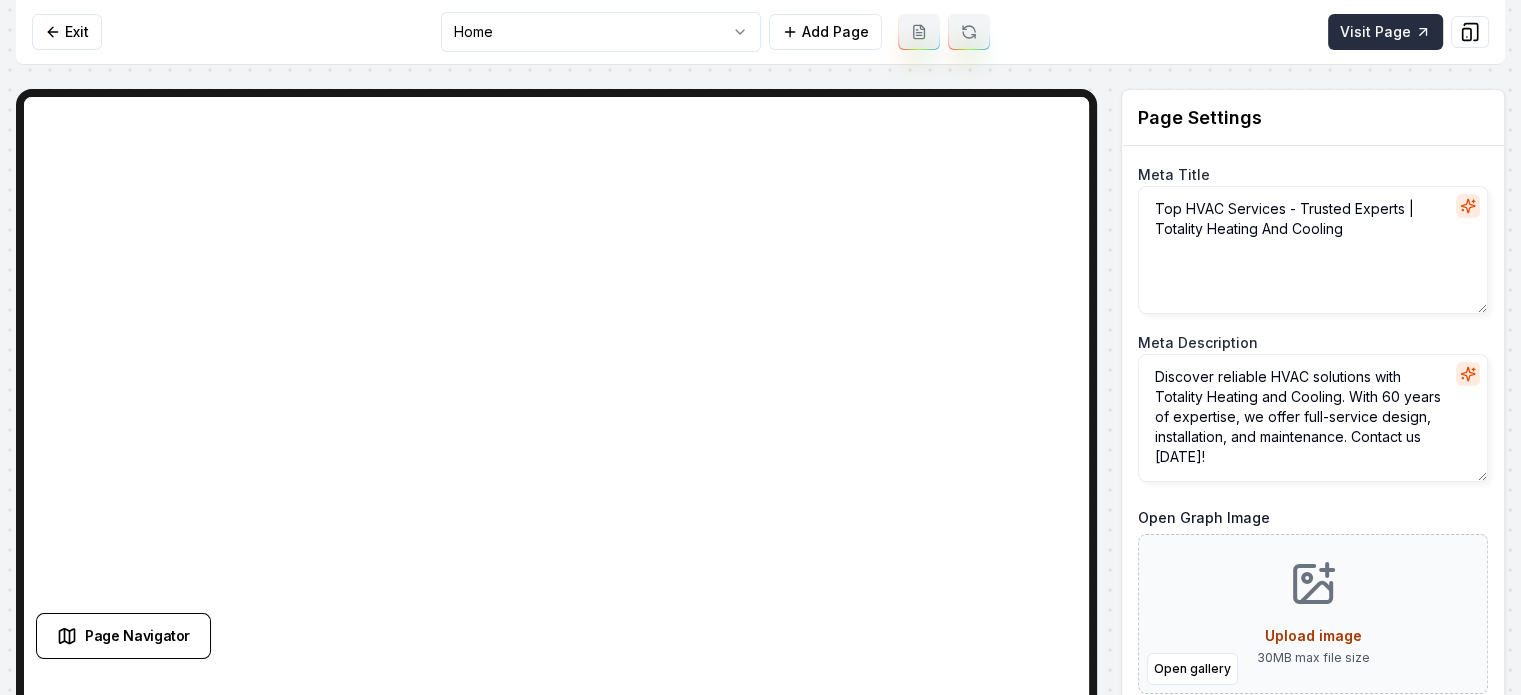 click on "Visit Page" at bounding box center (1385, 32) 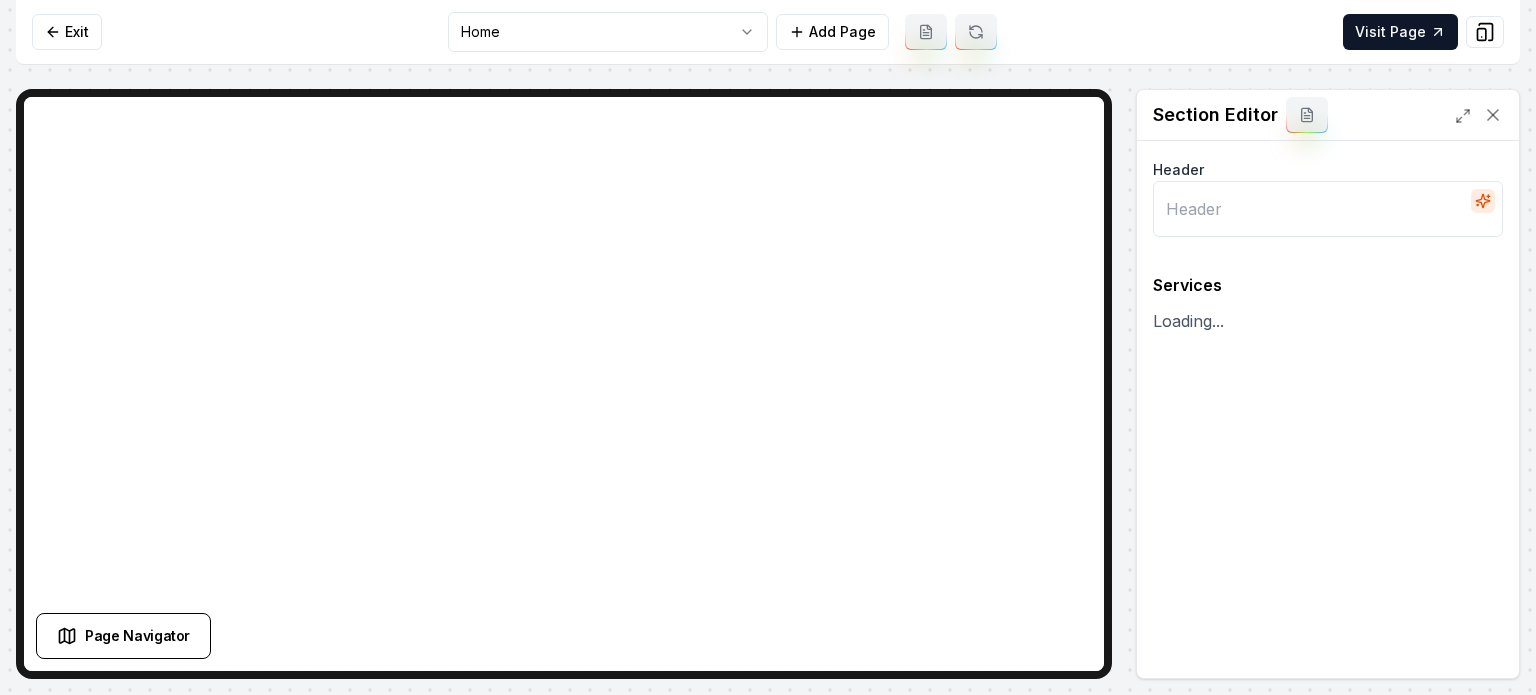 type on "Our HVAC Services" 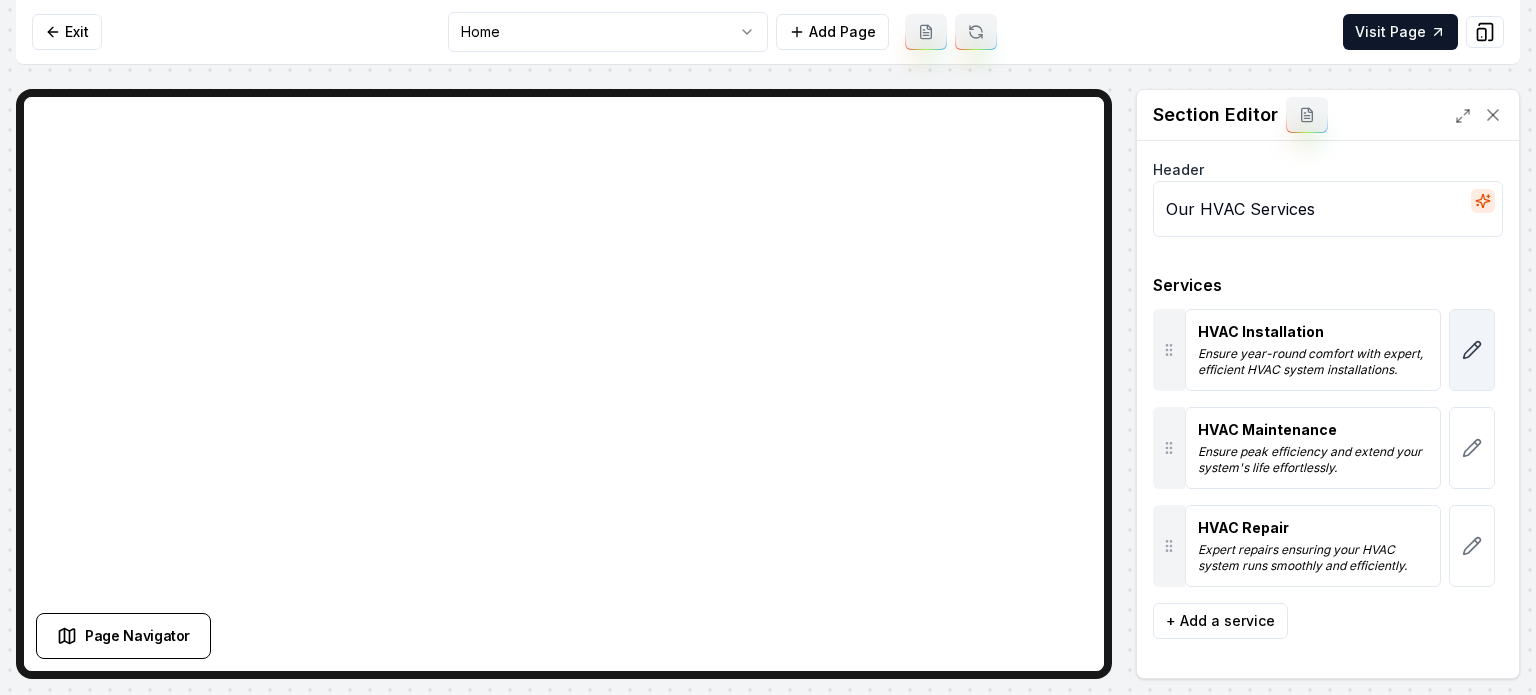 click at bounding box center (1472, 350) 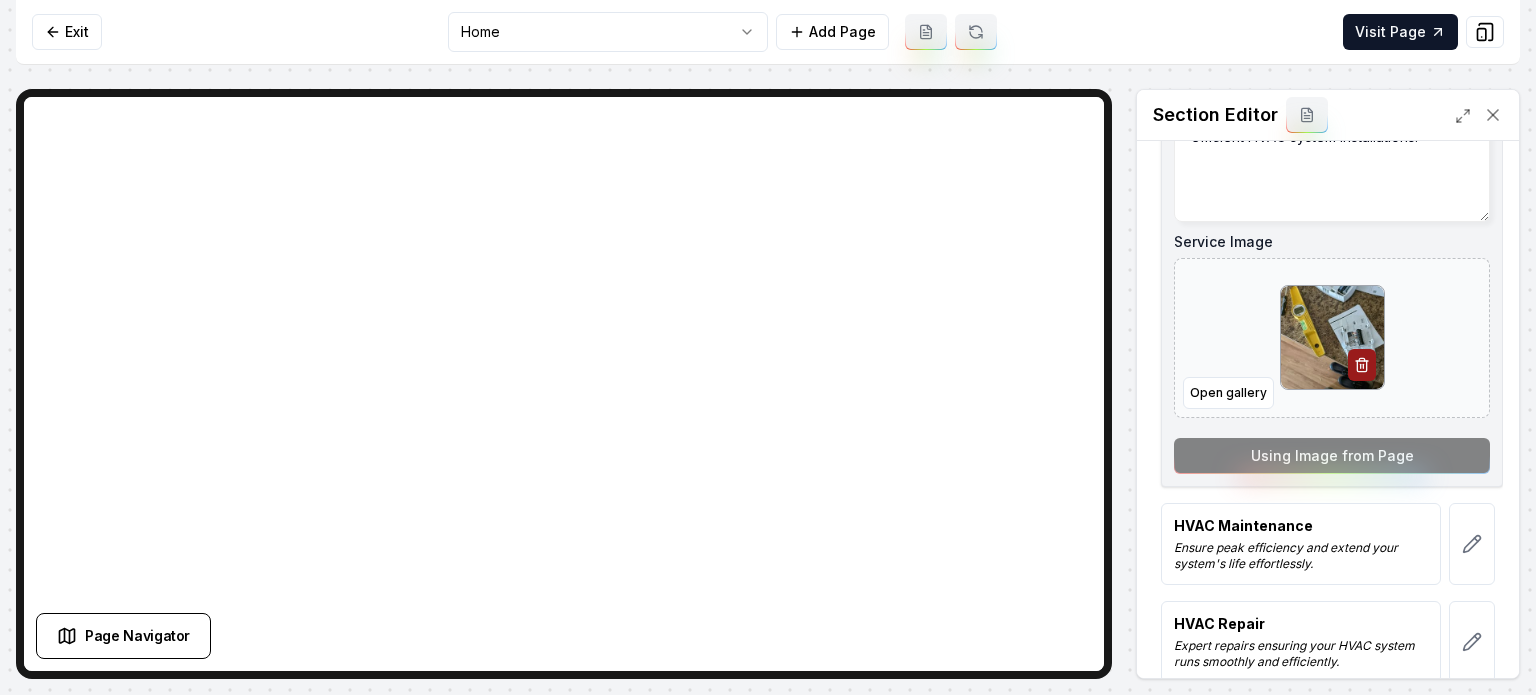 scroll, scrollTop: 358, scrollLeft: 0, axis: vertical 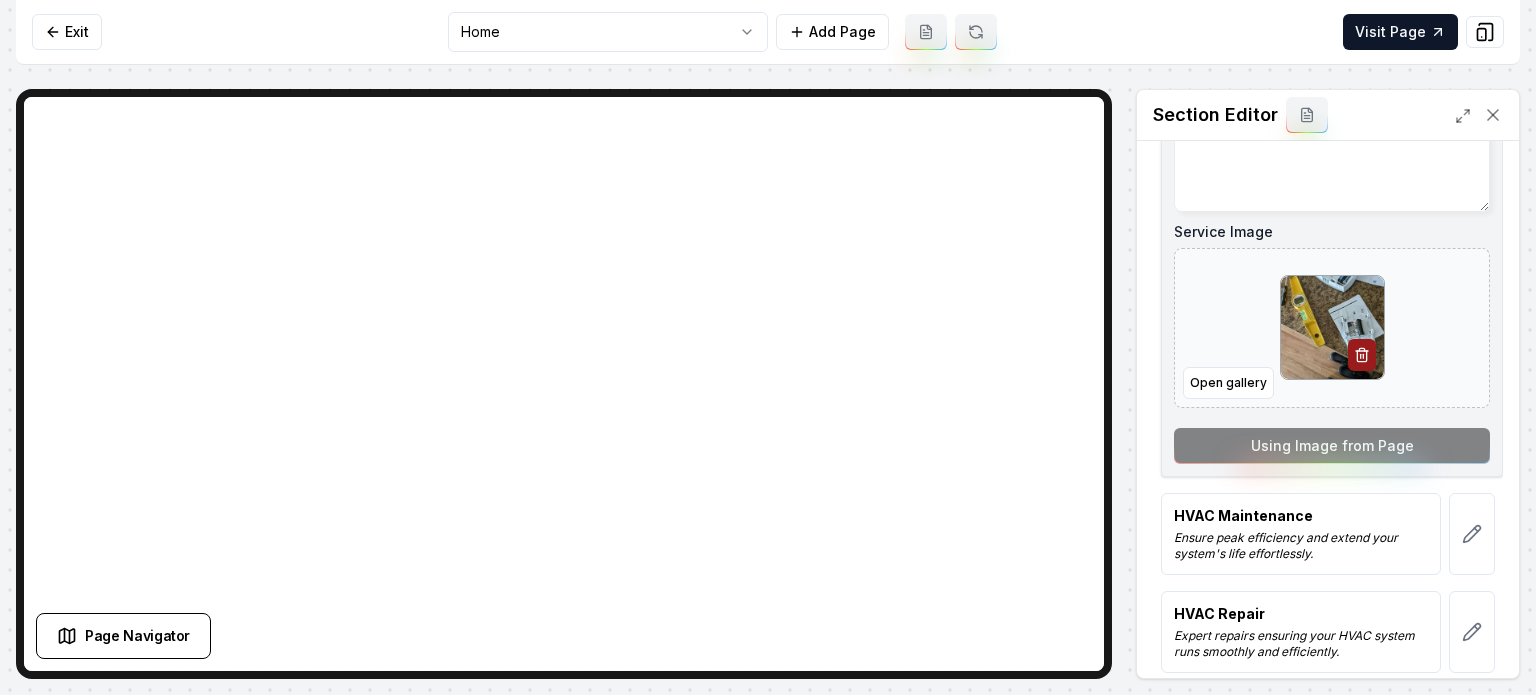 click on "Service Name HVAC Installation Short Blurb about this Service Ensure year-round comfort with expert, efficient HVAC system installations. Service Image Open gallery Using Image from Page" at bounding box center [1332, 214] 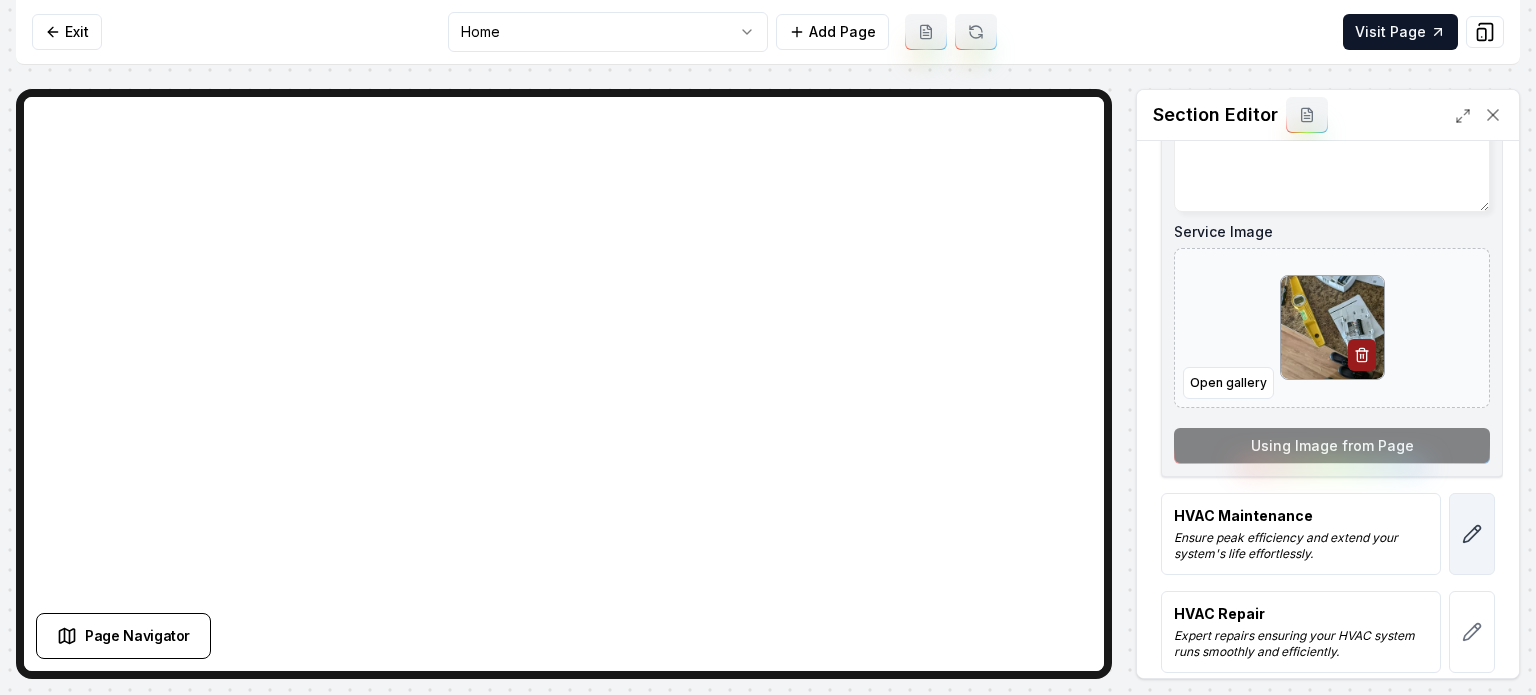 click at bounding box center [1472, 534] 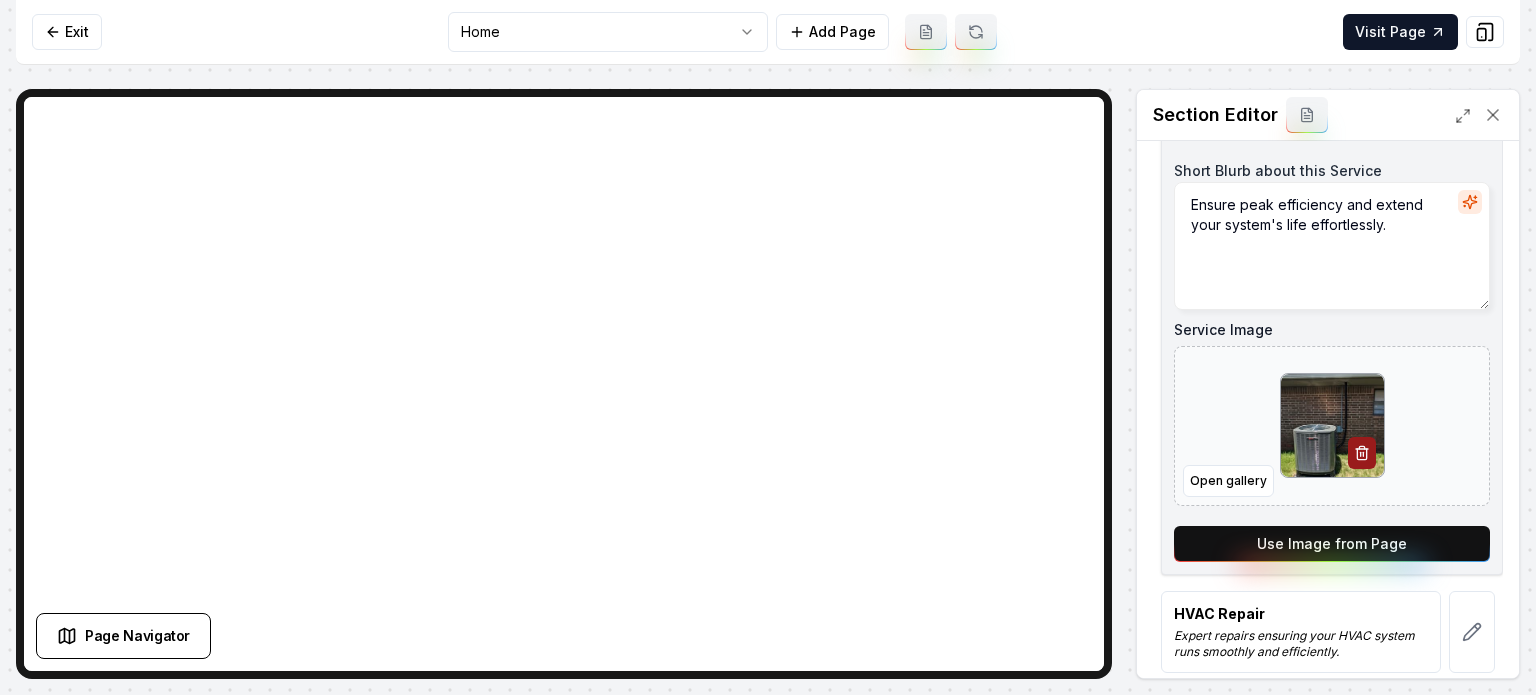 scroll, scrollTop: 0, scrollLeft: 0, axis: both 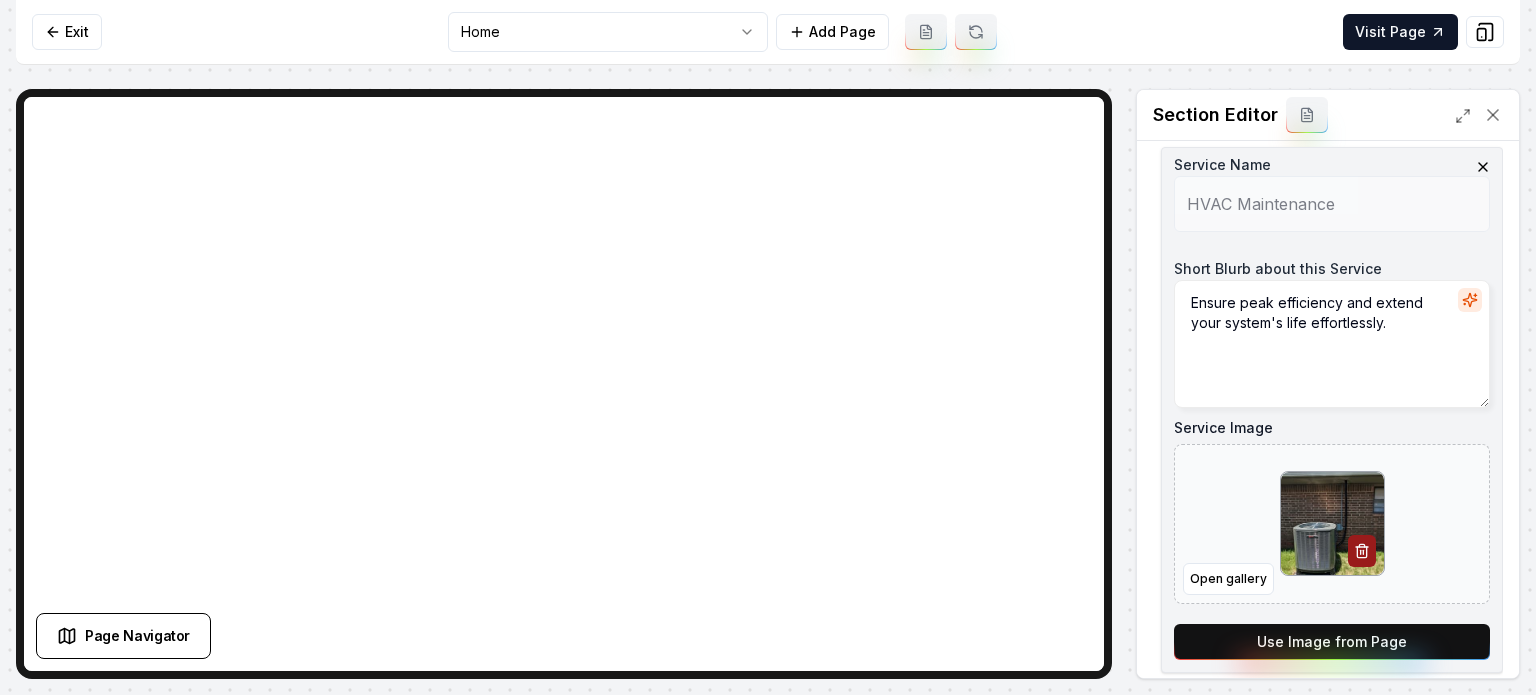 click on "Use Image from Page" at bounding box center [1332, 642] 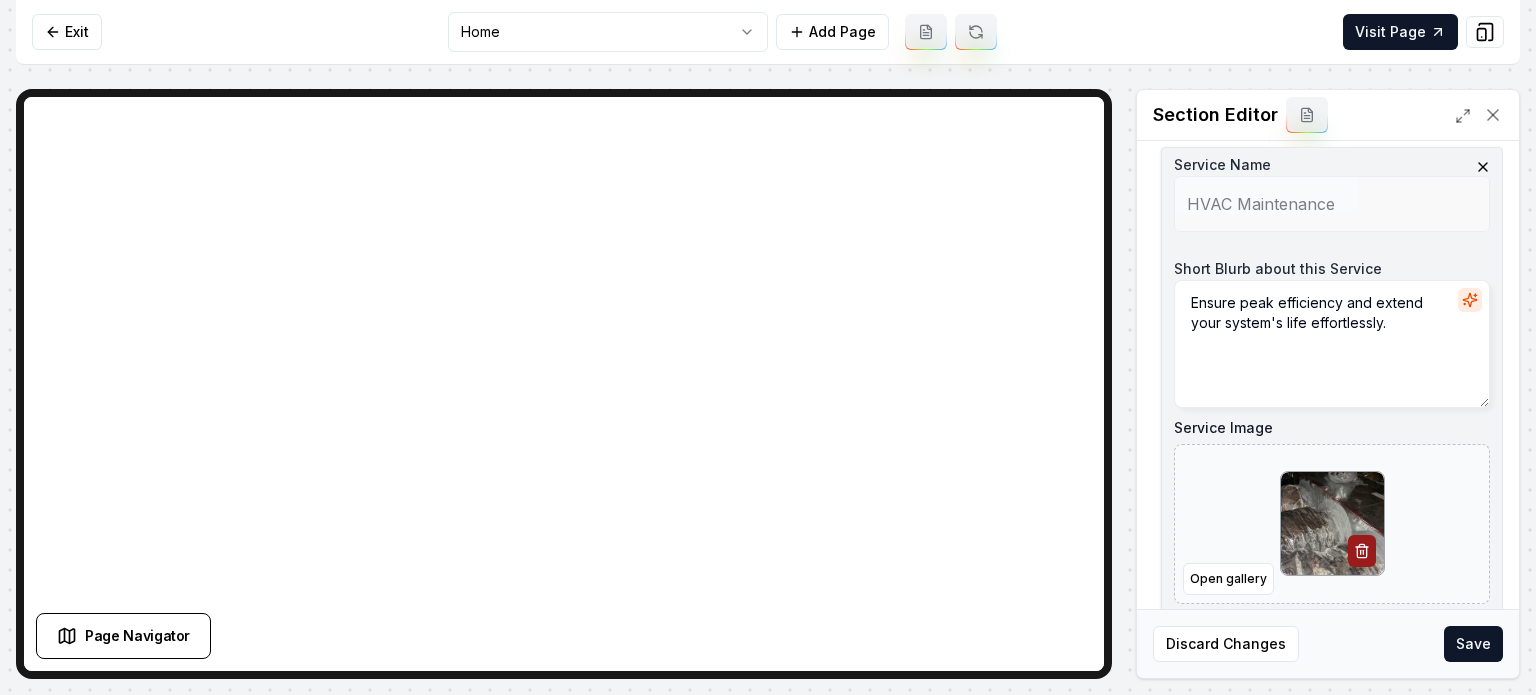 scroll, scrollTop: 443, scrollLeft: 0, axis: vertical 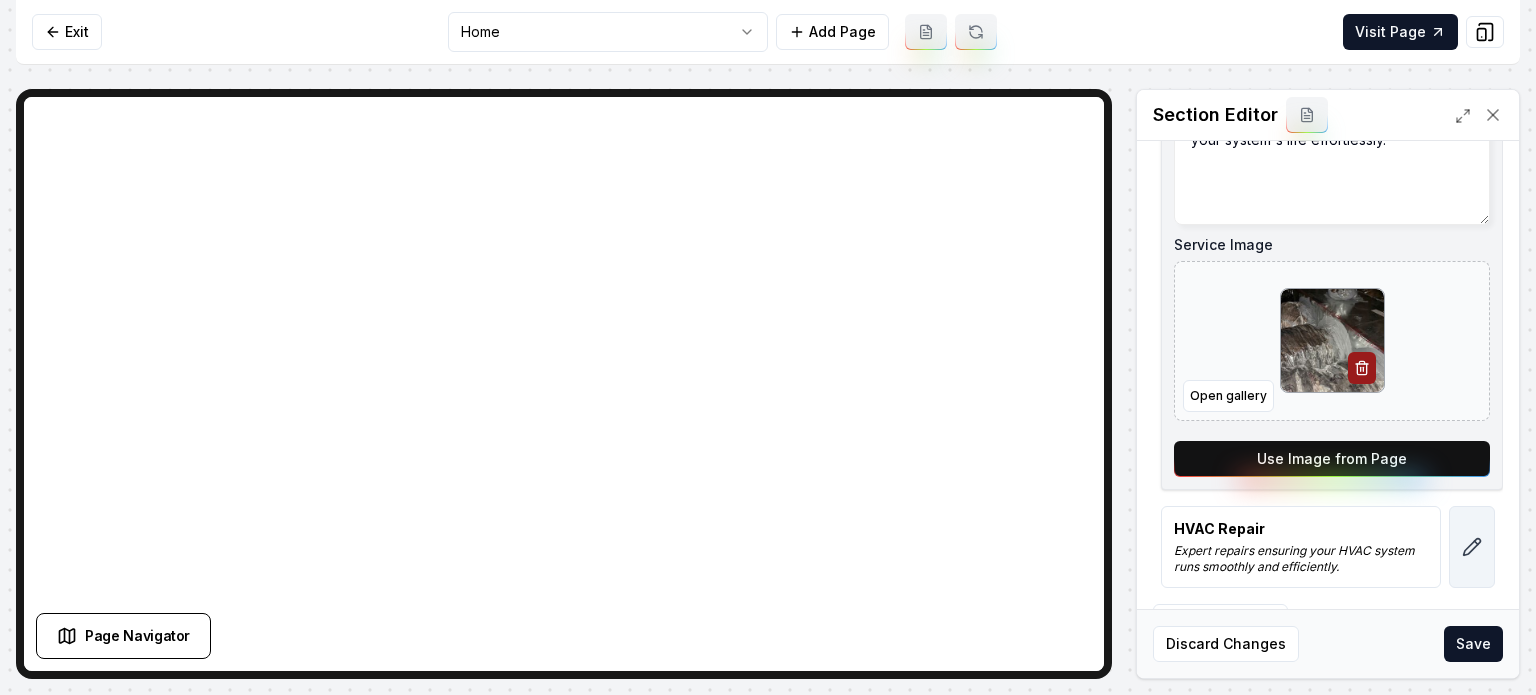 click at bounding box center (1472, 547) 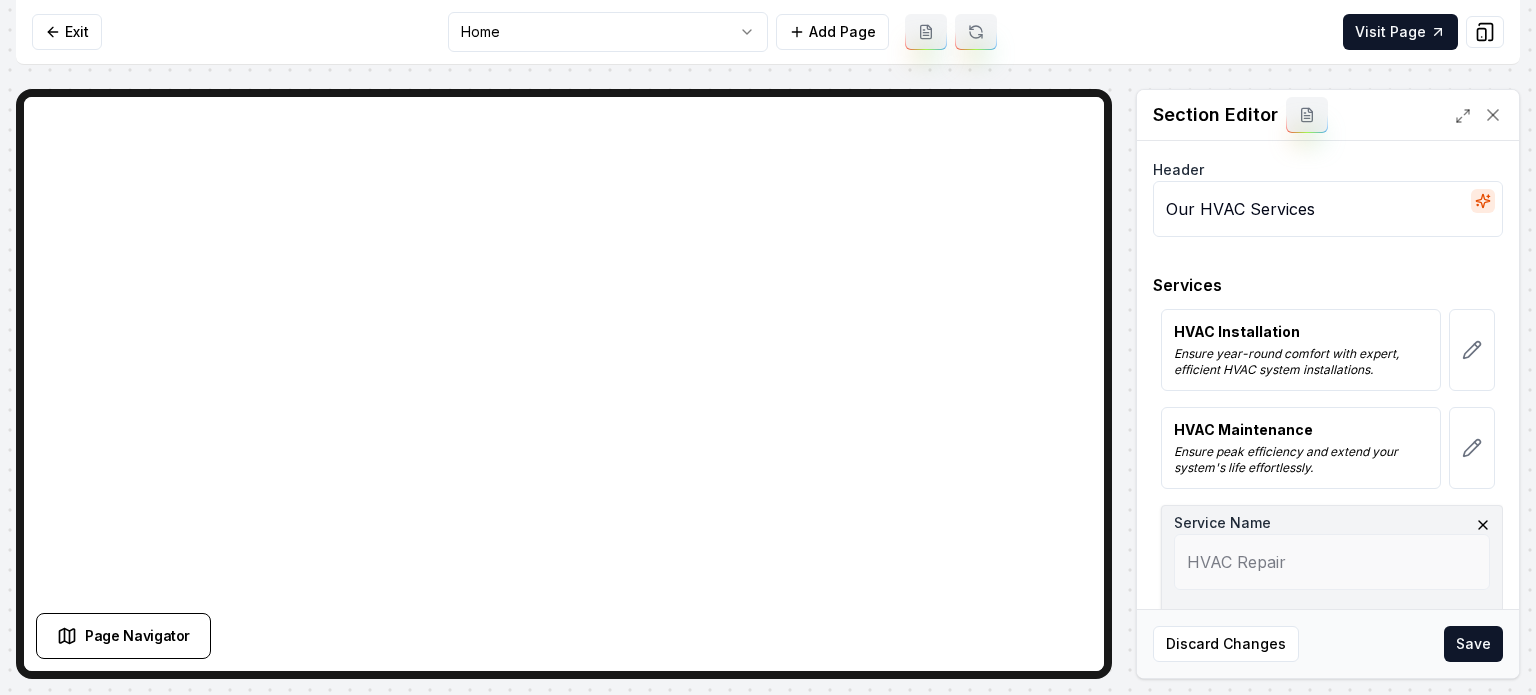 scroll, scrollTop: 443, scrollLeft: 0, axis: vertical 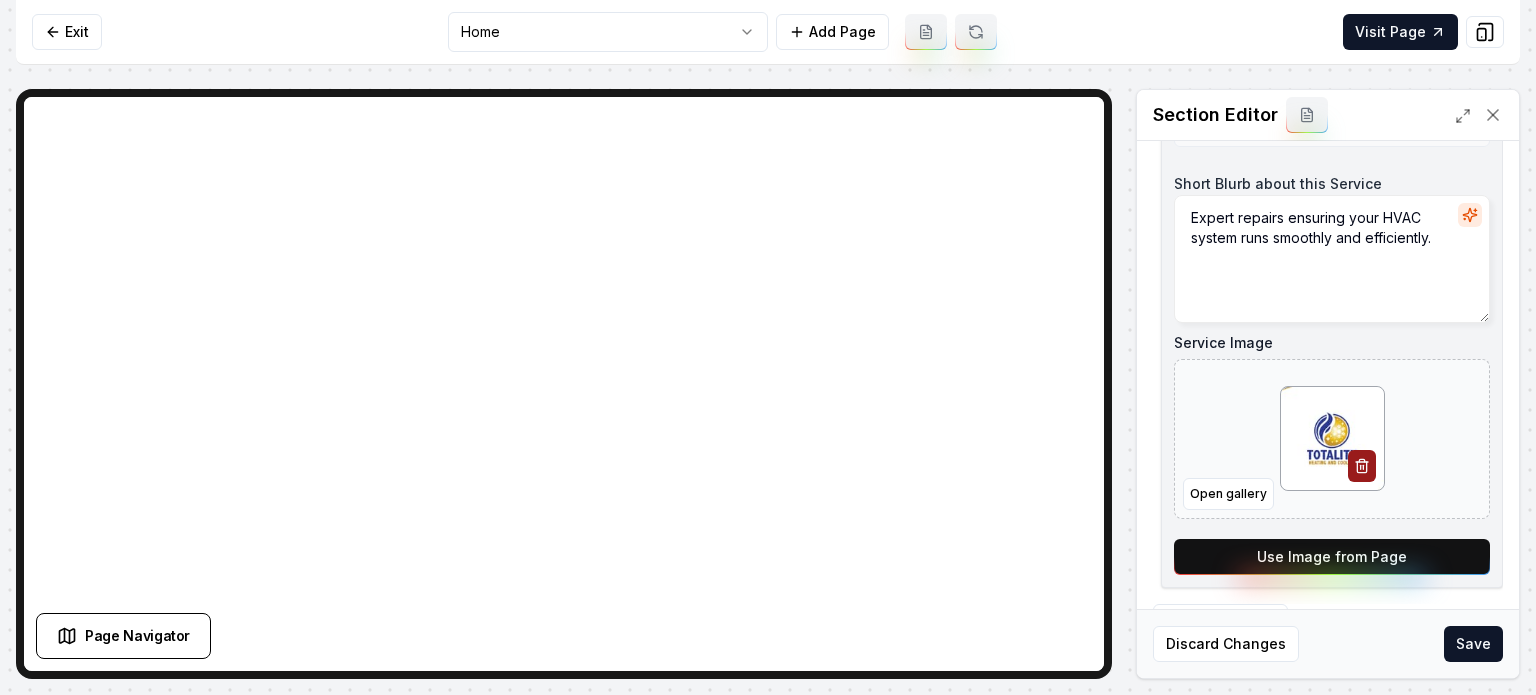 click on "Use Image from Page" at bounding box center (1332, 557) 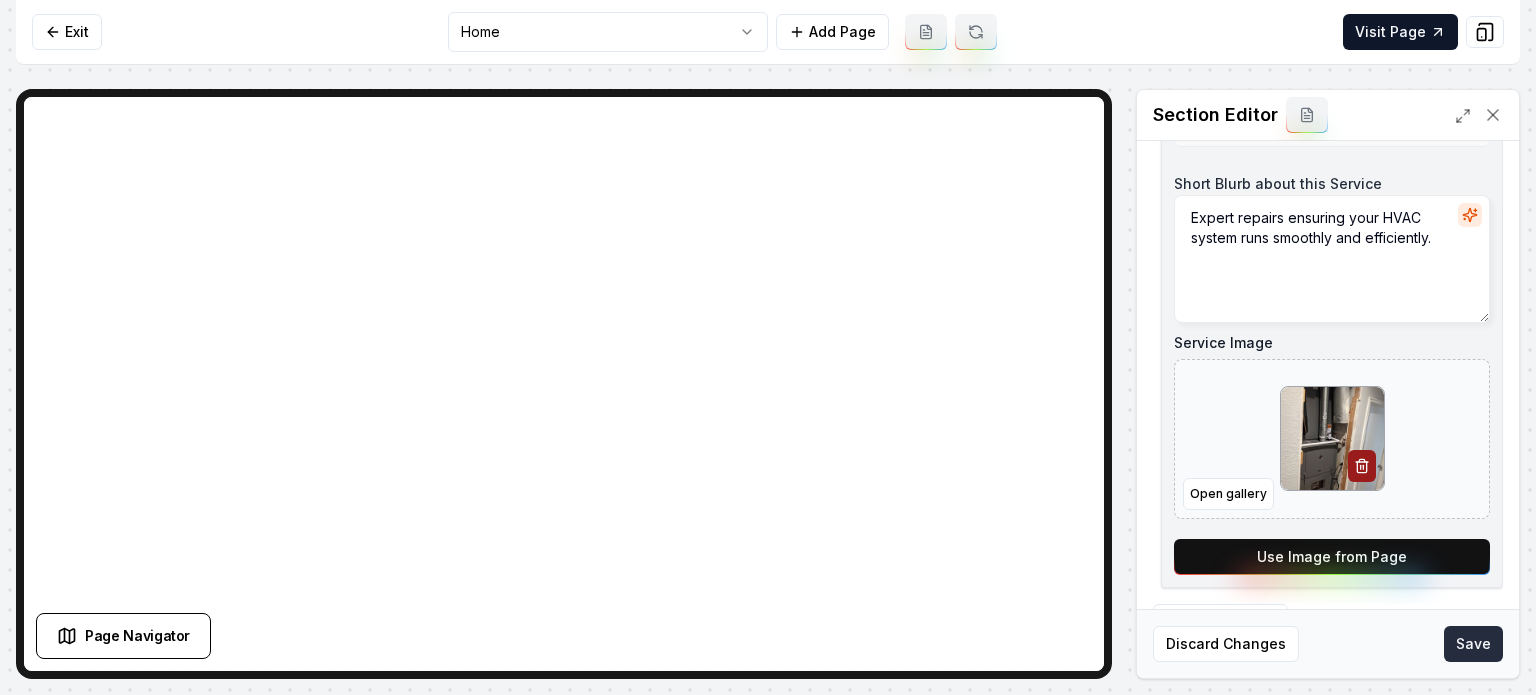 click on "Save" at bounding box center (1473, 644) 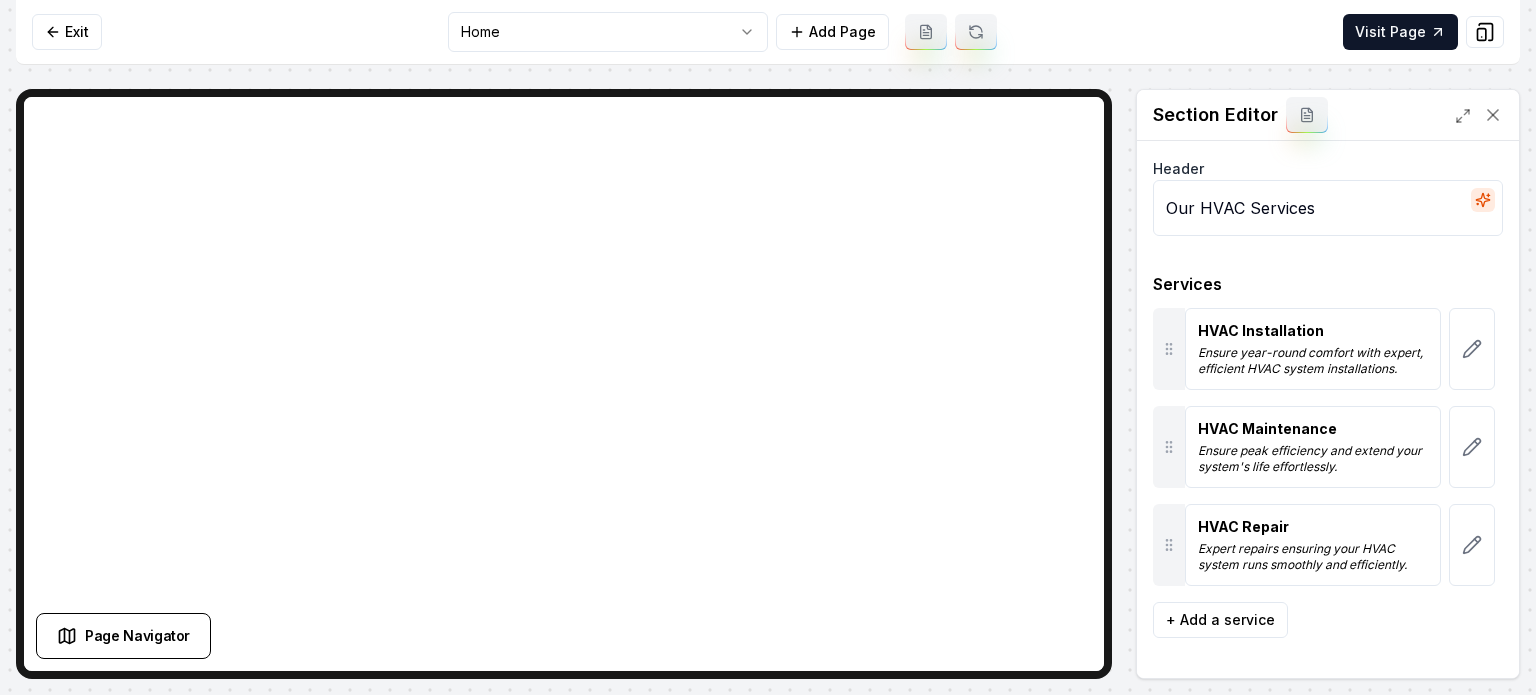 scroll, scrollTop: 0, scrollLeft: 0, axis: both 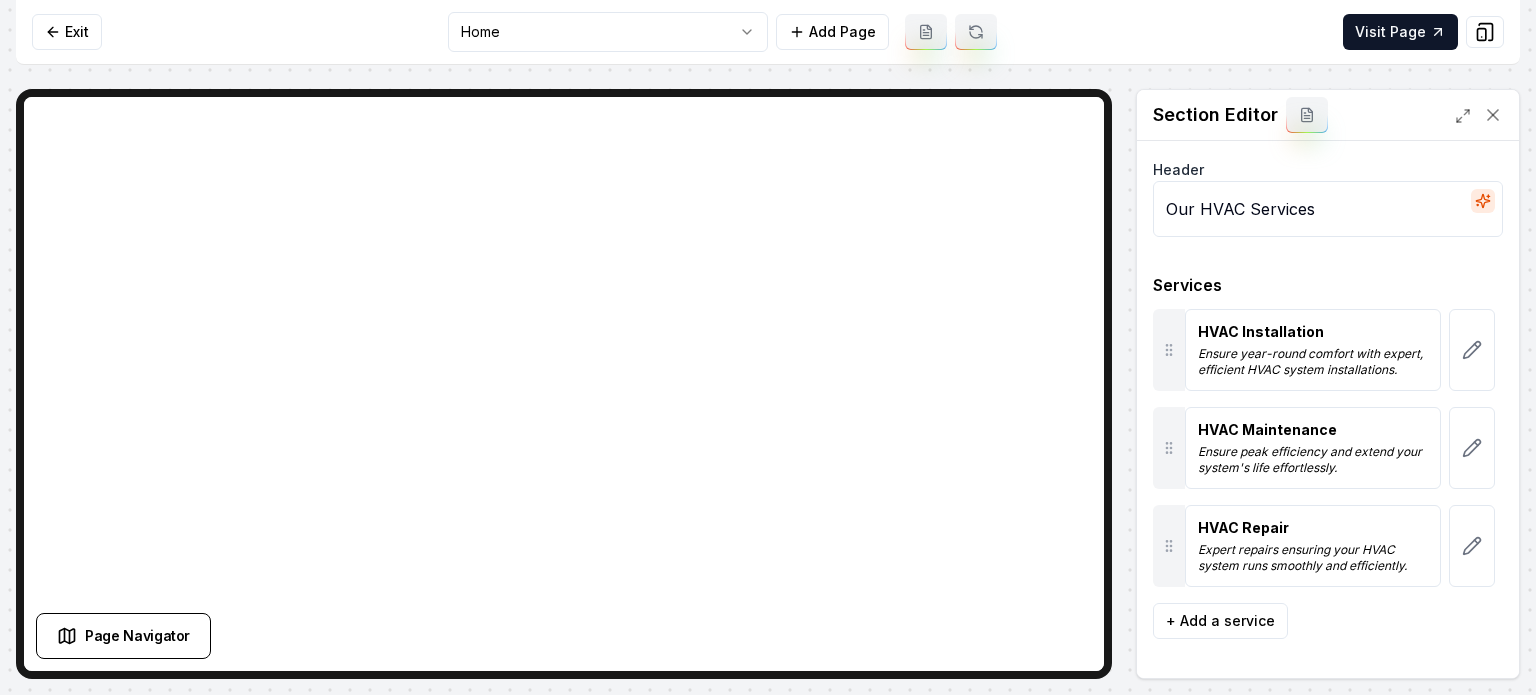 click on "Exit Home Add Page Visit Page" at bounding box center [768, 32] 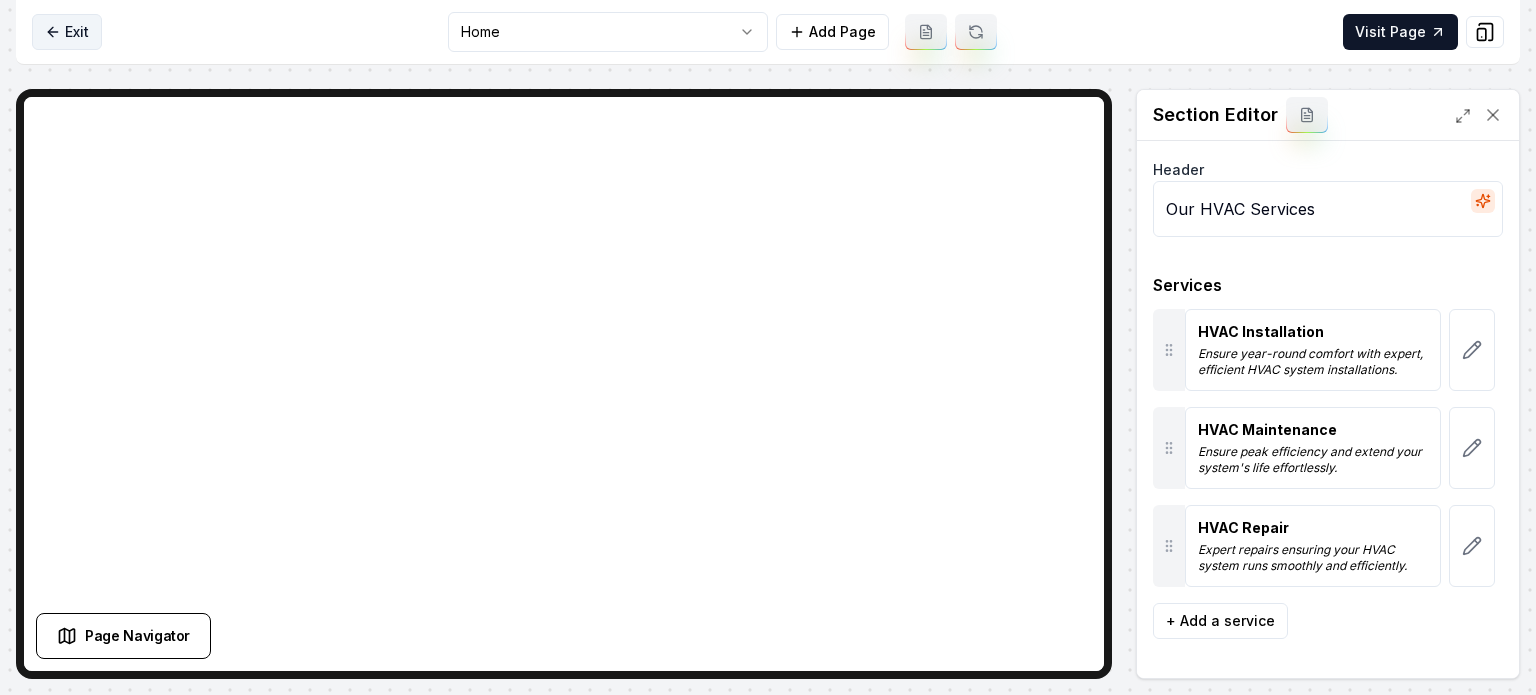 click on "Exit" at bounding box center (67, 32) 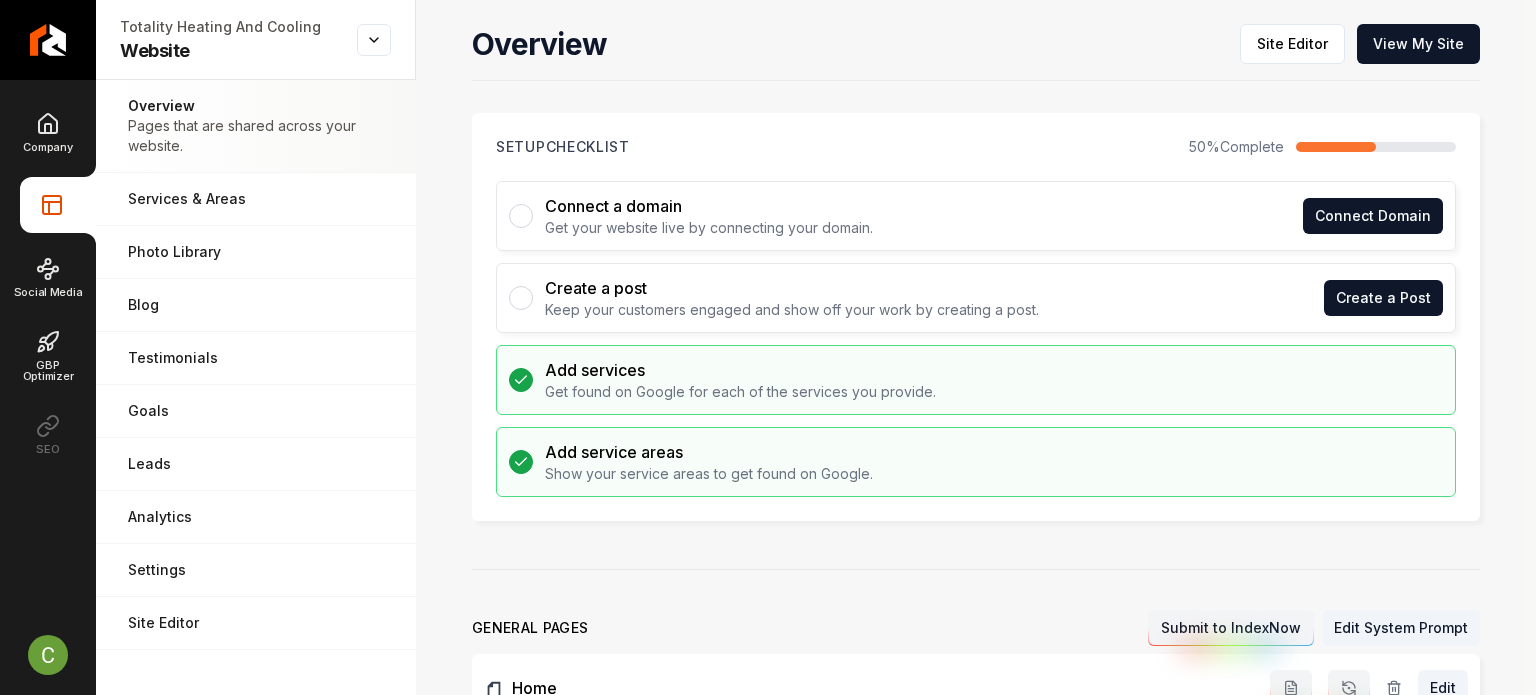 click 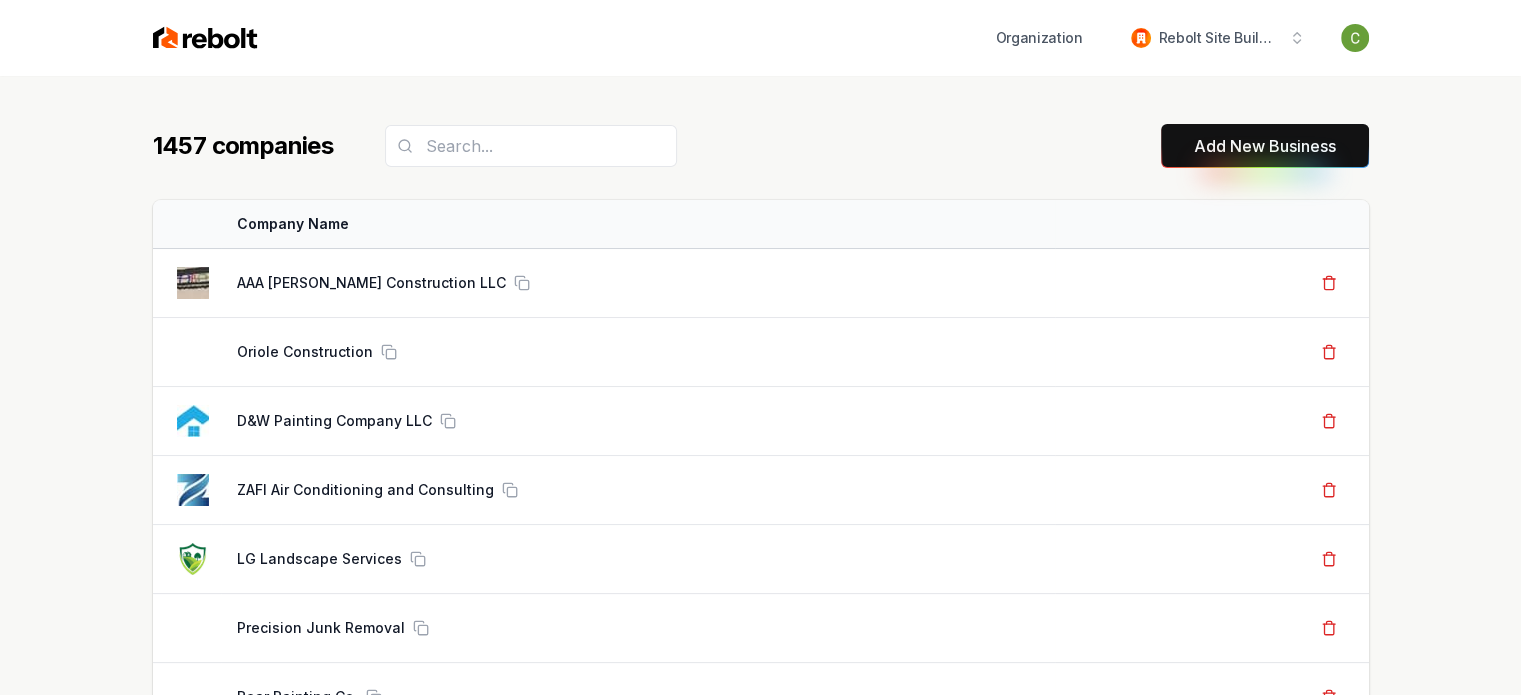 click on "Add New Business" at bounding box center (1265, 146) 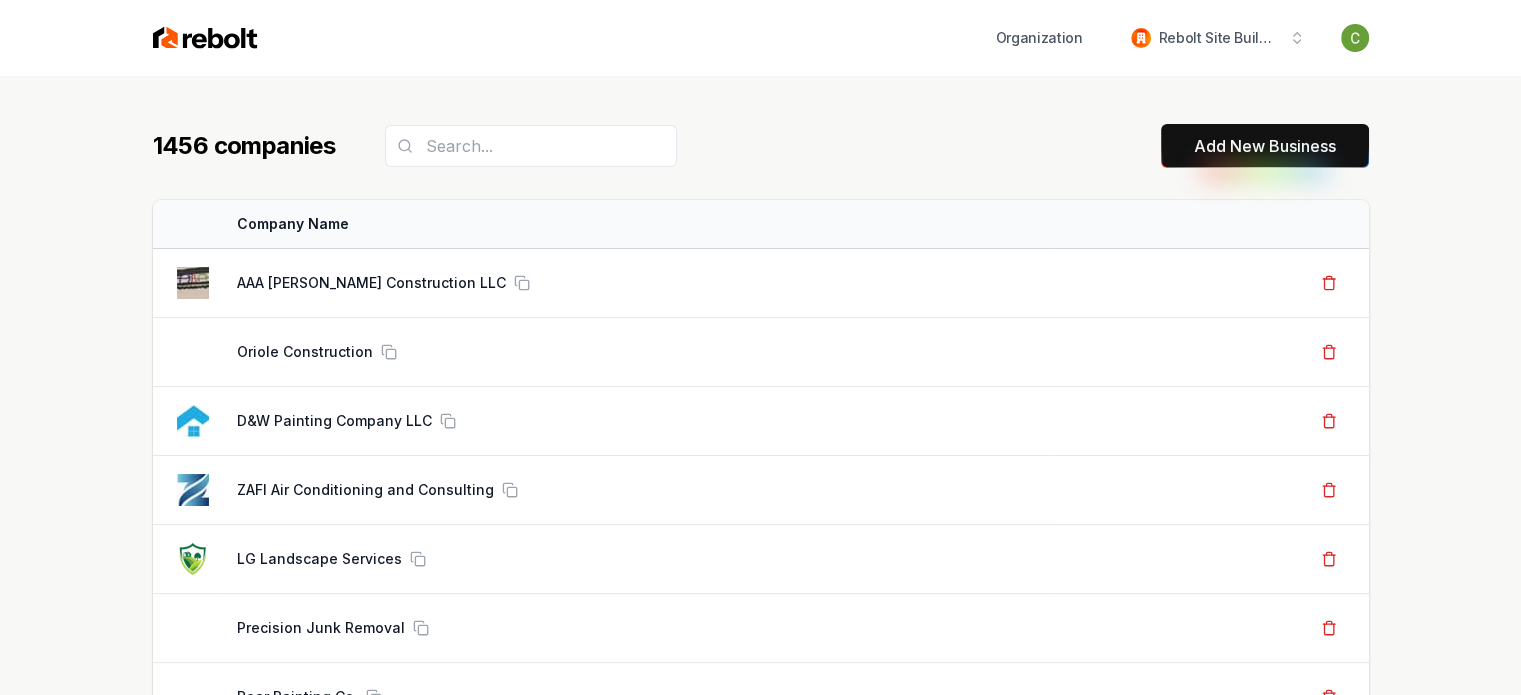click on "Add New Business" at bounding box center [1265, 146] 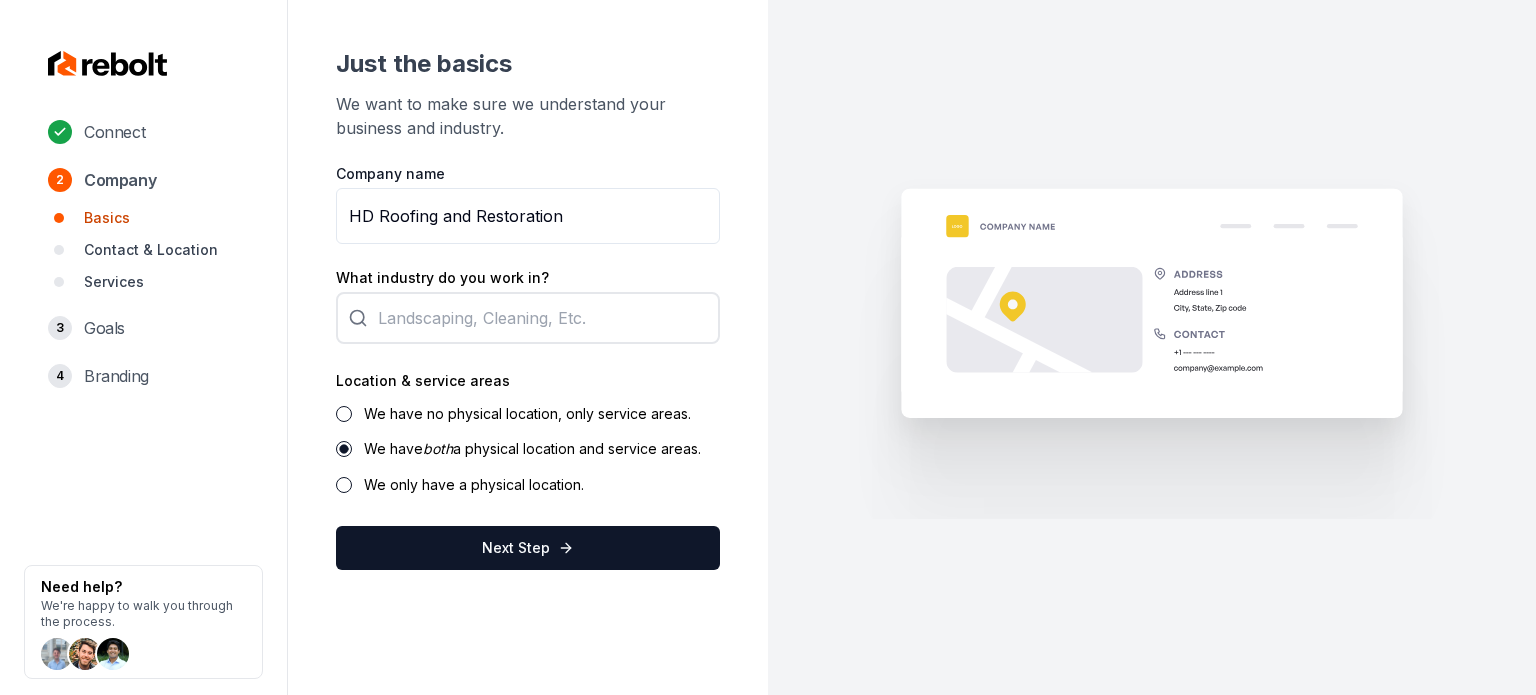 scroll, scrollTop: 0, scrollLeft: 0, axis: both 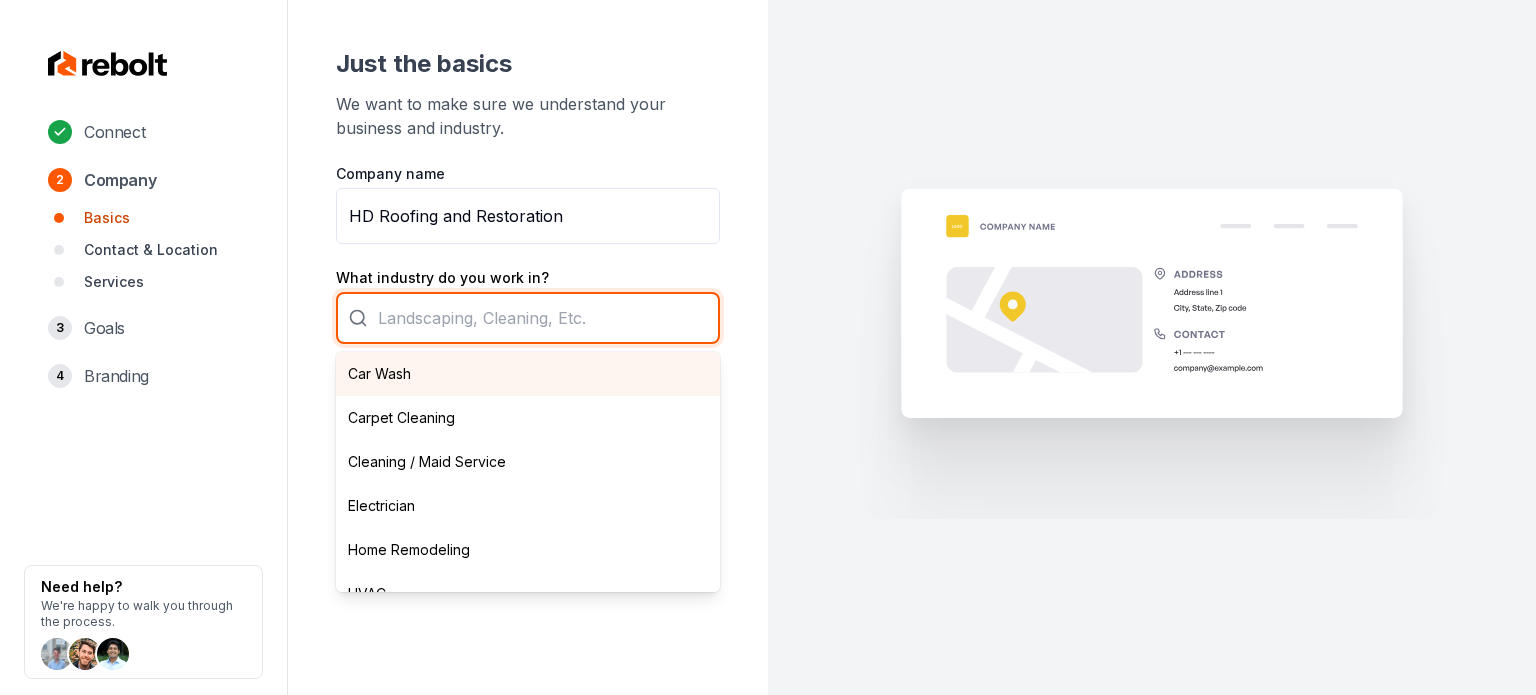 click on "Car Wash Carpet Cleaning Cleaning / Maid Service Electrician Home Remodeling HVAC Junk Removal Landscaping Moving Painting Personal Trainer Pest Control Plumbing Pool Cleaning Pressure Washing Roofing Tree Services Window Cleaning" at bounding box center [528, 318] 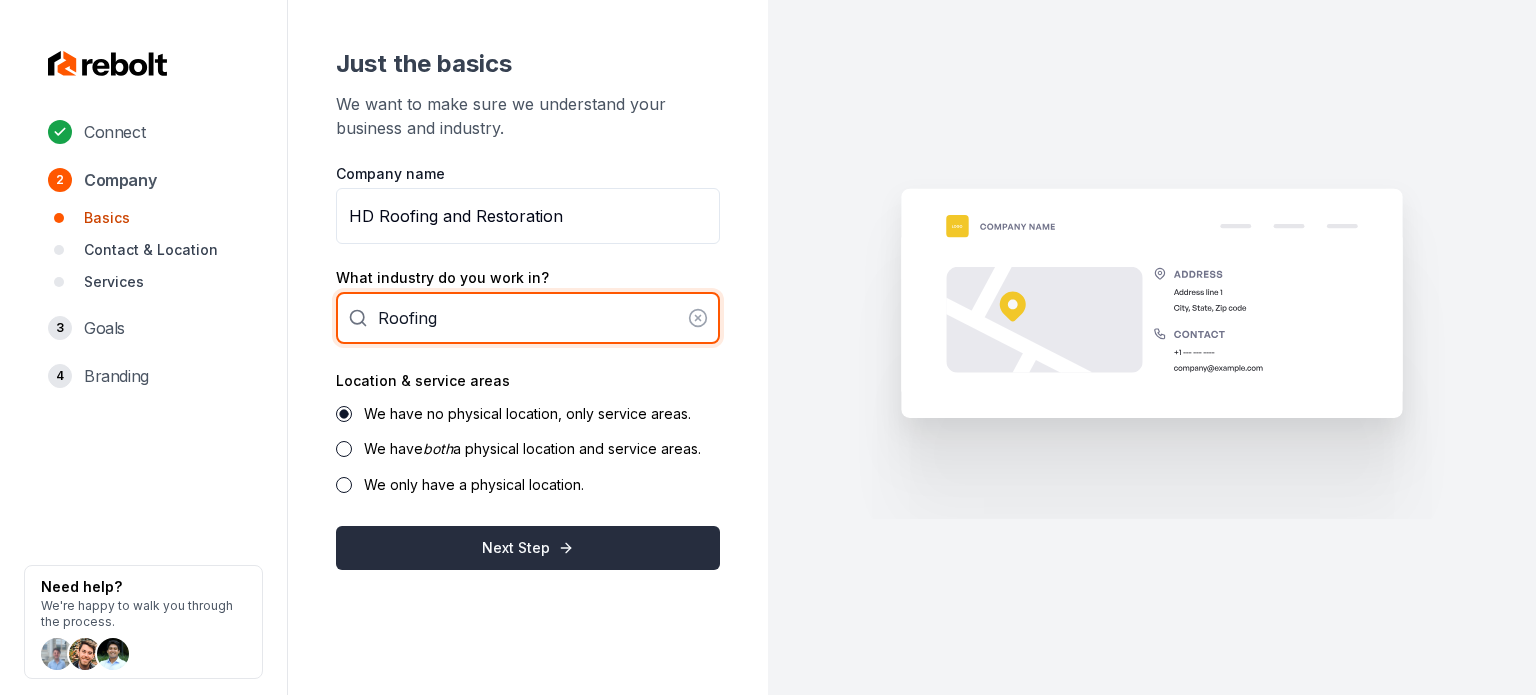 type on "Roofing" 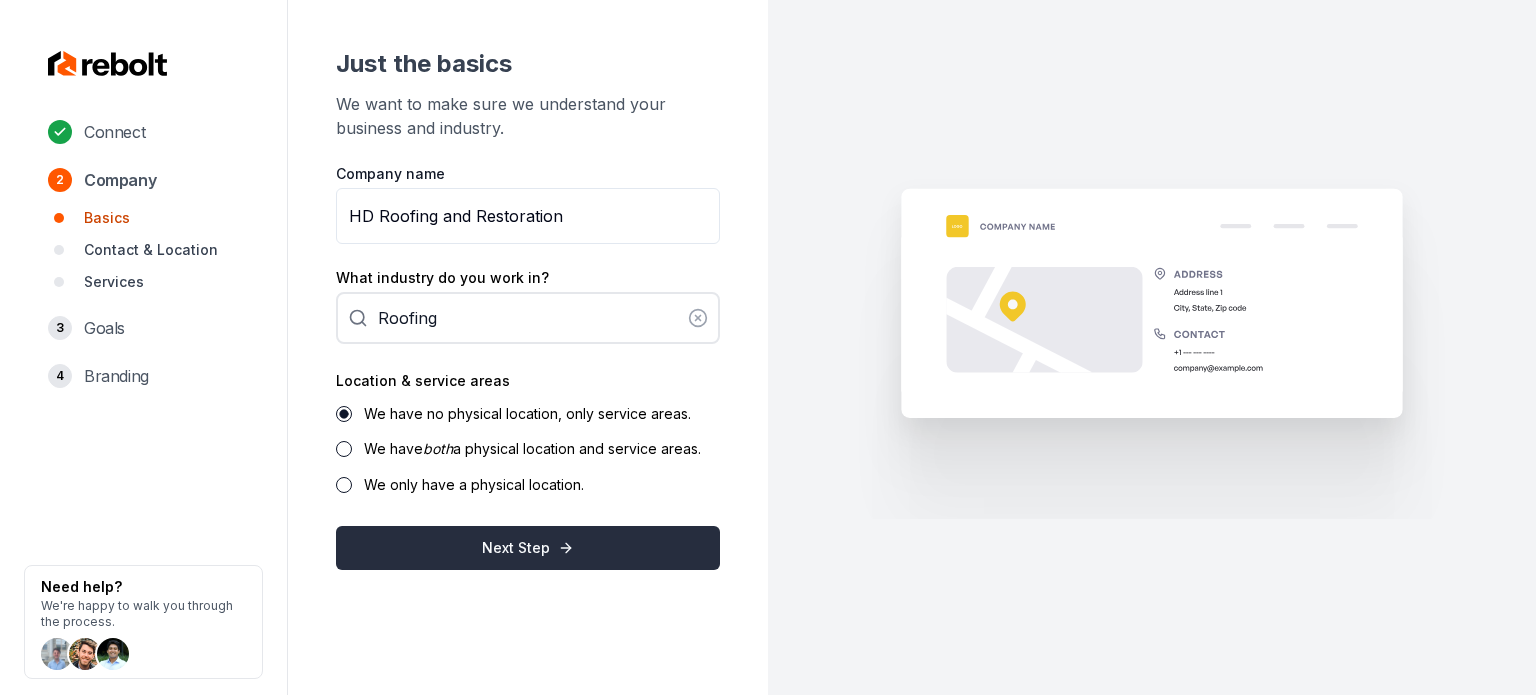 click on "Next Step" at bounding box center (528, 548) 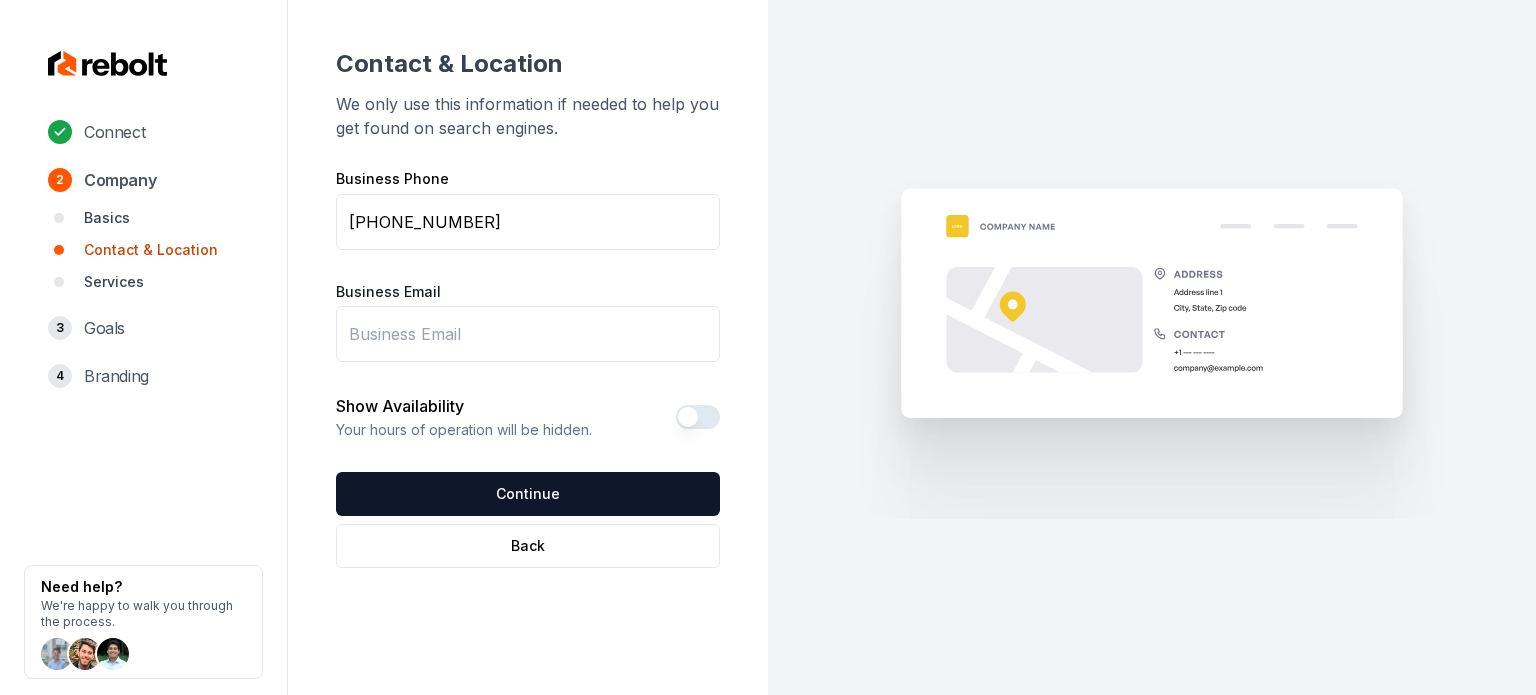 click on "Business Email" at bounding box center (528, 334) 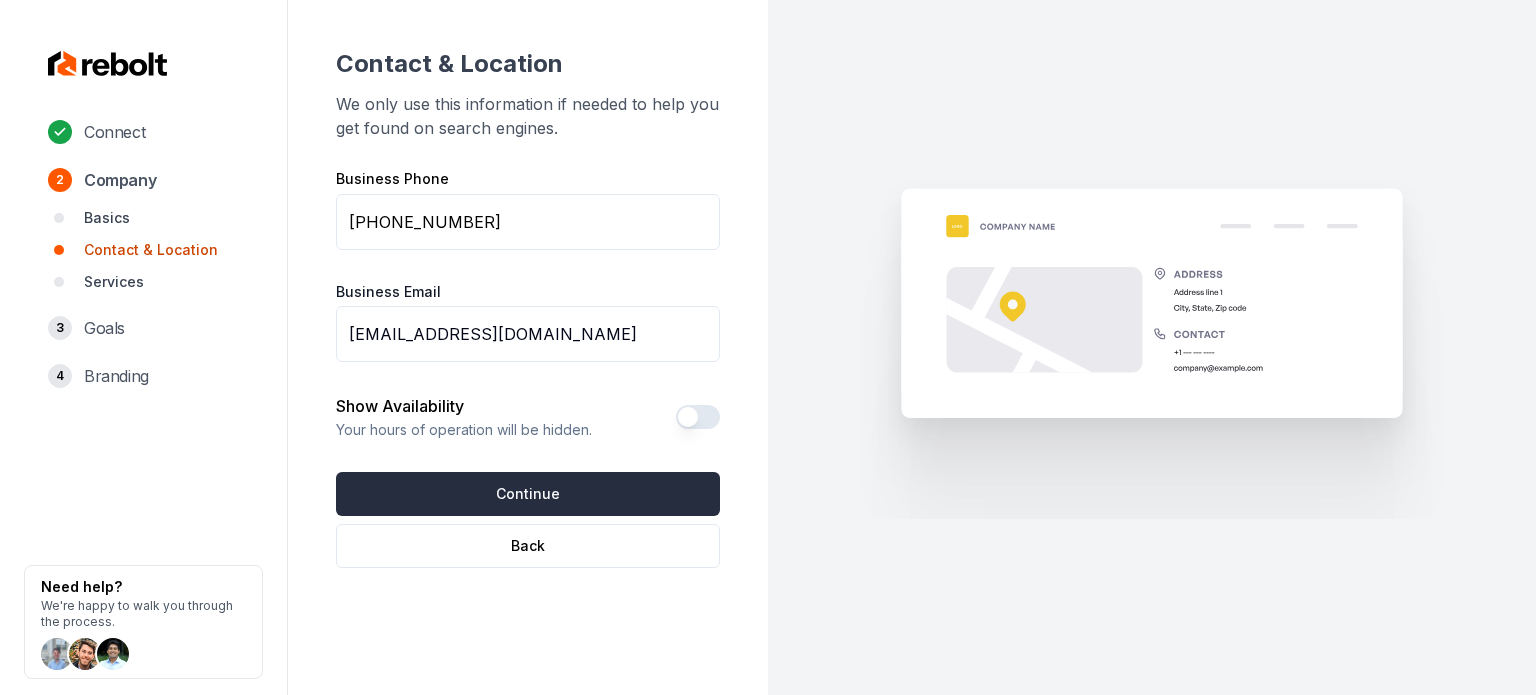 type on "[EMAIL_ADDRESS][DOMAIN_NAME]" 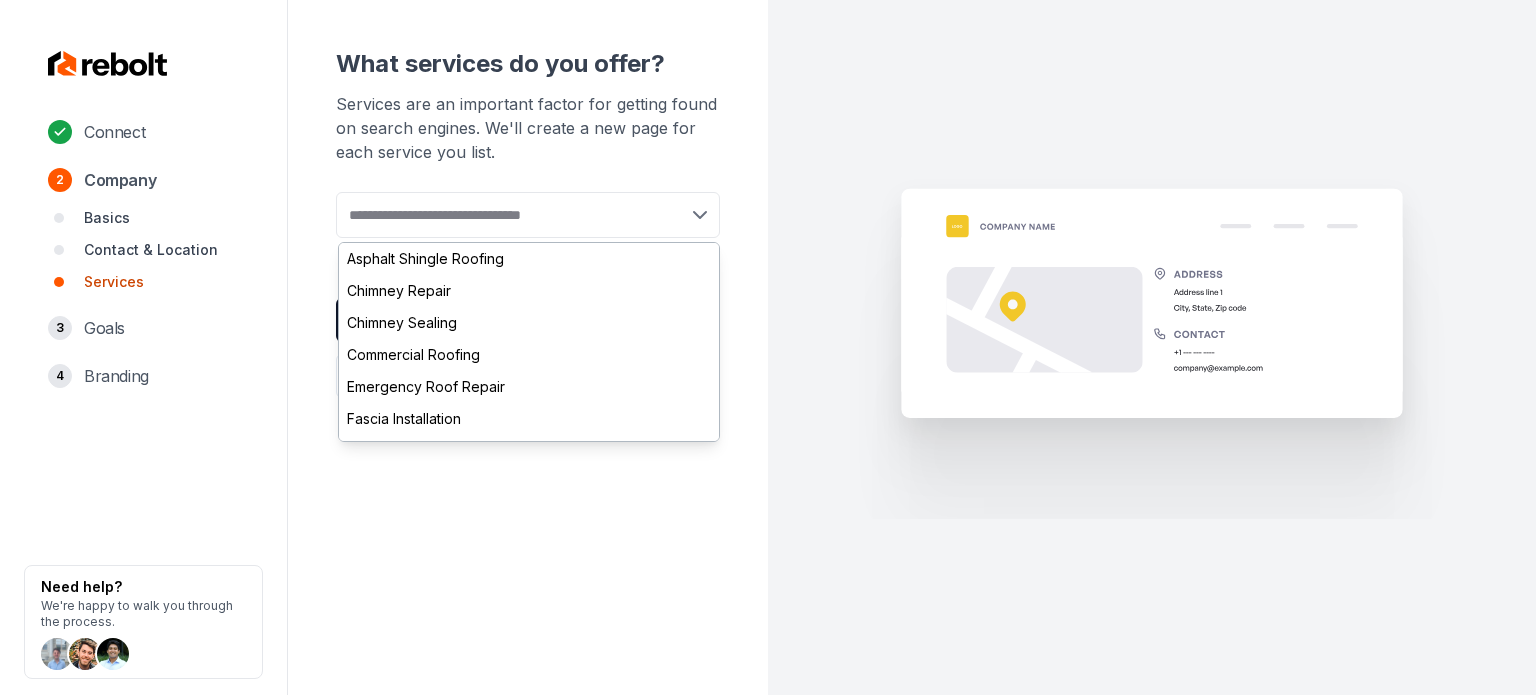 click at bounding box center [528, 215] 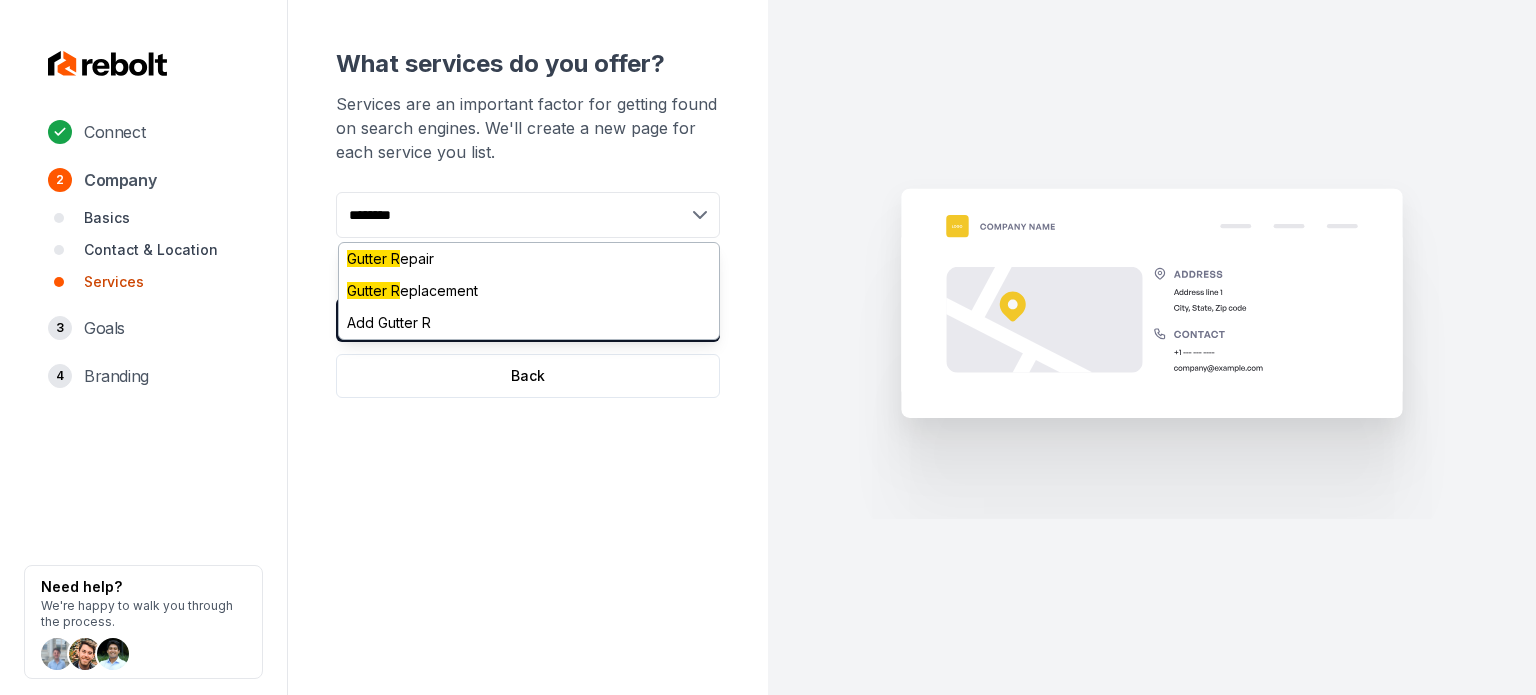 type on "*********" 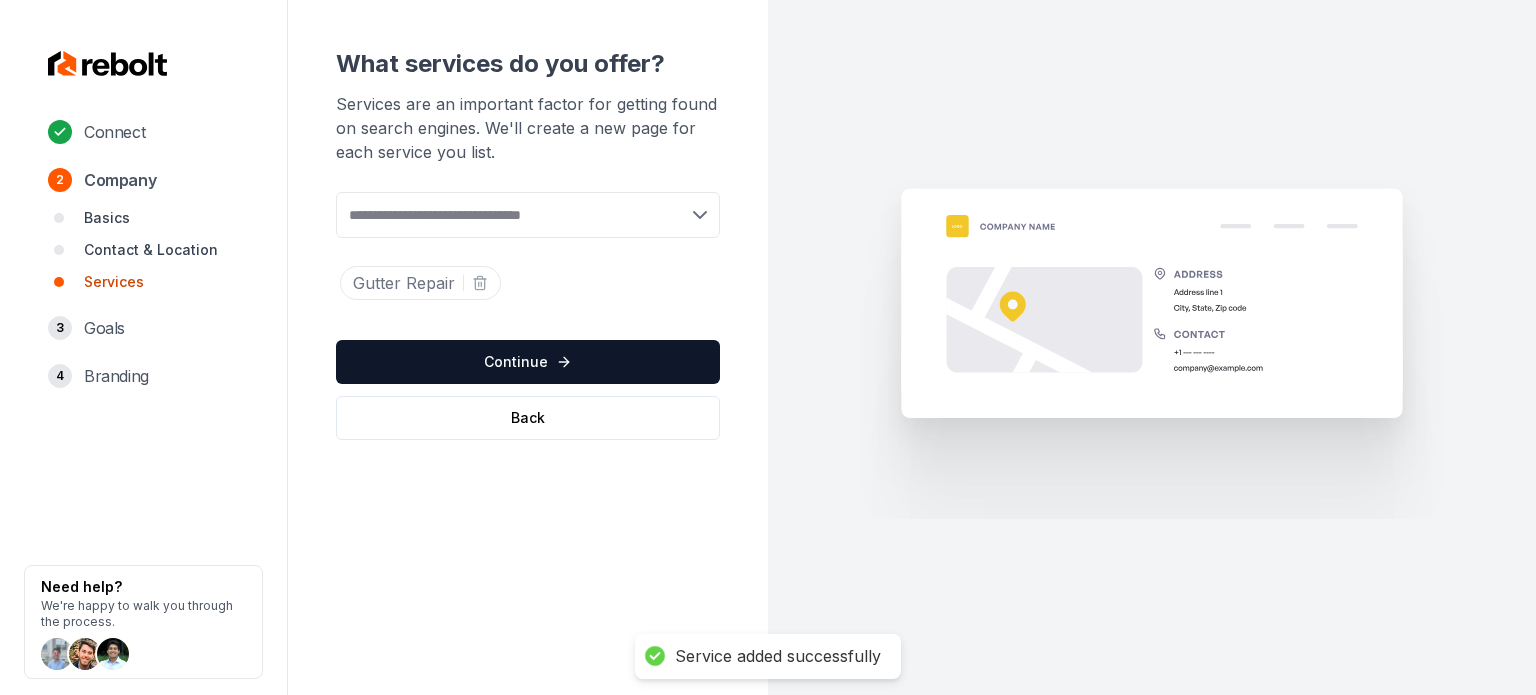 click at bounding box center [528, 215] 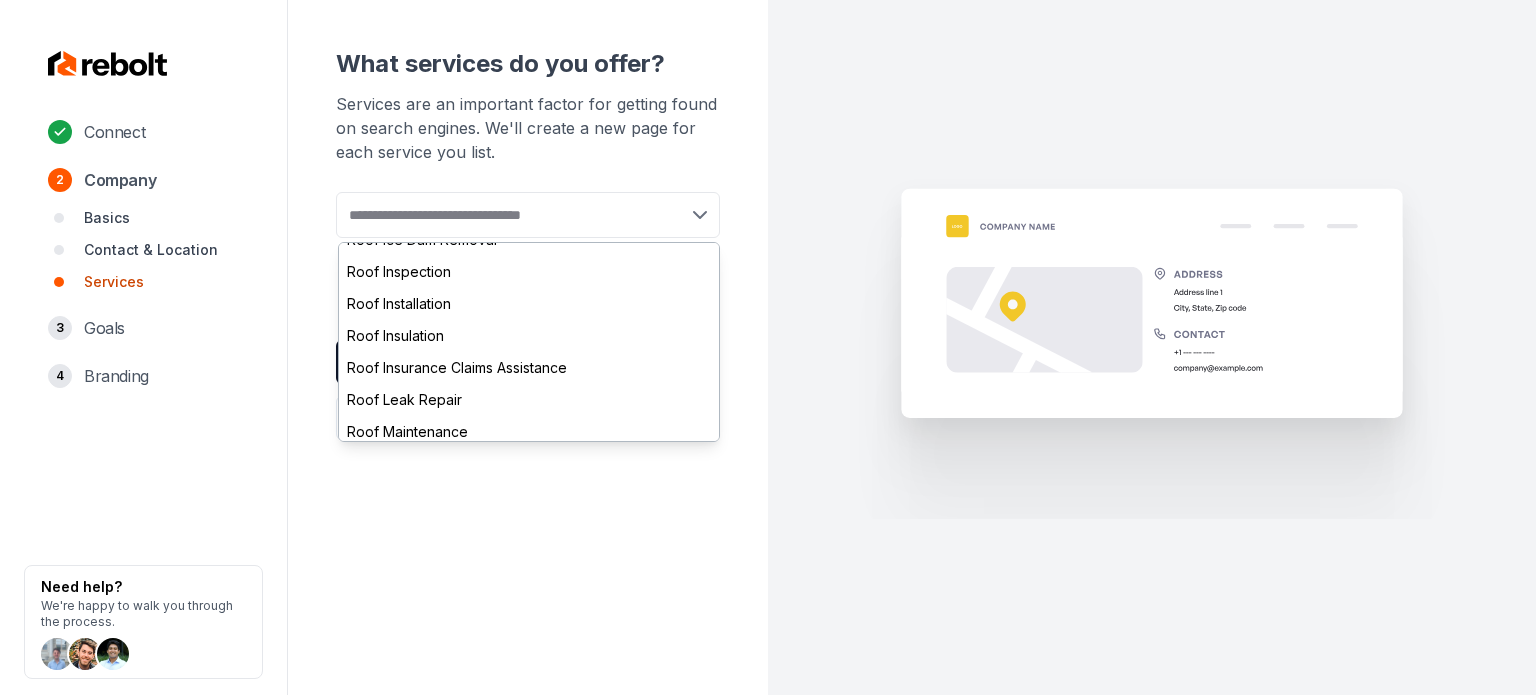 scroll, scrollTop: 692, scrollLeft: 0, axis: vertical 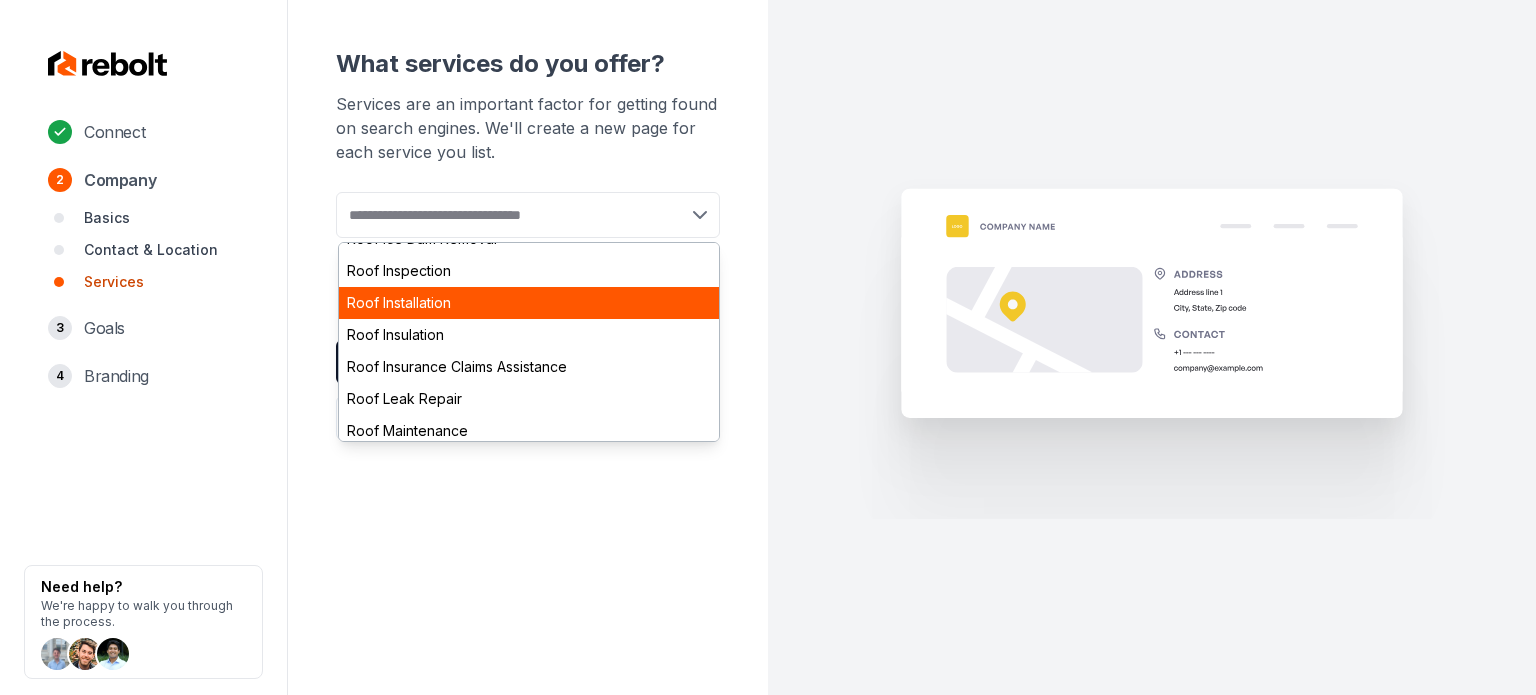 click on "Roof Installation" at bounding box center [529, 303] 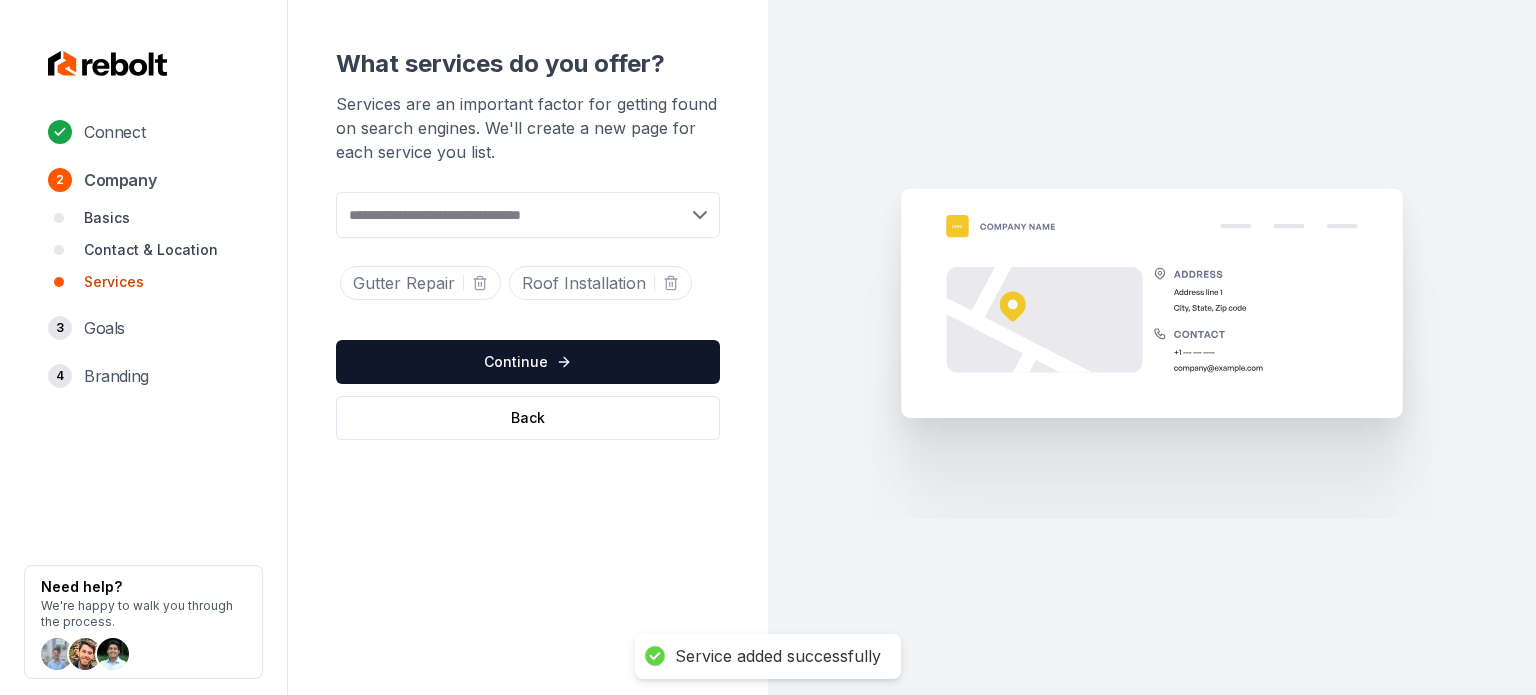 click at bounding box center (528, 215) 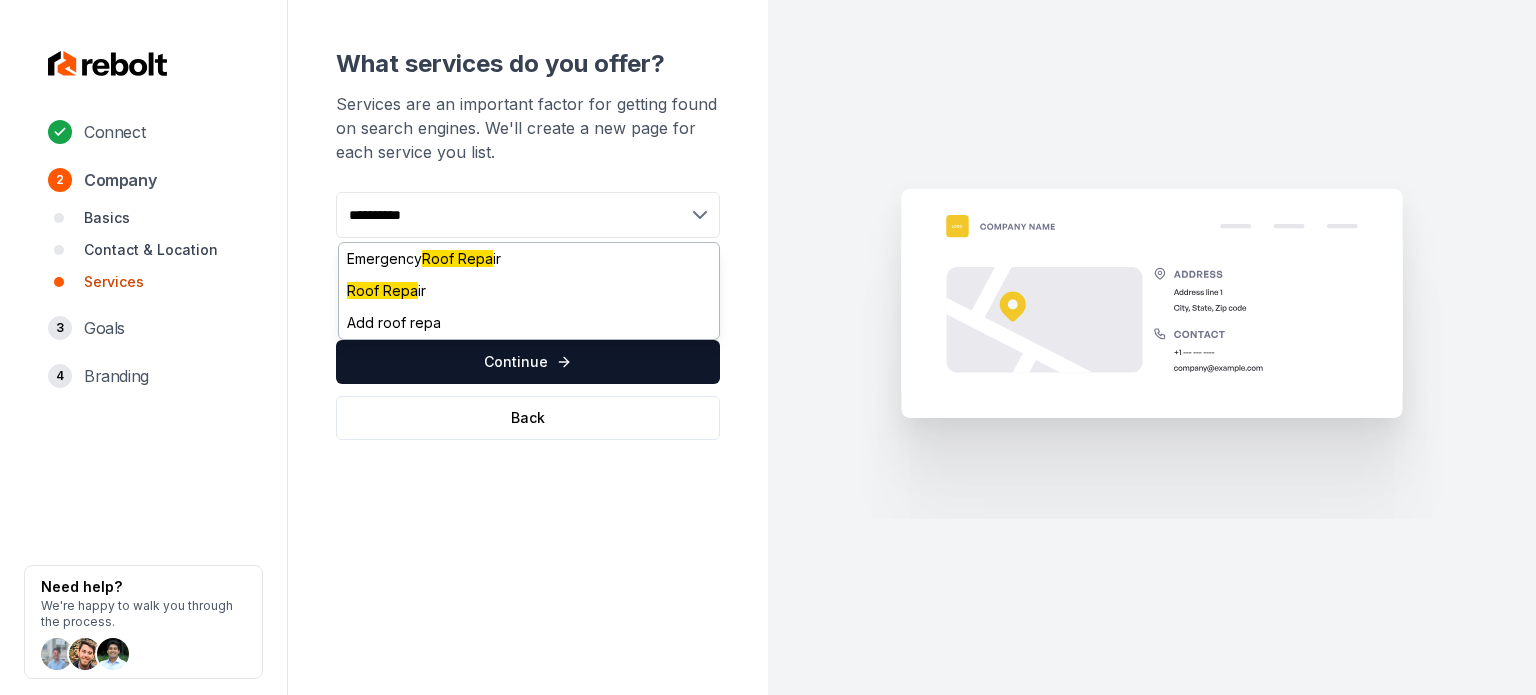 type on "**********" 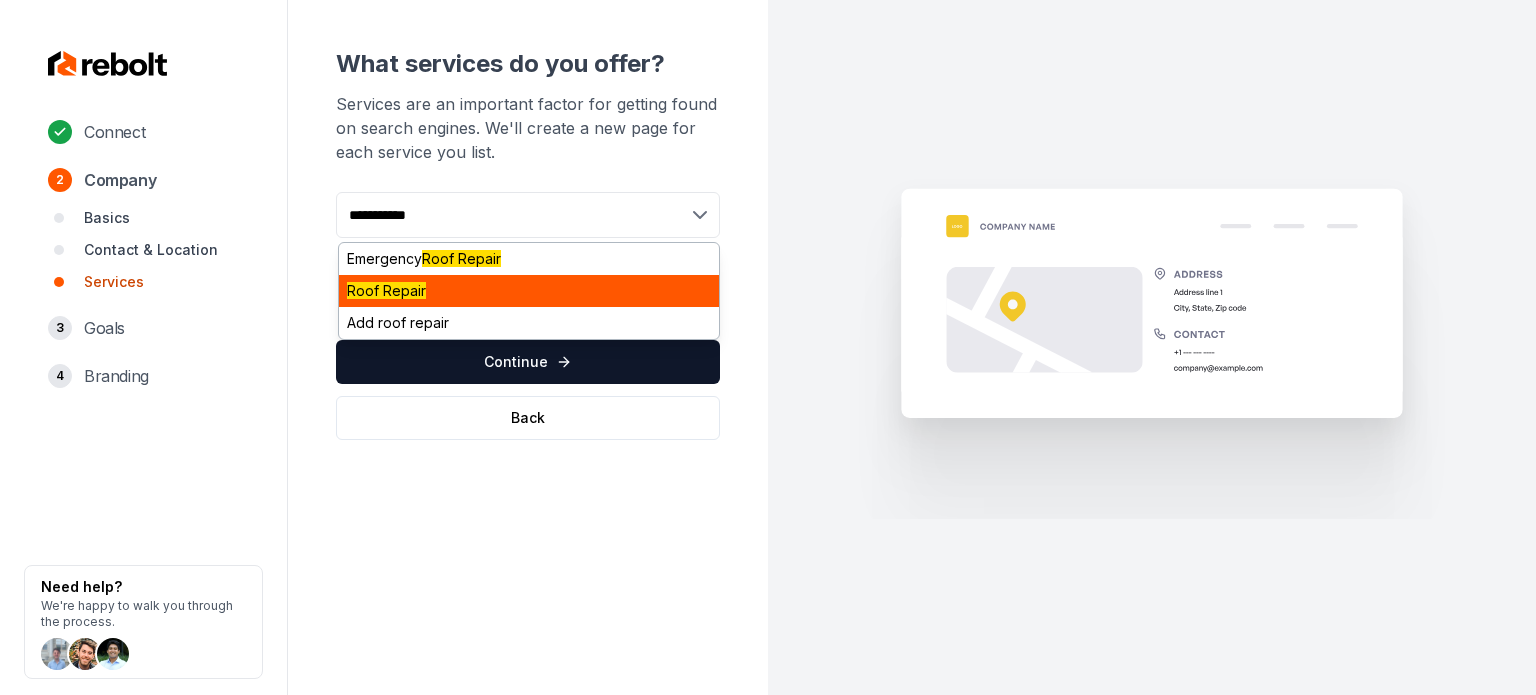 type 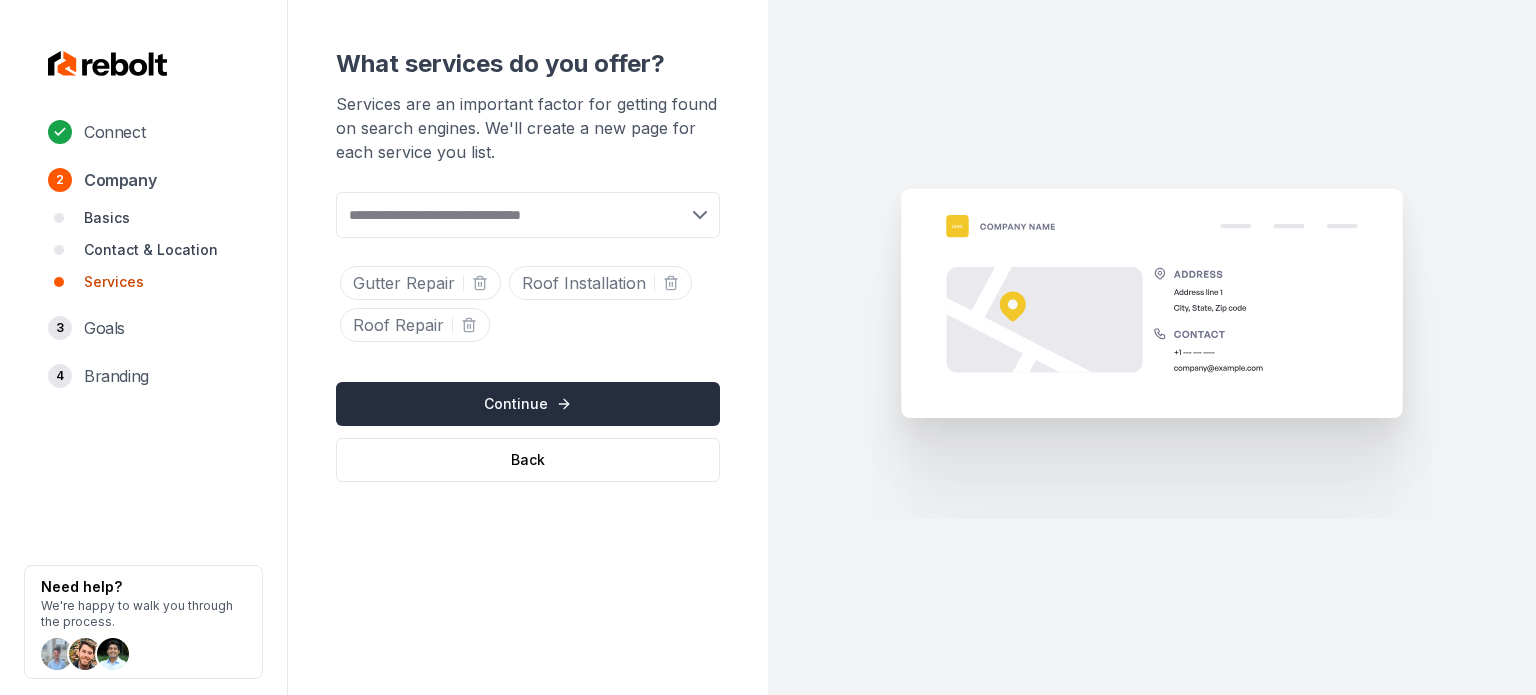 click on "Continue" at bounding box center (528, 404) 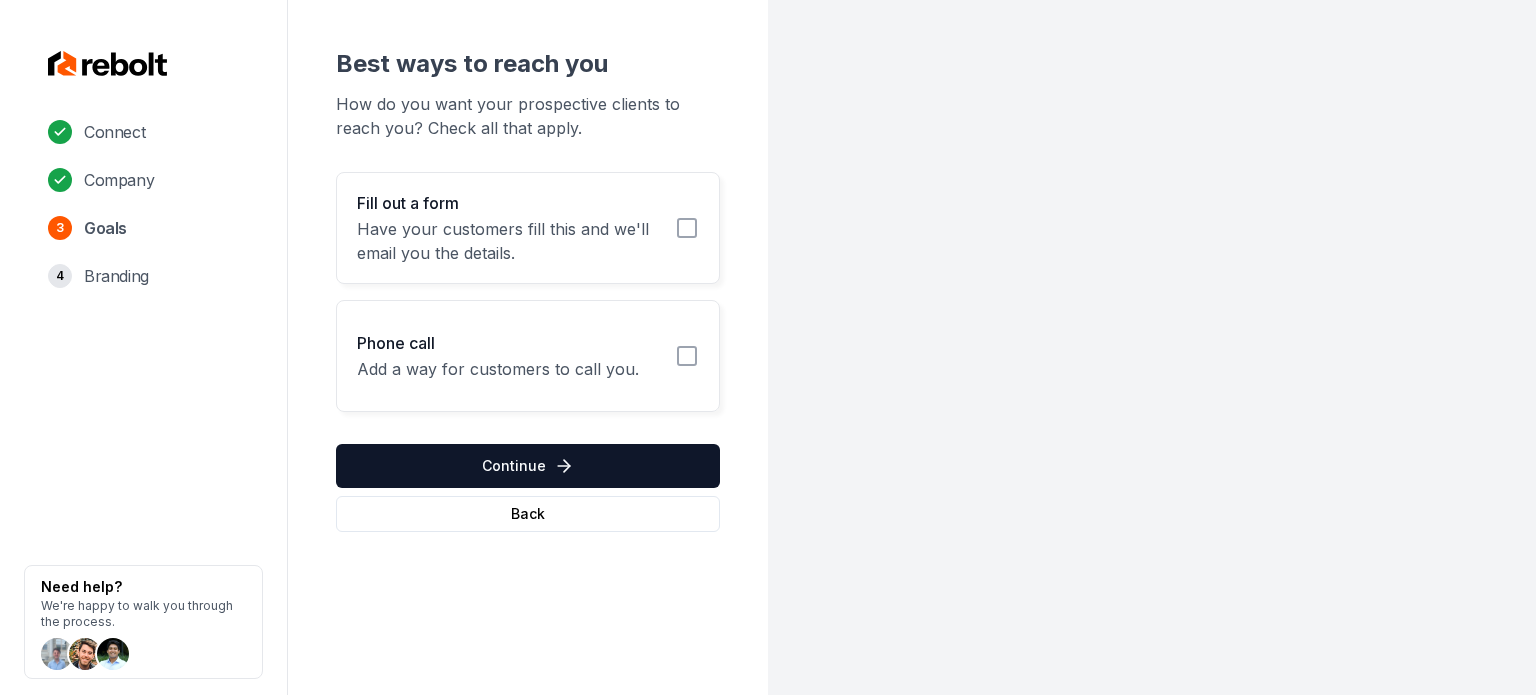 click on "Fill out a form" at bounding box center [510, 203] 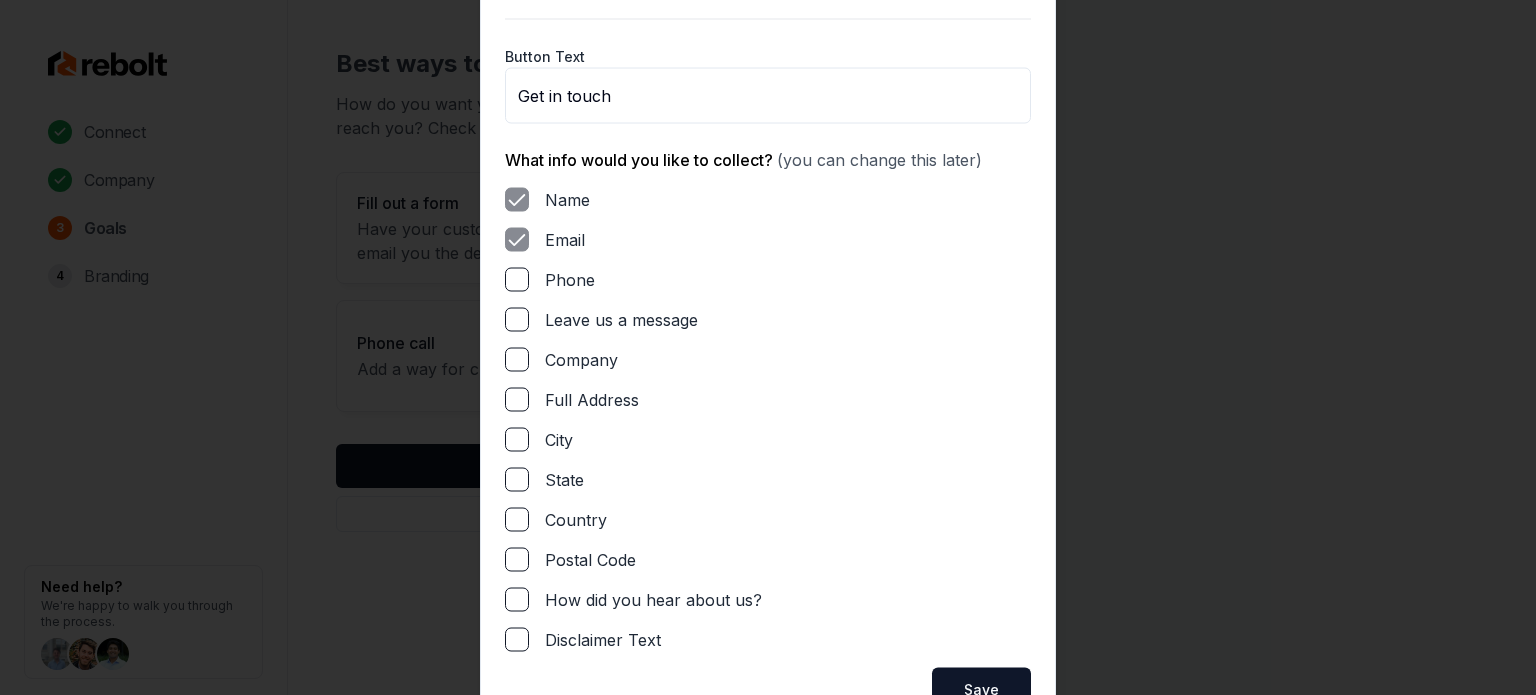 click on "Phone" at bounding box center (517, 279) 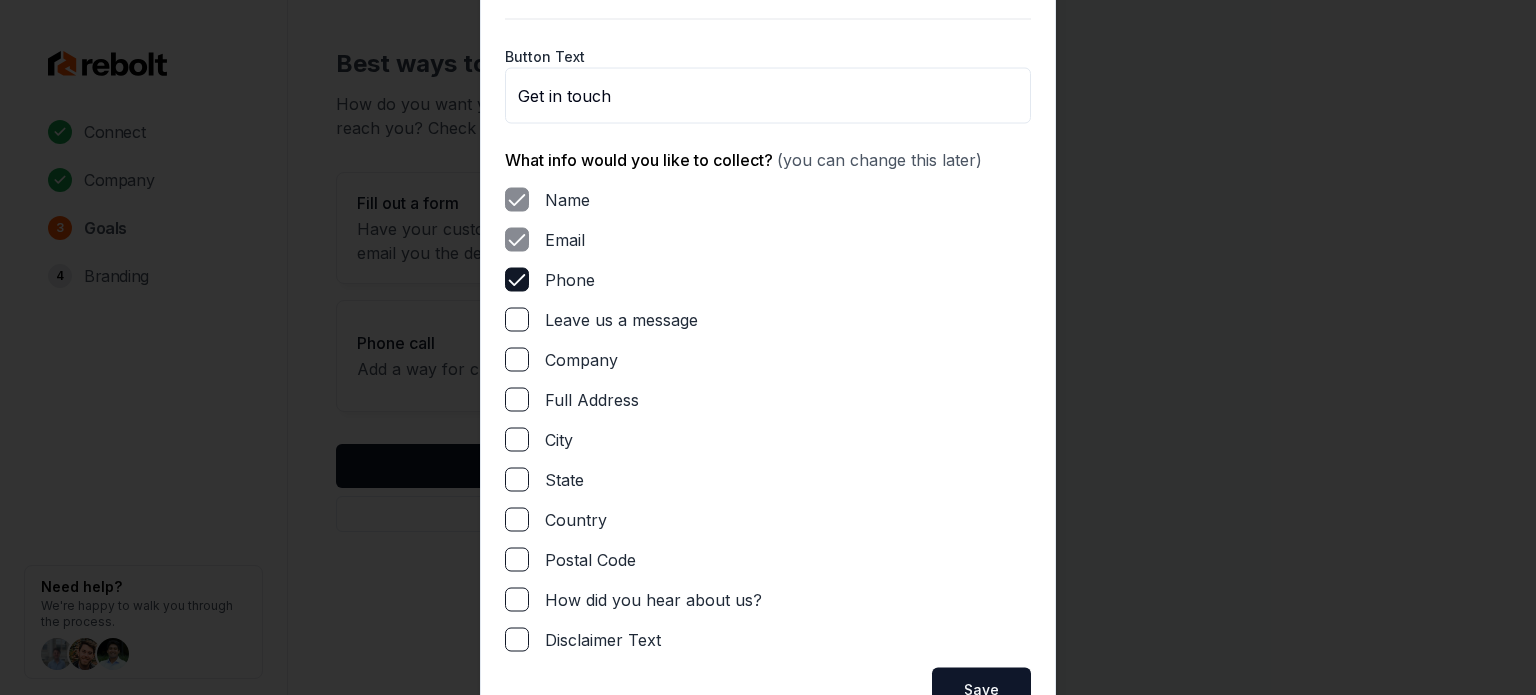 click on "Leave us a message" at bounding box center (517, 319) 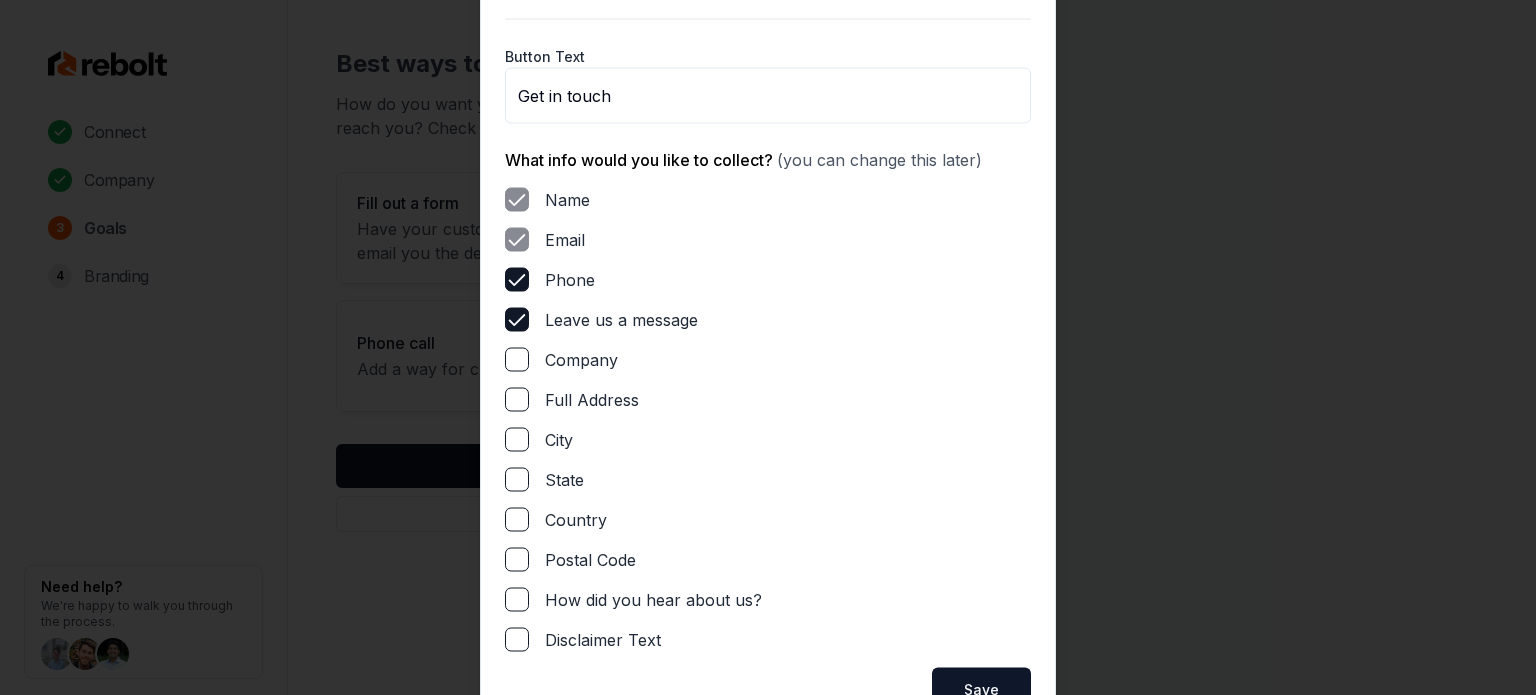 click on "Full Address" at bounding box center (517, 399) 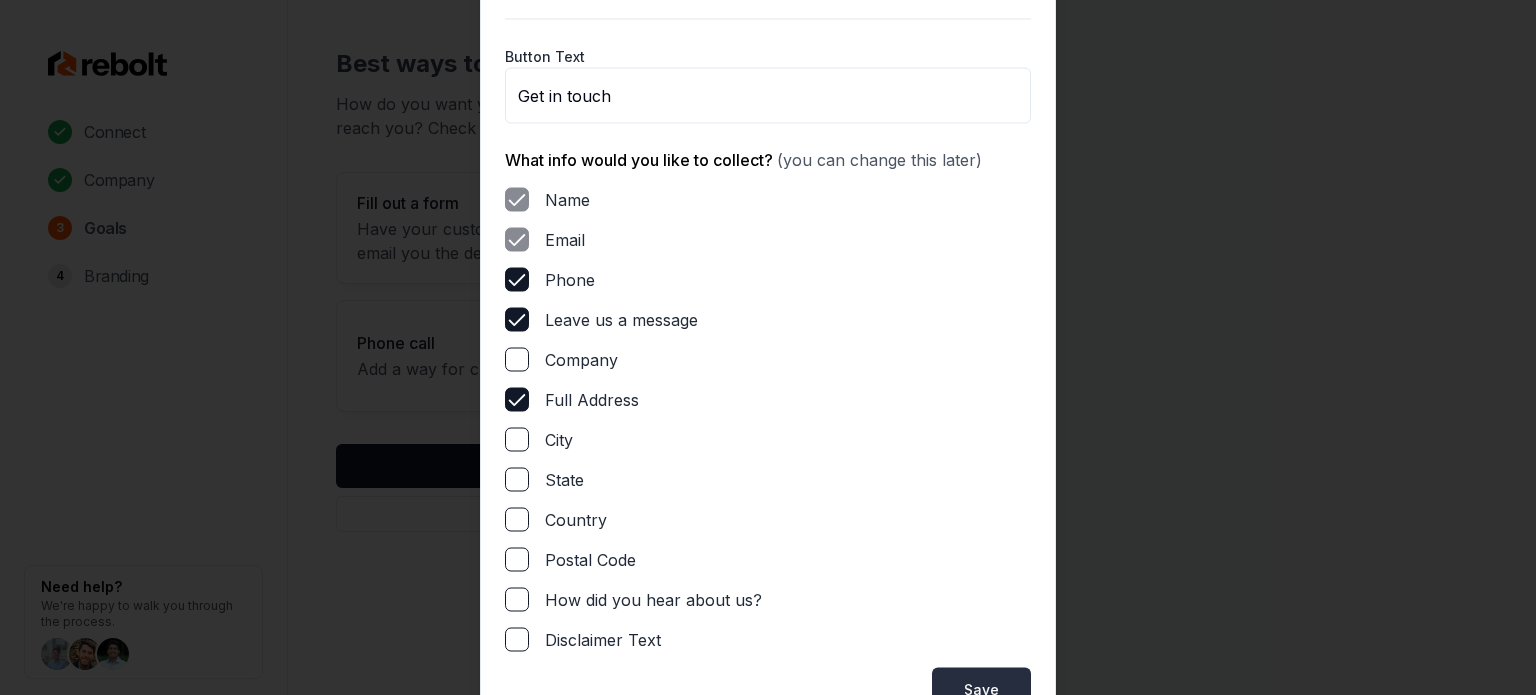 click on "Save" at bounding box center (981, 689) 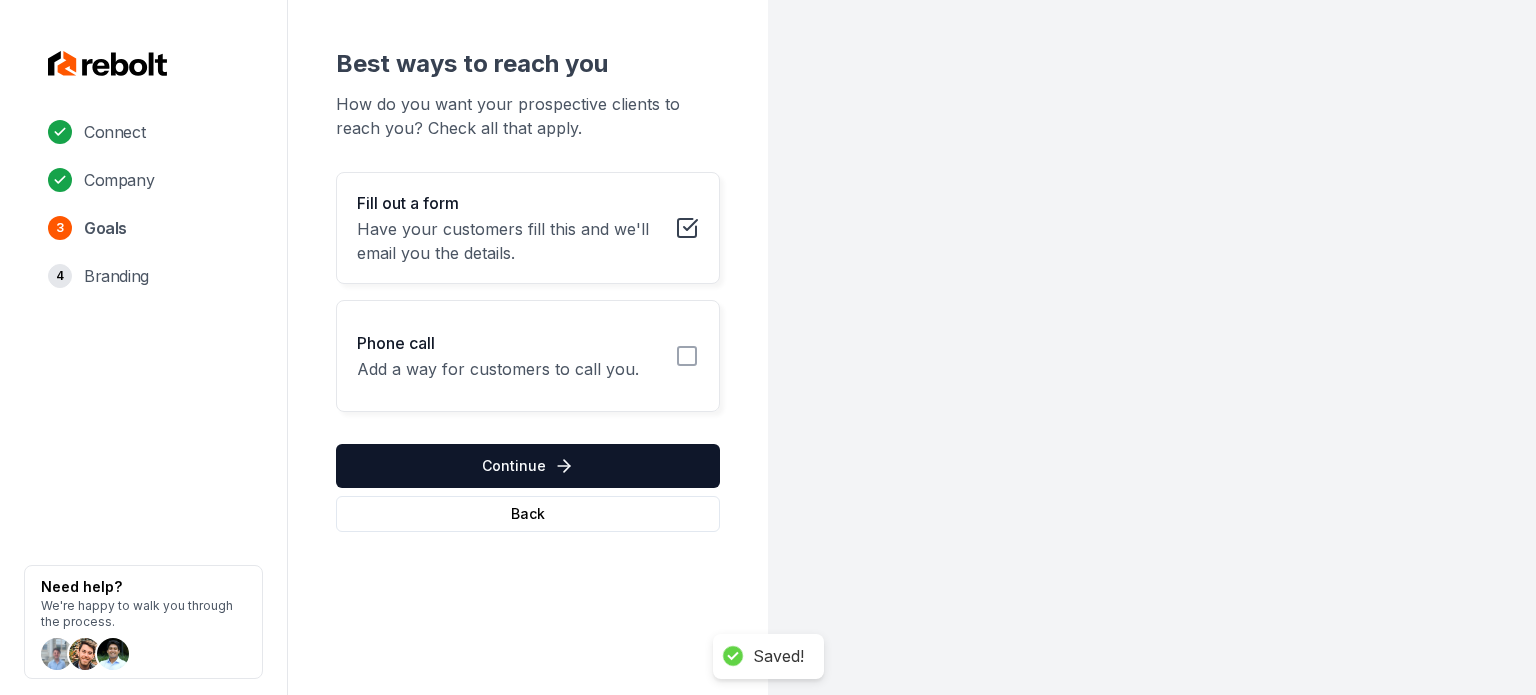click 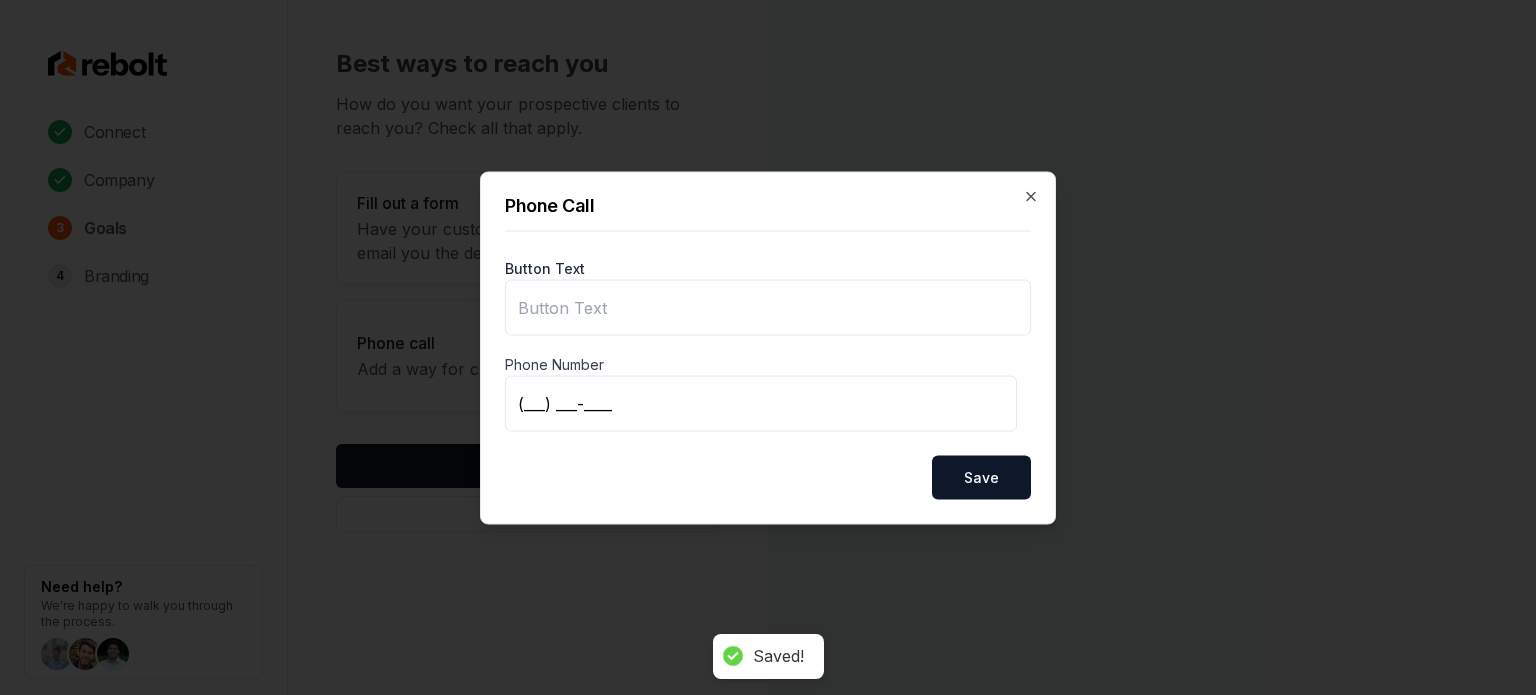type on "Call us" 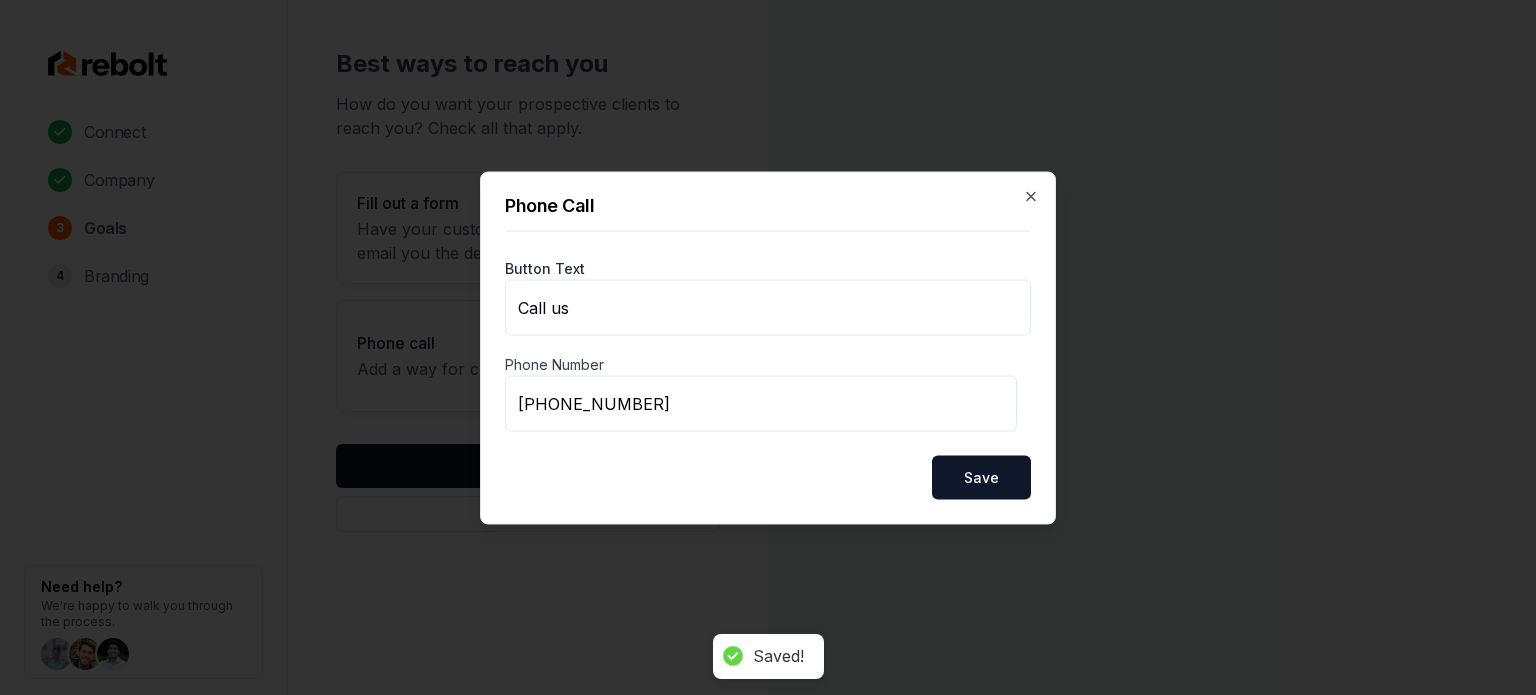 click on "Save" at bounding box center [981, 477] 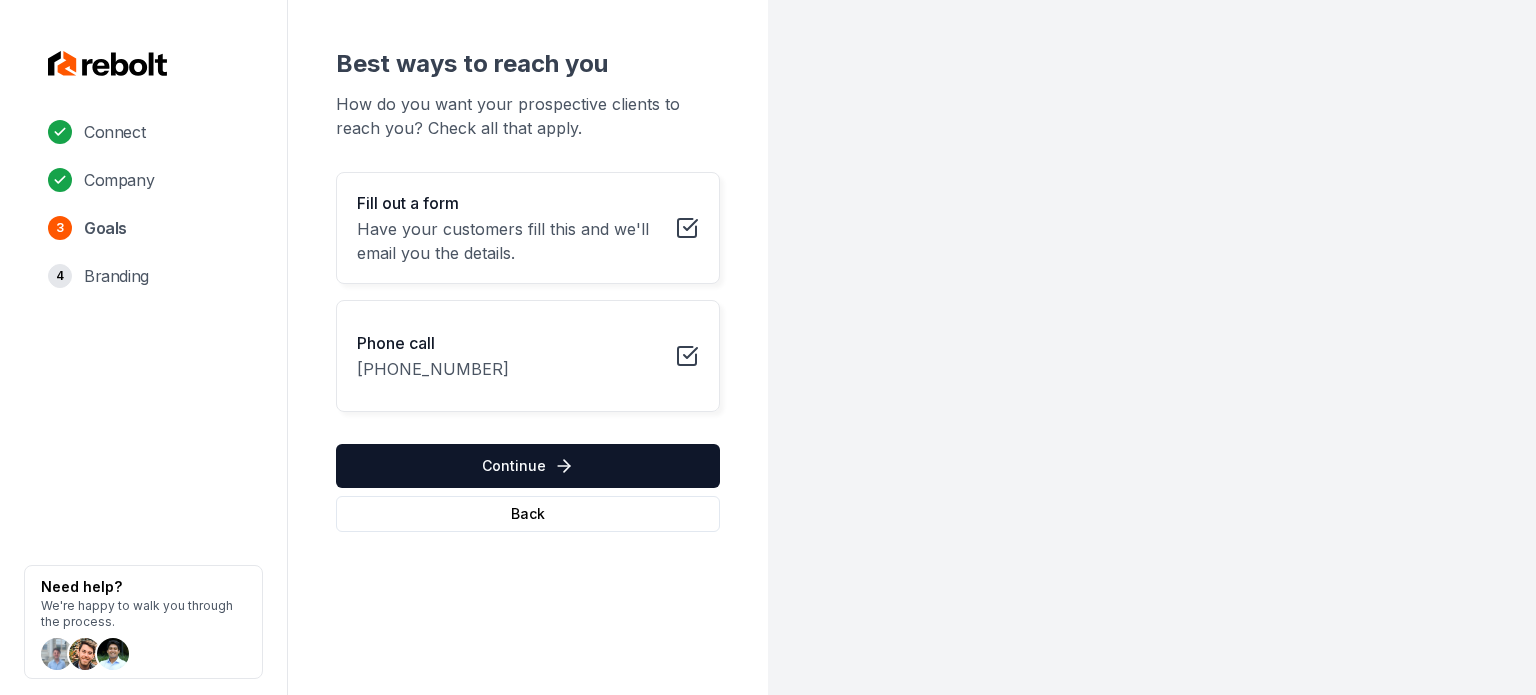click on "Fill out a form Have your customers fill this and we'll email you the details. Phone call (513) 690-7010 Continue  Back" at bounding box center [528, 352] 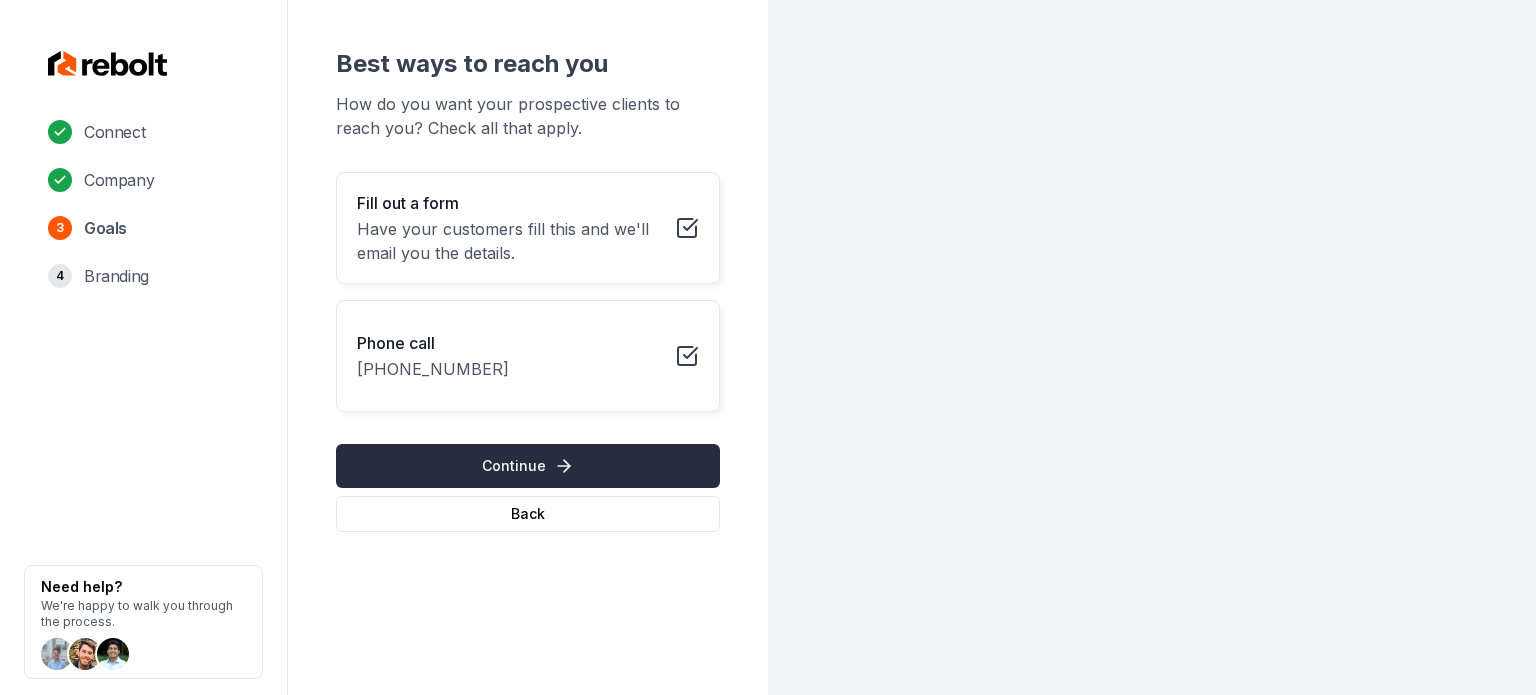 click on "Continue" at bounding box center [528, 466] 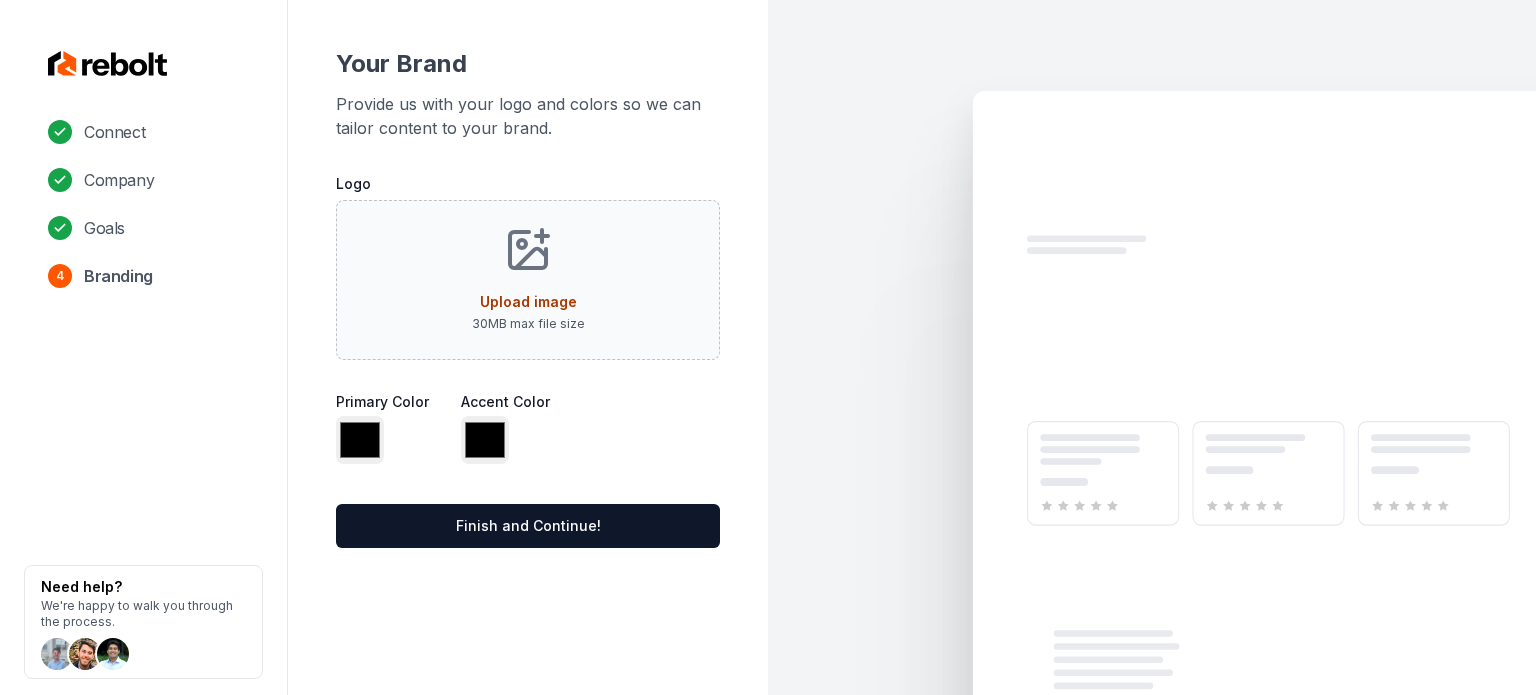 type on "*******" 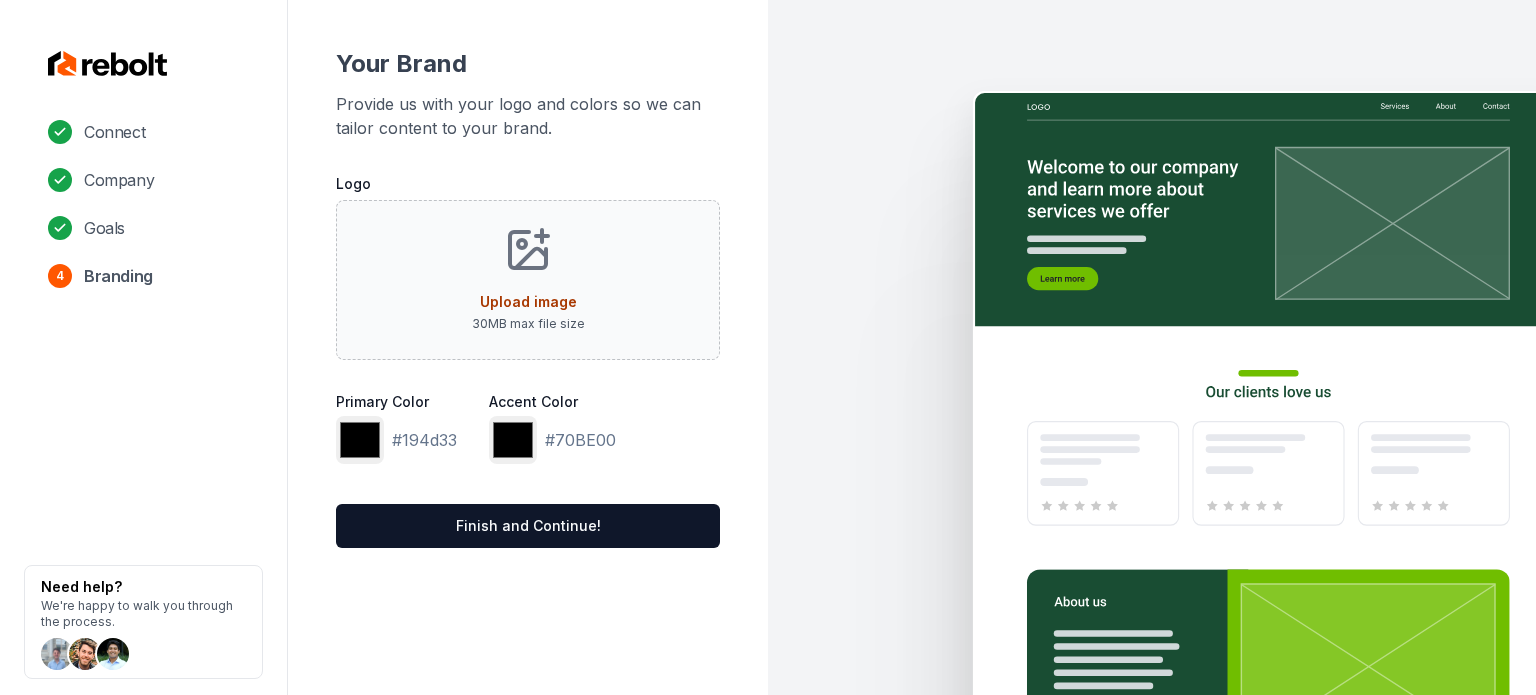 click on "Provide us with your logo and colors so we can tailor content to your brand." at bounding box center [528, 116] 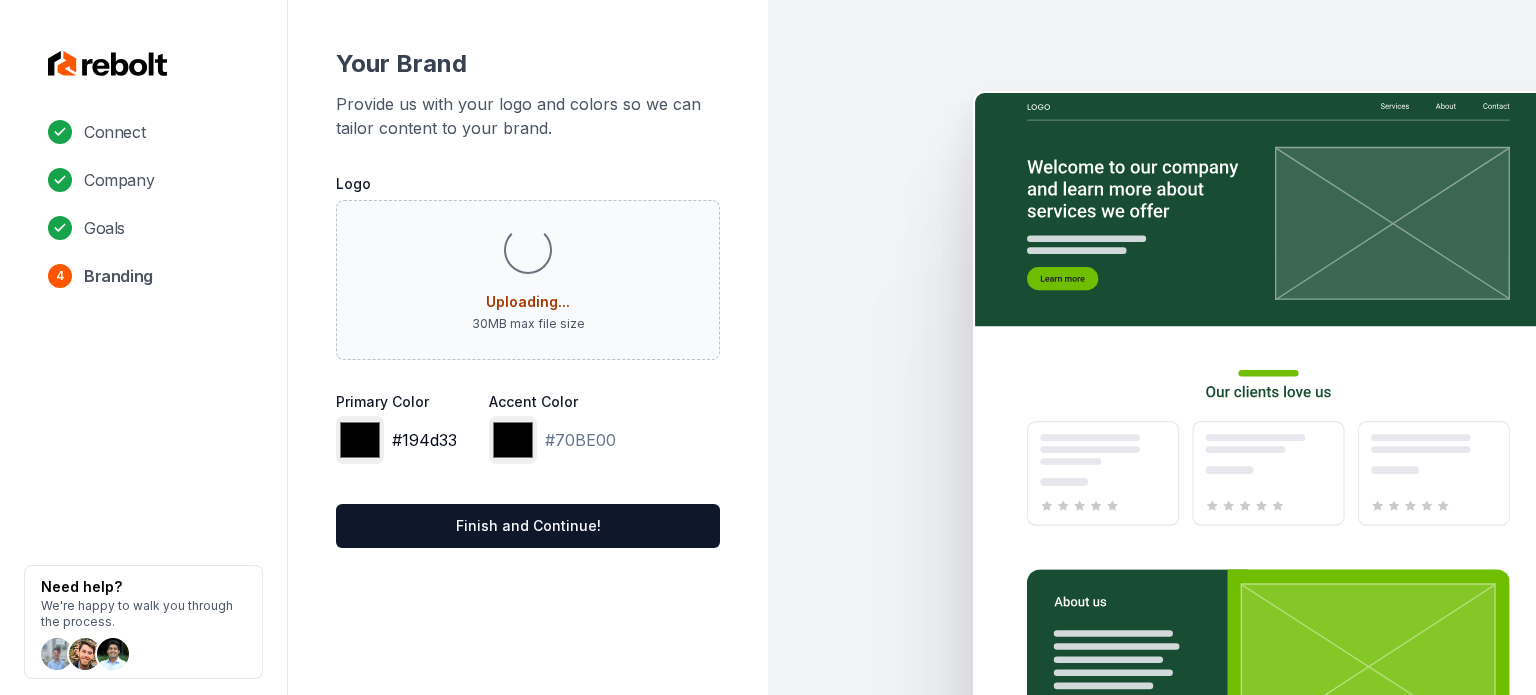 click on "*******" at bounding box center [360, 440] 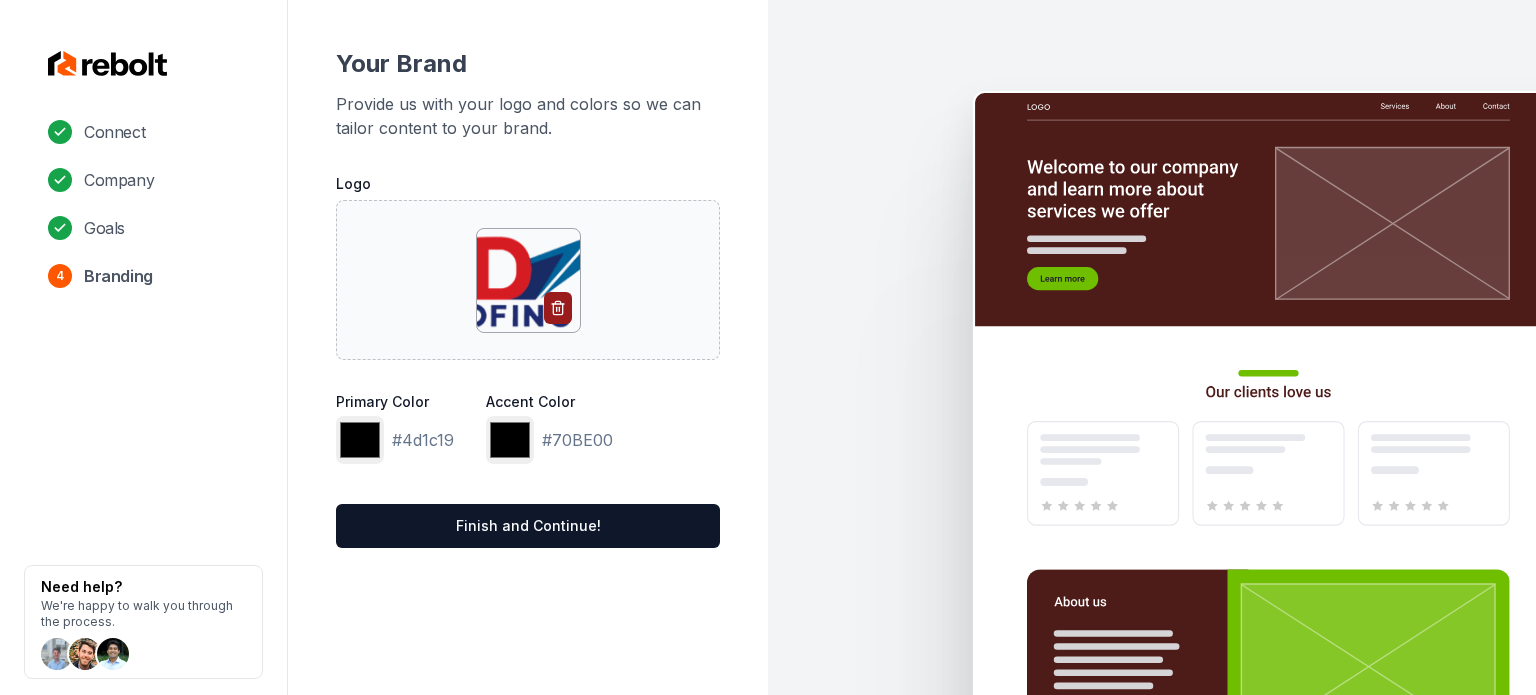 type on "*******" 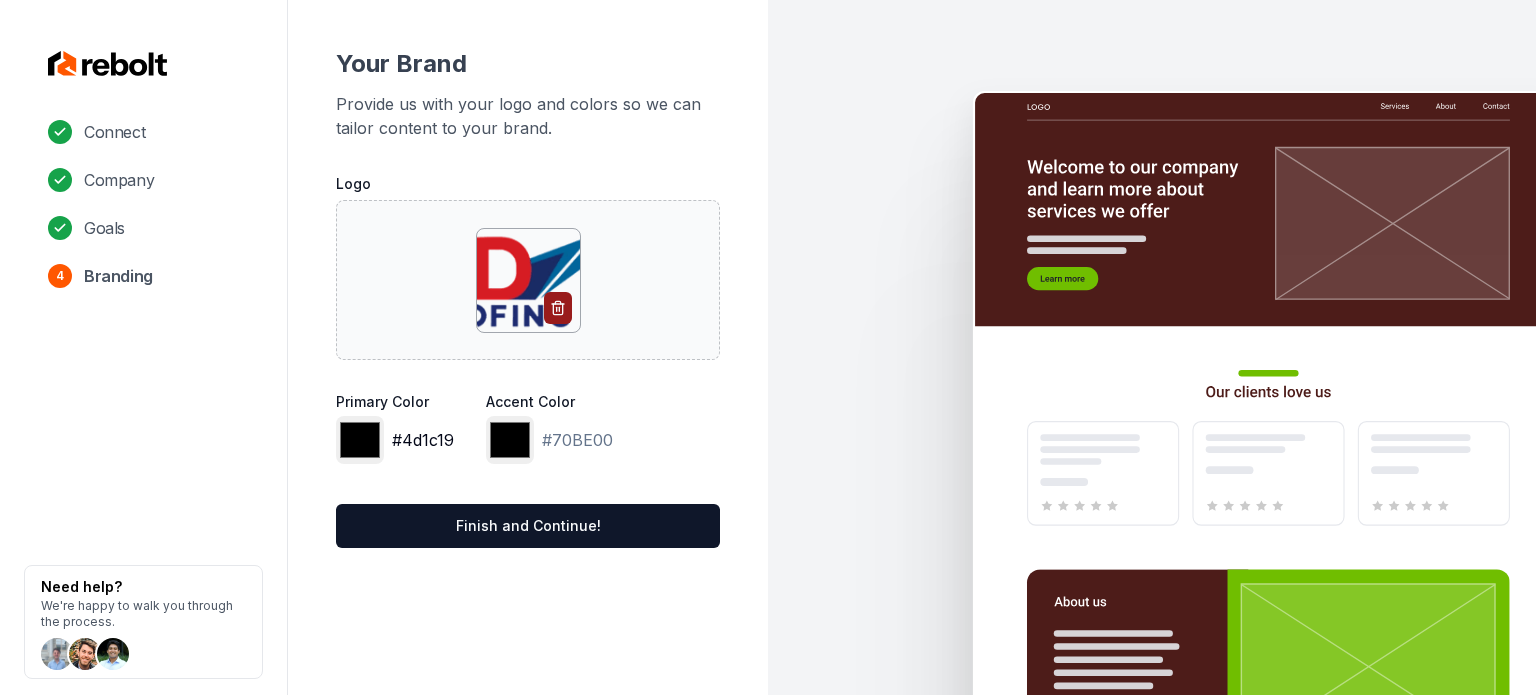 click on "*******" at bounding box center [360, 440] 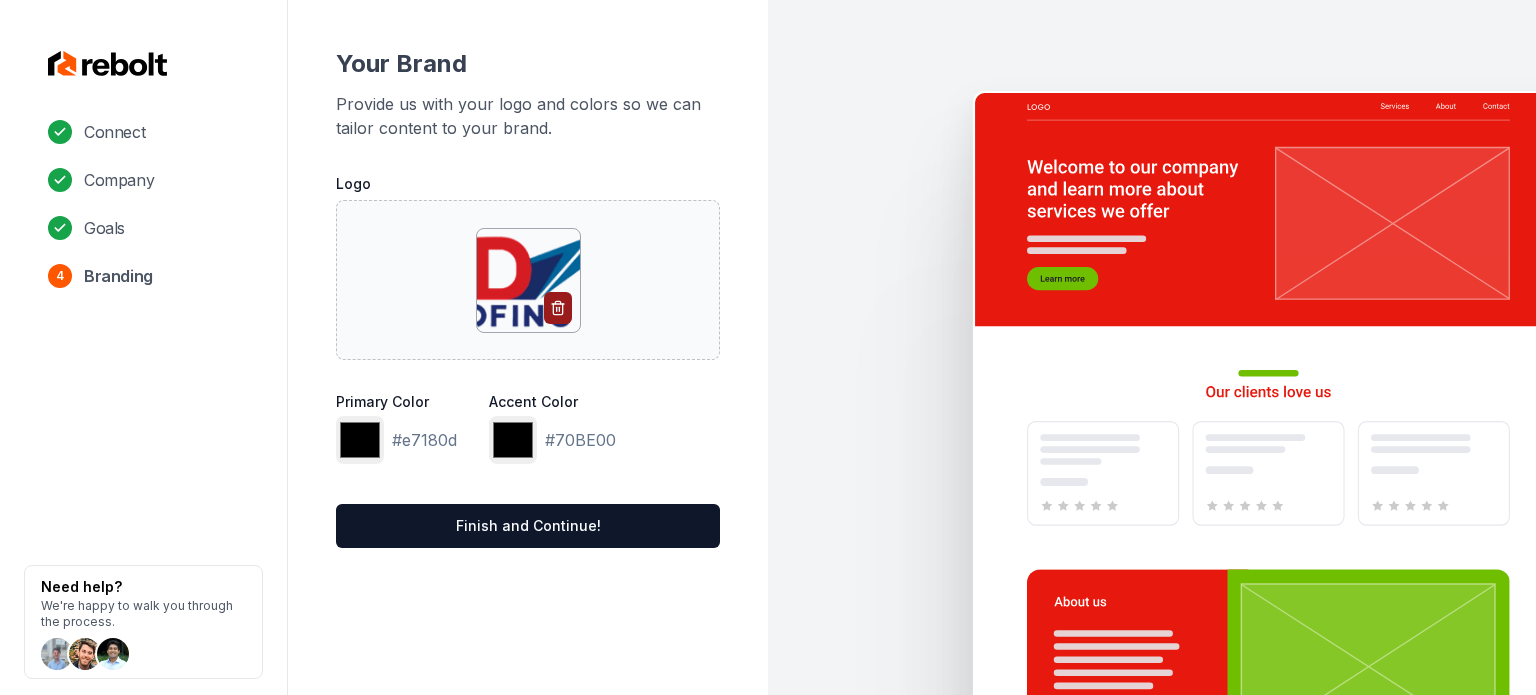 type on "*******" 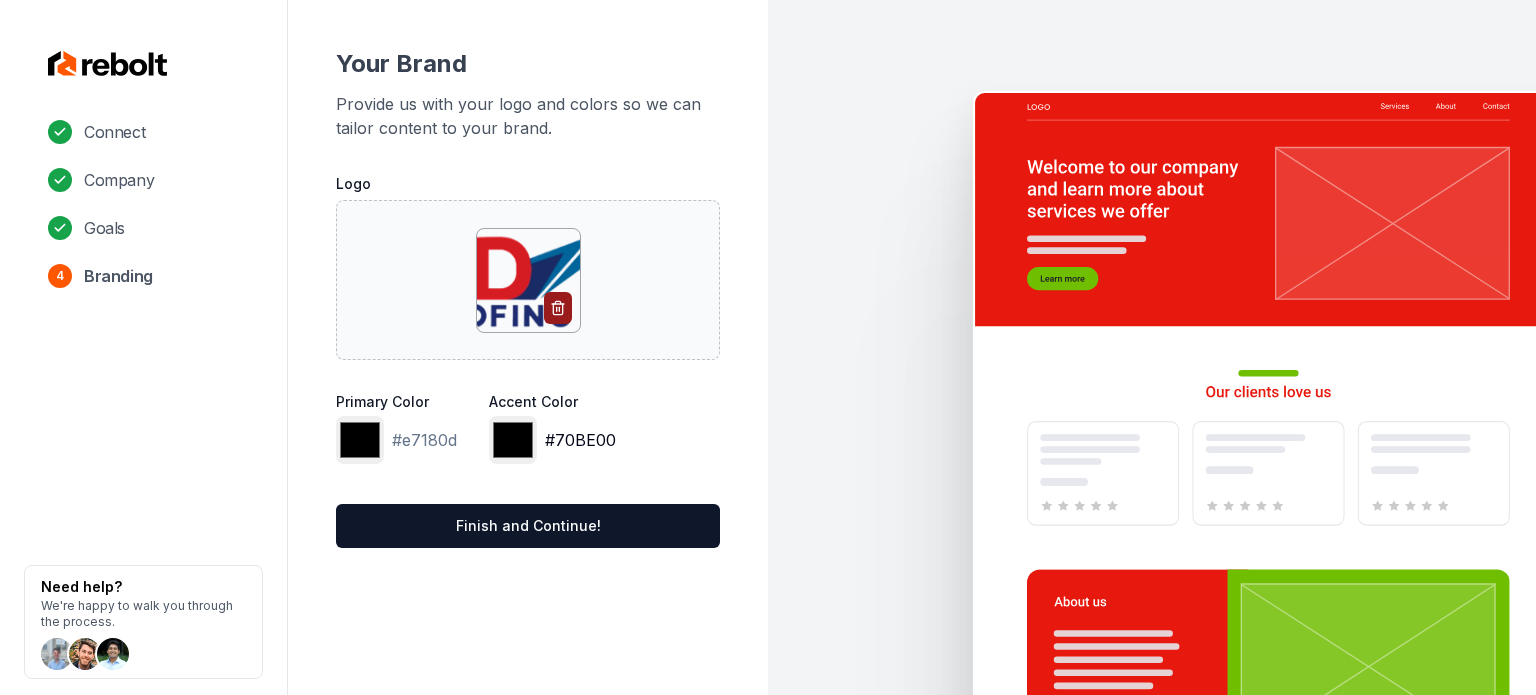 click on "*******" at bounding box center (513, 440) 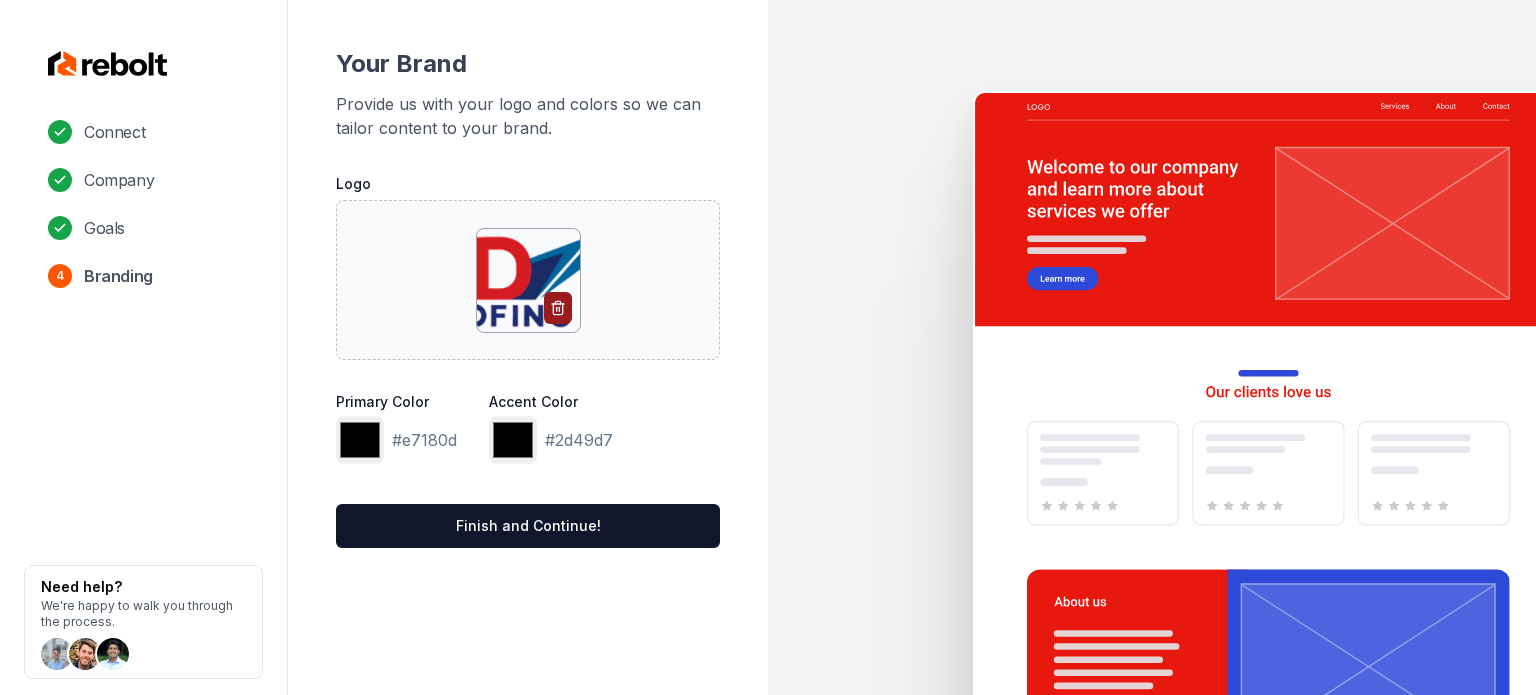 click 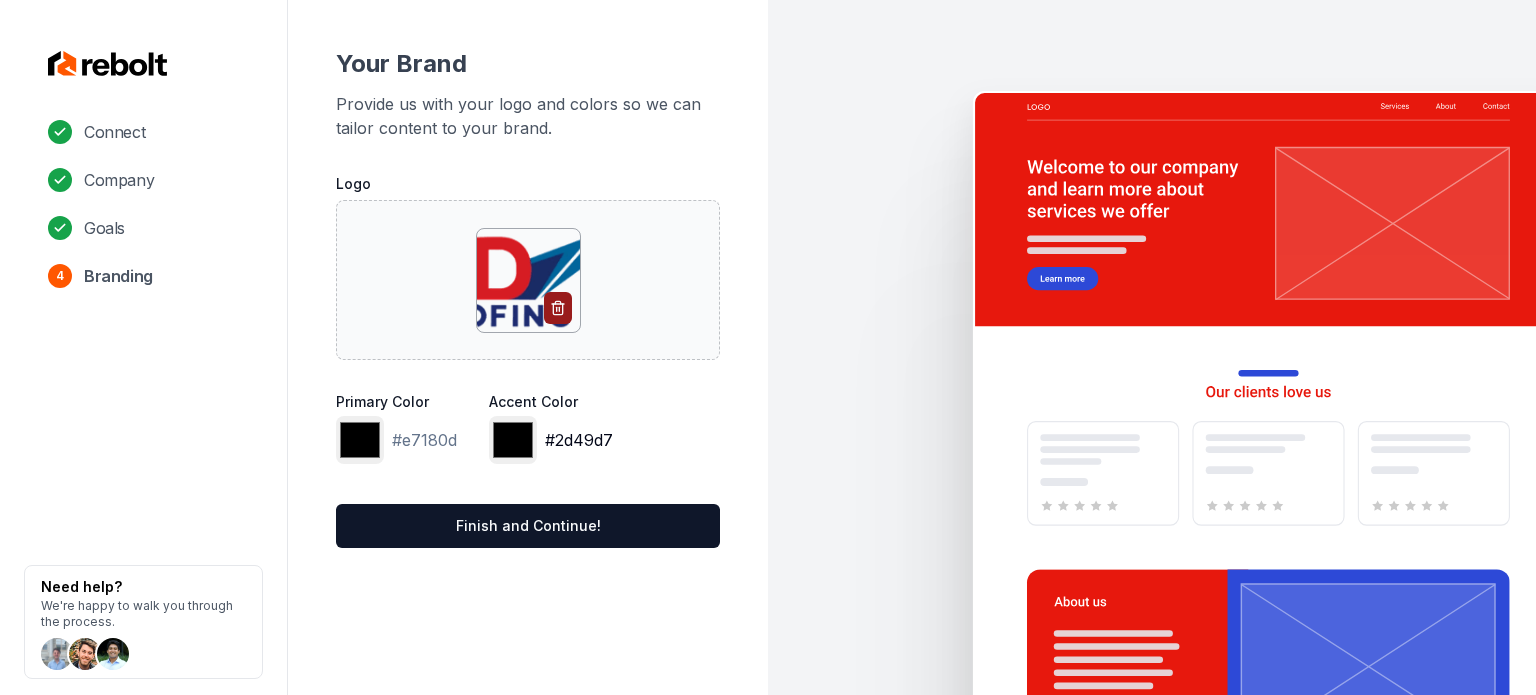 click on "*******" at bounding box center (513, 440) 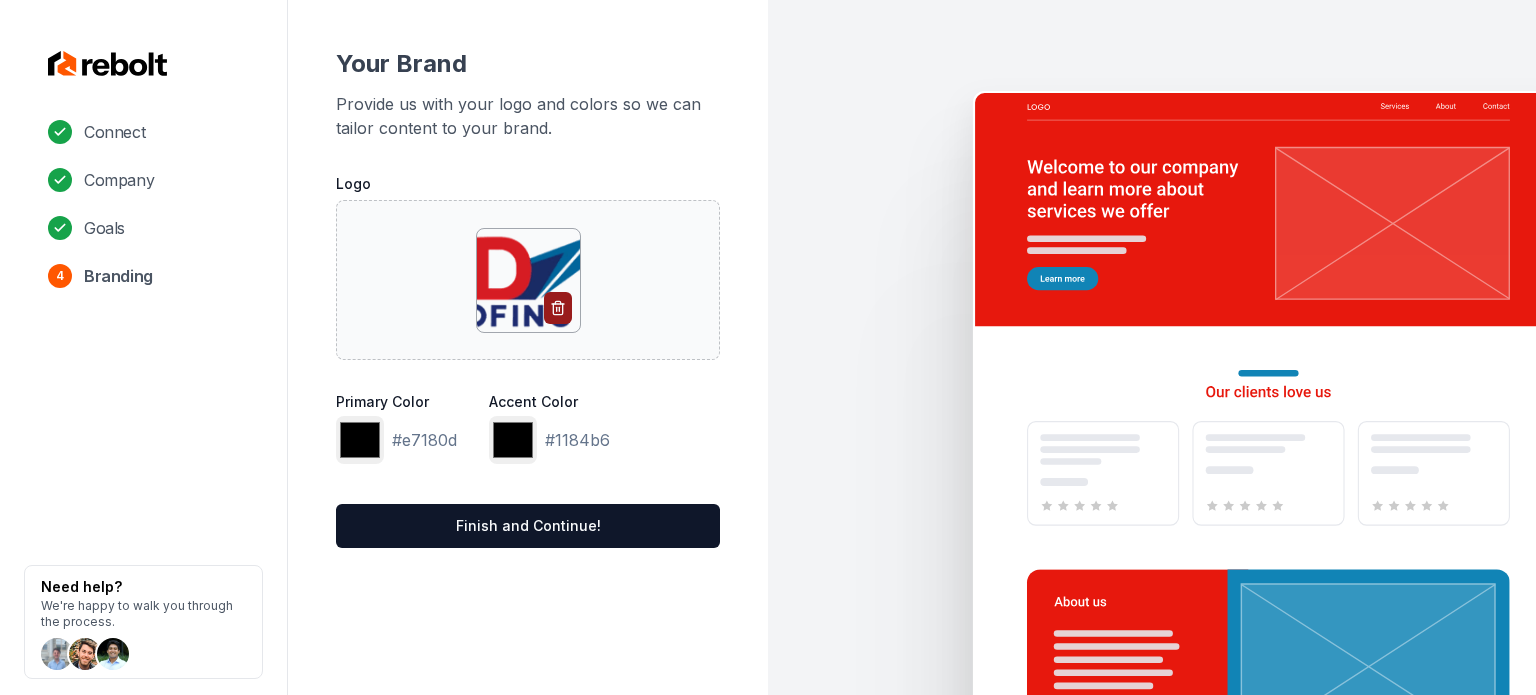 click on "Your Brand Provide us with your logo and colors so we can tailor content to your brand. Logo Primary Color ******* #e7180d Accent Color ******* #1184b6 Finish and Continue!" at bounding box center (528, 298) 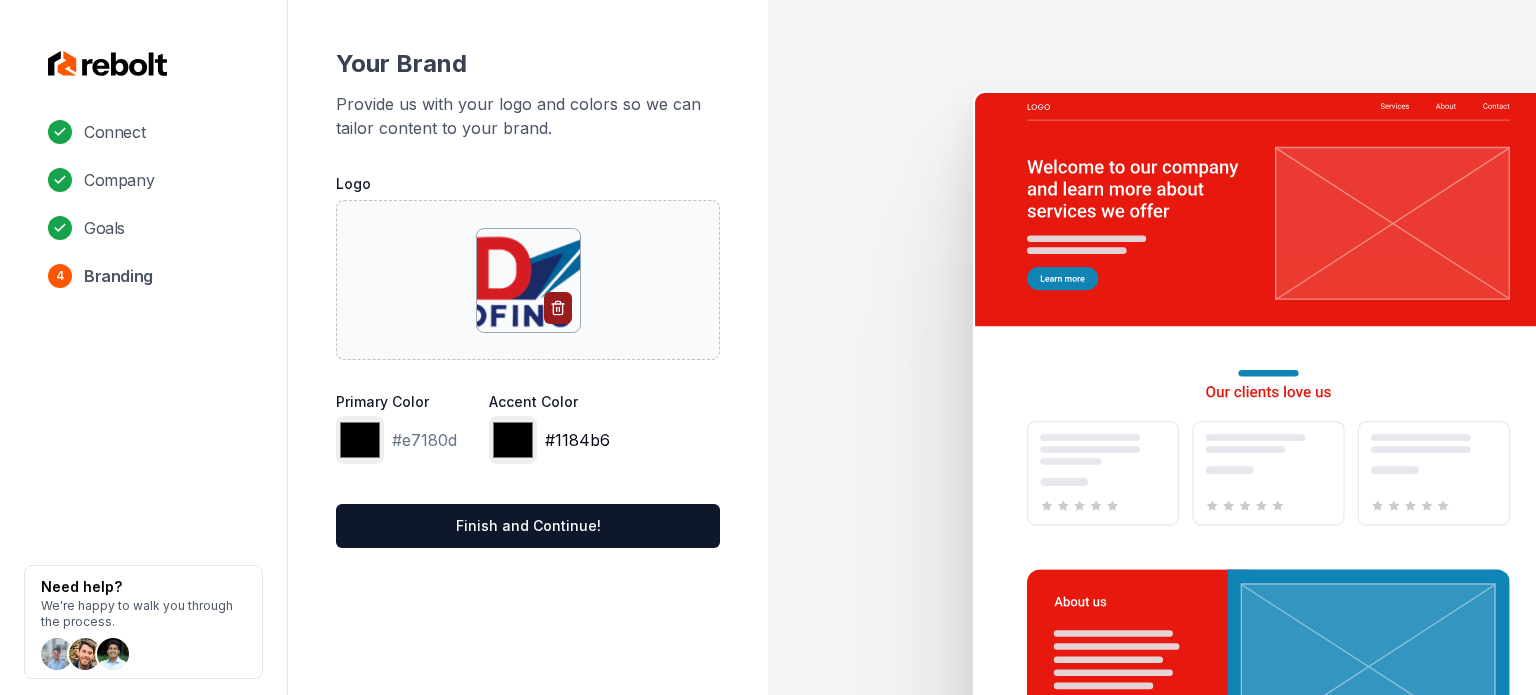 click on "*******" at bounding box center [513, 440] 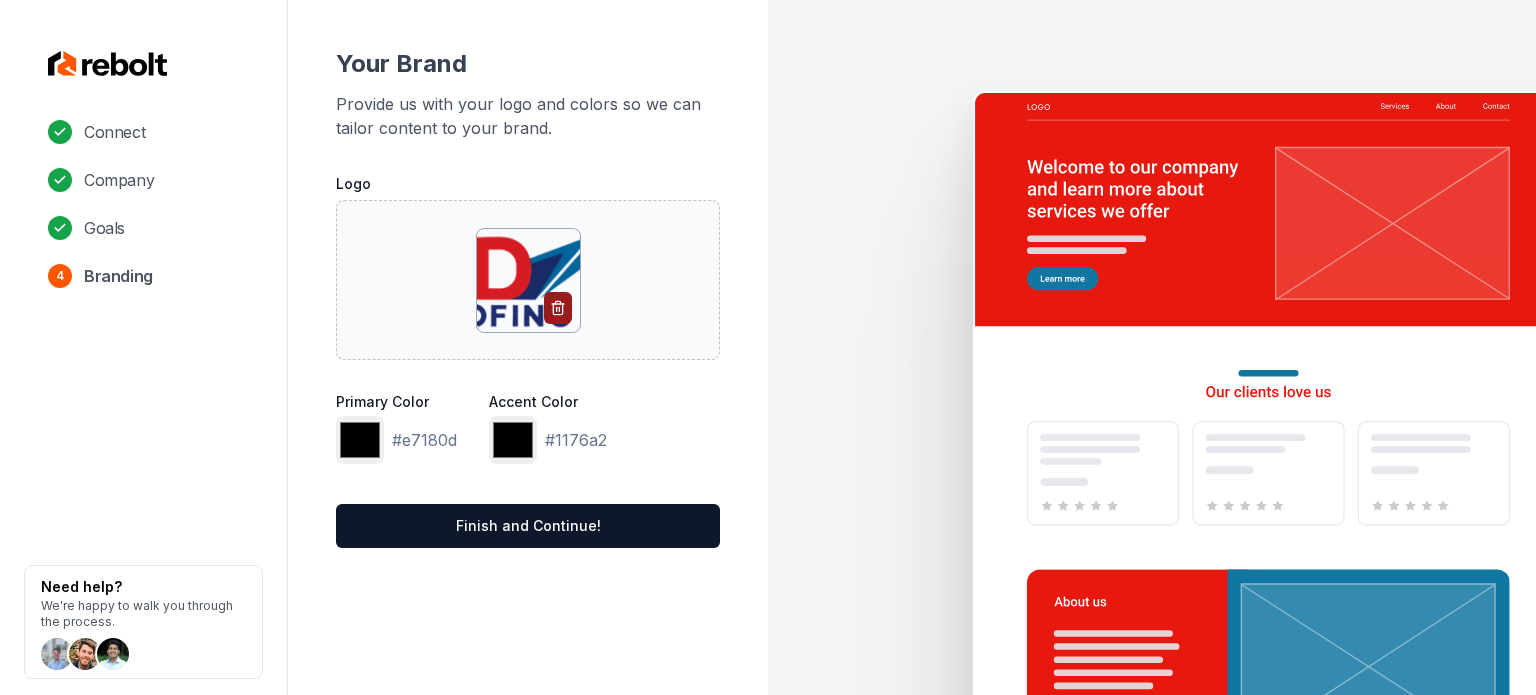 type on "*******" 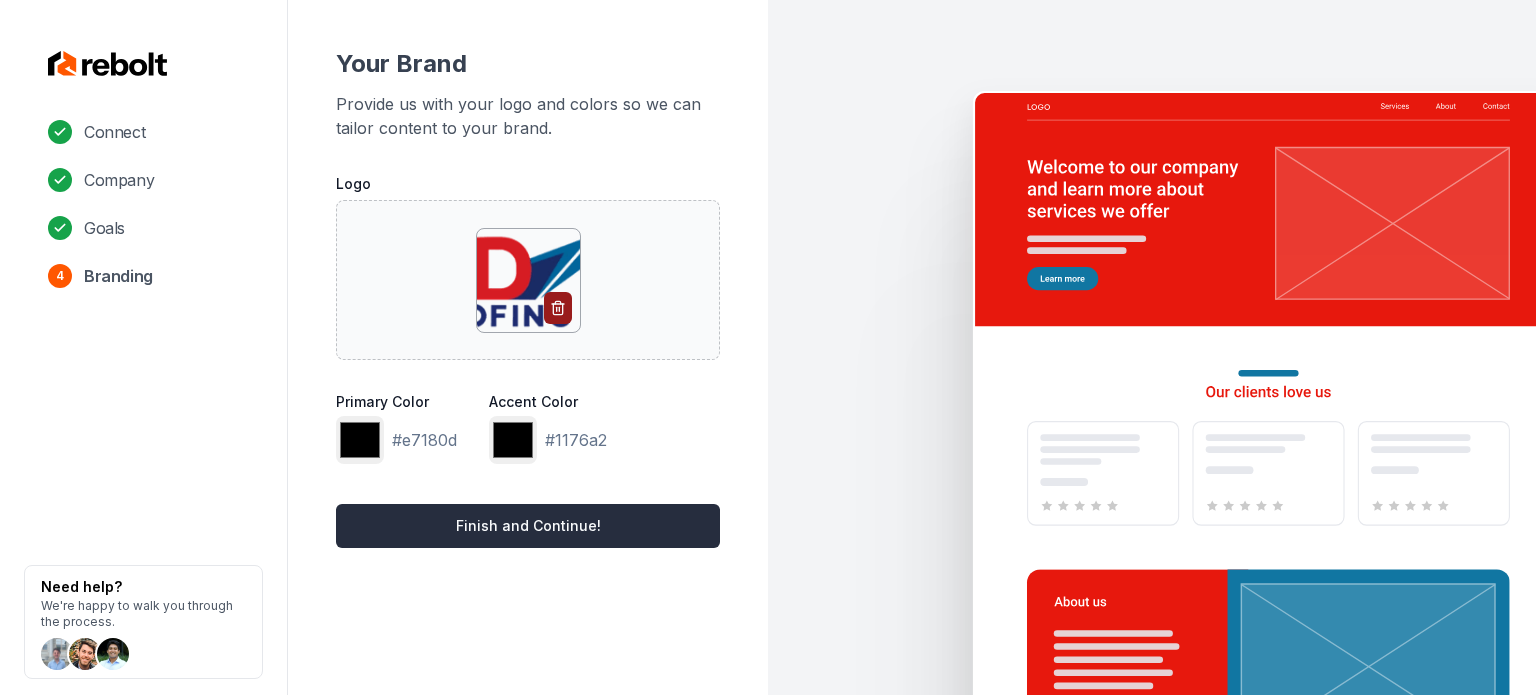 click on "Finish and Continue!" at bounding box center [528, 526] 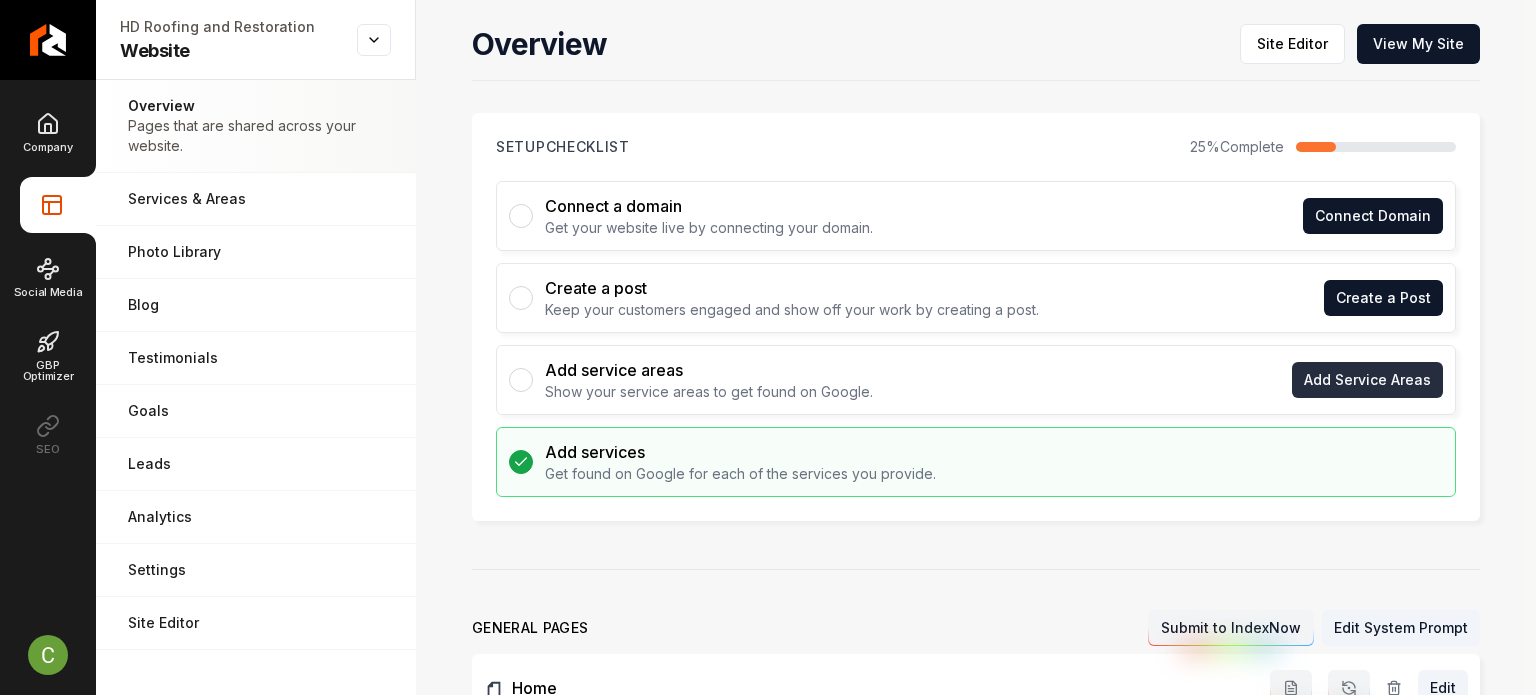 click on "Add Service Areas" at bounding box center [1367, 380] 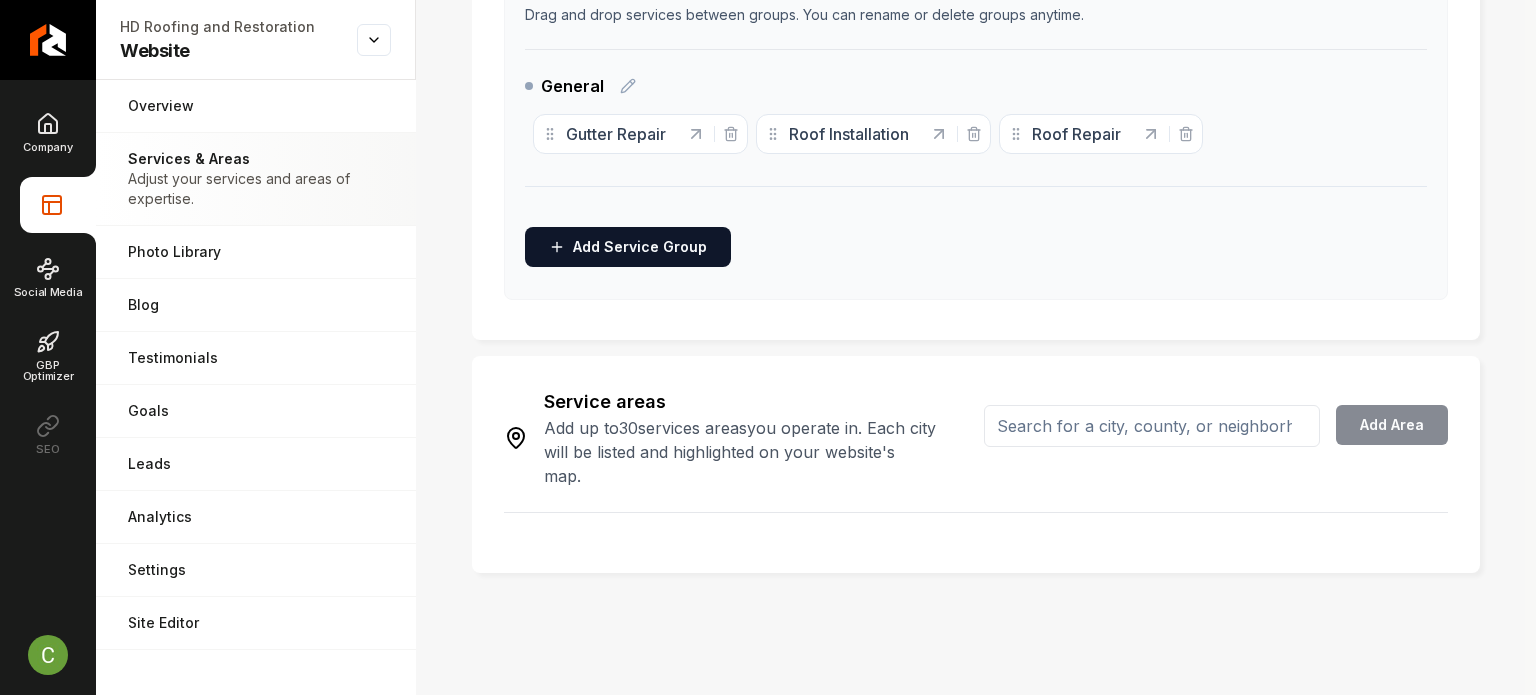 scroll, scrollTop: 476, scrollLeft: 0, axis: vertical 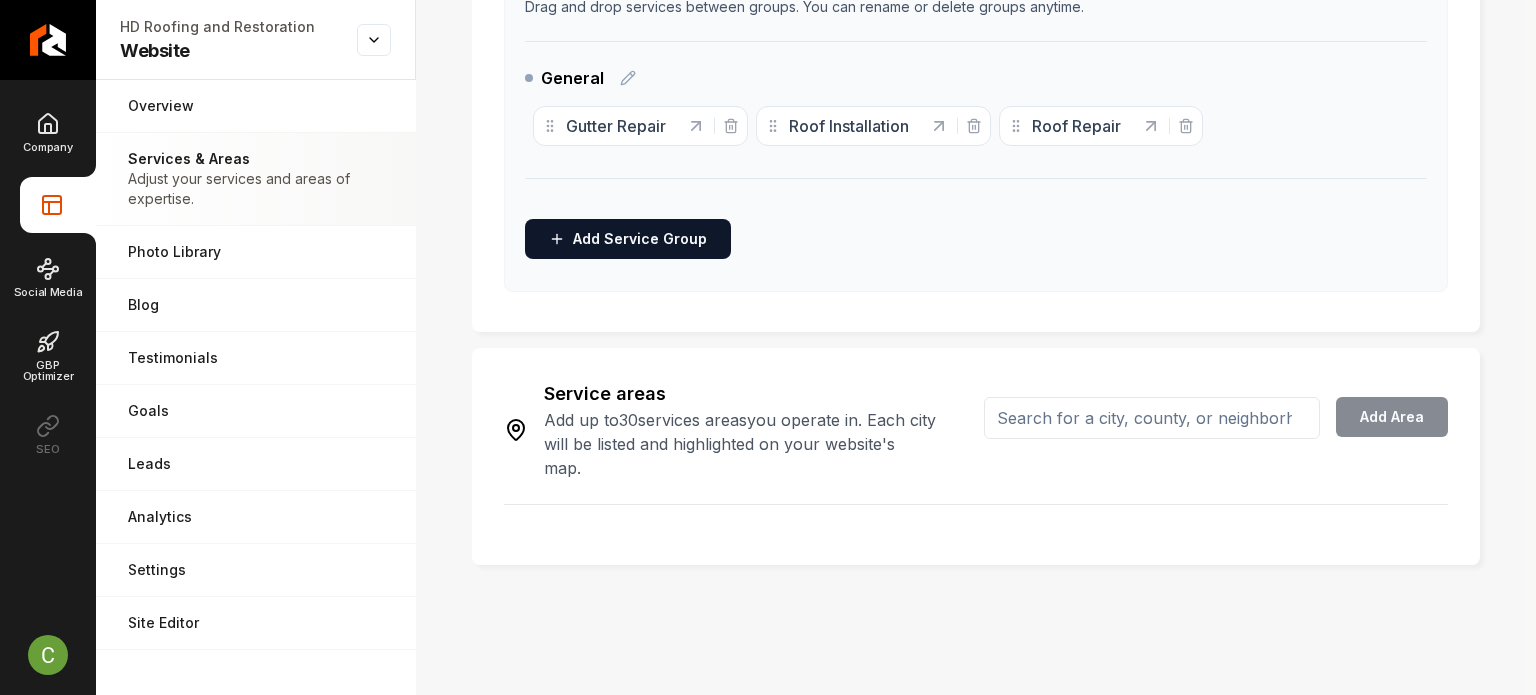 click at bounding box center (1152, 418) 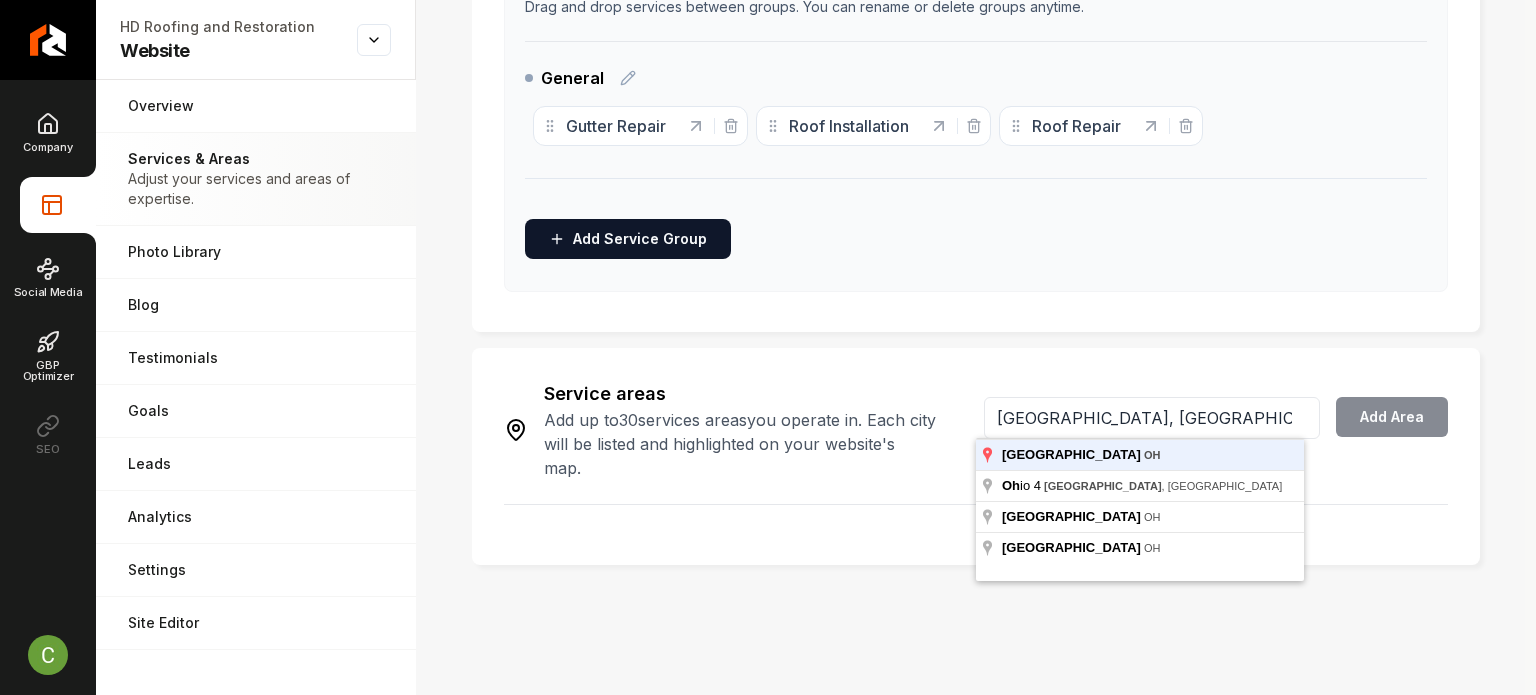 type on "Fairfield, OH" 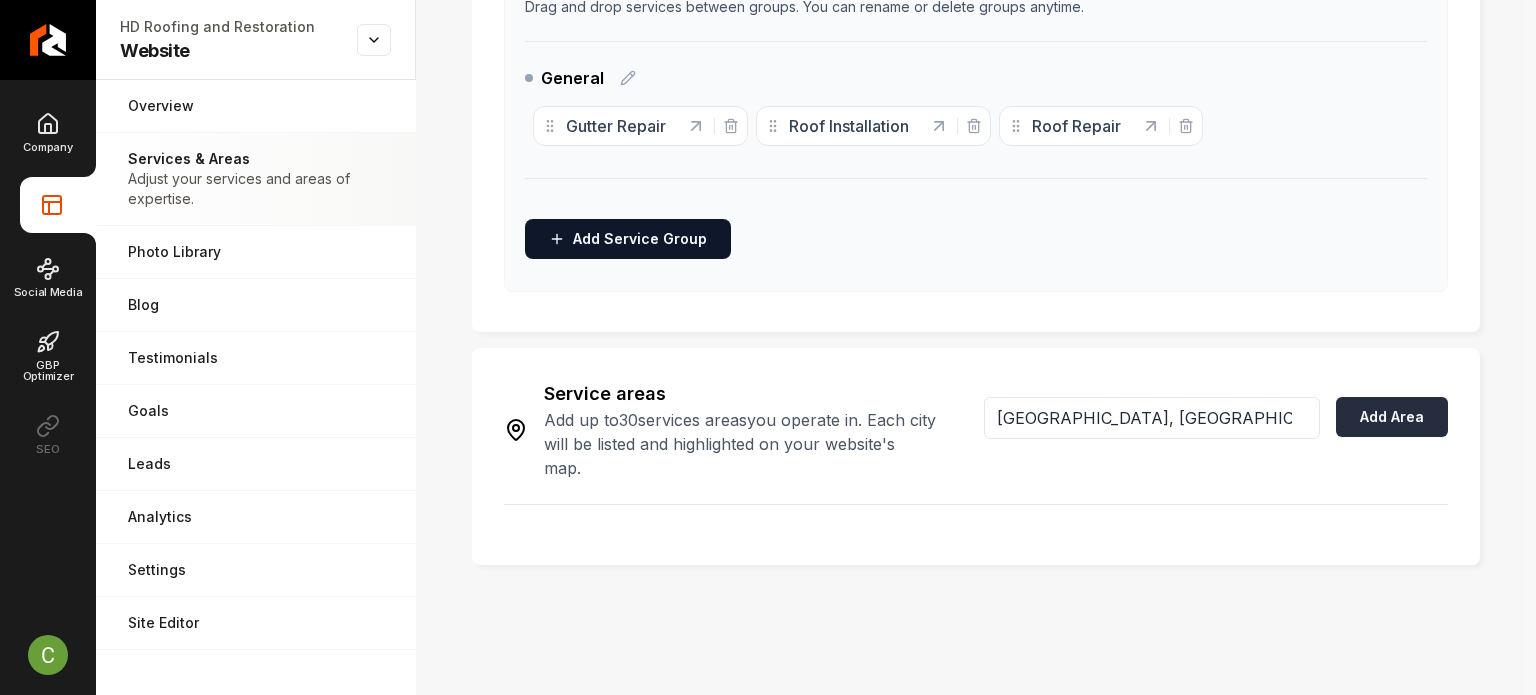 click on "Add Area" at bounding box center [1392, 417] 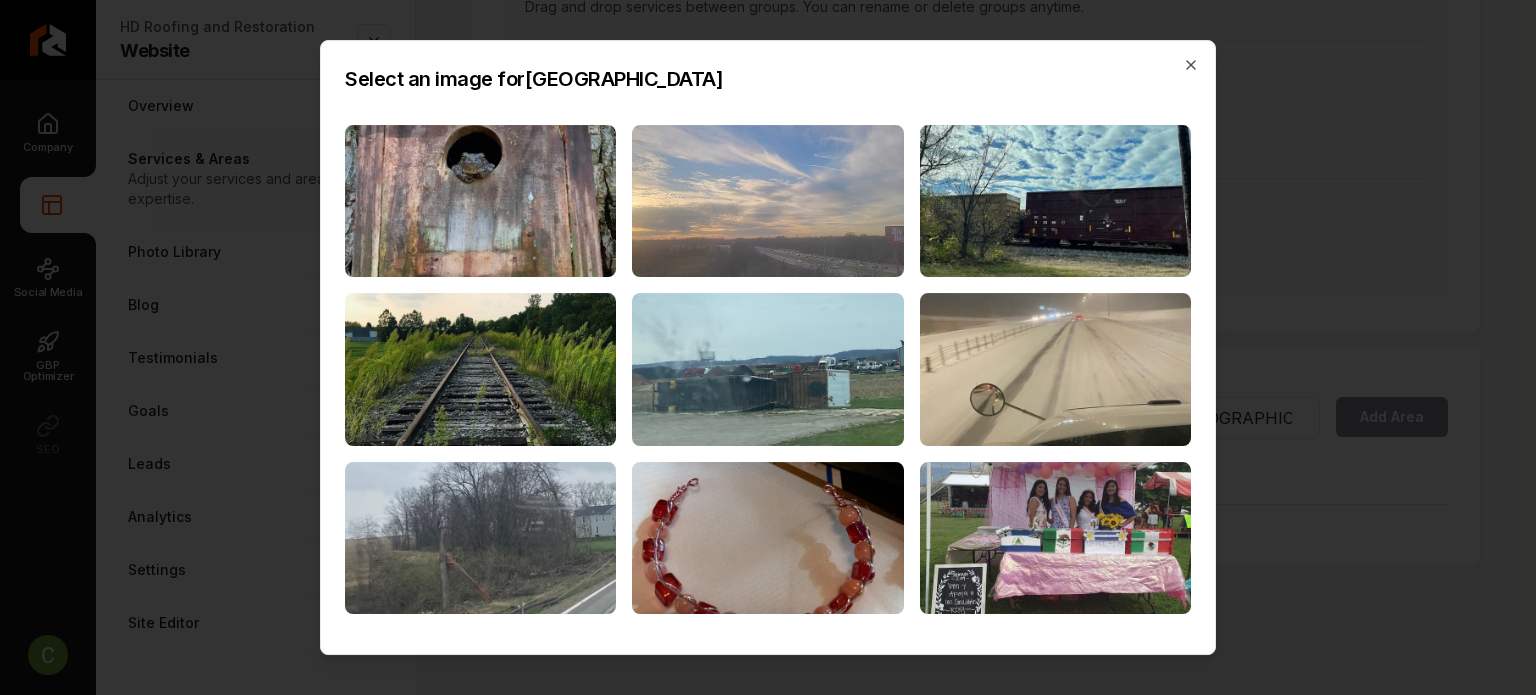 click at bounding box center (767, 201) 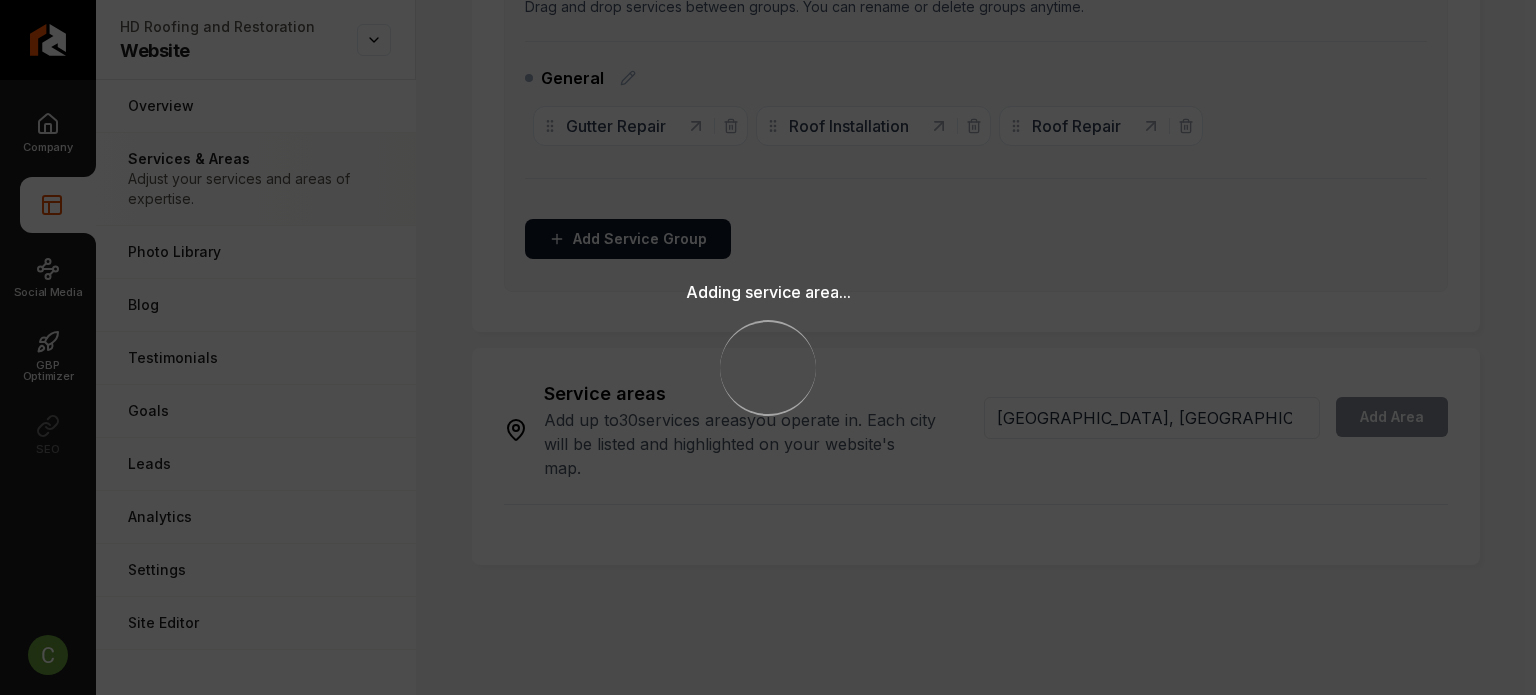 type 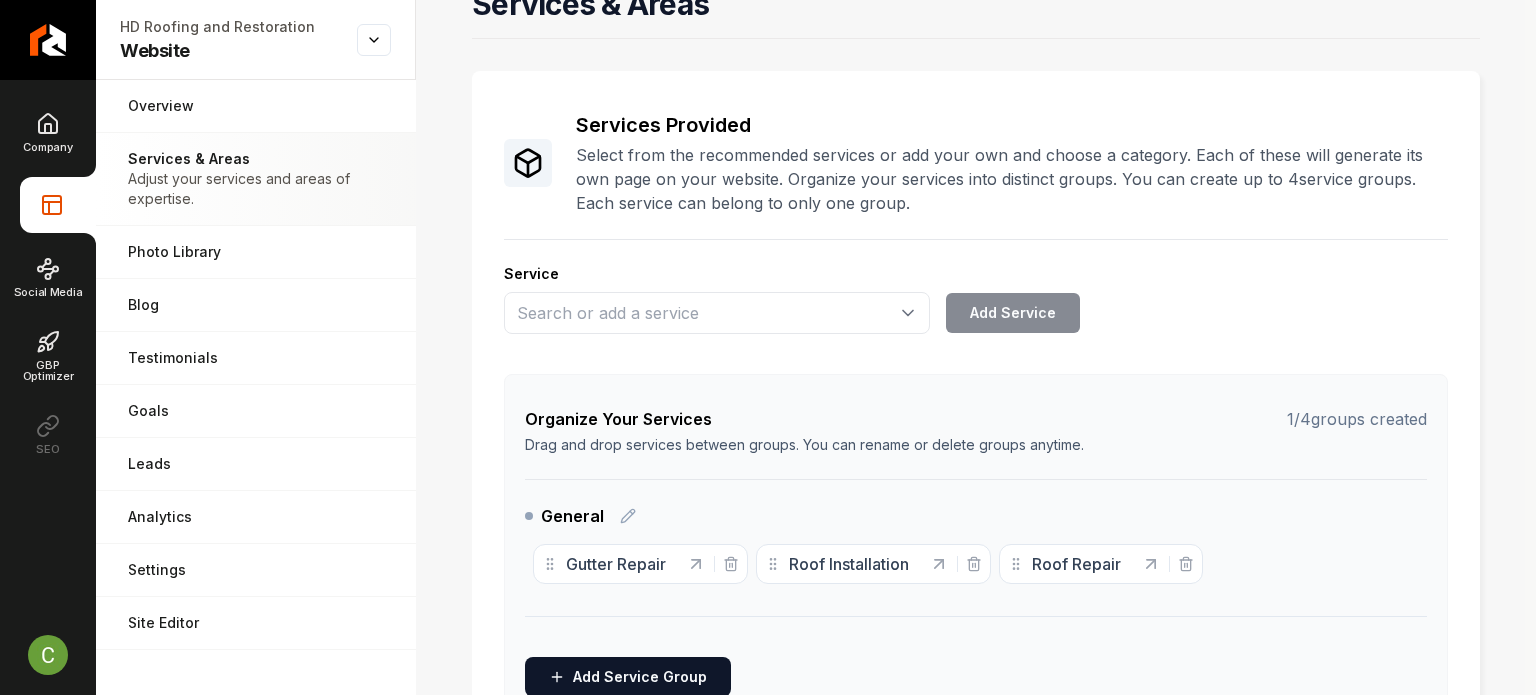 scroll, scrollTop: 0, scrollLeft: 0, axis: both 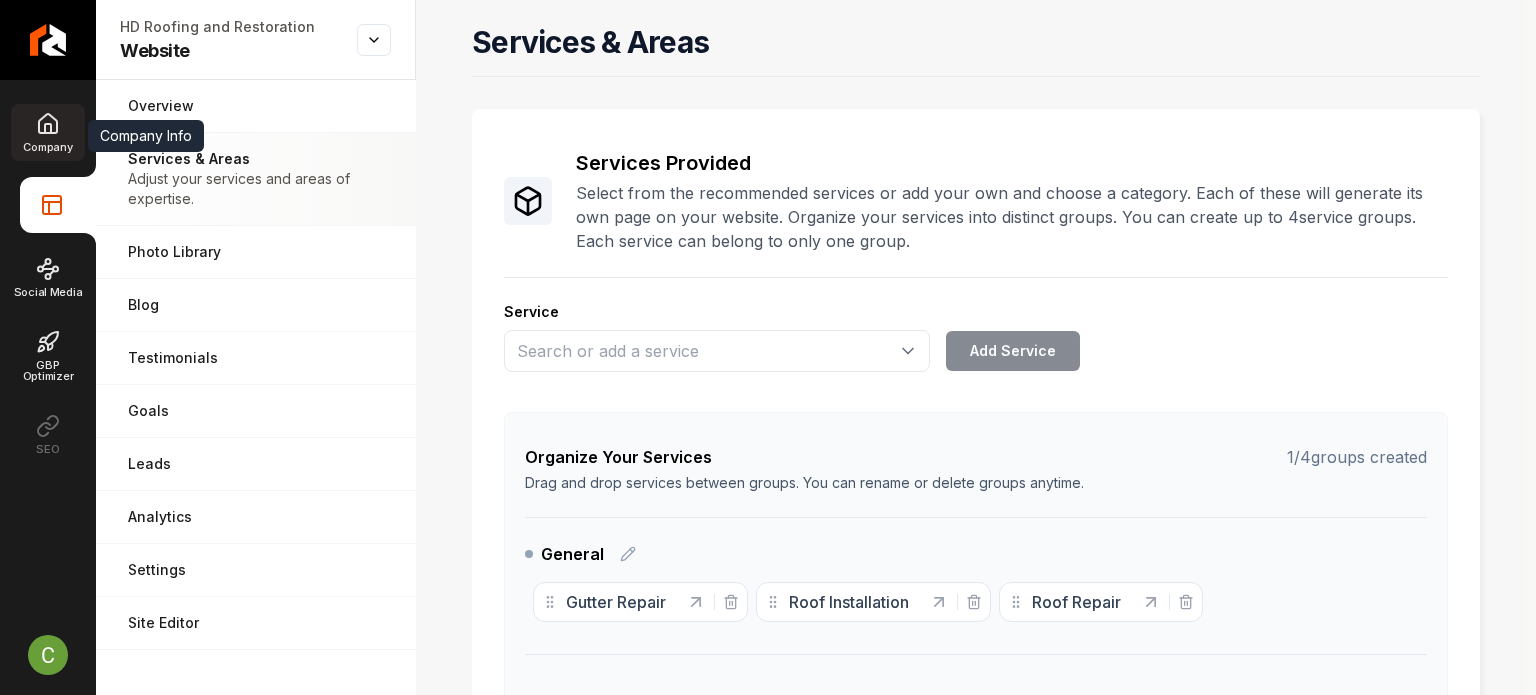 click 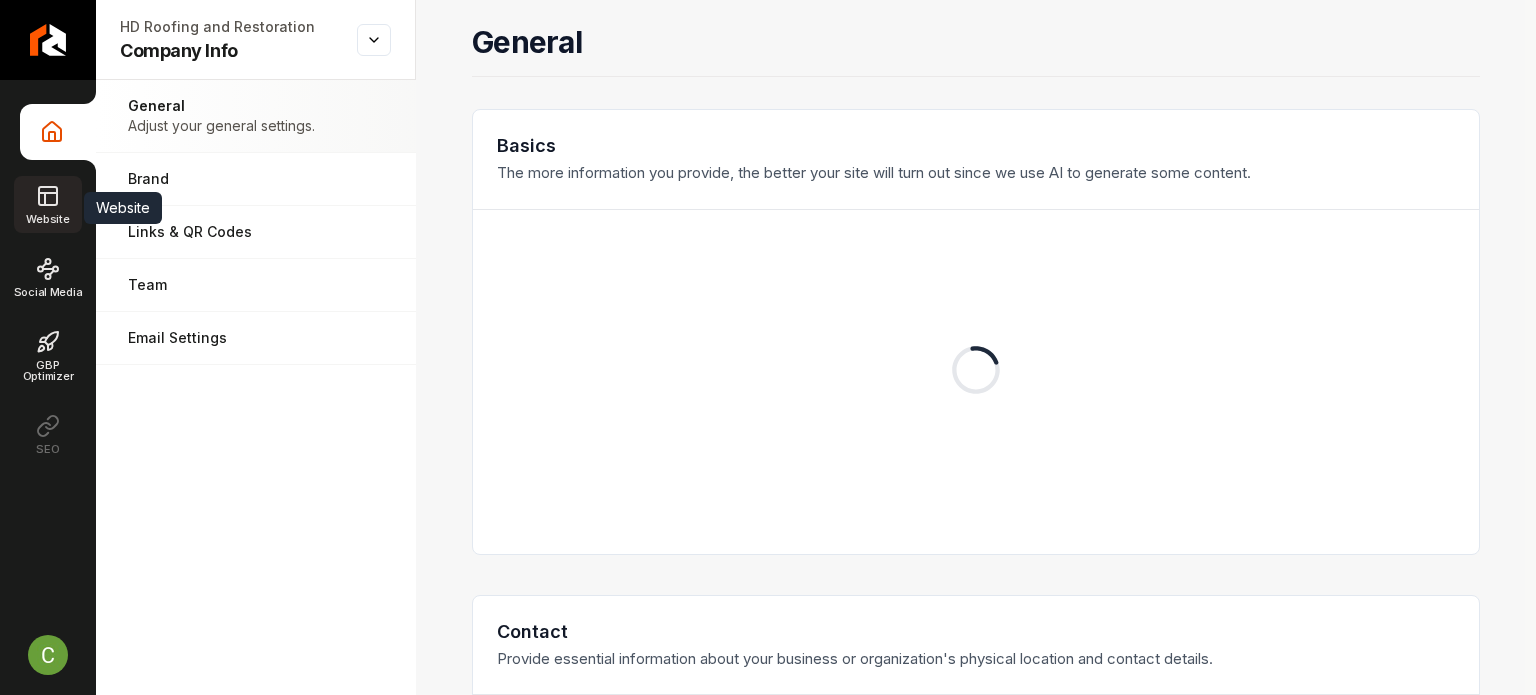 click 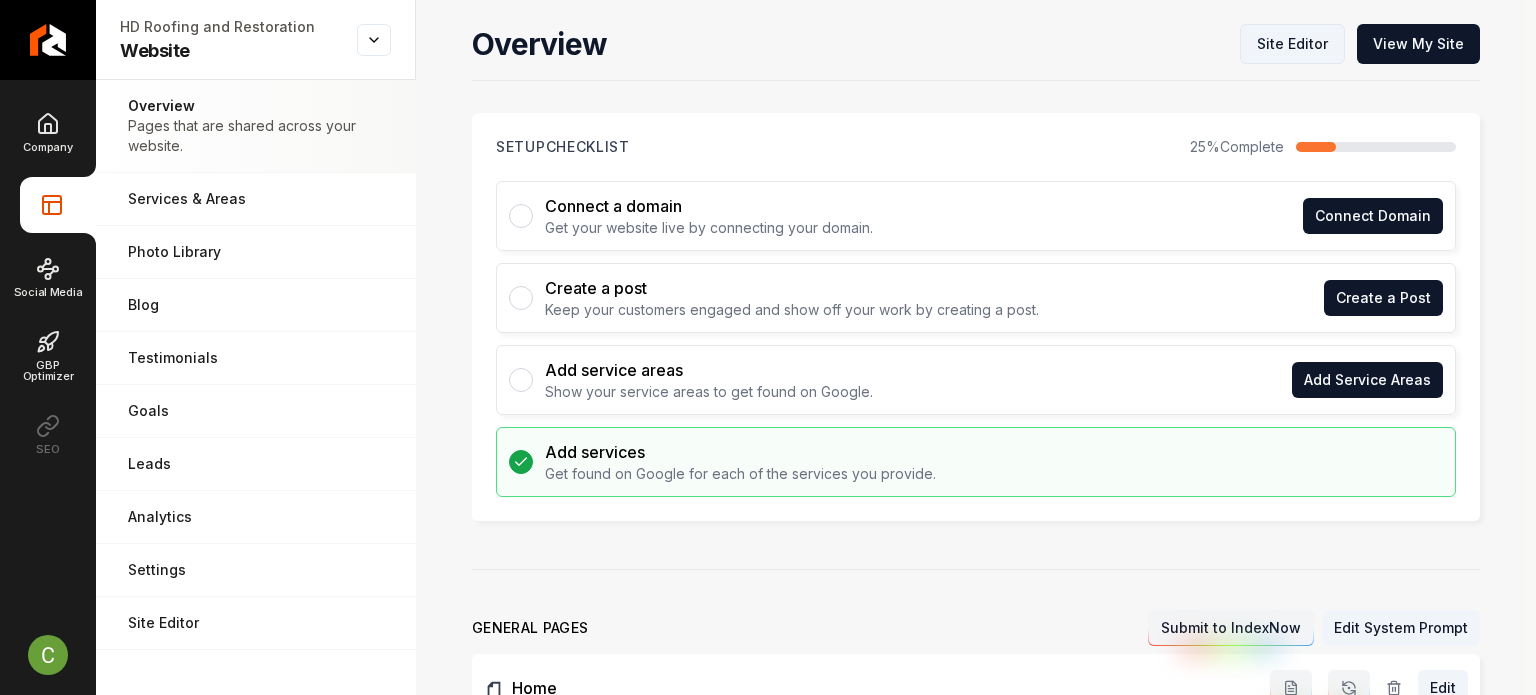 click on "Site Editor" at bounding box center (1292, 44) 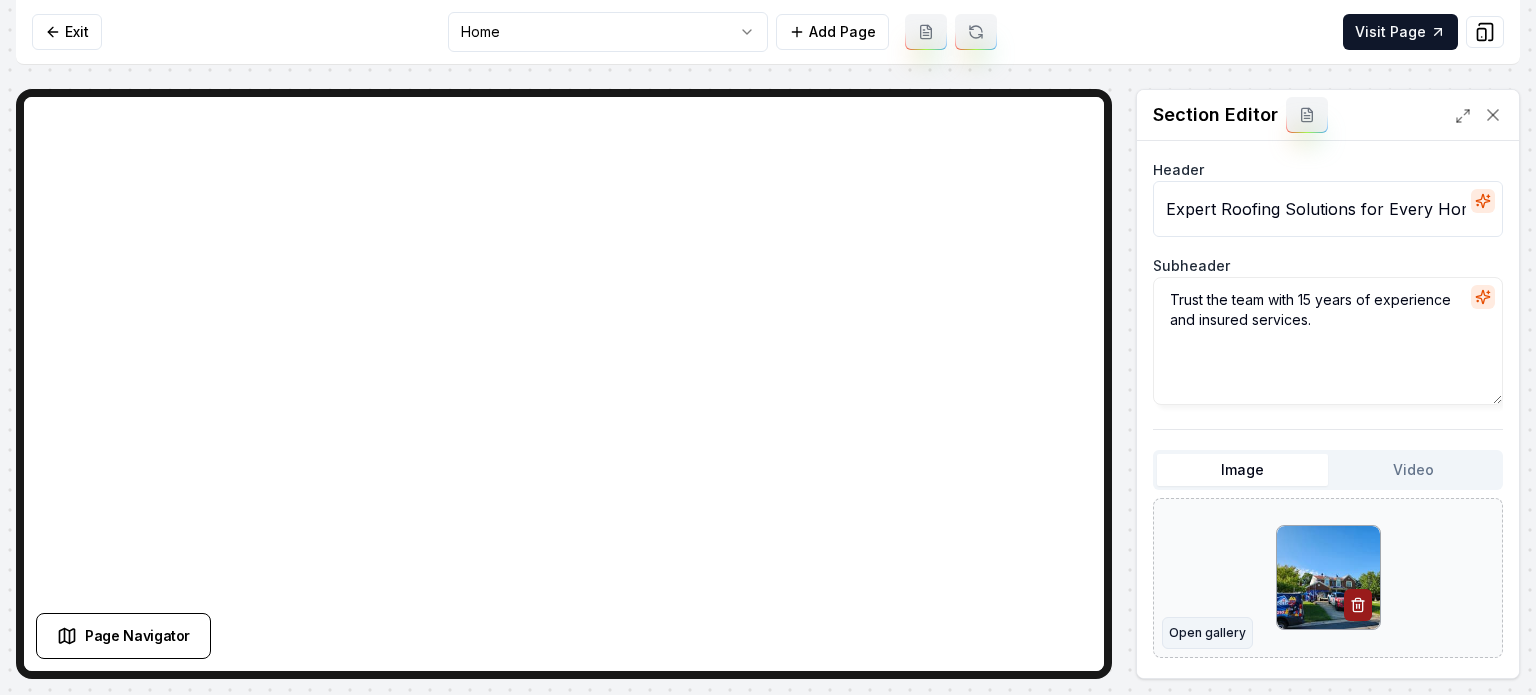 click on "Open gallery" at bounding box center [1207, 633] 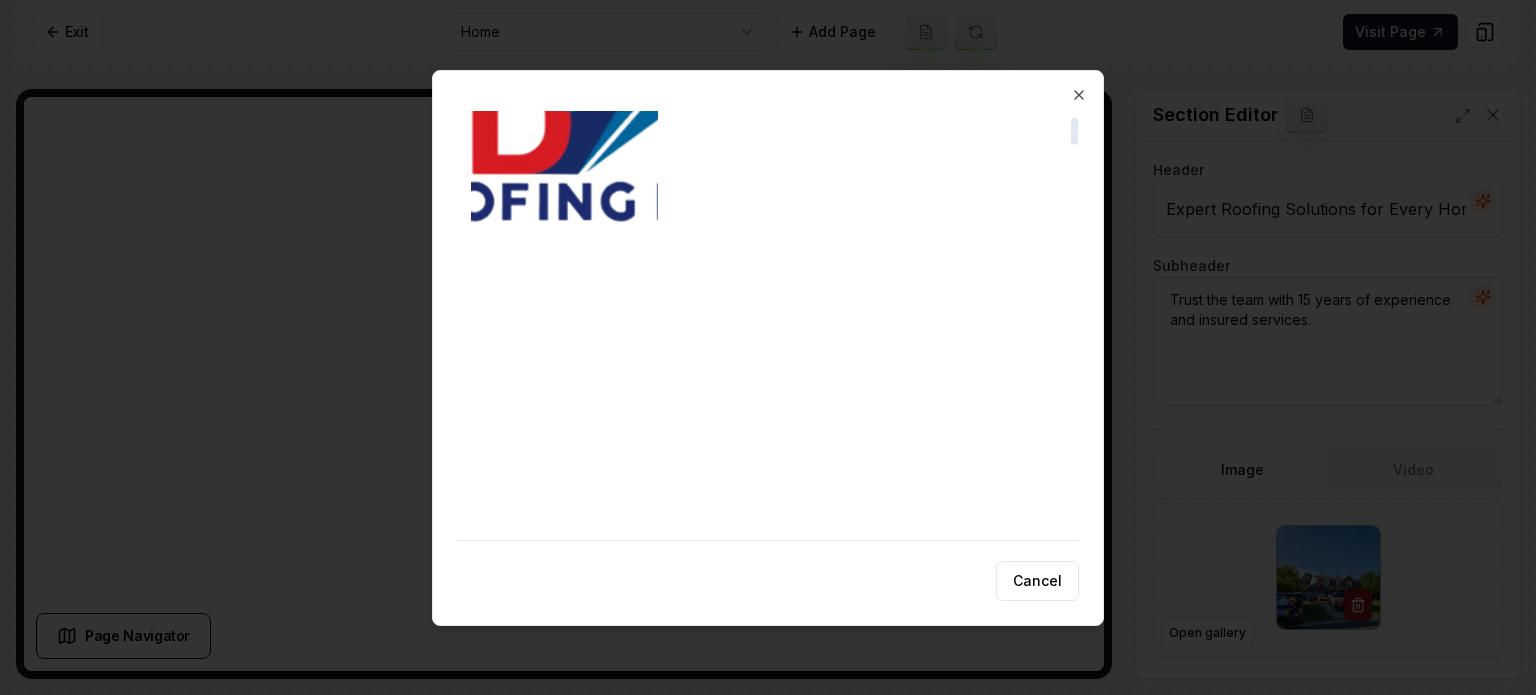 scroll, scrollTop: 0, scrollLeft: 0, axis: both 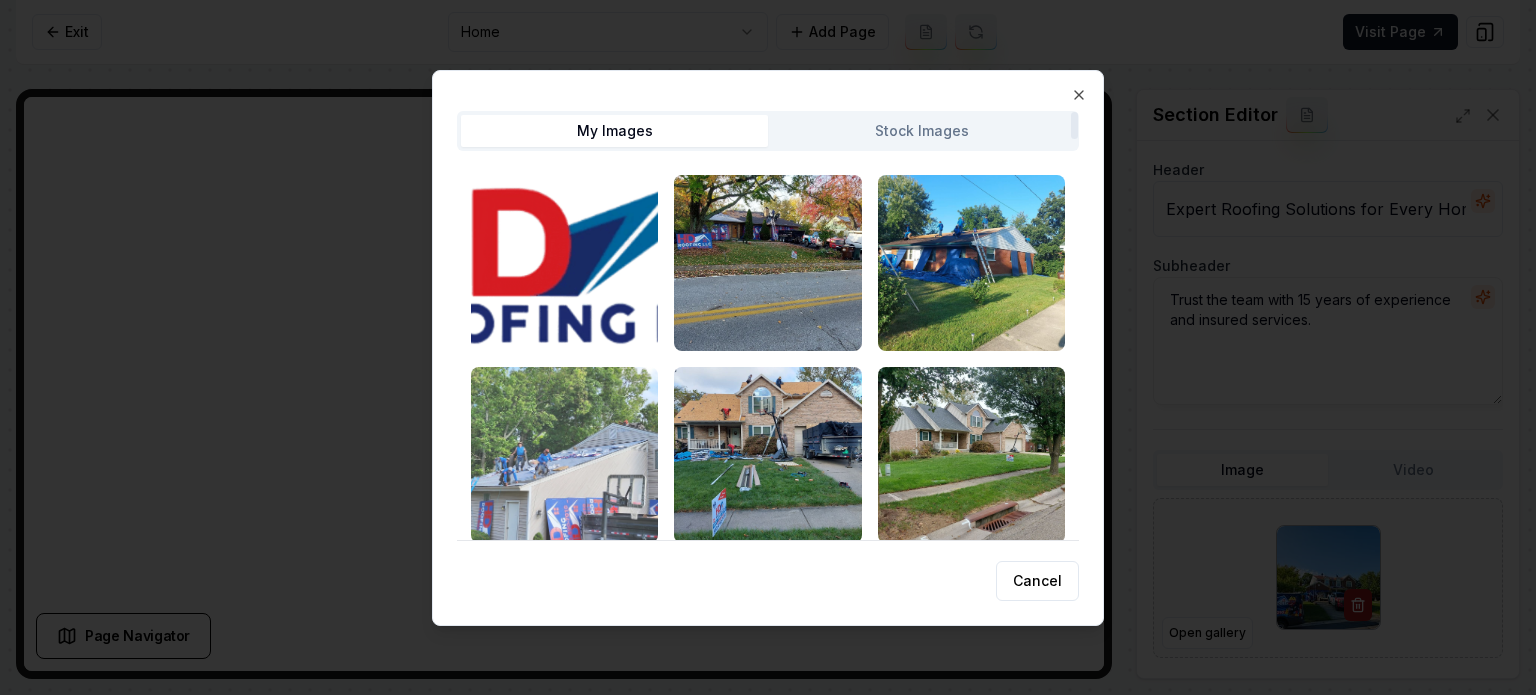 click at bounding box center (564, 455) 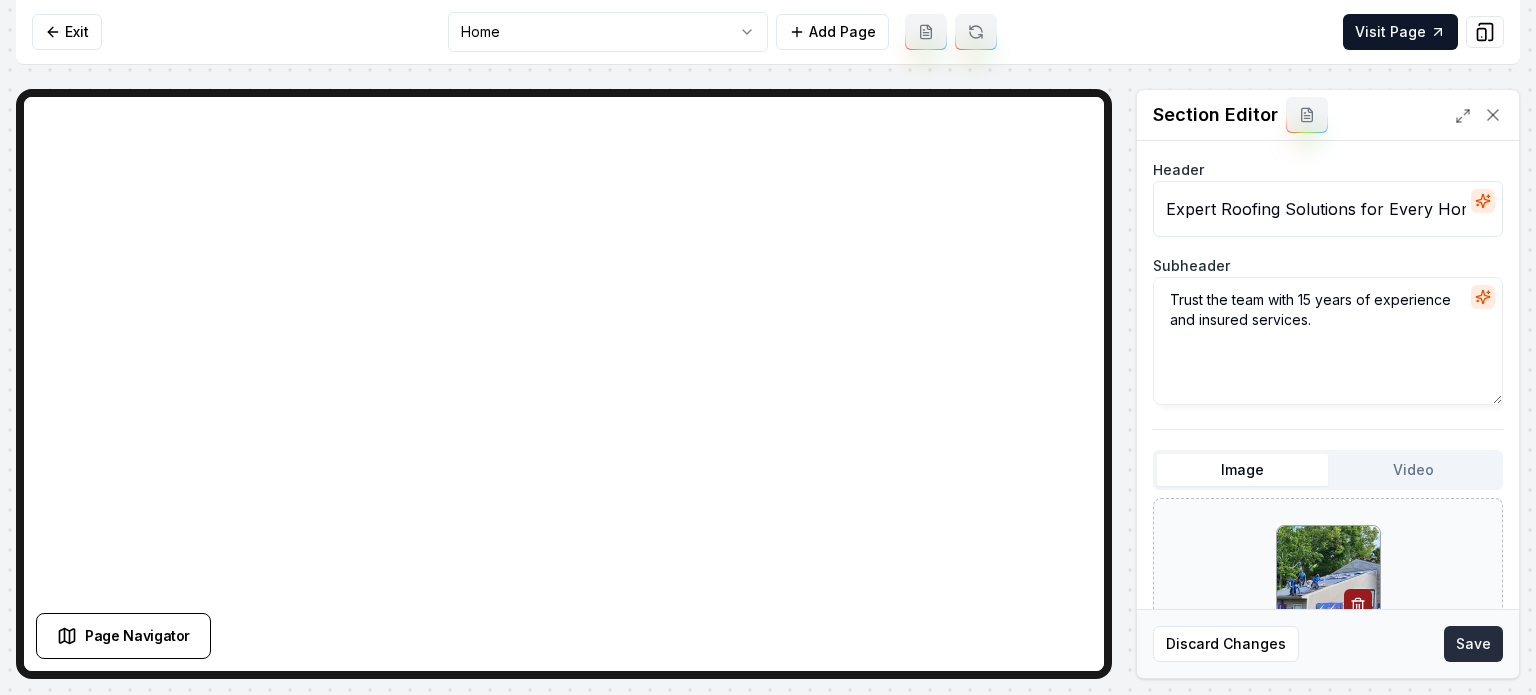 click on "Save" at bounding box center [1473, 644] 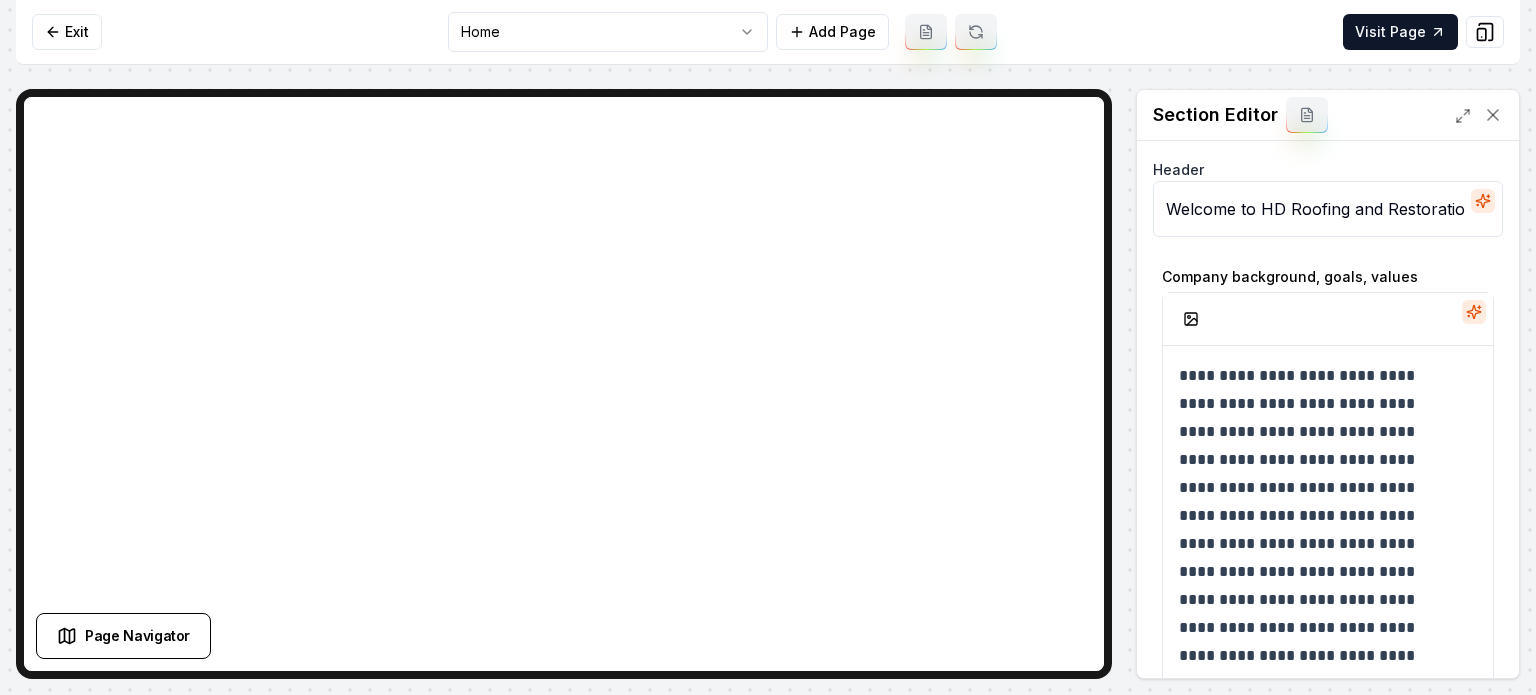 scroll, scrollTop: 129, scrollLeft: 0, axis: vertical 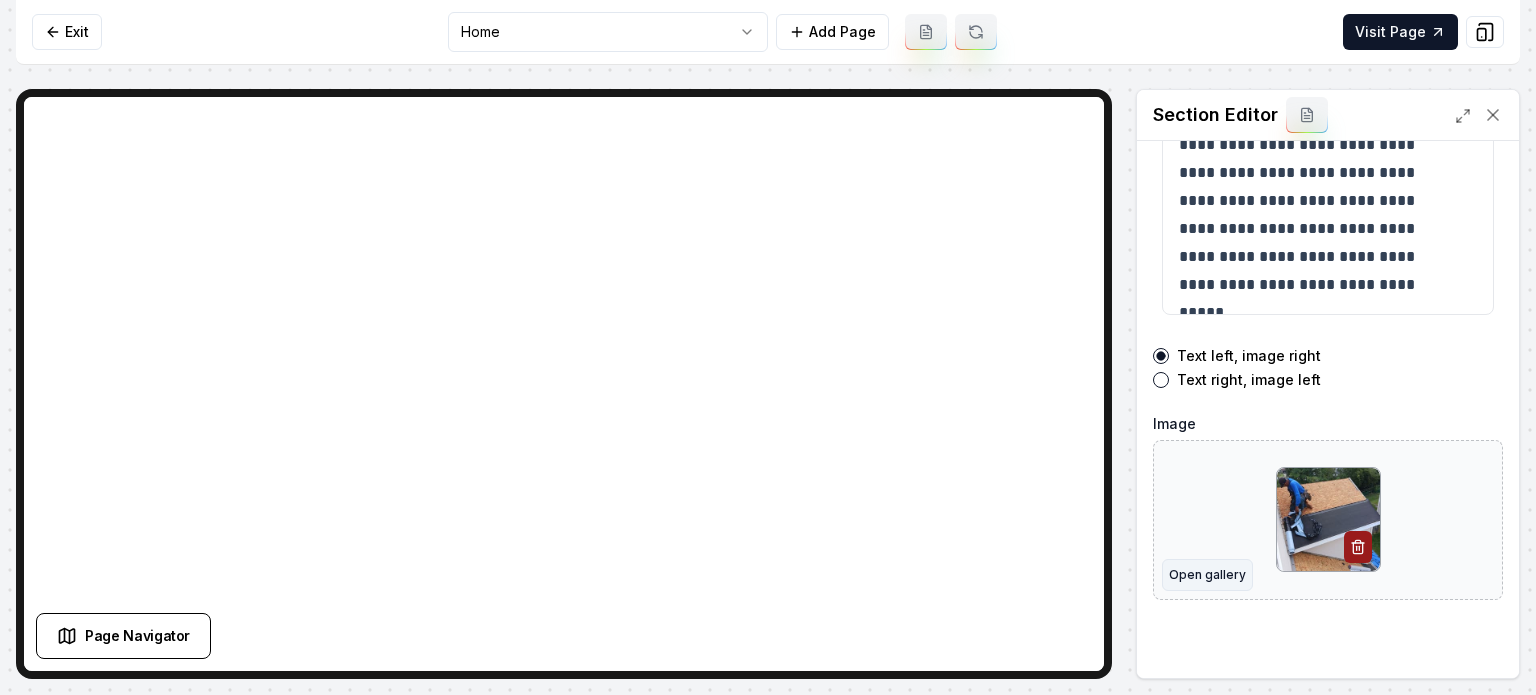 click on "Open gallery" at bounding box center [1207, 575] 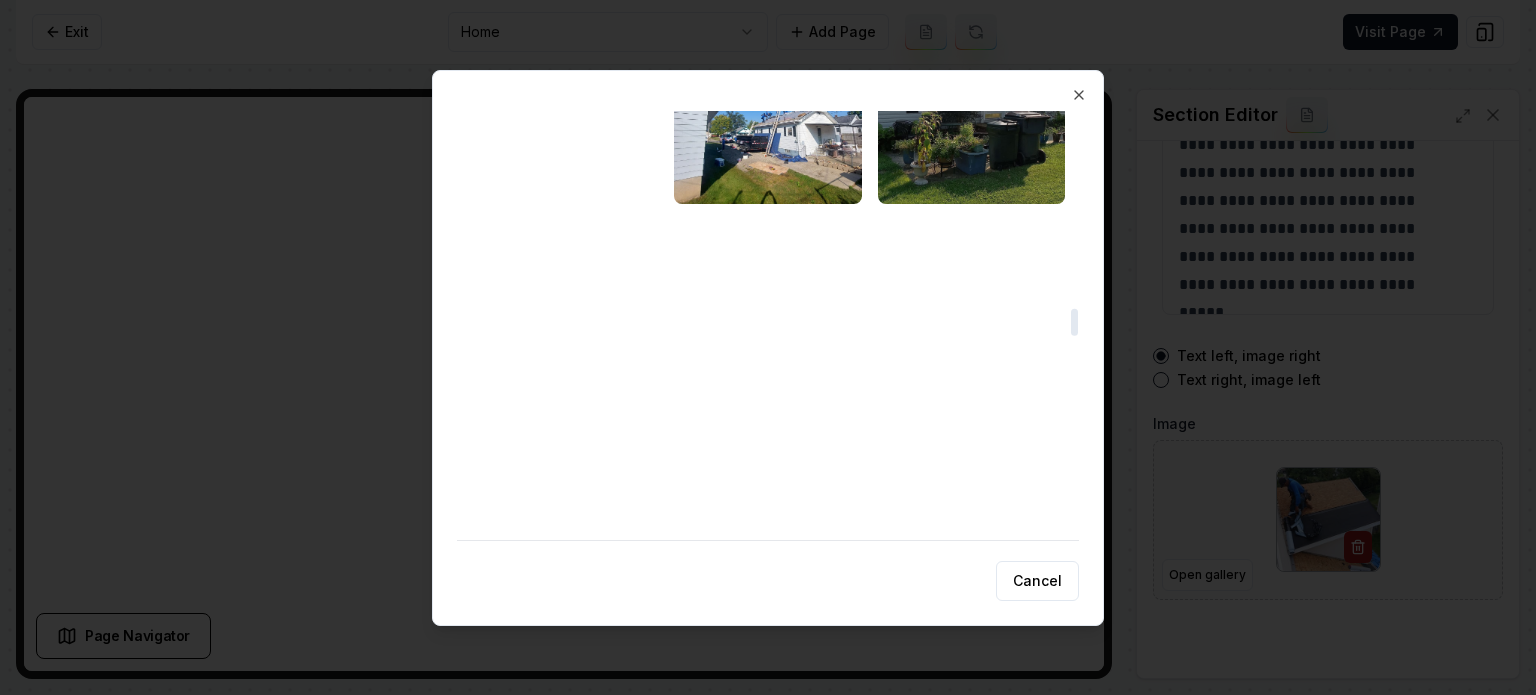 scroll, scrollTop: 3027, scrollLeft: 0, axis: vertical 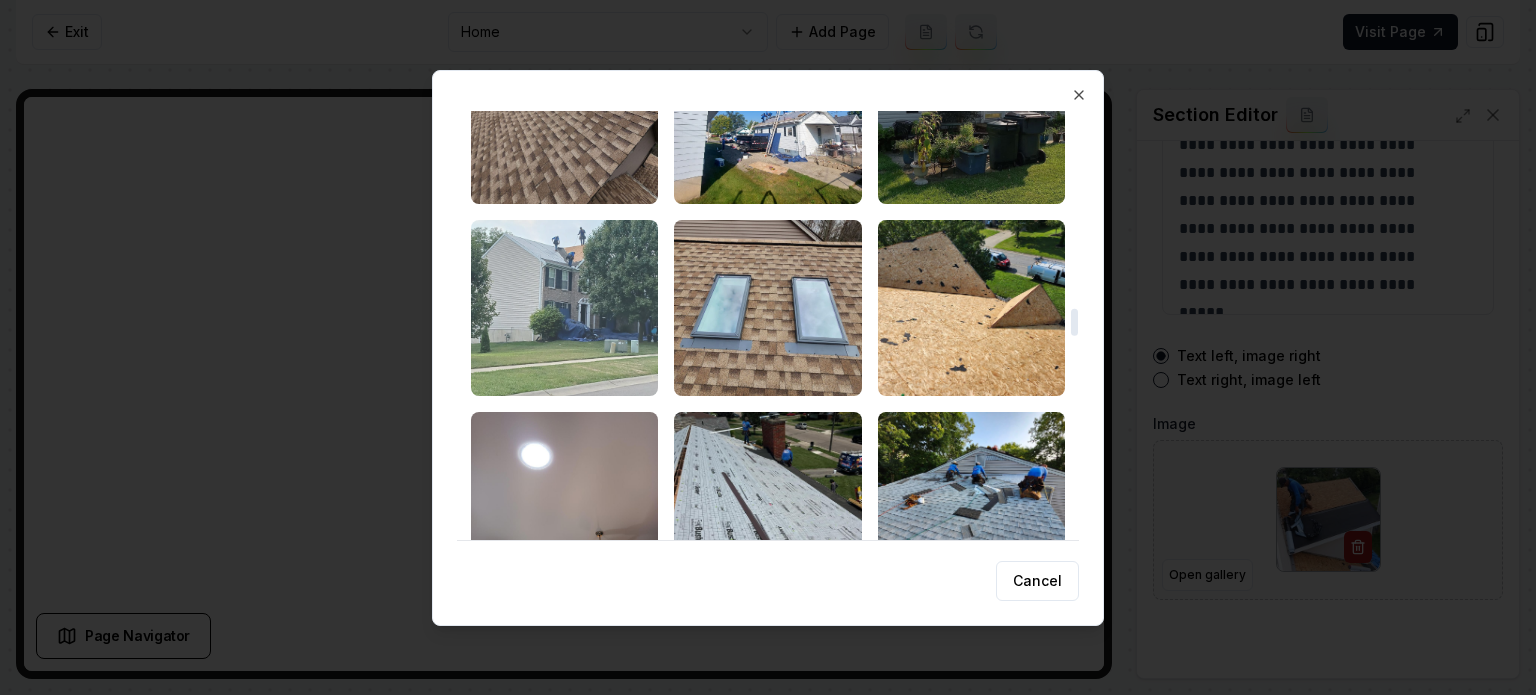 click at bounding box center [564, 308] 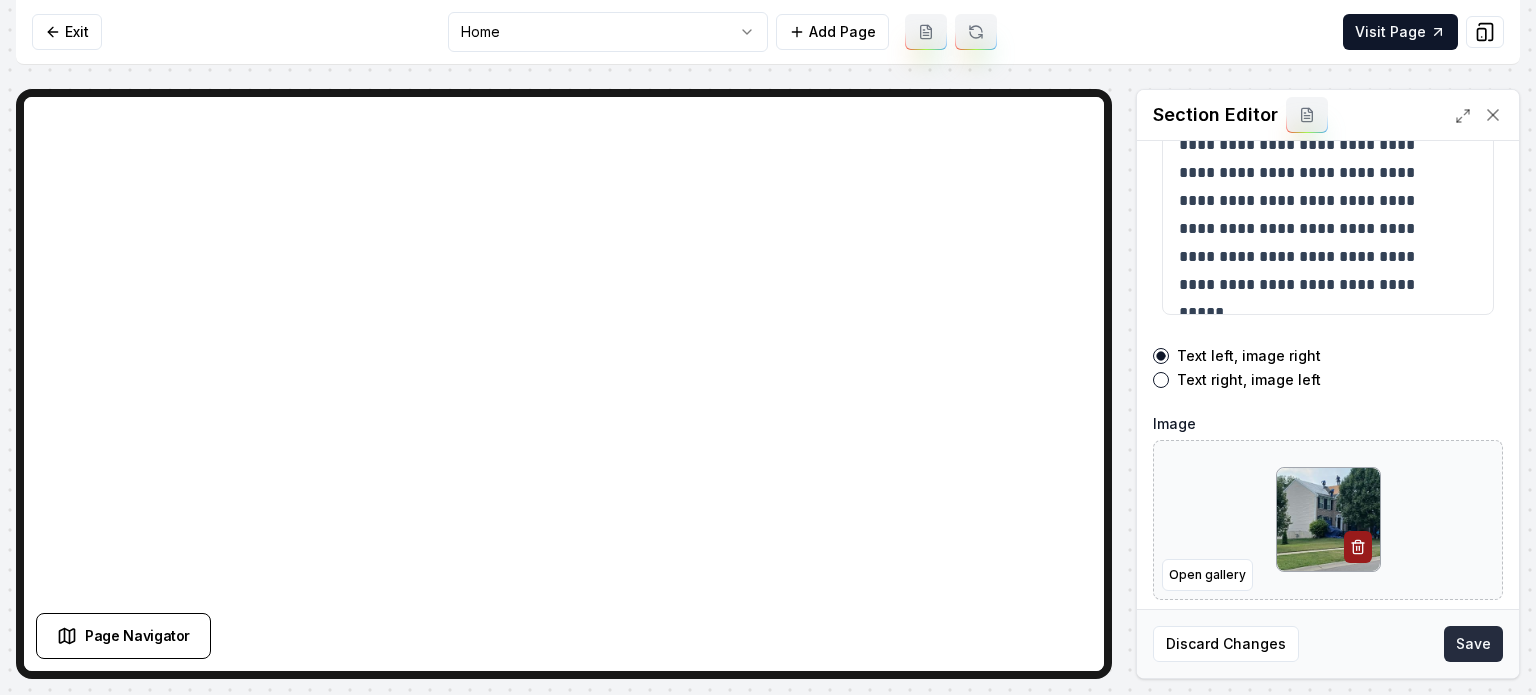 click on "Save" at bounding box center [1473, 644] 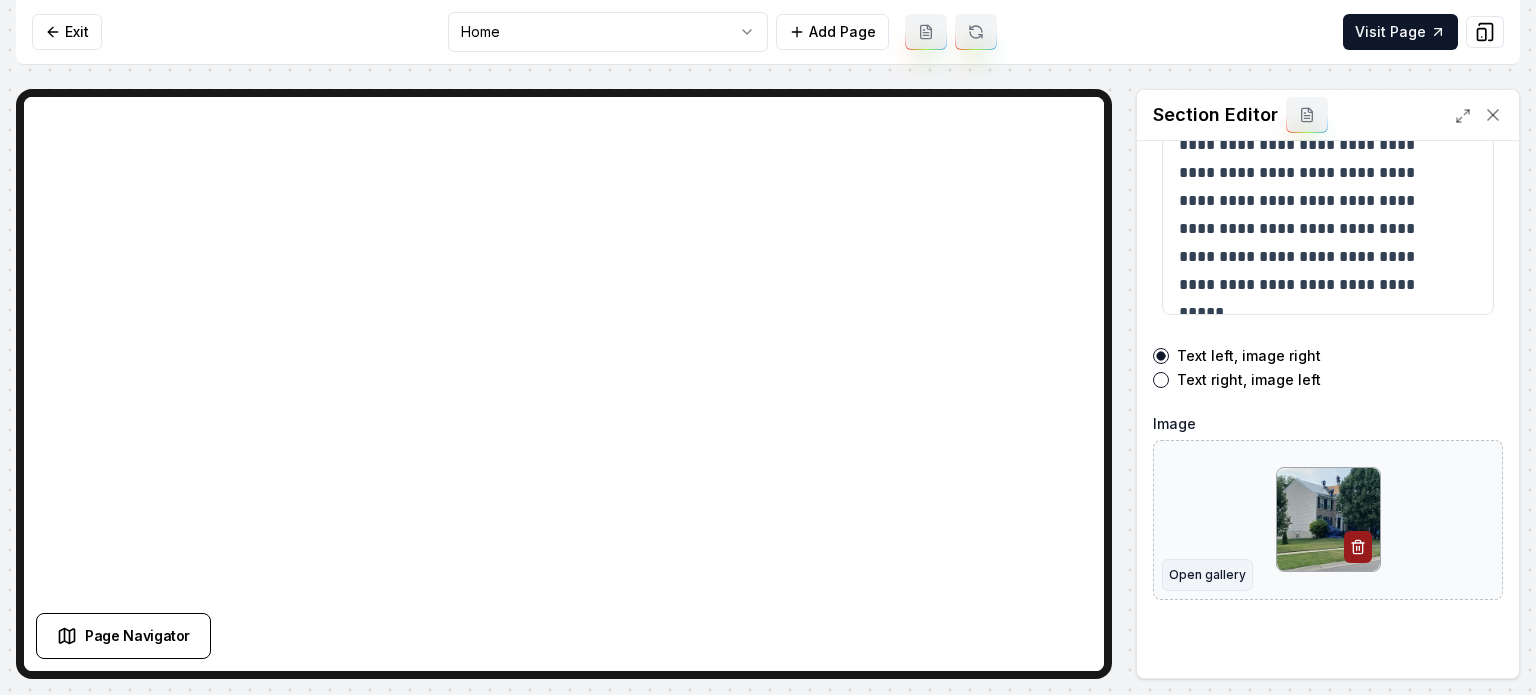 click on "Open gallery" at bounding box center [1207, 575] 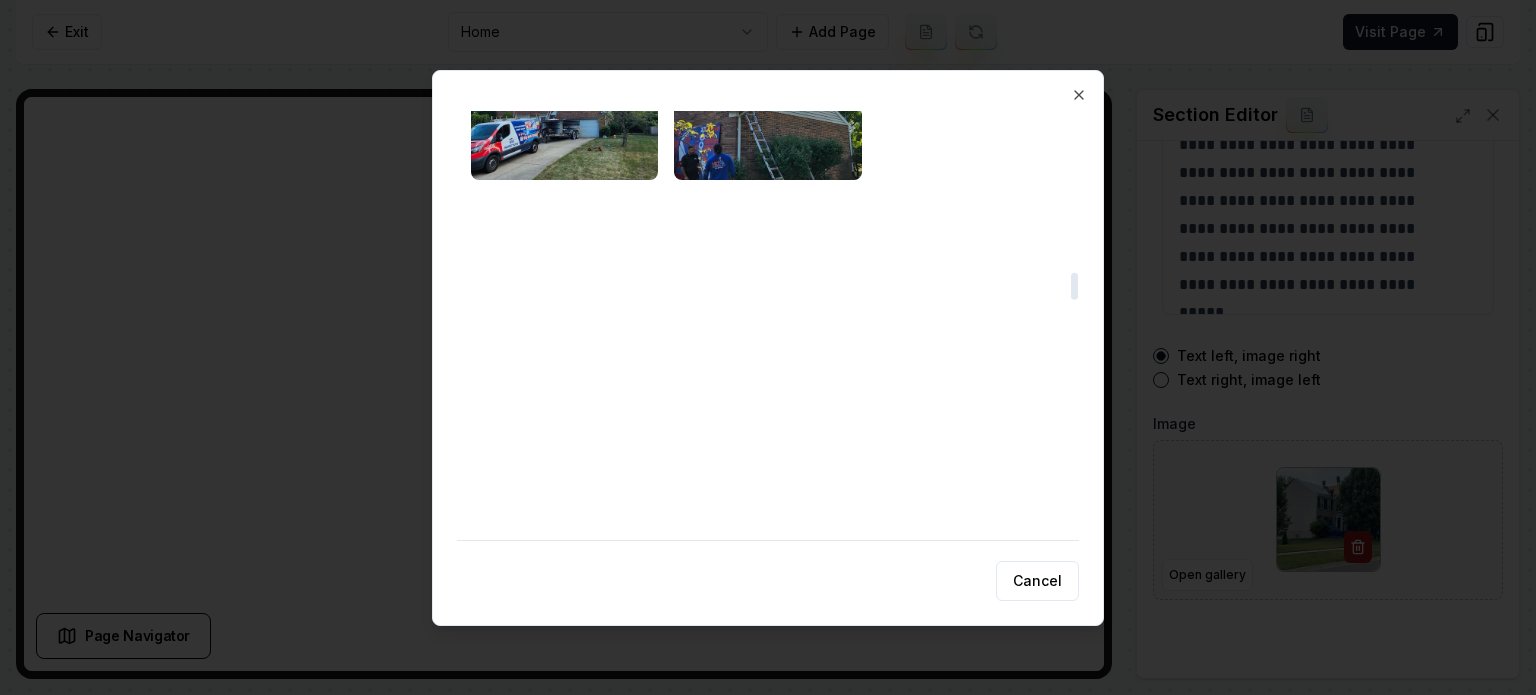scroll, scrollTop: 2474, scrollLeft: 0, axis: vertical 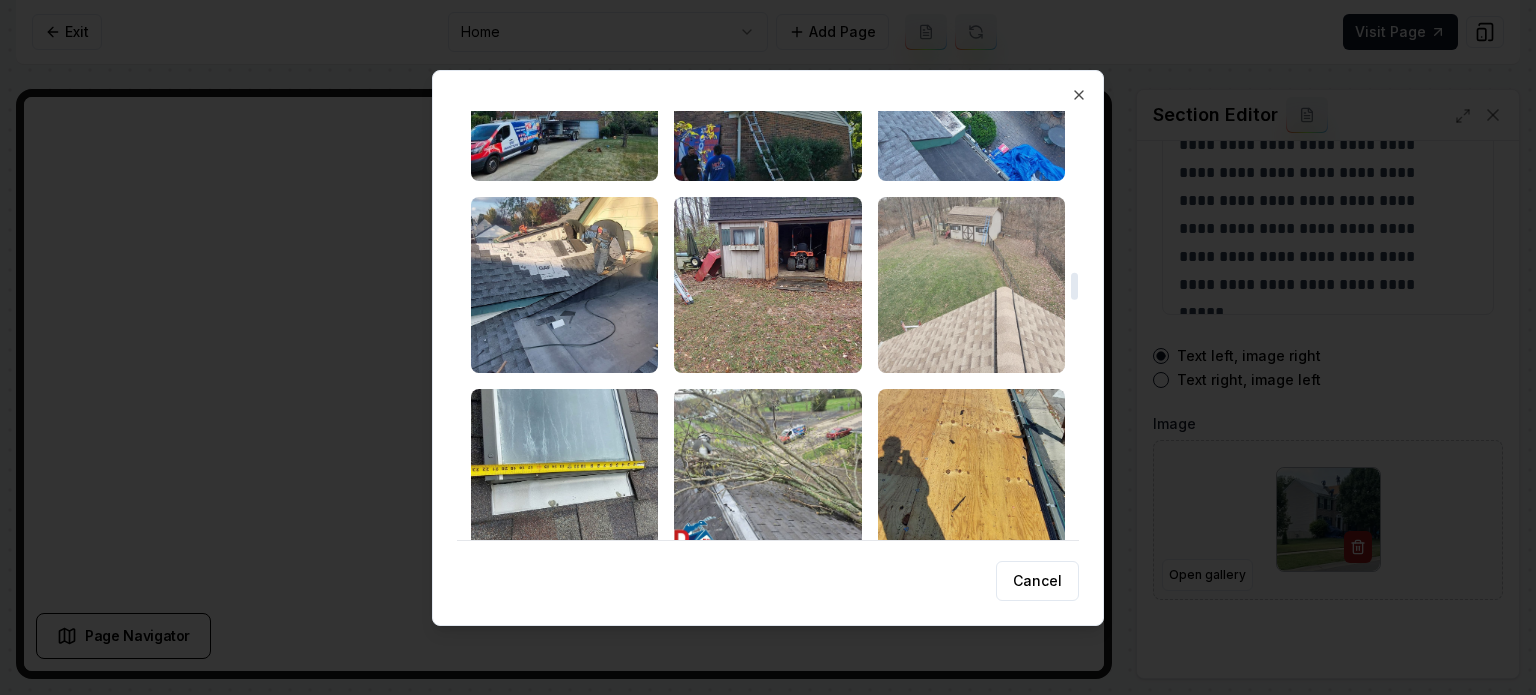 click at bounding box center (971, 285) 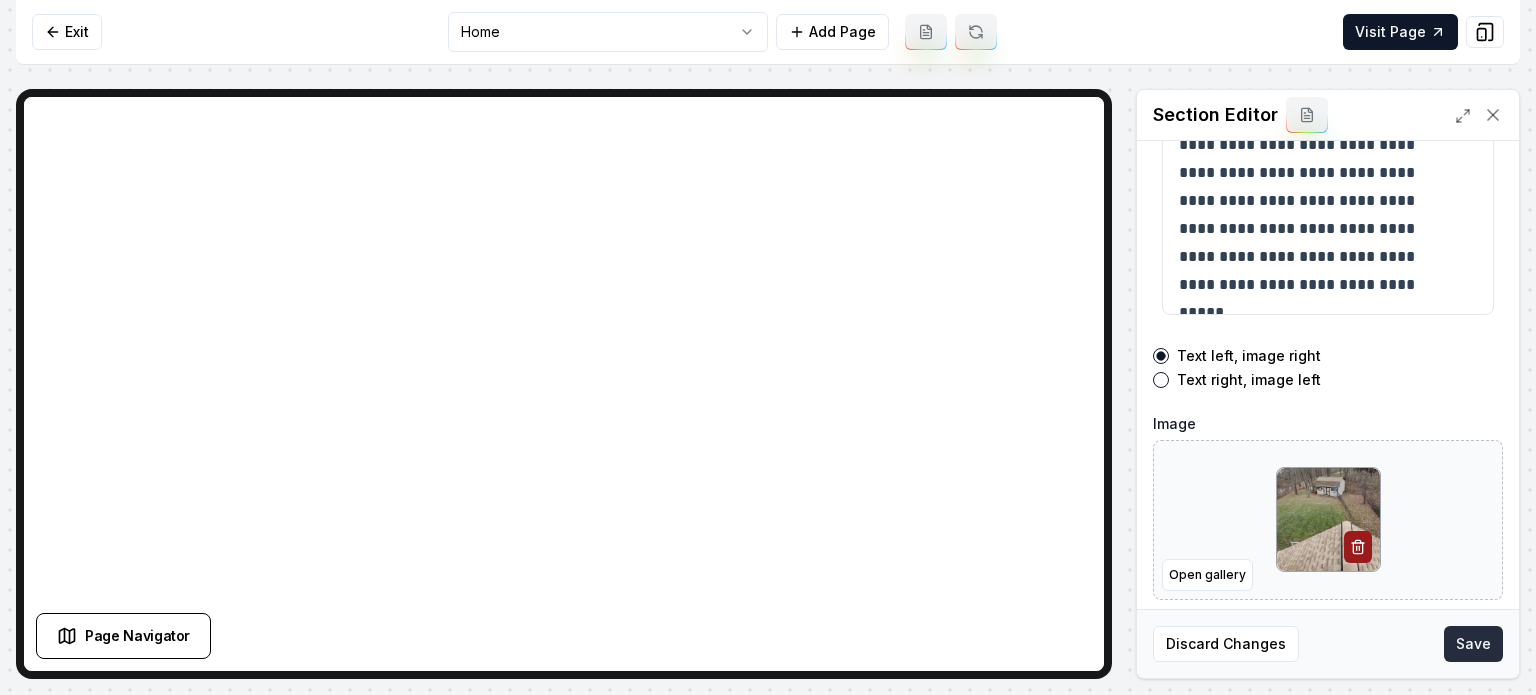 click on "Save" at bounding box center [1473, 644] 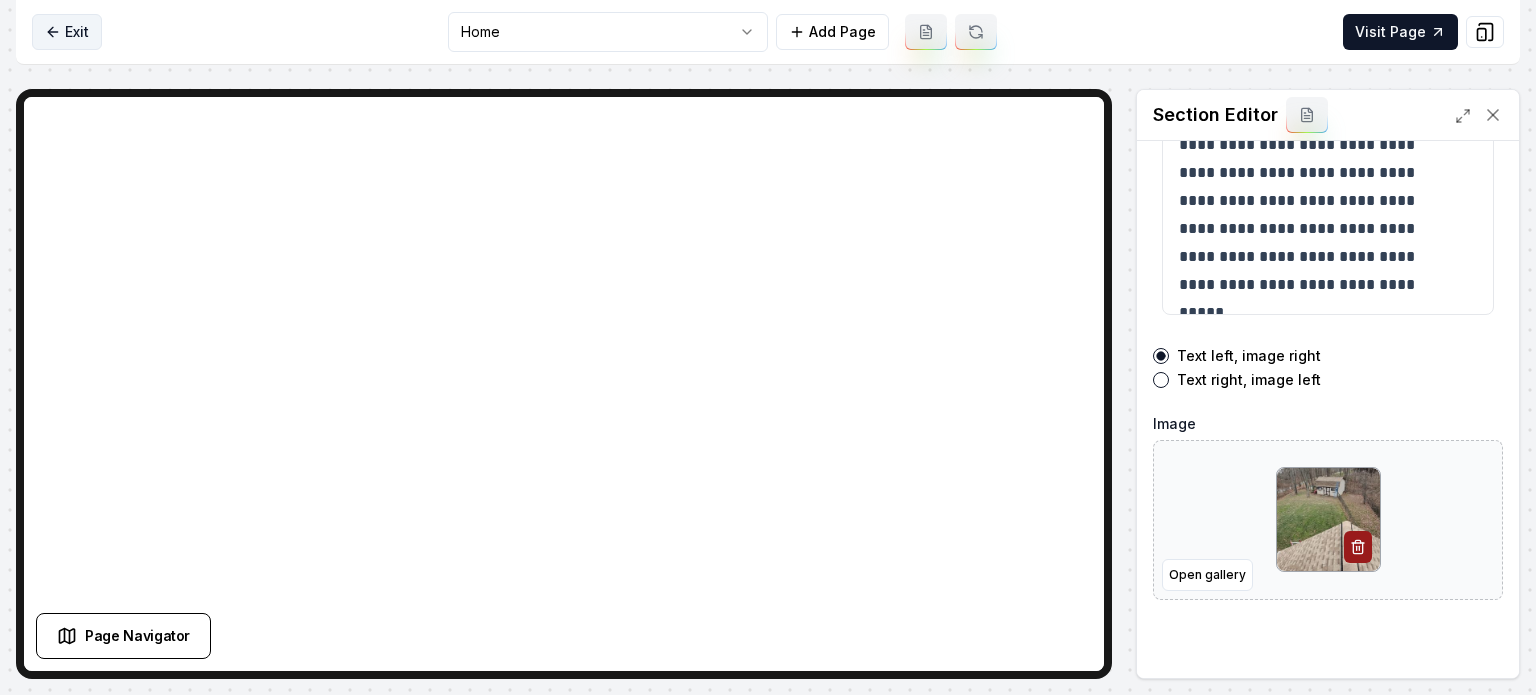 click on "Exit" at bounding box center (67, 32) 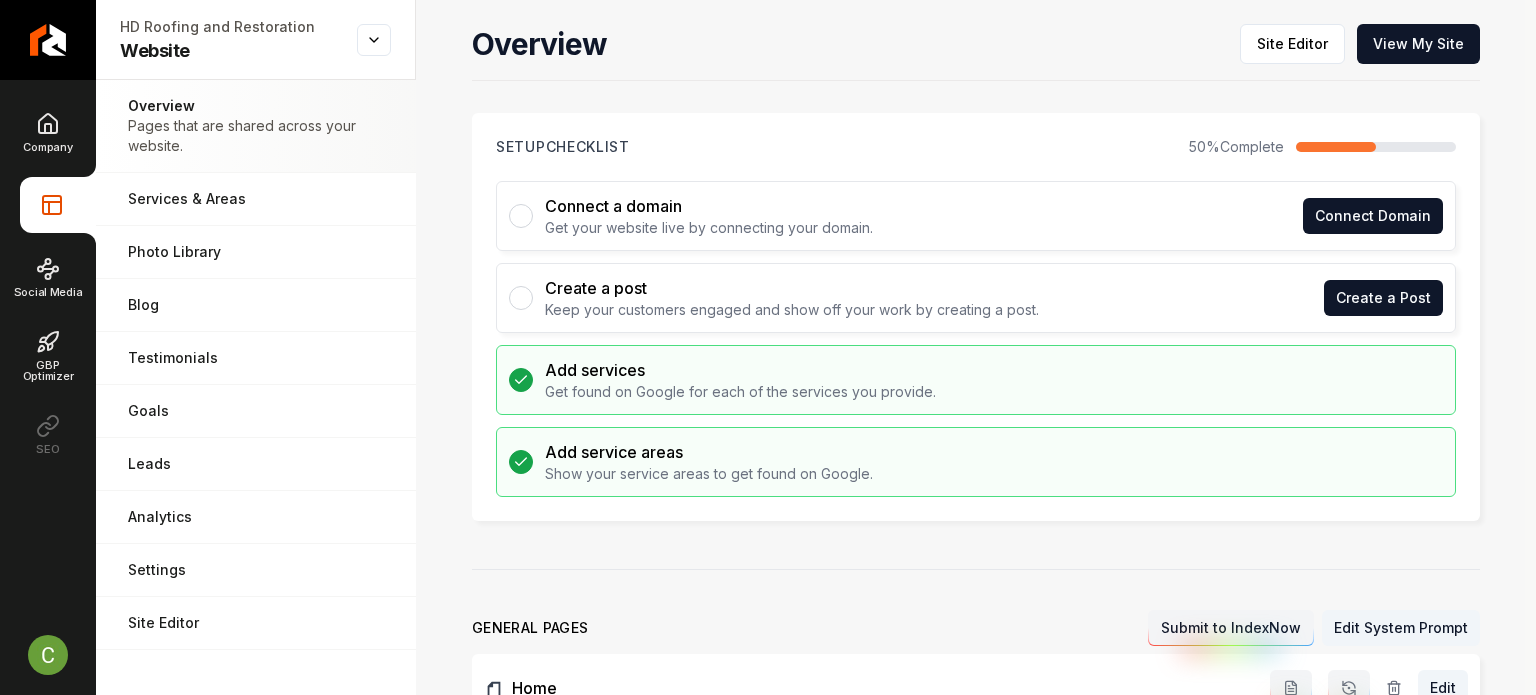click on "Company Website Social Media GBP Optimizer SEO" at bounding box center (48, 283) 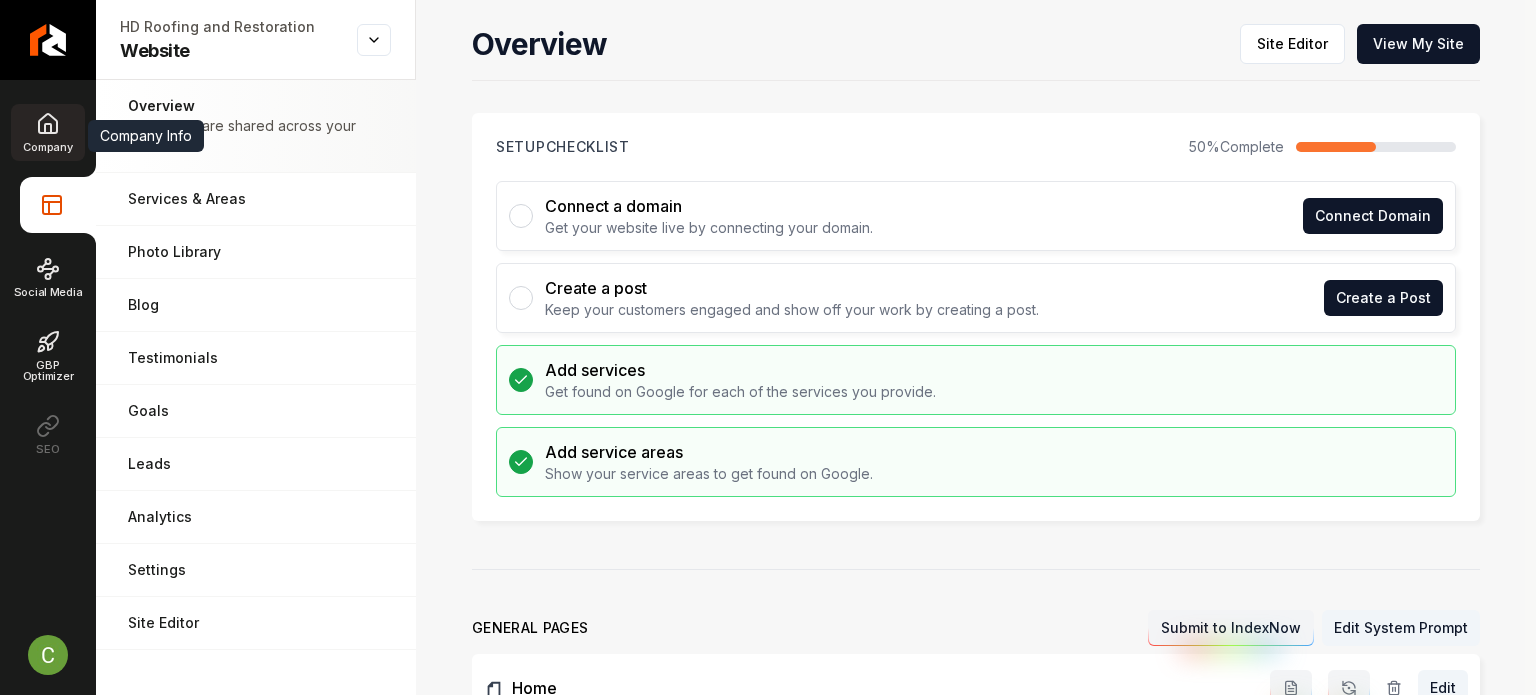 click on "Company" at bounding box center (47, 147) 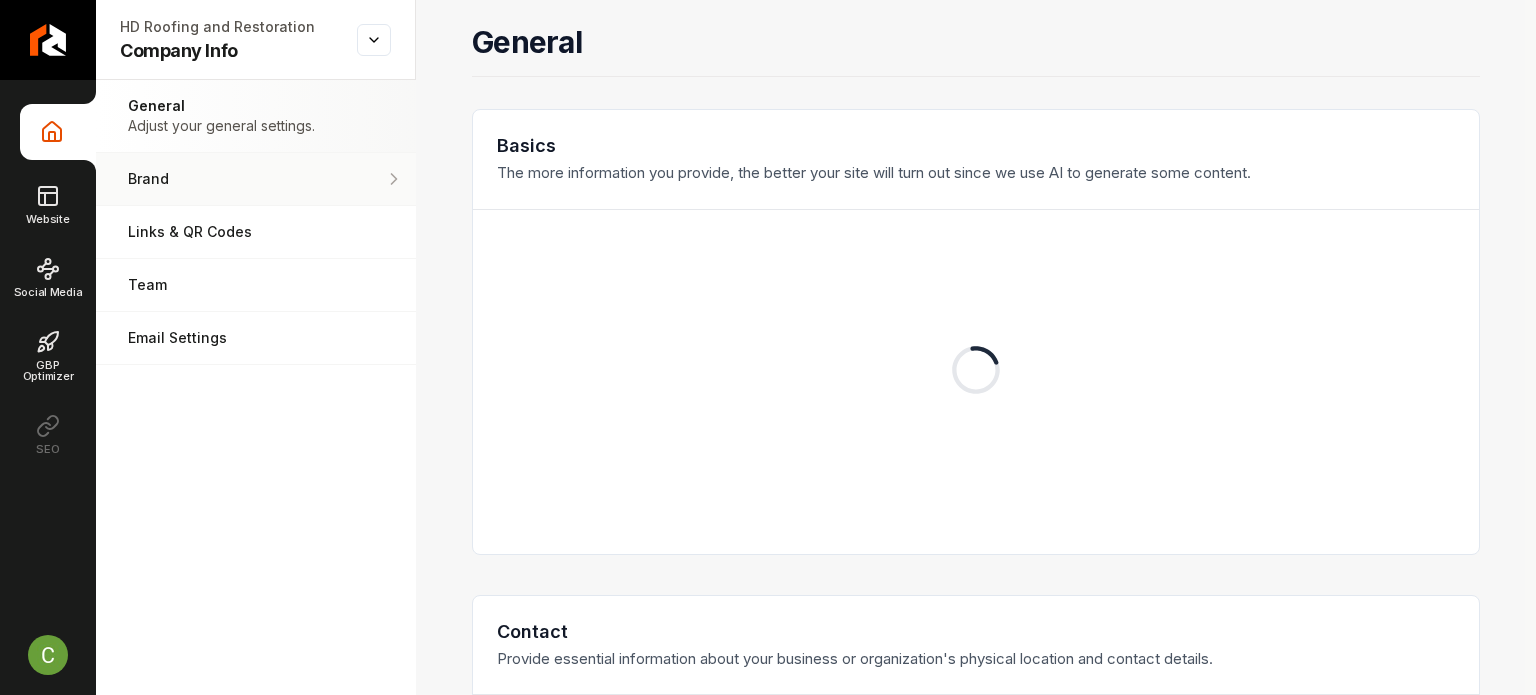 click on "Brand" at bounding box center [256, 179] 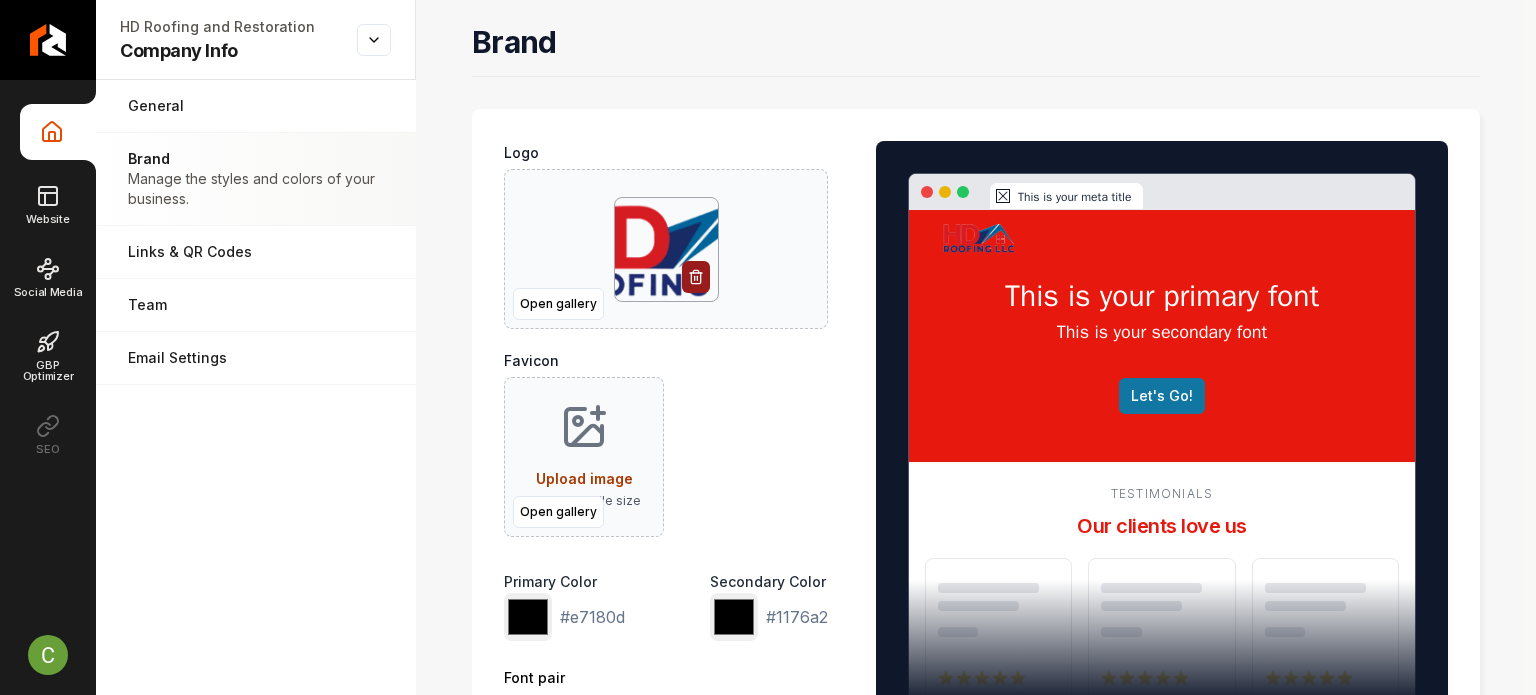 click on "******* #e7180d" at bounding box center [564, 617] 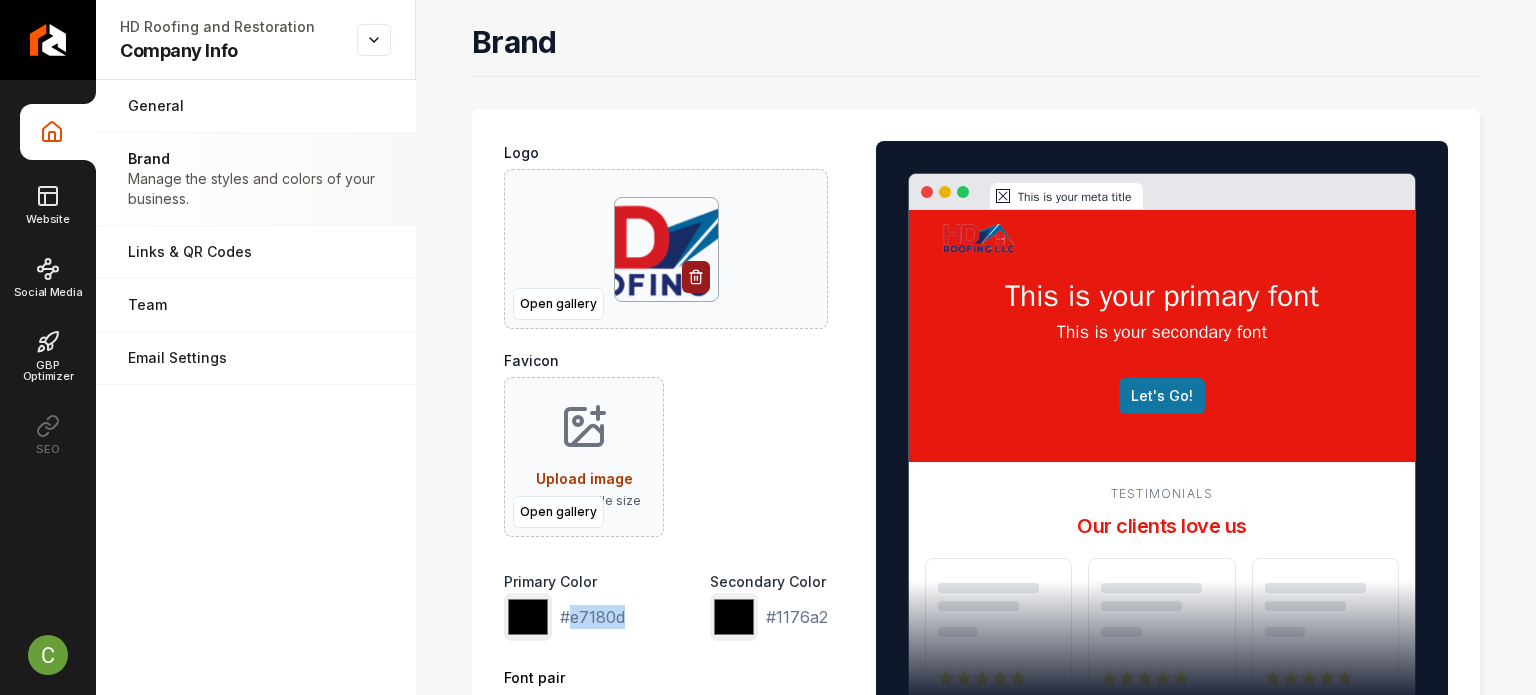 click on "******* #e7180d" at bounding box center [564, 617] 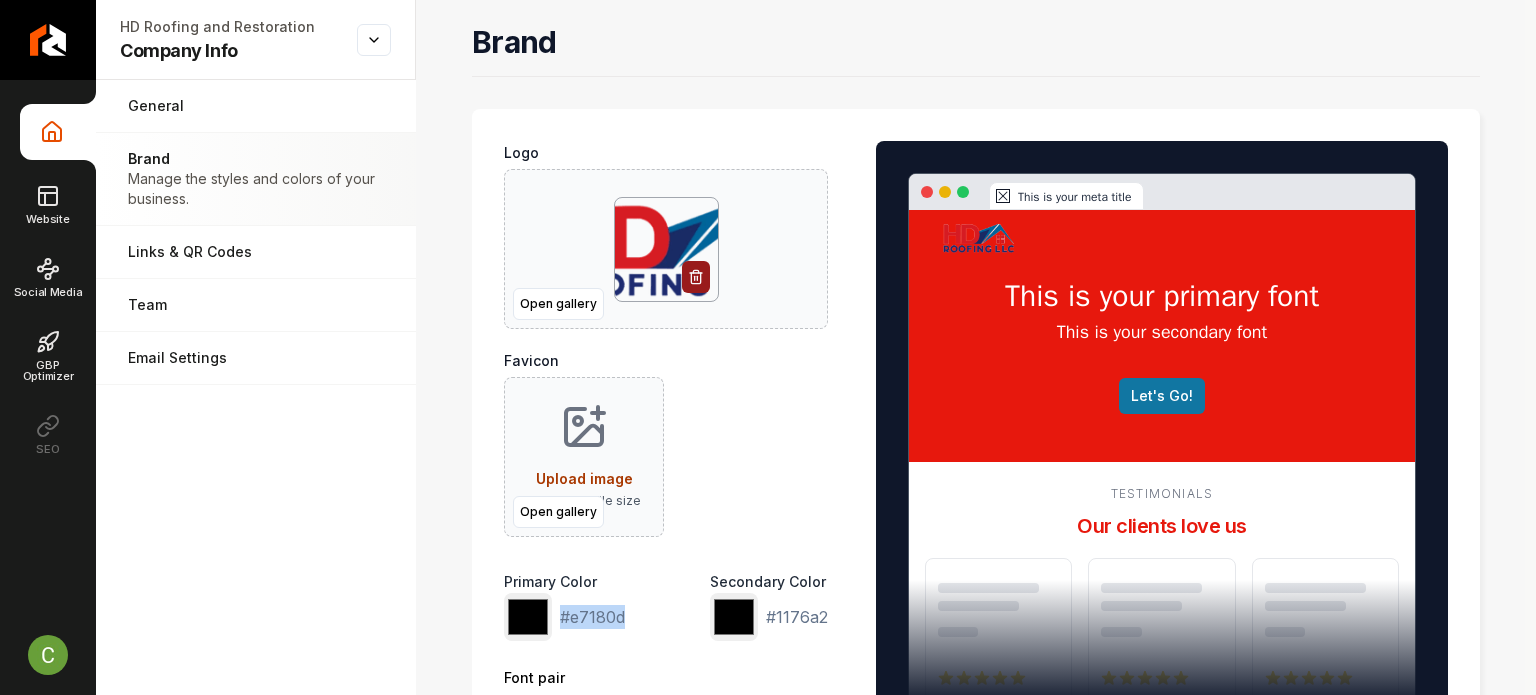 click on "******* #e7180d" at bounding box center (564, 617) 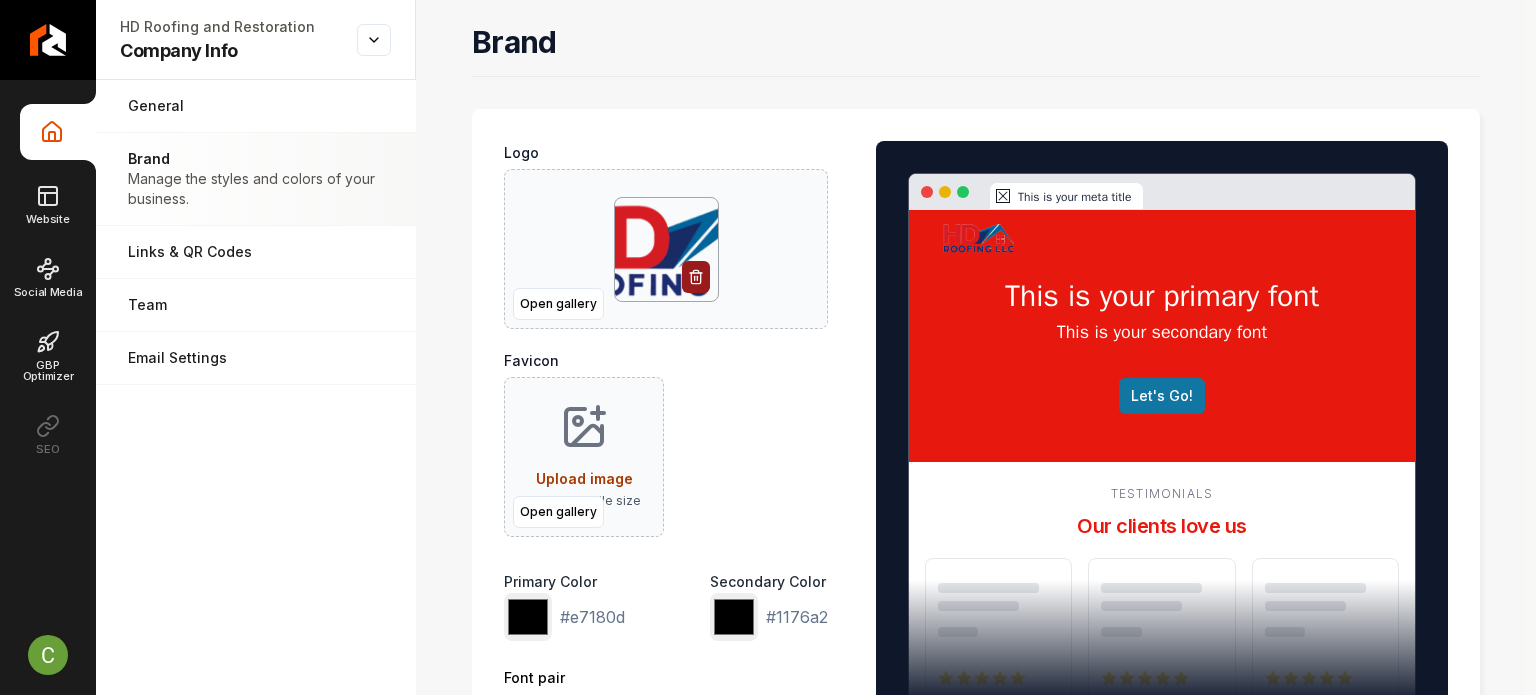 click on "Logo Open gallery Favicon Open gallery Upload image 30  MB max file size Primary Color ******* #e7180d Secondary Color ******* #1176a2 Font pair System ****** ******* ******** ****** This is your meta title This is your primary font This is your secondary font Let's Go! Testimonials Our clients love us" at bounding box center [976, 454] 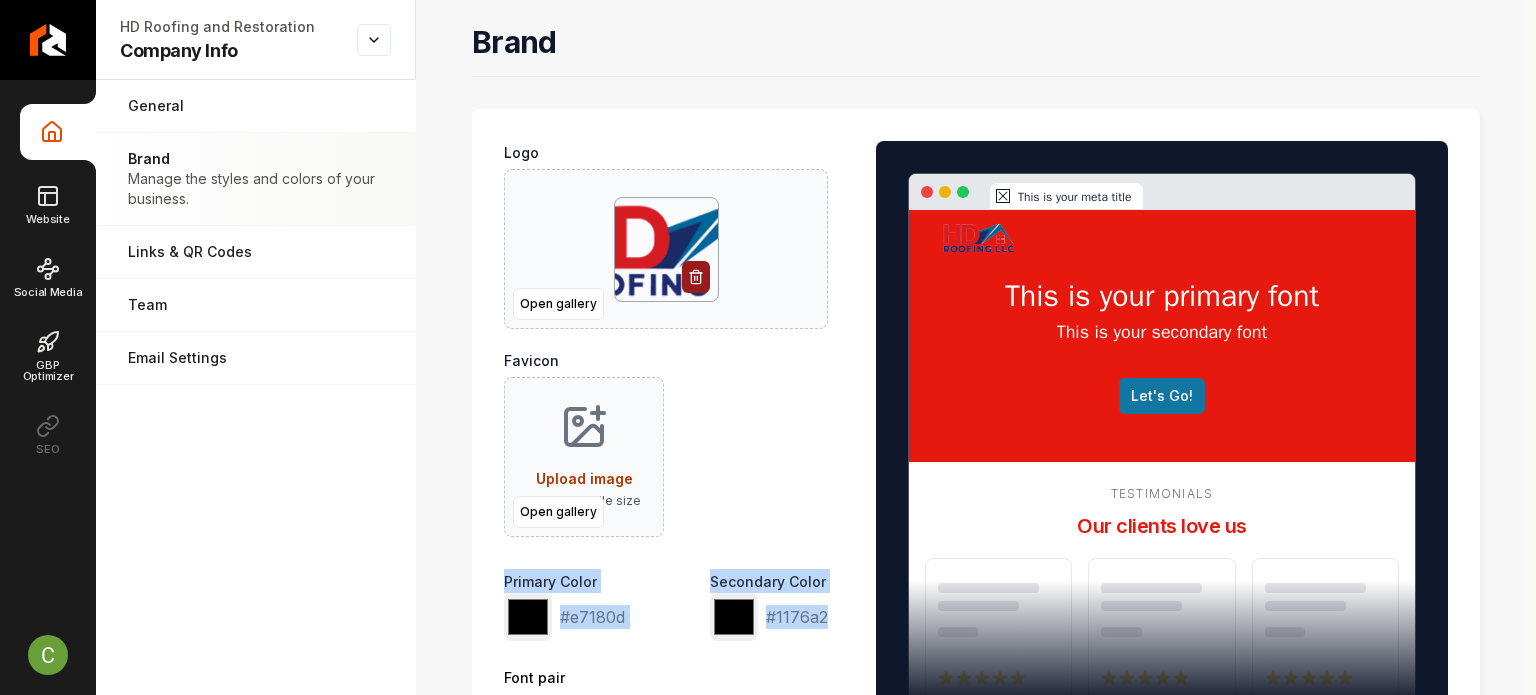 drag, startPoint x: 496, startPoint y: 579, endPoint x: 820, endPoint y: 616, distance: 326.1058 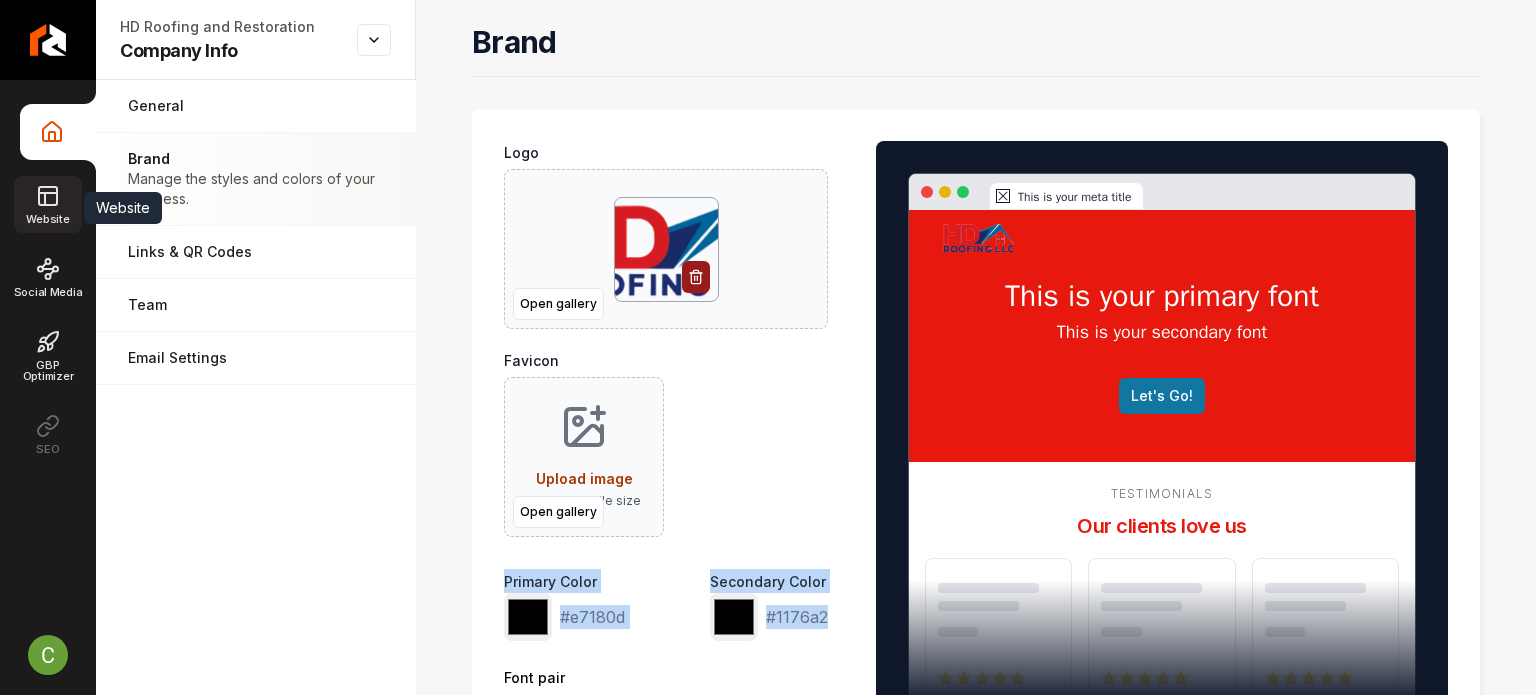 click on "Website" at bounding box center [47, 204] 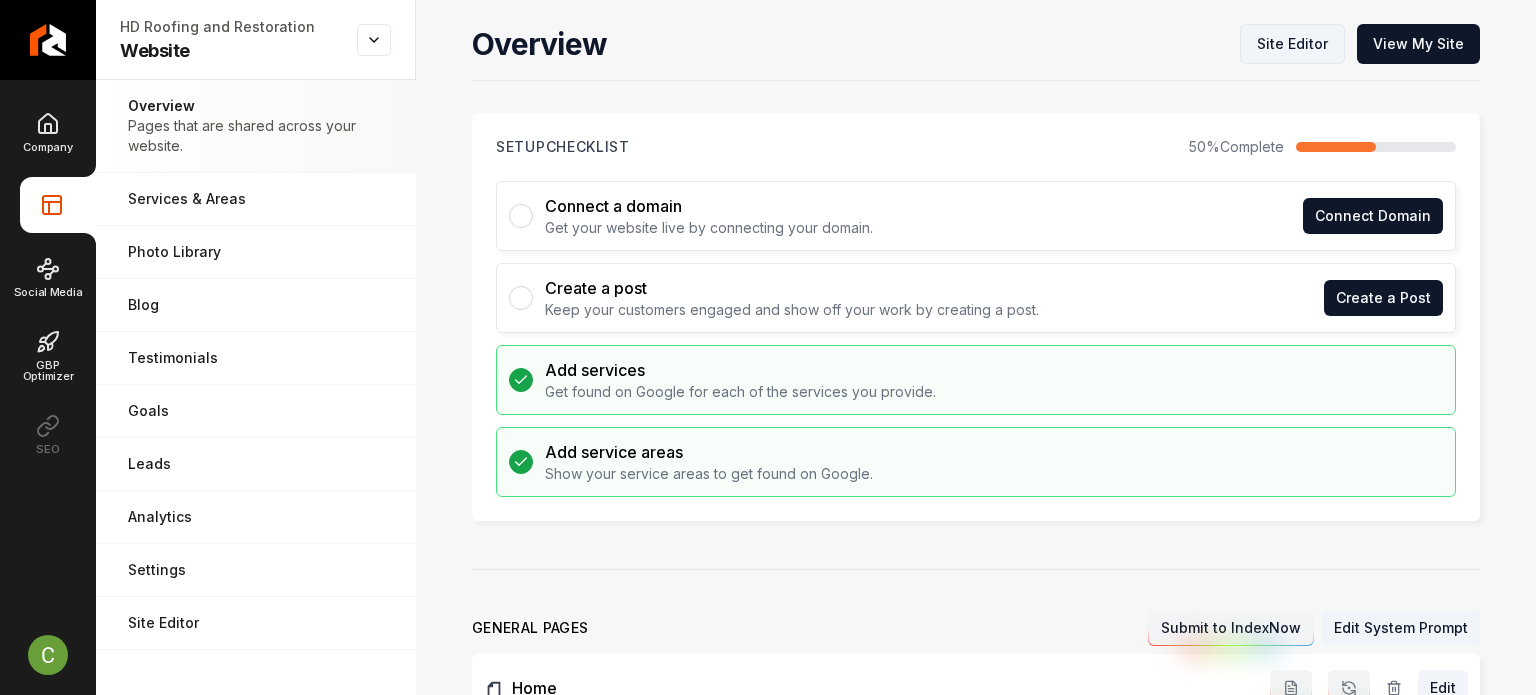 click on "Site Editor" at bounding box center [1292, 44] 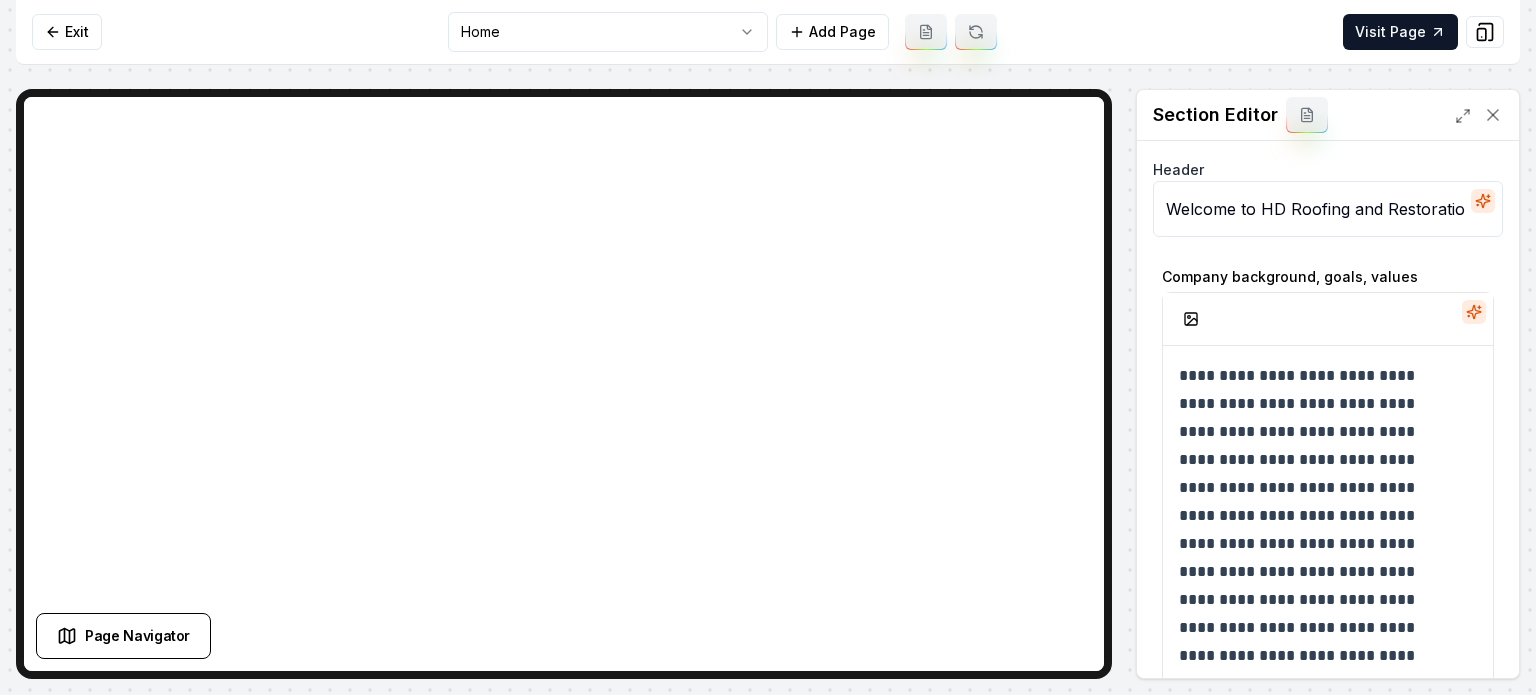 scroll, scrollTop: 129, scrollLeft: 0, axis: vertical 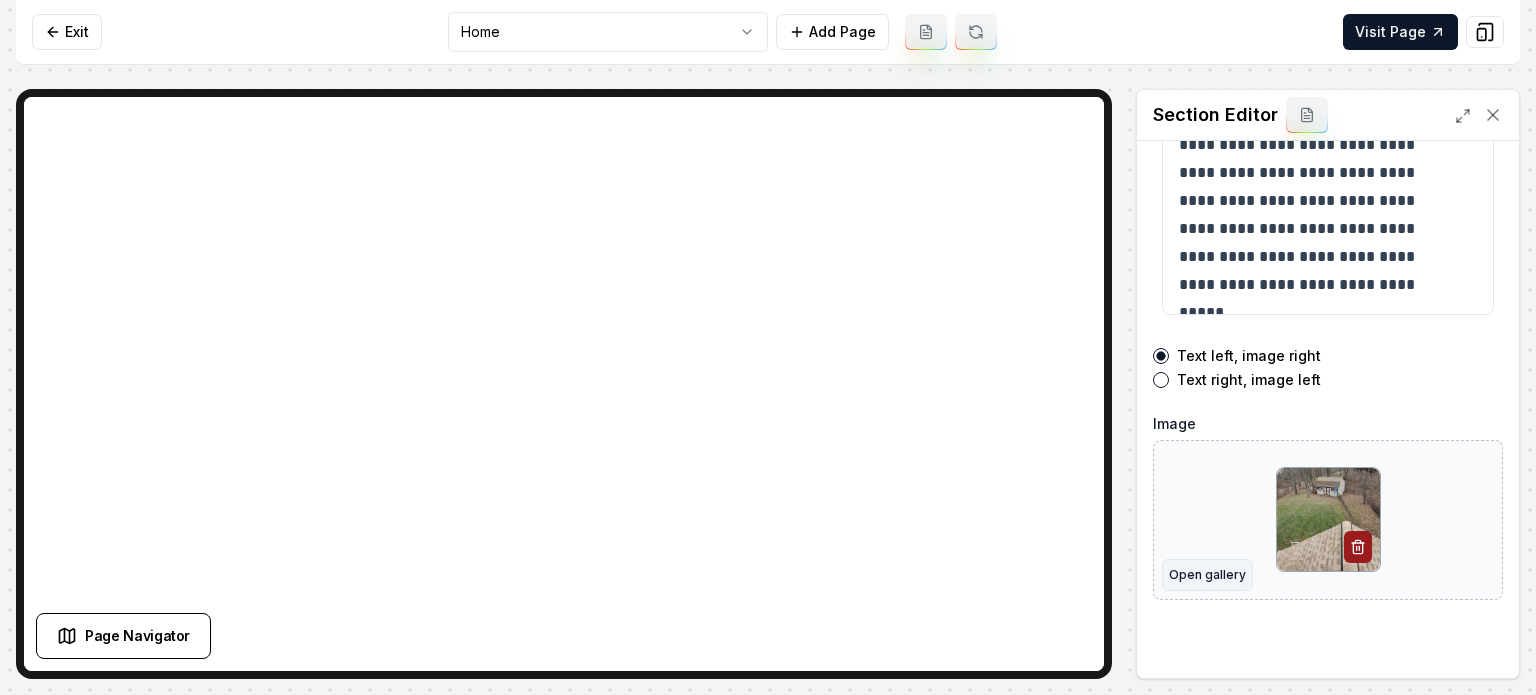 click on "Open gallery" at bounding box center (1207, 575) 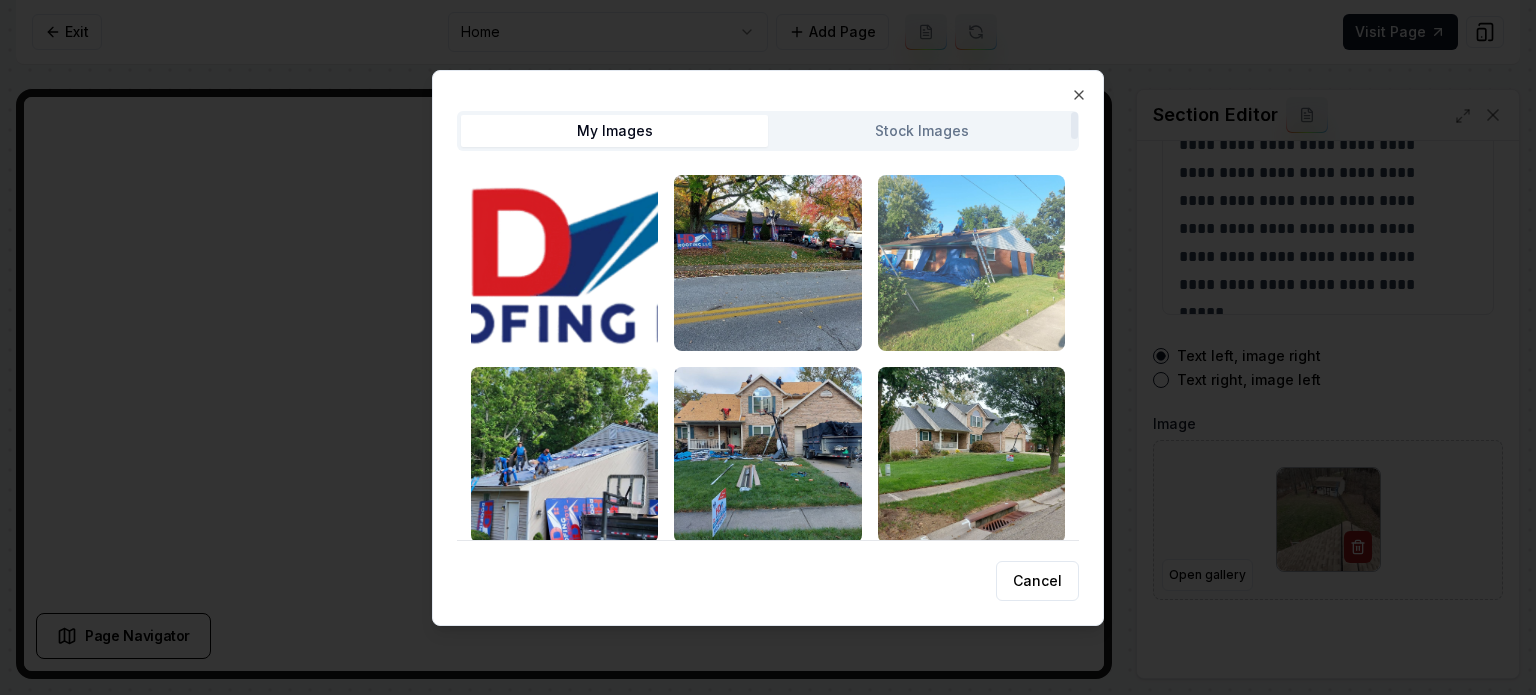 click at bounding box center (971, 263) 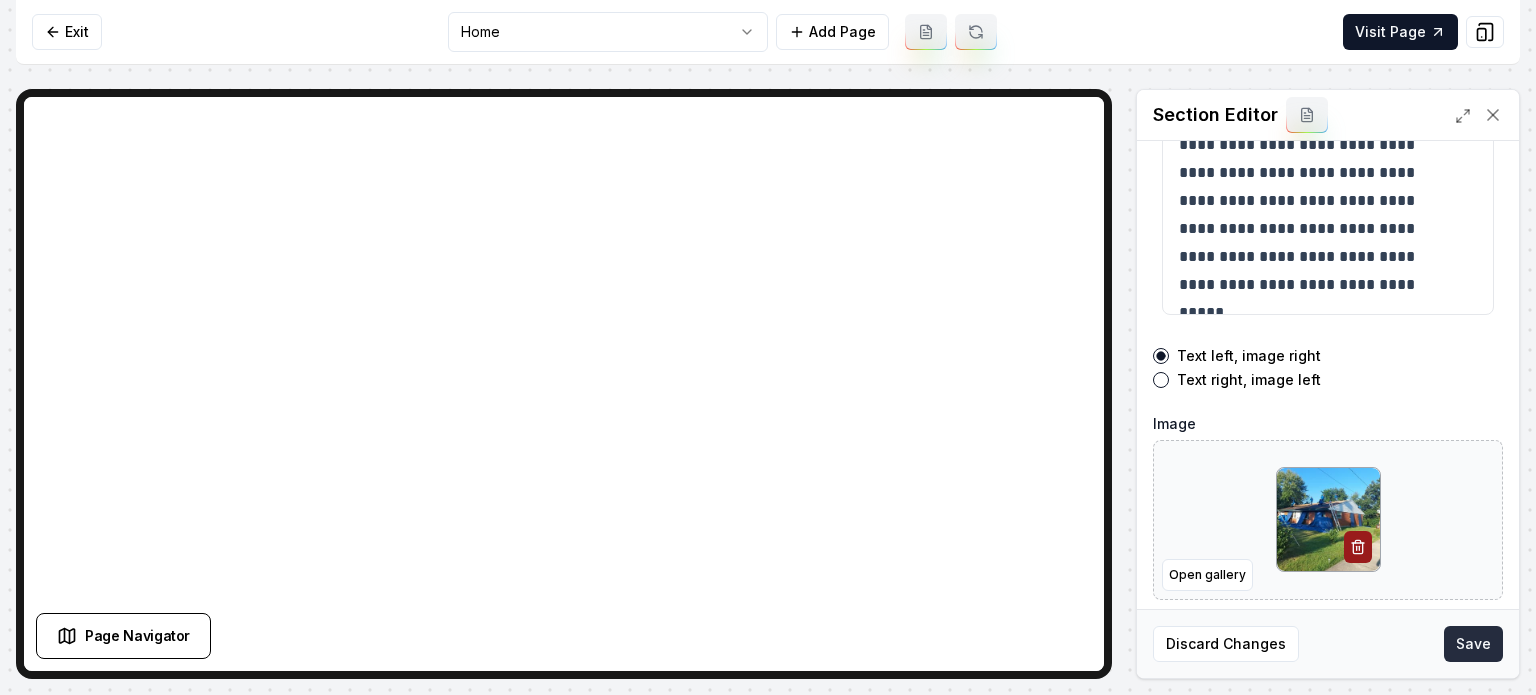 click on "Save" at bounding box center (1473, 644) 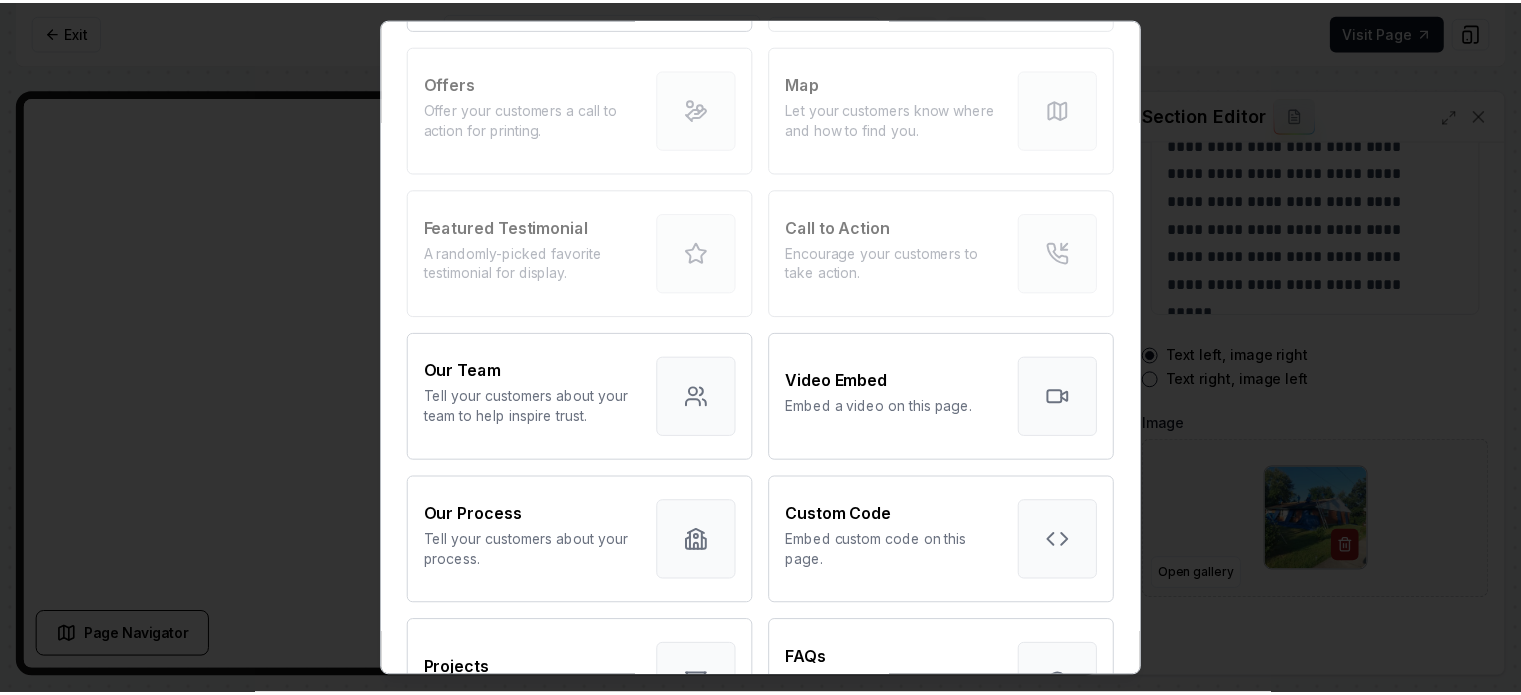 scroll, scrollTop: 792, scrollLeft: 0, axis: vertical 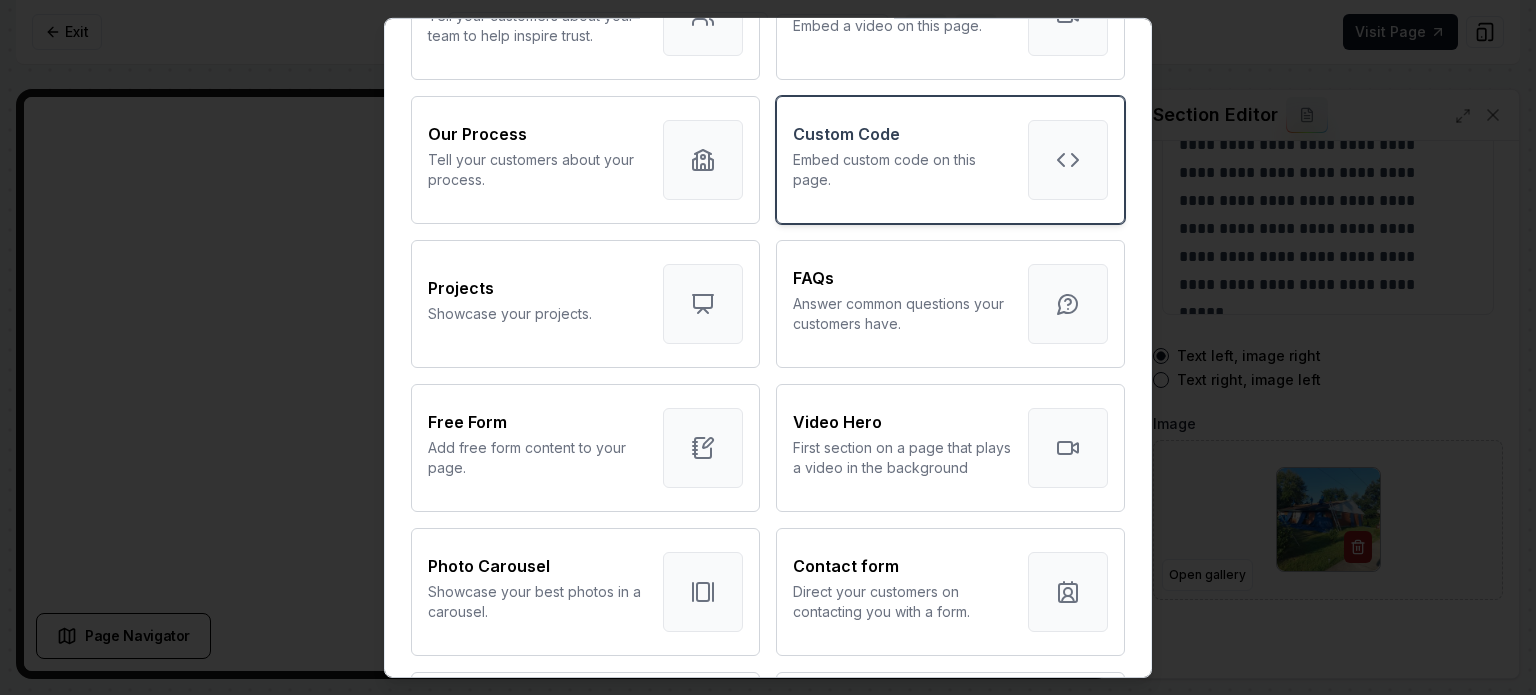 click on "Custom Code" at bounding box center [846, 133] 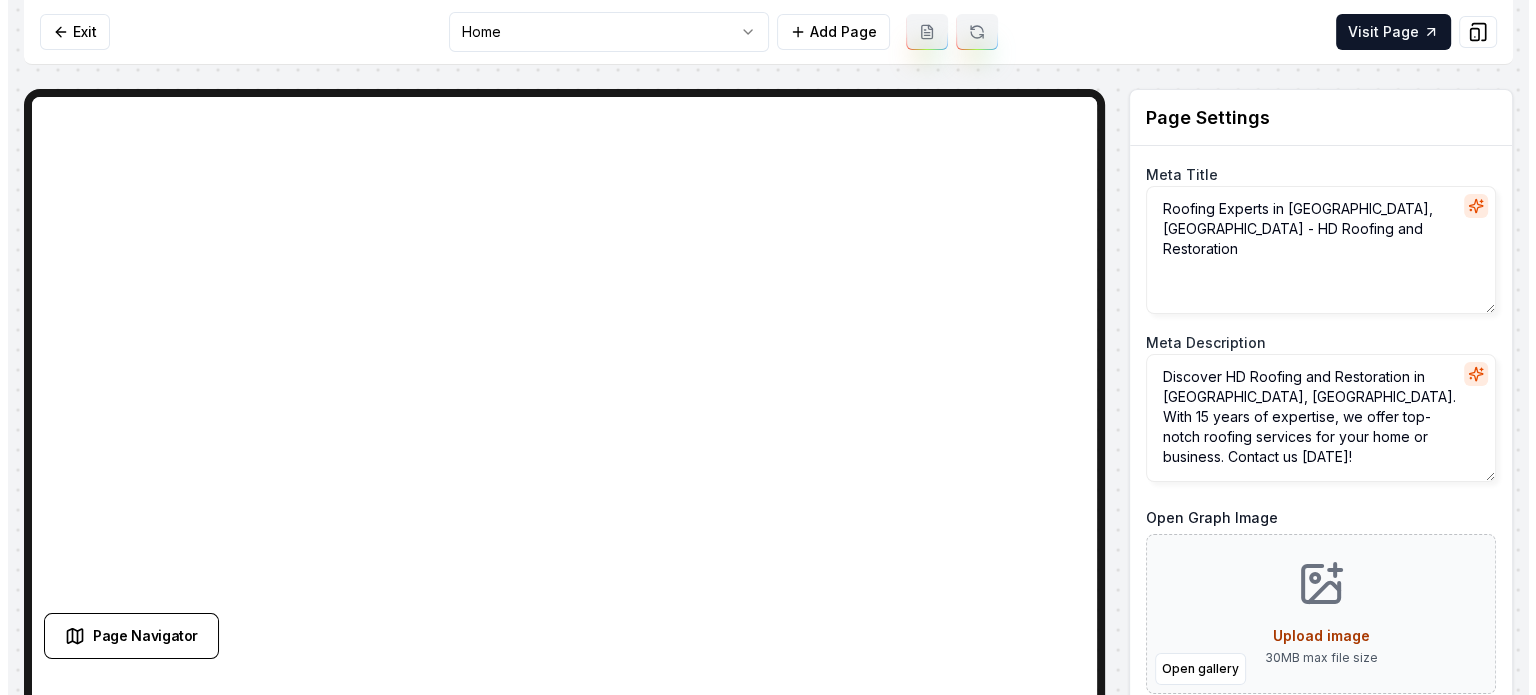 scroll, scrollTop: 0, scrollLeft: 0, axis: both 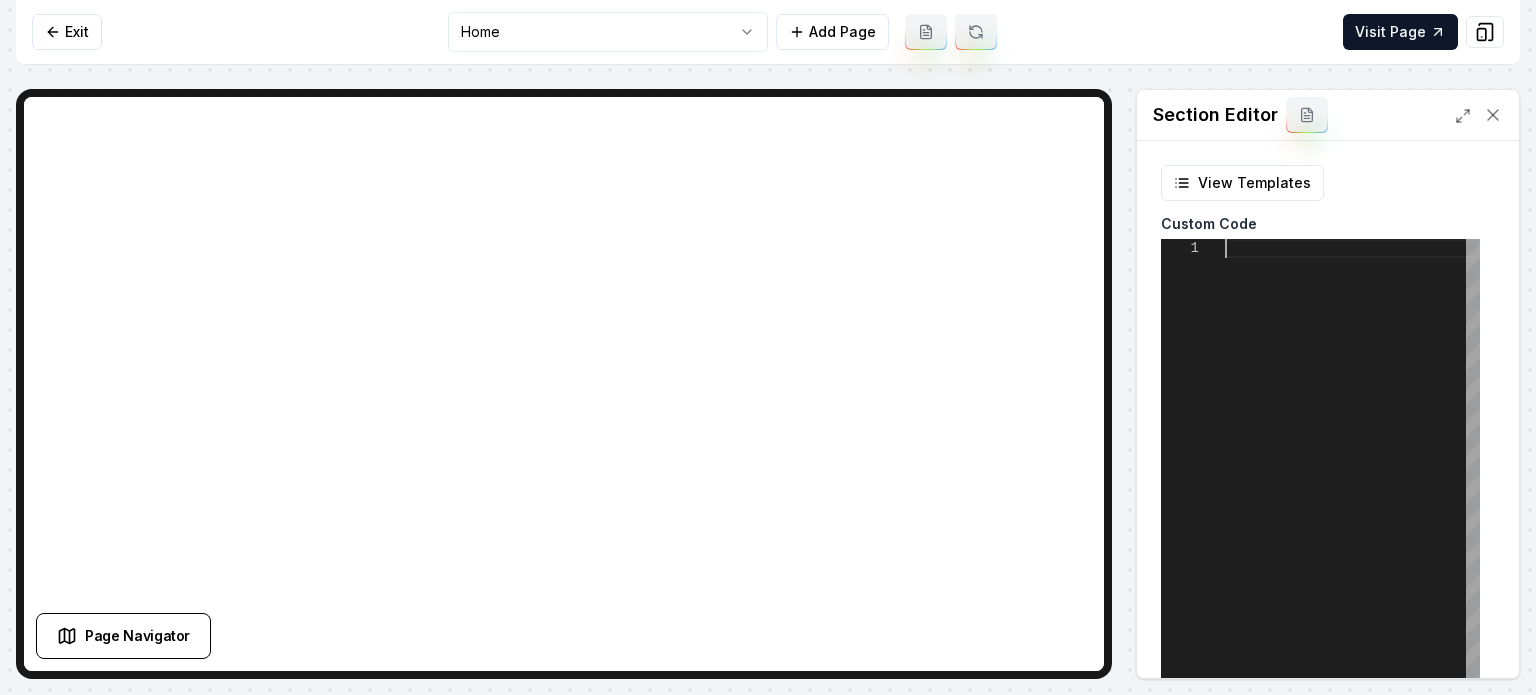 click at bounding box center (1352, 489) 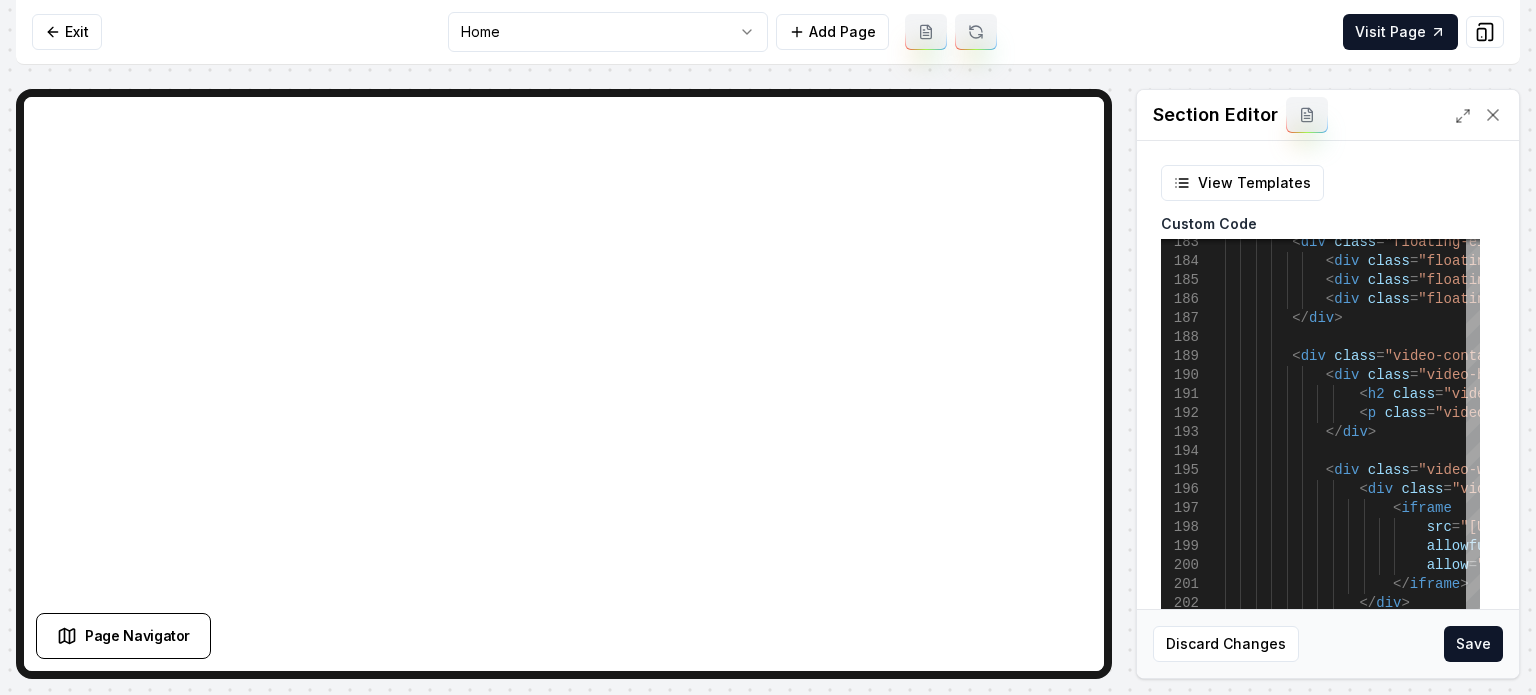 scroll, scrollTop: 132, scrollLeft: 0, axis: vertical 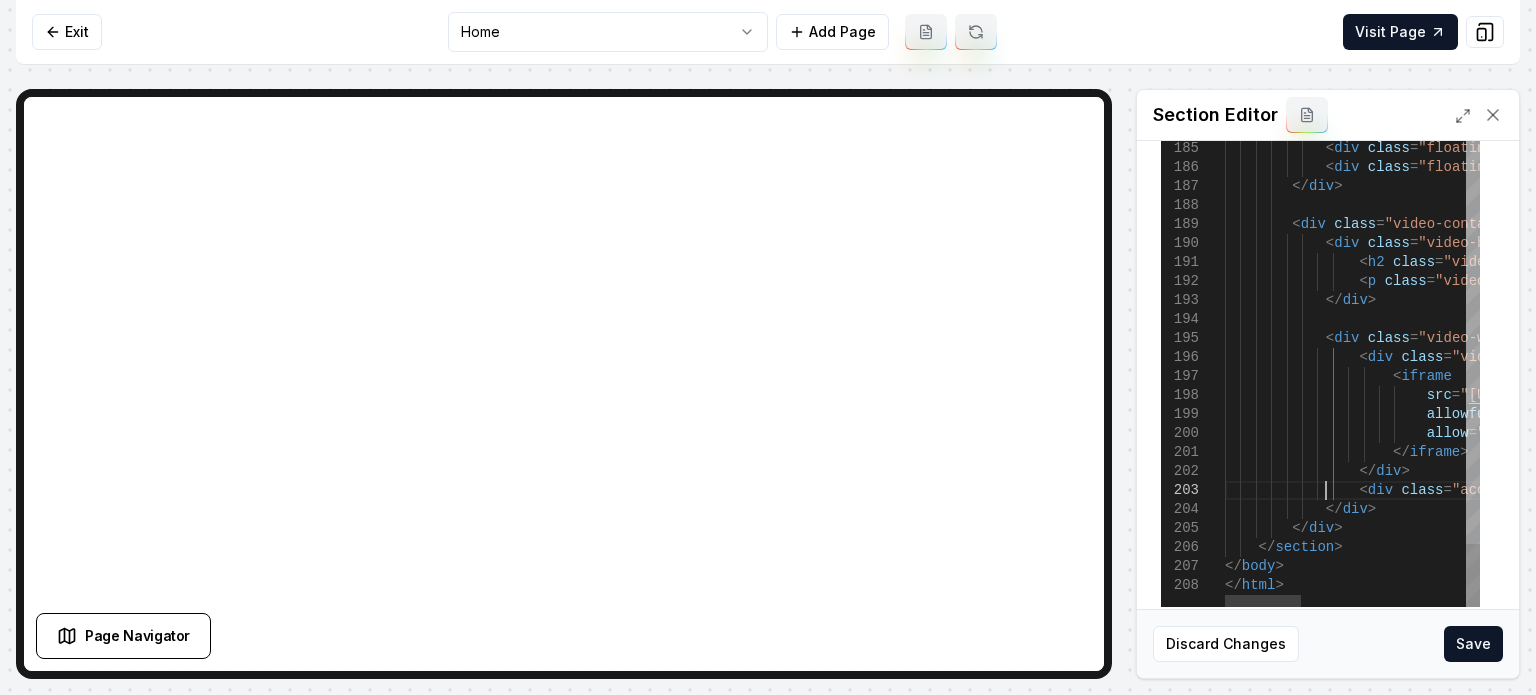 click on "< div   class = "floating-elements" >              < div   class = "floating-circle" ></ div >              < div   class = "floating-circle" ></ div >              < div   class = "floating-circle" ></ div >          </ div >                   < div   class = "video-container" >              < div   class = "video-header" >                  < h2   class = "video-title" > Featured Video </ h2 >                  < p   class = "video-subtitle" > Discover our story through this immersive experien ce </ p >              </ div >                           < div   class = "video-wrapper" >                  < div   class = "video-frame" >                      < iframe                            src = " https://player.vimeo.com/video/893781985?autoplay= 1 " allowfullscreen allow = > </" at bounding box center [1624, -1375] 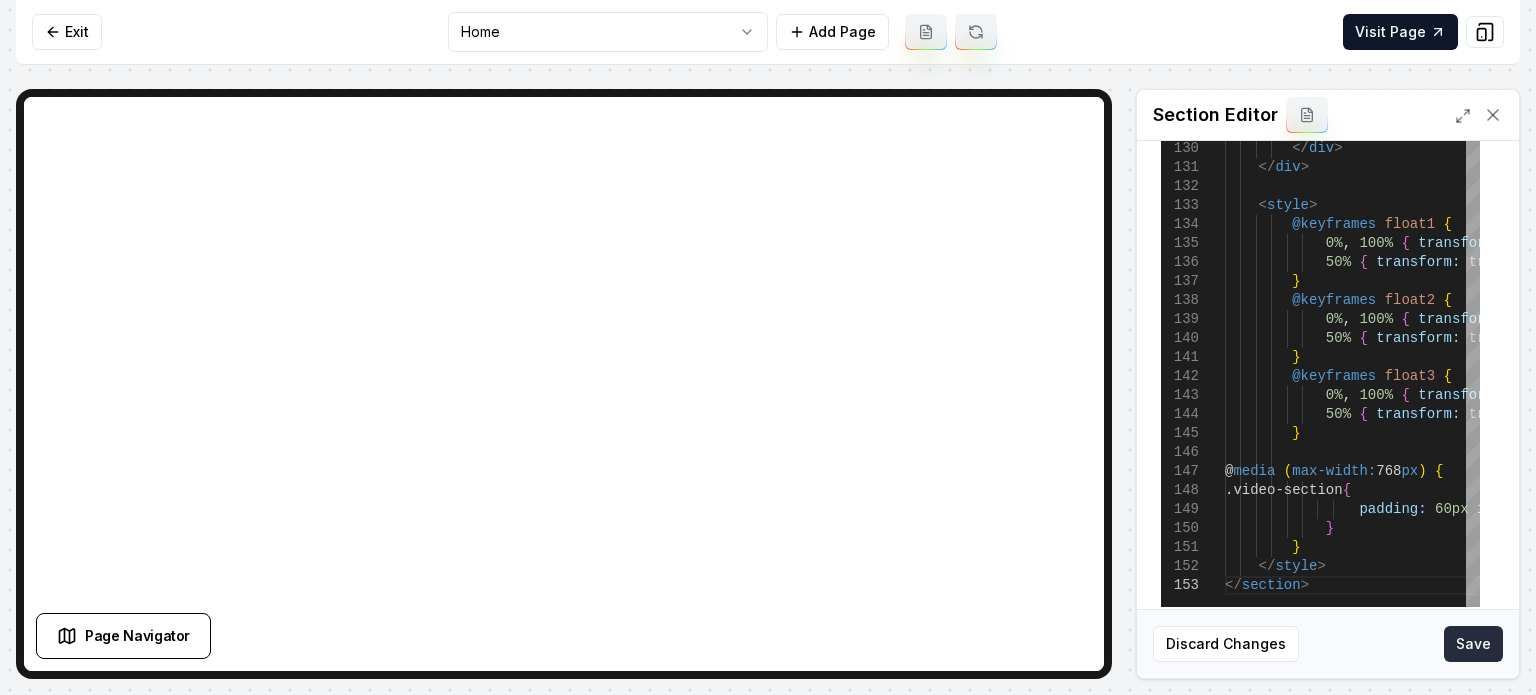 click on "Save" at bounding box center (1473, 644) 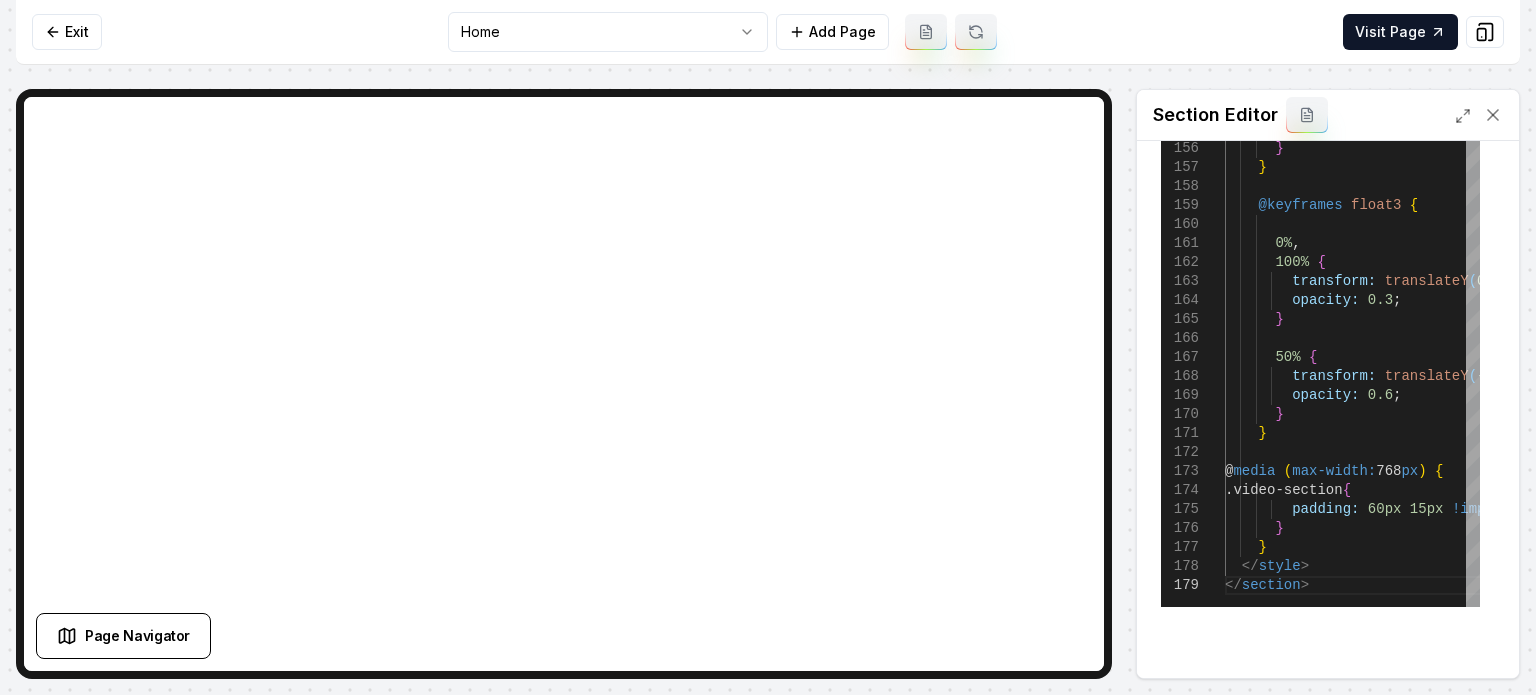 drag, startPoint x: 1496, startPoint y: 439, endPoint x: 1376, endPoint y: 448, distance: 120.33703 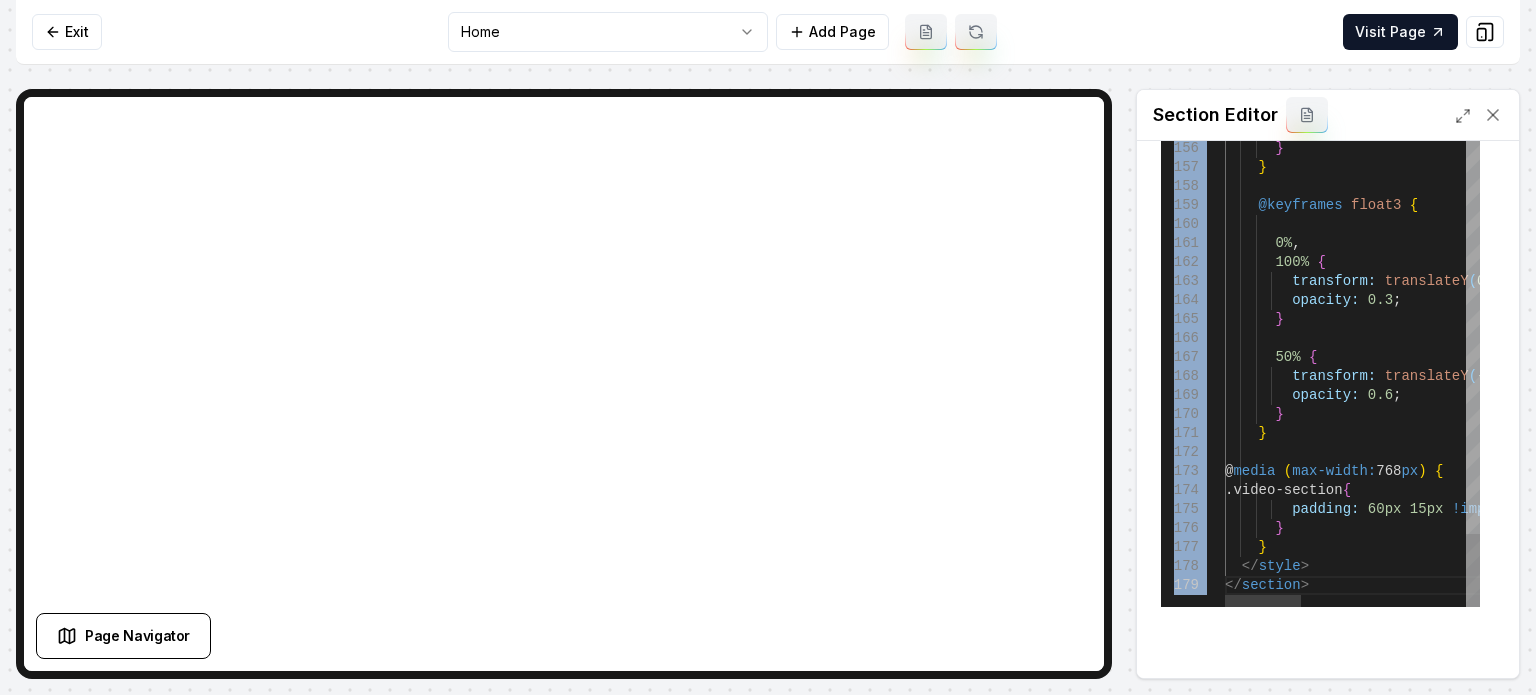 scroll, scrollTop: 0, scrollLeft: 75, axis: horizontal 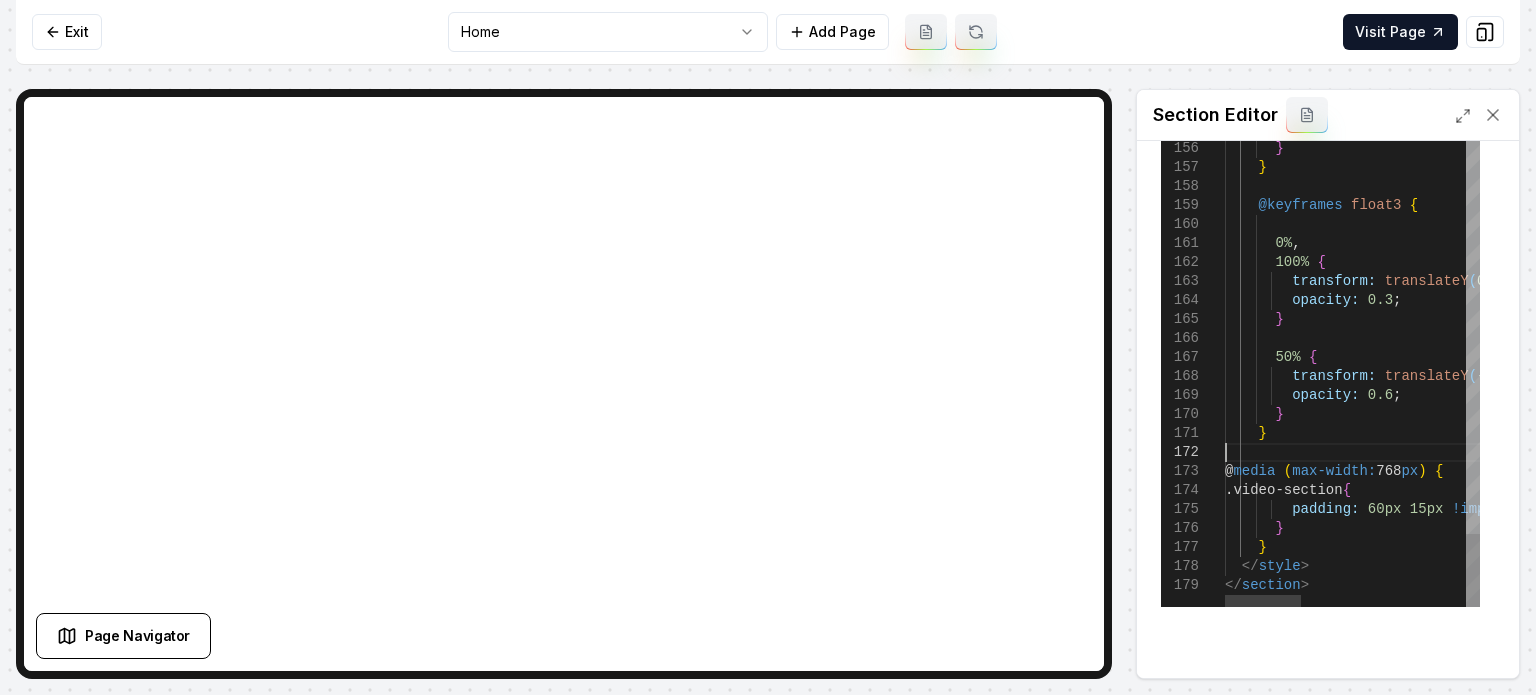 click on "transform:   translateY ( -20px )   rotate ( 180deg ) ;          opacity:   0.6 ;        }      }      @keyframes   float3   {        0% ,        100%   {          transform:   translateY ( 0px )   rotate ( 0deg ) ;          opacity:   0.3 ;        }        50%   {          transform:   translateY ( -20px )   rotate ( 180deg ) ;          opacity:   0.6 ;        }      }     @ media   ( max-width:  768 px )   {       .video-section  {          padding:   60px   15px   !important ;        }      }    </ style > </ section >" at bounding box center (1624, -1100) 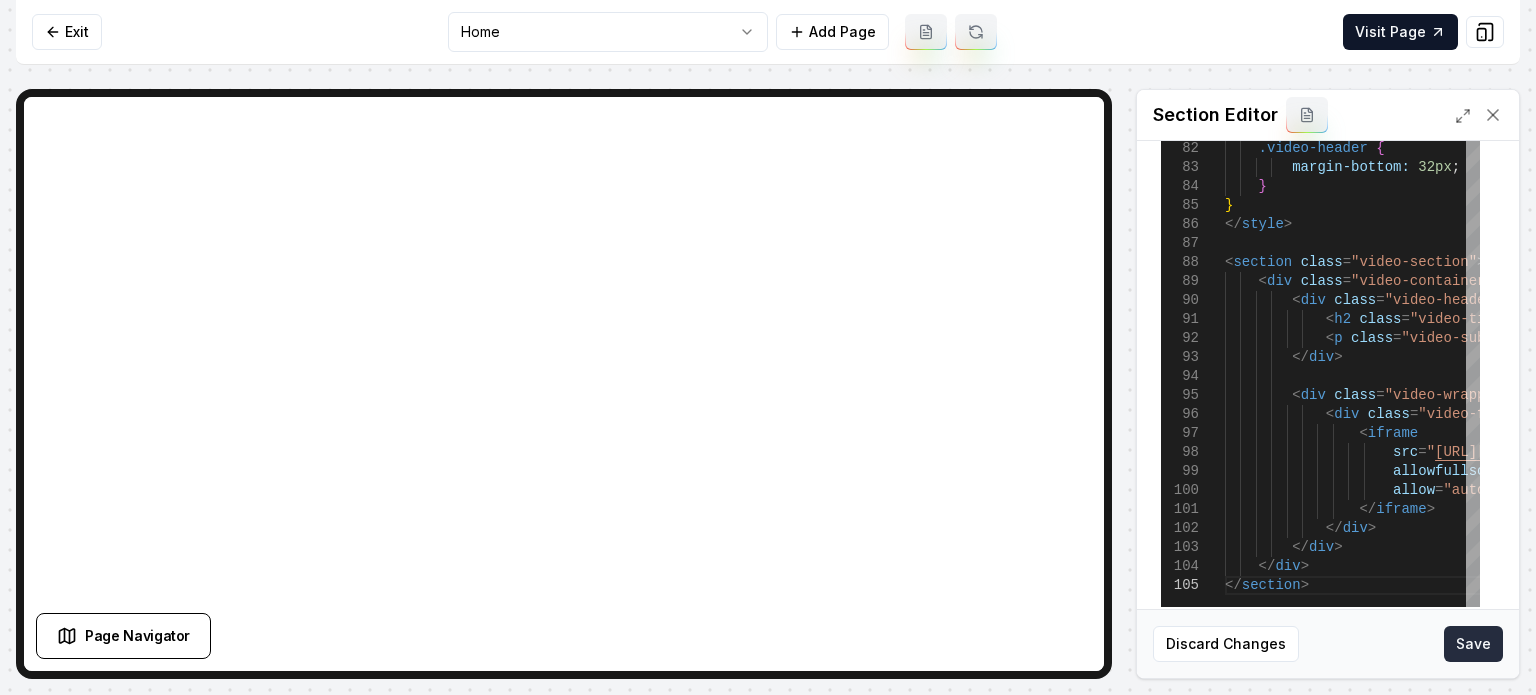 click on "Save" at bounding box center [1473, 644] 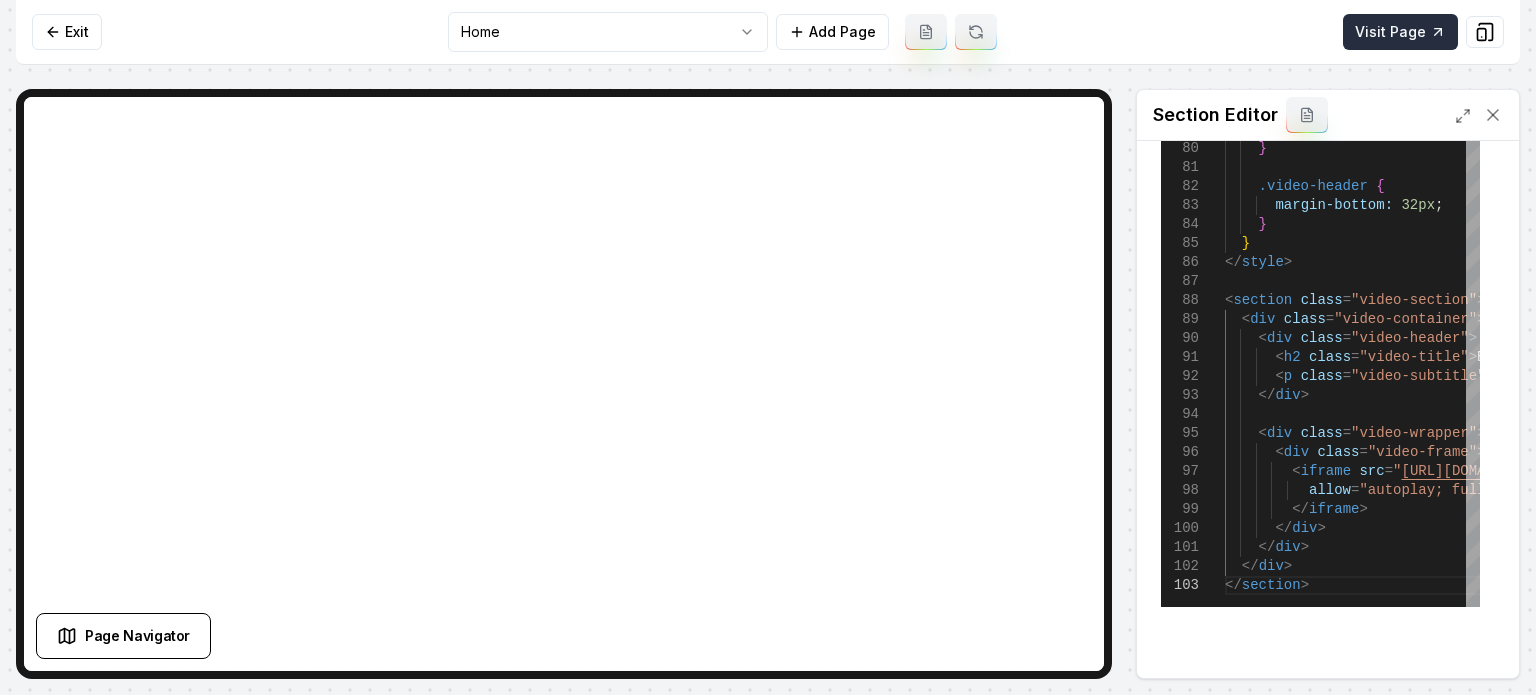 click on "Visit Page" at bounding box center [1400, 32] 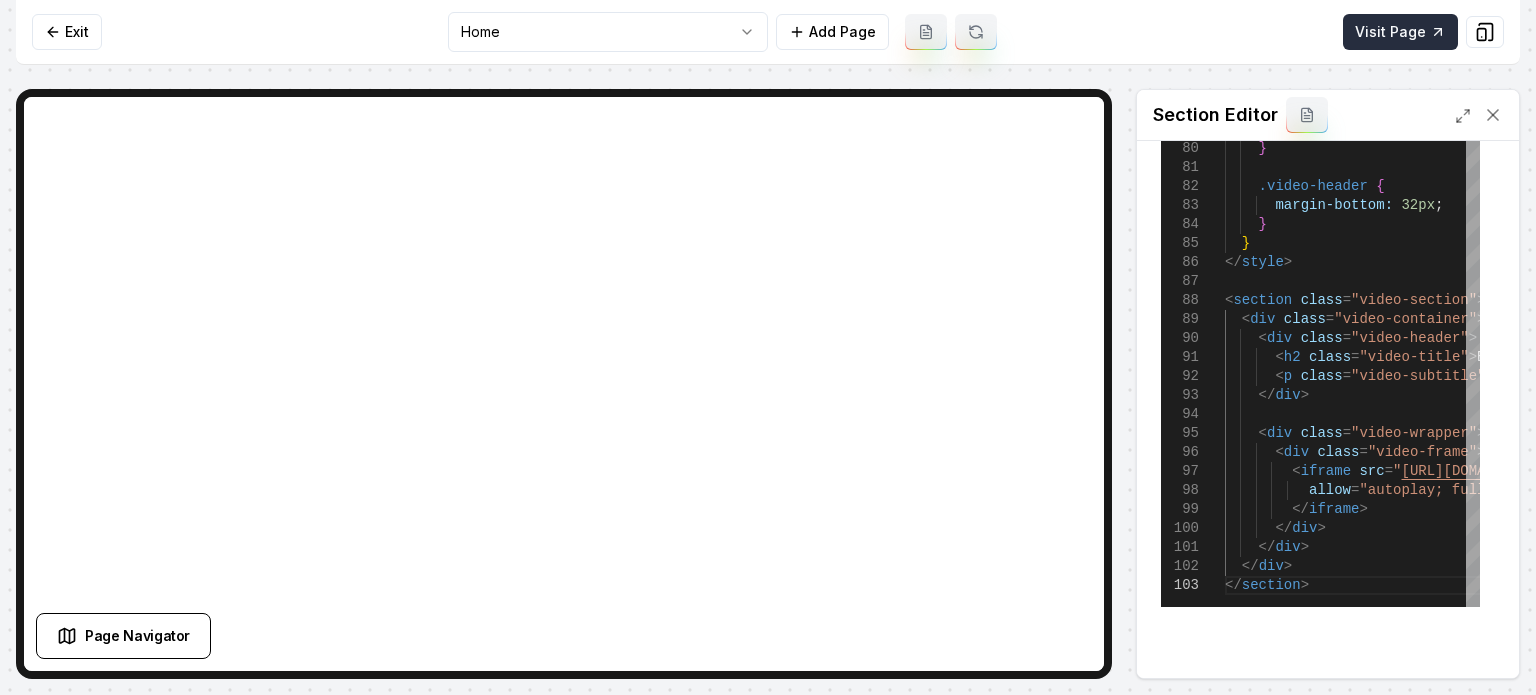 click on "Visit Page" at bounding box center (1400, 32) 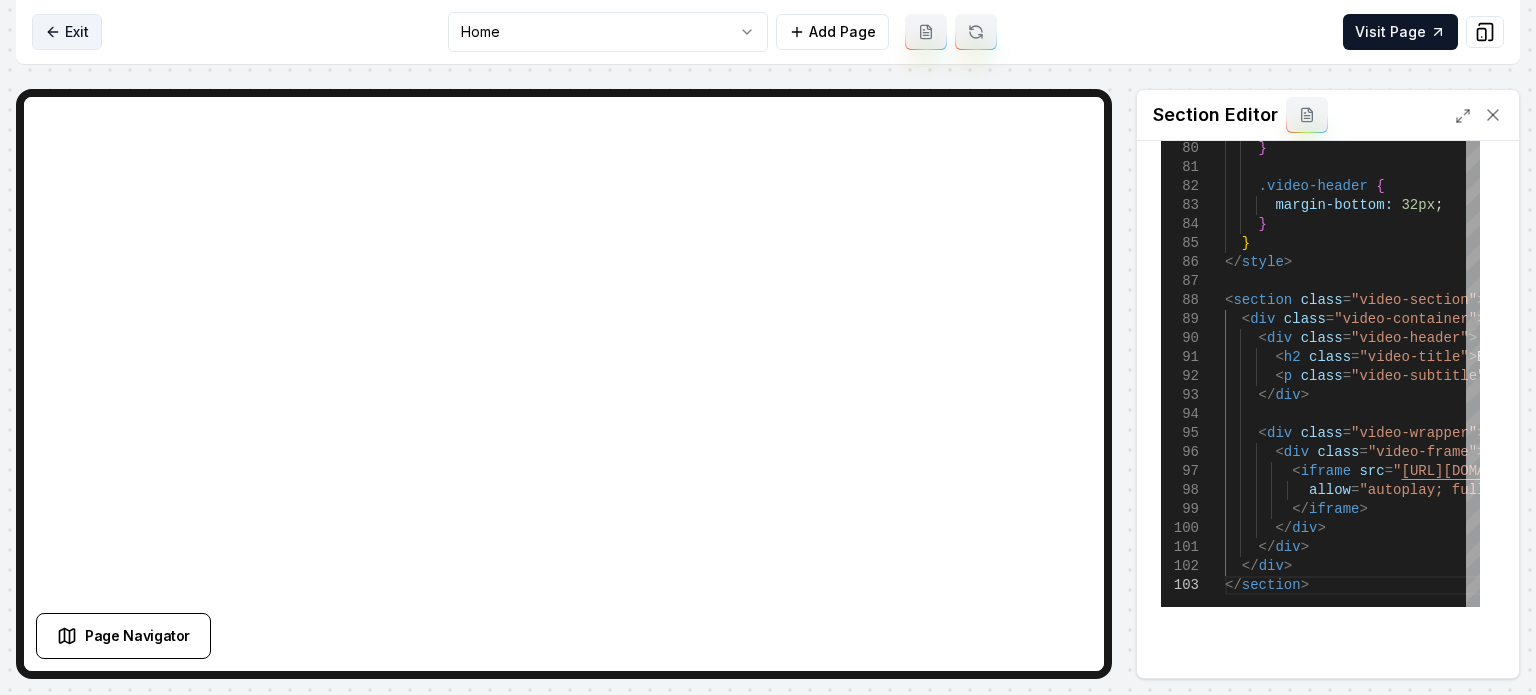 click on "Exit" at bounding box center (67, 32) 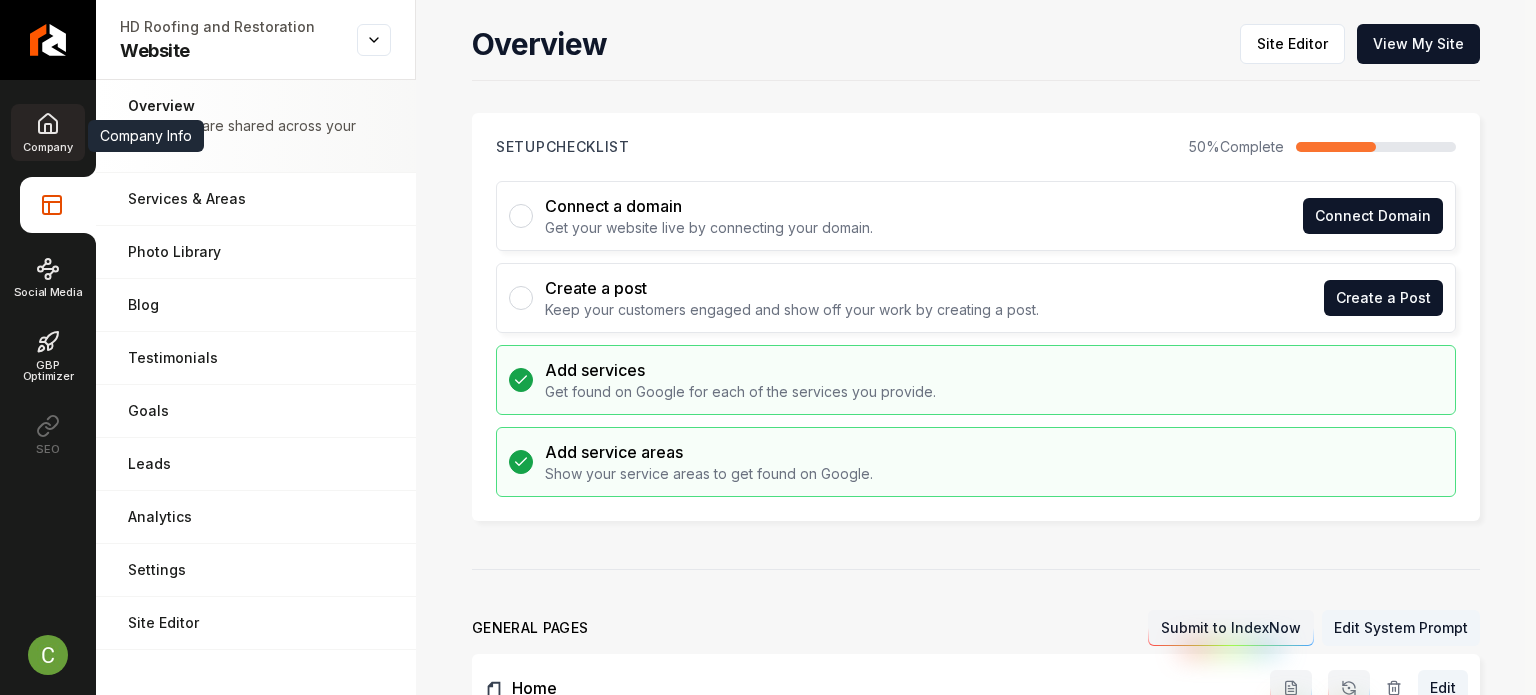 click 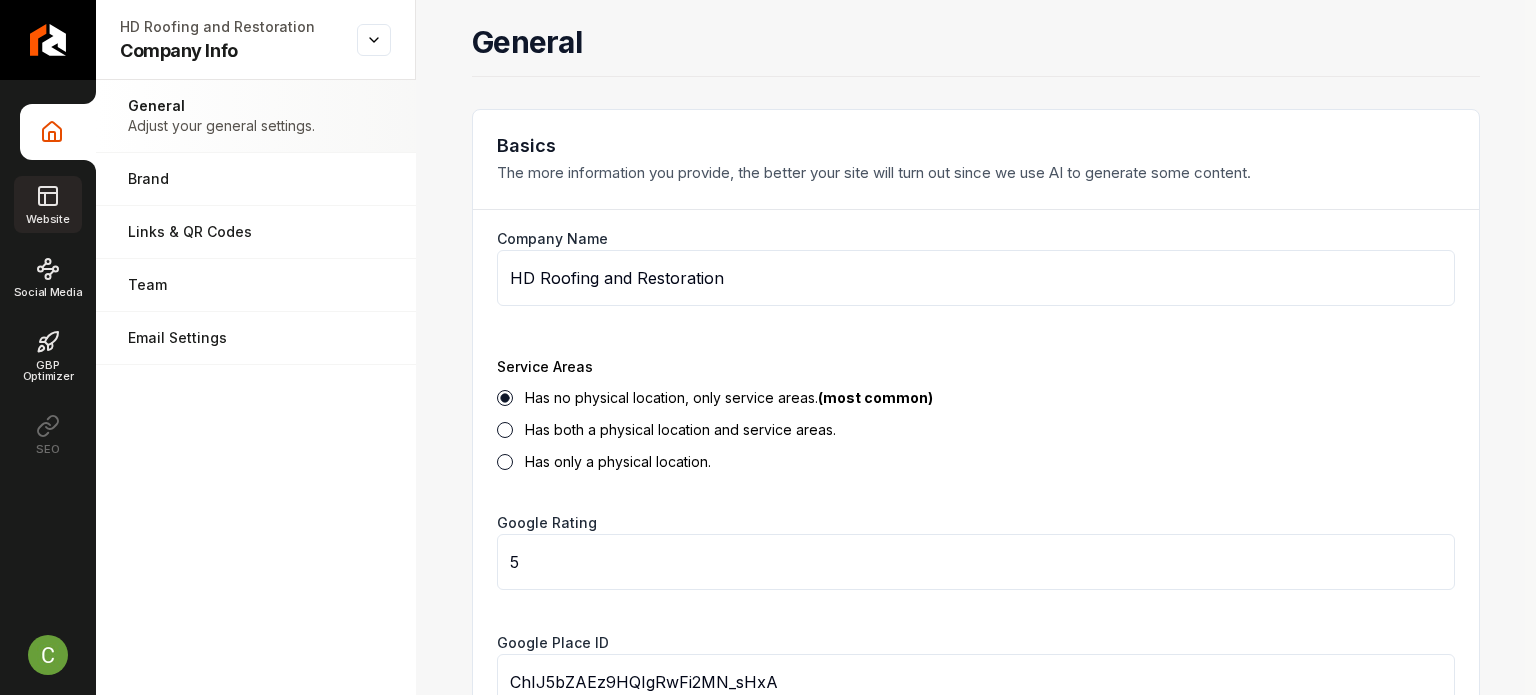 click 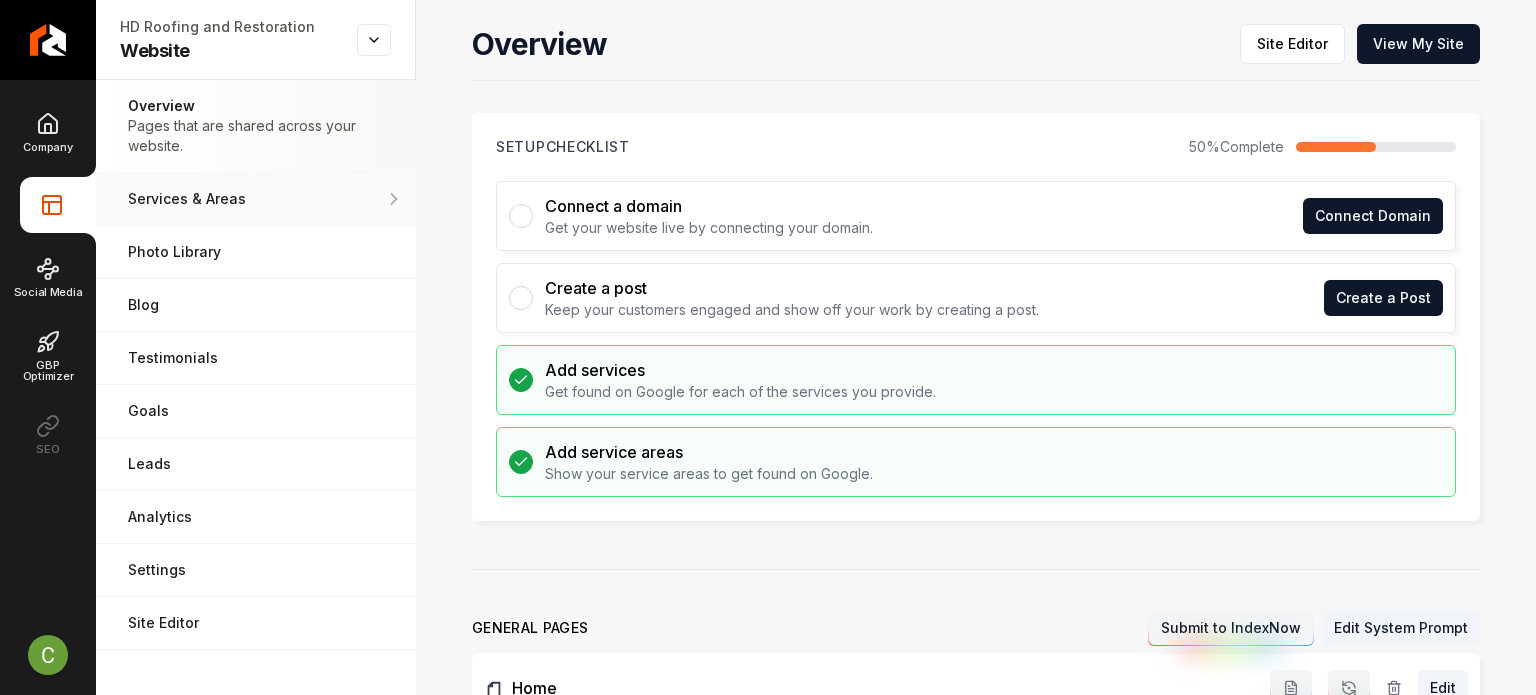 click on "Services & Areas" at bounding box center [256, 199] 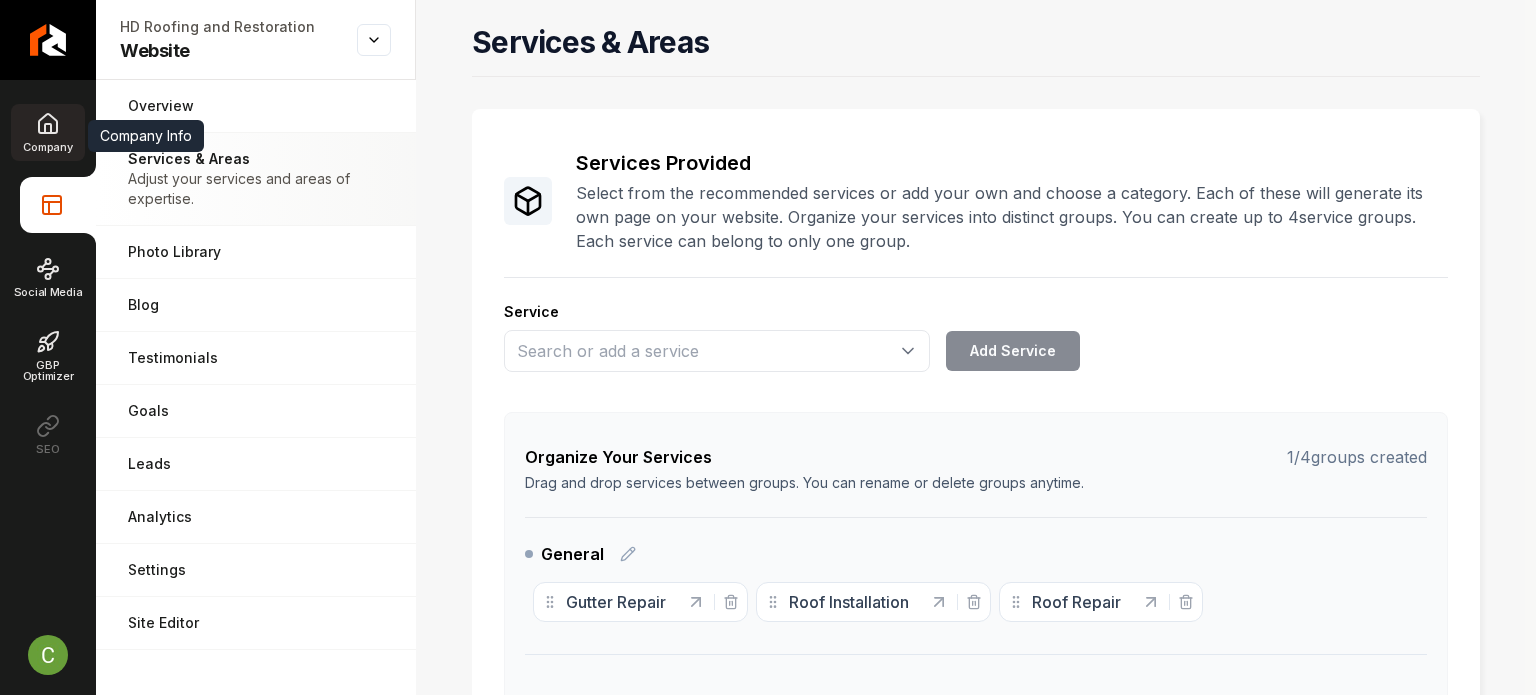 click 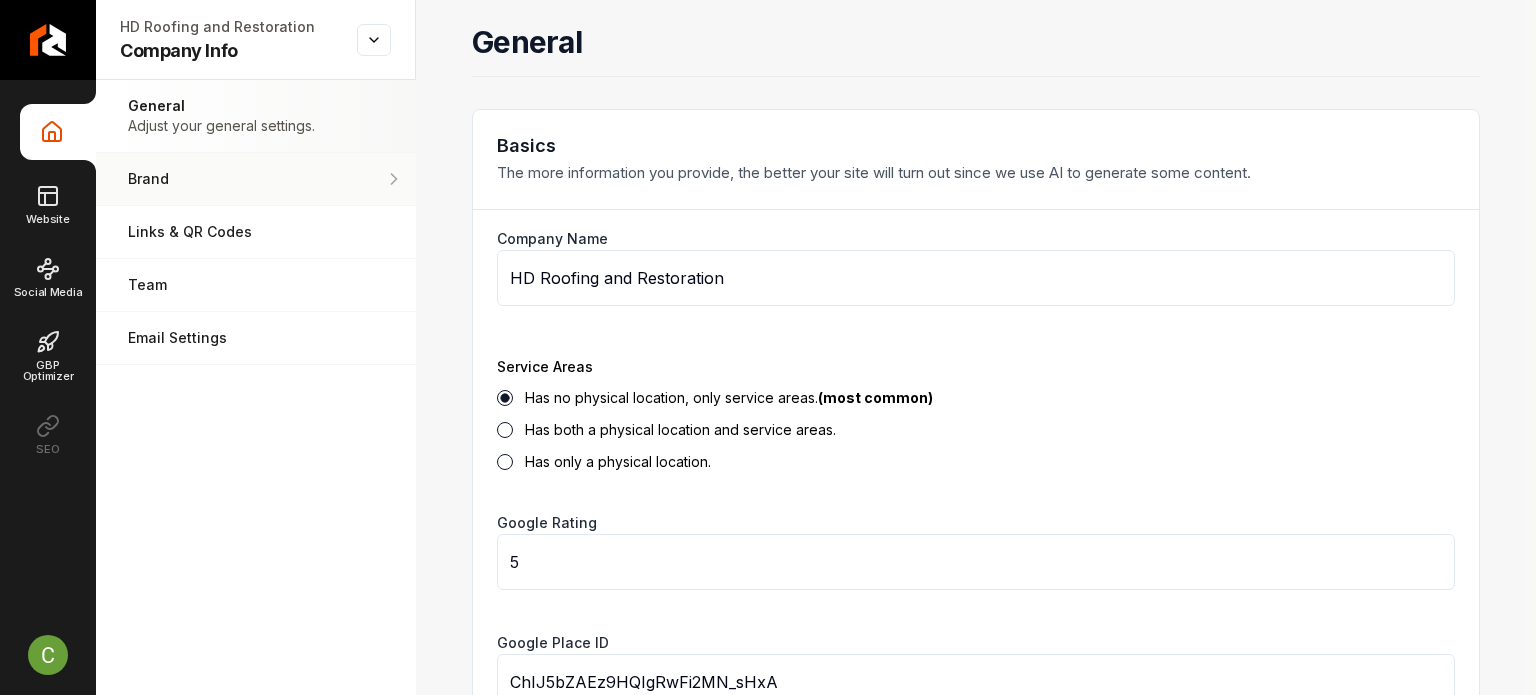 click on "Brand Manage the styles and colors of your business." at bounding box center [256, 179] 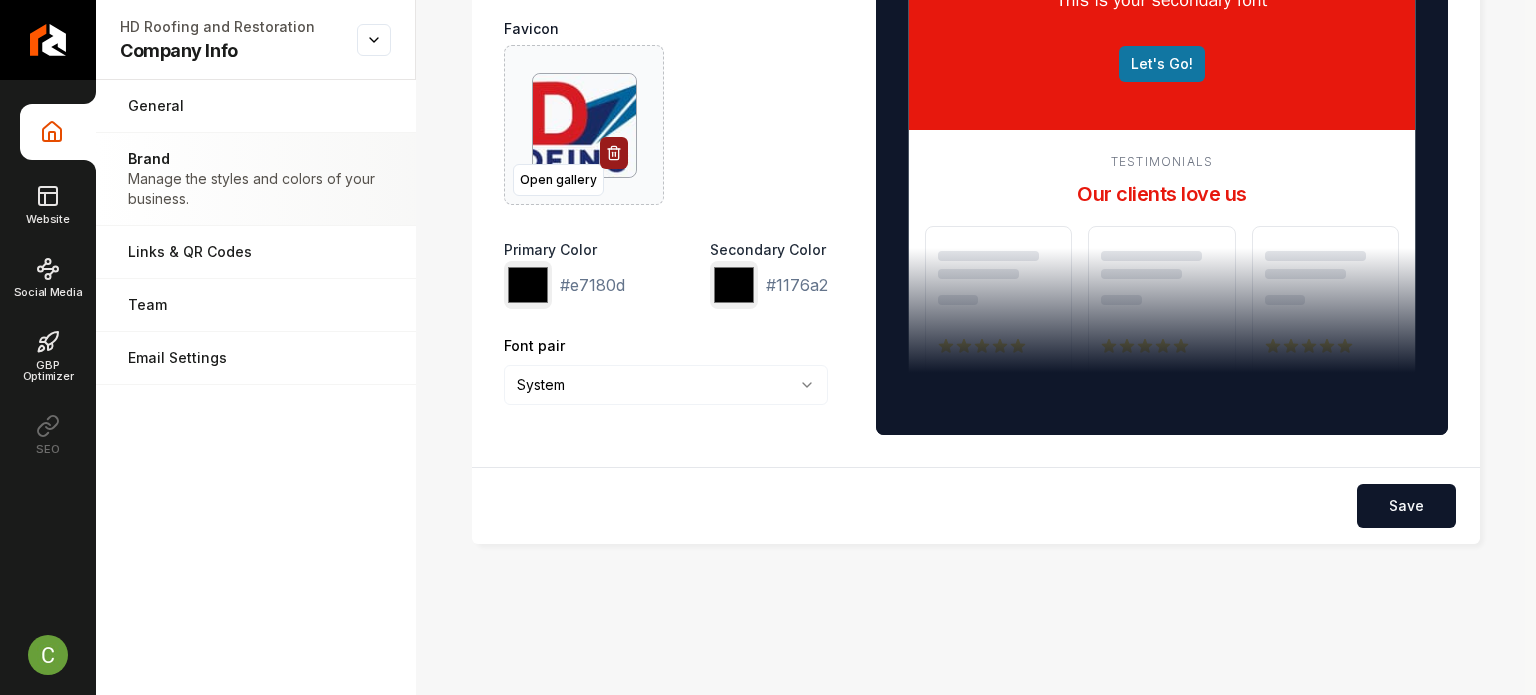scroll, scrollTop: 331, scrollLeft: 0, axis: vertical 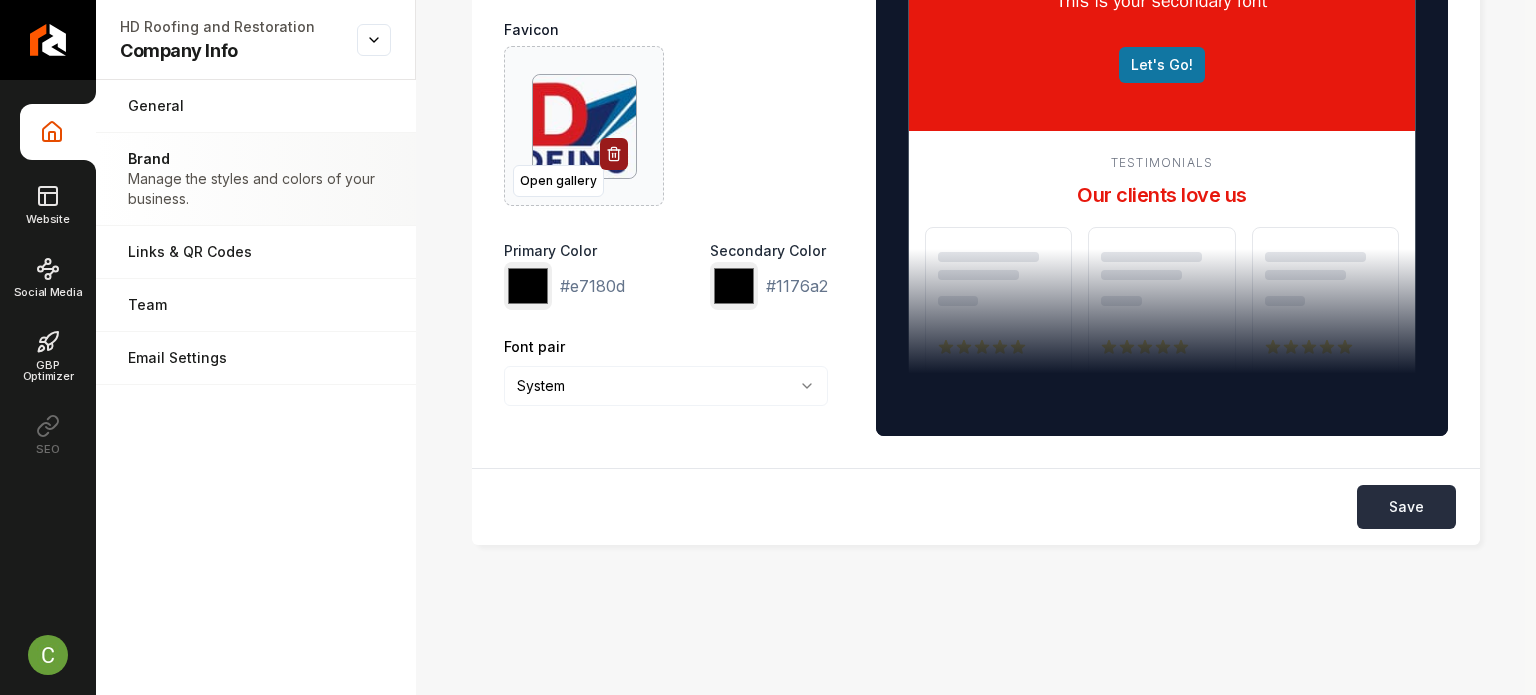 click on "Save" at bounding box center [1406, 507] 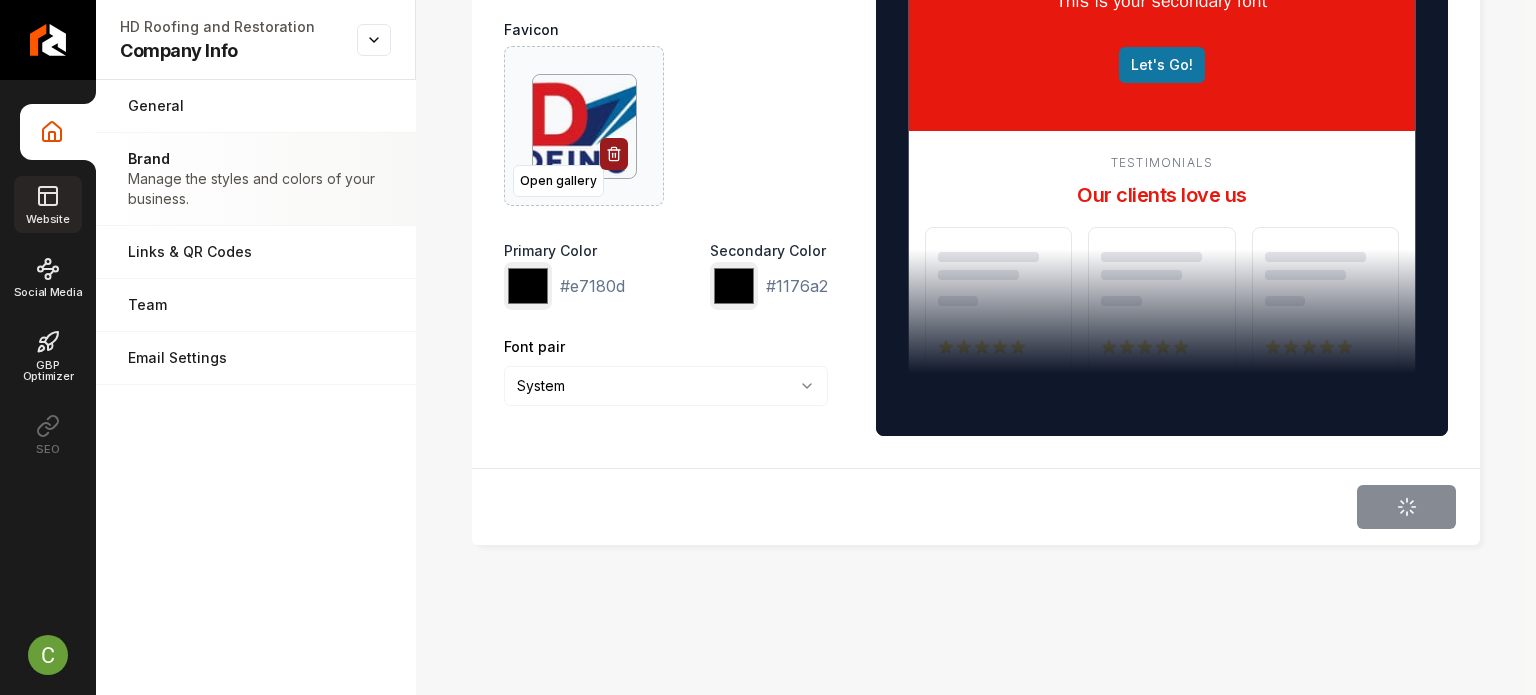 click on "Website" at bounding box center [47, 204] 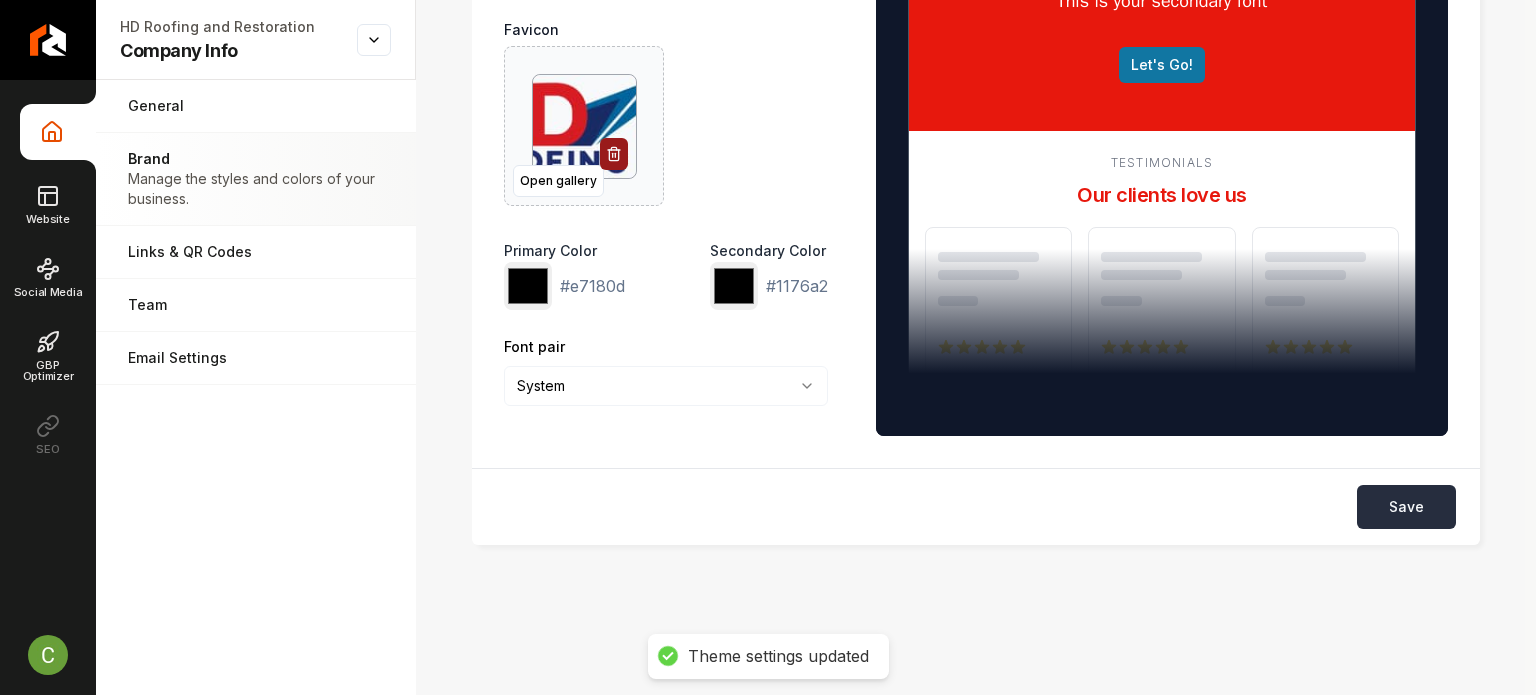 click on "Save" at bounding box center [1406, 507] 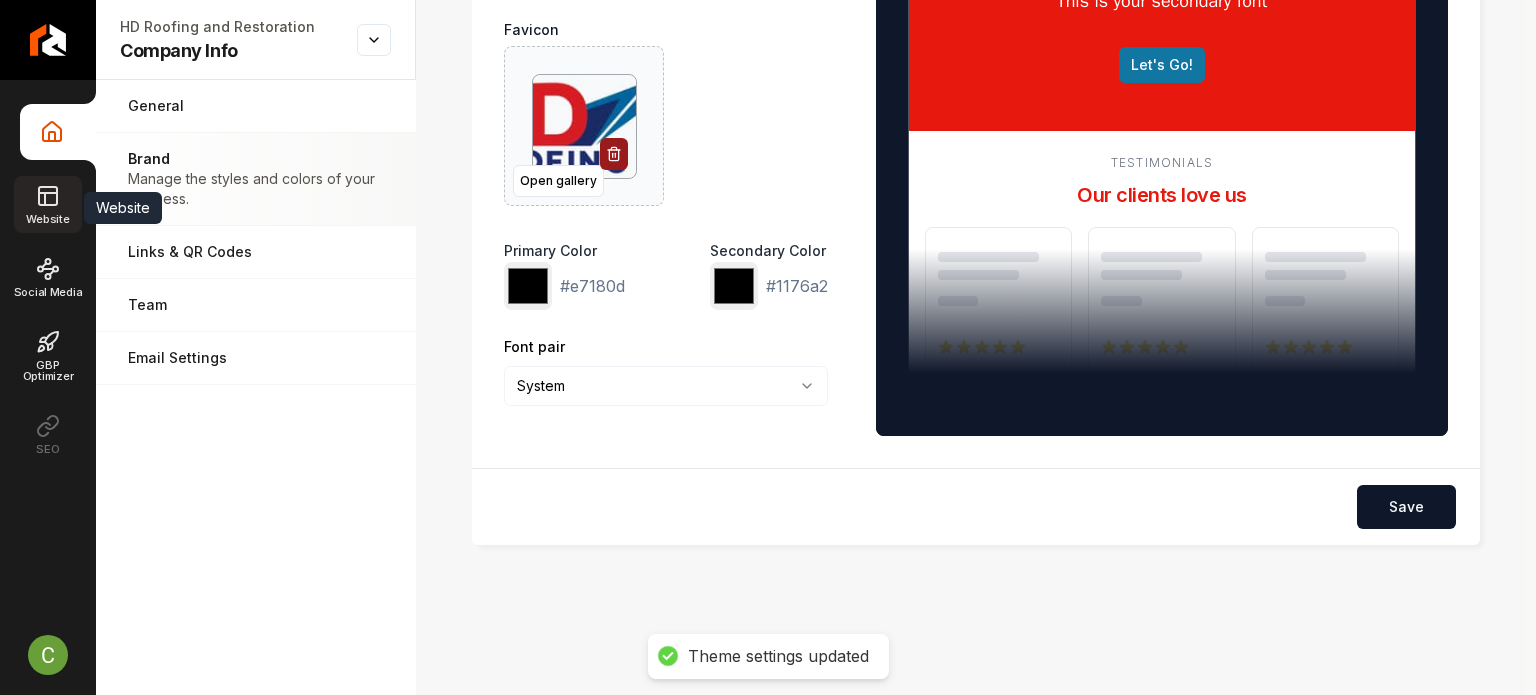 click 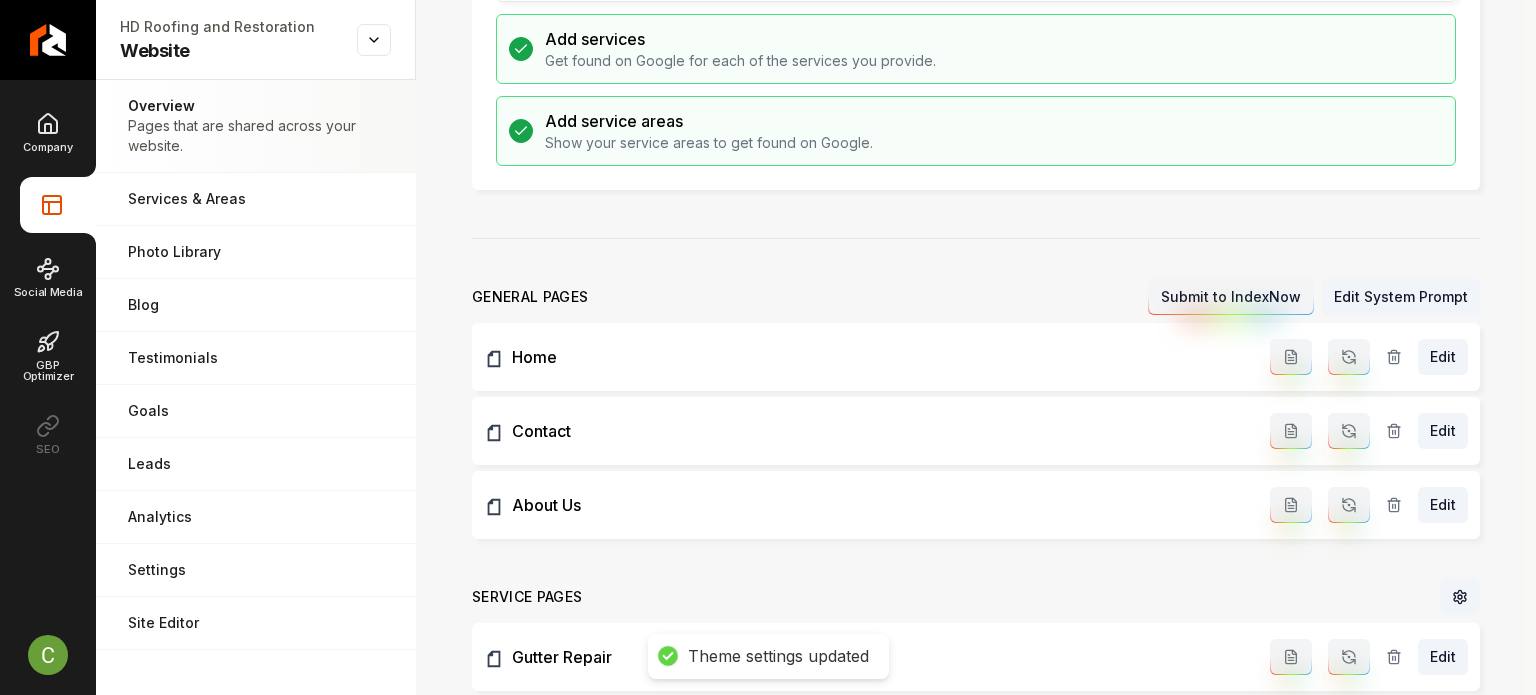 scroll, scrollTop: 0, scrollLeft: 0, axis: both 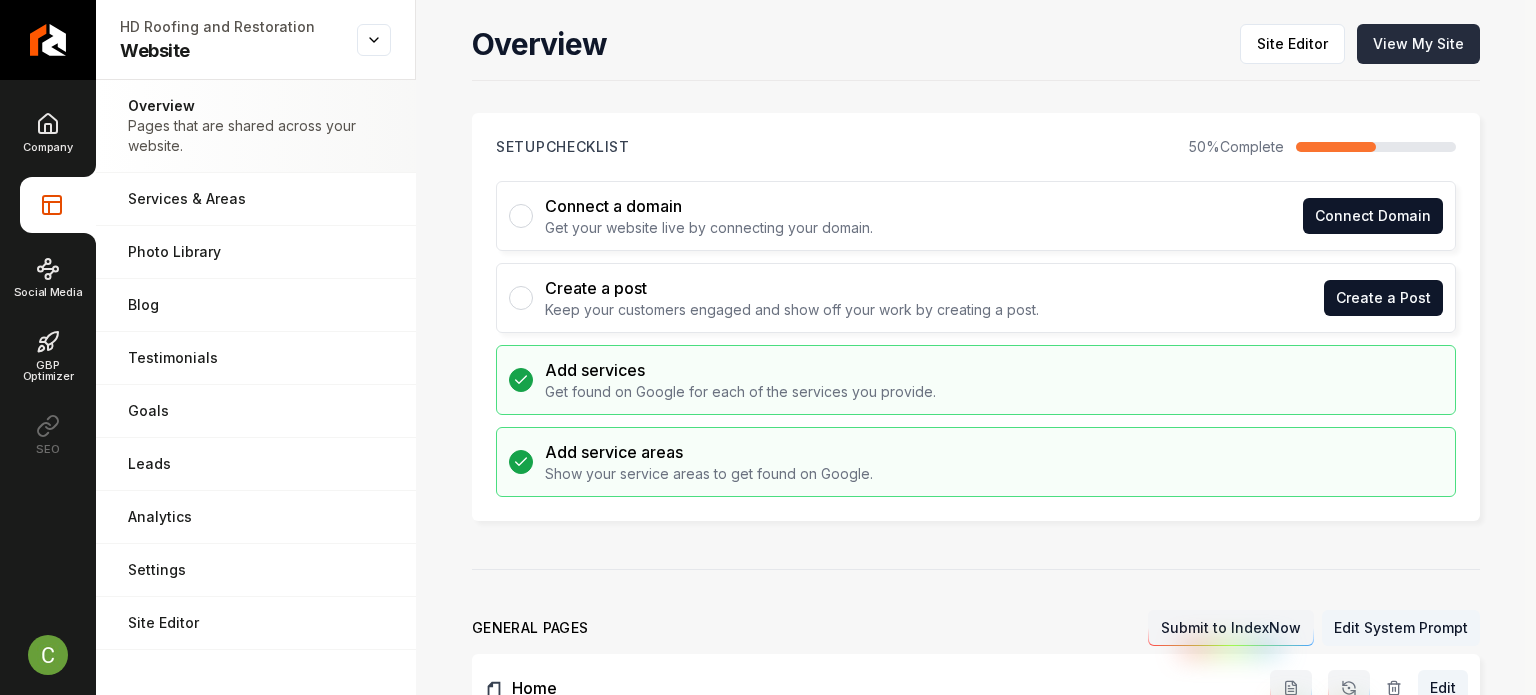 click on "View My Site" at bounding box center [1418, 44] 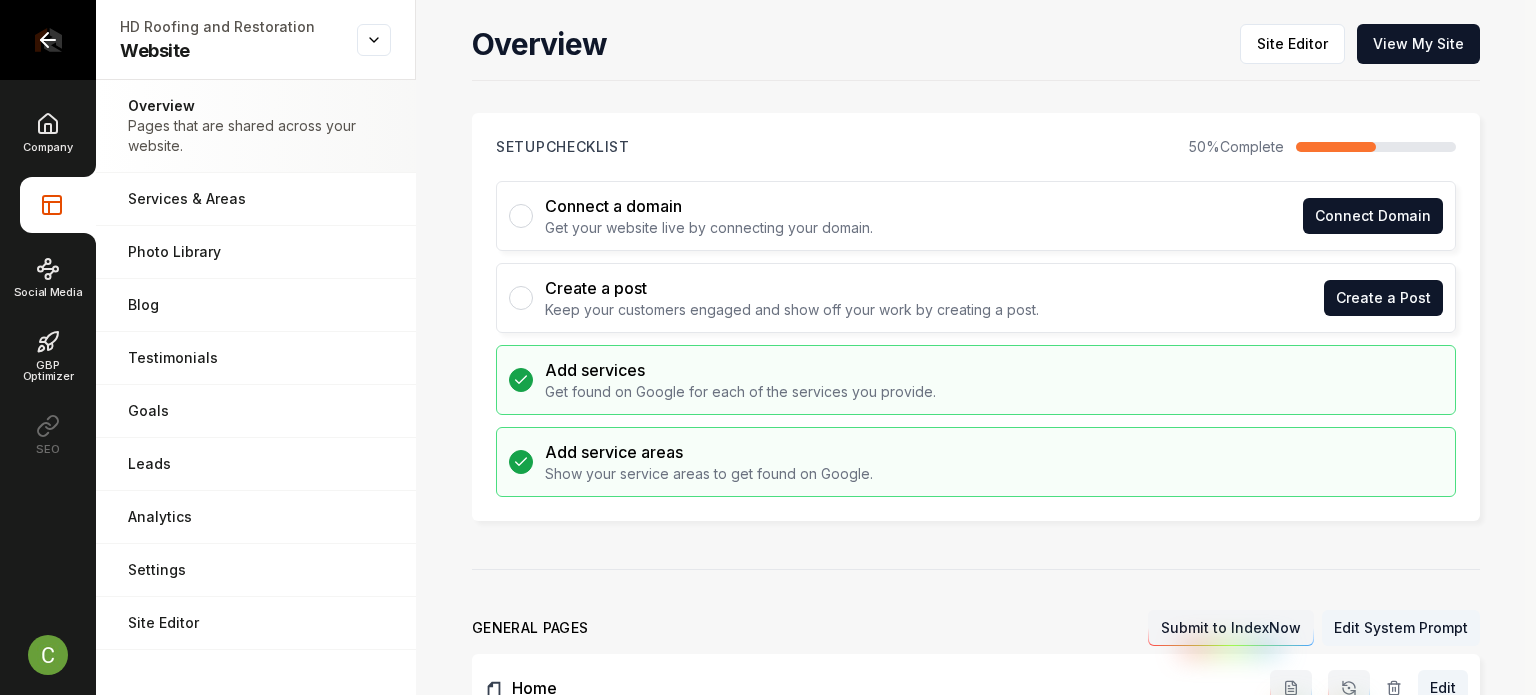 click at bounding box center (48, 40) 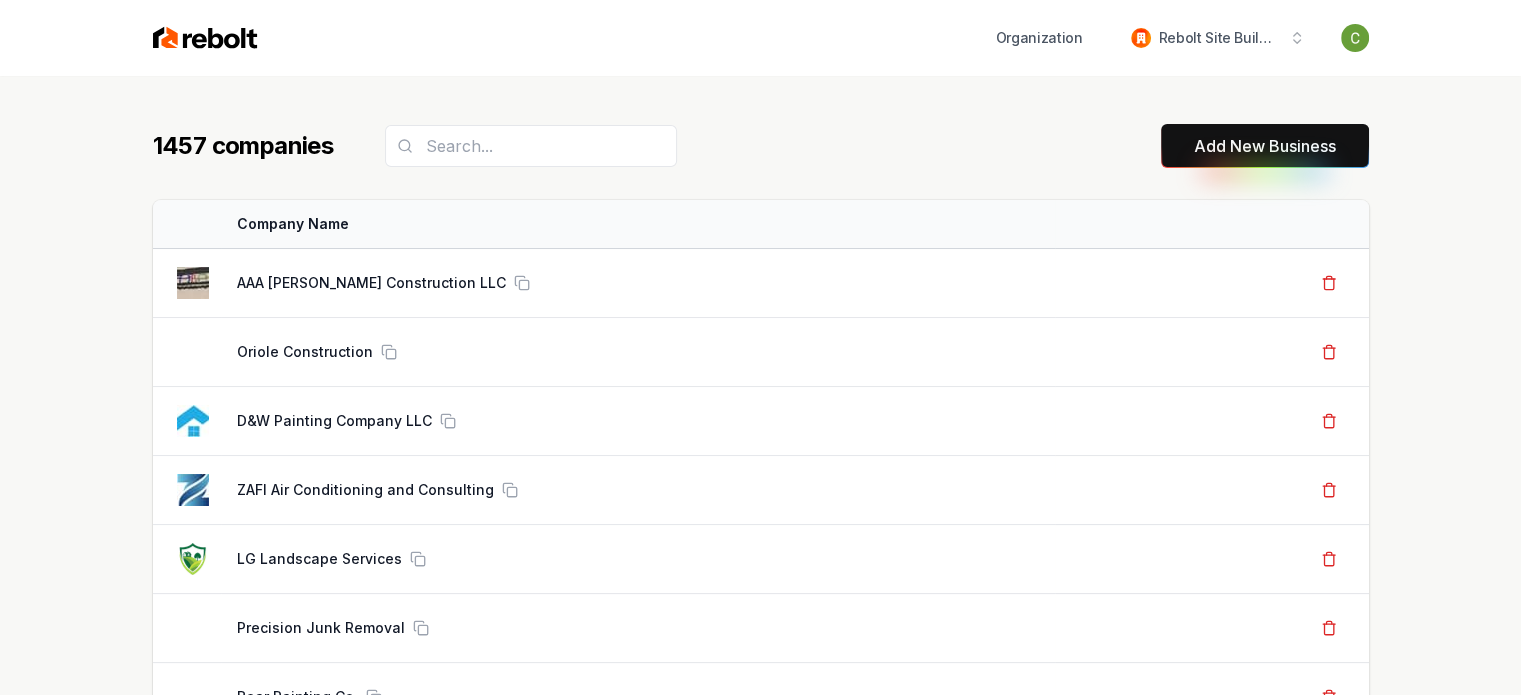 click on "Add New Business" at bounding box center [1265, 146] 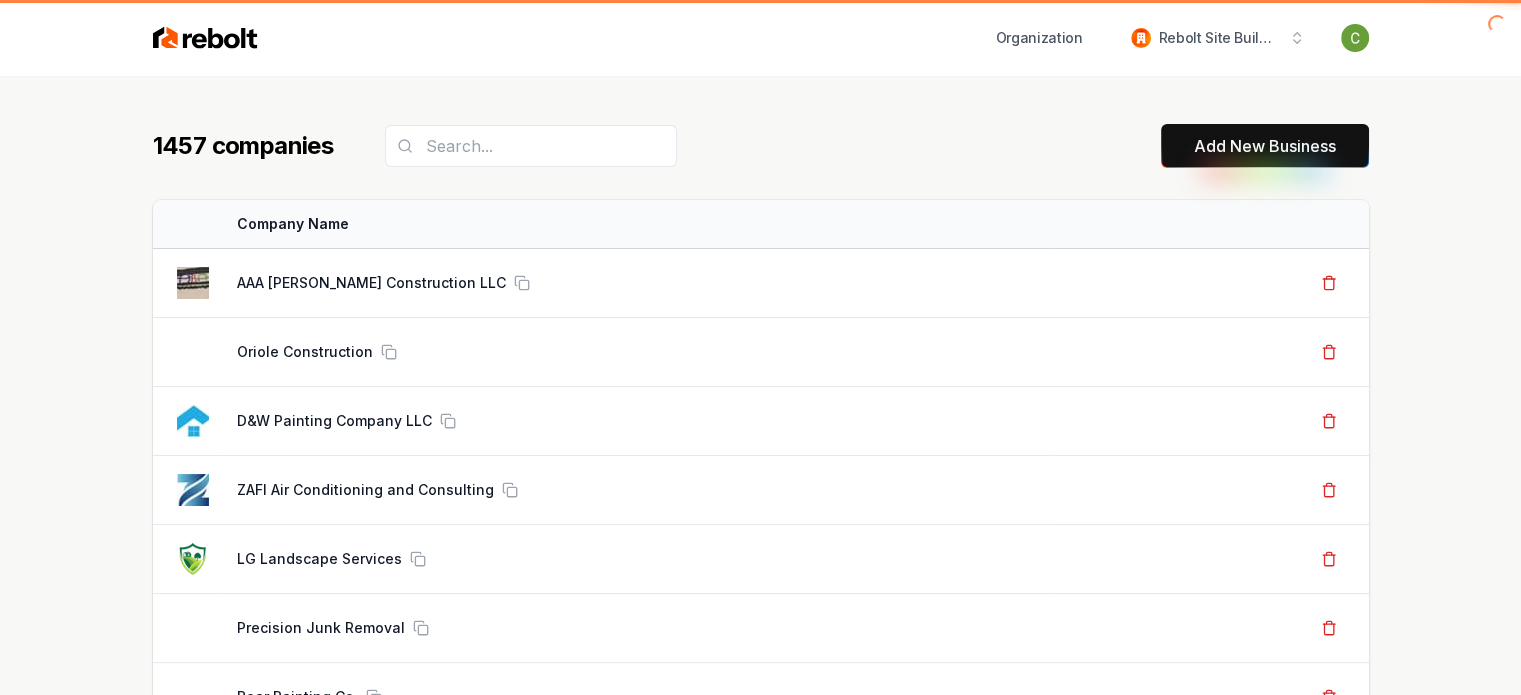 click on "Add New Business" at bounding box center (1265, 146) 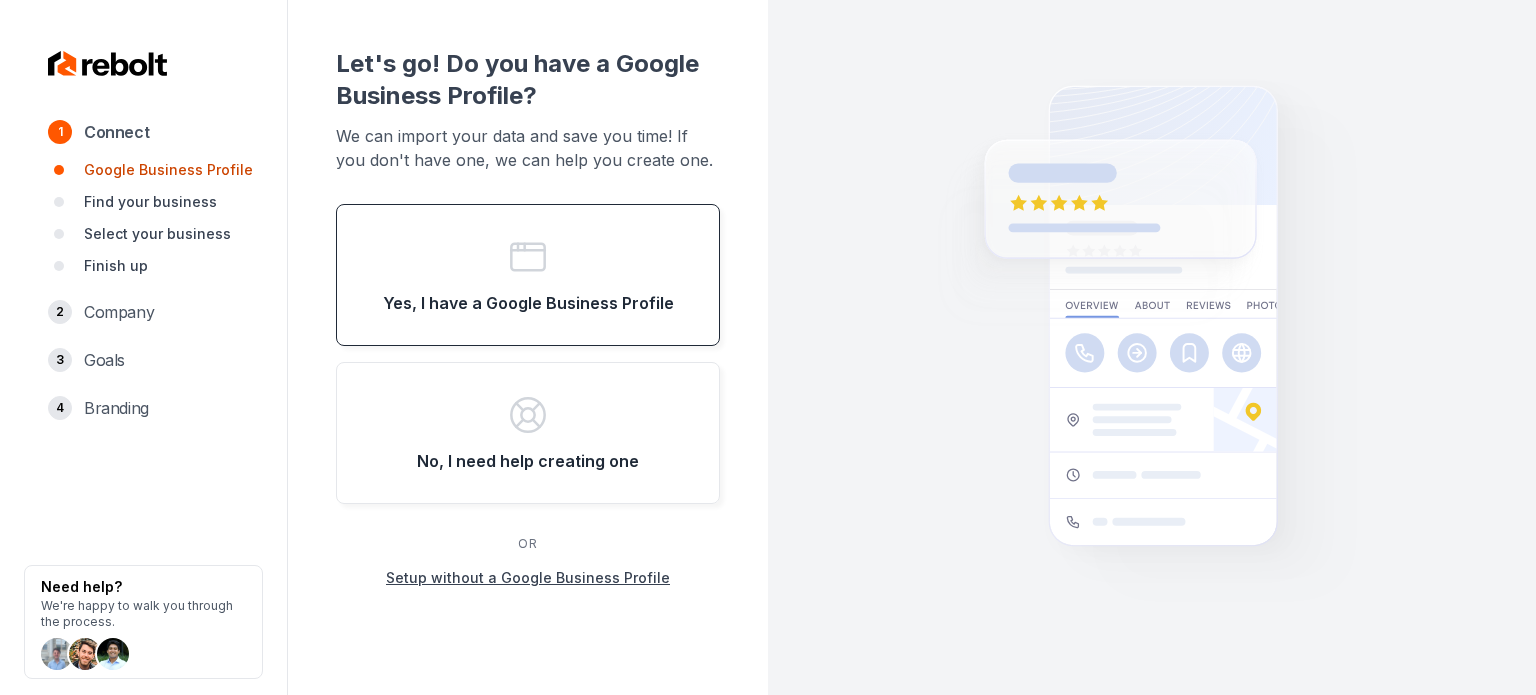 click on "Yes, I have a Google Business Profile" at bounding box center (528, 275) 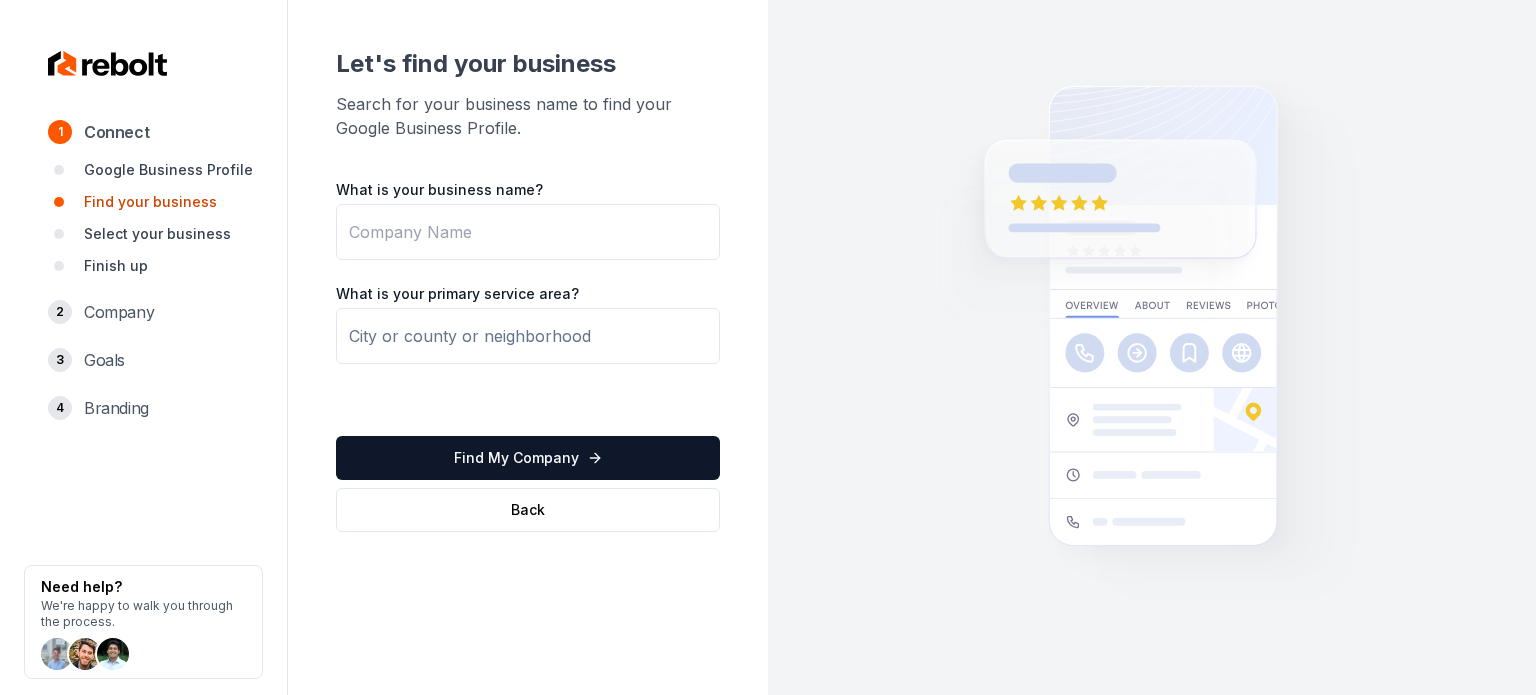 click on "What is your business name?" at bounding box center (528, 232) 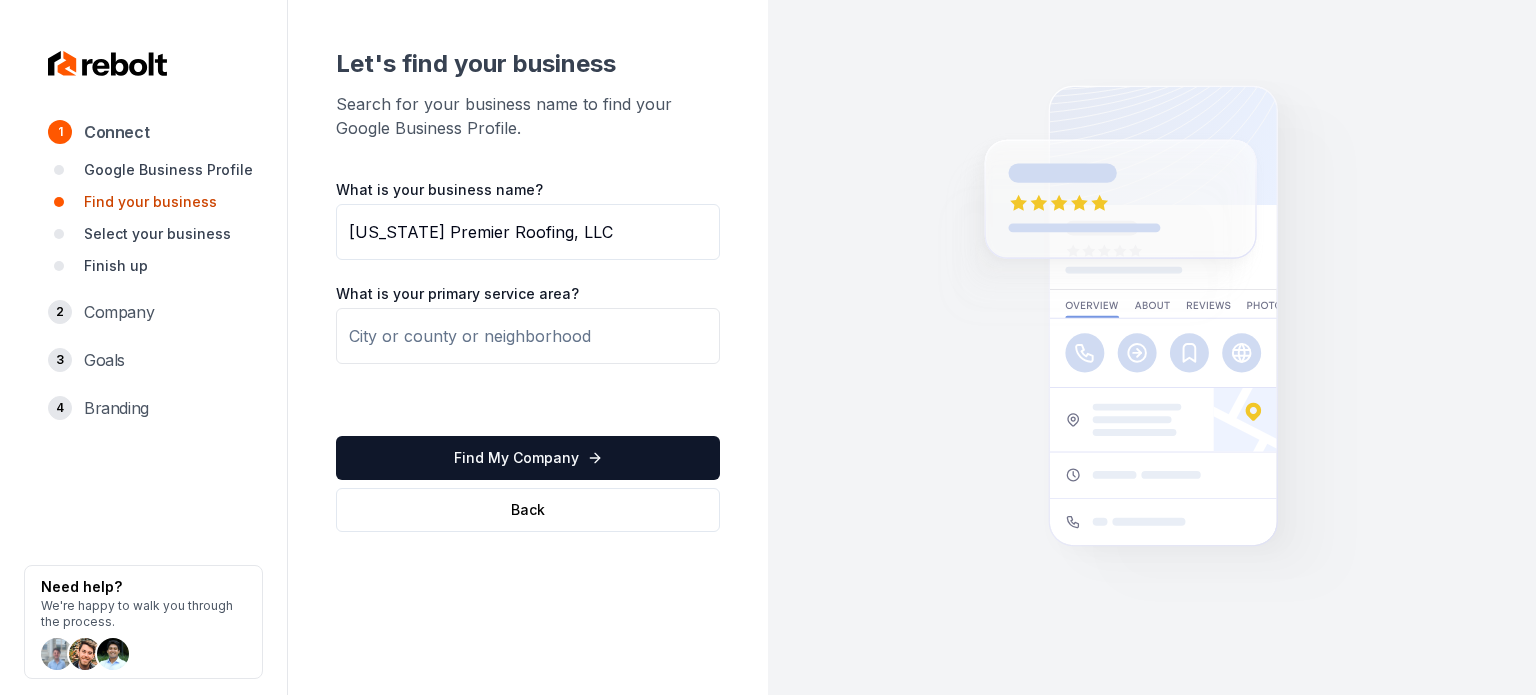 drag, startPoint x: 531, startPoint y: 222, endPoint x: 658, endPoint y: 215, distance: 127.192764 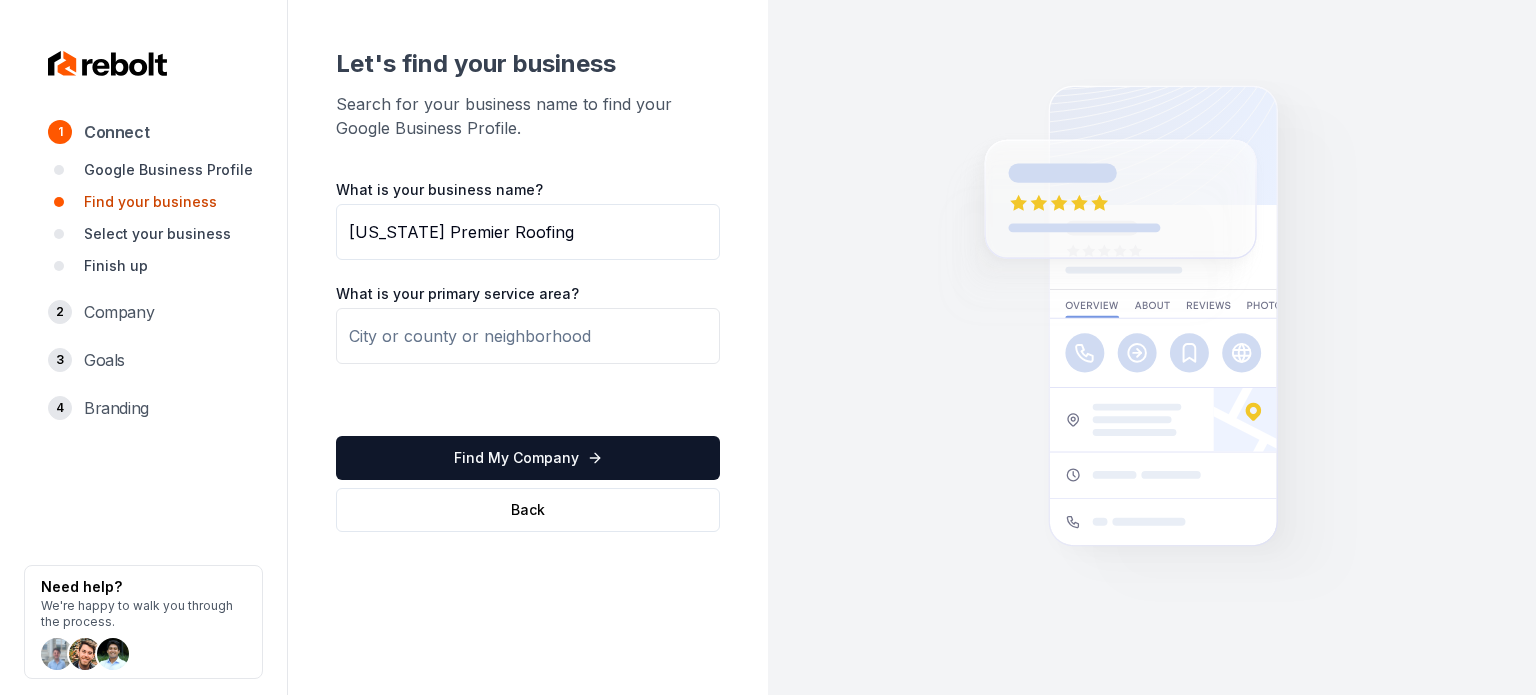 type on "Arizona Premier Roofing" 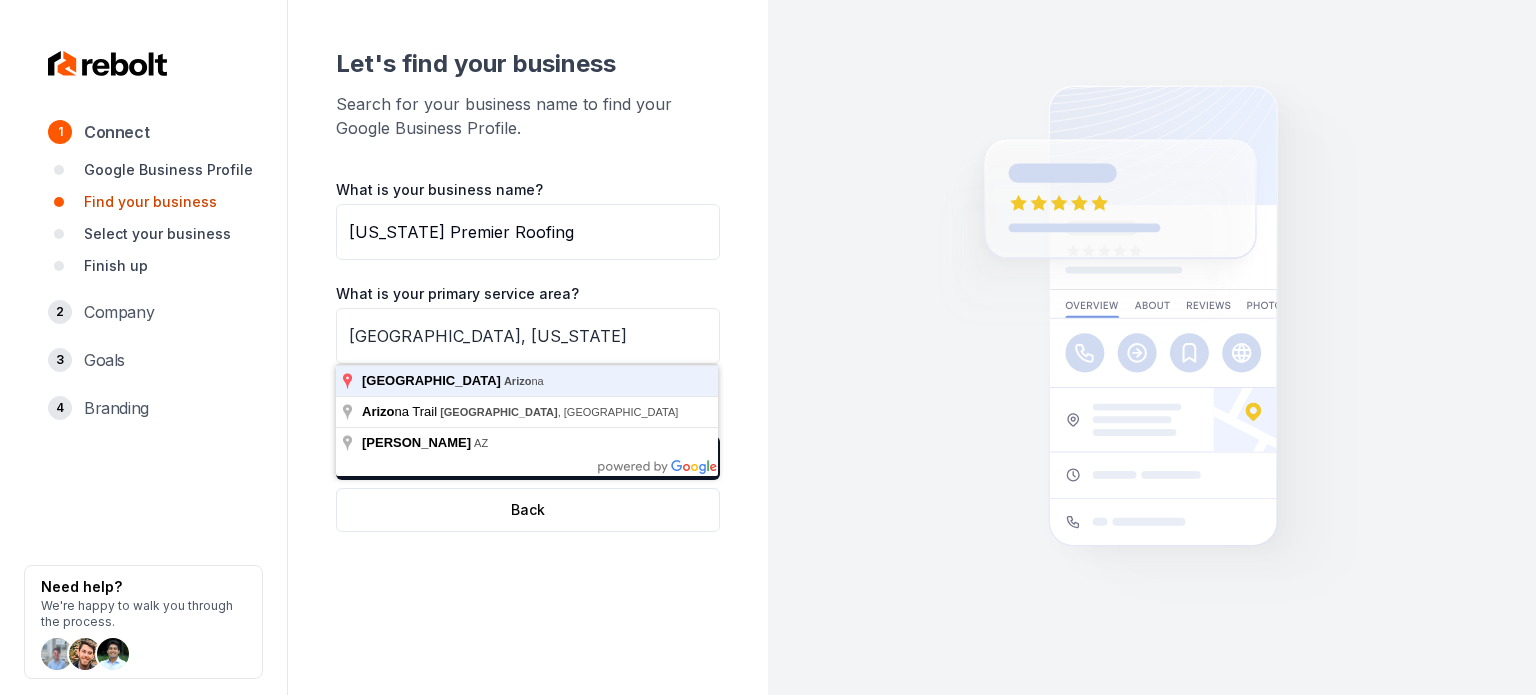 type on "Tucson, Arizona" 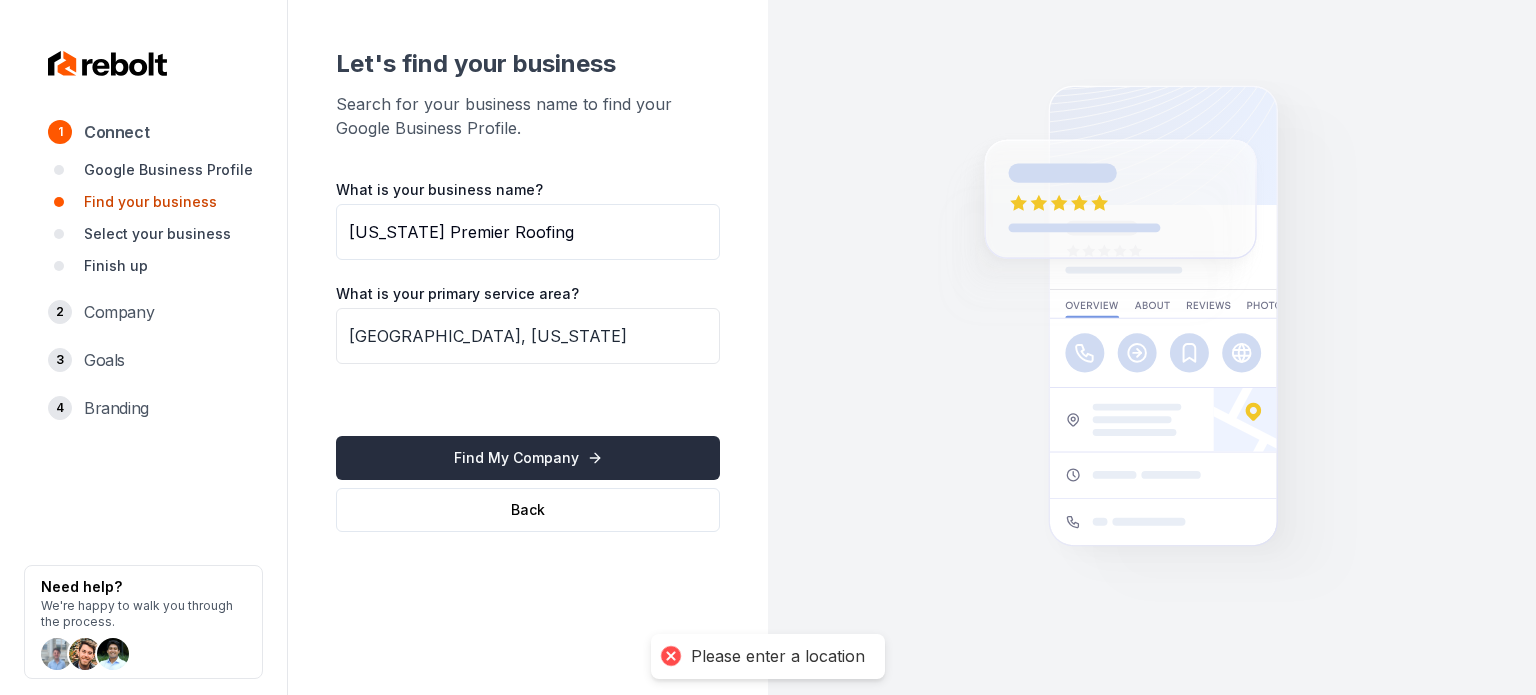 click on "Find My Company" at bounding box center [528, 458] 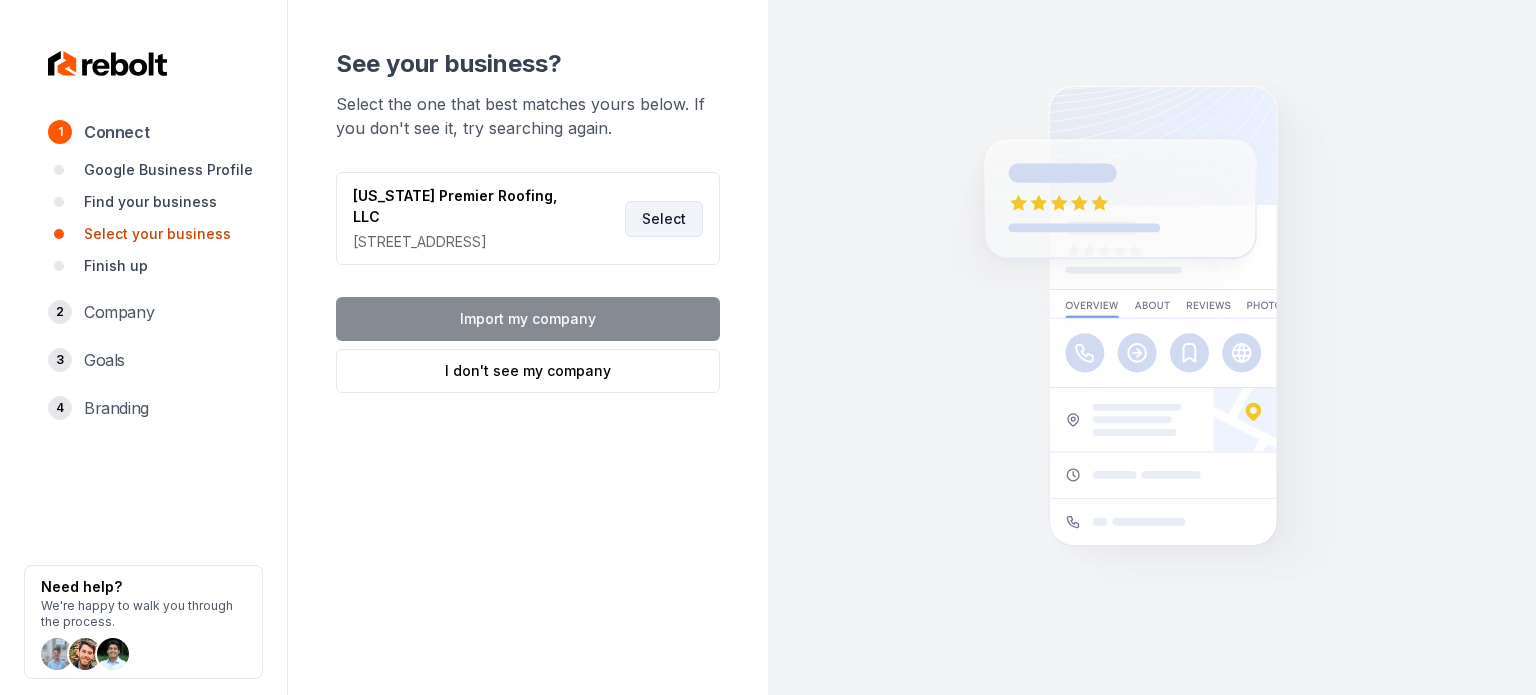click on "Select" at bounding box center [664, 219] 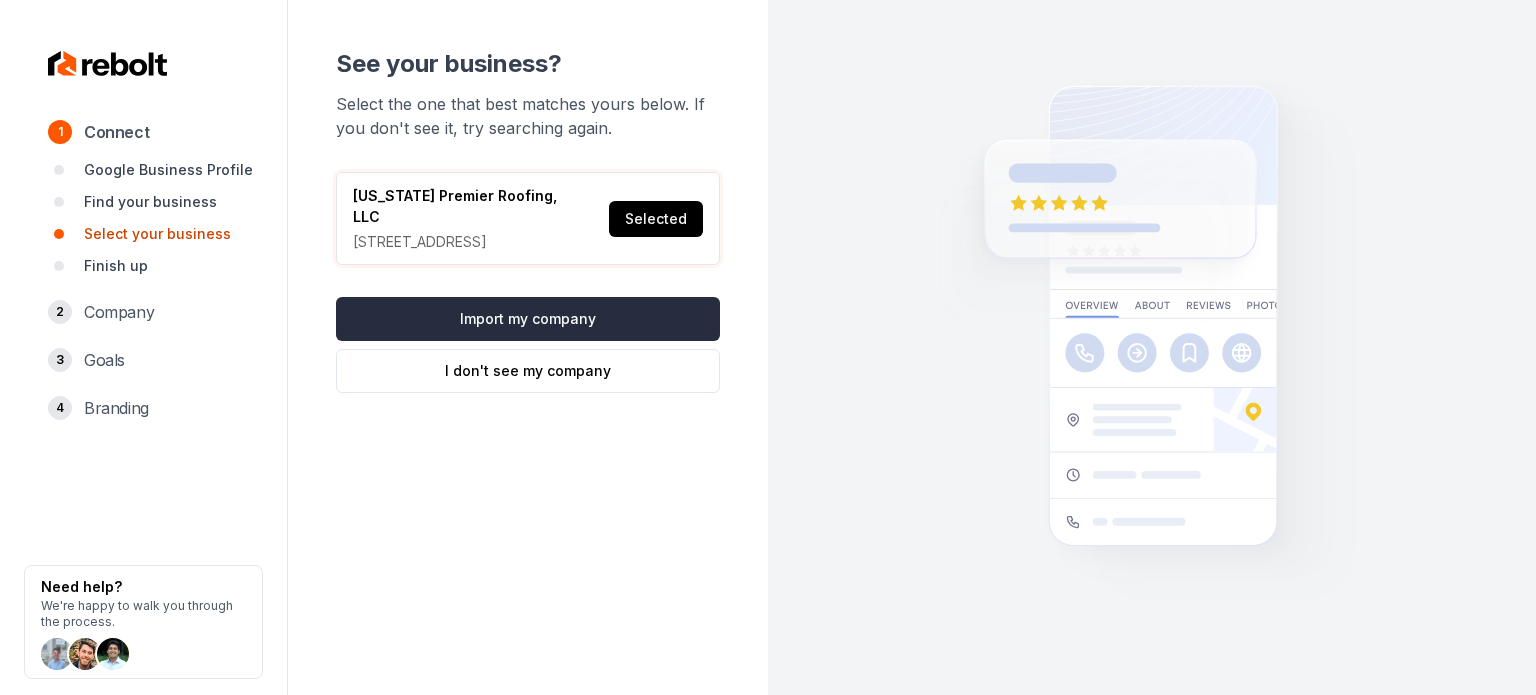 click on "Import my company" at bounding box center [528, 319] 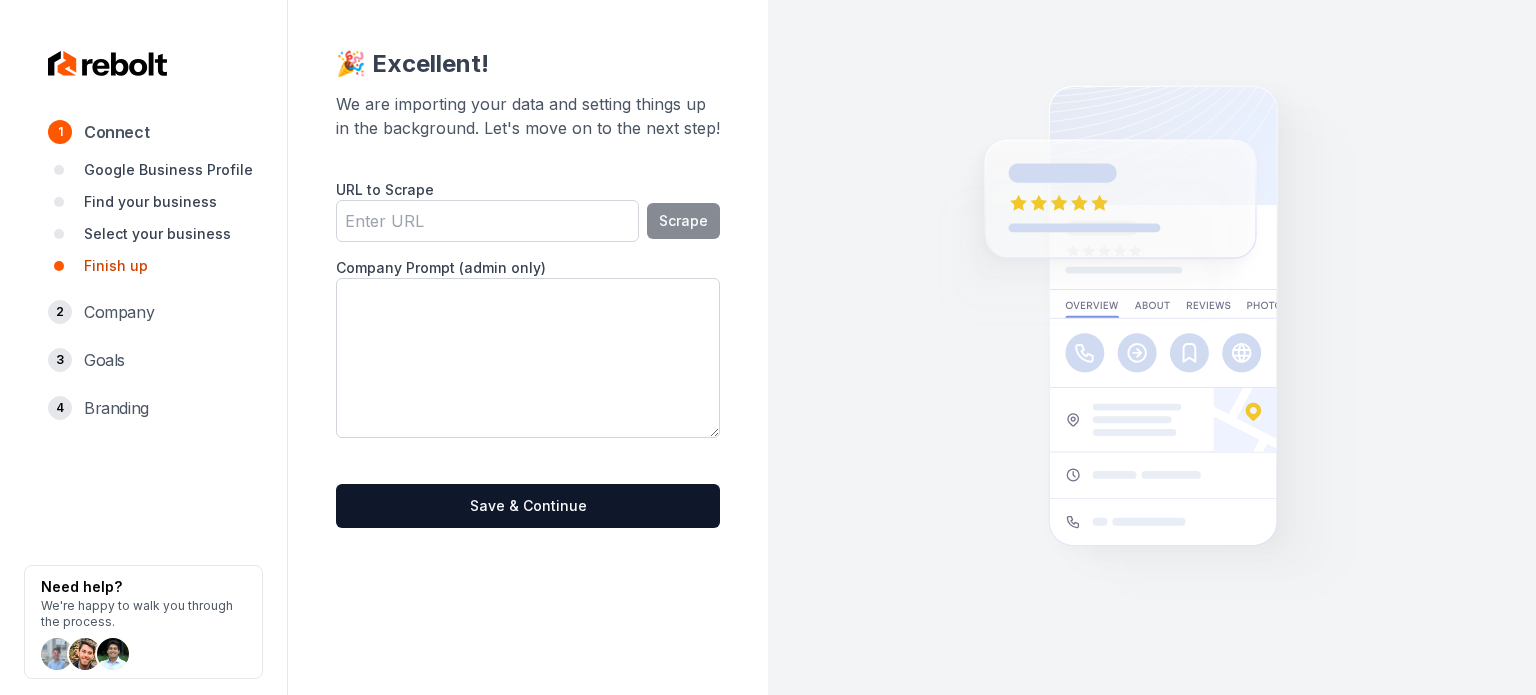 click on "URL to Scrape" at bounding box center [487, 221] 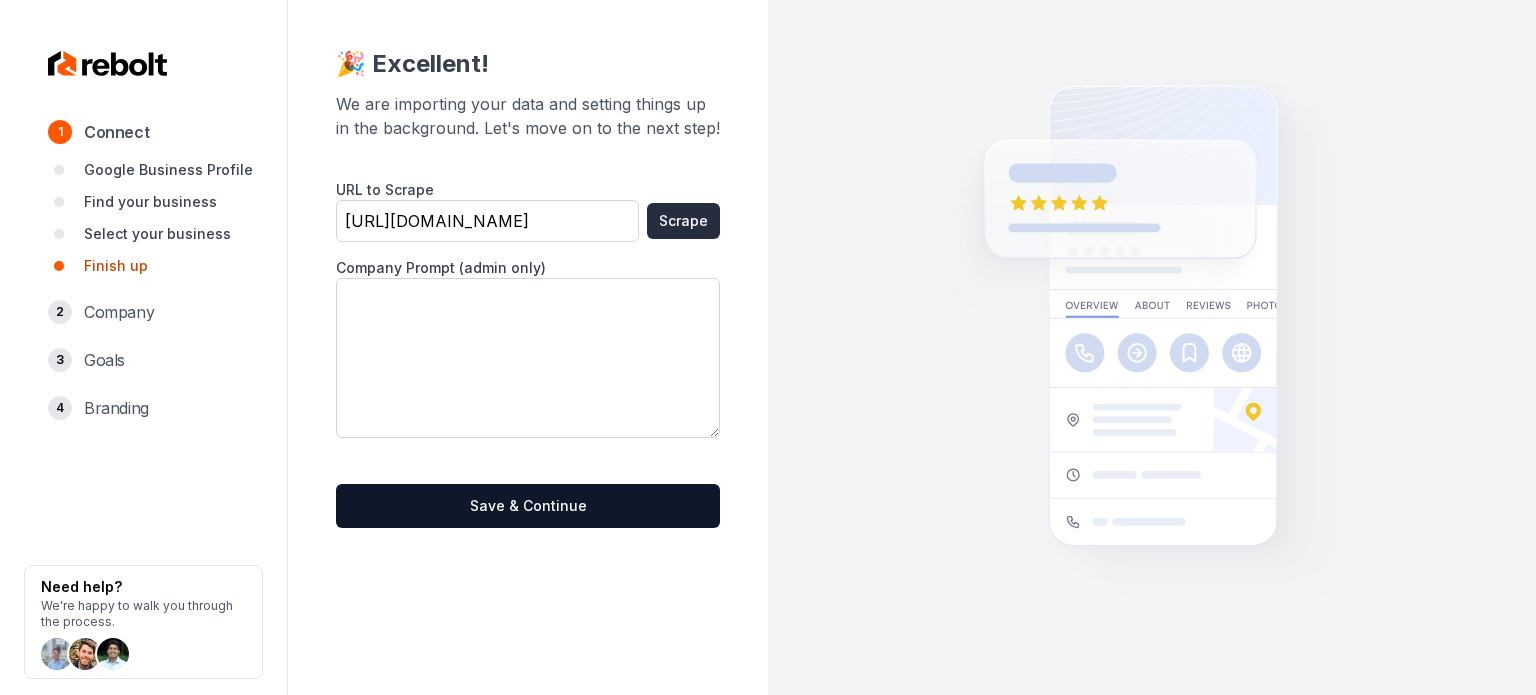 type on "https://azpremierroof.com/" 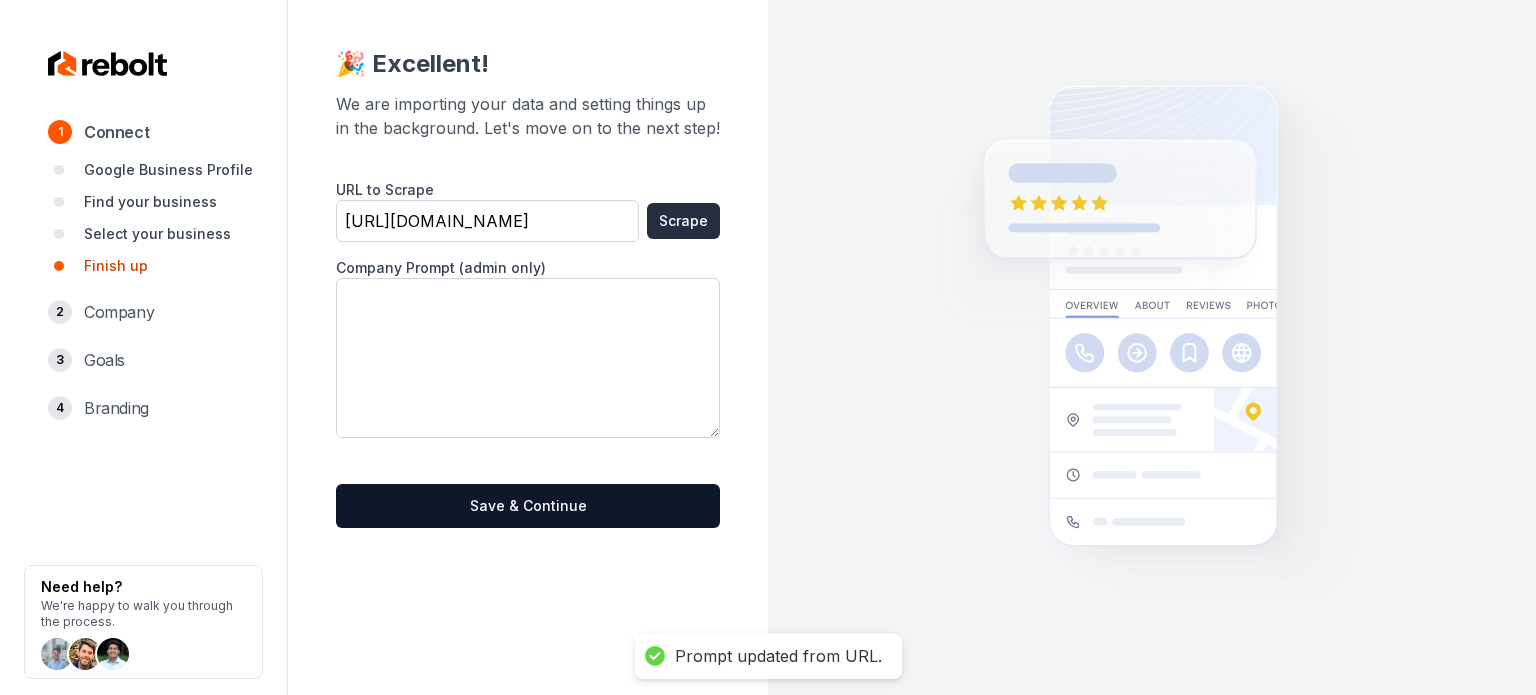 click on "Scrape" at bounding box center [683, 221] 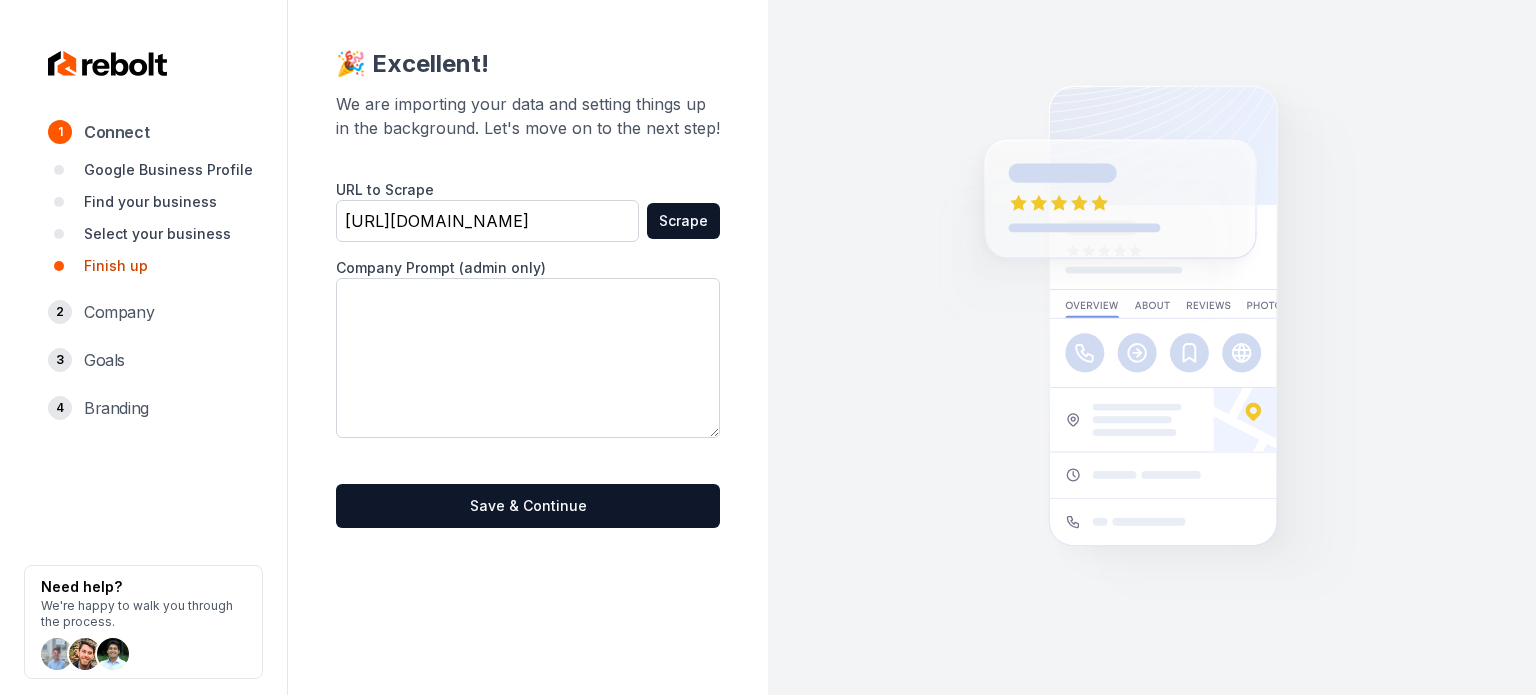 click at bounding box center [528, 358] 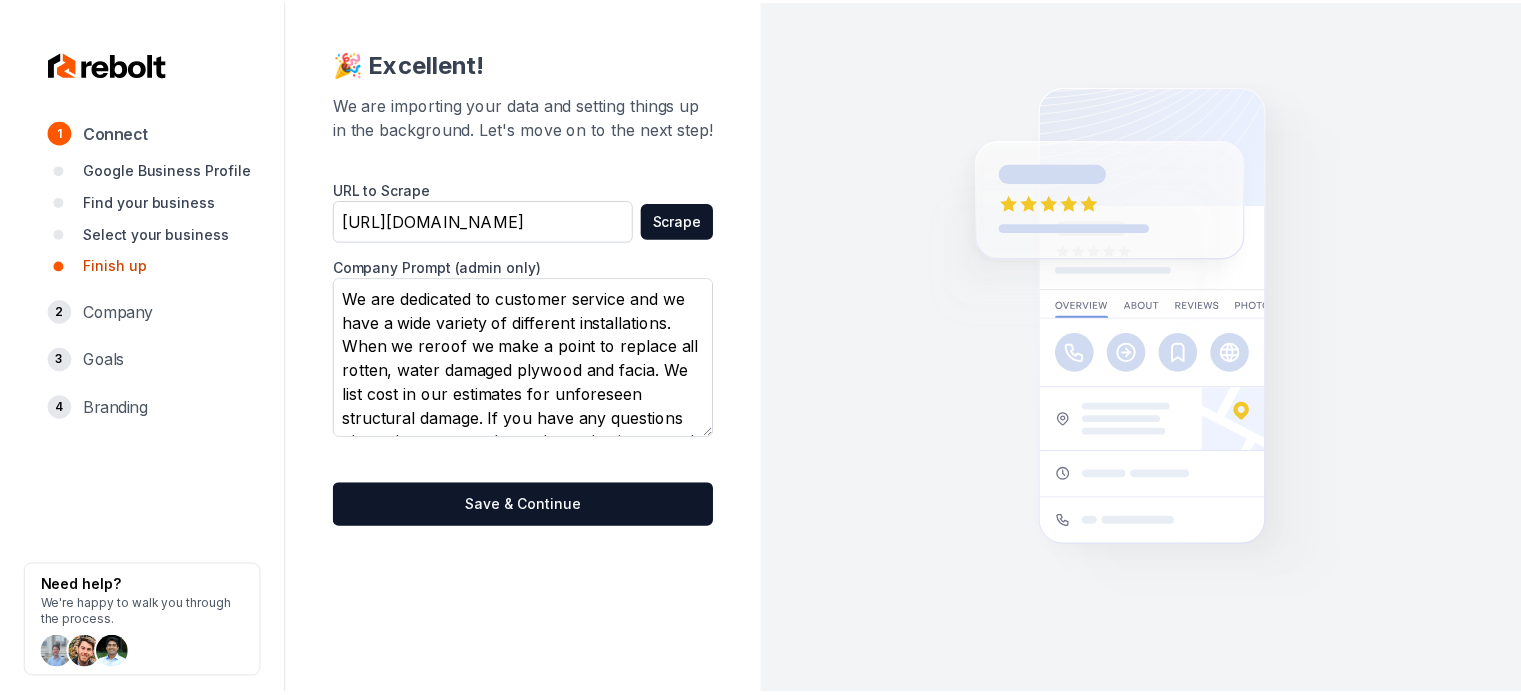 scroll, scrollTop: 87, scrollLeft: 0, axis: vertical 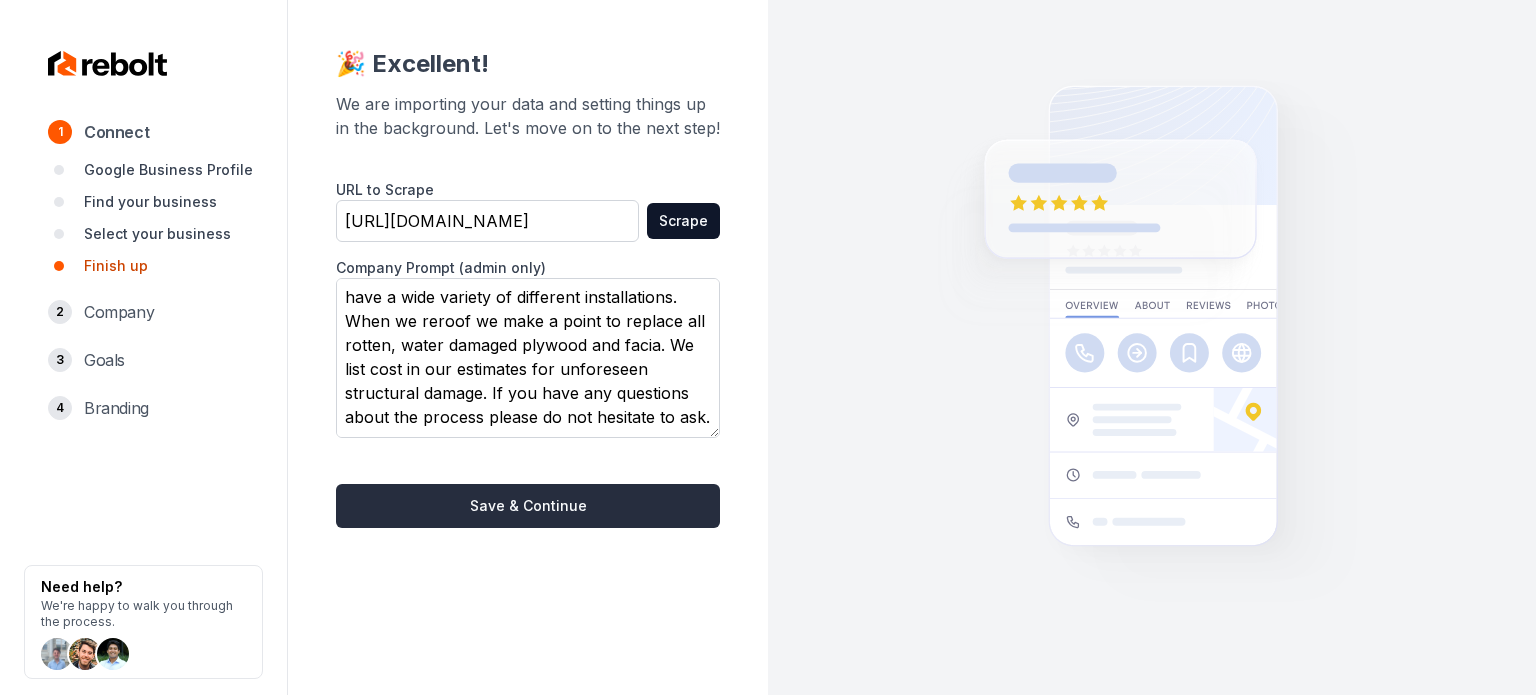 type on "We are dedicated to customer service and we have a wide variety of different installations. When we reroof we make a point to replace all rotten, water damaged plywood and facia. We list cost in our estimates for unforeseen structural damage. If you have any questions about the process please do not hesitate to ask." 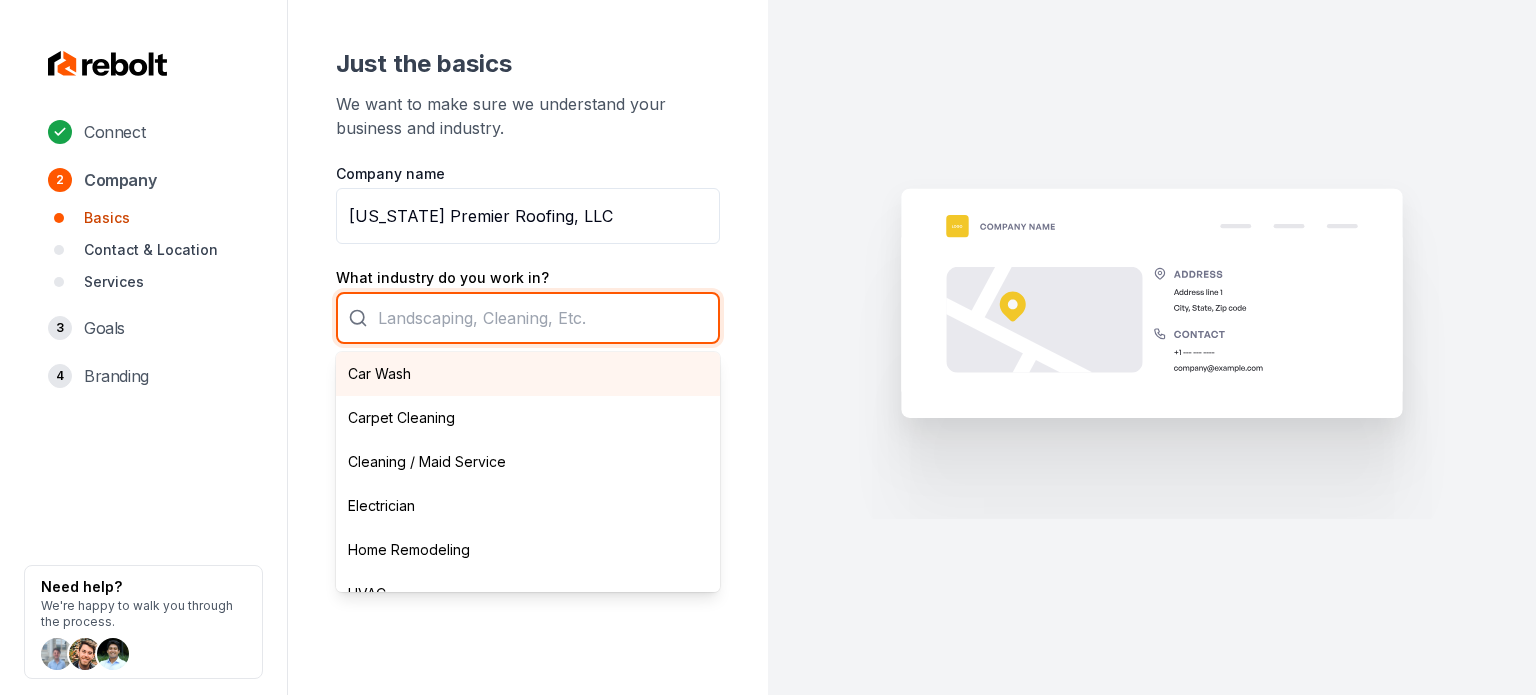click on "Car Wash Carpet Cleaning Cleaning / Maid Service Electrician Home Remodeling HVAC Junk Removal Landscaping Moving Painting Personal Trainer Pest Control Plumbing Pool Cleaning Pressure Washing Roofing Tree Services Window Cleaning" at bounding box center [528, 318] 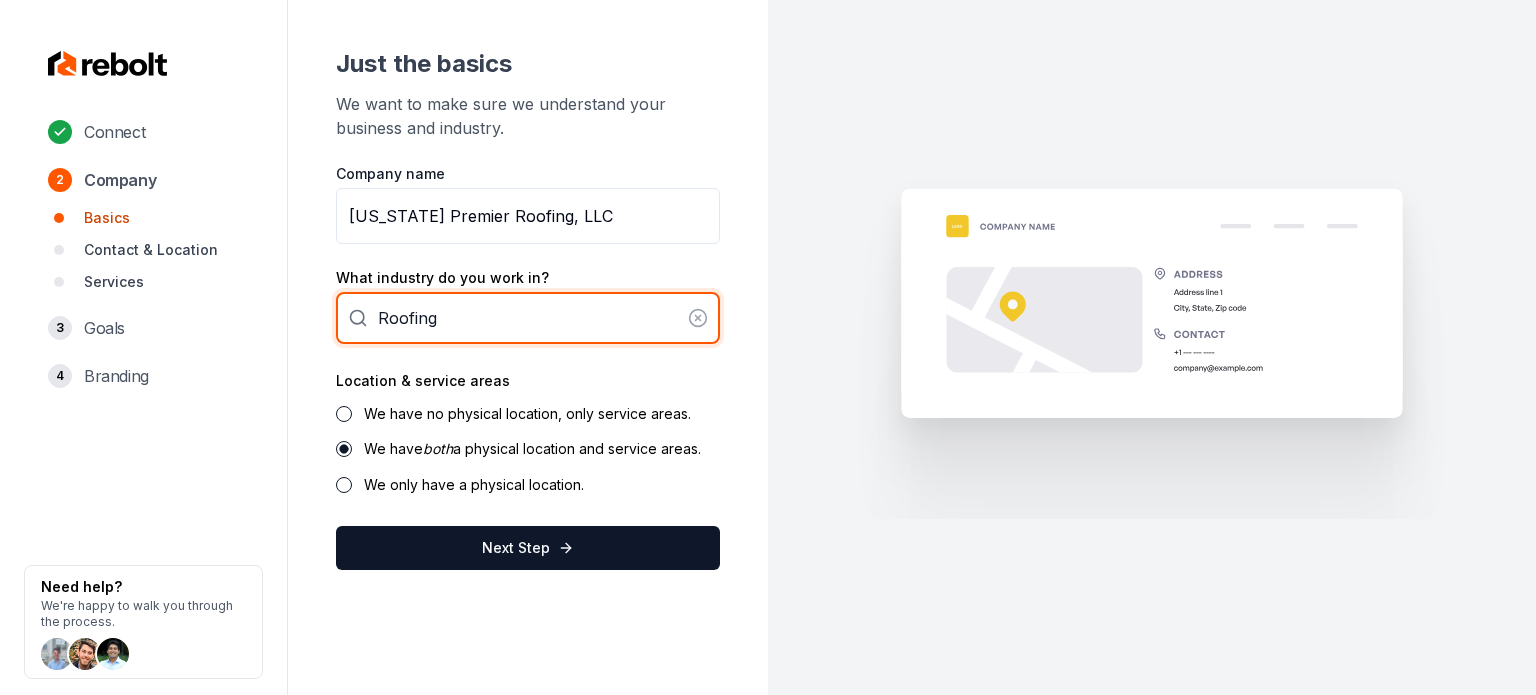 type on "Roofing" 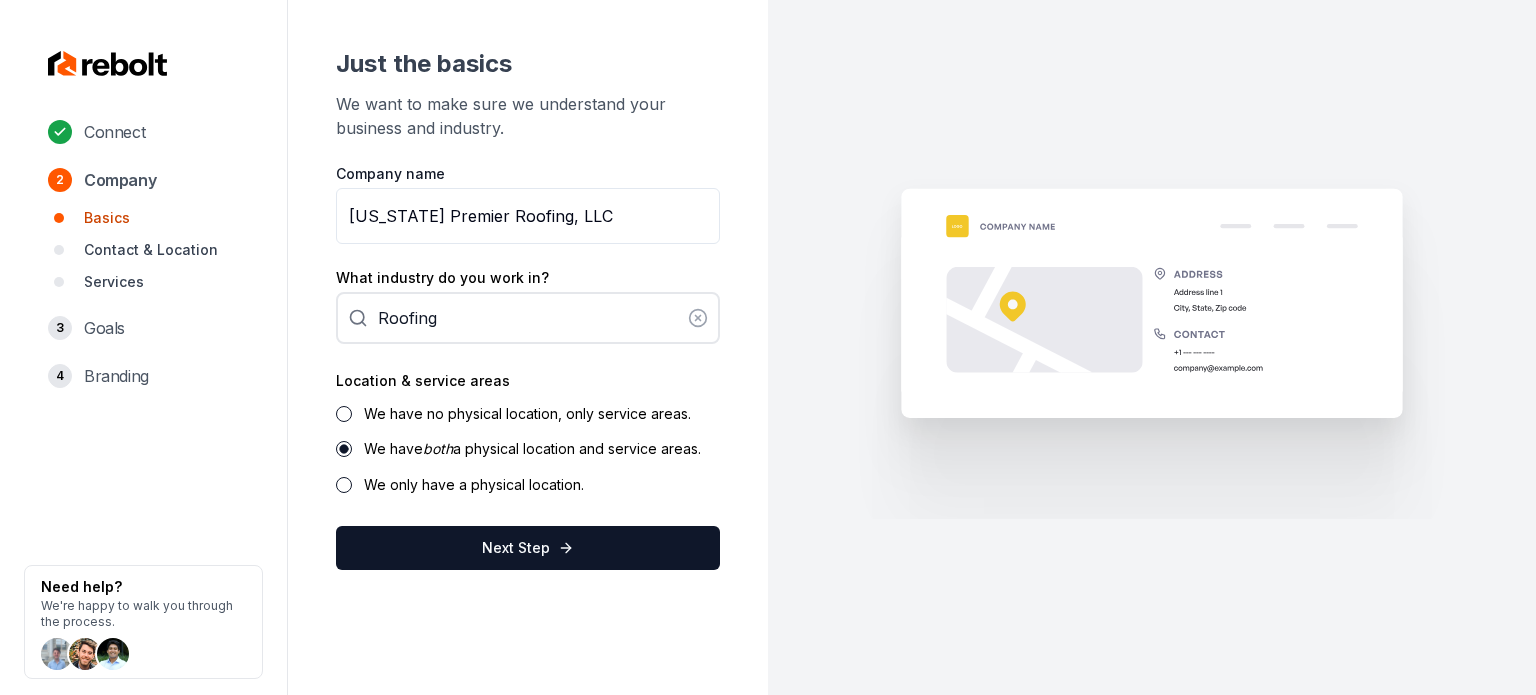 click on "Location & service areas We have no physical location, only service areas. We have  both  a physical location and service areas. We only have a physical location." at bounding box center (528, 431) 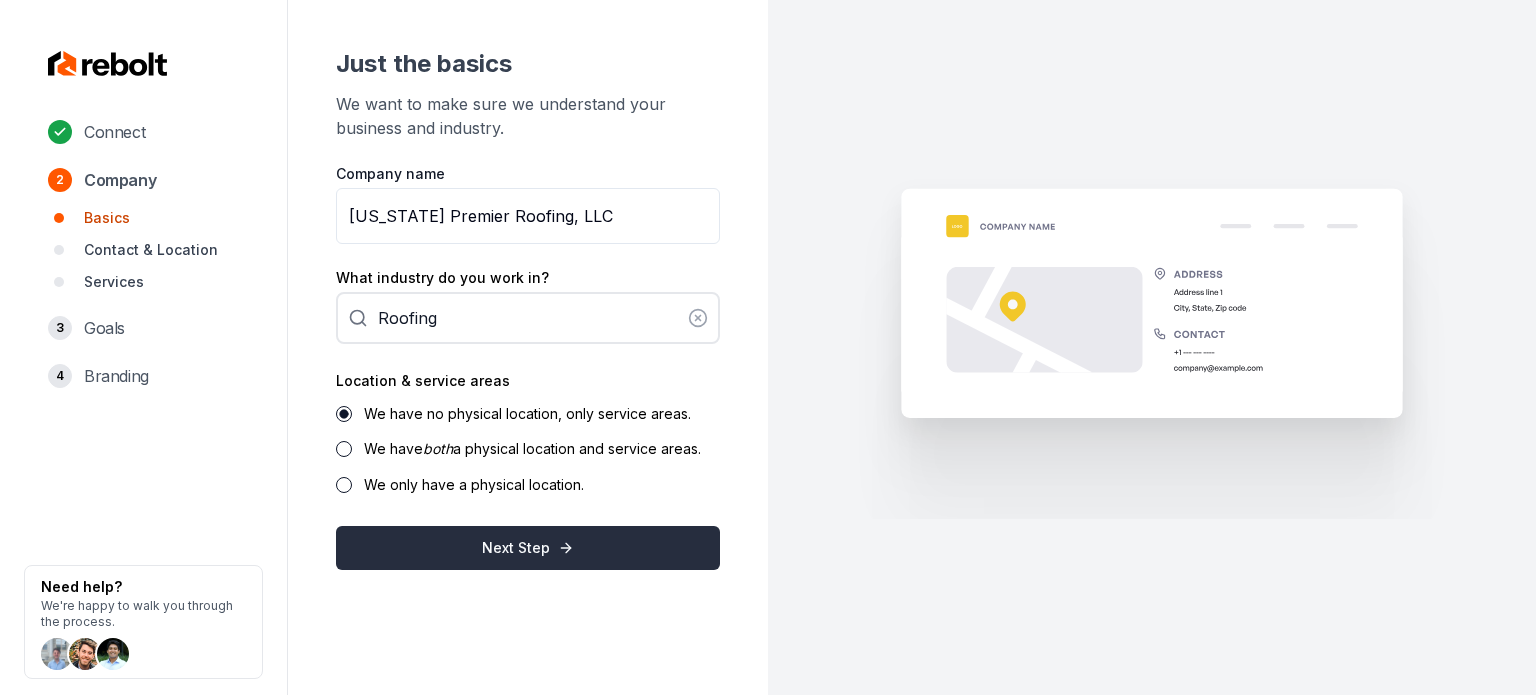 click on "Next Step" at bounding box center (528, 548) 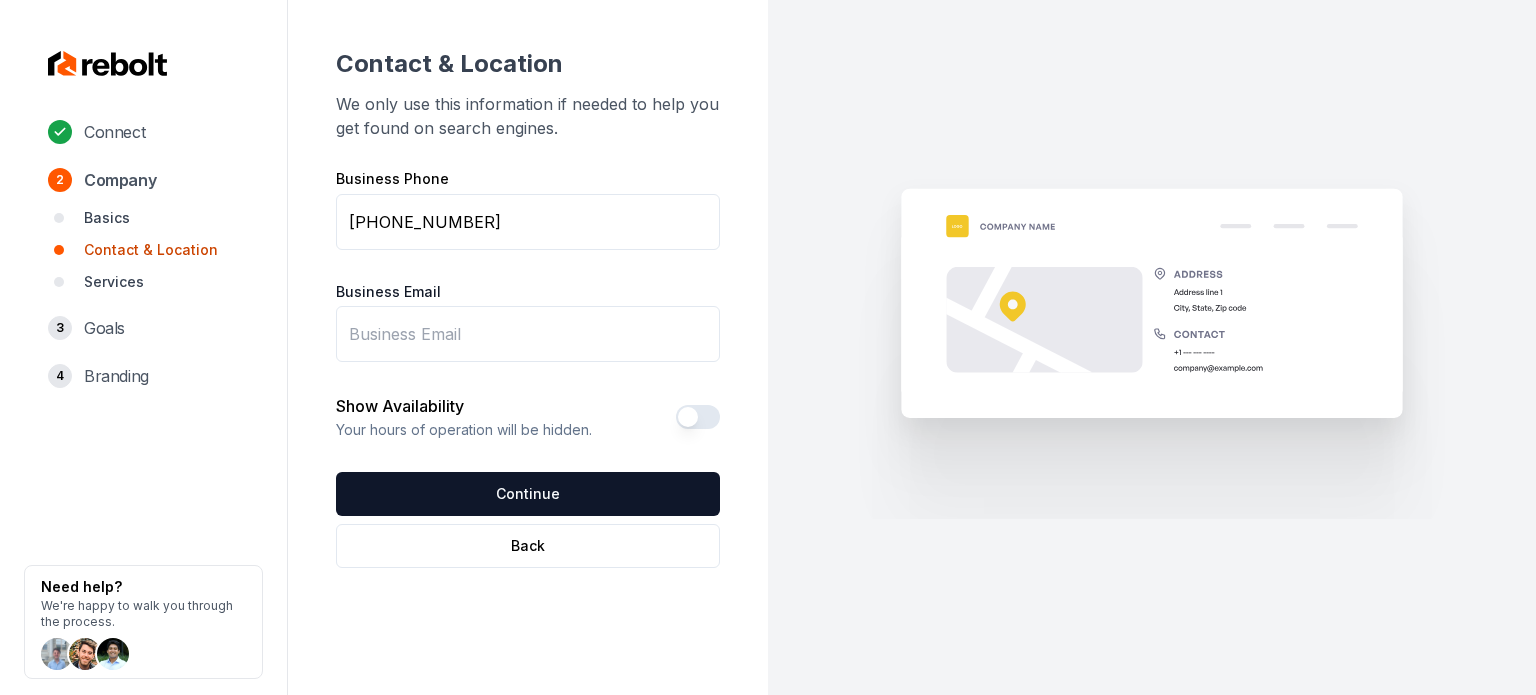 click on "Business Email" at bounding box center (528, 334) 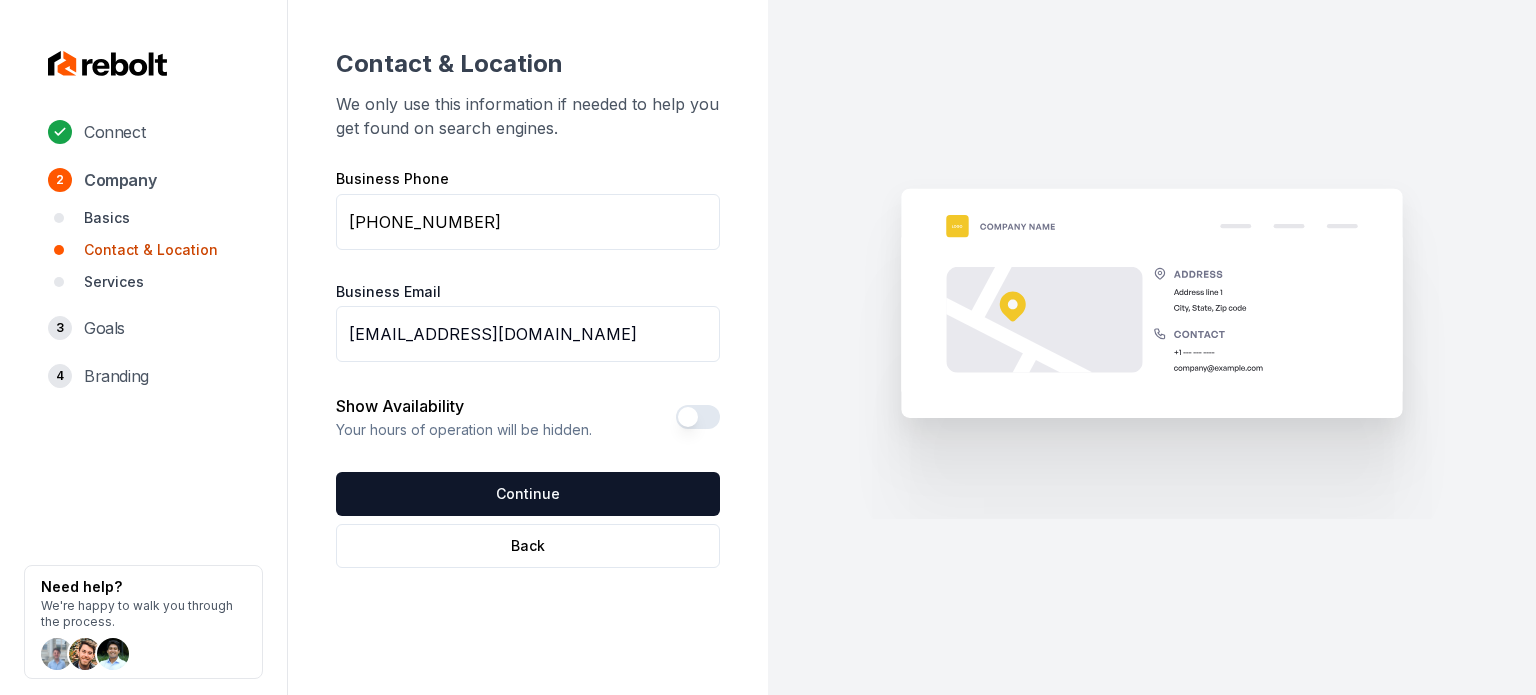 type on "azpremierroofing@gmail.com" 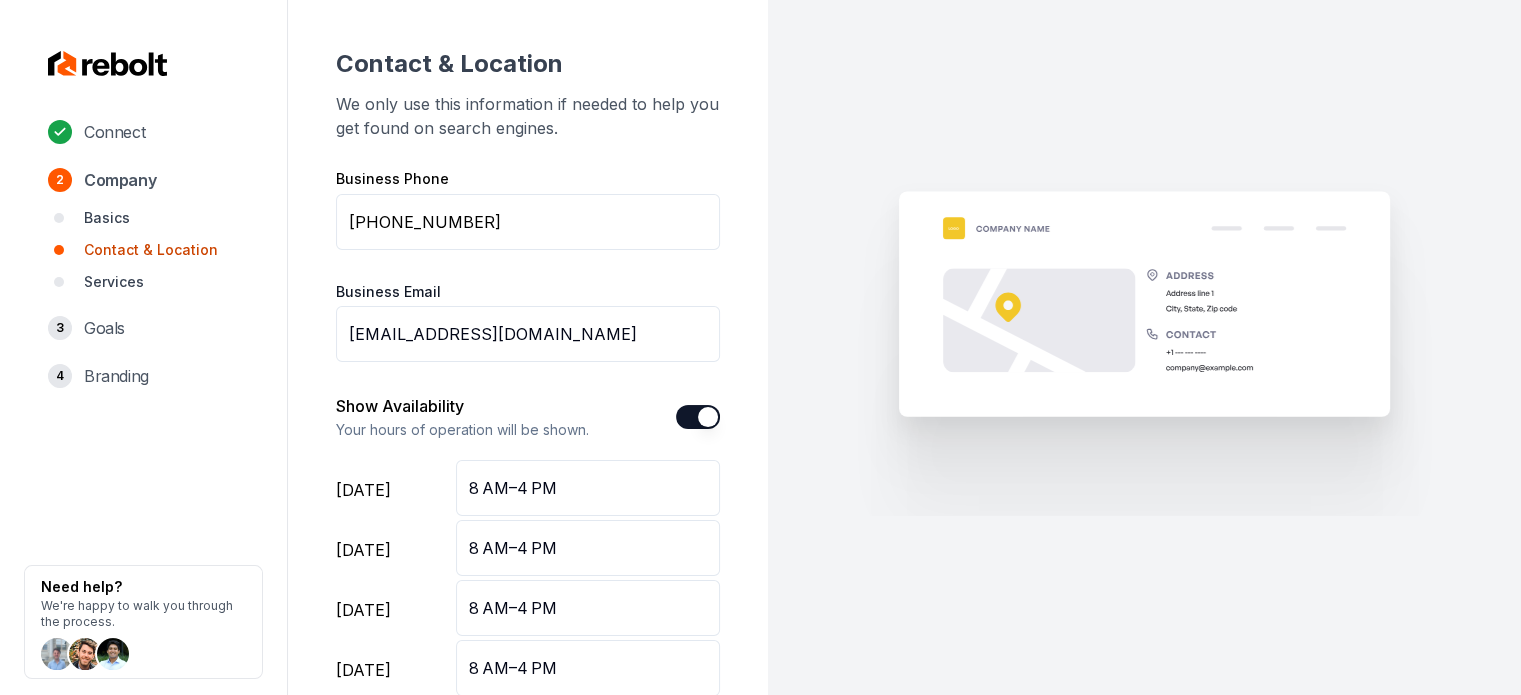 scroll, scrollTop: 360, scrollLeft: 0, axis: vertical 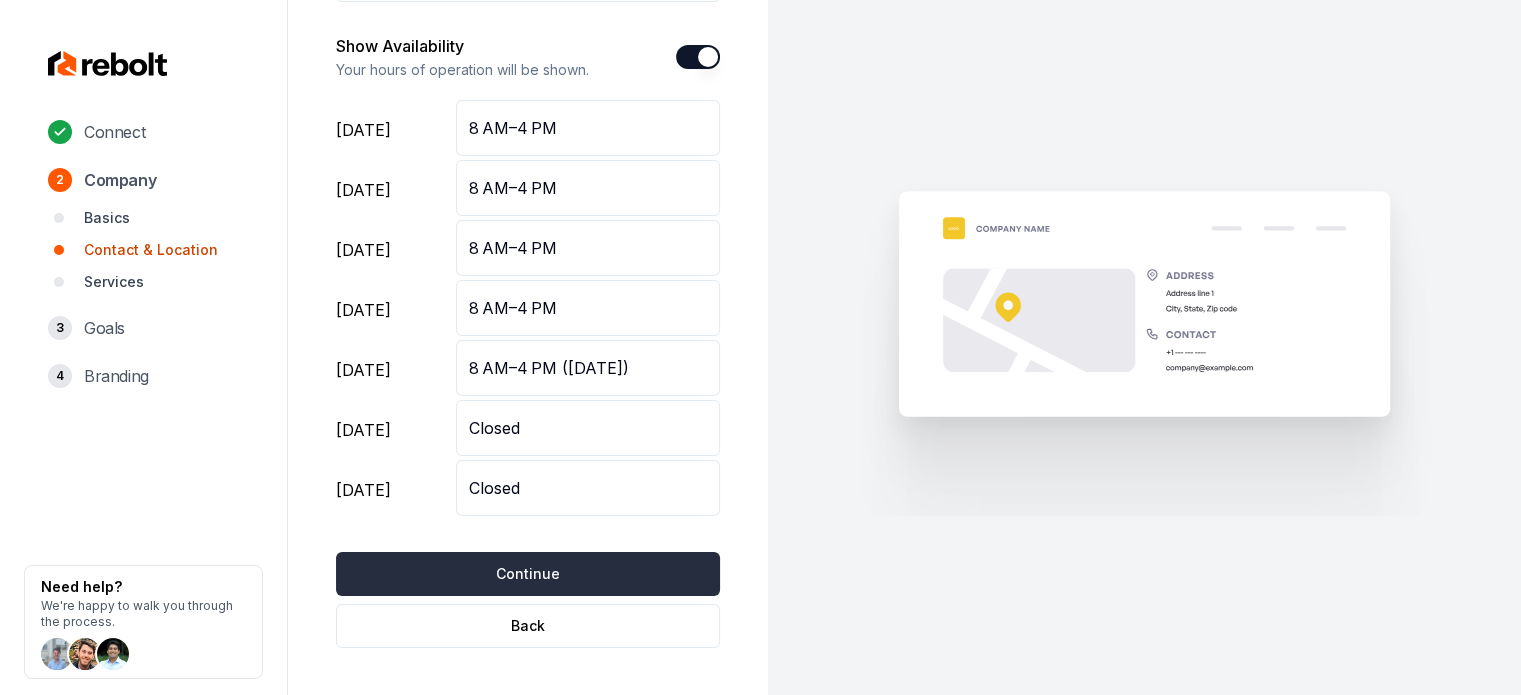 click on "Continue" at bounding box center (528, 574) 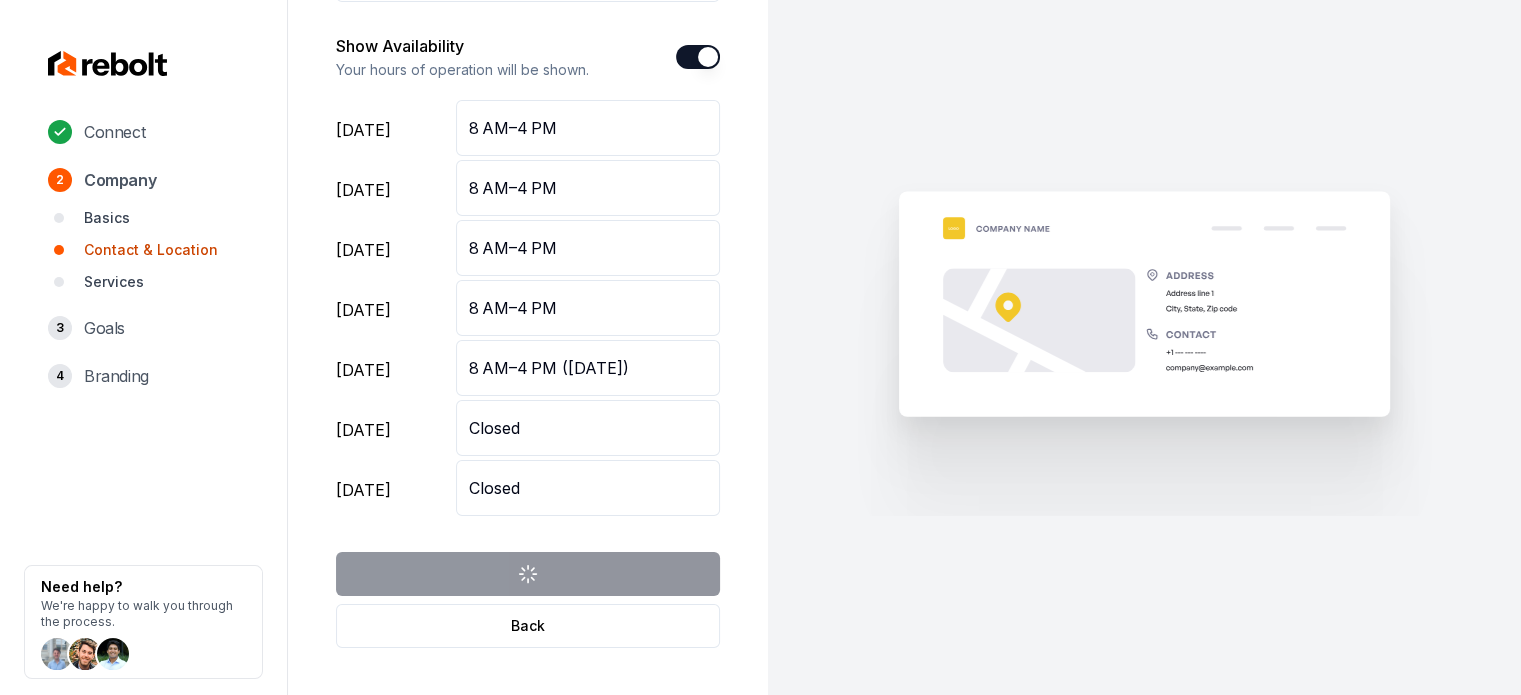 scroll, scrollTop: 0, scrollLeft: 0, axis: both 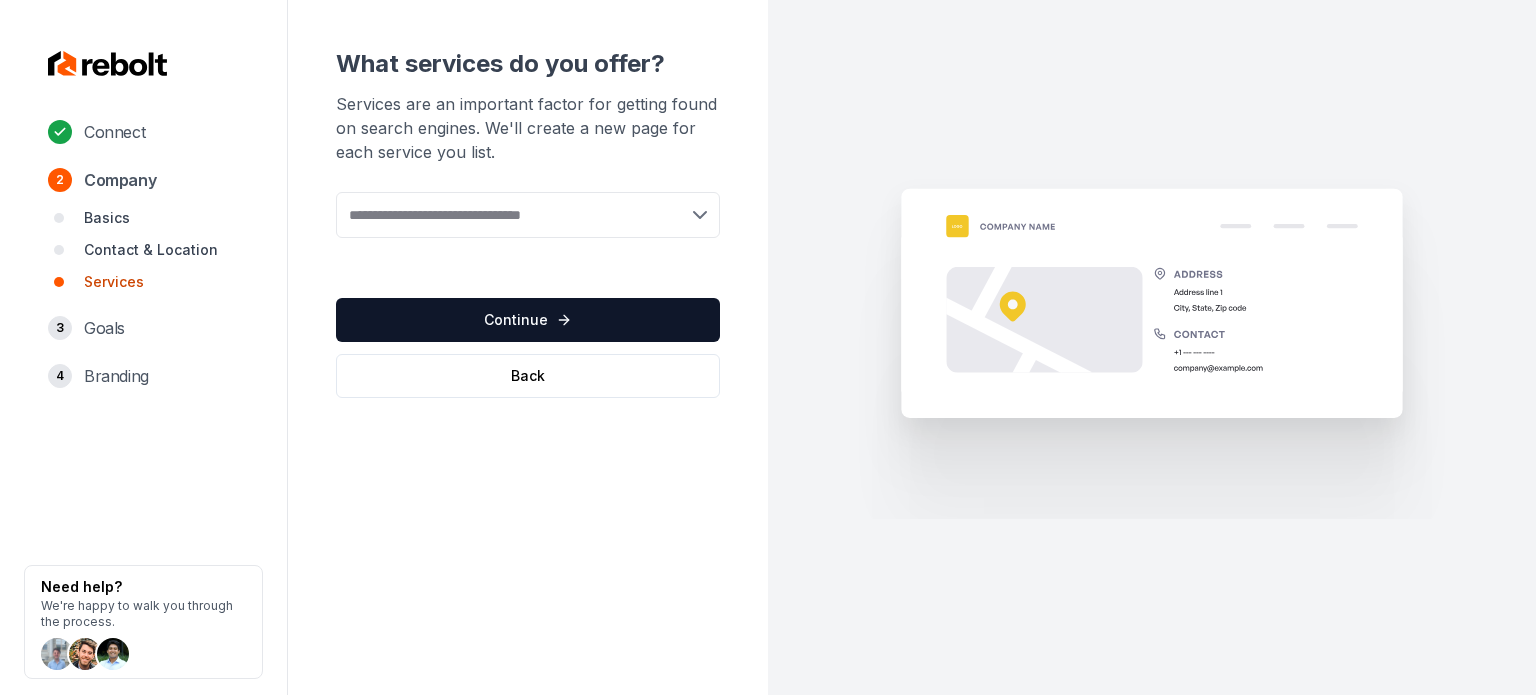 click on "Connect 2 Company Basics Contact & Location Services 3 Goals 4 Branding Need help? We're happy to walk you through the process. What services do you offer? Services are an important factor for getting found on search engines. We'll create a new page for each service you list. Add new or select from suggestions Select a service Continue    Back" at bounding box center (768, 347) 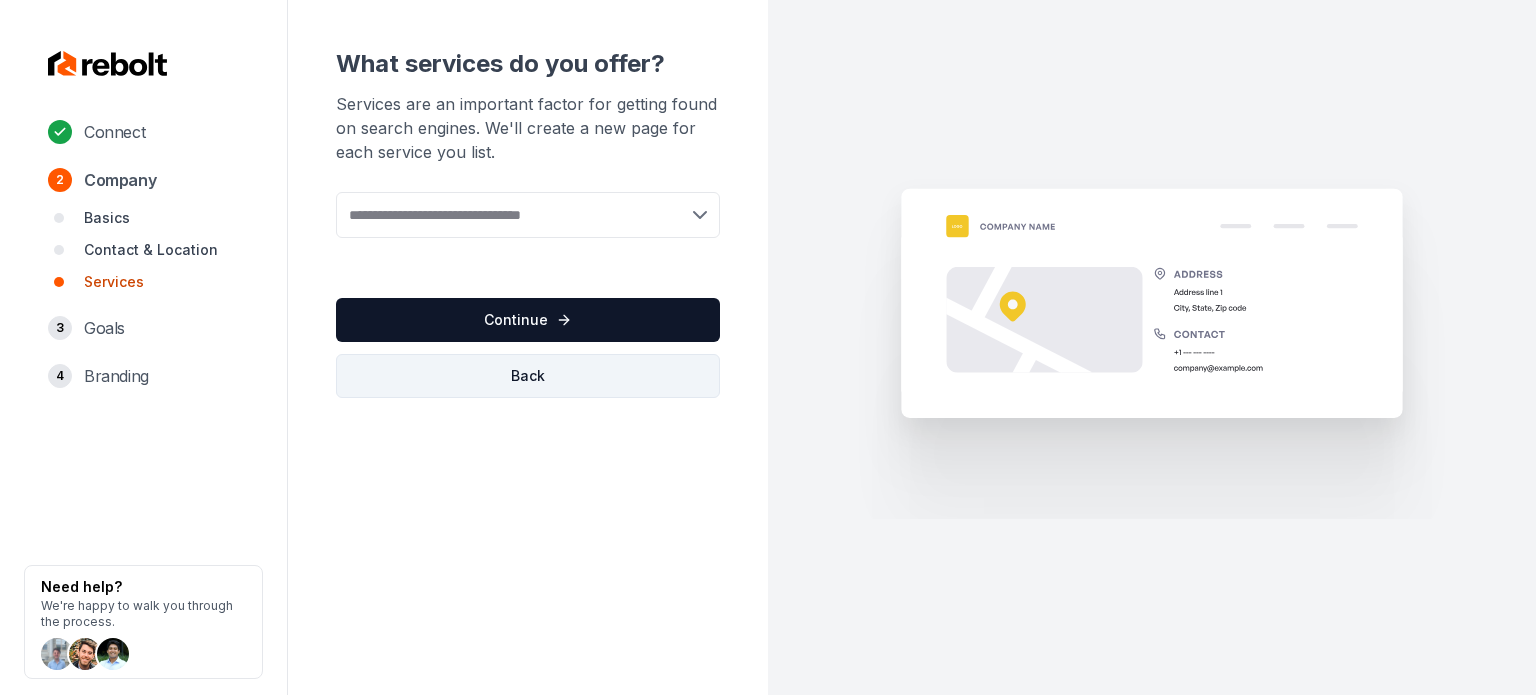 click on "Back" at bounding box center [528, 376] 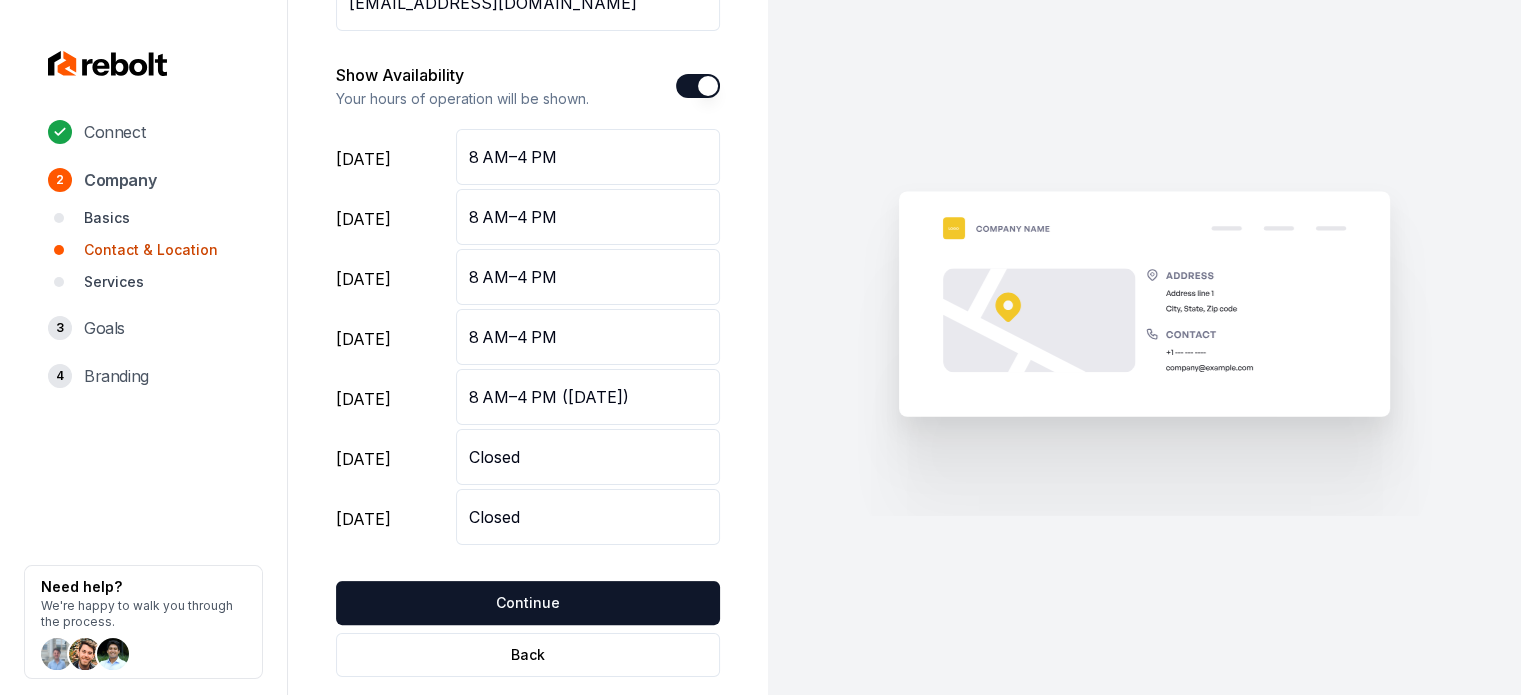 scroll, scrollTop: 348, scrollLeft: 0, axis: vertical 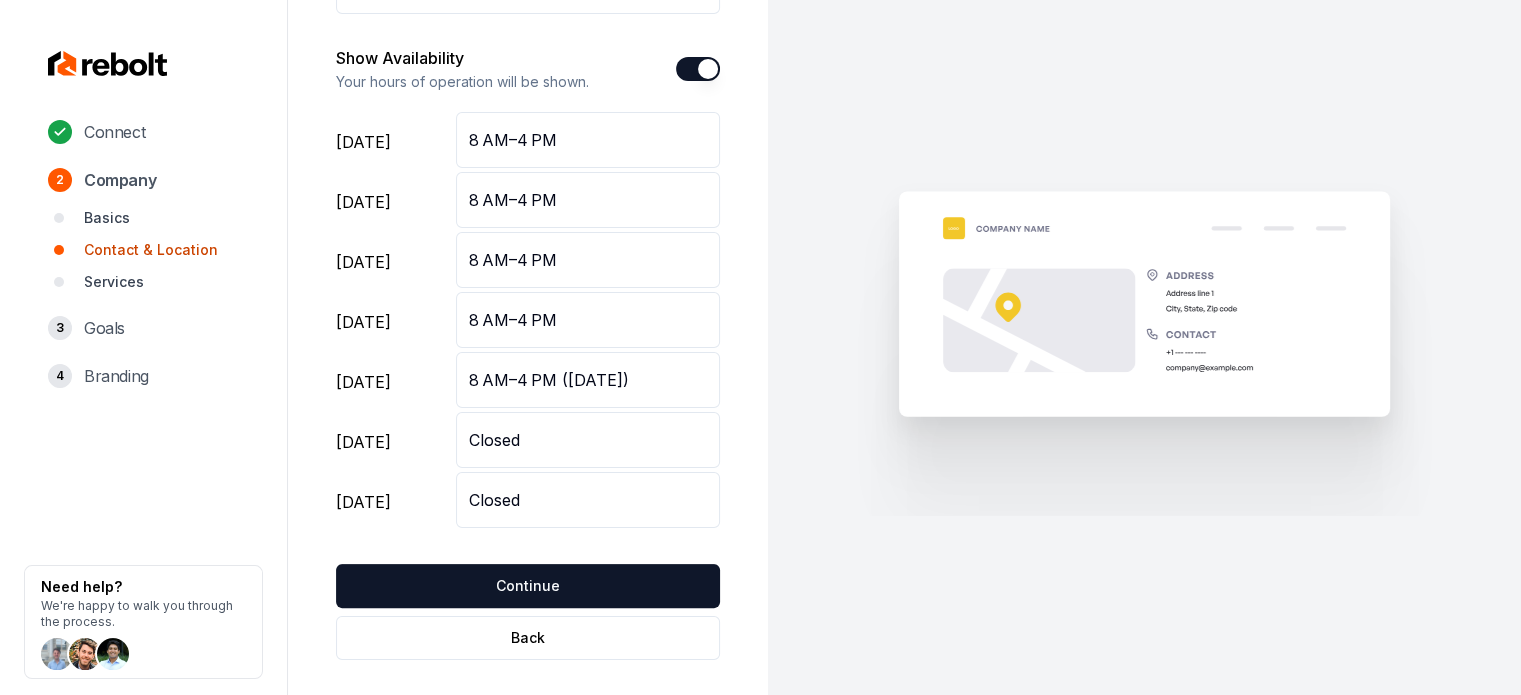 drag, startPoint x: 552, startPoint y: 372, endPoint x: 805, endPoint y: 350, distance: 253.95473 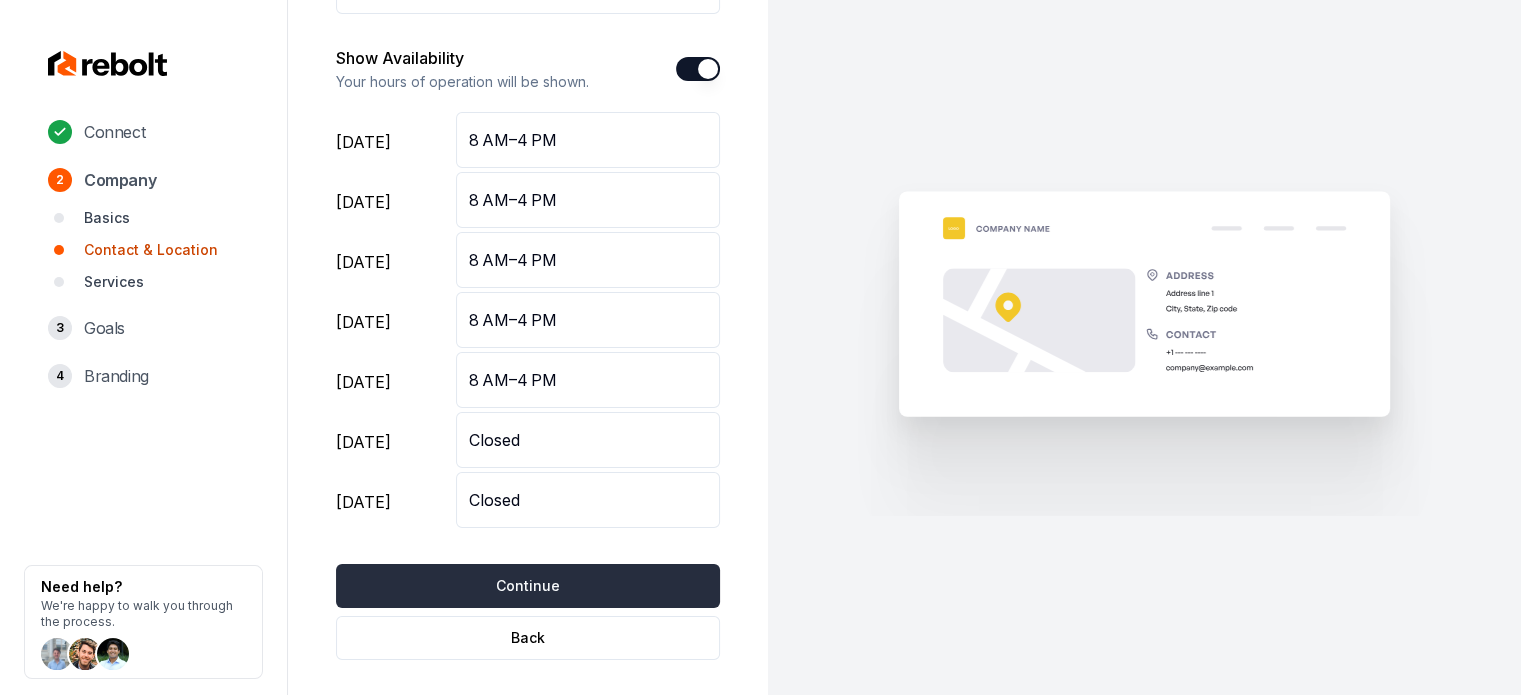 type on "8 AM–4 PM" 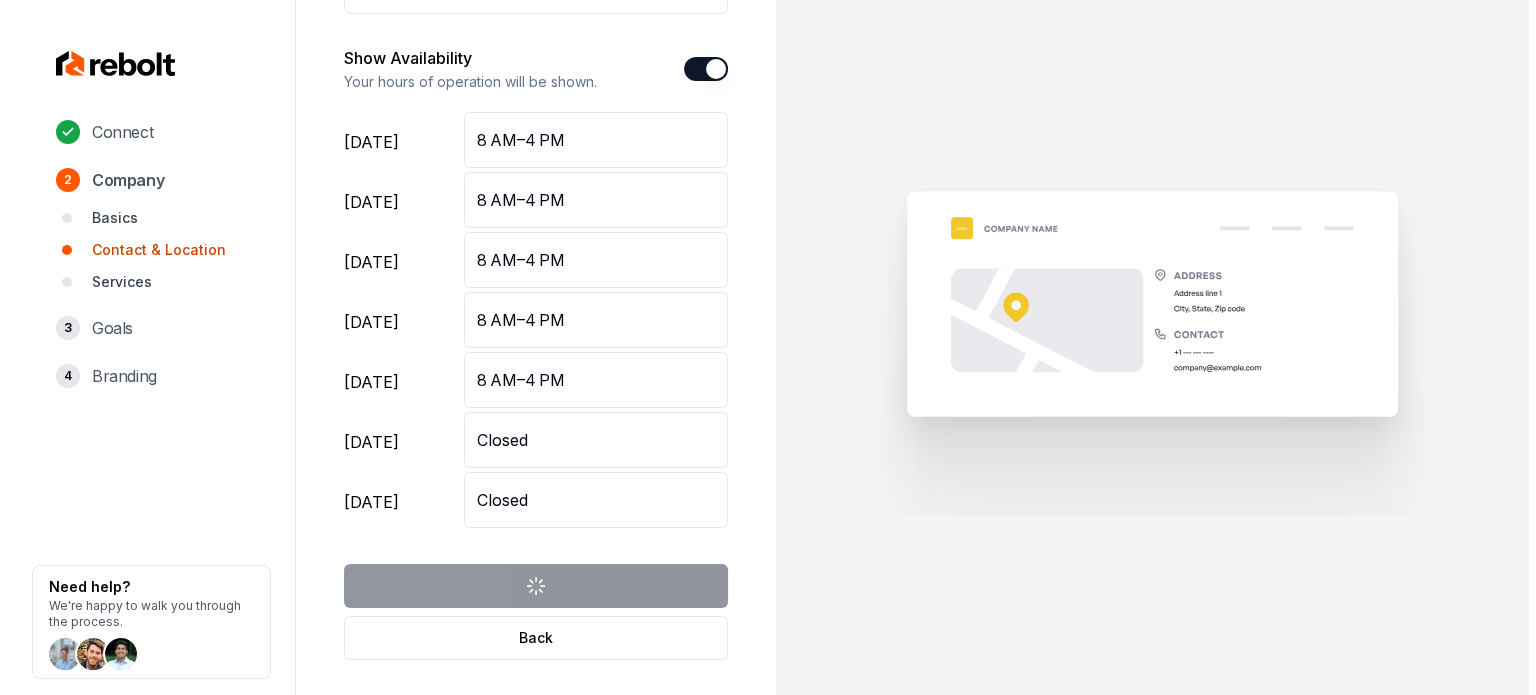 scroll, scrollTop: 0, scrollLeft: 0, axis: both 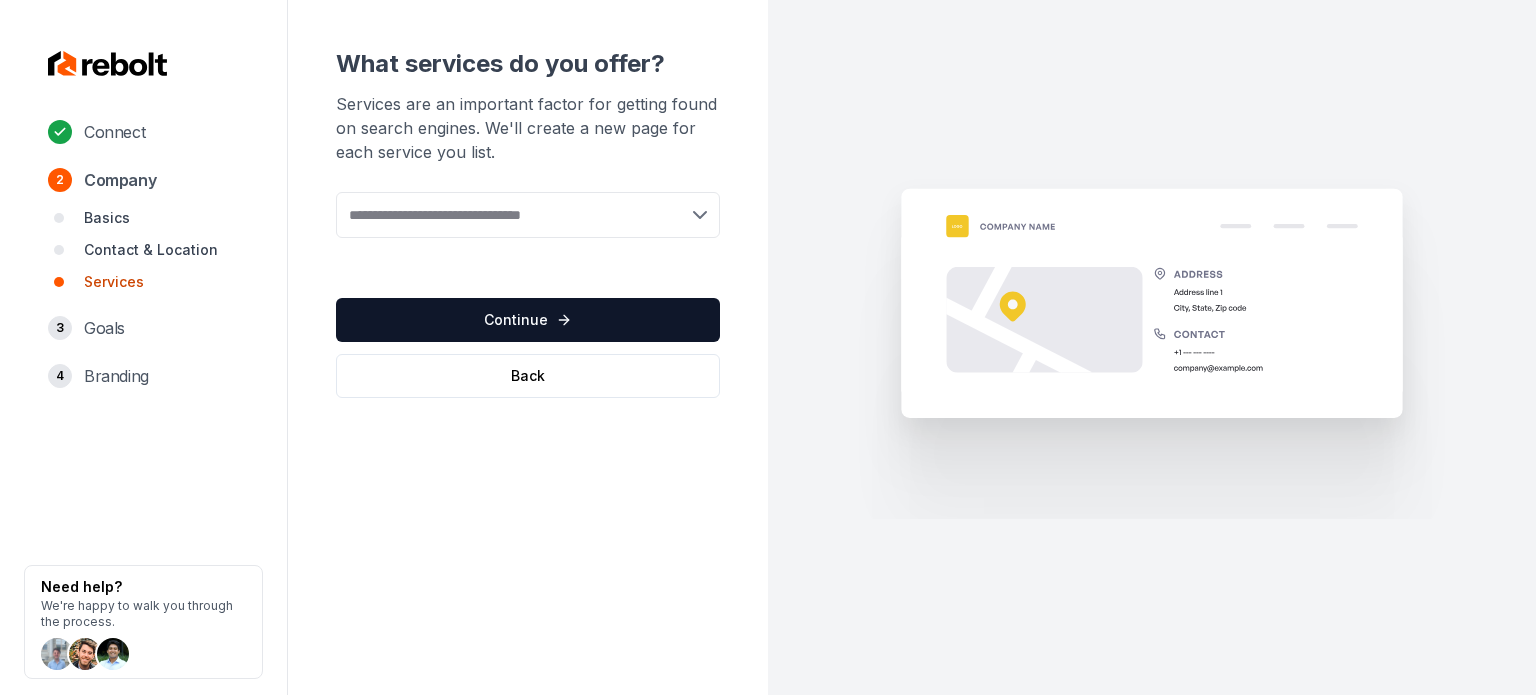 click at bounding box center [528, 215] 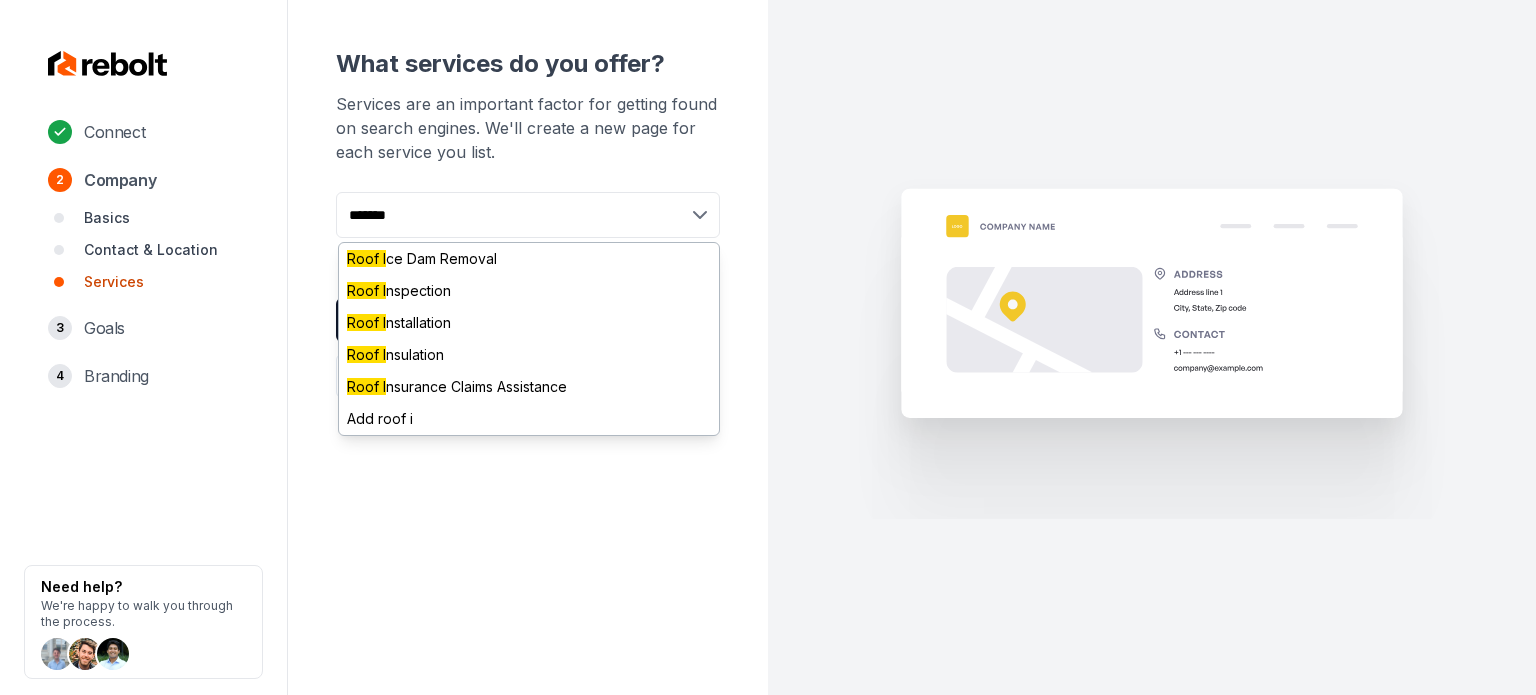 type on "********" 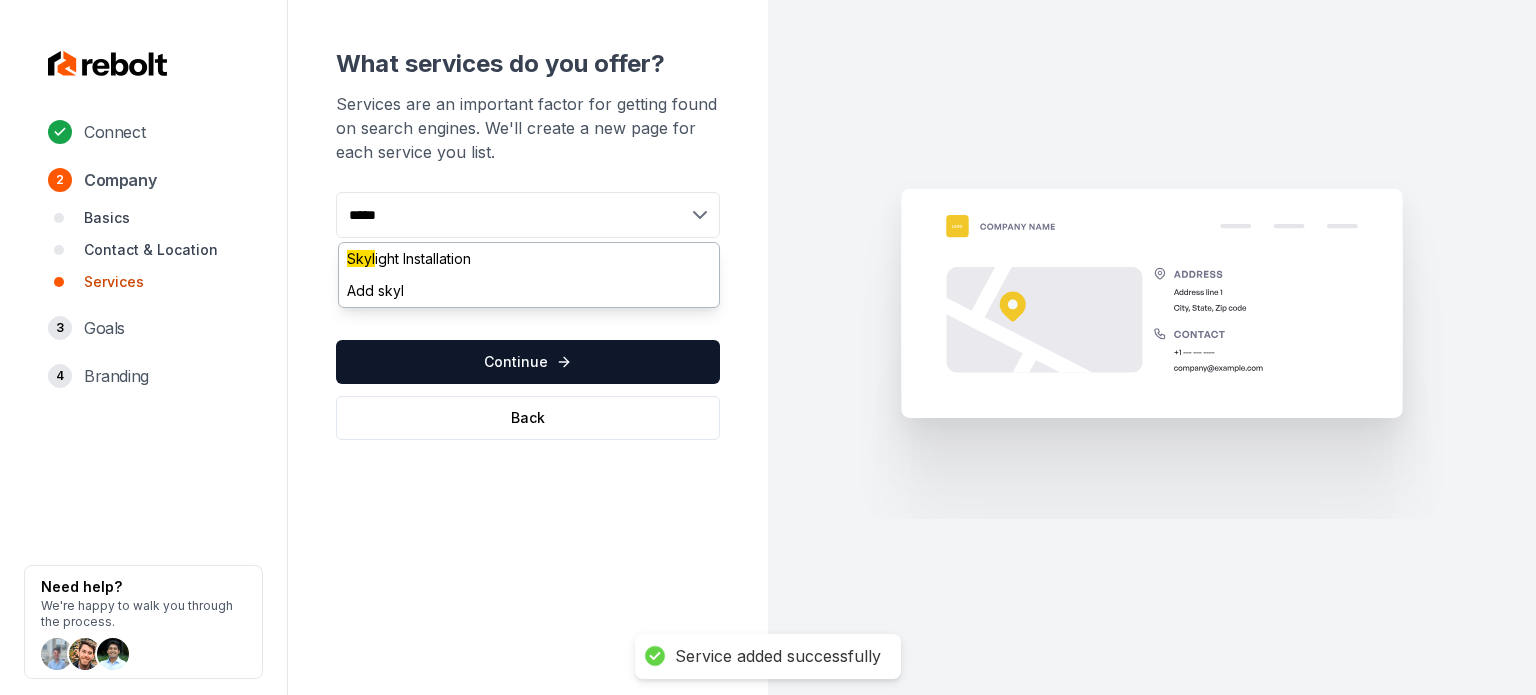 type on "******" 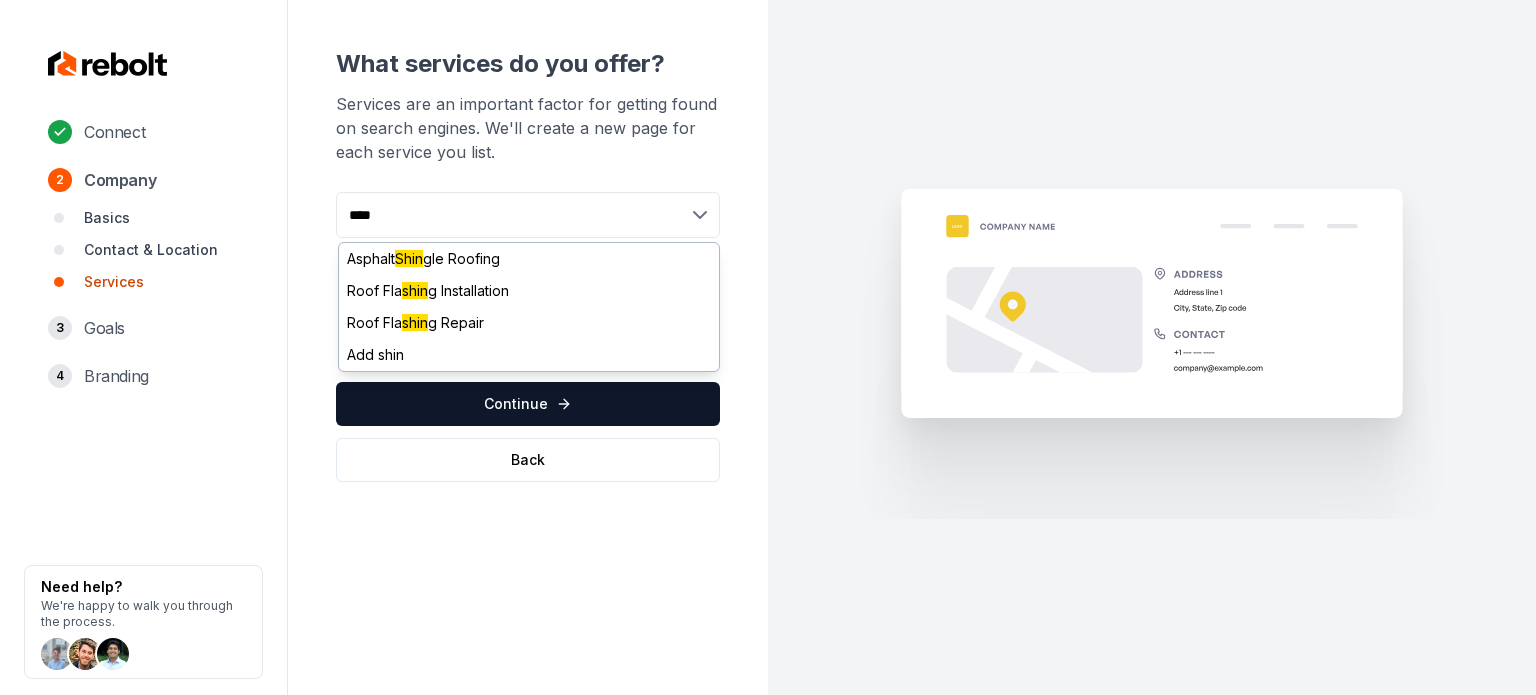 type on "*****" 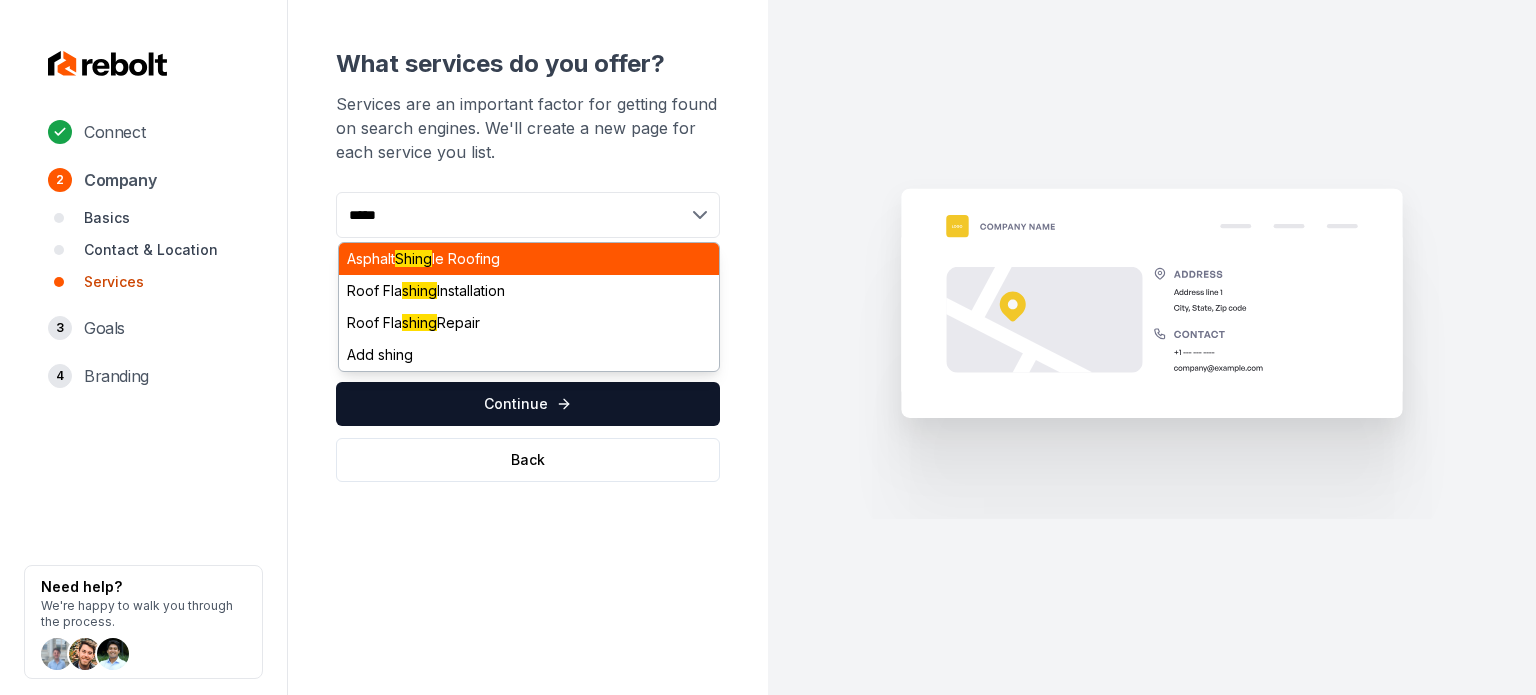 type 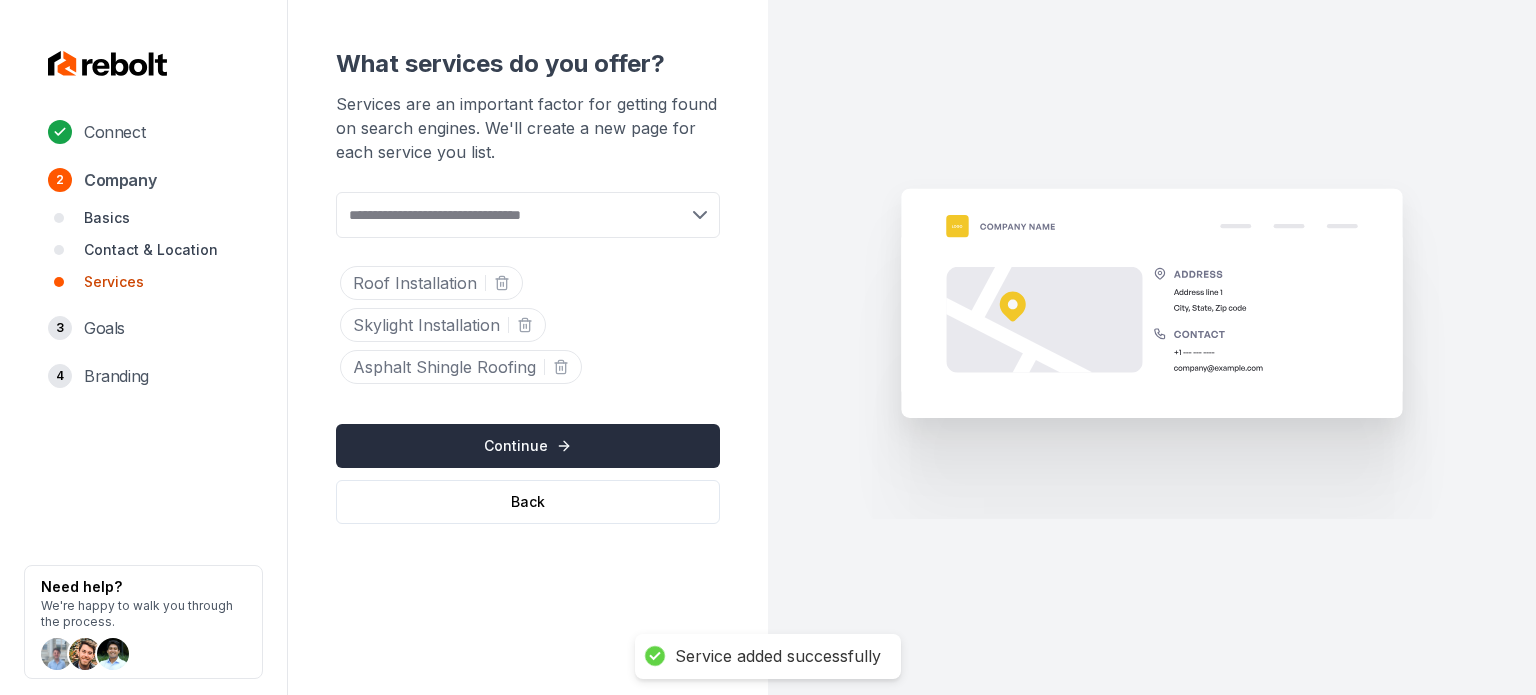click on "Continue" at bounding box center [528, 446] 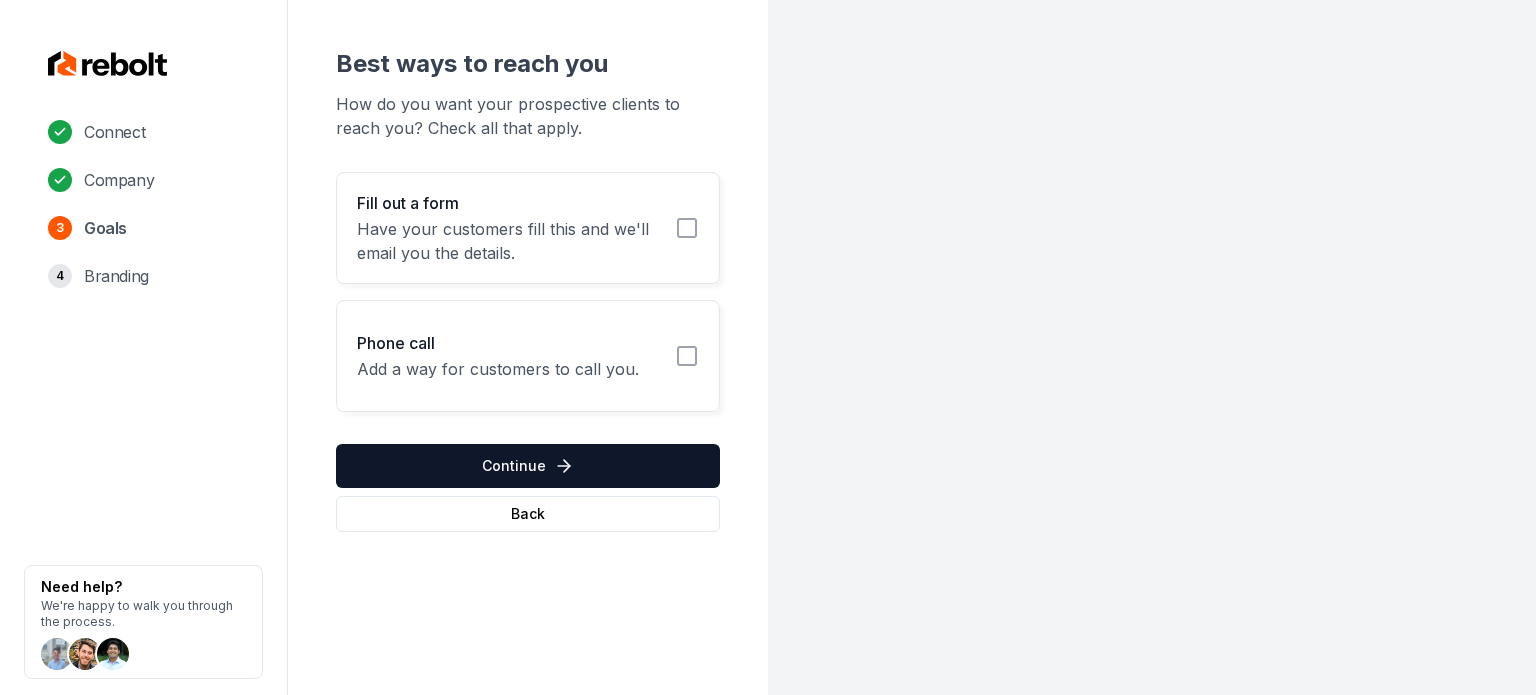 click on "Have your customers fill this and we'll email you the details." at bounding box center [510, 241] 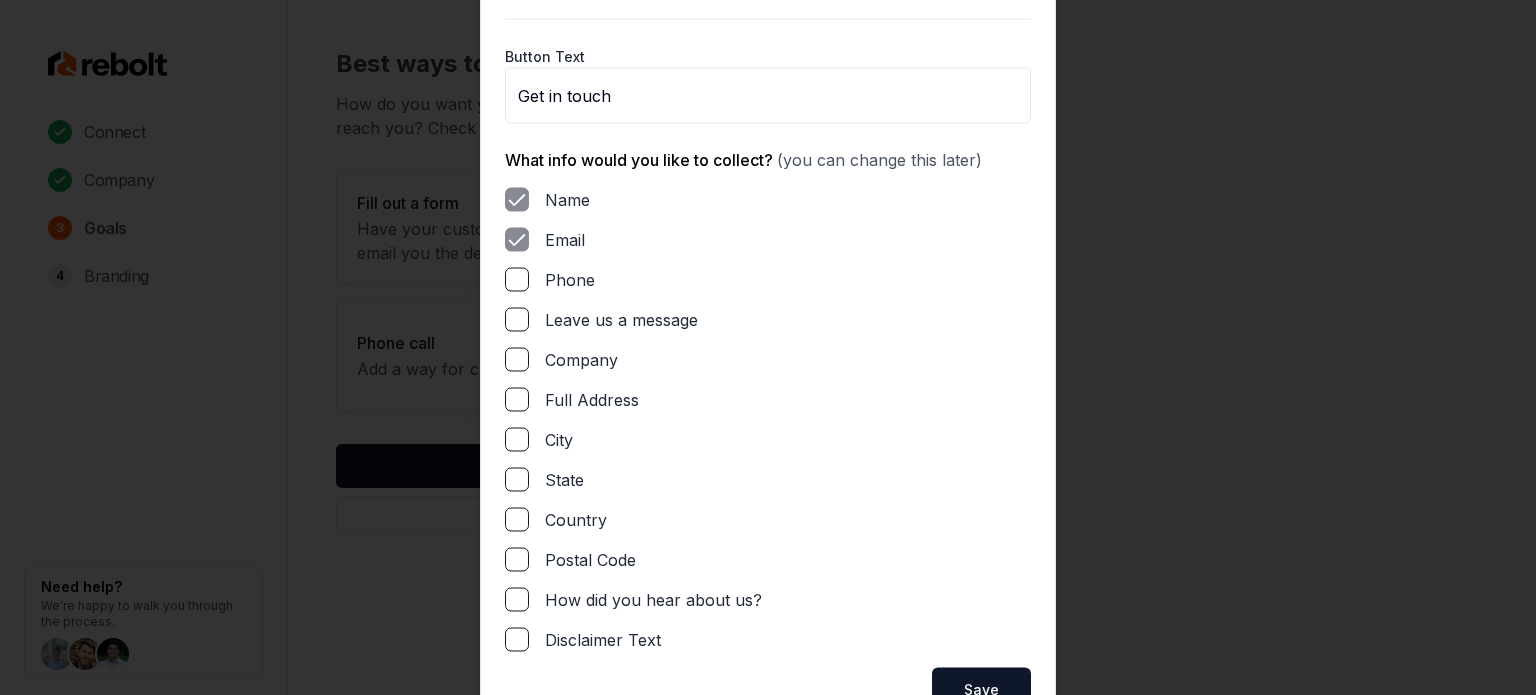 click on "Phone" at bounding box center (517, 279) 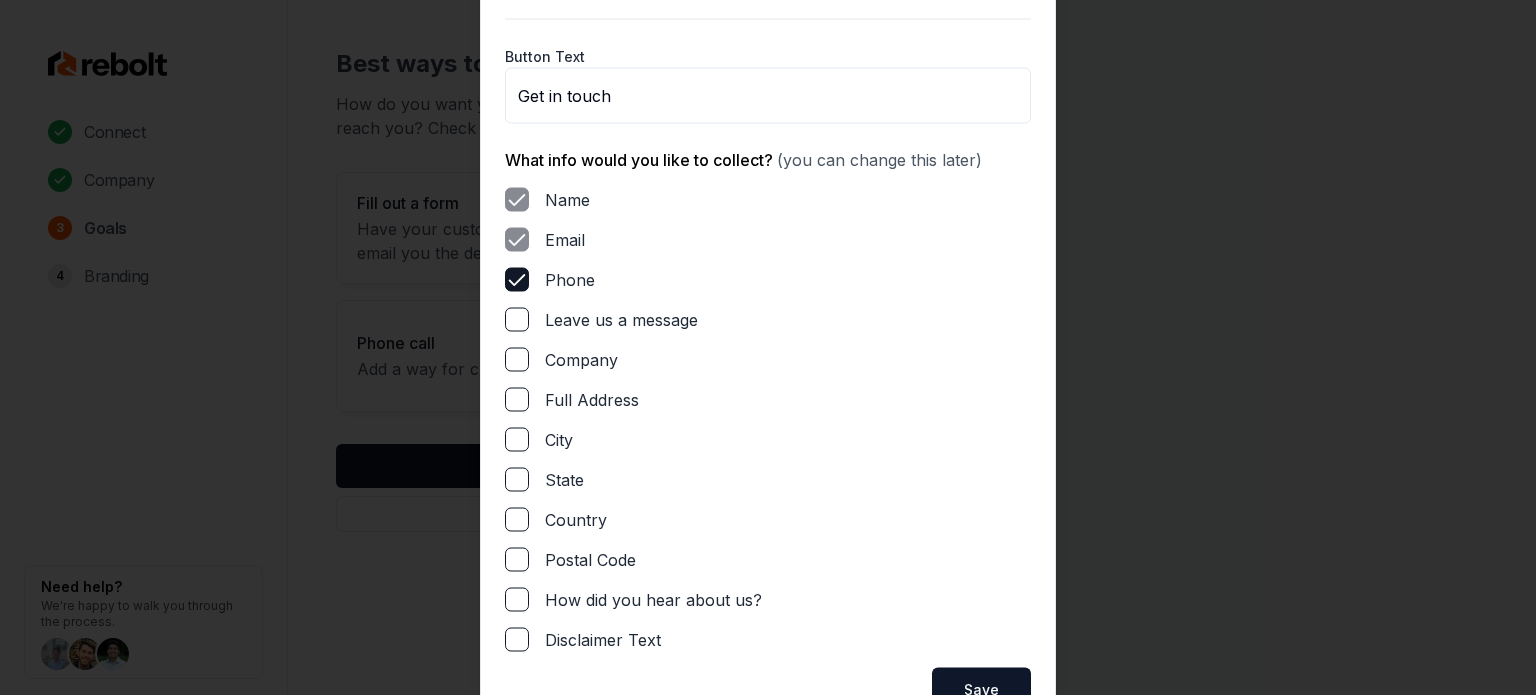 click on "Leave us a message" at bounding box center (517, 319) 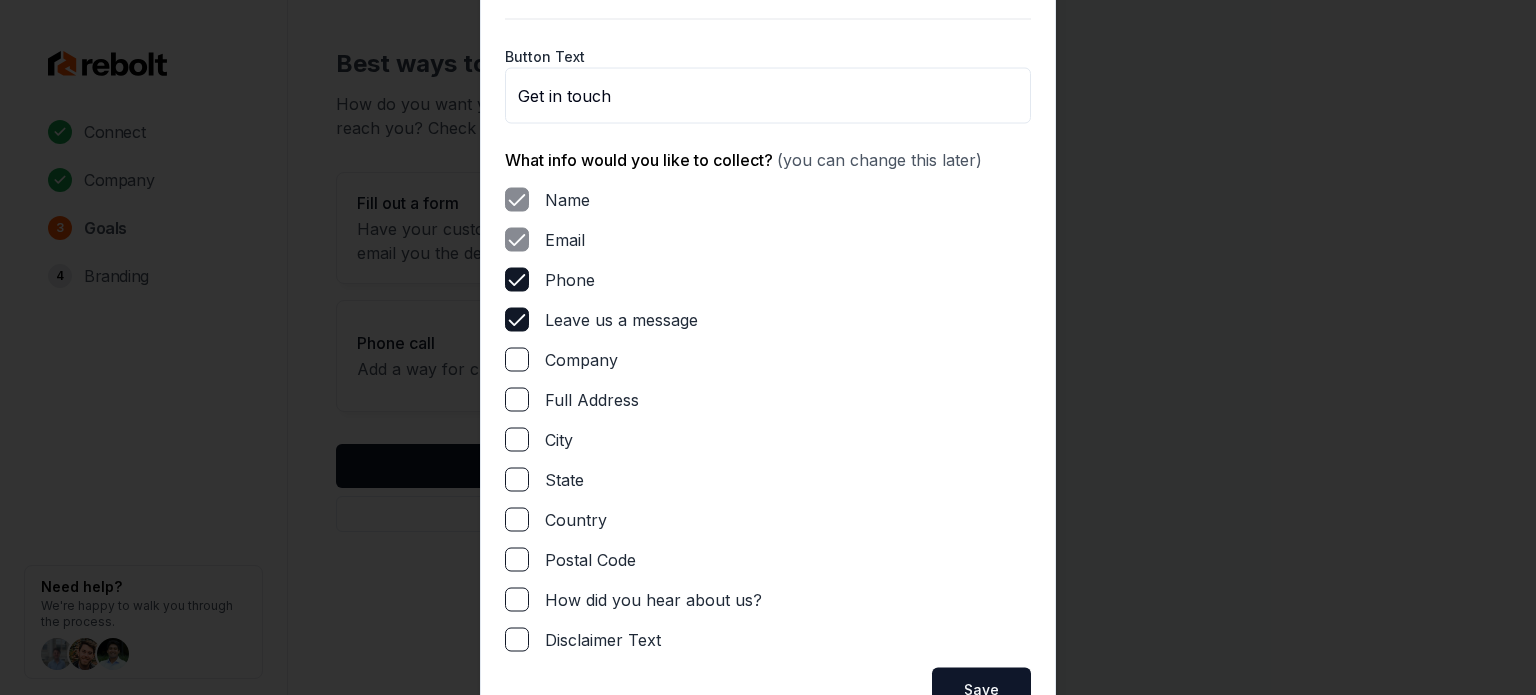 click on "Full Address" at bounding box center (517, 399) 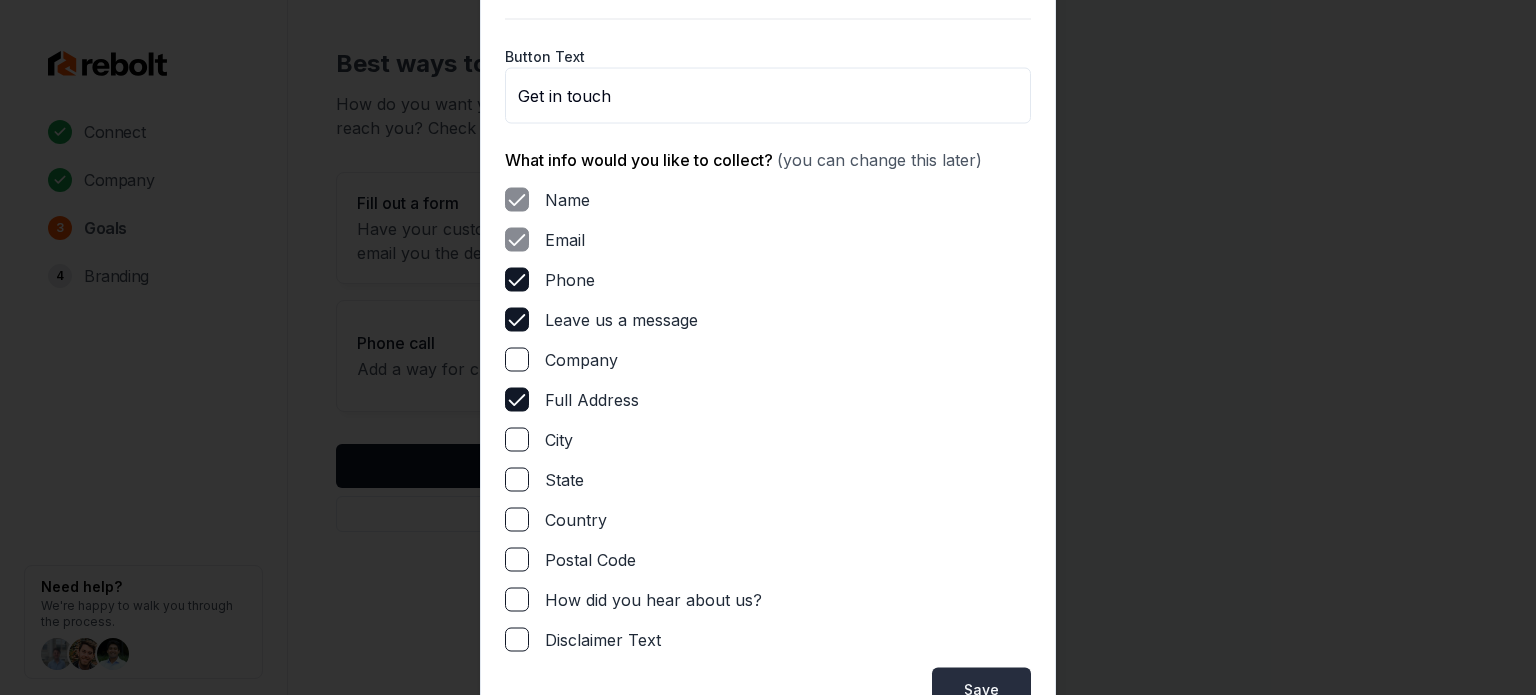 click on "Save" at bounding box center [981, 689] 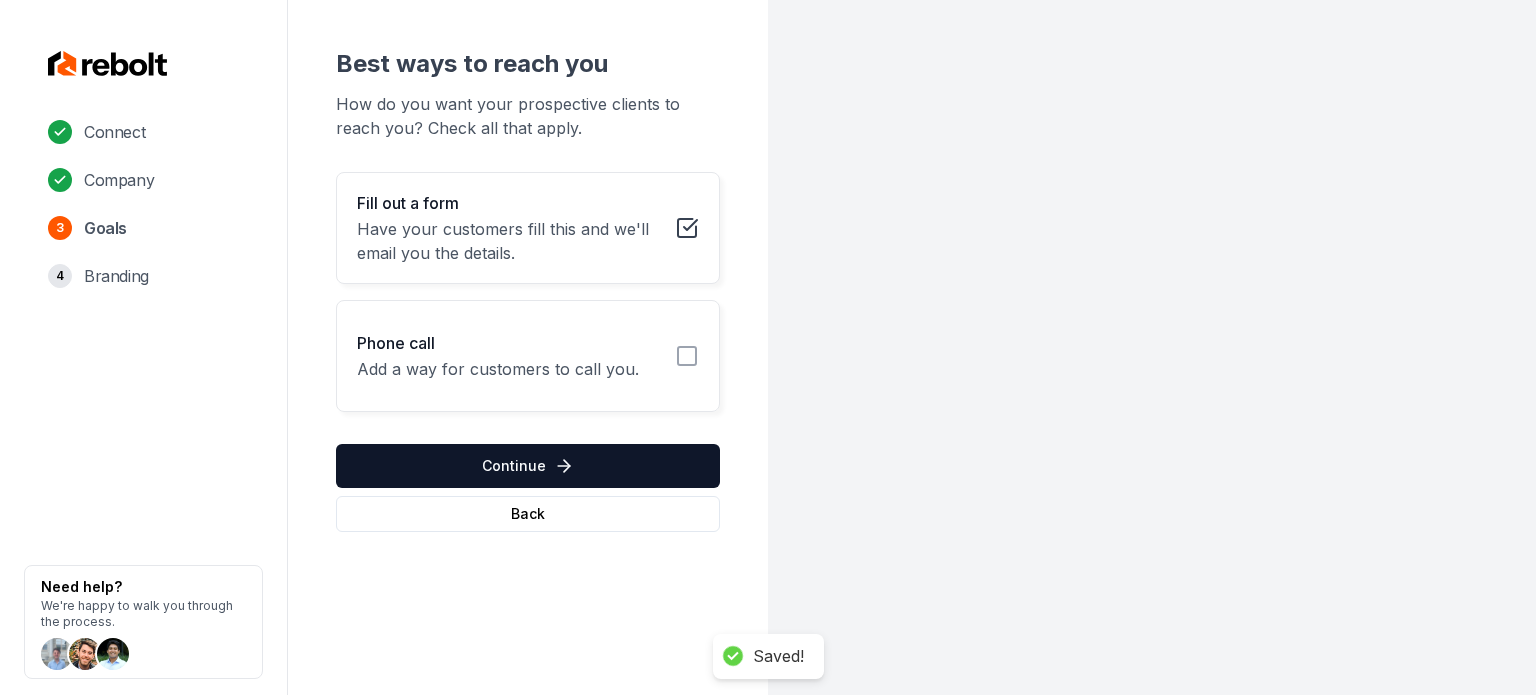 click on "Phone call Add a way for customers to call you." at bounding box center [528, 356] 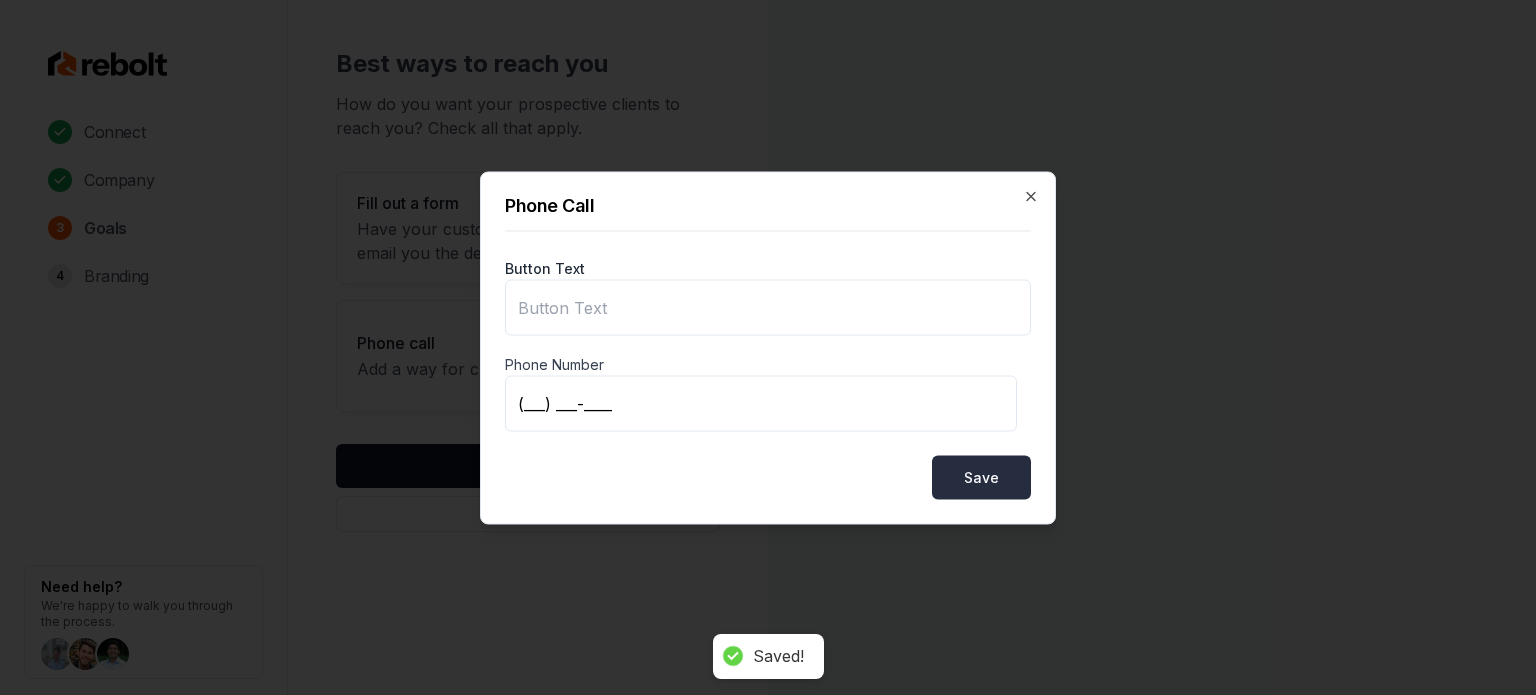 type on "Call us" 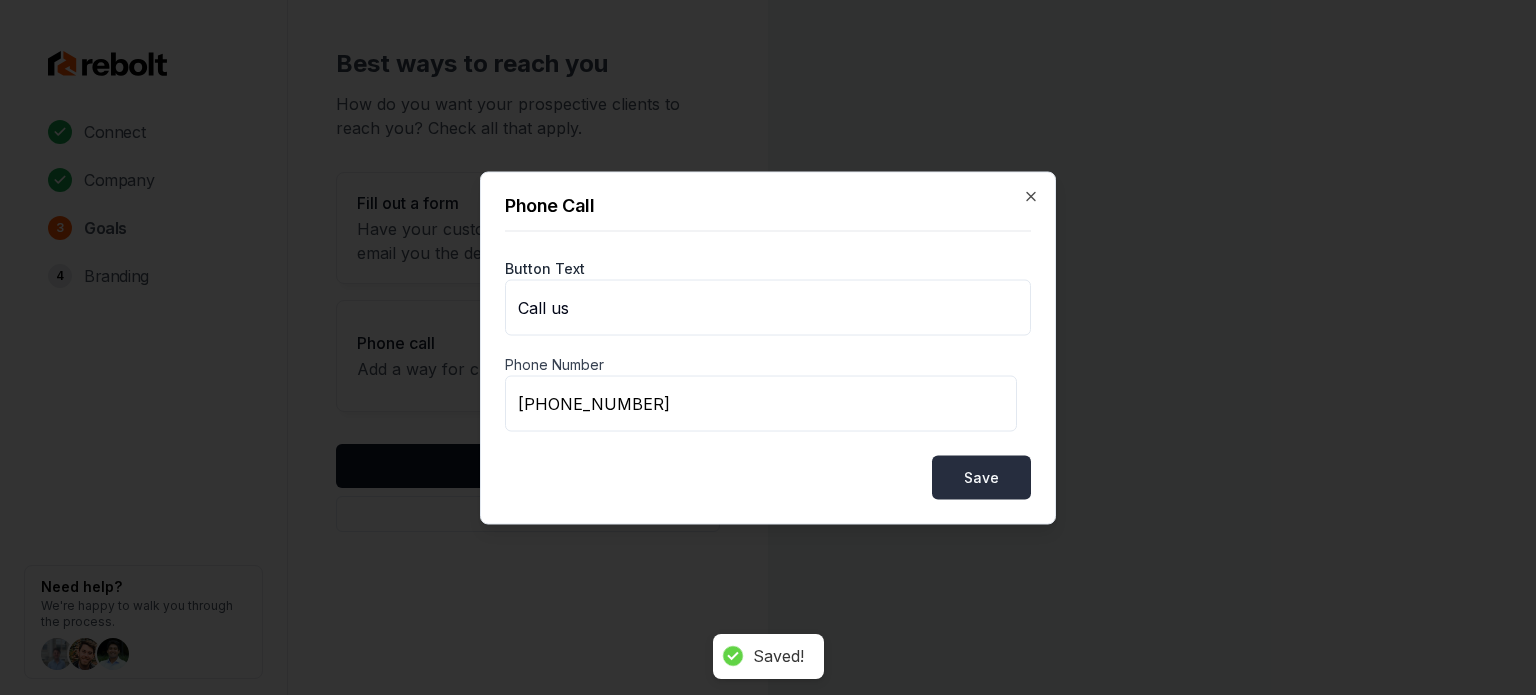click on "Save" at bounding box center (981, 477) 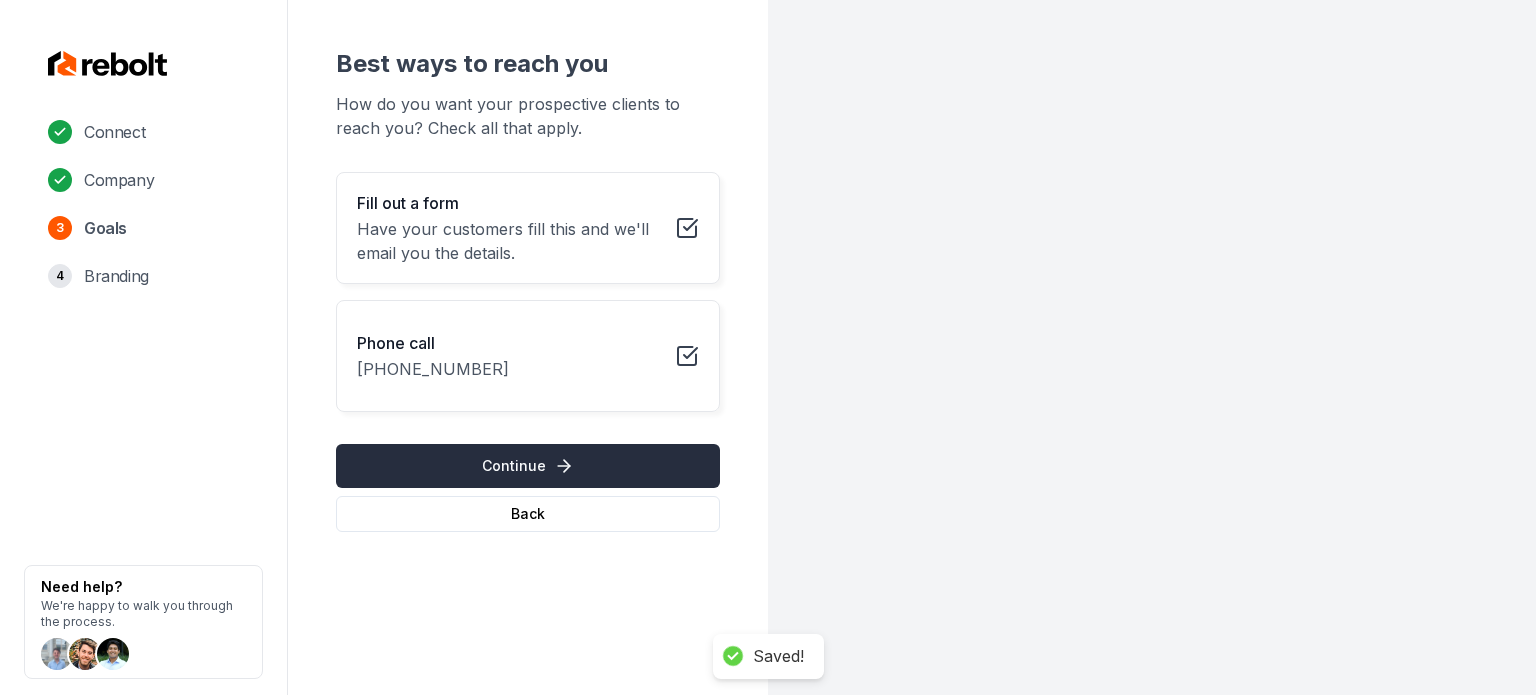 click on "Continue" at bounding box center (528, 466) 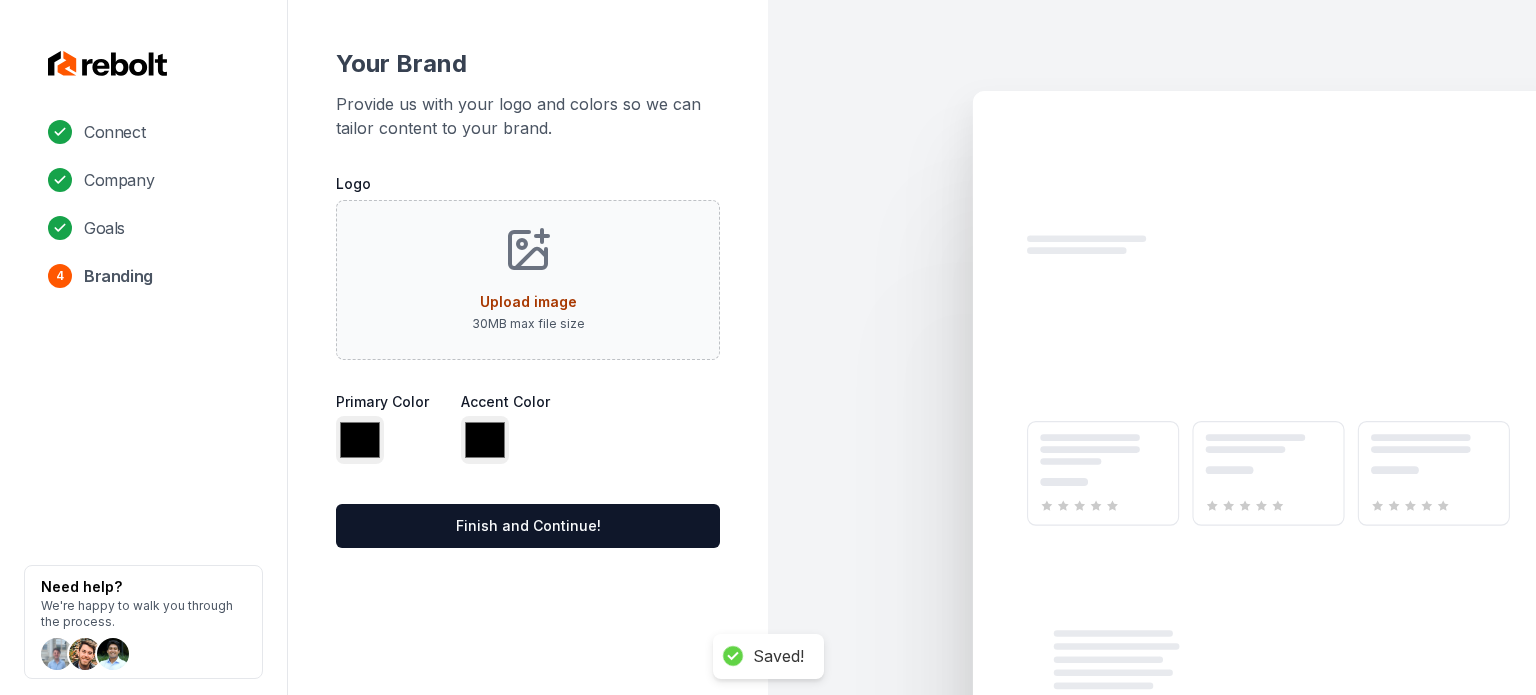 type on "*******" 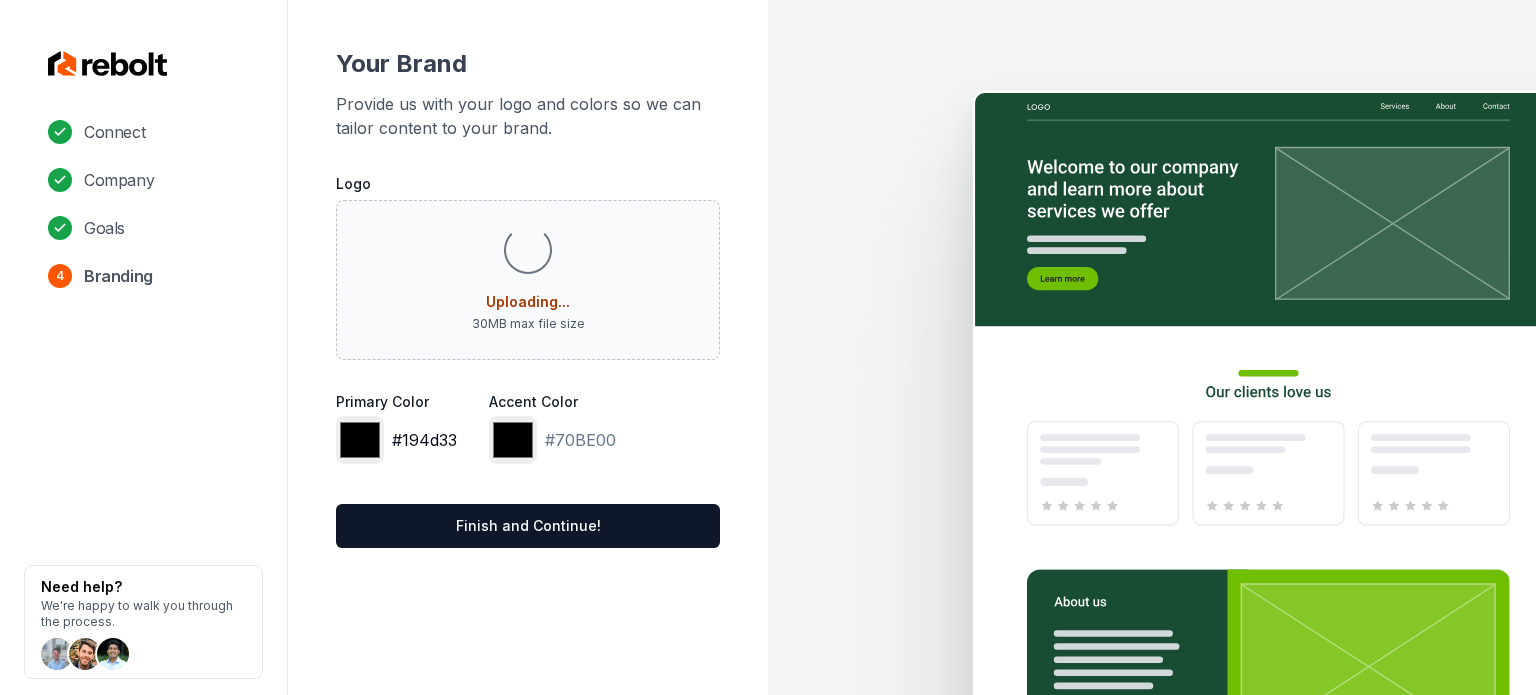 click on "*******" at bounding box center (360, 440) 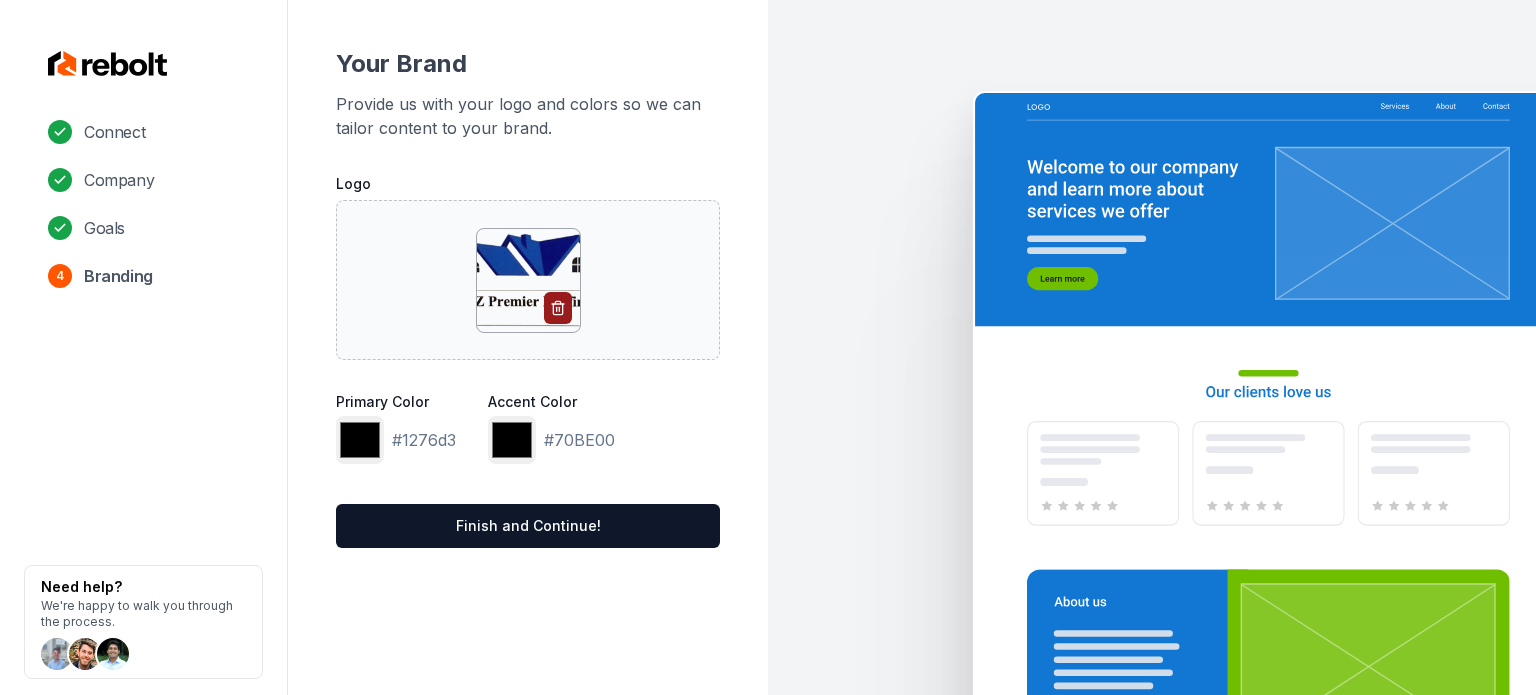 click on "Your Brand Provide us with your logo and colors so we can tailor content to your brand. Logo Primary Color ******* #1276d3 Accent Color ******* #70BE00 Finish and Continue!" at bounding box center [528, 298] 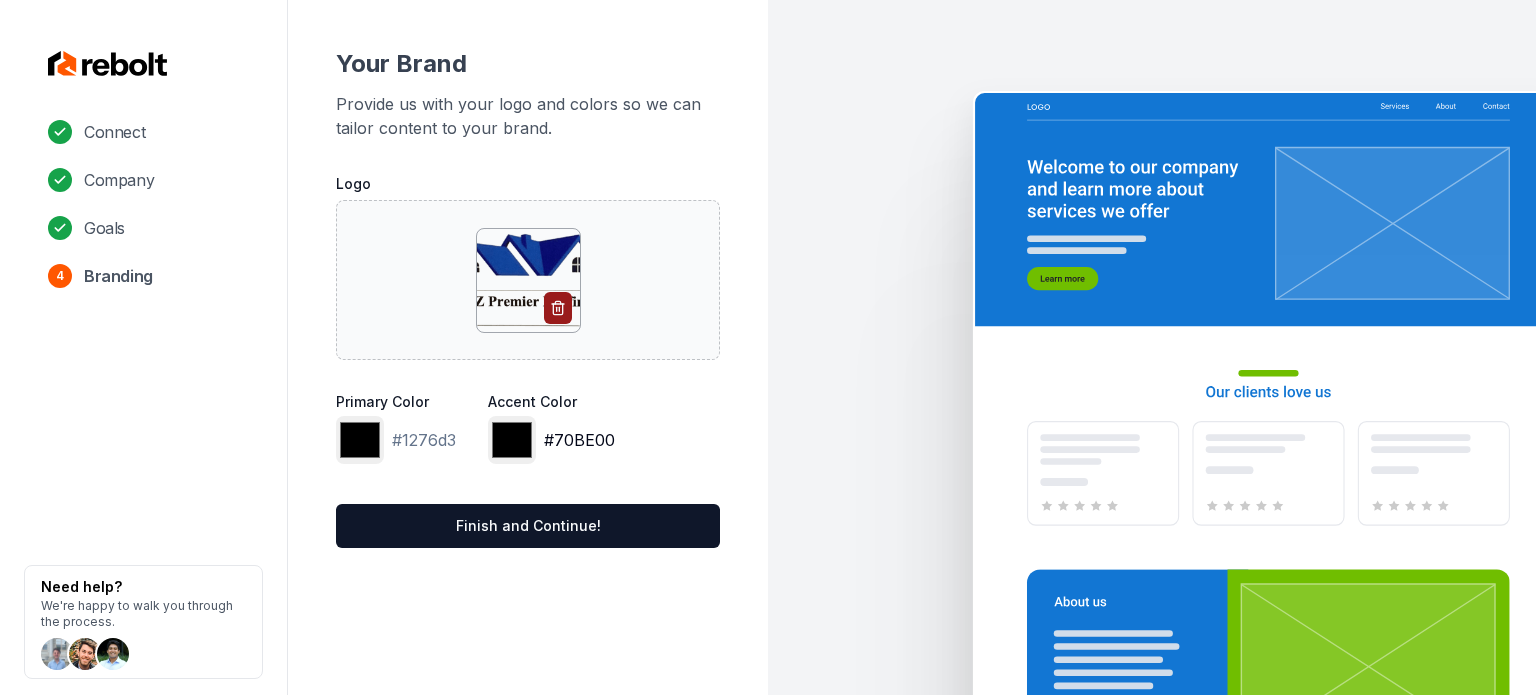click on "*******" at bounding box center (512, 440) 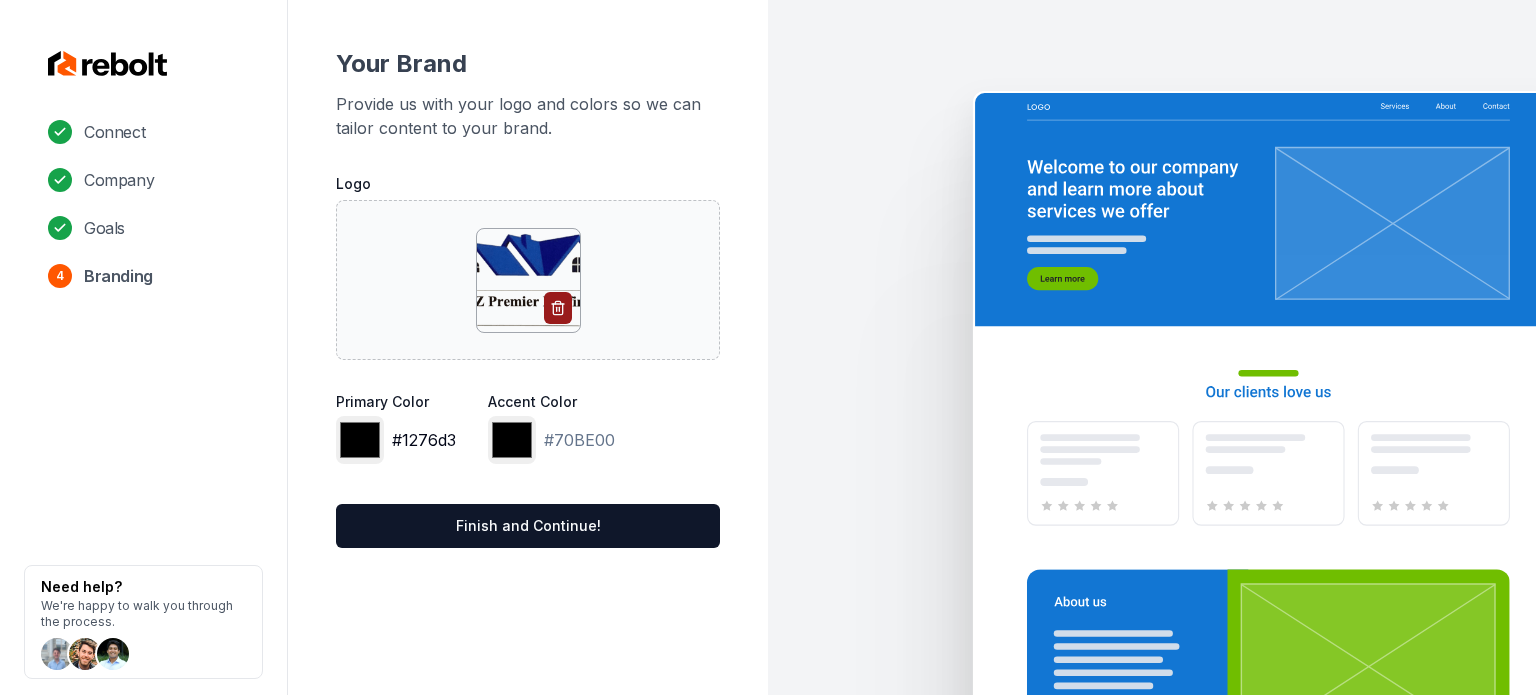 click on "*******" at bounding box center (360, 440) 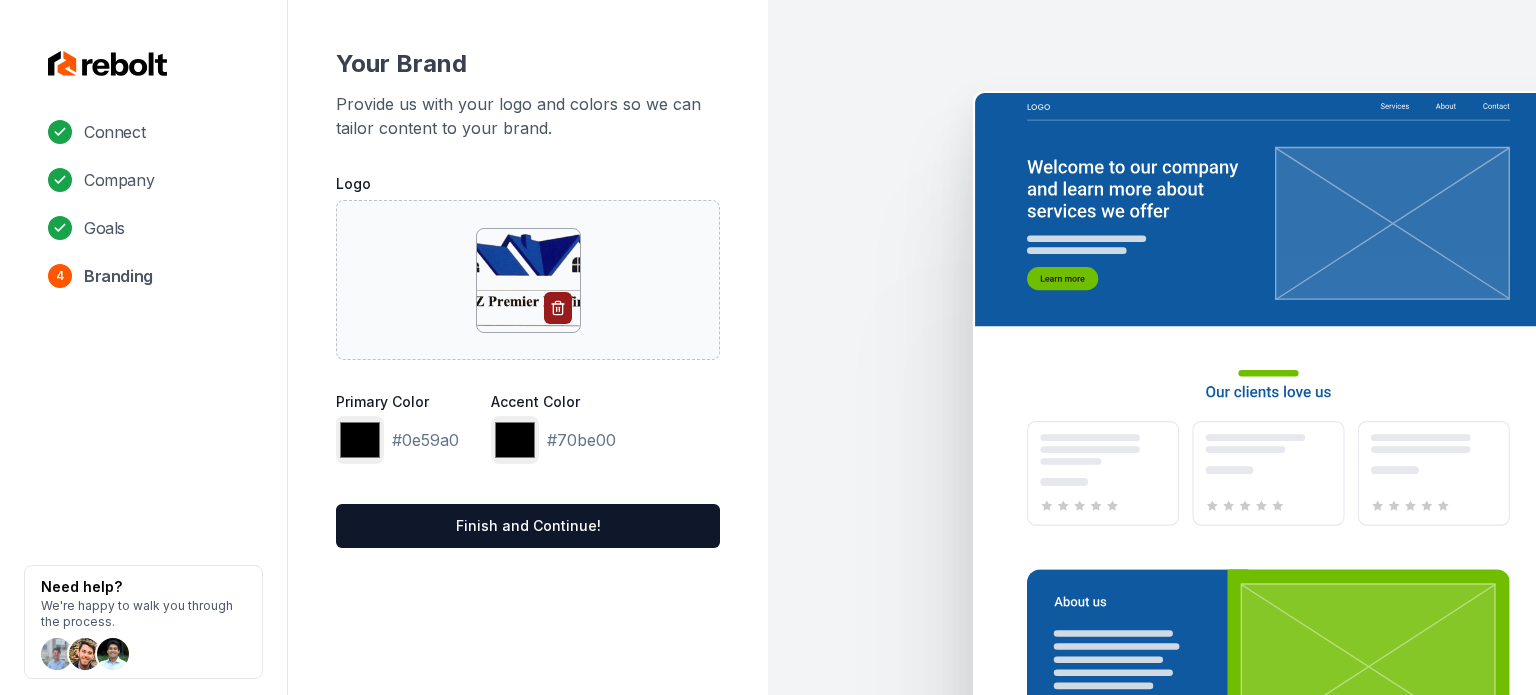 type on "*******" 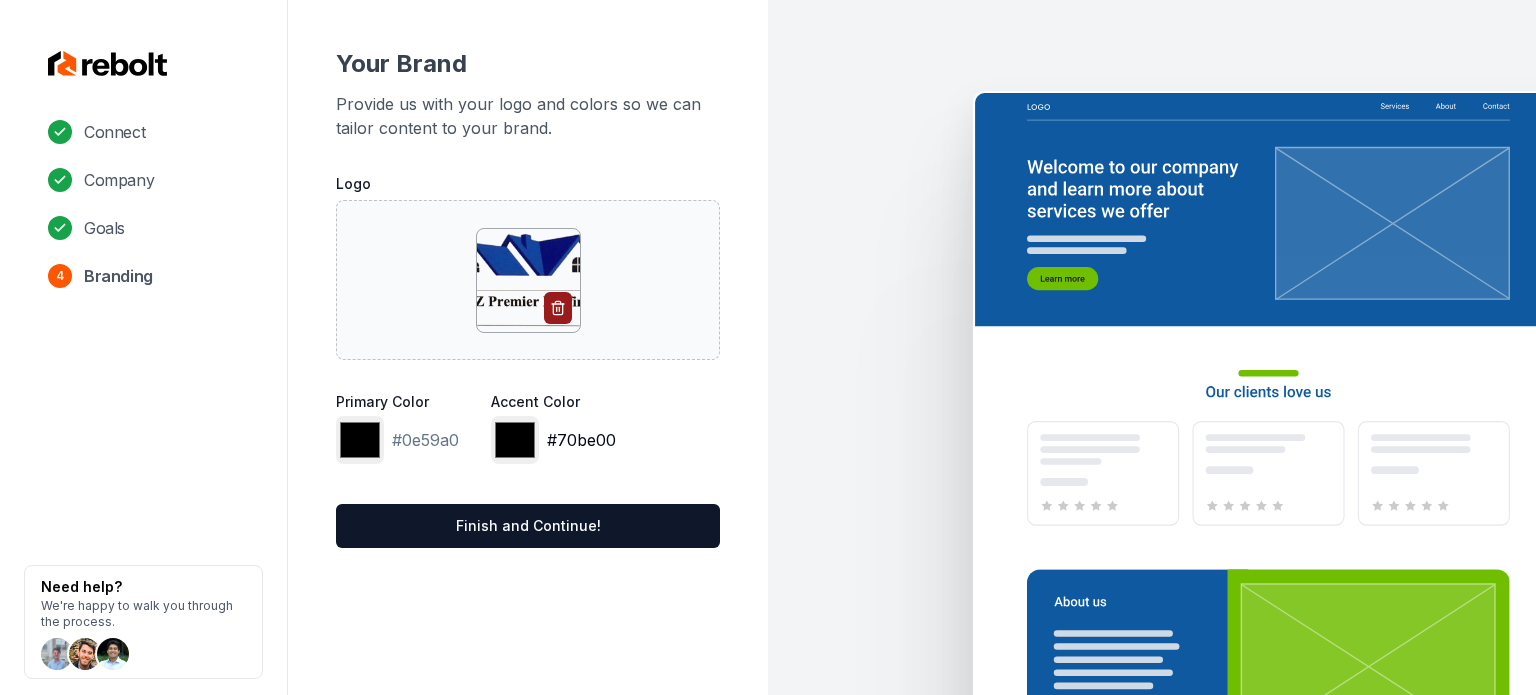 click on "*******" at bounding box center [515, 440] 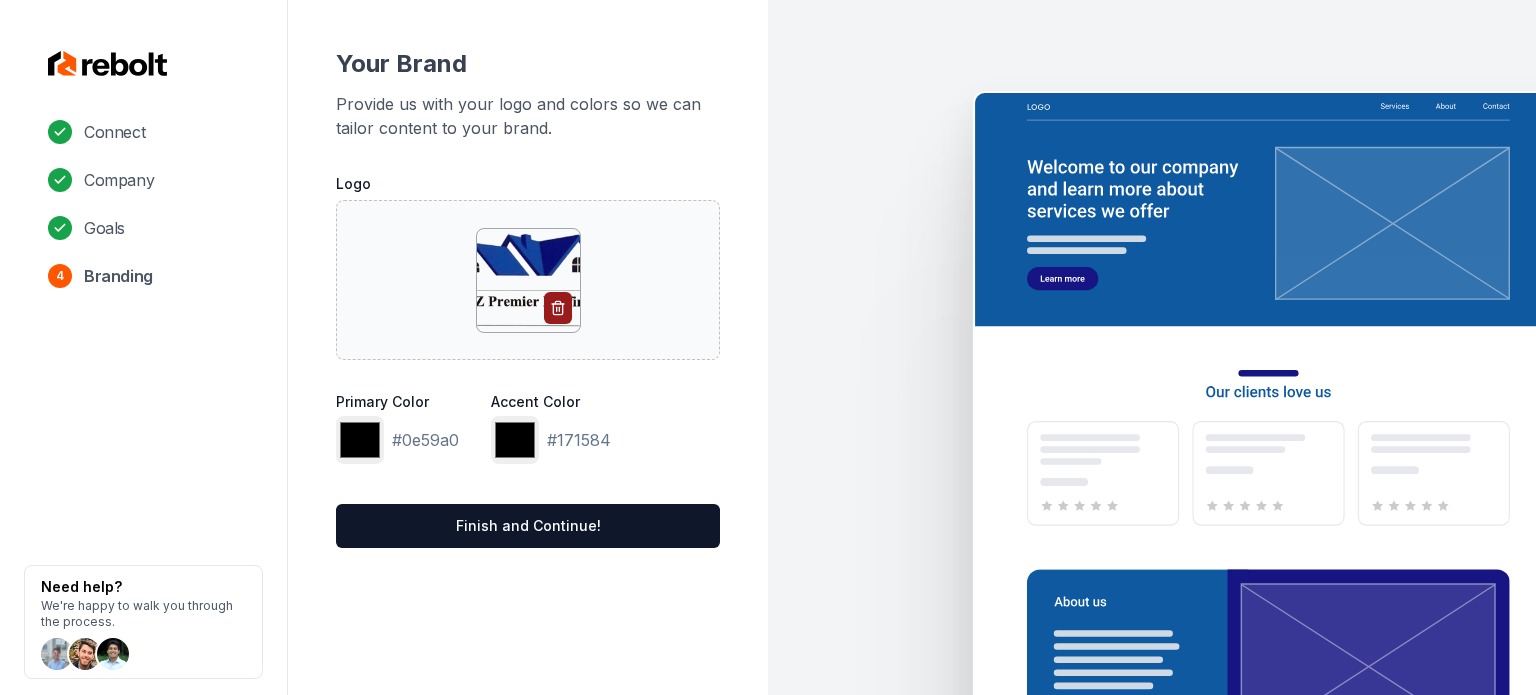 click 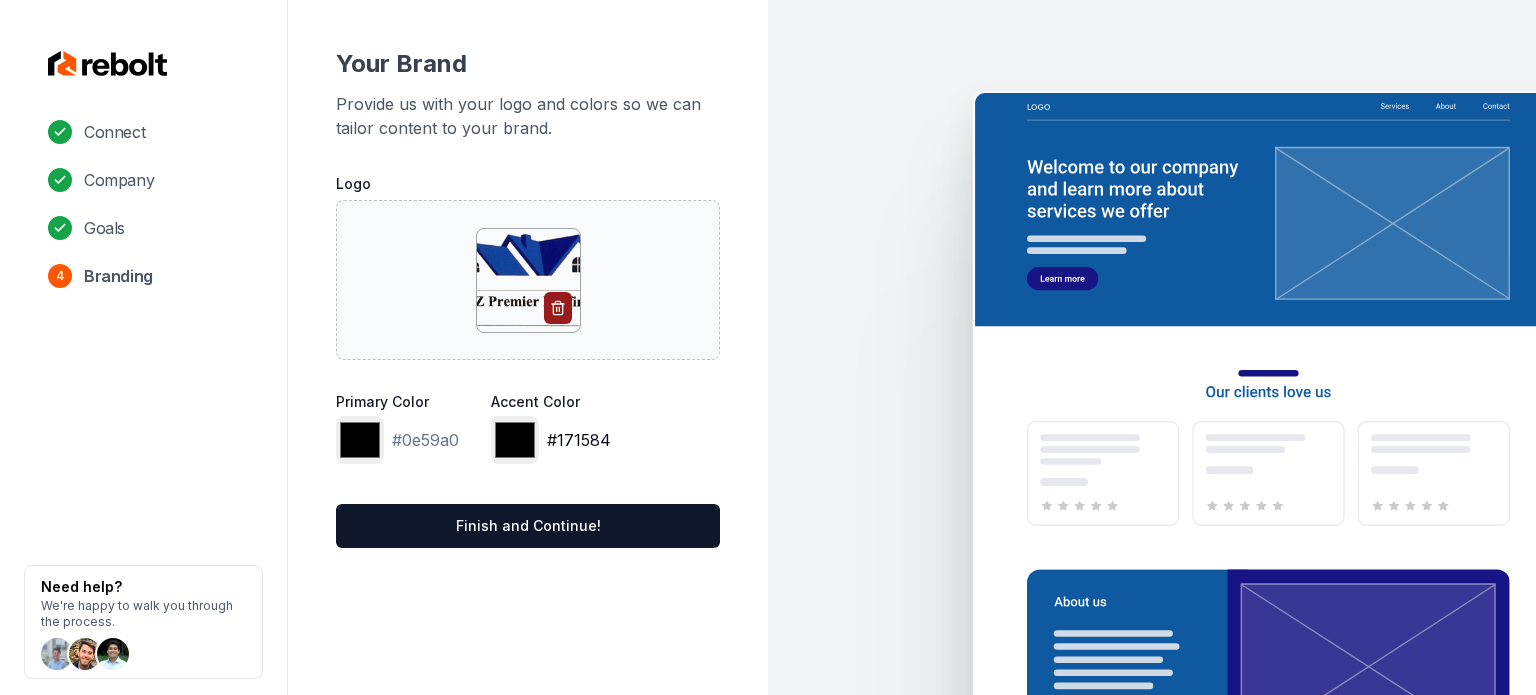 click on "*******" at bounding box center (515, 440) 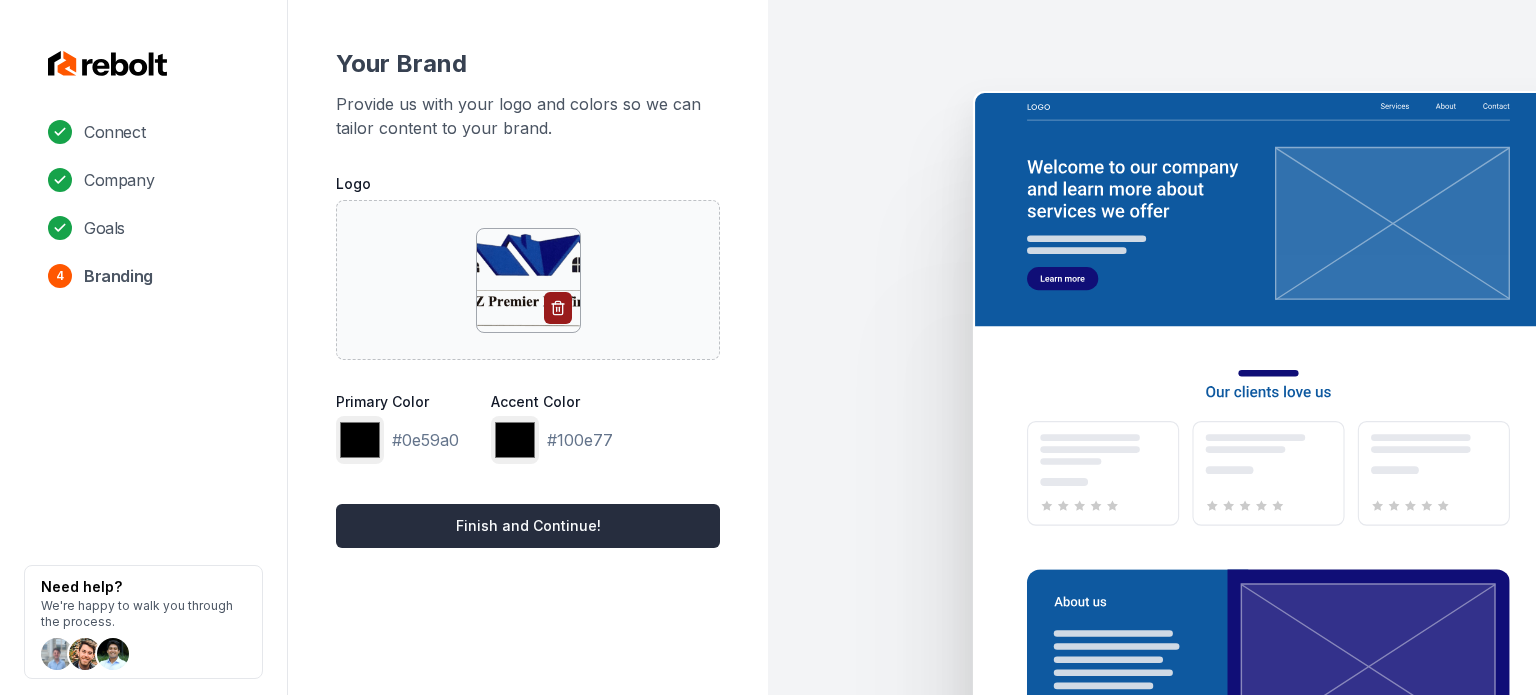 type on "*******" 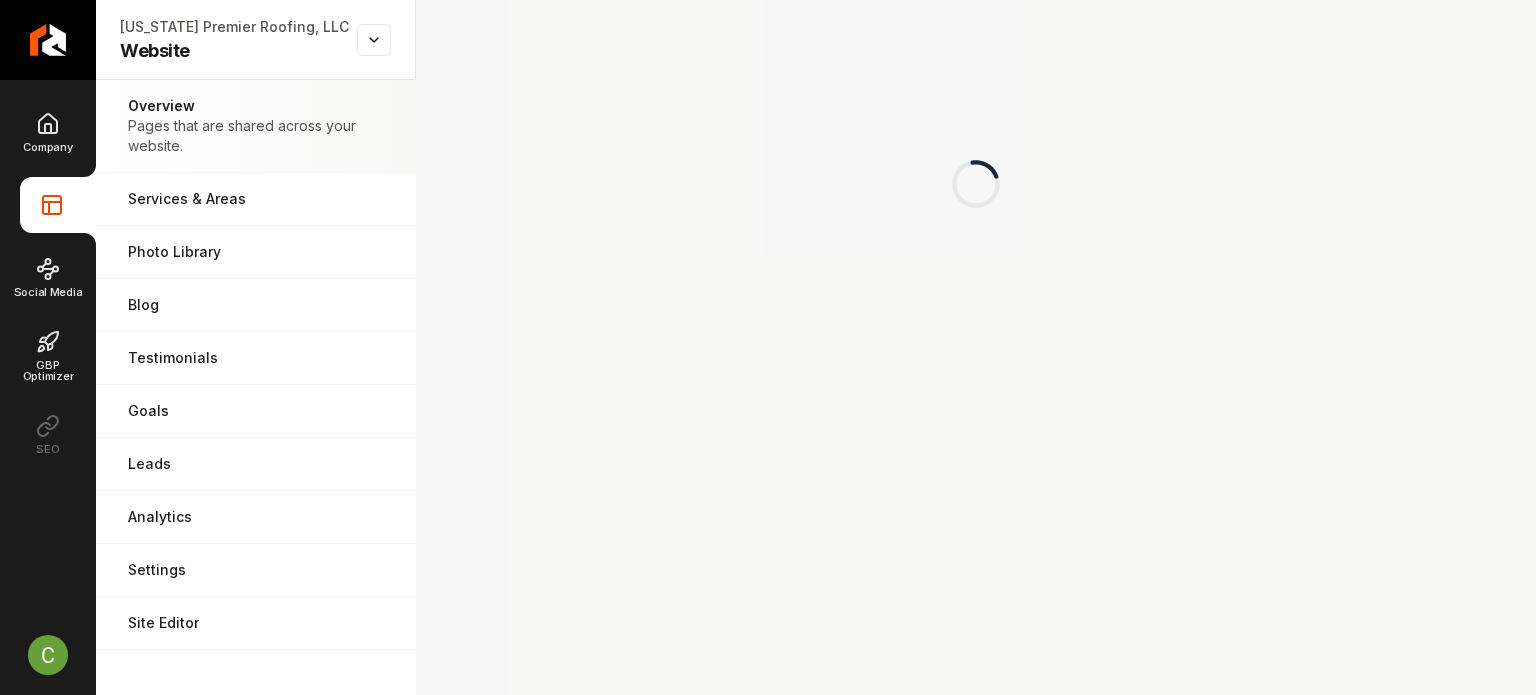 click on "Loading..." at bounding box center [976, 184] 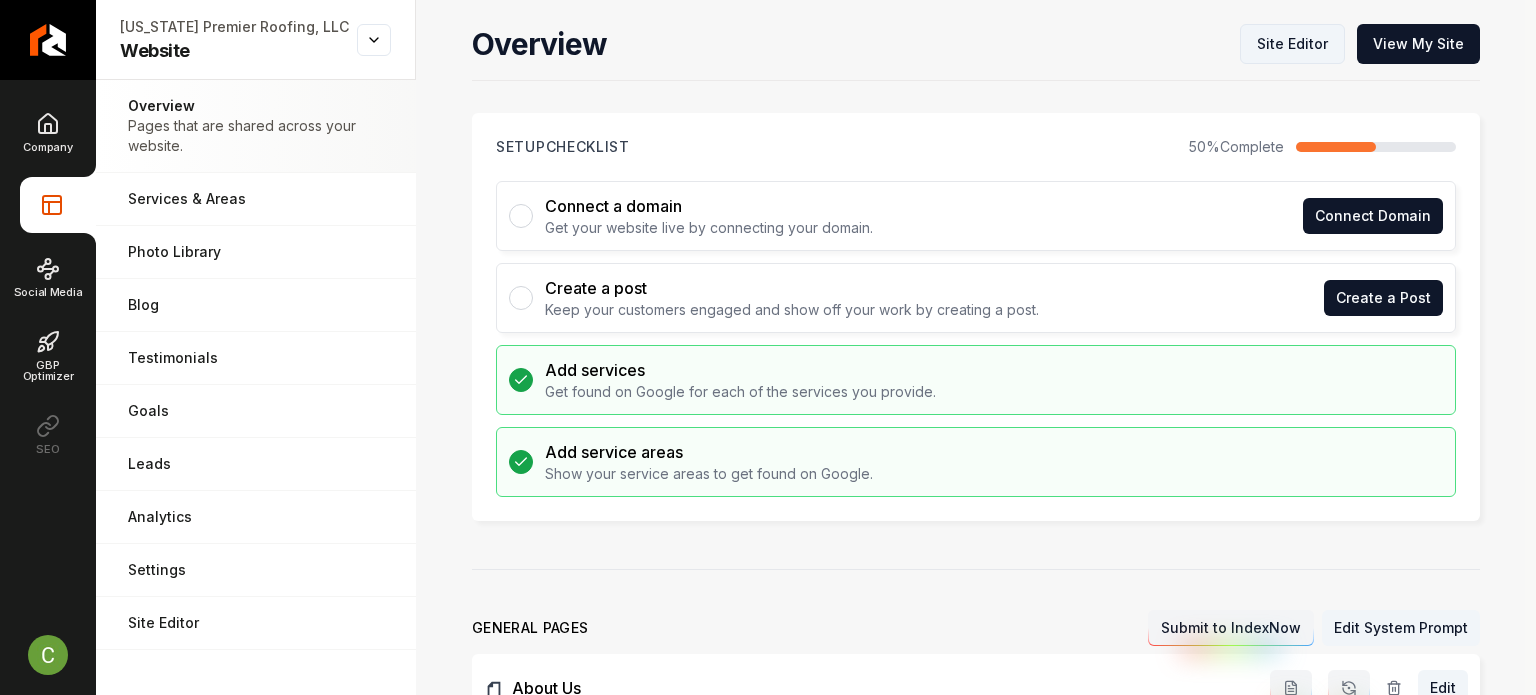 click on "Site Editor" at bounding box center [1292, 44] 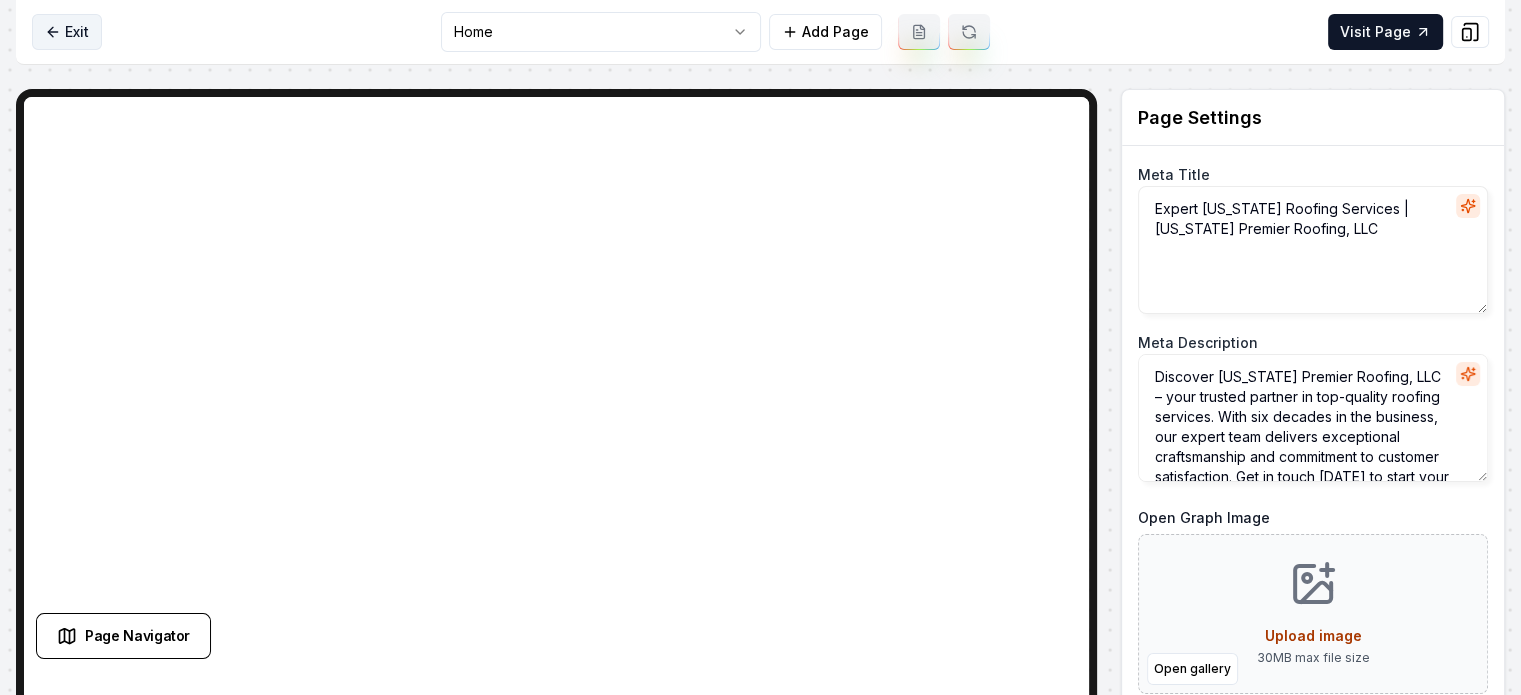 click on "Exit" at bounding box center [67, 32] 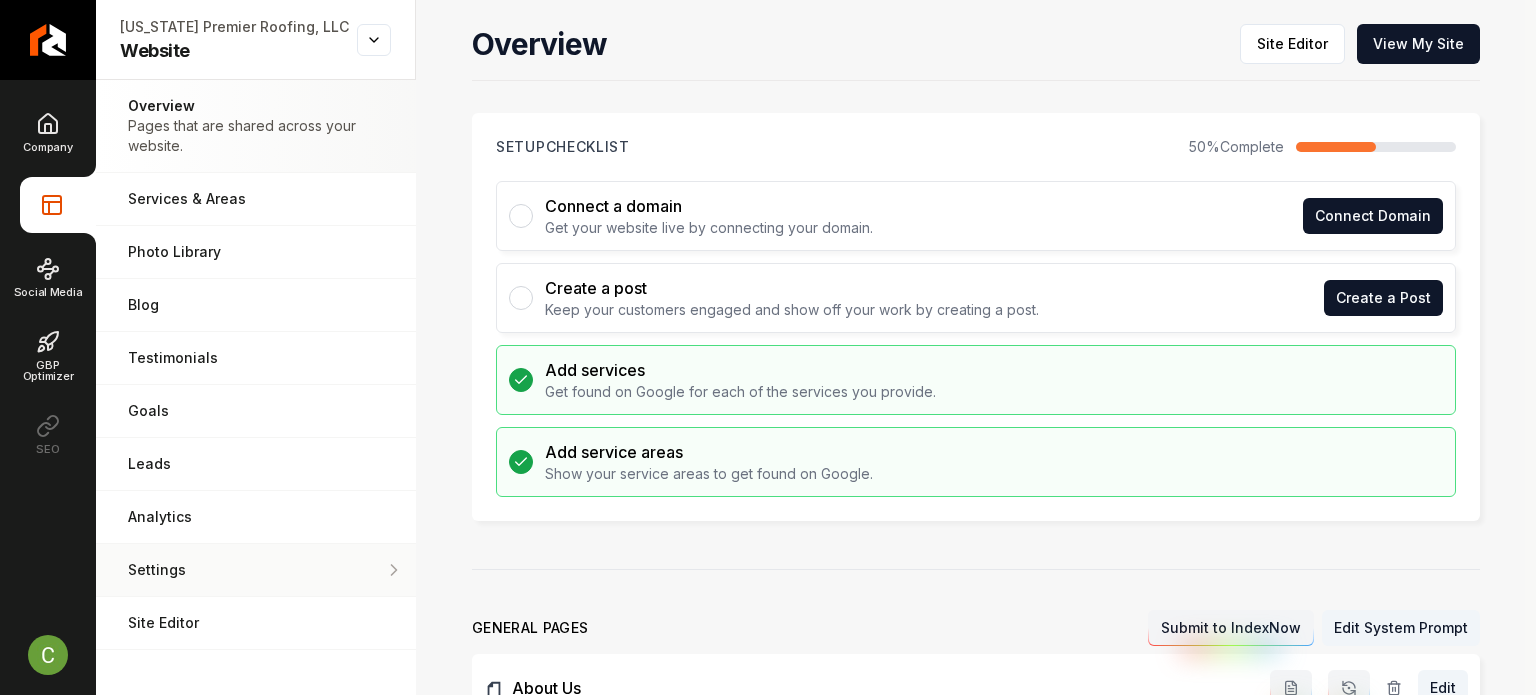click on "Settings" at bounding box center [256, 570] 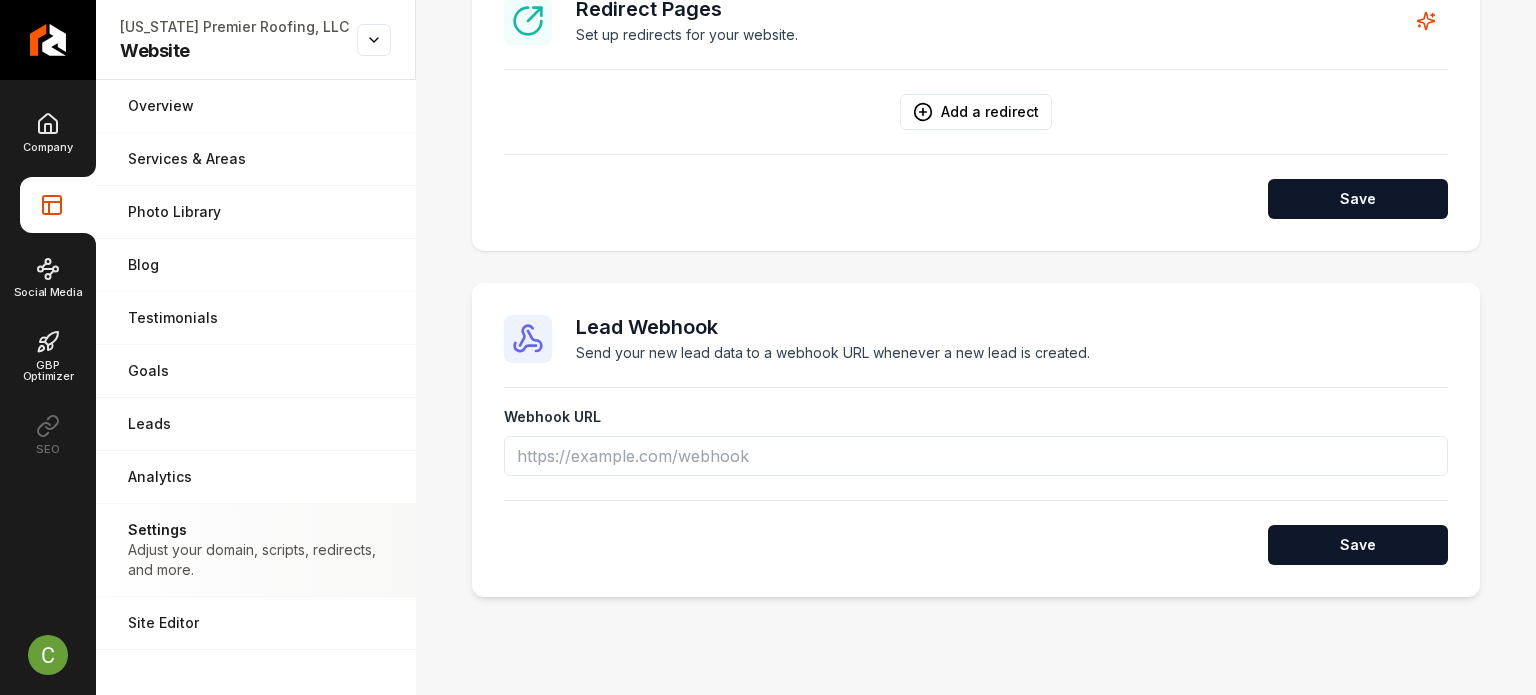 scroll, scrollTop: 1518, scrollLeft: 0, axis: vertical 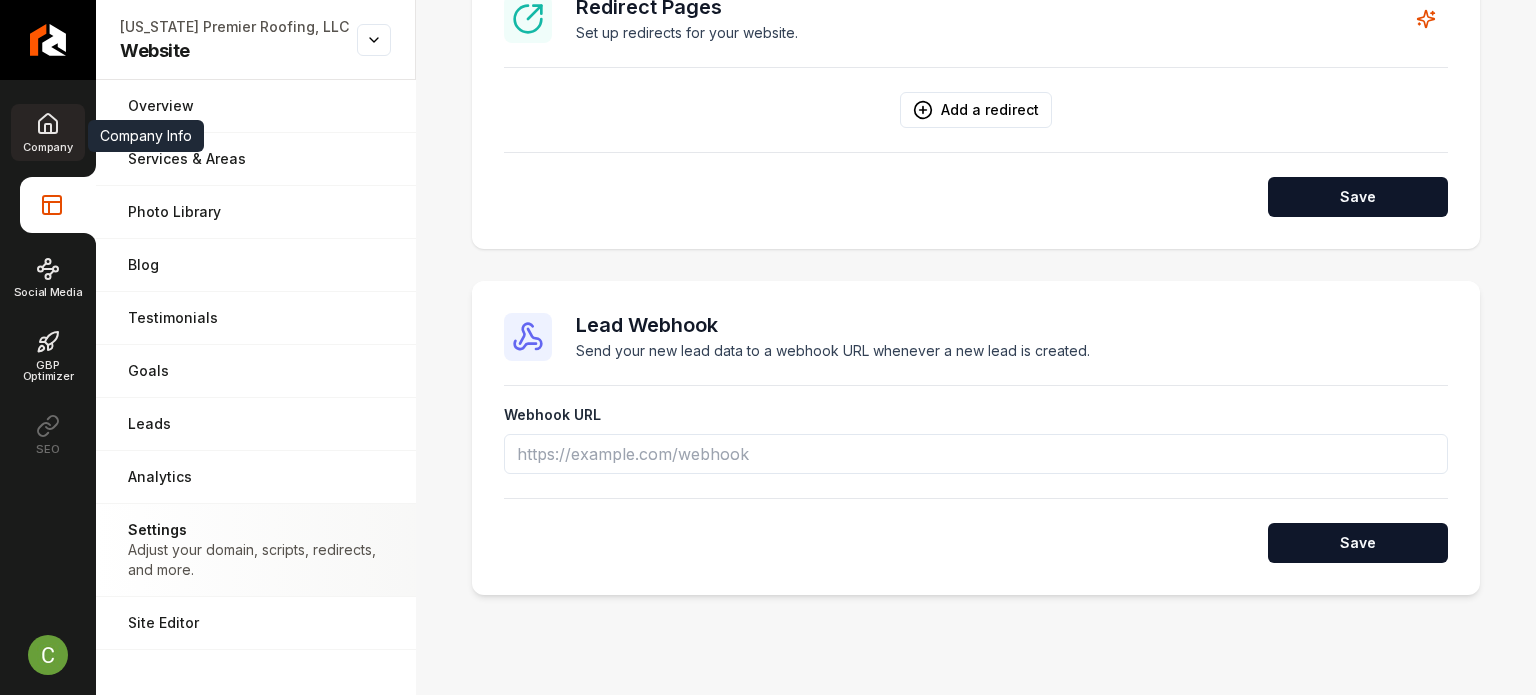 click 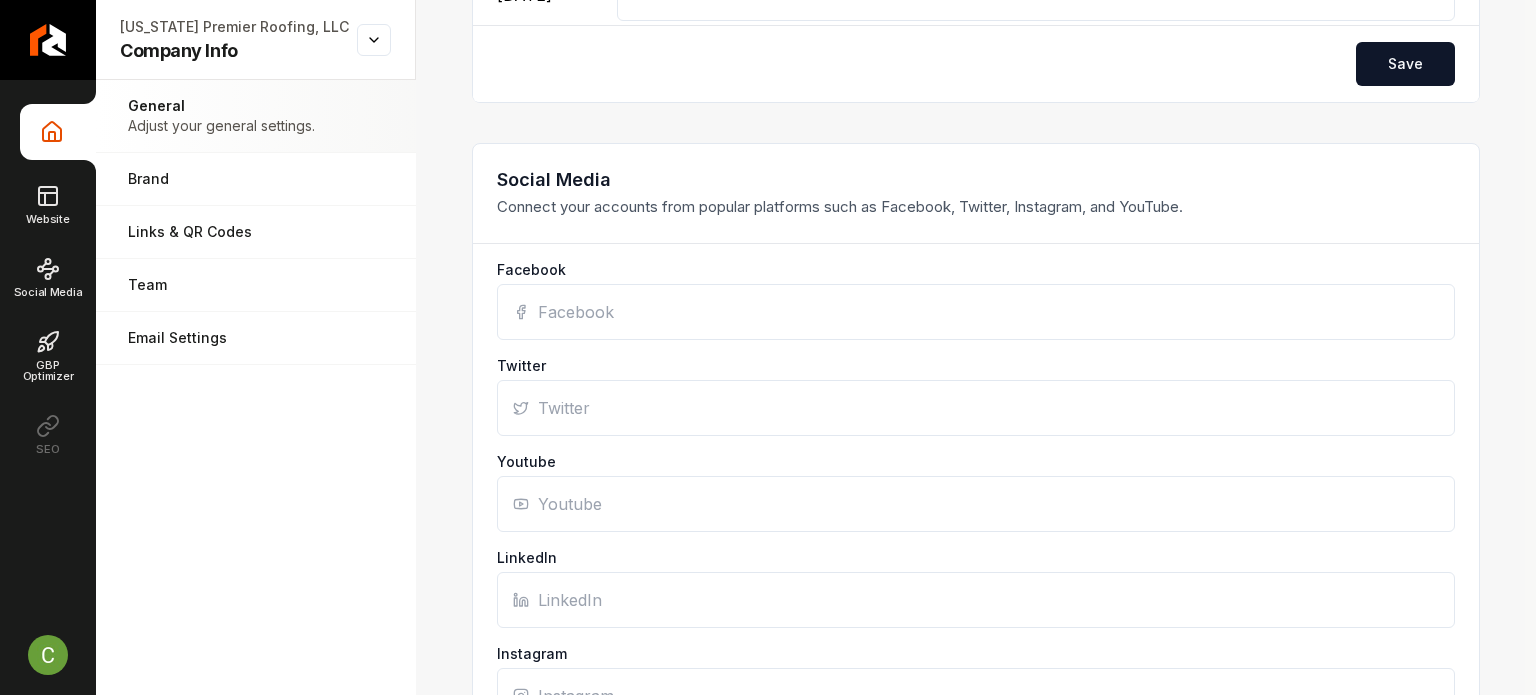 scroll, scrollTop: 1930, scrollLeft: 0, axis: vertical 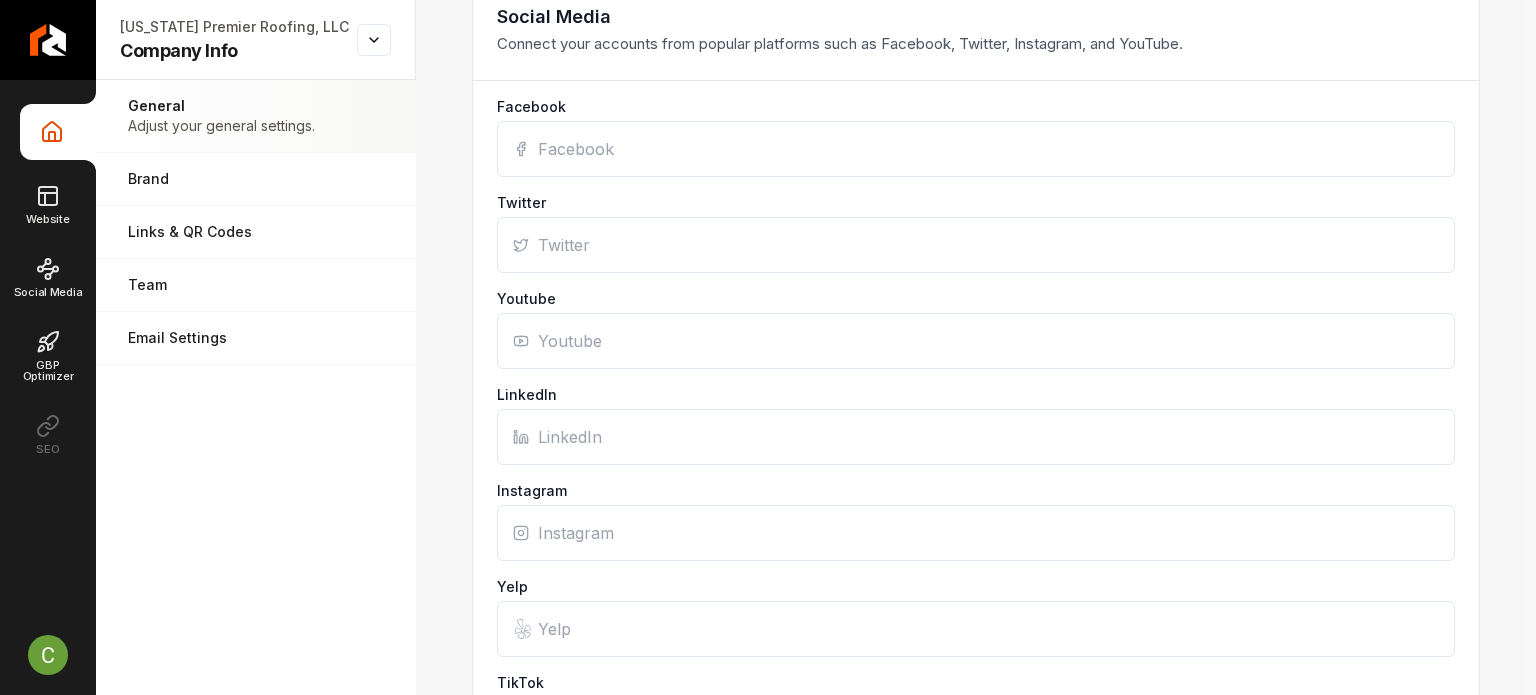 click on "Facebook" at bounding box center [976, 149] 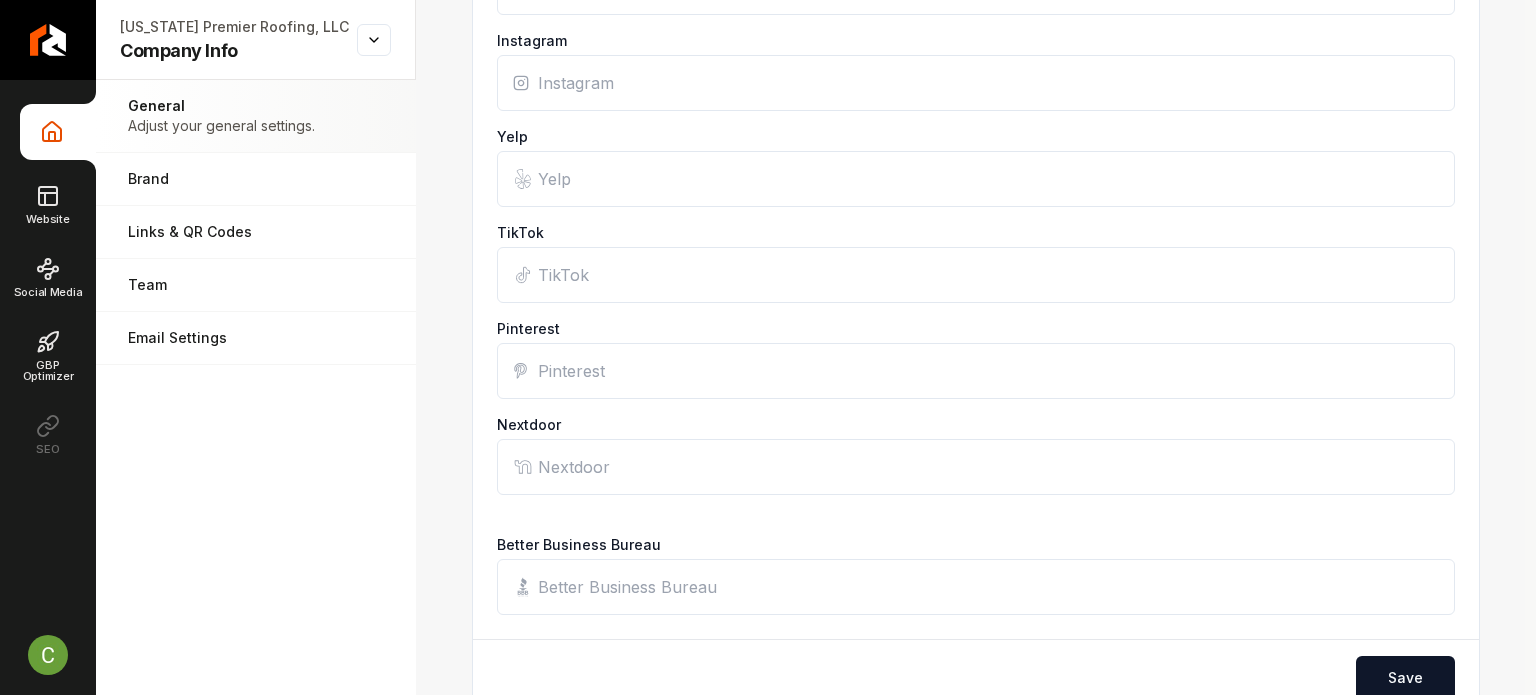 scroll, scrollTop: 2428, scrollLeft: 0, axis: vertical 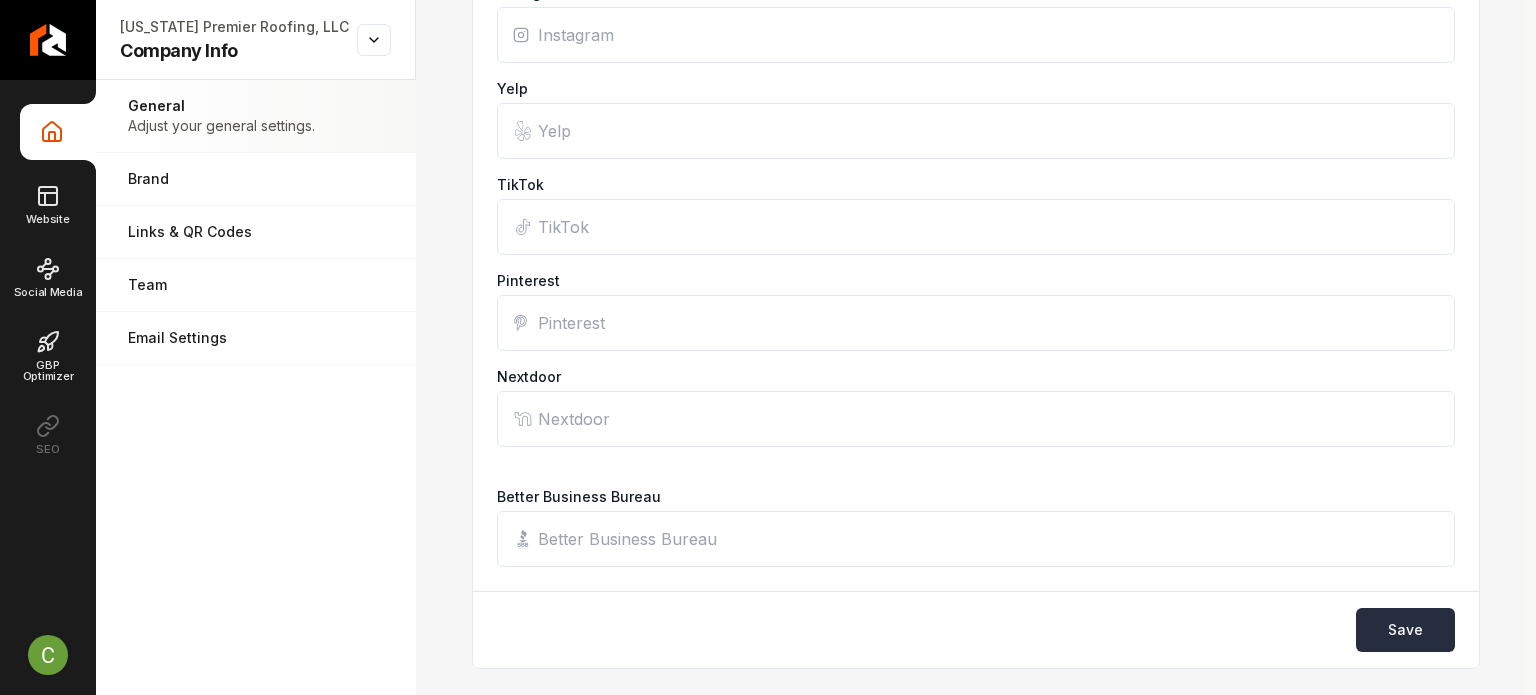 type on "http://facebook.com/azpremierroofing/" 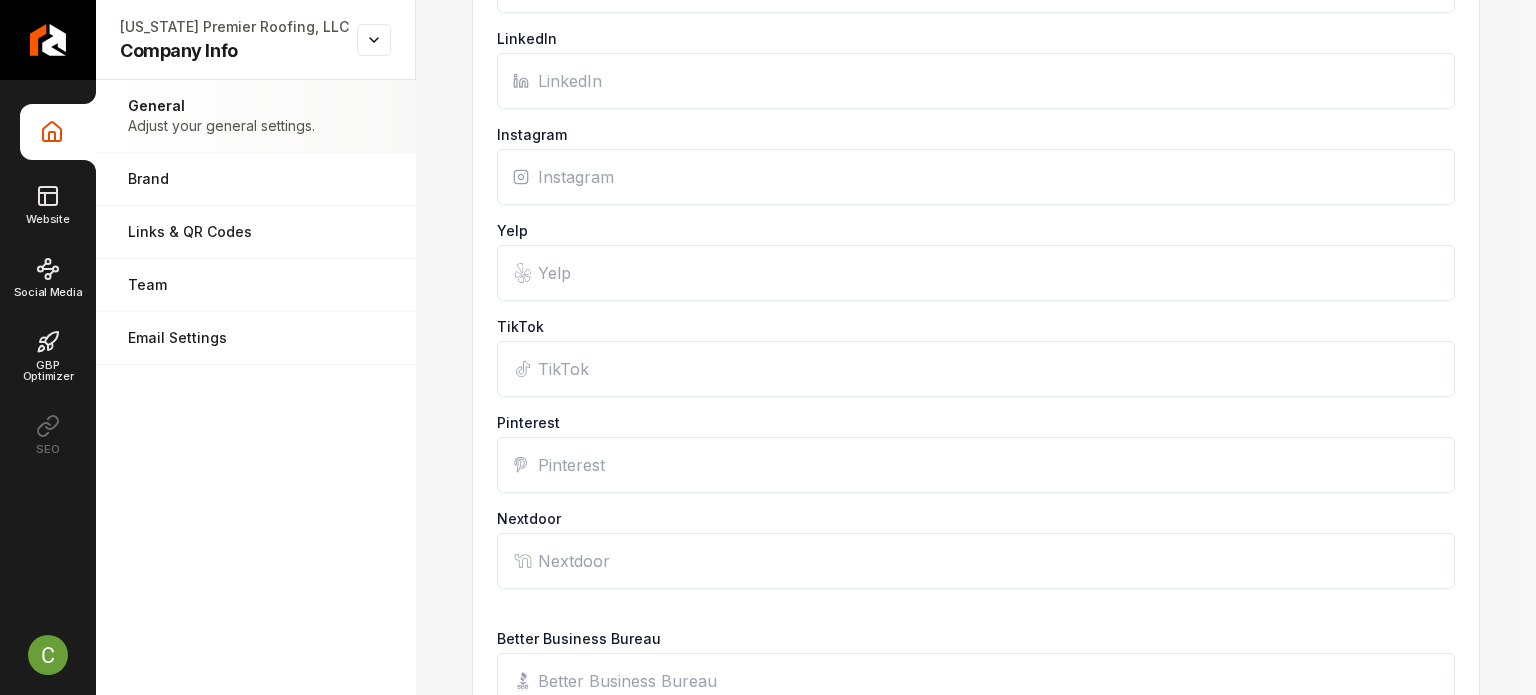 scroll, scrollTop: 2592, scrollLeft: 0, axis: vertical 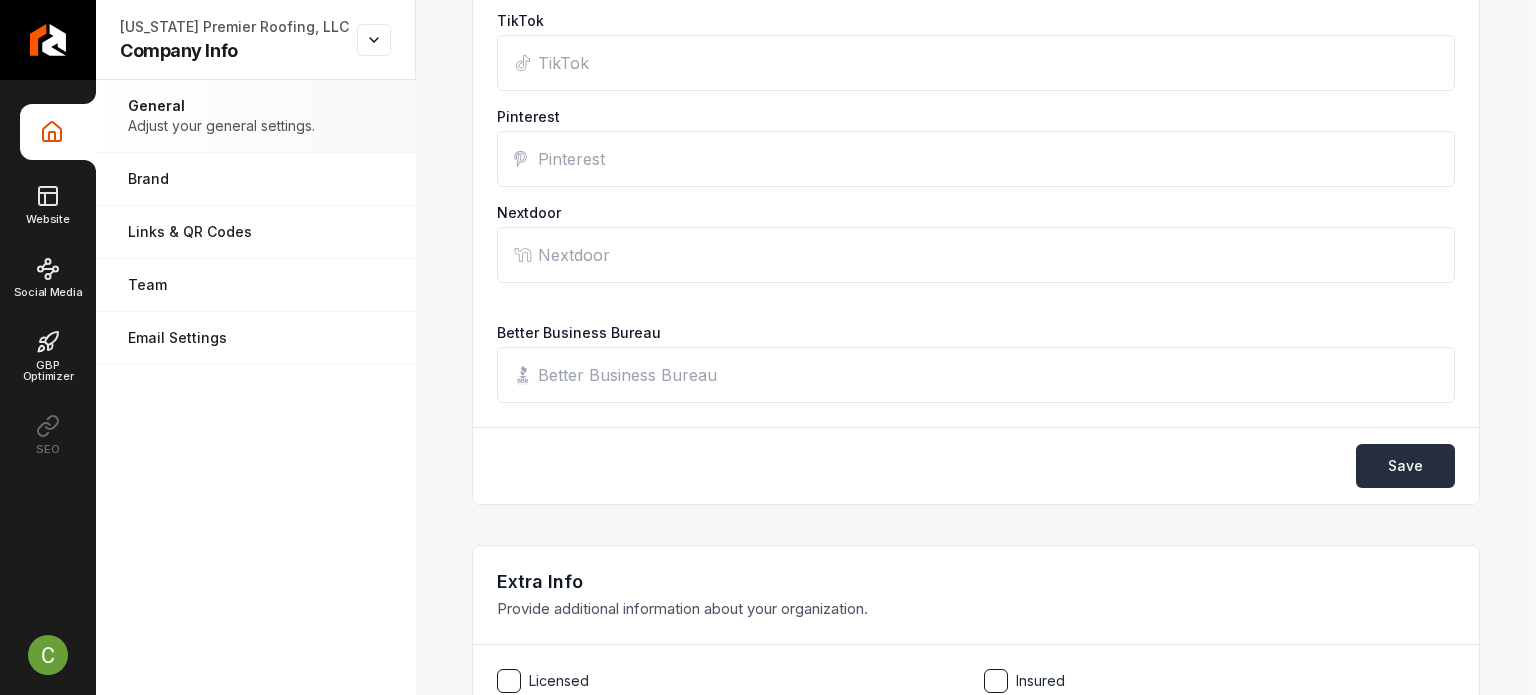 click on "Save" at bounding box center [1405, 466] 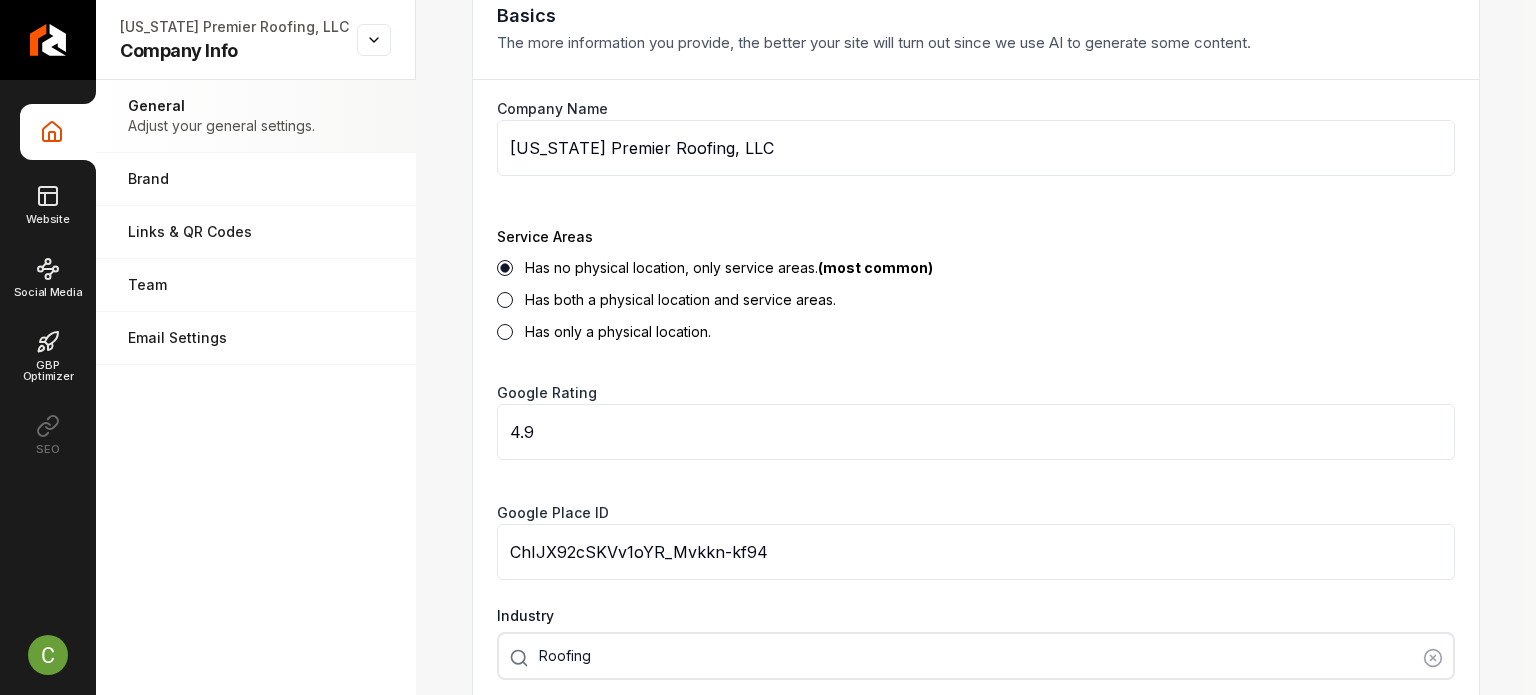 scroll, scrollTop: 0, scrollLeft: 0, axis: both 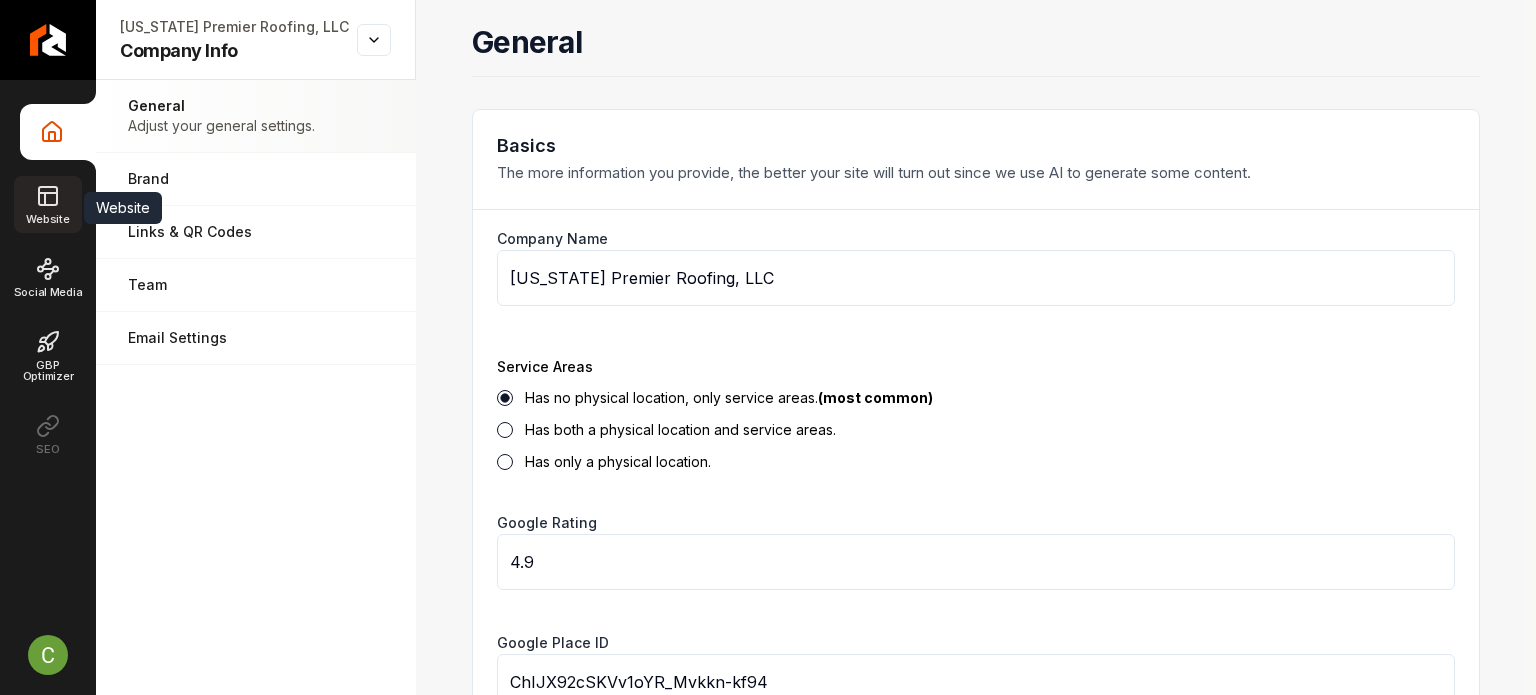 click on "Website" at bounding box center [47, 219] 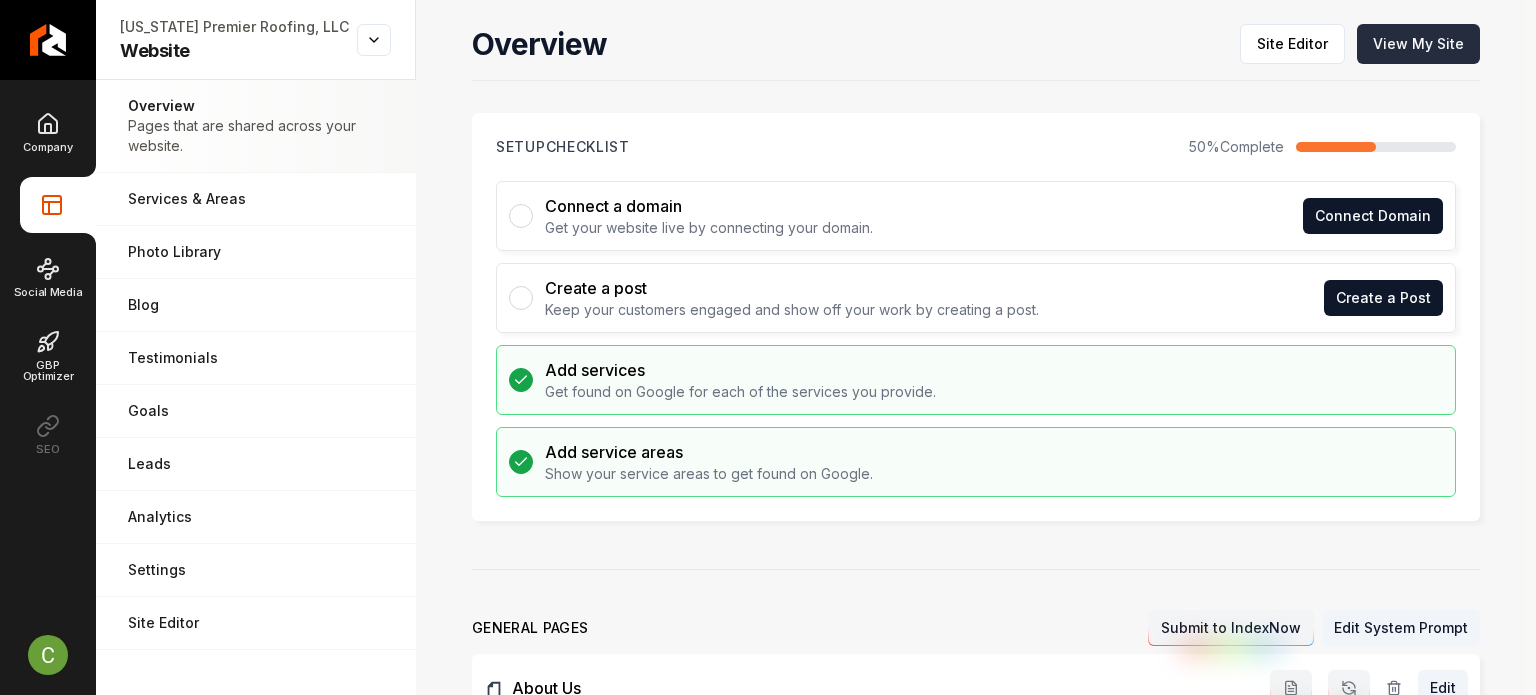 click on "View My Site" at bounding box center [1418, 44] 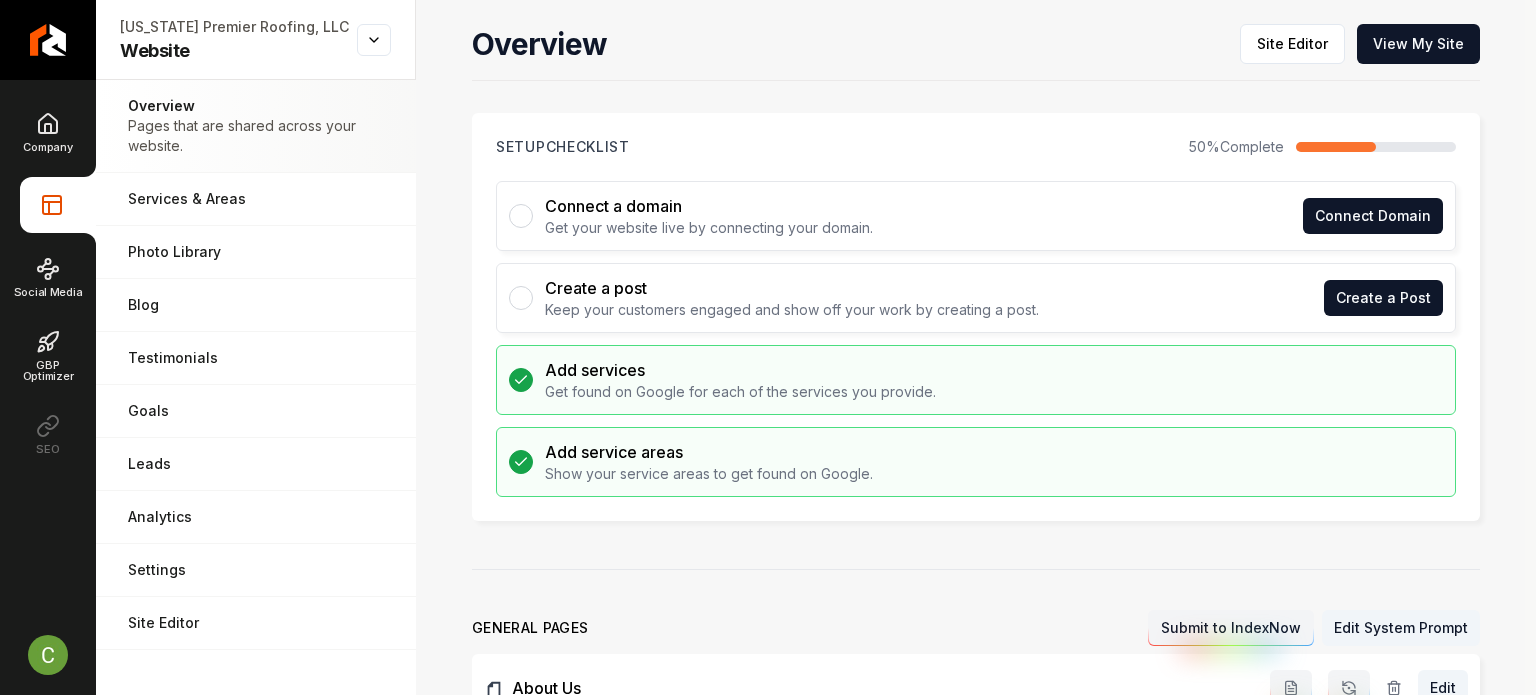 click on "Site Editor View My Site" at bounding box center [1360, 44] 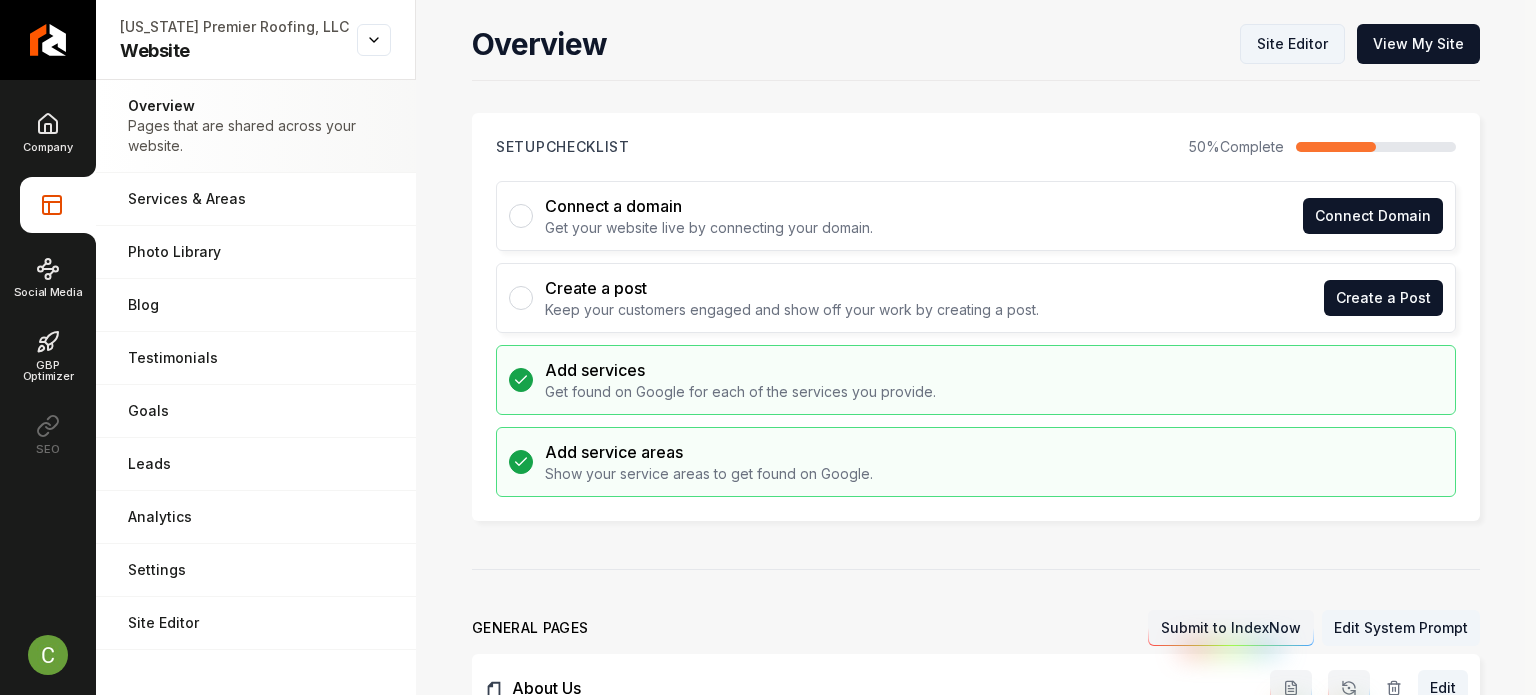 click on "Site Editor" at bounding box center (1292, 44) 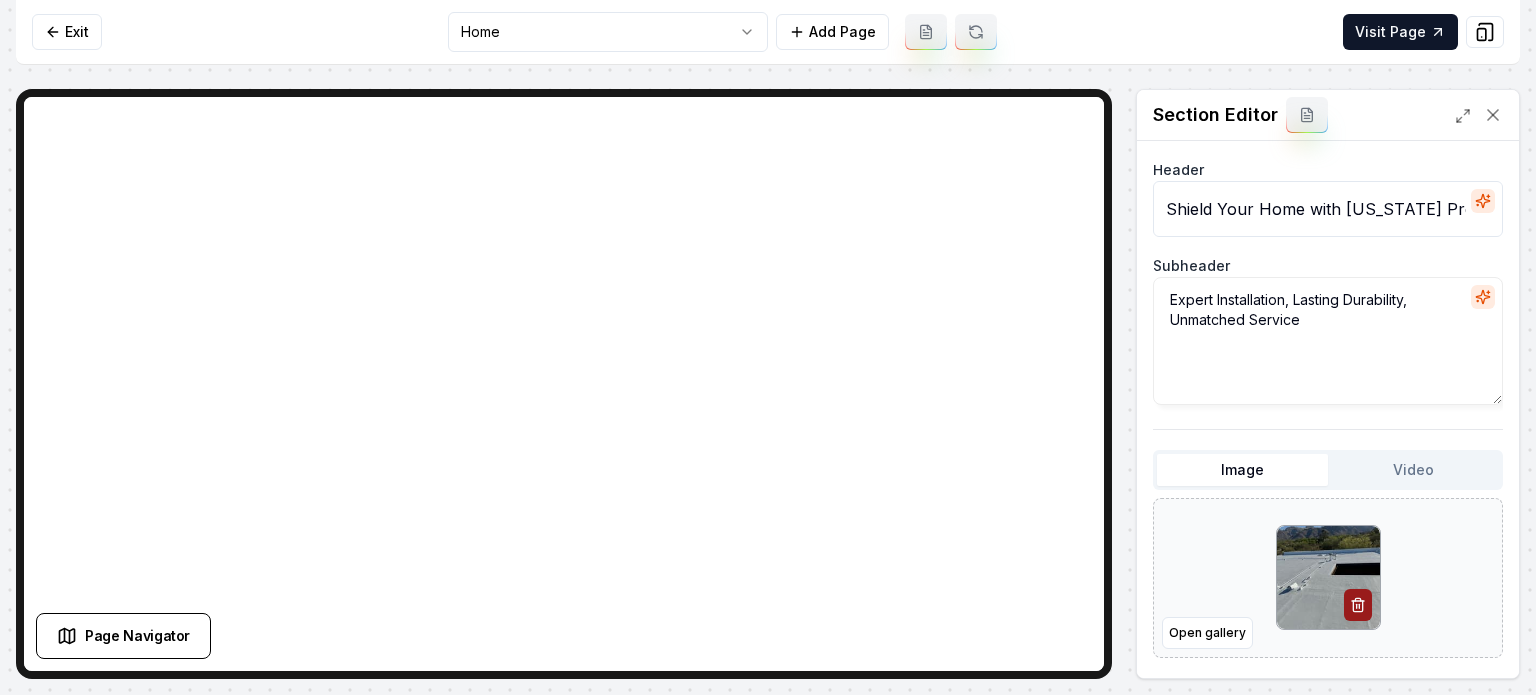 scroll, scrollTop: 223, scrollLeft: 0, axis: vertical 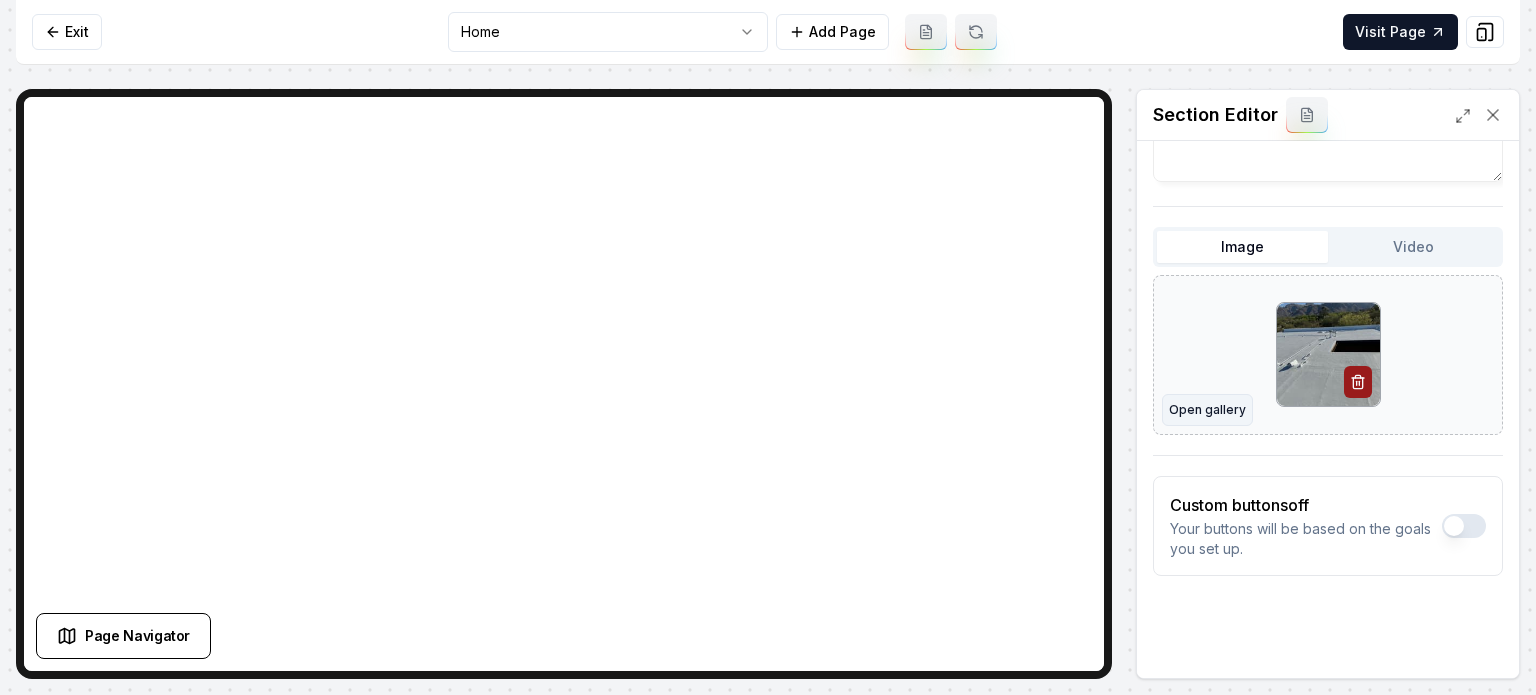 click on "Open gallery" at bounding box center [1207, 410] 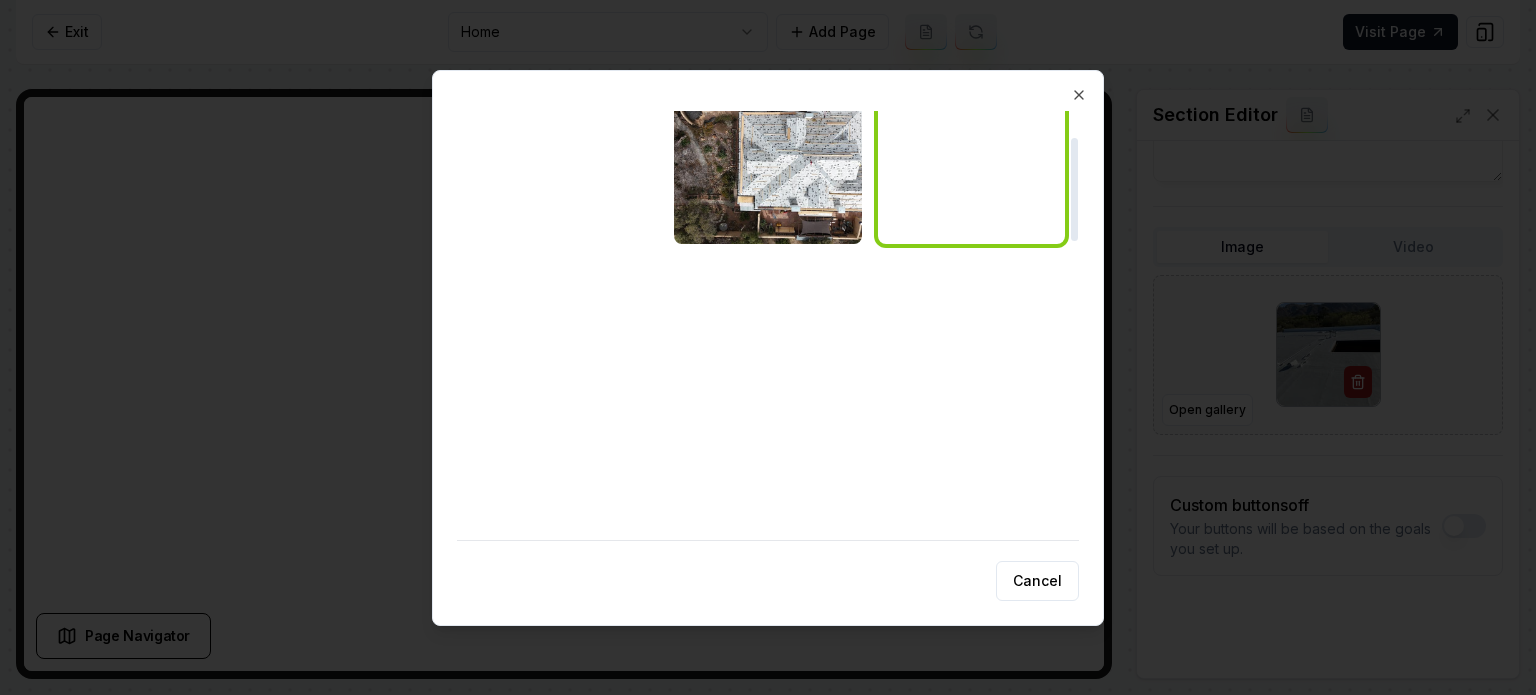 scroll, scrollTop: 108, scrollLeft: 0, axis: vertical 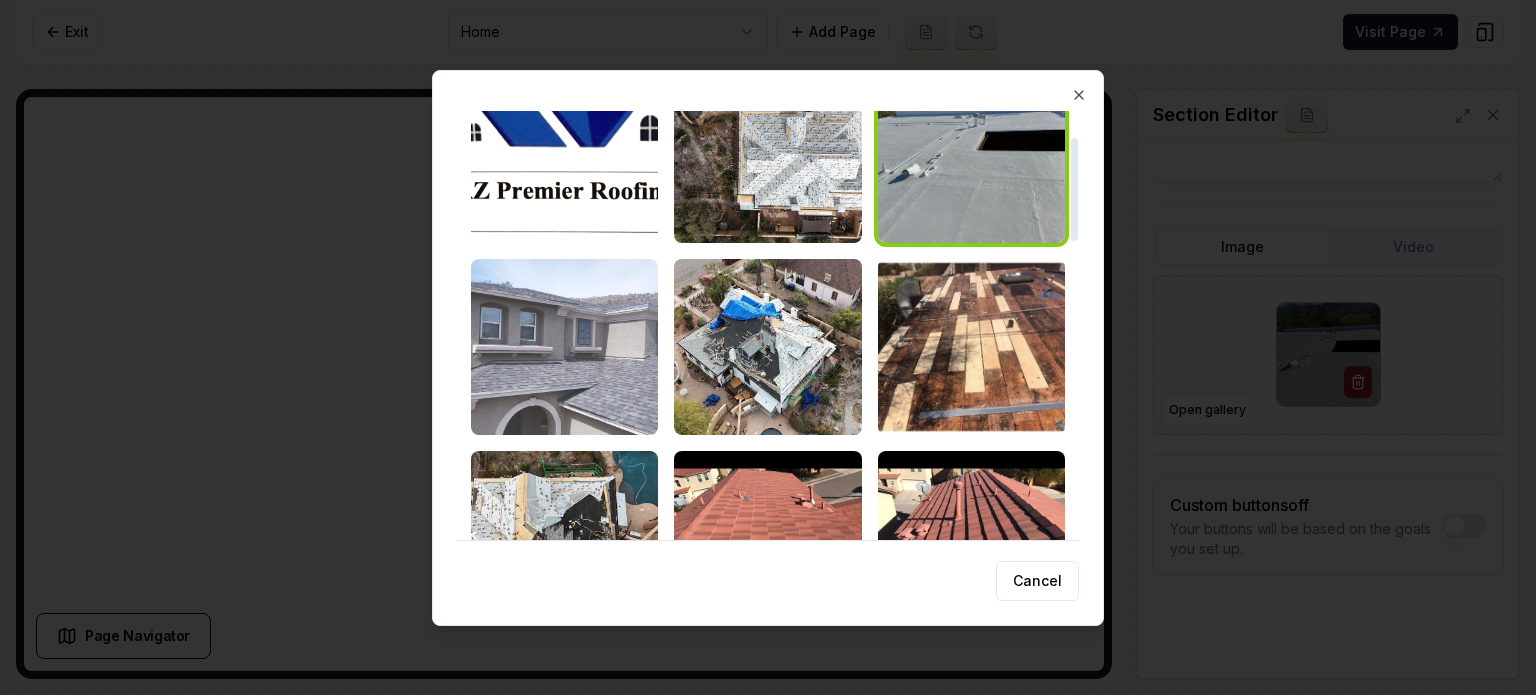 click at bounding box center [564, 347] 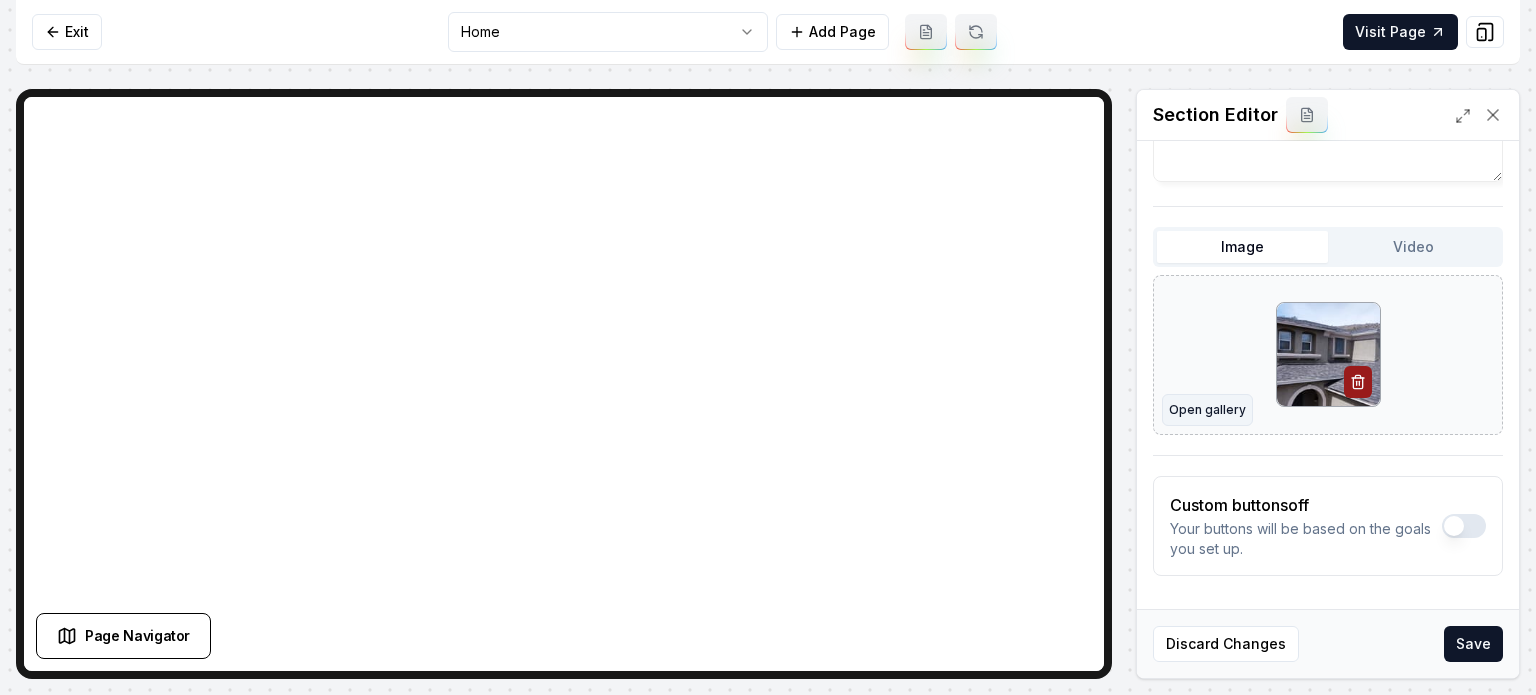 click on "Open gallery" at bounding box center [1207, 410] 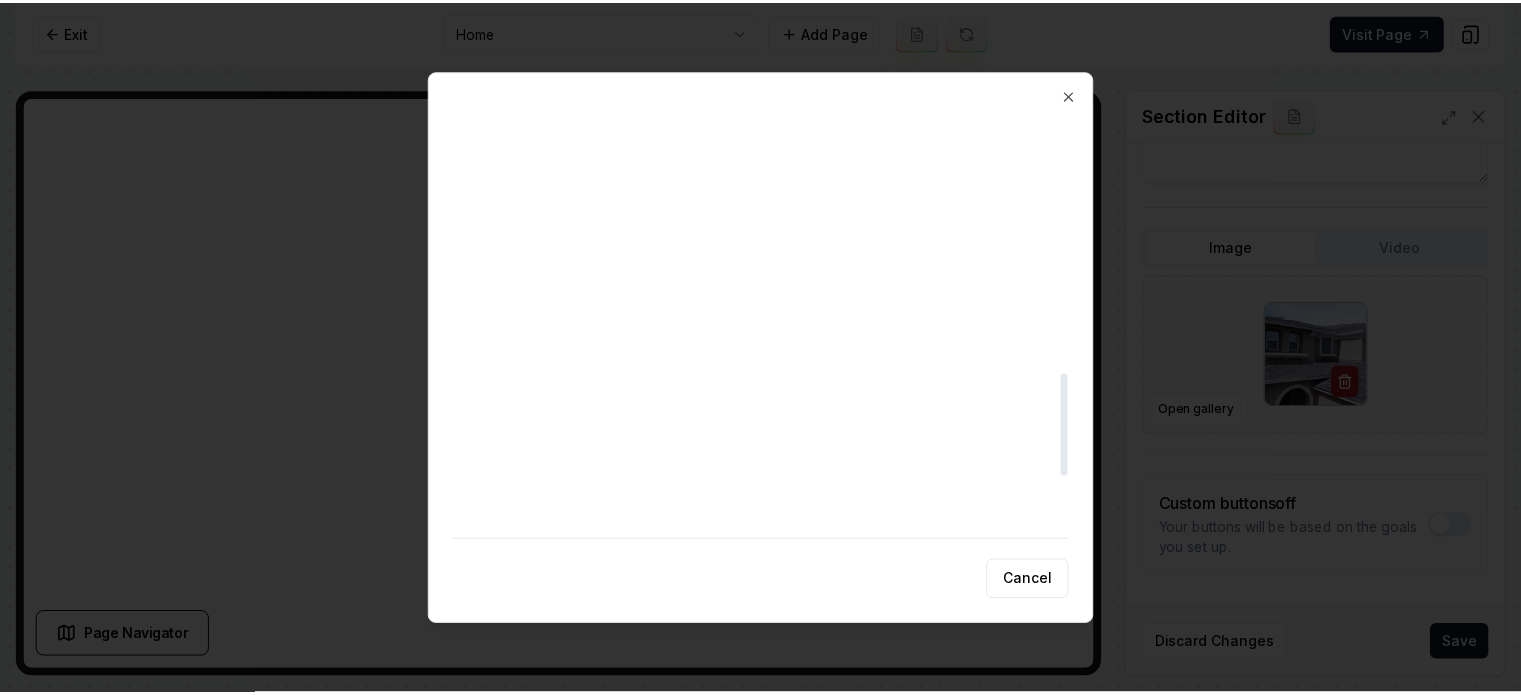 scroll, scrollTop: 1092, scrollLeft: 0, axis: vertical 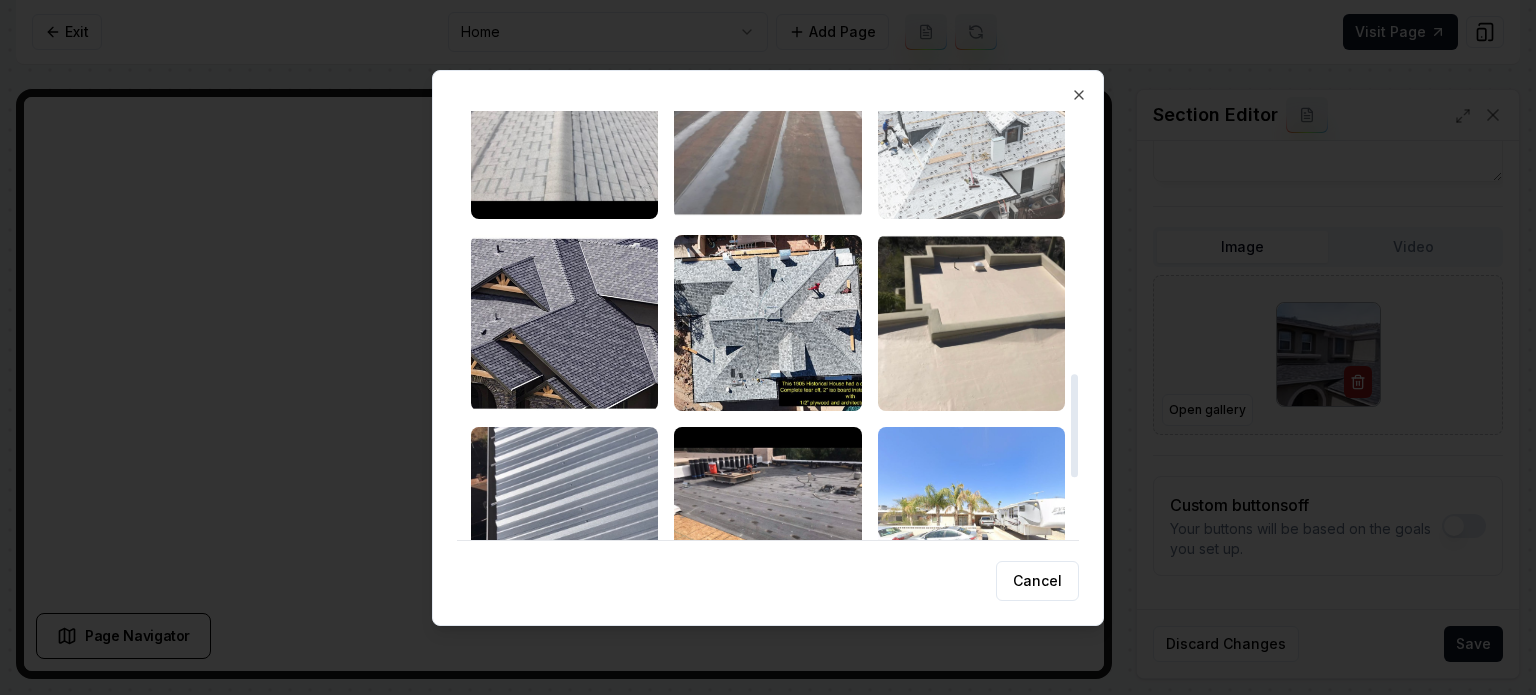 click at bounding box center (971, 131) 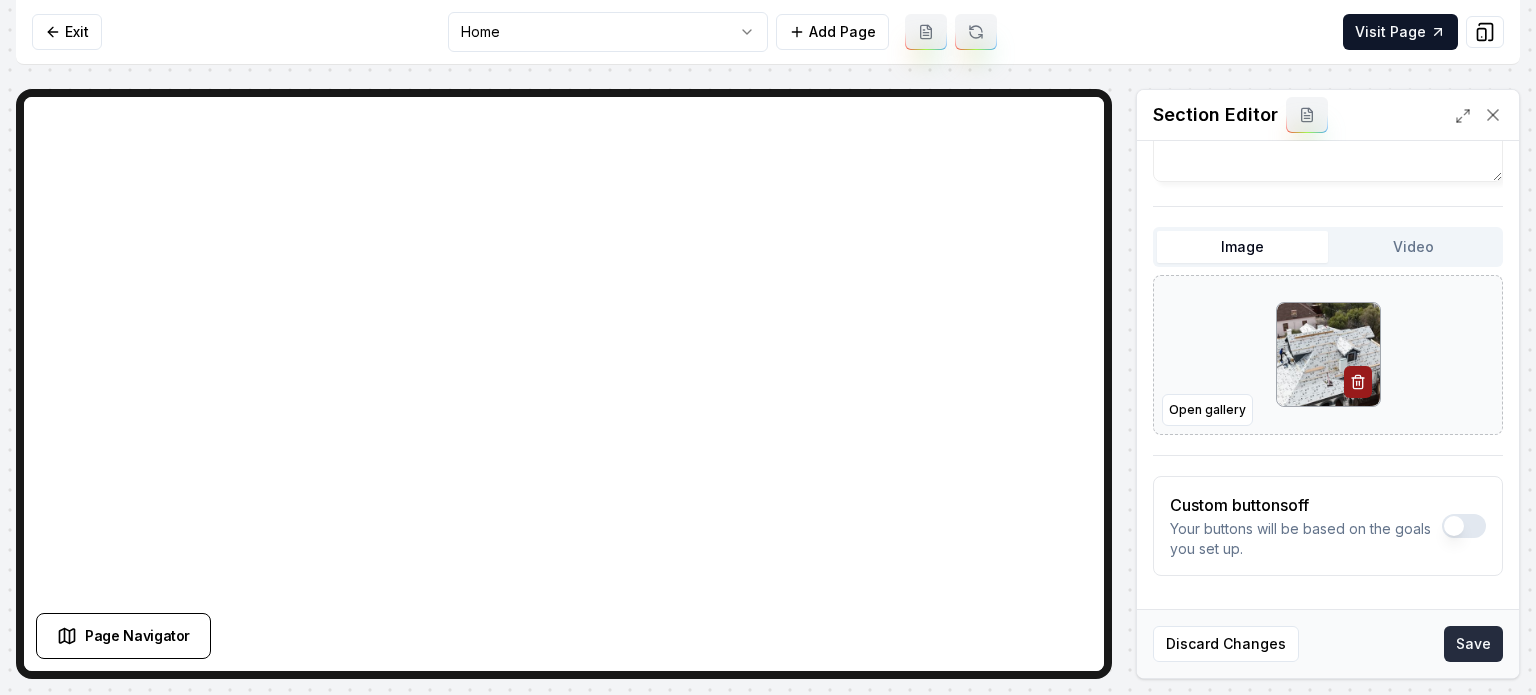 click on "Save" at bounding box center (1473, 644) 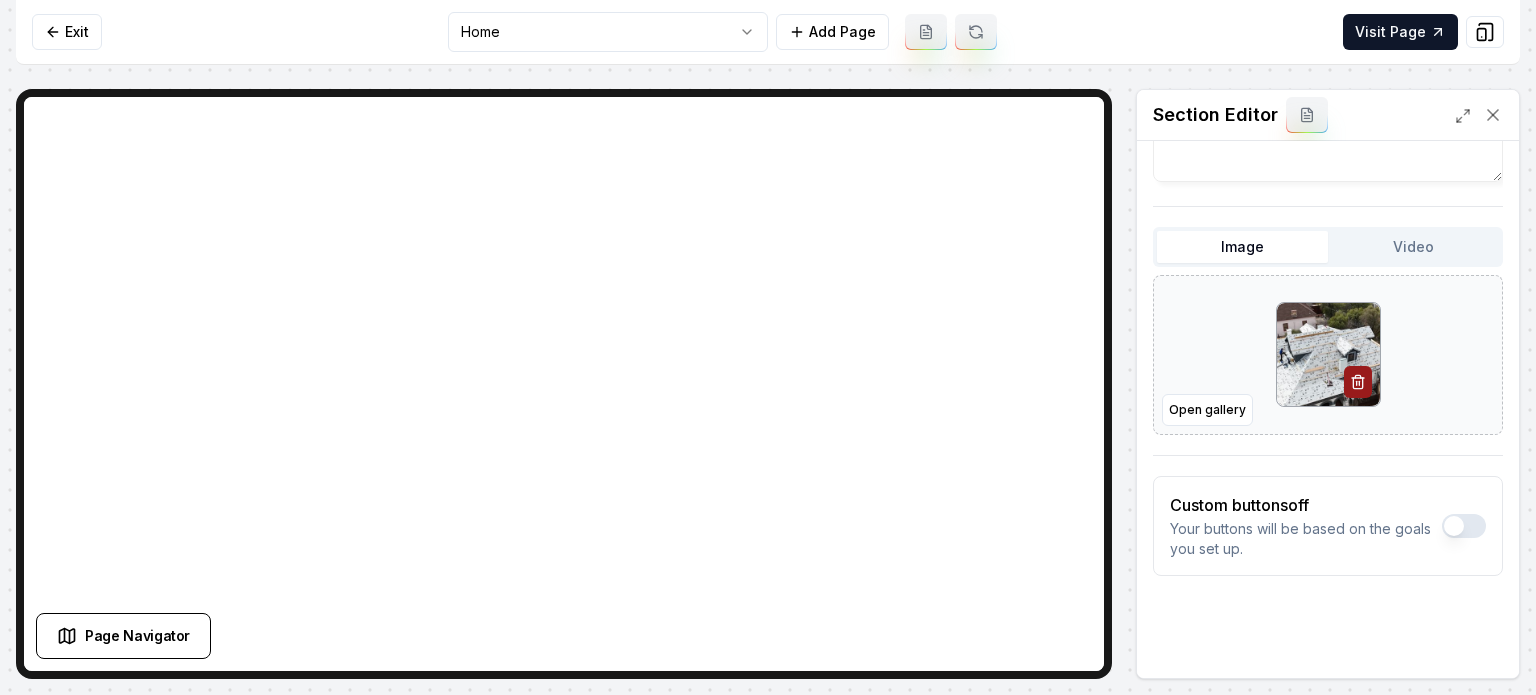 scroll, scrollTop: 0, scrollLeft: 0, axis: both 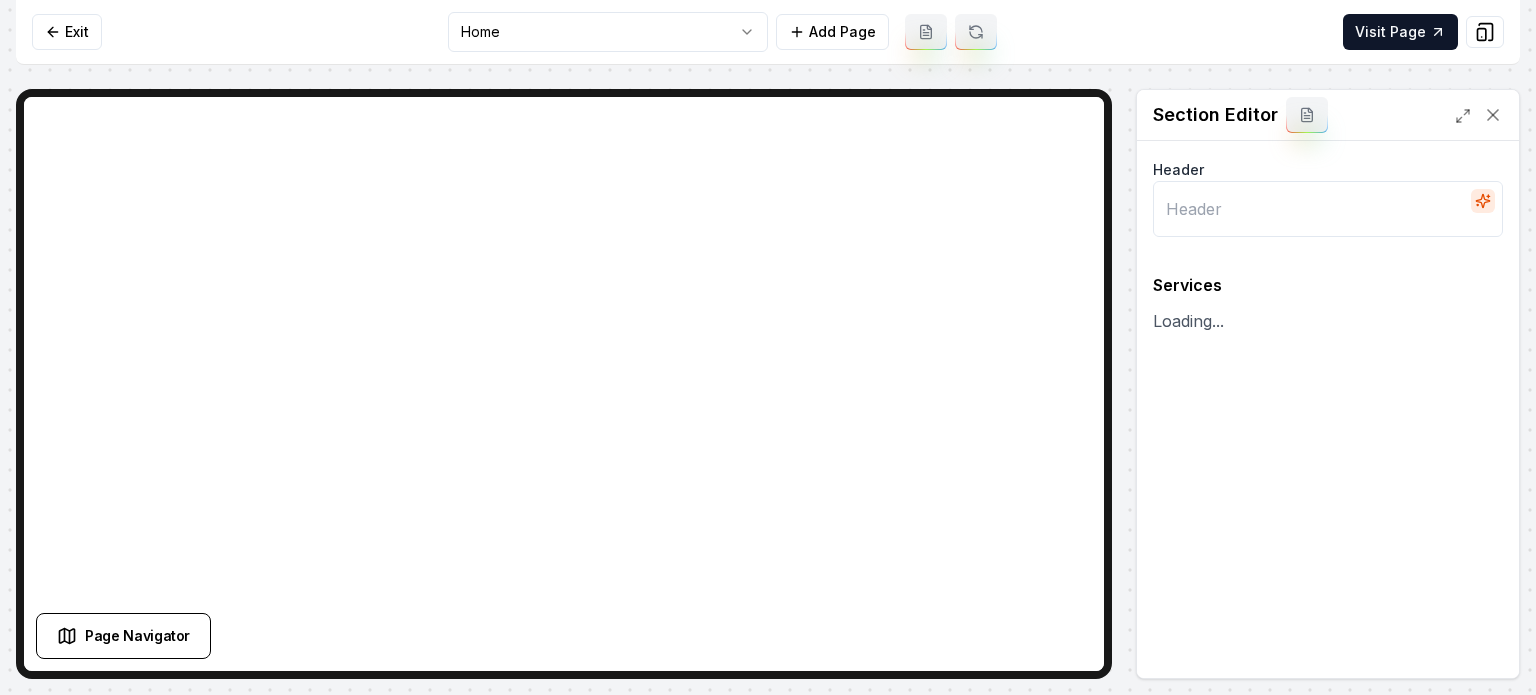 type on "Our Roofing Services" 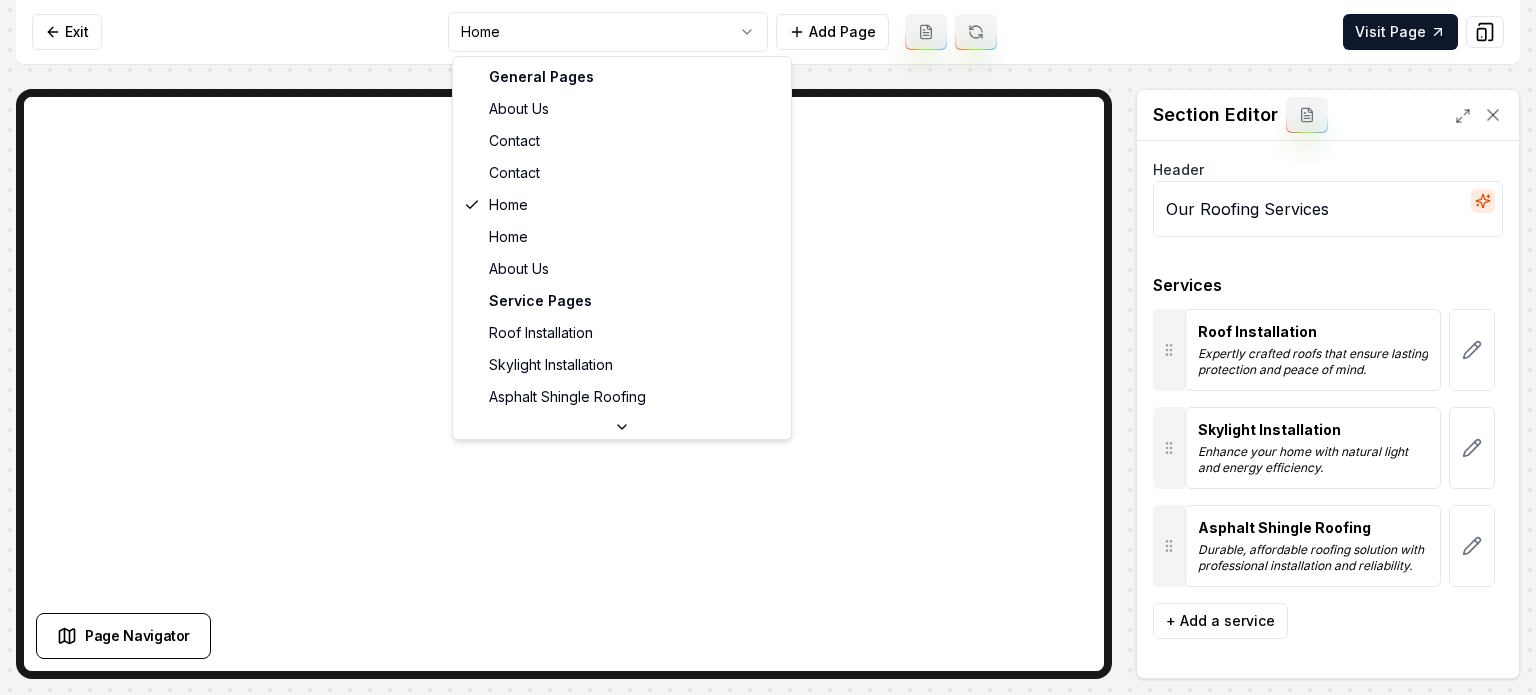 click on "Computer Required This feature is only available on a computer. Please switch to a computer to edit your site. Go back  Exit Home Add Page Visit Page  Page Navigator Page Settings Section Editor Header Our Roofing Services Services Roof Installation Expertly crafted roofs that ensure lasting protection and peace of mind. Skylight Installation Enhance your home with natural light and energy efficiency. Asphalt Shingle Roofing Durable, affordable roofing solution with professional installation and reliability.
To pick up a draggable item, press the space bar.
While dragging, use the arrow keys to move the item.
Press space again to drop the item in its new position, or press escape to cancel.
+ Add a service Discard Changes Save /dashboard/sites/f71763f4-9851-4e4d-b2c7-40be26ce43db/pages/a96d9ea6-5b69-4f96-971b-7c115b509e39 Made 46 formatting edits between lines 2 and 104 General Pages About Us Contact Contact Home Home About Us Service Pages Roof Installation Skylight Installation Tucson, AZ" at bounding box center [768, 347] 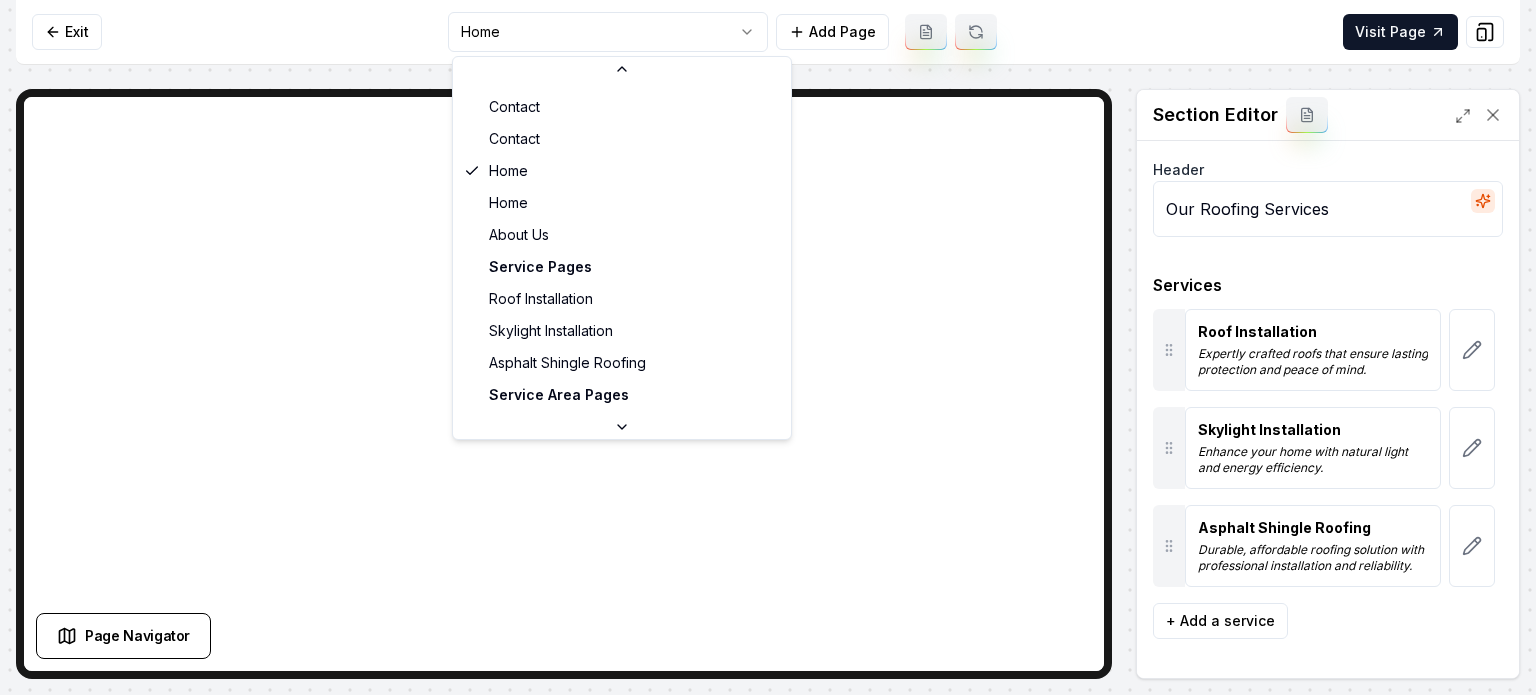 scroll, scrollTop: 59, scrollLeft: 0, axis: vertical 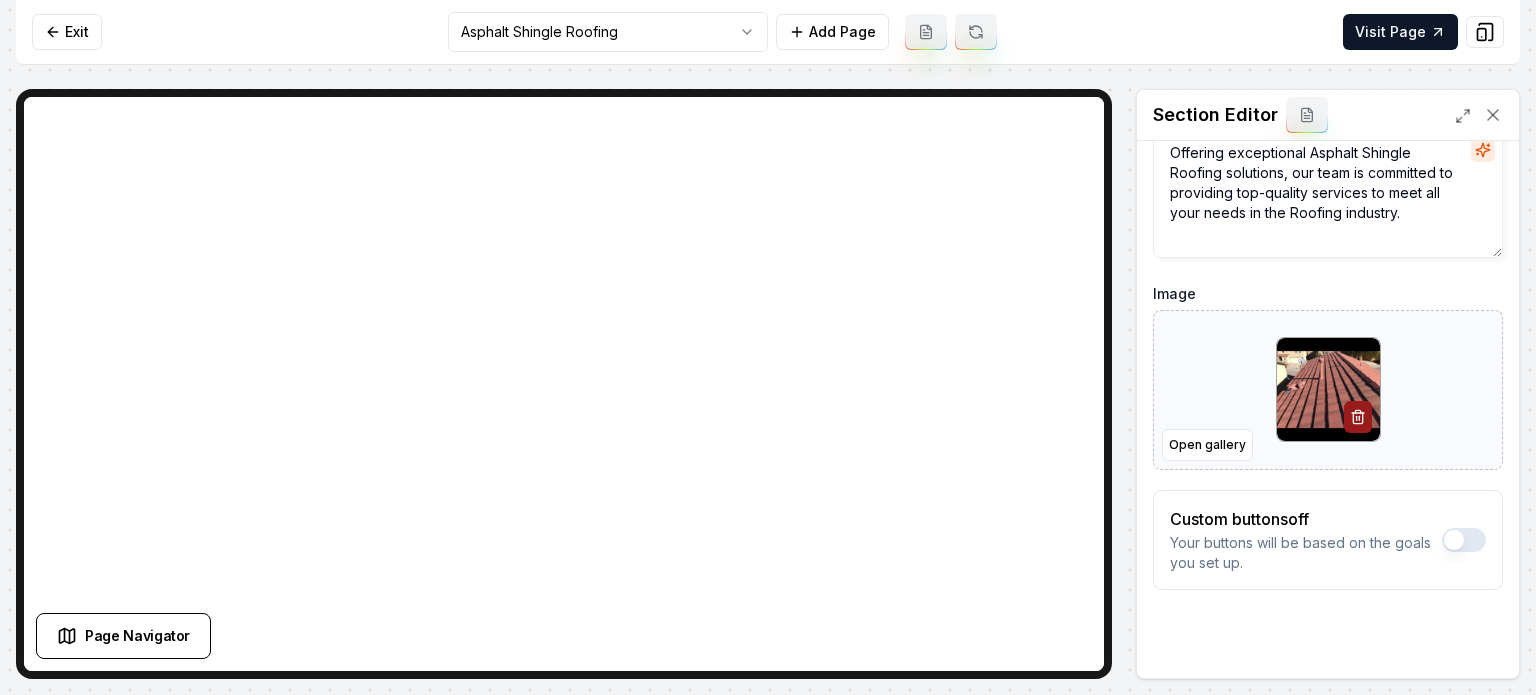 drag, startPoint x: 1164, startPoint y: 411, endPoint x: 1203, endPoint y: 465, distance: 66.61081 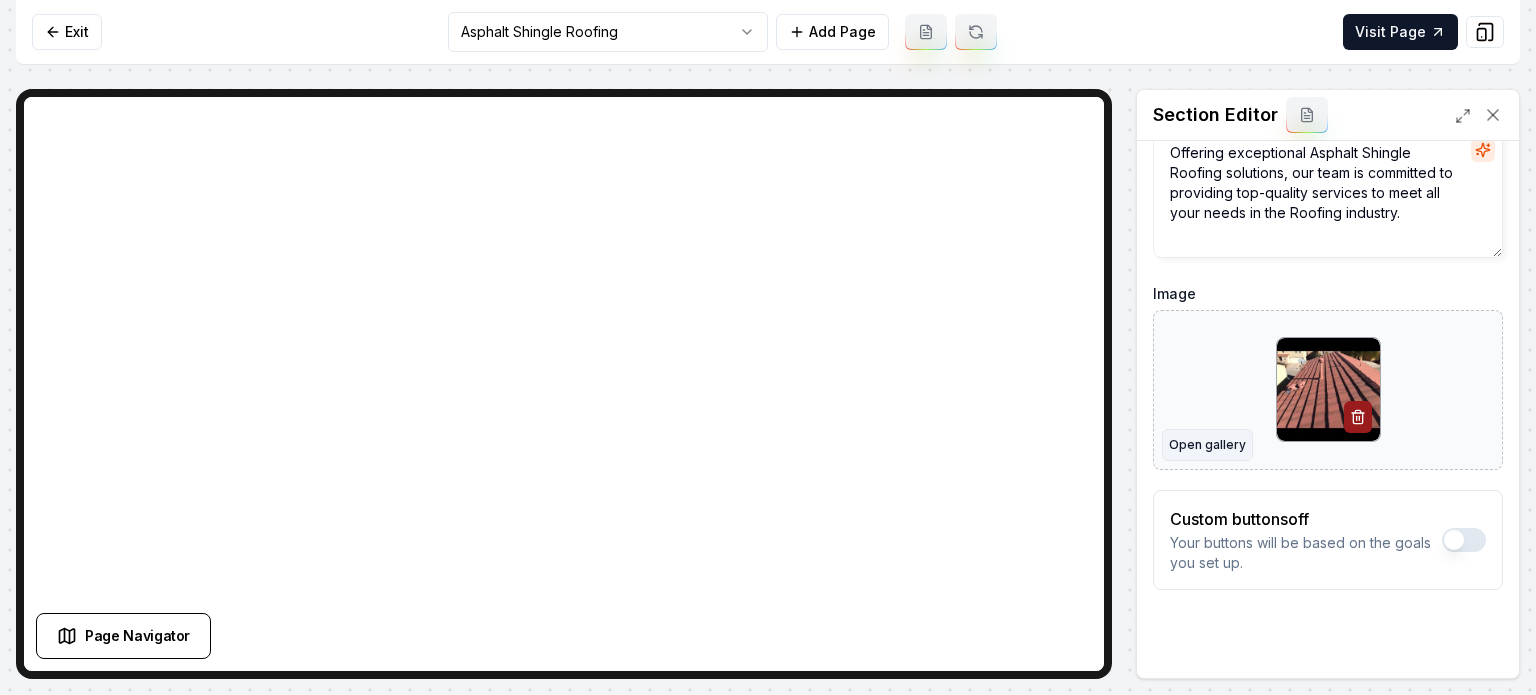 click on "Open gallery" at bounding box center [1207, 445] 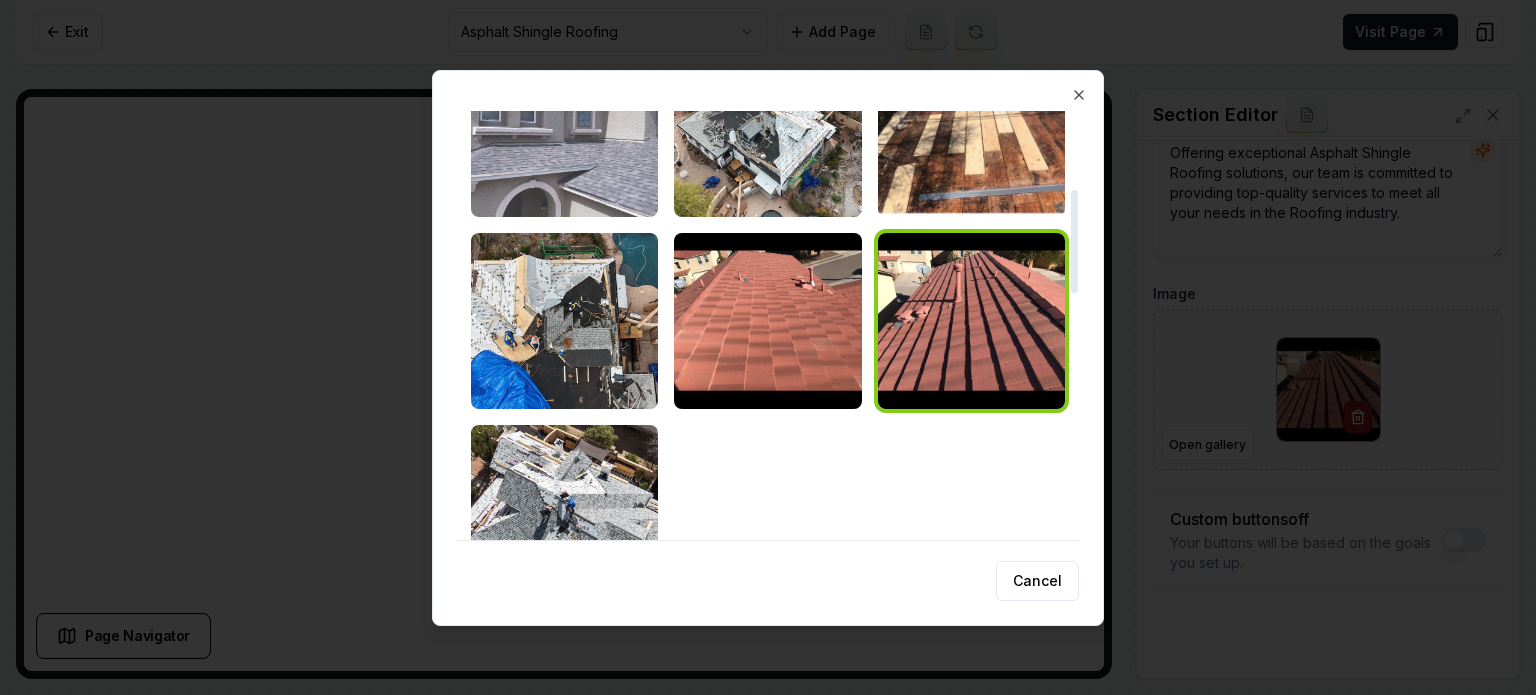 scroll, scrollTop: 324, scrollLeft: 0, axis: vertical 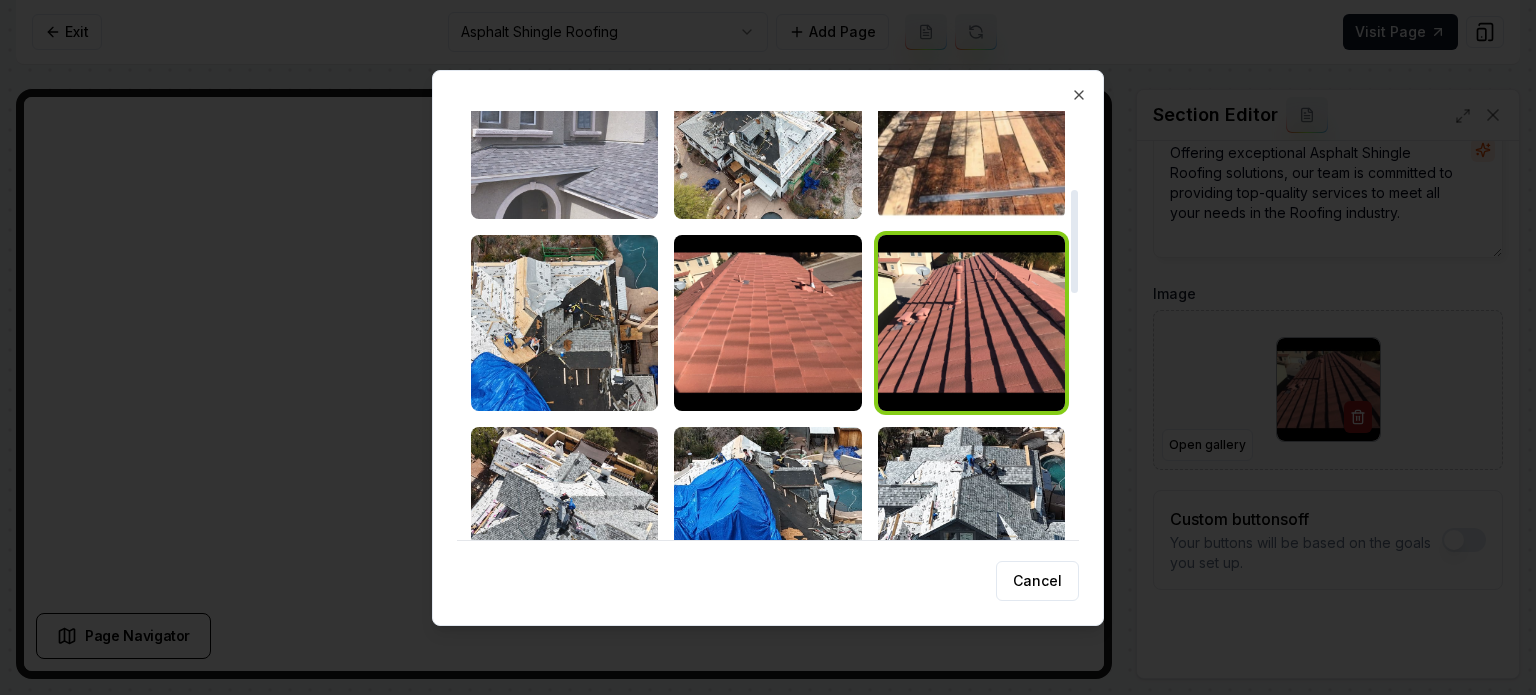 click at bounding box center (564, 131) 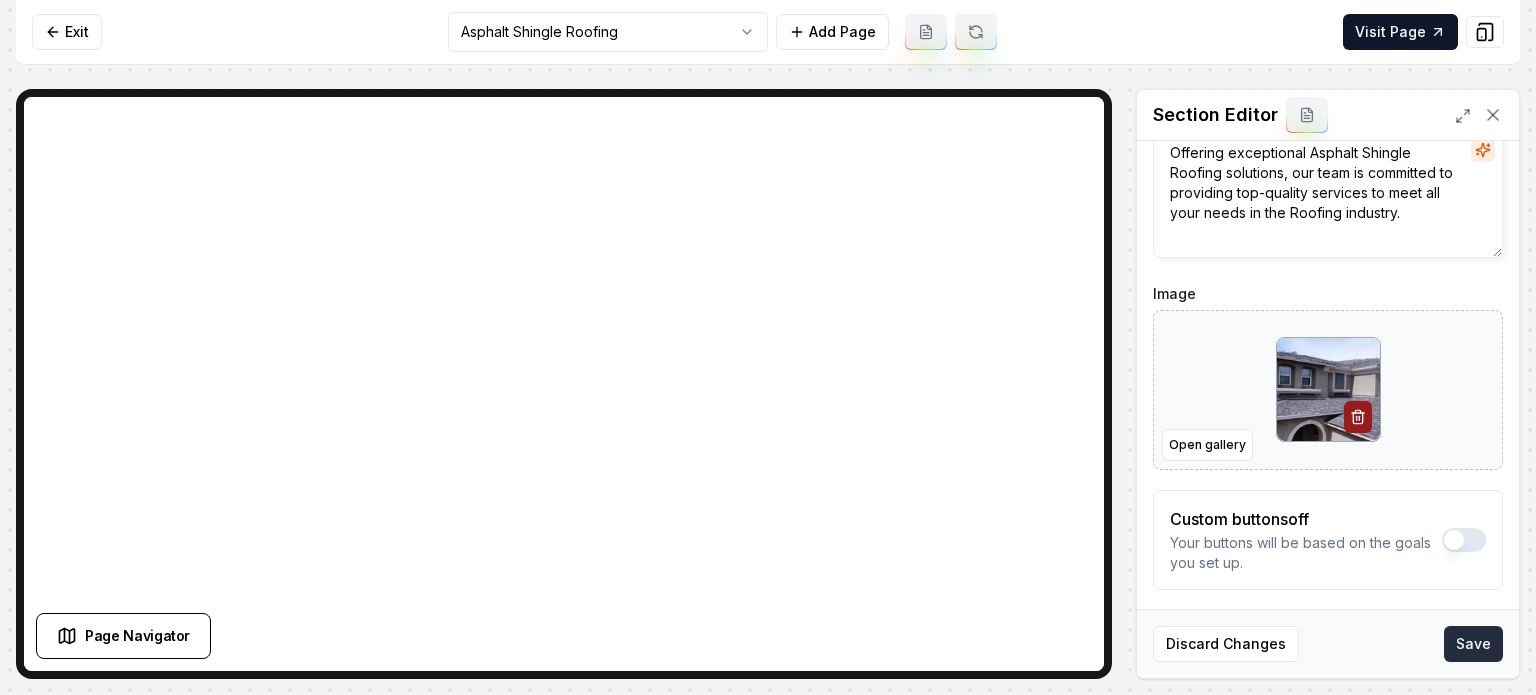 click on "Save" at bounding box center (1473, 644) 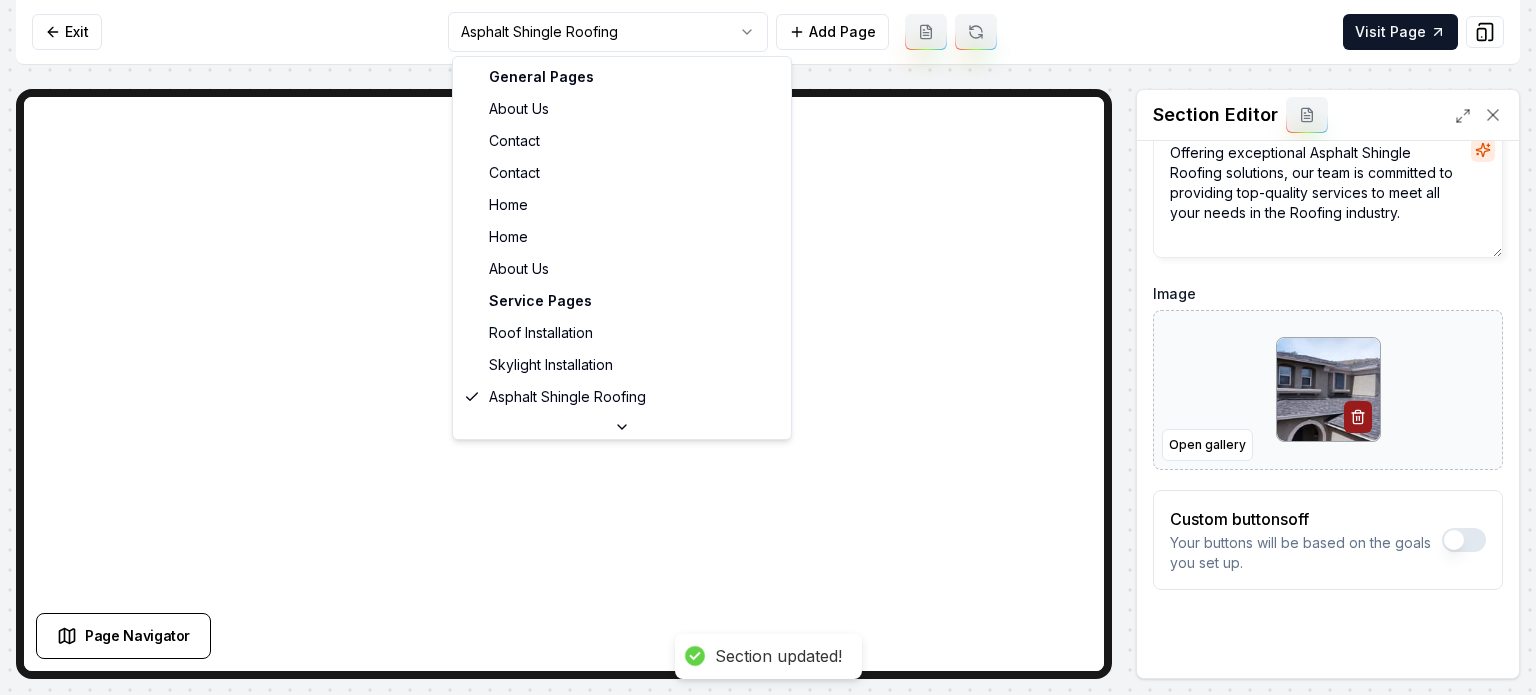 click on "Computer Required This feature is only available on a computer. Please switch to a computer to edit your site. Go back  Exit Asphalt Shingle Roofing Add Page Visit Page  Page Navigator Page Settings Section Editor Header Professional Asphalt Shingle Roofing Services Subheader Offering exceptional Asphalt Shingle Roofing solutions, our team is committed to providing top-quality services to meet all your needs in the Roofing industry. Image Open gallery Custom buttons  off Your buttons will be based on the goals you set up. Discard Changes Save Section updated! /dashboard/sites/f71763f4-9851-4e4d-b2c7-40be26ce43db/pages/4398a55b-d316-4e02-a909-34f922d187e4 Made 46 formatting edits between lines 2 and 104 General Pages About Us Contact Contact Home Home About Us Service Pages Roof Installation Skylight Installation Asphalt Shingle Roofing Service Area Pages Tucson, AZ" at bounding box center [768, 347] 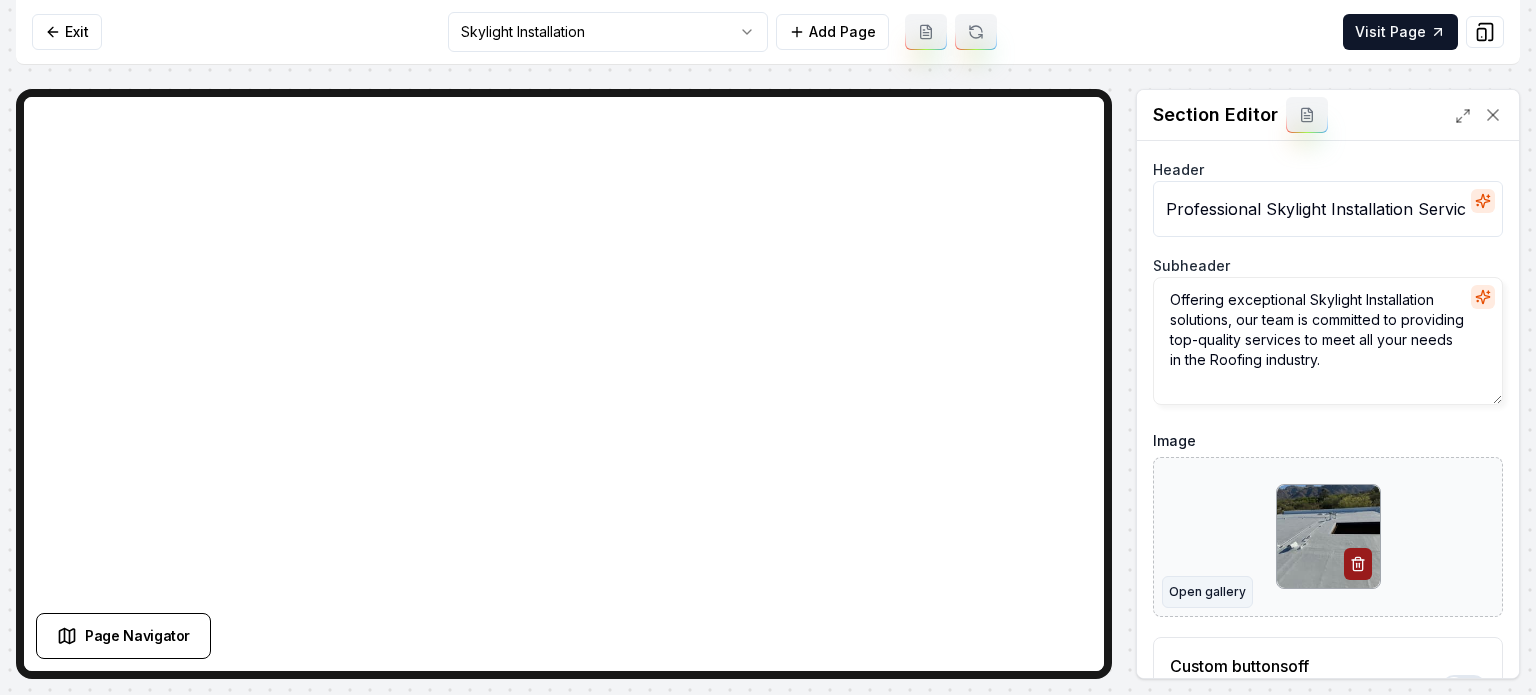 click on "Open gallery" at bounding box center (1207, 592) 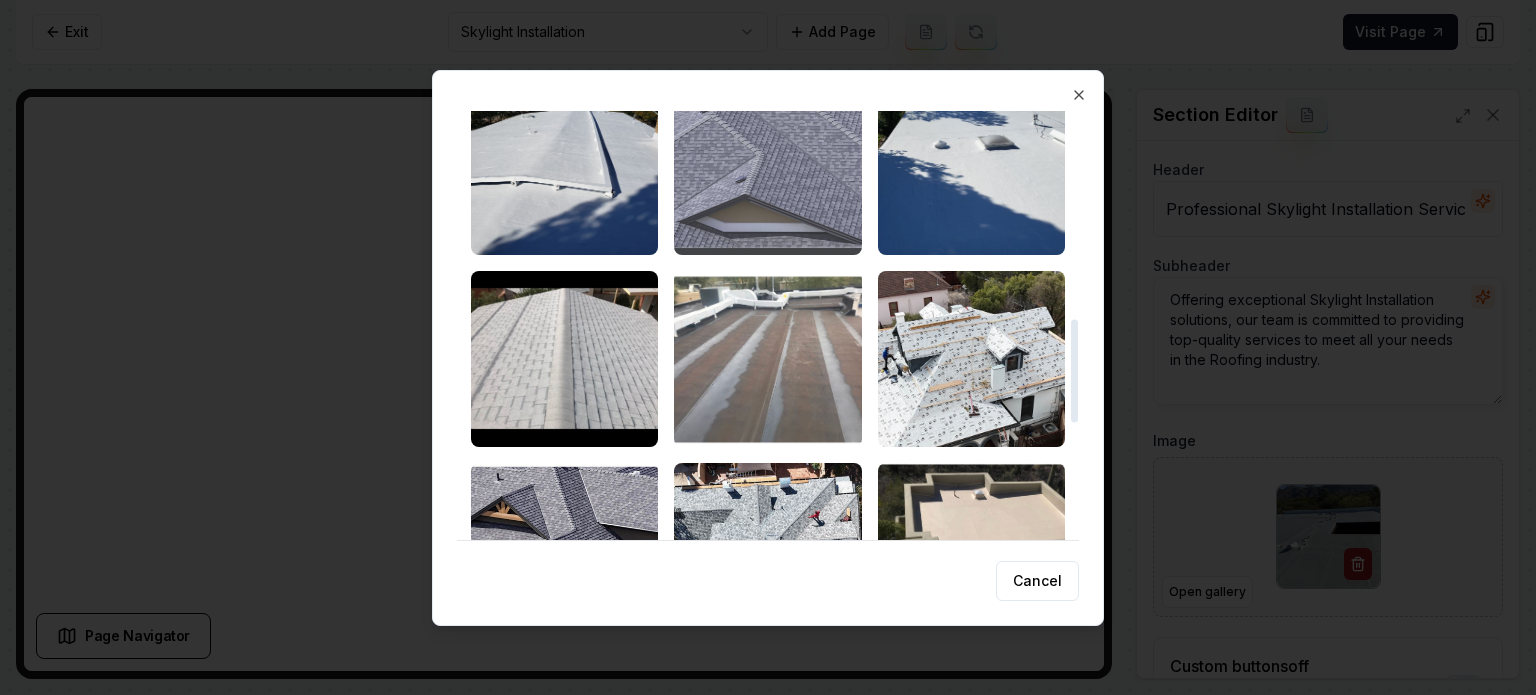scroll, scrollTop: 852, scrollLeft: 0, axis: vertical 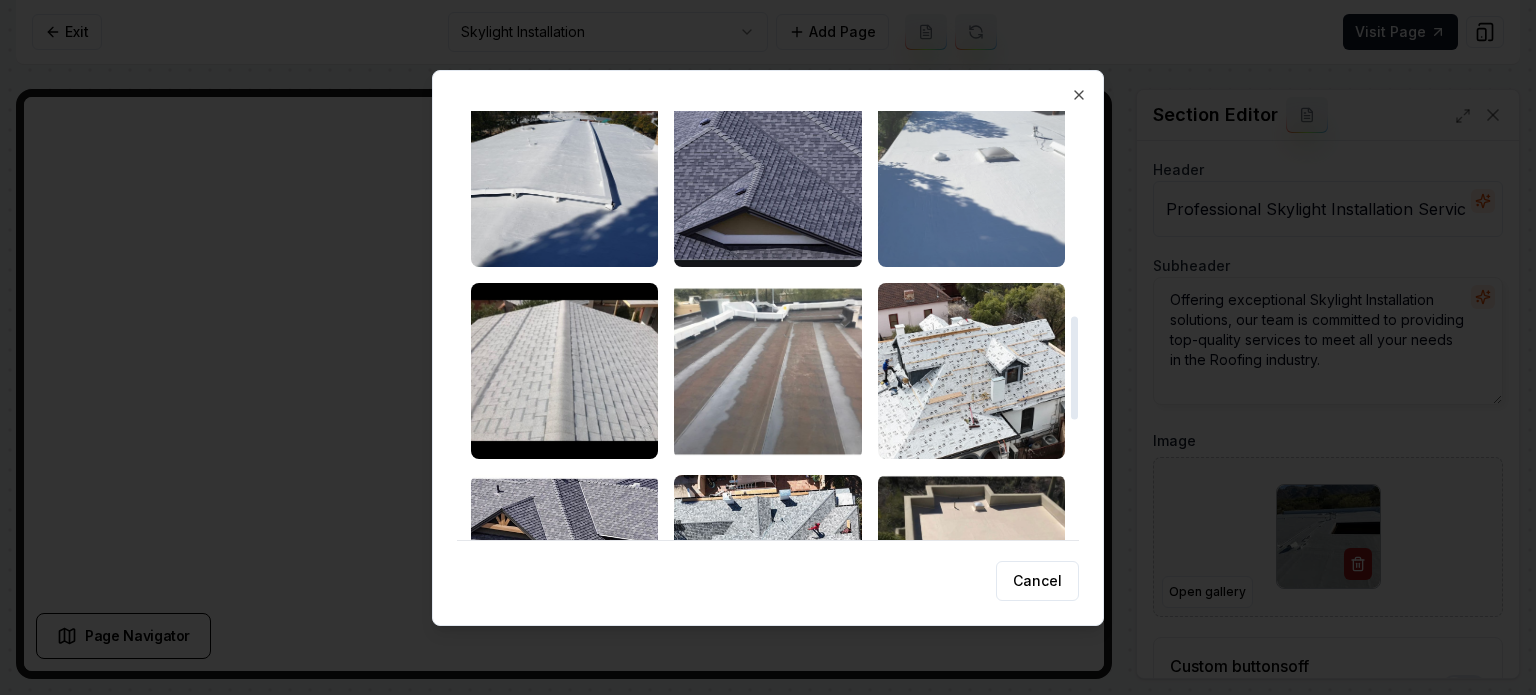 click at bounding box center [971, 179] 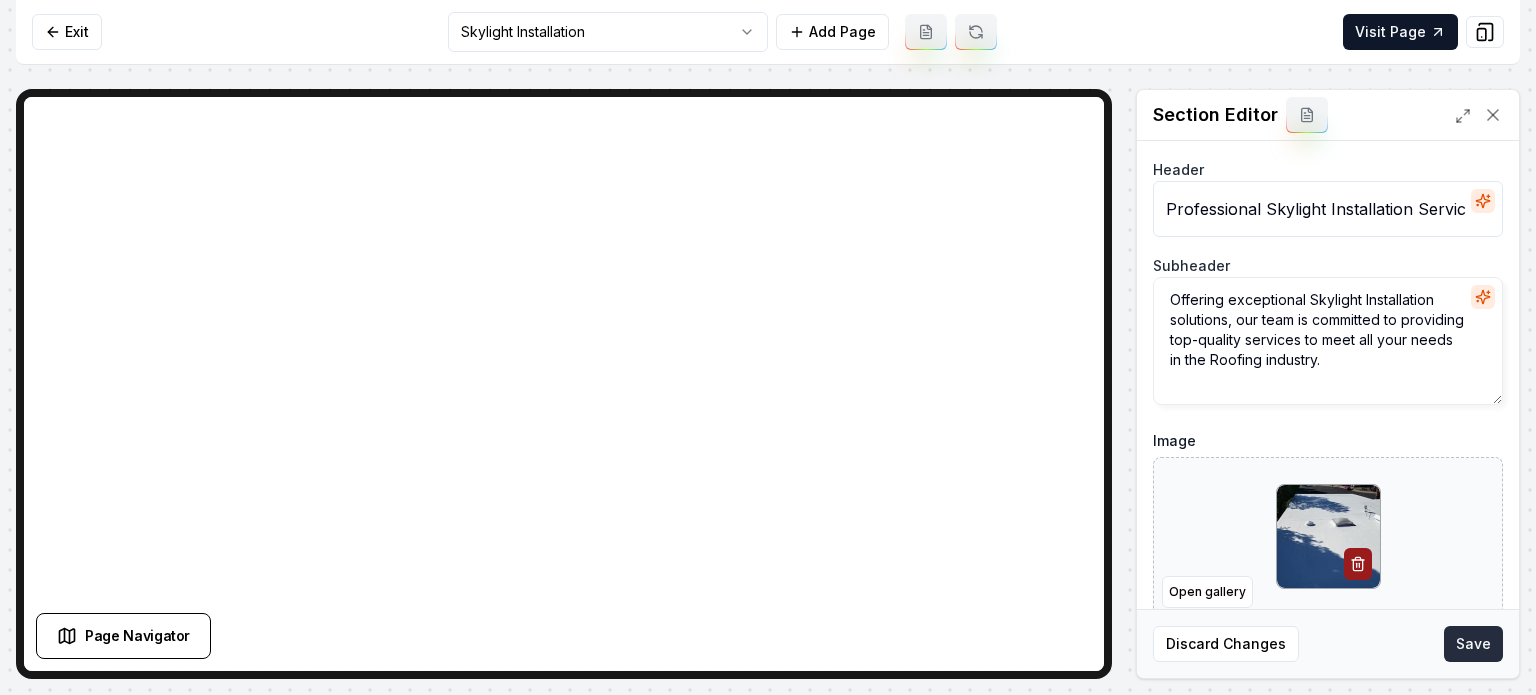 click on "Save" at bounding box center (1473, 644) 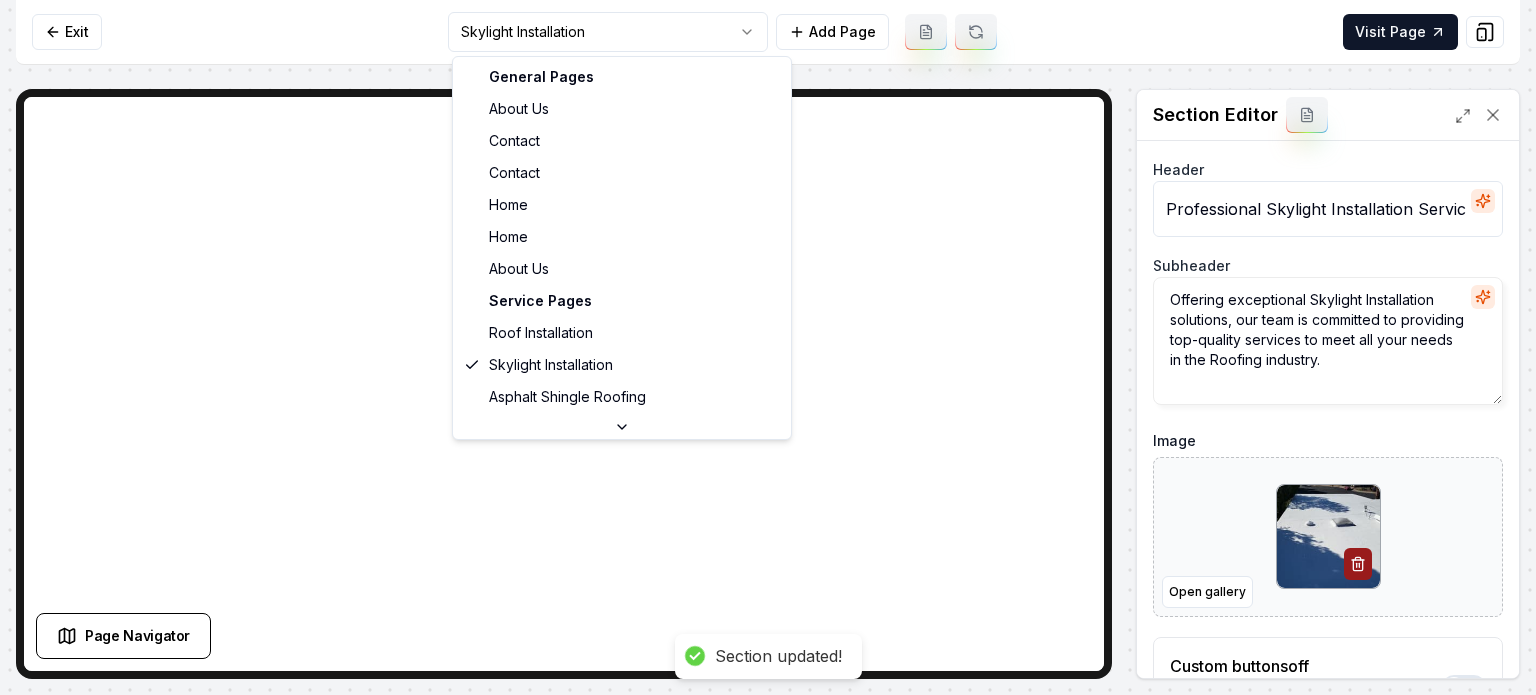 click on "Computer Required This feature is only available on a computer. Please switch to a computer to edit your site. Go back  Exit Skylight Installation Add Page Visit Page  Page Navigator Page Settings Section Editor Header Professional Skylight Installation Services Subheader Offering exceptional Skylight Installation solutions, our team is committed to providing top-quality services to meet all your needs in the Roofing industry. Image Open gallery Custom buttons  off Your buttons will be based on the goals you set up. Discard Changes Save Section updated! /dashboard/sites/f71763f4-9851-4e4d-b2c7-40be26ce43db/pages/e719621f-d427-4614-9739-c749d277edd7 Made 46 formatting edits between lines 2 and 104 General Pages About Us Contact Contact Home Home About Us Service Pages Roof Installation Skylight Installation Asphalt Shingle Roofing Service Area Pages Tucson, AZ" at bounding box center (768, 347) 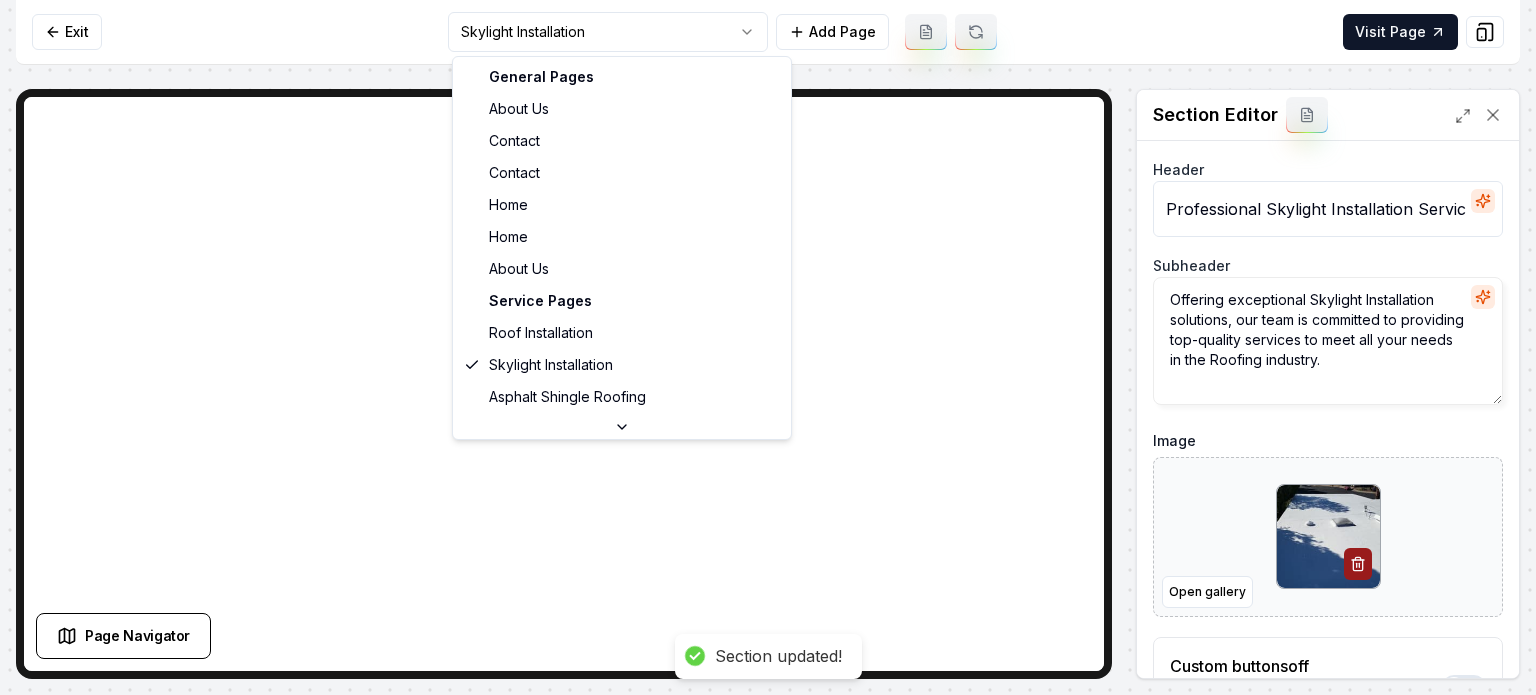 scroll, scrollTop: 65, scrollLeft: 0, axis: vertical 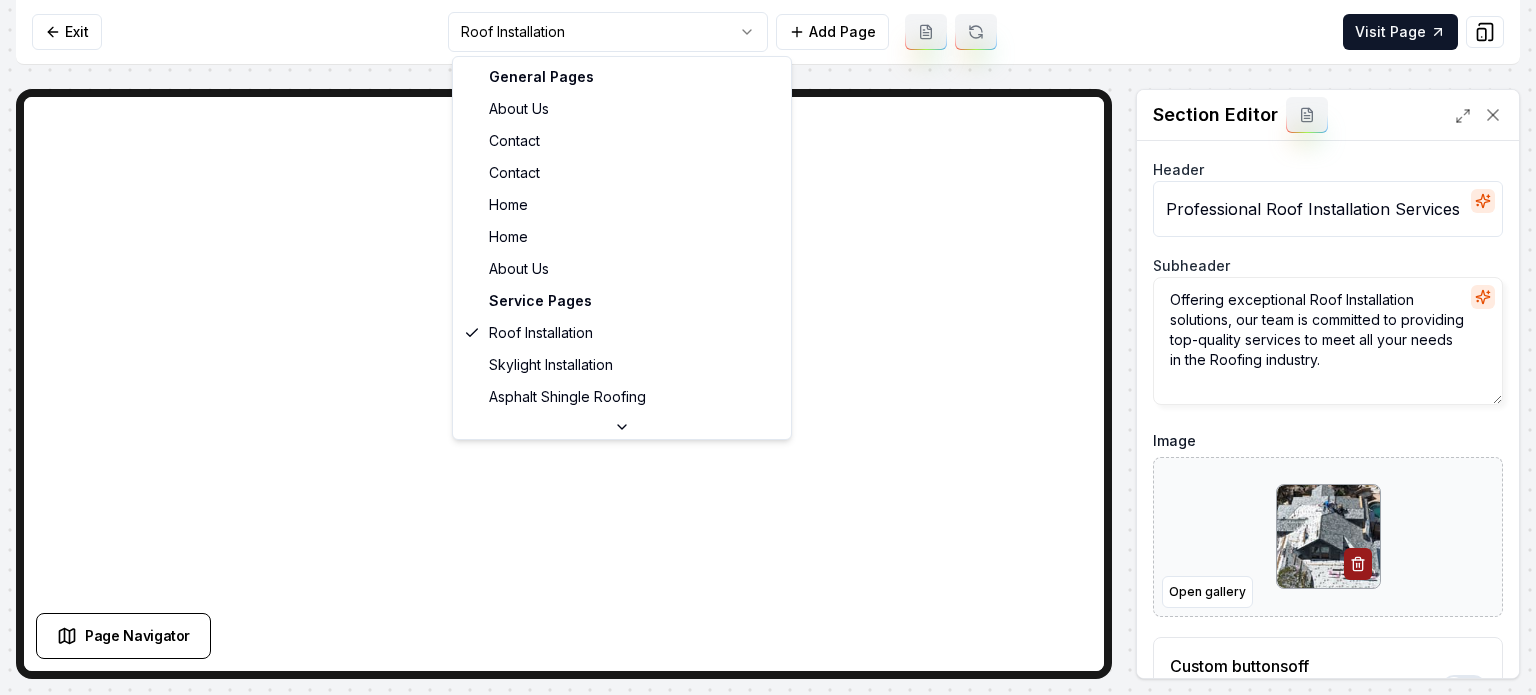 click on "Computer Required This feature is only available on a computer. Please switch to a computer to edit your site. Go back  Exit Roof Installation Add Page Visit Page  Page Navigator Page Settings Section Editor Header Professional Roof Installation Services Subheader Offering exceptional Roof Installation solutions, our team is committed to providing top-quality services to meet all your needs in the Roofing industry. Image Open gallery Custom buttons  off Your buttons will be based on the goals you set up. Discard Changes Save /dashboard/sites/f71763f4-9851-4e4d-b2c7-40be26ce43db/pages/b80a7108-e35a-4d05-8cc7-c59eb38bc46f Made 46 formatting edits between lines 2 and 104 General Pages About Us Contact Contact Home Home About Us Service Pages Roof Installation Skylight Installation Asphalt Shingle Roofing Service Area Pages Tucson, AZ" at bounding box center (768, 347) 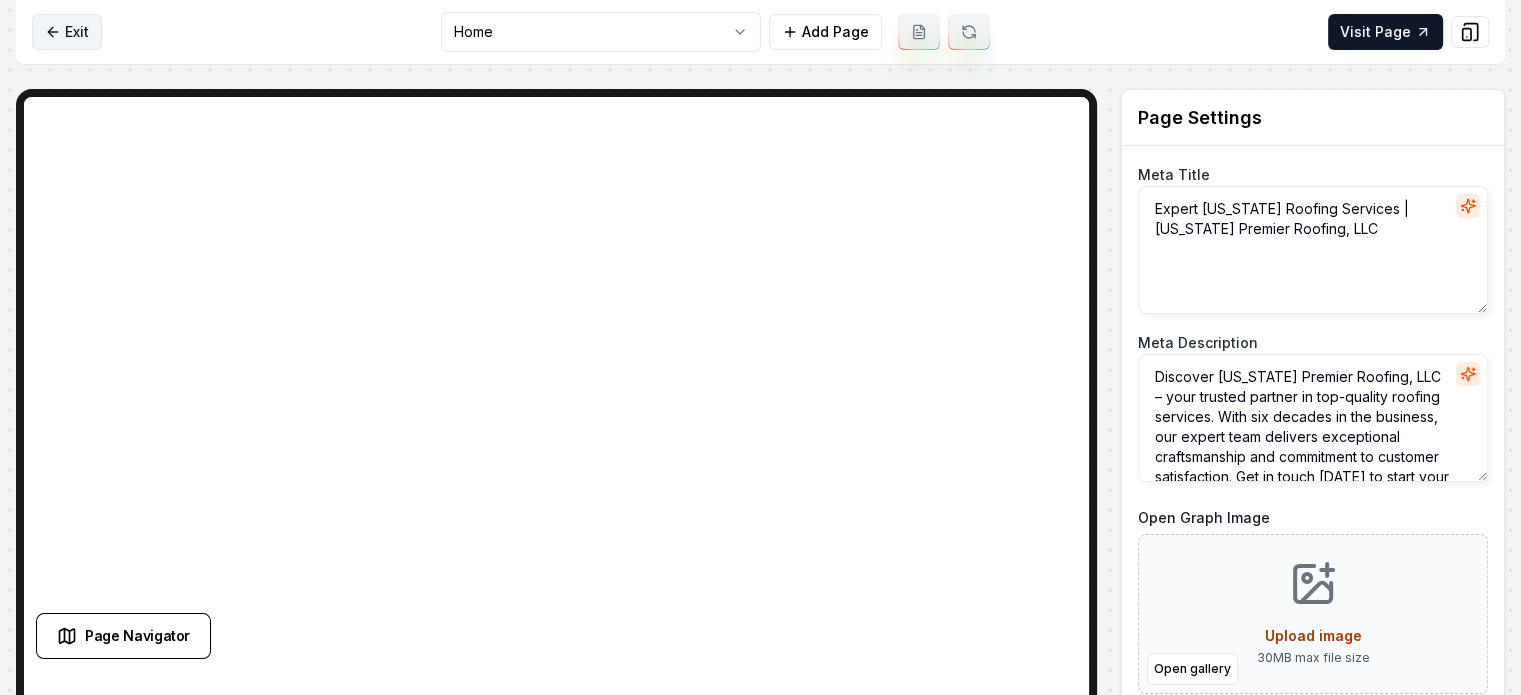 click on "Exit" at bounding box center [67, 32] 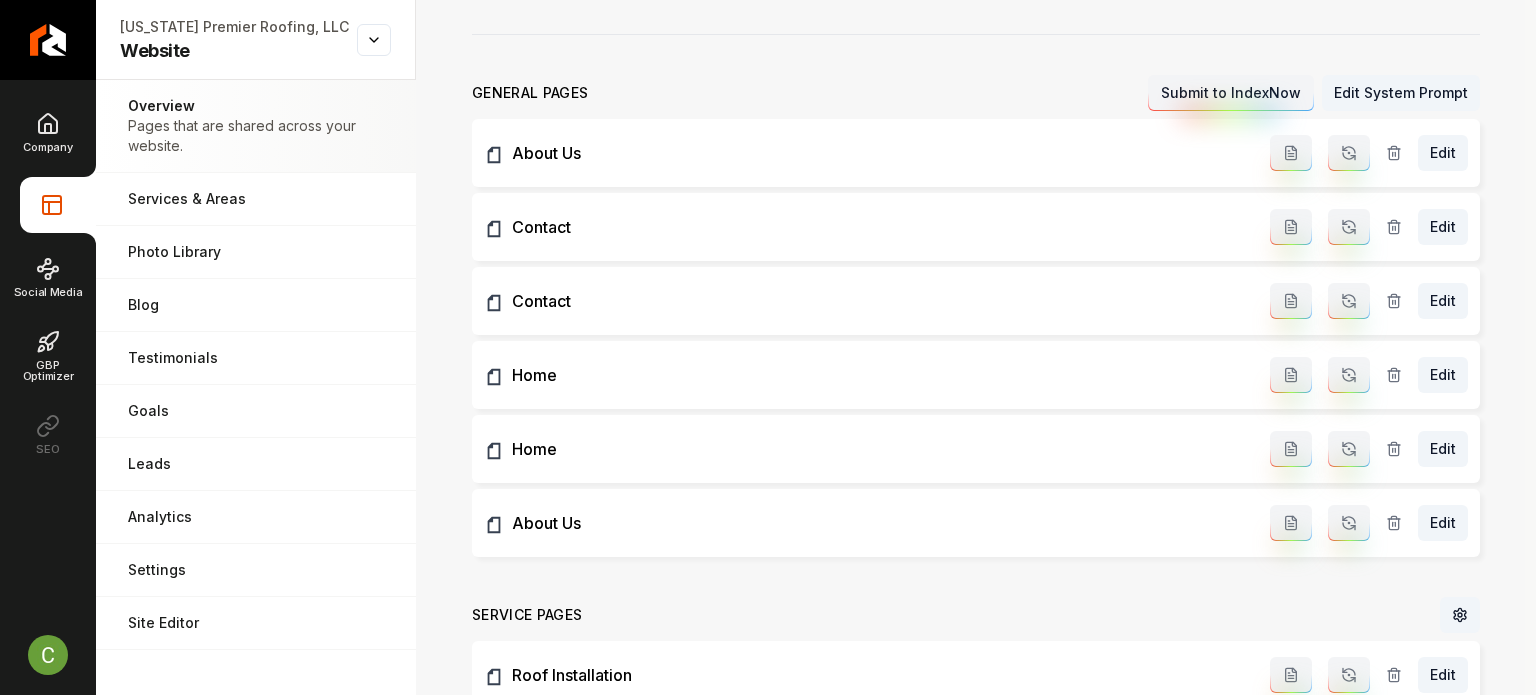 scroll, scrollTop: 536, scrollLeft: 0, axis: vertical 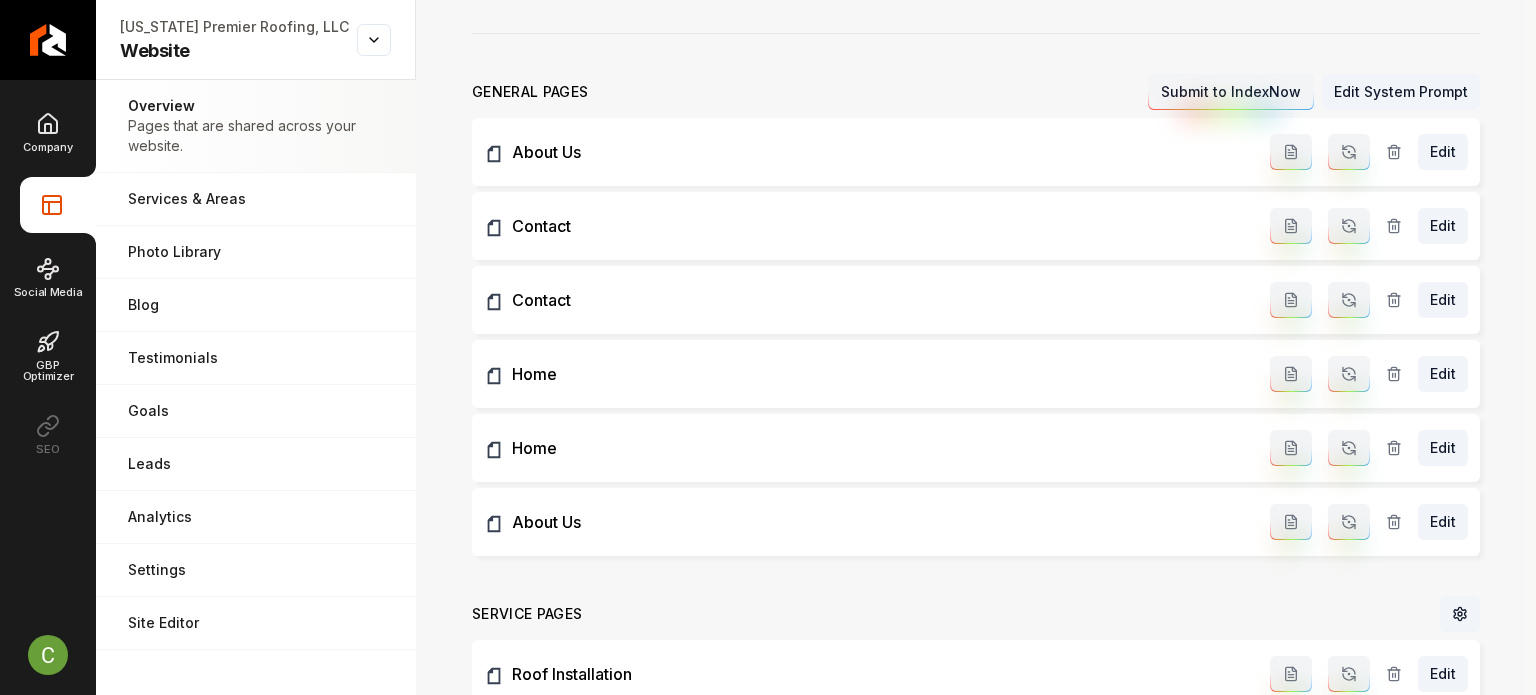 click 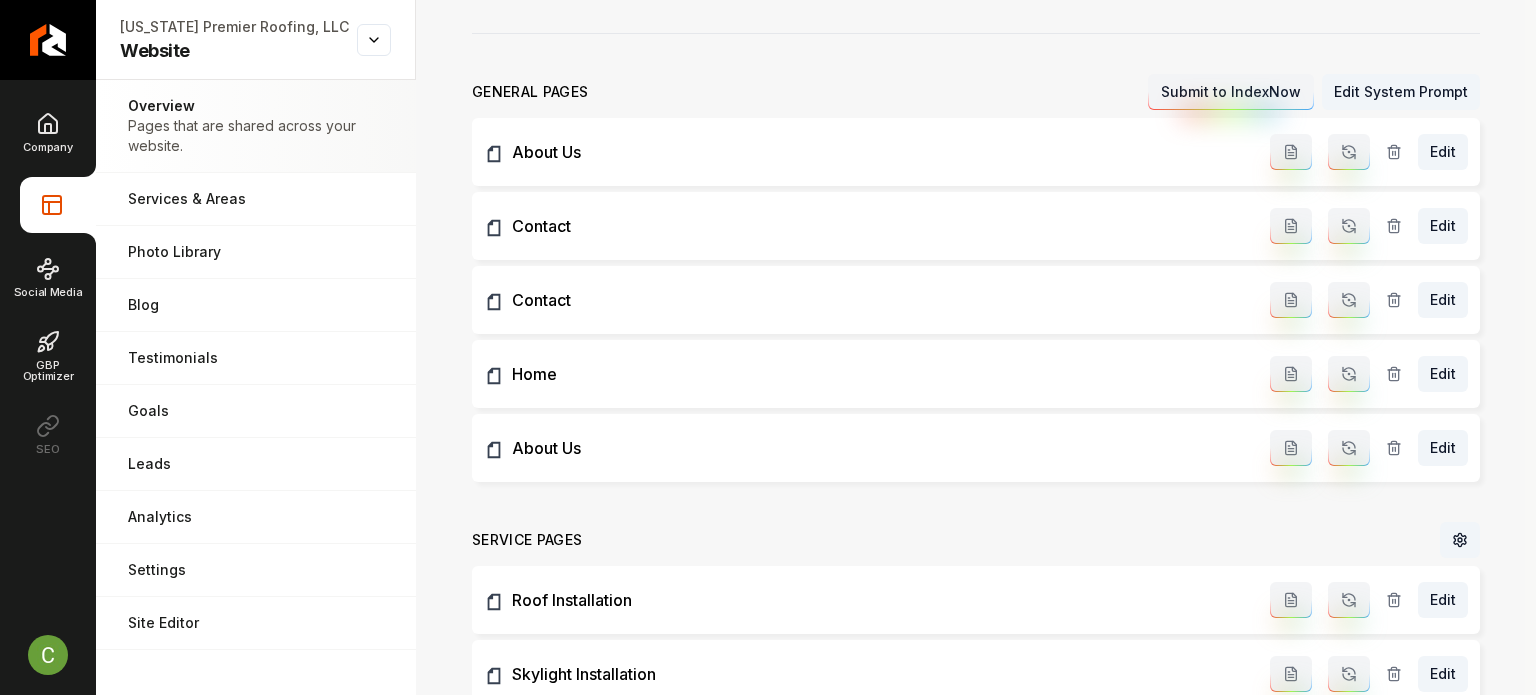 click 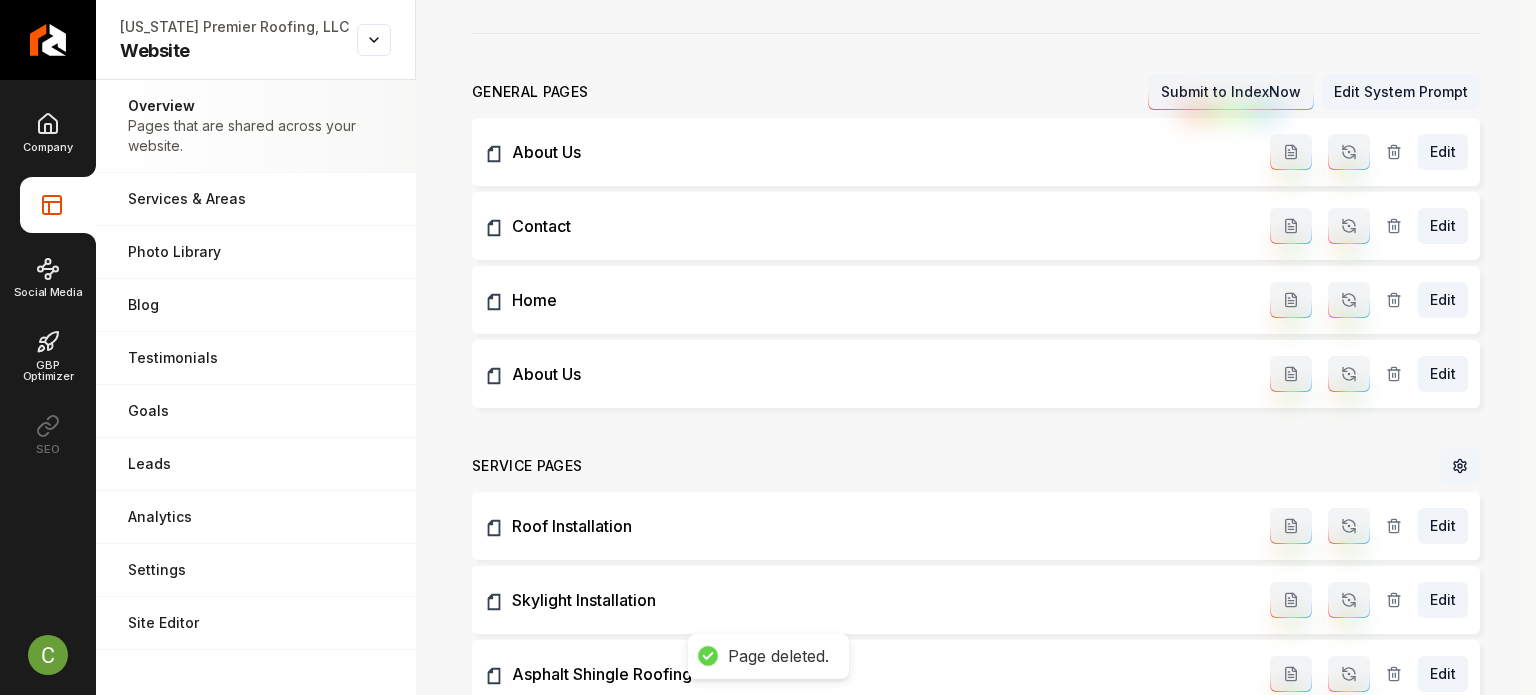click 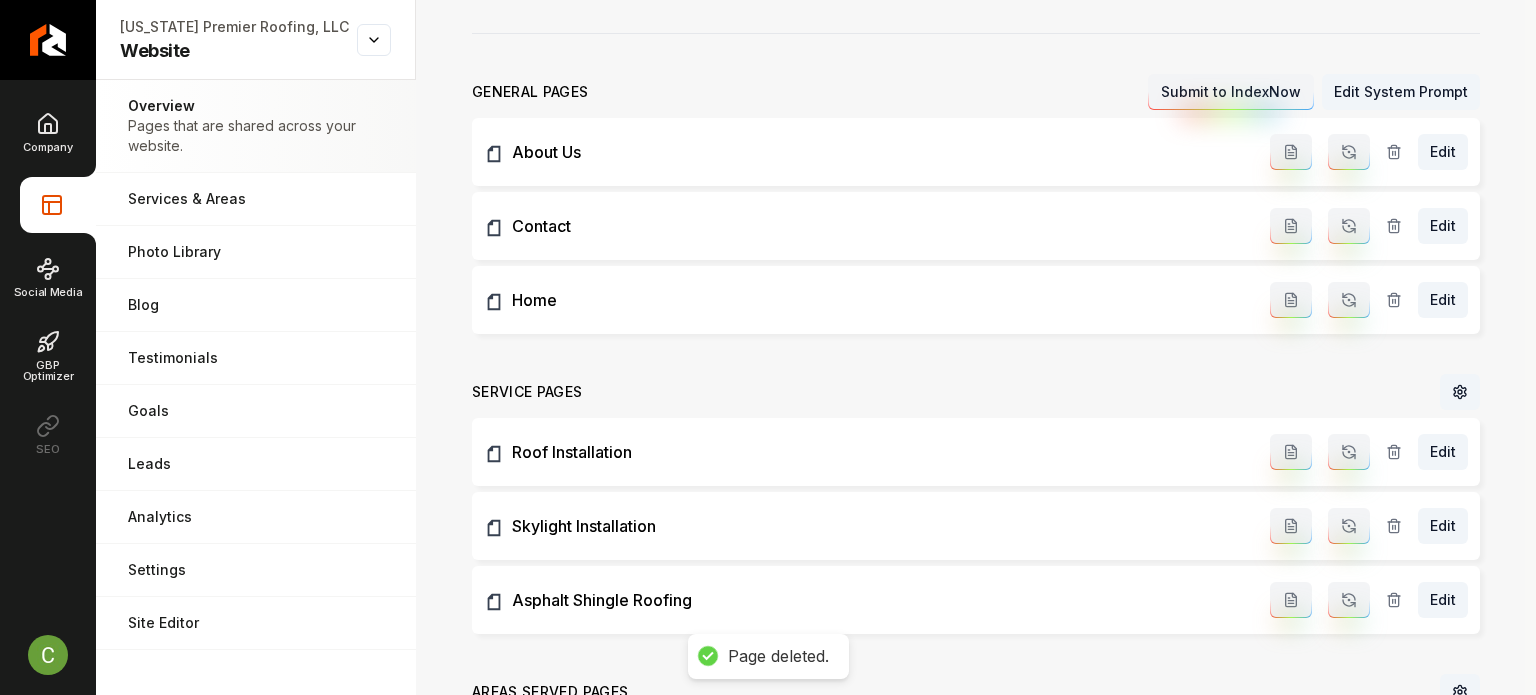 scroll, scrollTop: 0, scrollLeft: 0, axis: both 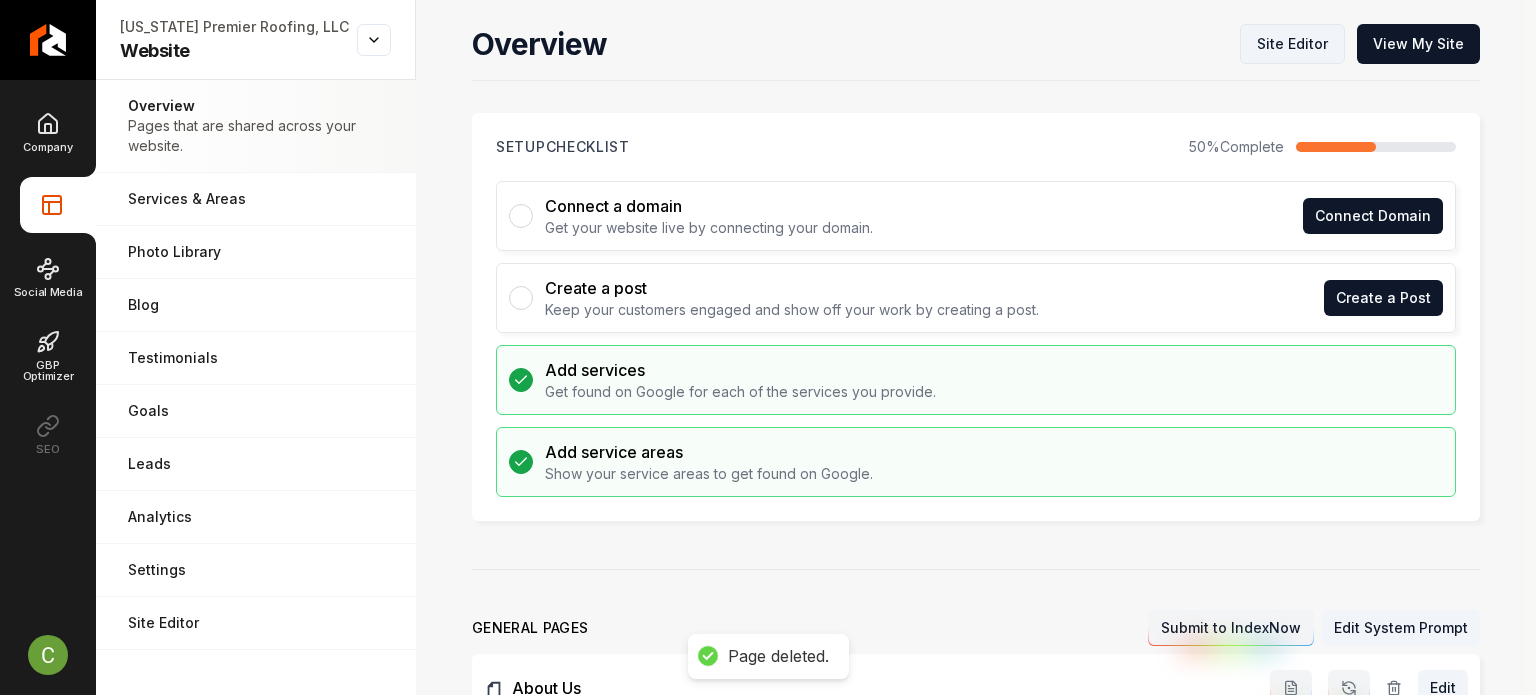 click on "Site Editor" at bounding box center (1292, 44) 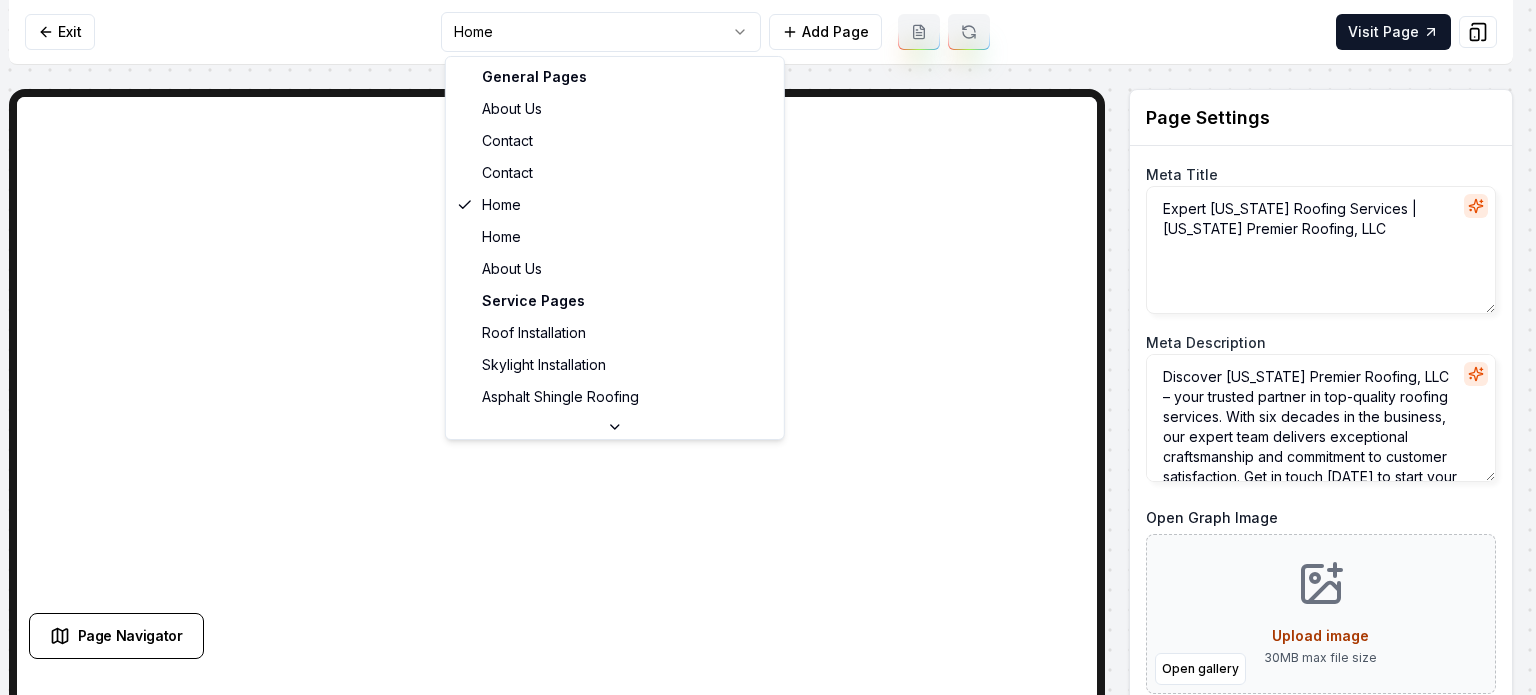 click on "Computer Required This feature is only available on a computer. Please switch to a computer to edit your site. Go back  Exit Home Add Page Visit Page  Page Navigator Page Settings Meta Title Expert Arizona Roofing Services | Arizona Premier Roofing, LLC Meta Description Discover Arizona Premier Roofing, LLC – your trusted partner in top-quality roofing services. With six decades in the business, our expert team delivers exceptional craftsmanship and commitment to customer satisfaction. Get in touch today to start your roofing project! Open Graph Image Open gallery Upload image 30  MB max file size Discard Changes Save Section Editor Unsupported section type /dashboard/sites/f71763f4-9851-4e4d-b2c7-40be26ce43db/pages/a96d9ea6-5b69-4f96-971b-7c115b509e39 Made 46 formatting edits between lines 2 and 104 General Pages About Us Contact Contact Home Home About Us Service Pages Roof Installation Skylight Installation Asphalt Shingle Roofing Service Area Pages Tucson, AZ" at bounding box center [768, 347] 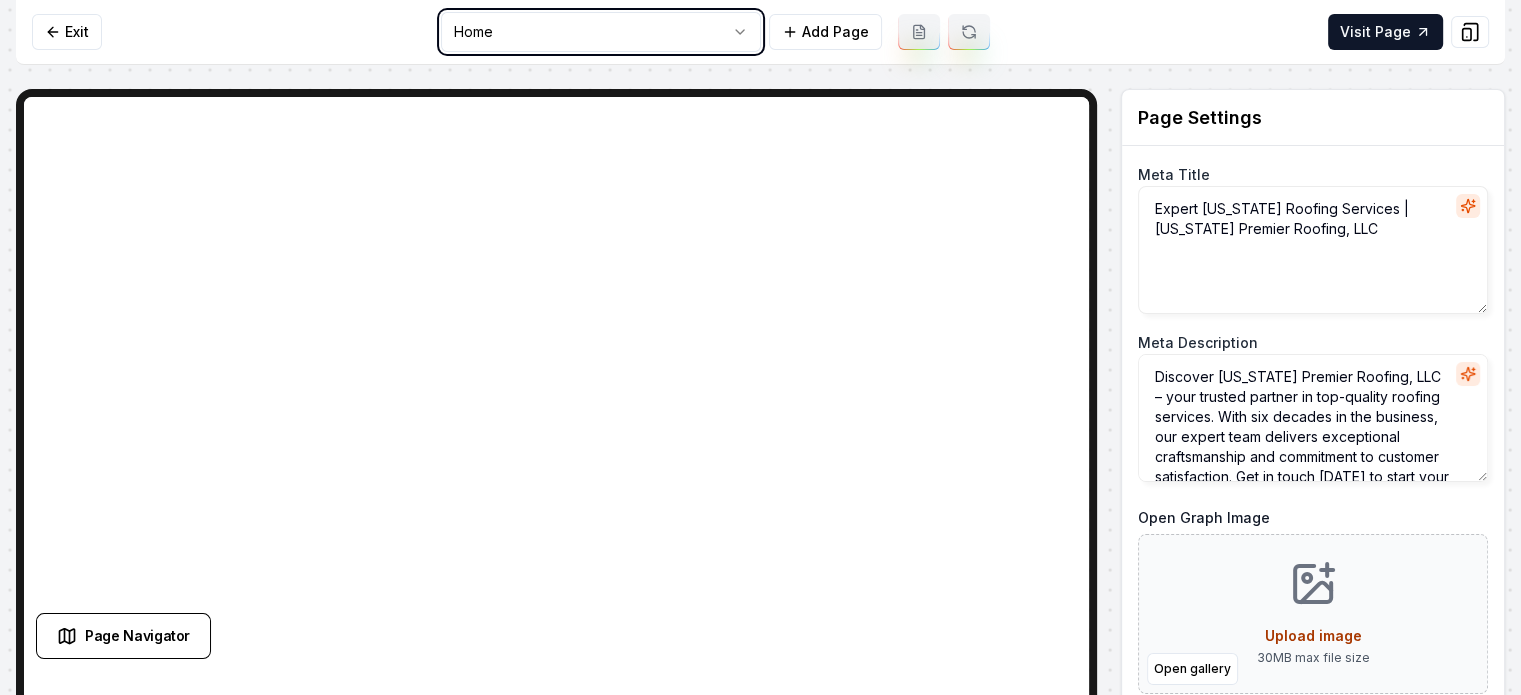 click on "Computer Required This feature is only available on a computer. Please switch to a computer to edit your site. Go back  Exit Home Add Page Visit Page  Page Navigator Page Settings Meta Title Expert Arizona Roofing Services | Arizona Premier Roofing, LLC Meta Description Discover Arizona Premier Roofing, LLC – your trusted partner in top-quality roofing services. With six decades in the business, our expert team delivers exceptional craftsmanship and commitment to customer satisfaction. Get in touch today to start your roofing project! Open Graph Image Open gallery Upload image 30  MB max file size Discard Changes Save Section Editor Unsupported section type /dashboard/sites/f71763f4-9851-4e4d-b2c7-40be26ce43db/pages/a96d9ea6-5b69-4f96-971b-7c115b509e39 Made 46 formatting edits between lines 2 and 104" at bounding box center (760, 347) 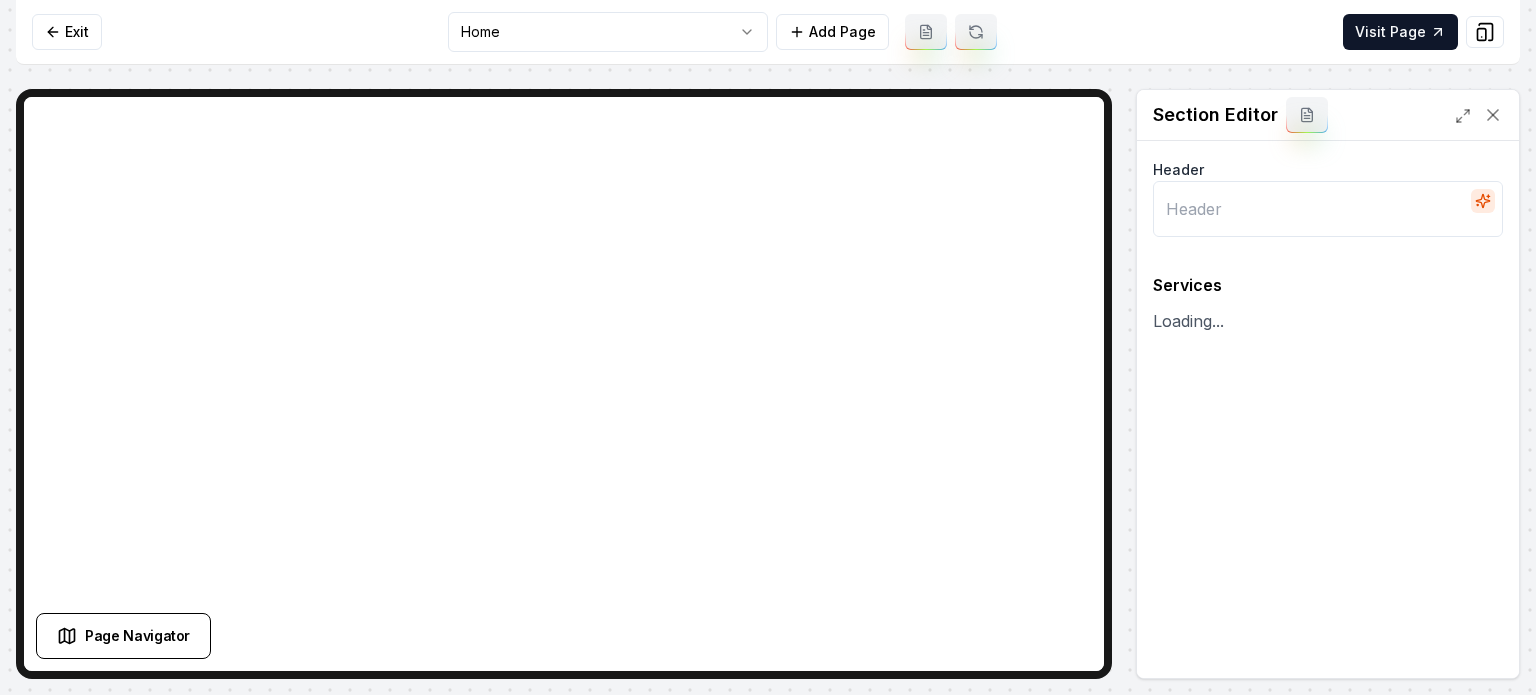 type on "Our Roofing Services" 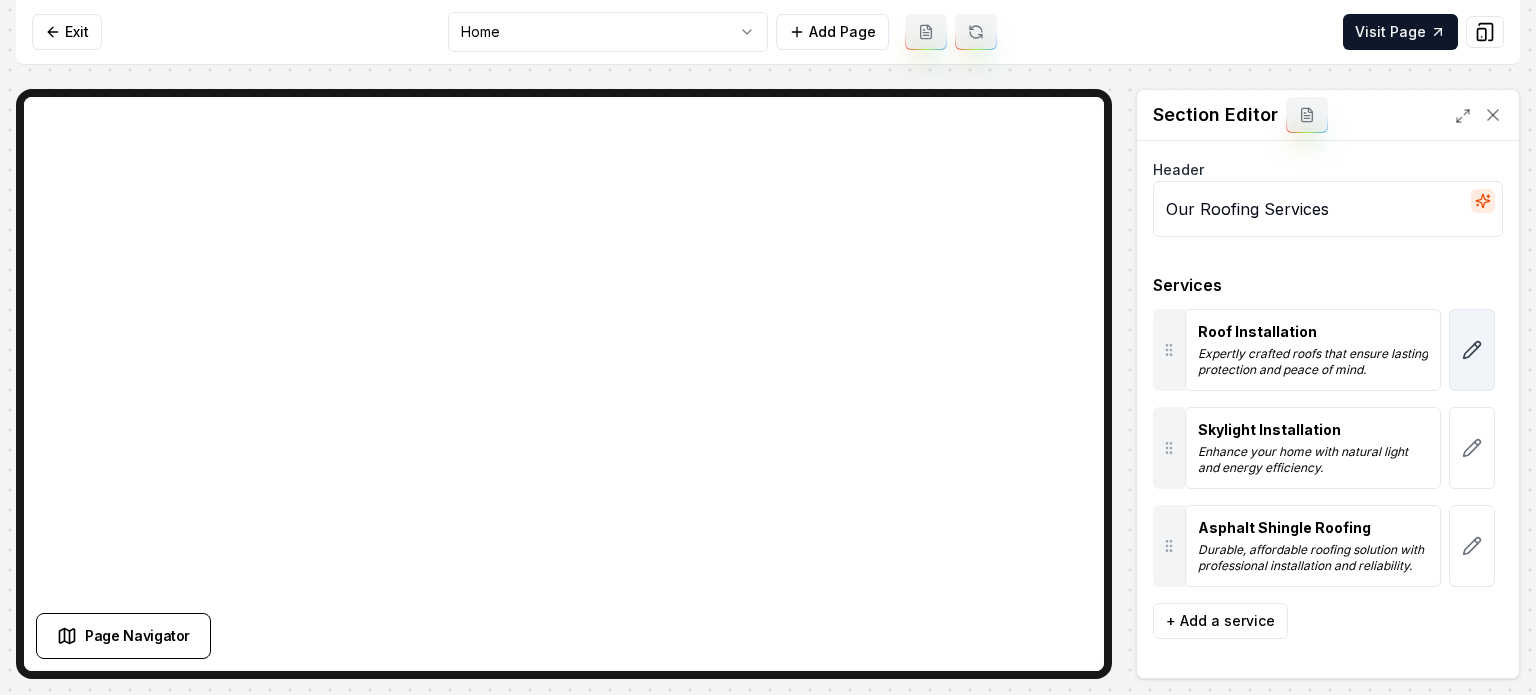 click at bounding box center (1472, 350) 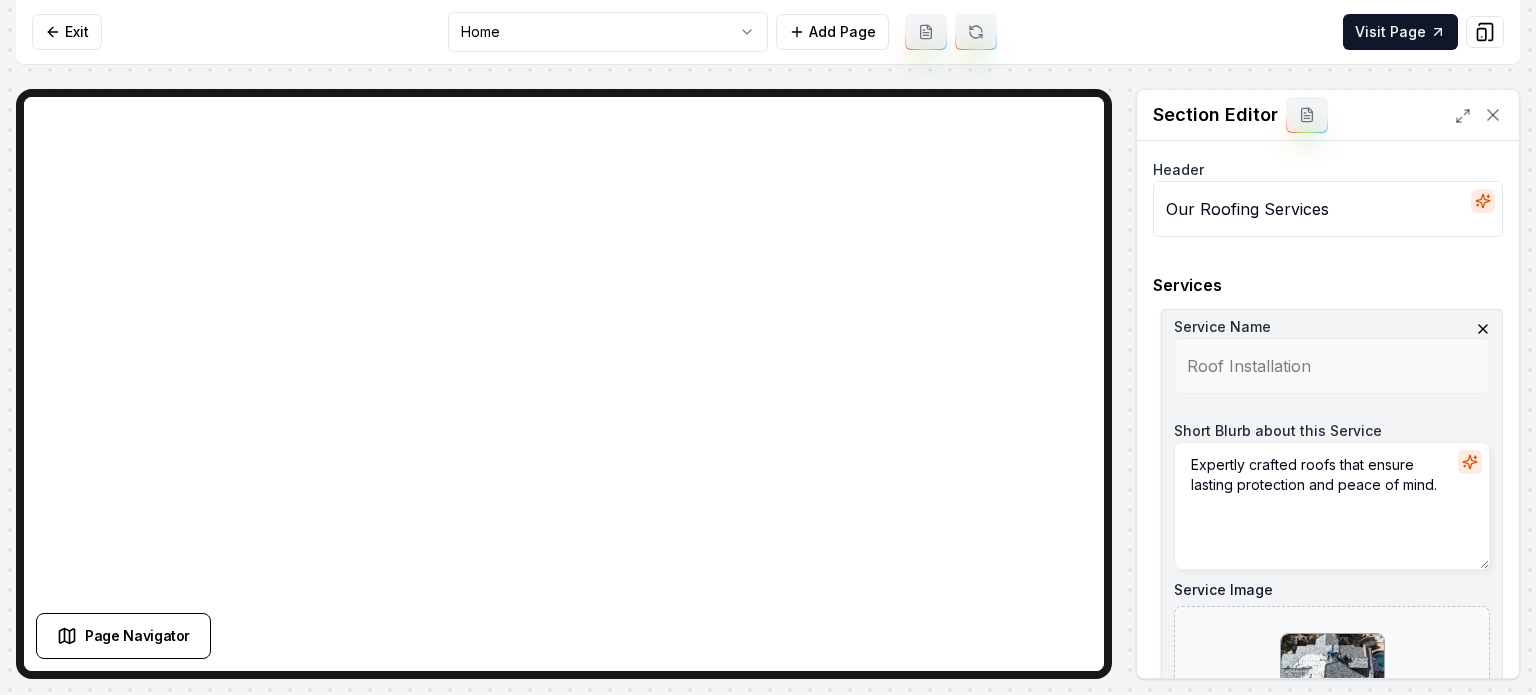 scroll, scrollTop: 416, scrollLeft: 0, axis: vertical 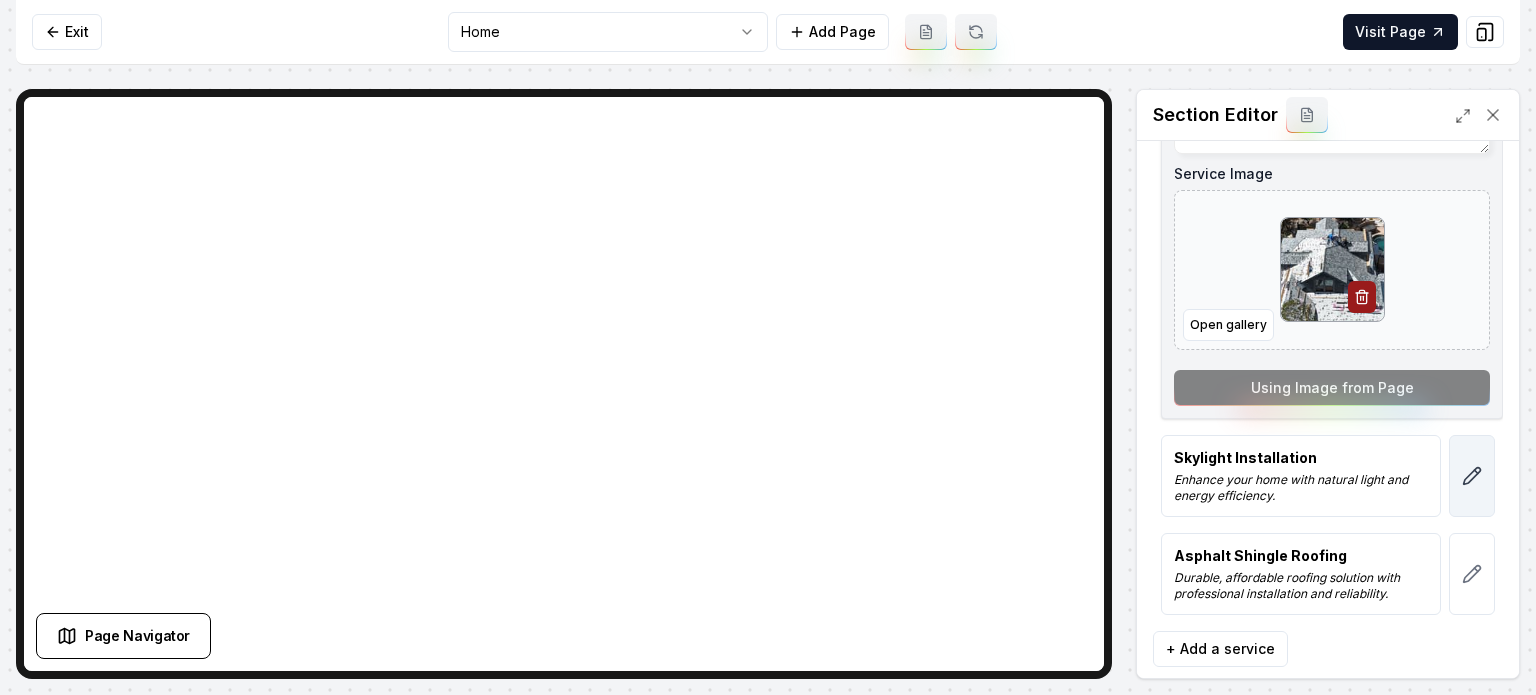 click 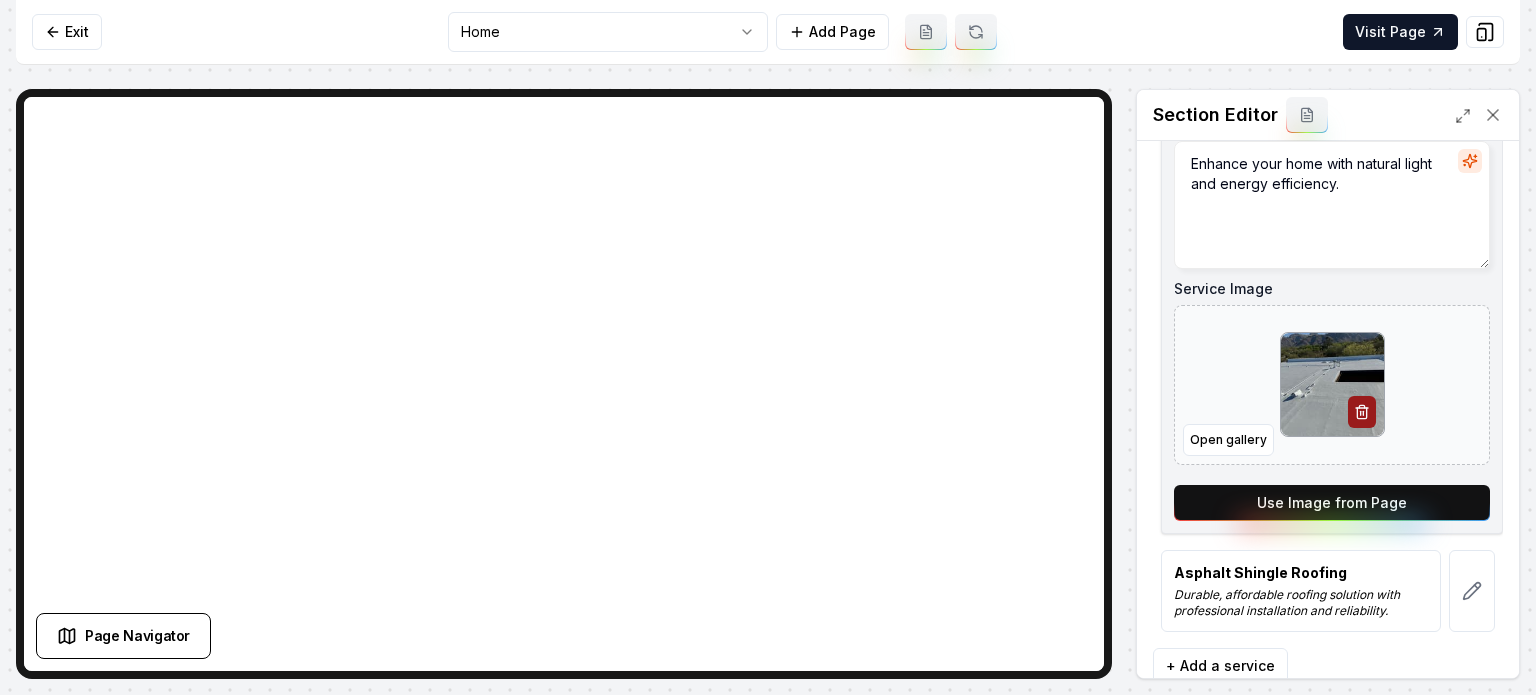 scroll, scrollTop: 443, scrollLeft: 0, axis: vertical 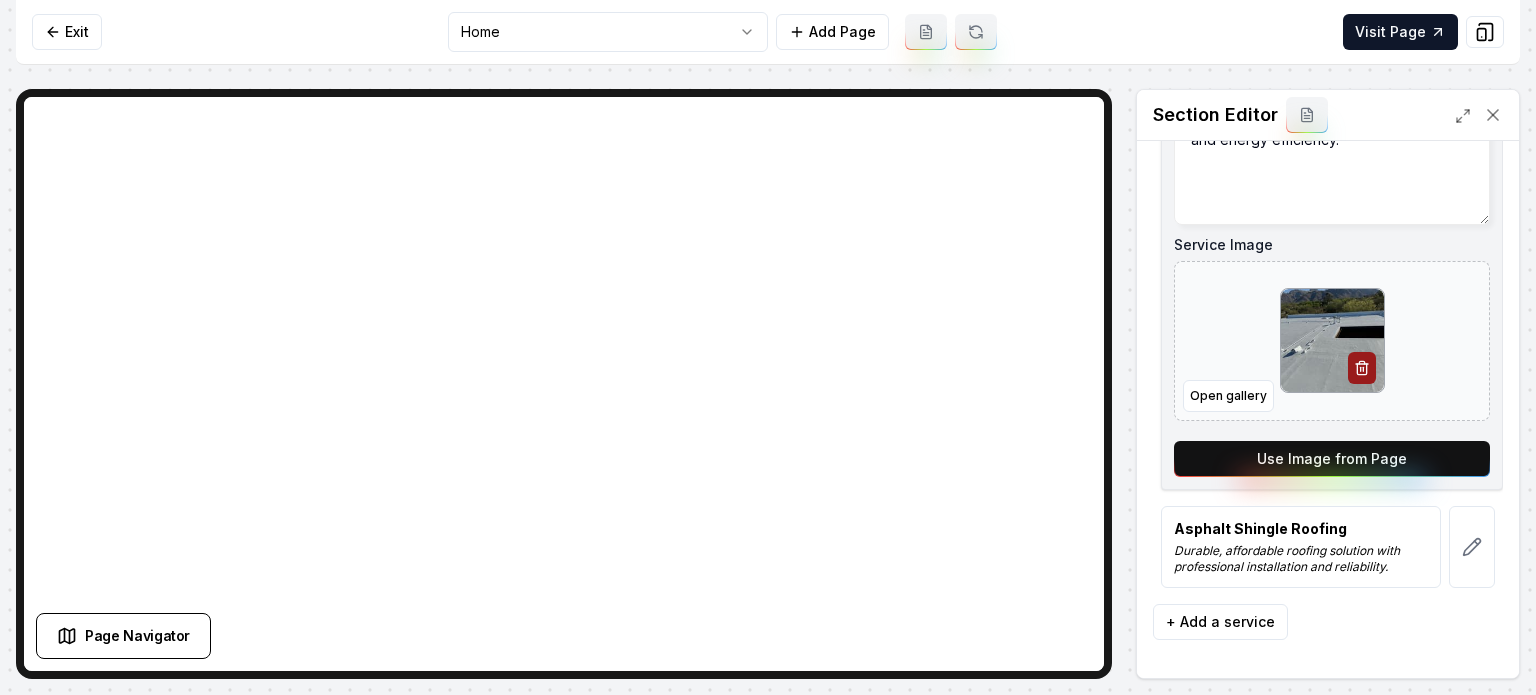click on "Use Image from Page" at bounding box center (1332, 459) 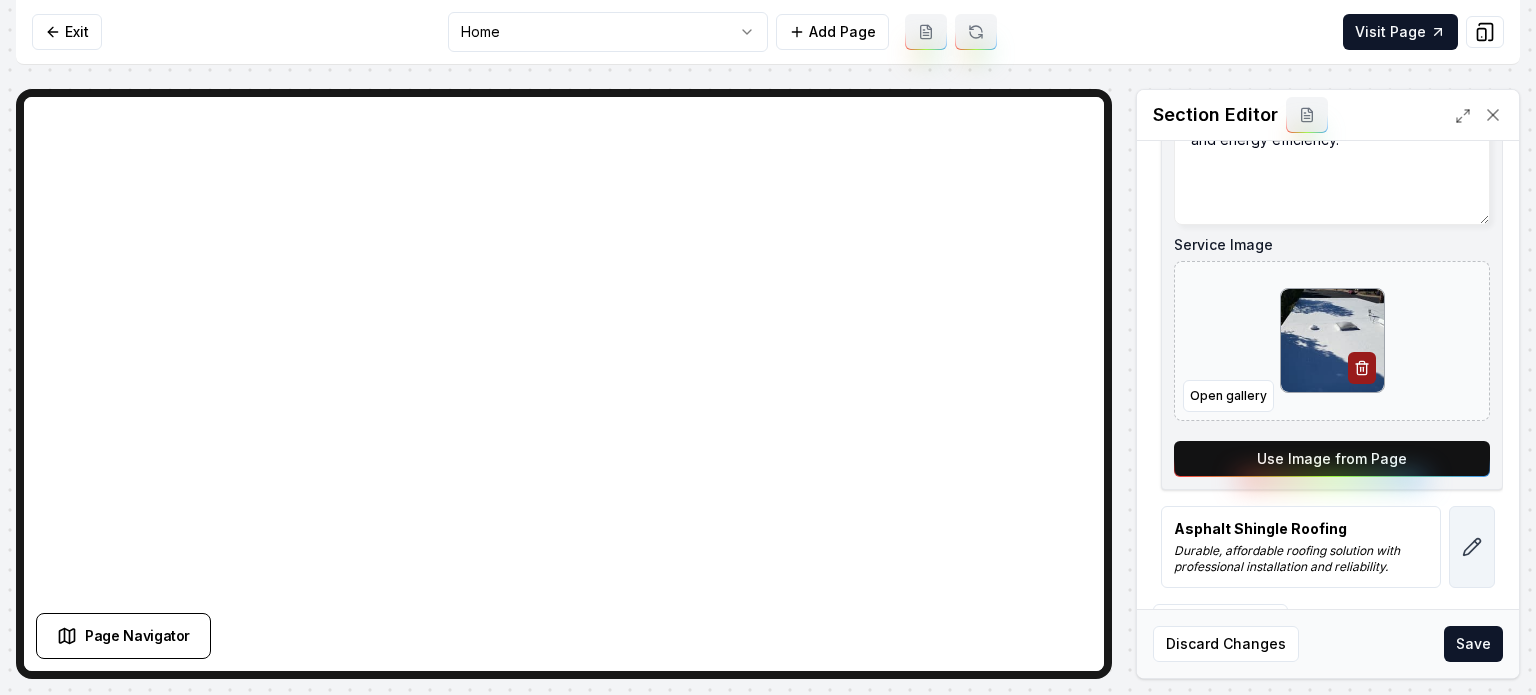click at bounding box center [1472, 547] 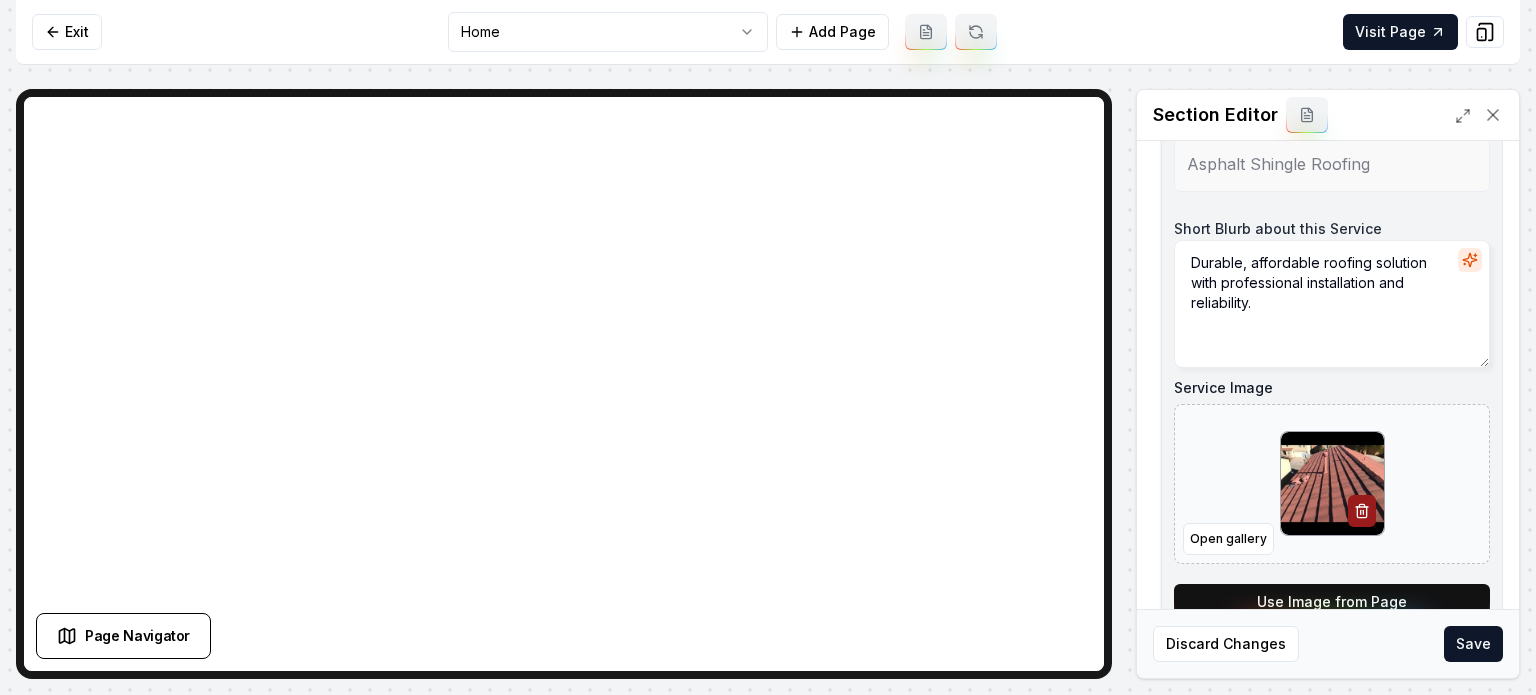 scroll, scrollTop: 410, scrollLeft: 0, axis: vertical 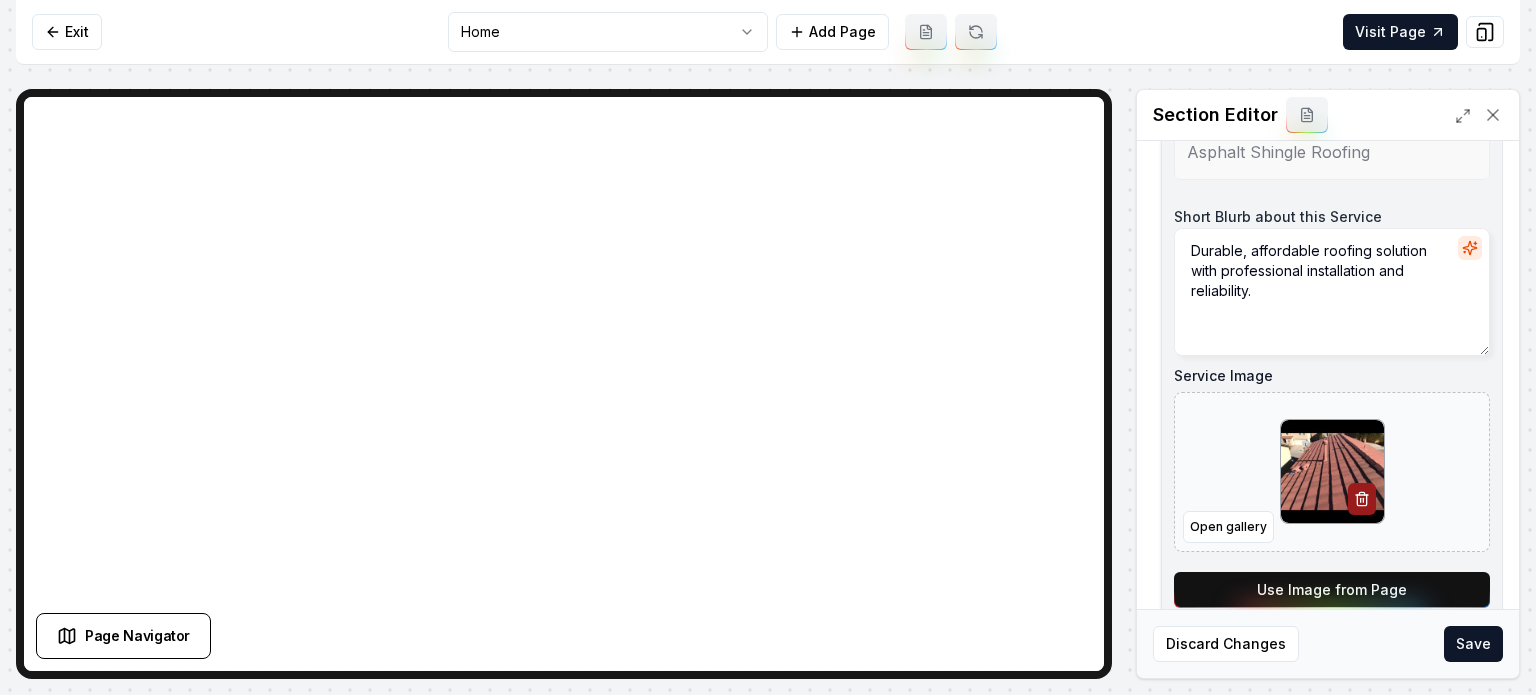 click on "Use Image from Page" at bounding box center (1332, 590) 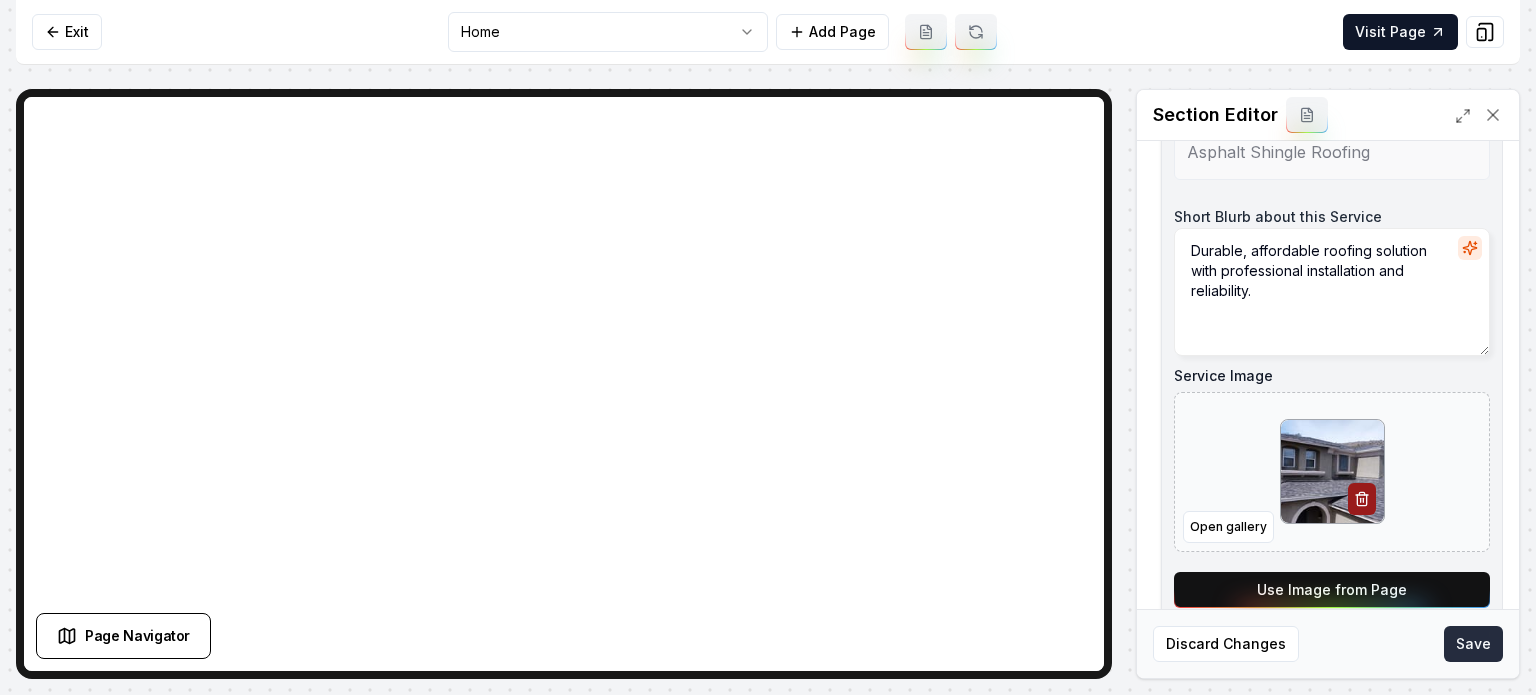 click on "Save" at bounding box center (1473, 644) 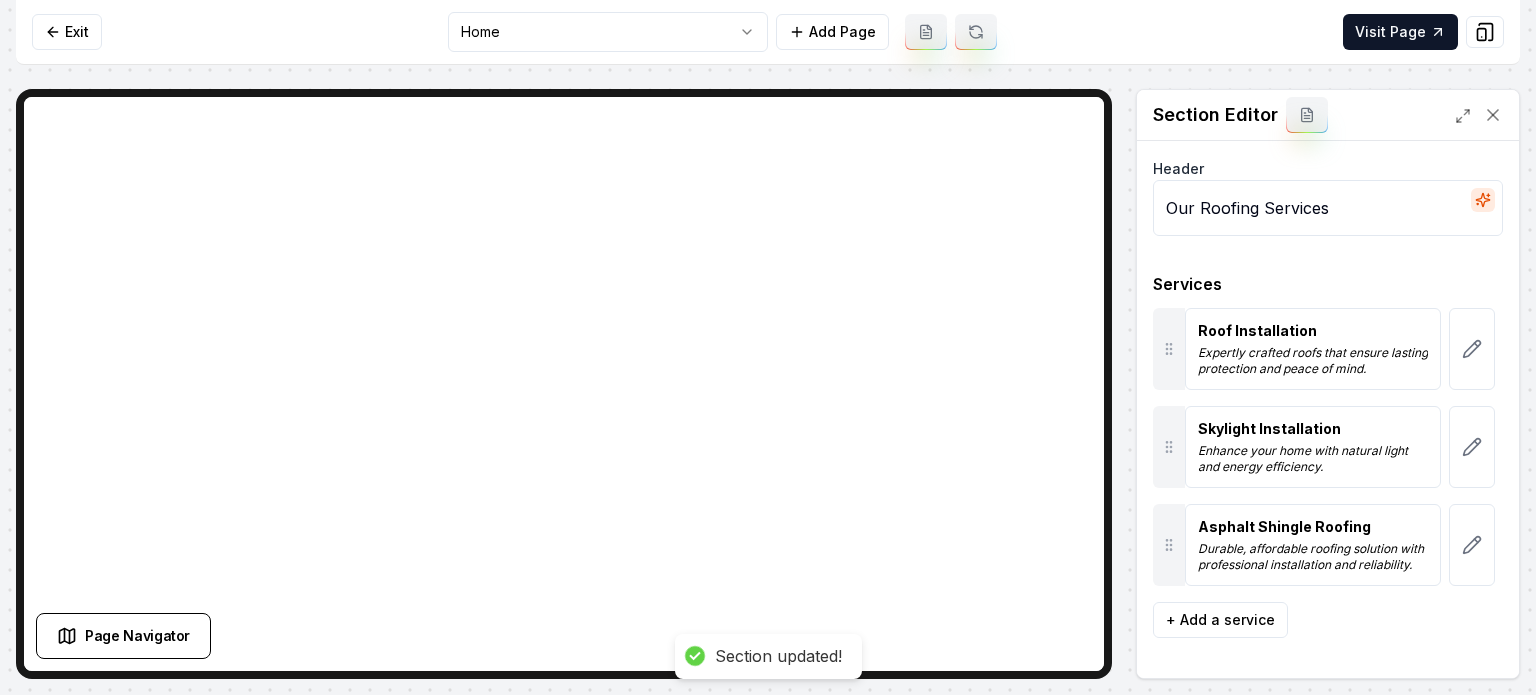 scroll, scrollTop: 0, scrollLeft: 0, axis: both 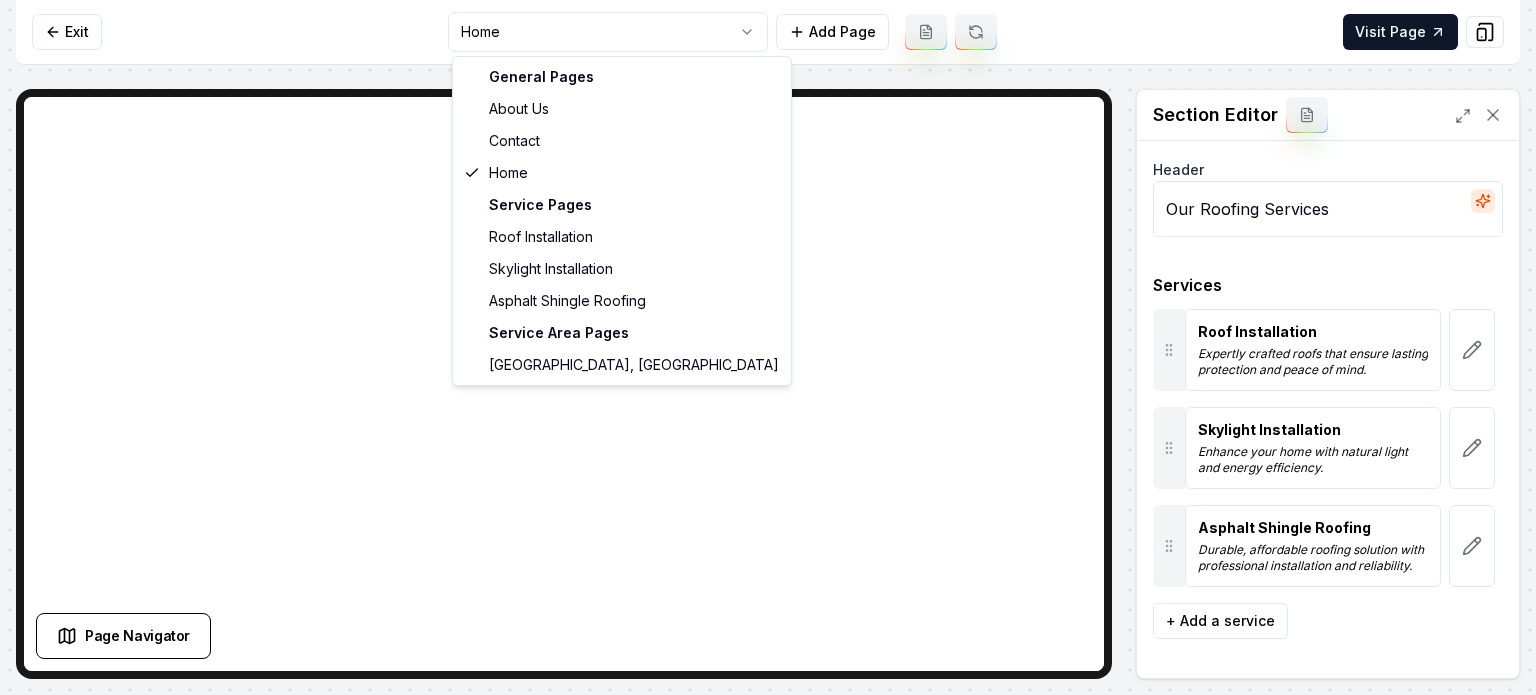 click on "Computer Required This feature is only available on a computer. Please switch to a computer to edit your site. Go back  Exit Home Add Page Visit Page  Page Navigator Page Settings Section Editor Header Our Roofing Services Services Roof Installation Expertly crafted roofs that ensure lasting protection and peace of mind. Skylight Installation Enhance your home with natural light and energy efficiency. Asphalt Shingle Roofing Durable, affordable roofing solution with professional installation and reliability.
To pick up a draggable item, press the space bar.
While dragging, use the arrow keys to move the item.
Press space again to drop the item in its new position, or press escape to cancel.
+ Add a service Discard Changes Save /dashboard/sites/f71763f4-9851-4e4d-b2c7-40be26ce43db/pages/a96d9ea6-5b69-4f96-971b-7c115b509e39 Made 46 formatting edits between lines 2 and 104 General Pages About Us Contact Home Service Pages Roof Installation Skylight Installation Asphalt Shingle Roofing Tucson, AZ" at bounding box center [768, 347] 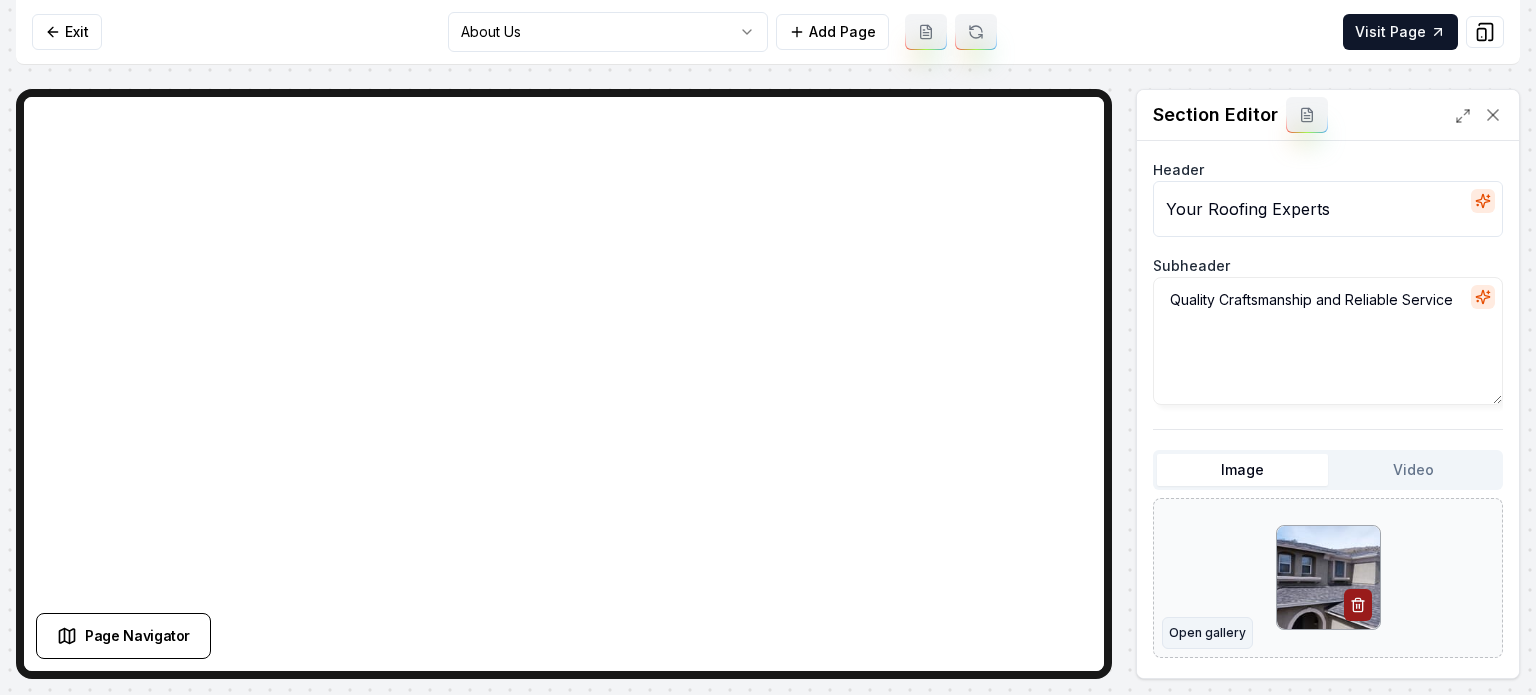 click on "Open gallery" at bounding box center [1207, 633] 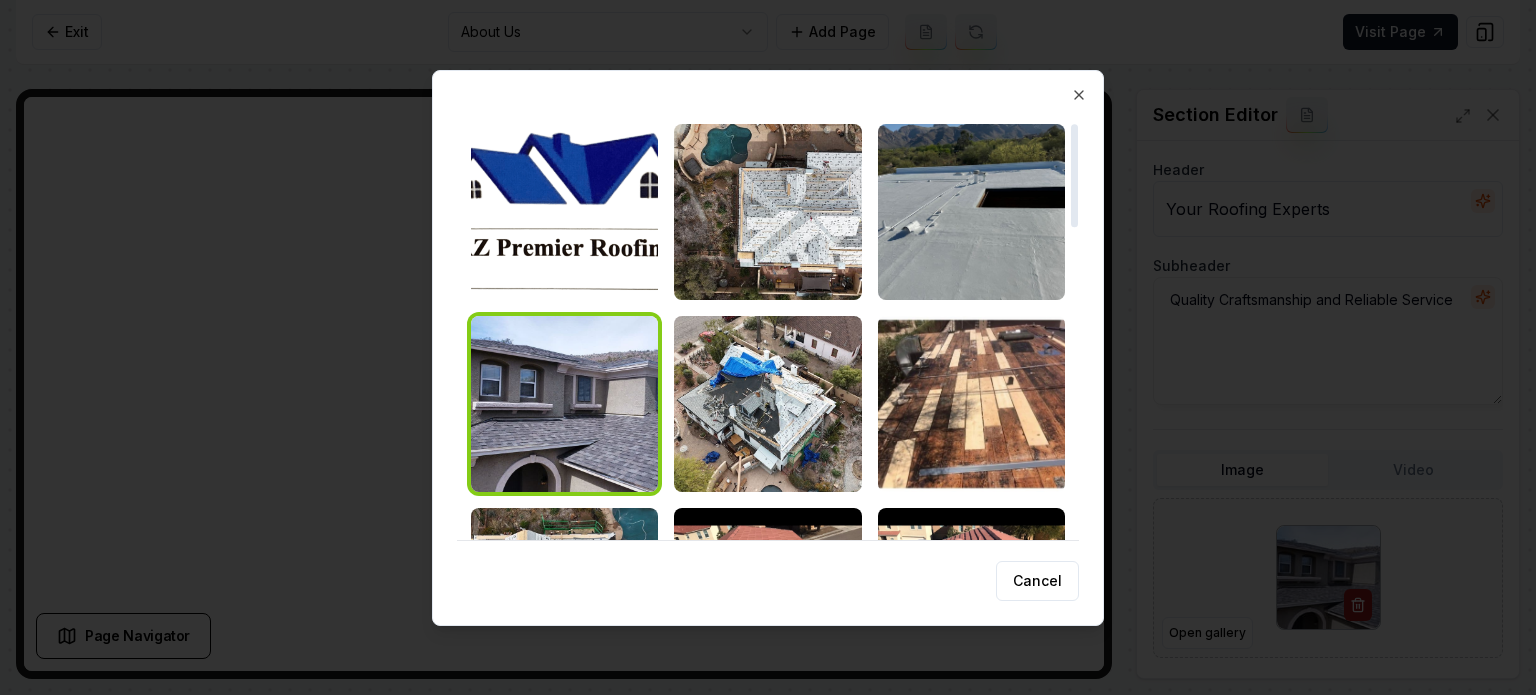 scroll, scrollTop: 52, scrollLeft: 0, axis: vertical 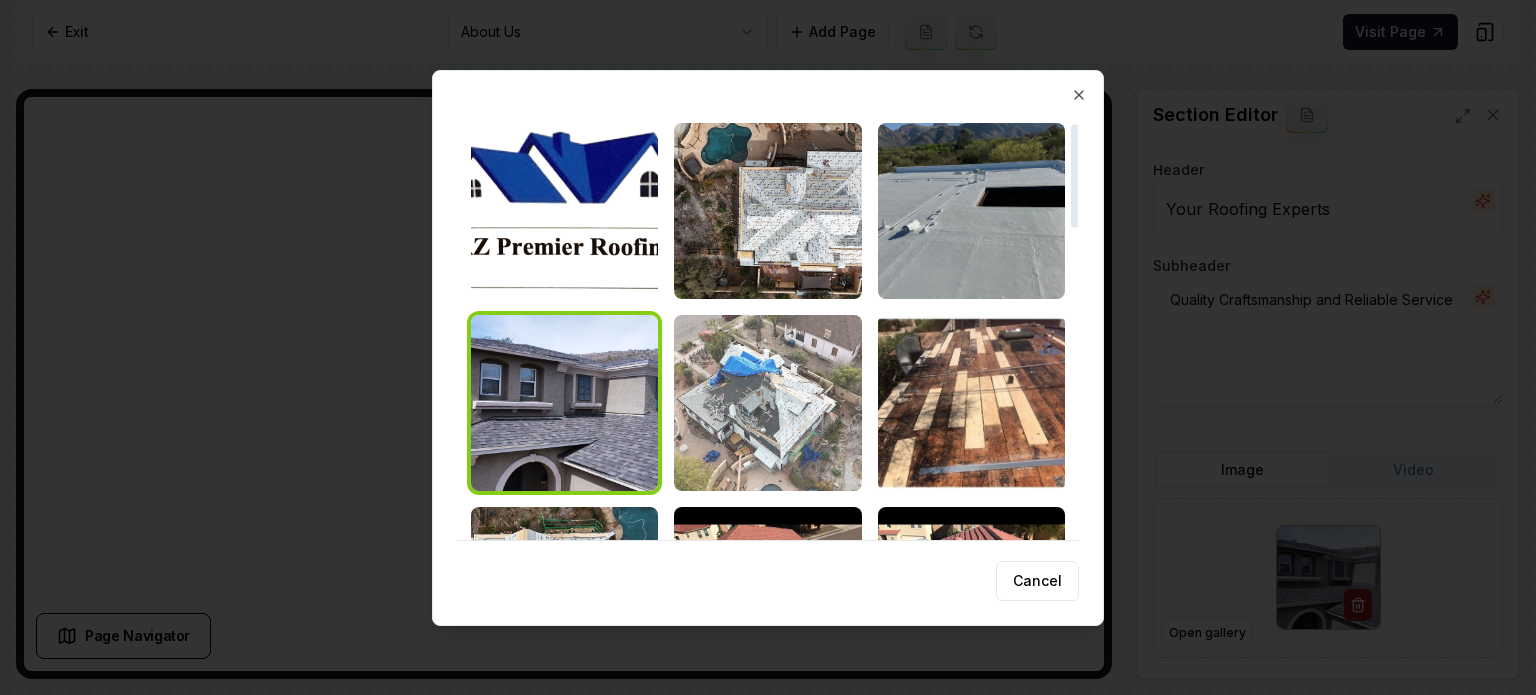 click at bounding box center (767, 403) 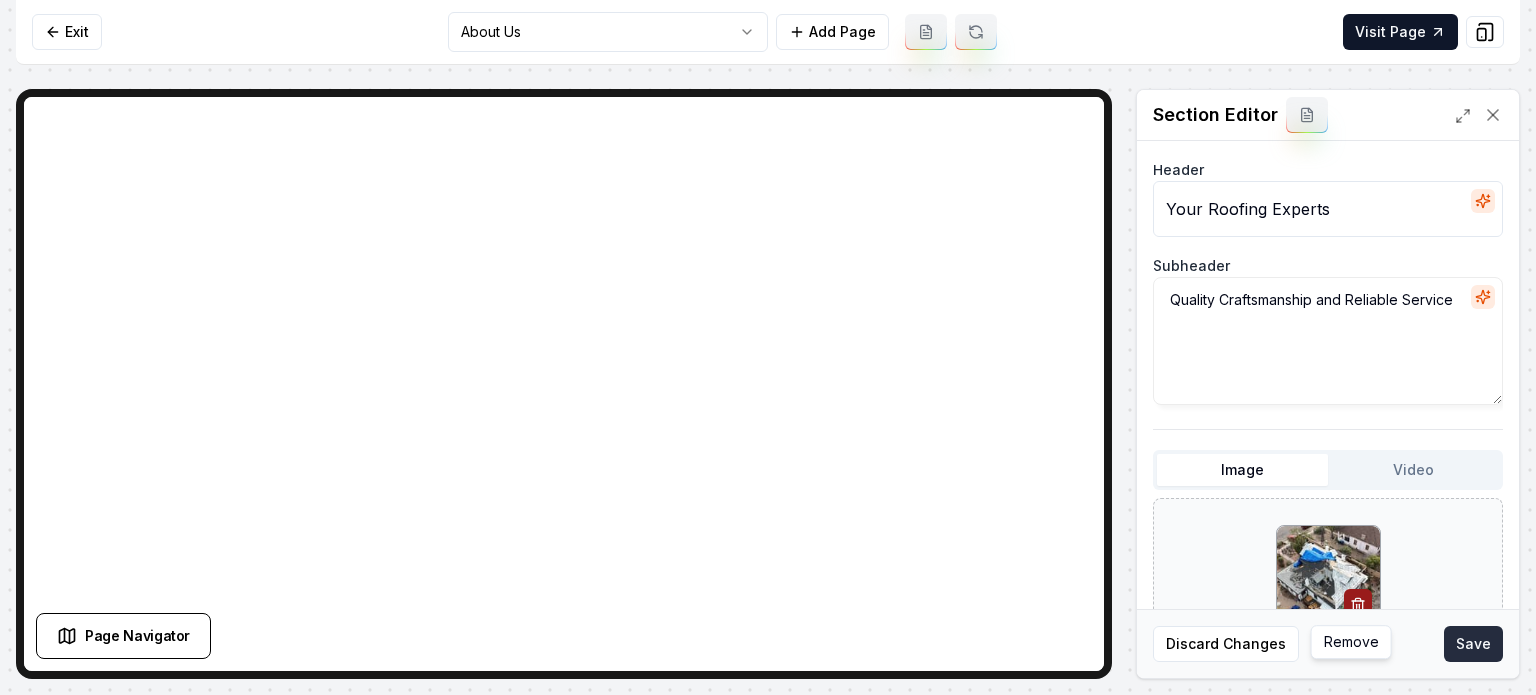 drag, startPoint x: 1441, startPoint y: 650, endPoint x: 1475, endPoint y: 652, distance: 34.058773 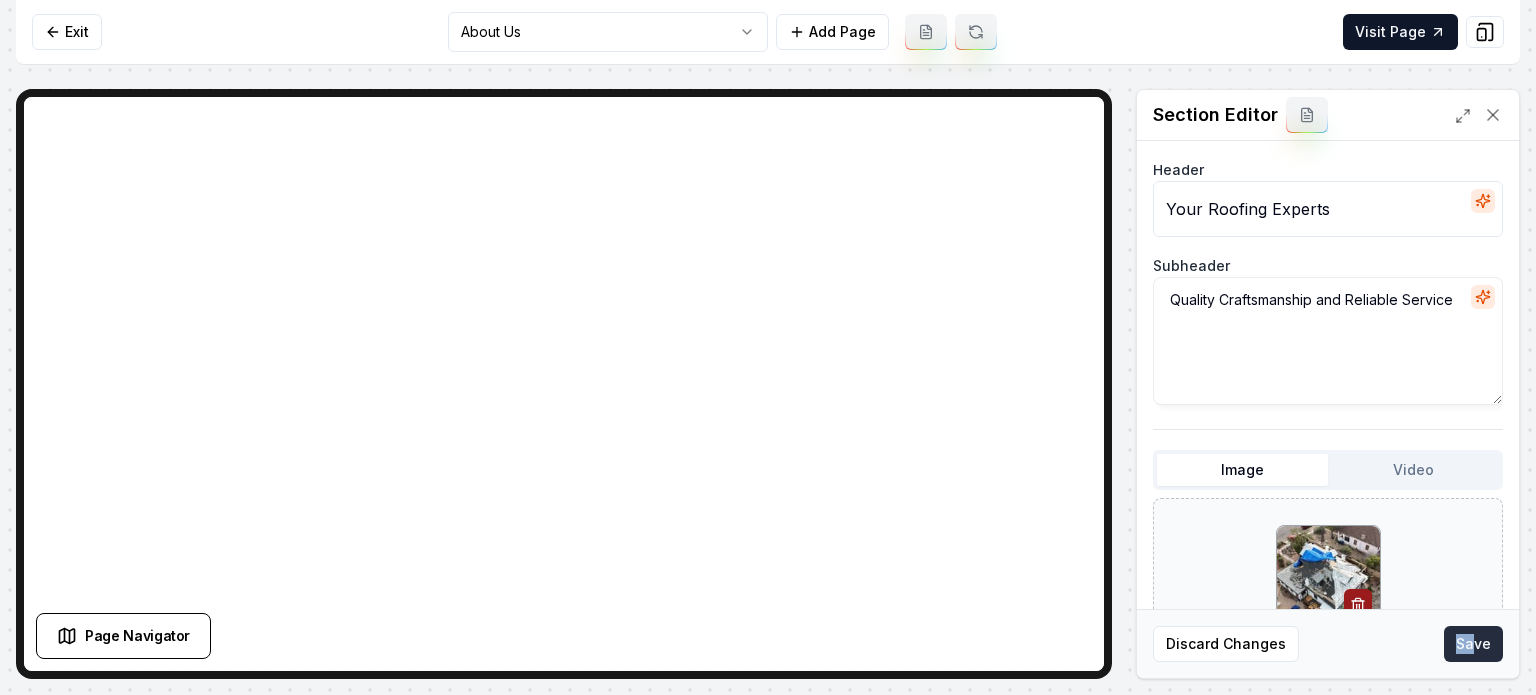 click on "Save" at bounding box center [1473, 644] 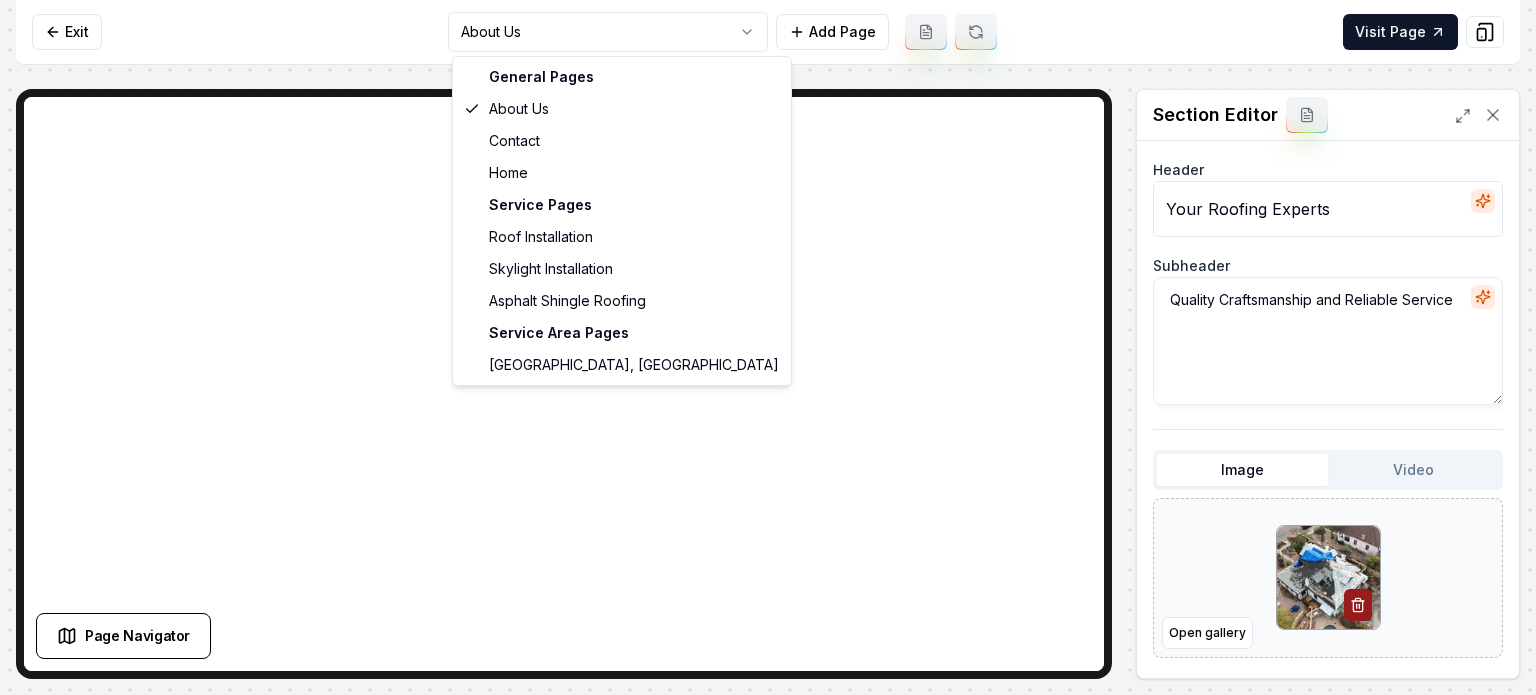 click on "Computer Required This feature is only available on a computer. Please switch to a computer to edit your site. Go back  Exit About Us Add Page Visit Page  Page Navigator Page Settings Section Editor Header Your Roofing Experts Subheader Quality Craftsmanship and Reliable Service Image Video Open gallery Custom buttons  off Your buttons will be based on the goals you set up. Discard Changes Save /dashboard/sites/f71763f4-9851-4e4d-b2c7-40be26ce43db/pages/0752fc5e-25f9-4677-987c-c09e93857420 Made 46 formatting edits between lines 2 and 104 General Pages About Us Contact Home Service Pages Roof Installation Skylight Installation Asphalt Shingle Roofing Service Area Pages Tucson, AZ" at bounding box center [768, 347] 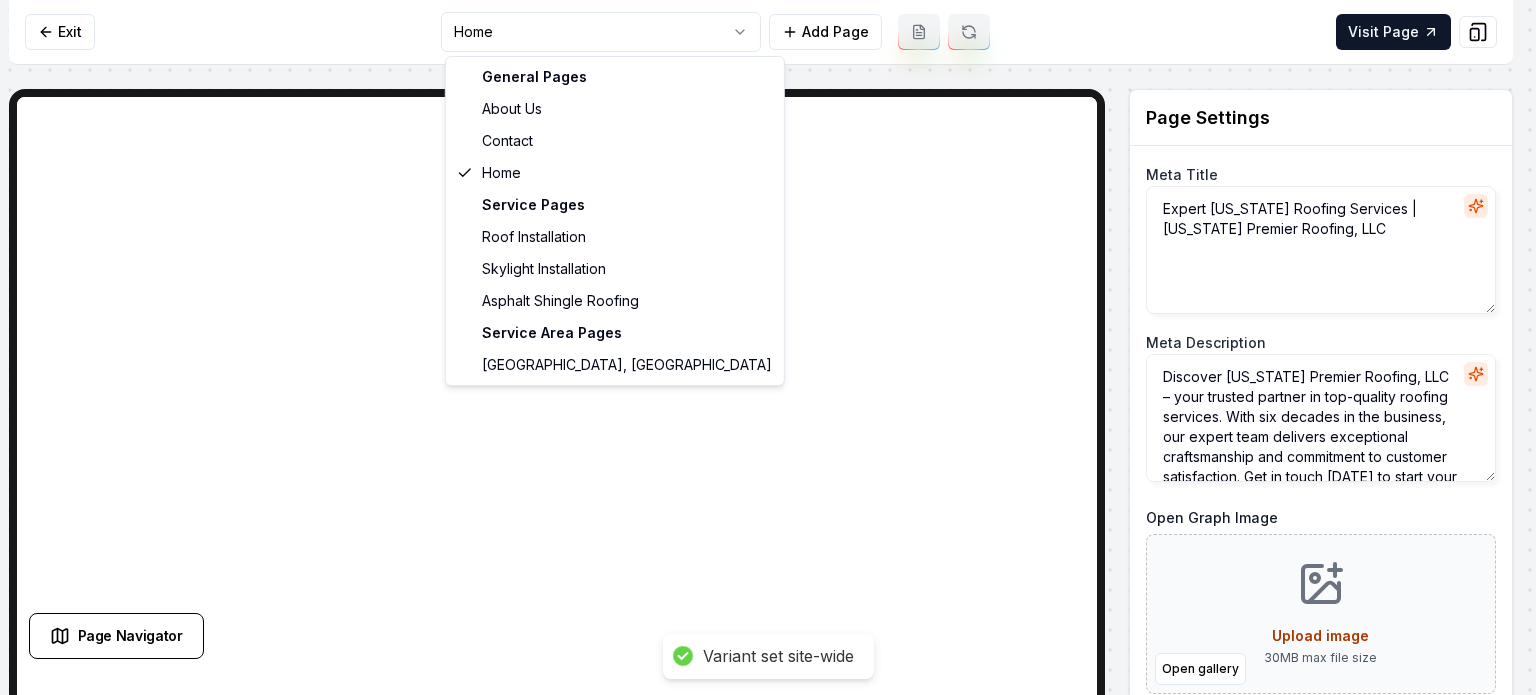 click on "Computer Required This feature is only available on a computer. Please switch to a computer to edit your site. Go back  Exit Home Add Page Visit Page  Page Navigator Page Settings Meta Title Expert Arizona Roofing Services | Arizona Premier Roofing, LLC Meta Description Discover Arizona Premier Roofing, LLC – your trusted partner in top-quality roofing services. With six decades in the business, our expert team delivers exceptional craftsmanship and commitment to customer satisfaction. Get in touch today to start your roofing project! Open Graph Image Open gallery Upload image 30  MB max file size Discard Changes Save Section Editor Unsupported section type Variant set site-wide /dashboard/sites/f71763f4-9851-4e4d-b2c7-40be26ce43db/pages/a96d9ea6-5b69-4f96-971b-7c115b509e39 Made 46 formatting edits between lines 2 and 104 General Pages About Us Contact Home Service Pages Roof Installation Skylight Installation Asphalt Shingle Roofing Service Area Pages Tucson, AZ" at bounding box center [768, 347] 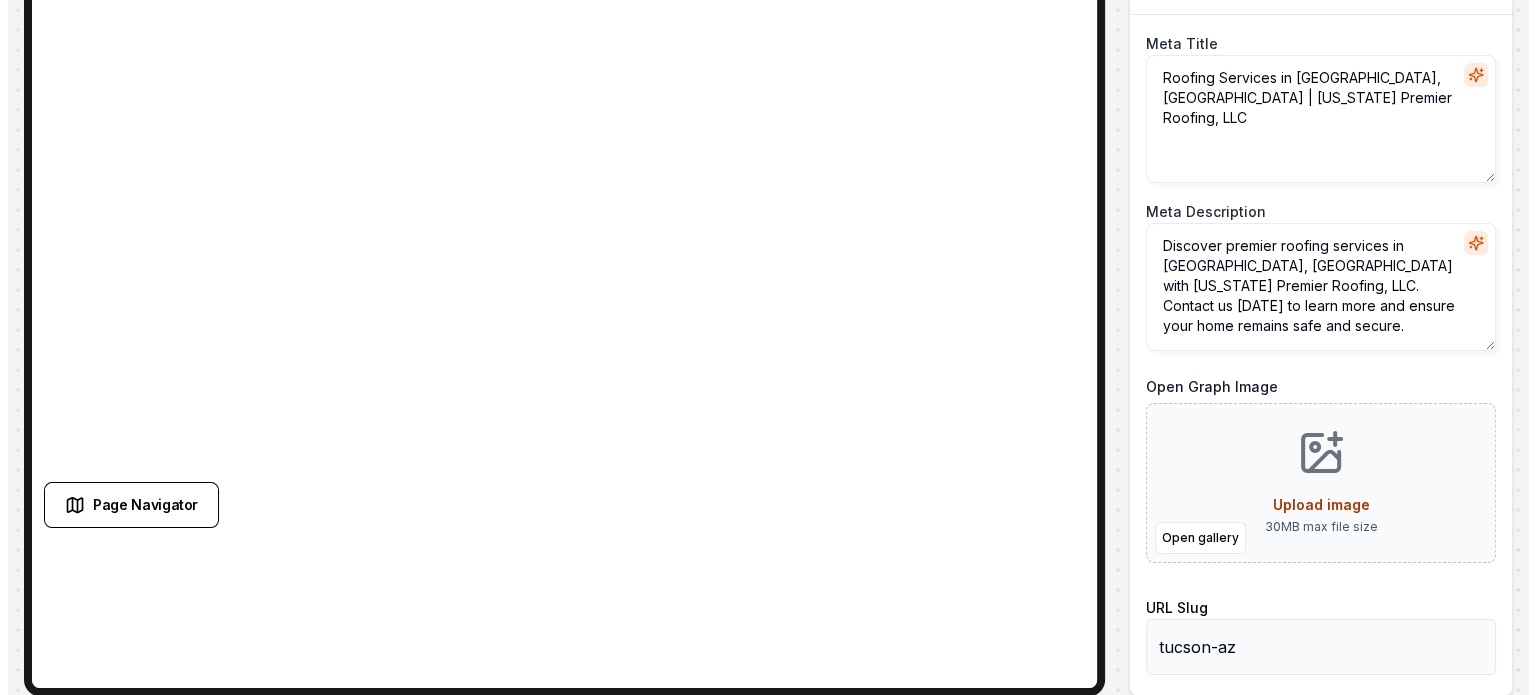 scroll, scrollTop: 0, scrollLeft: 0, axis: both 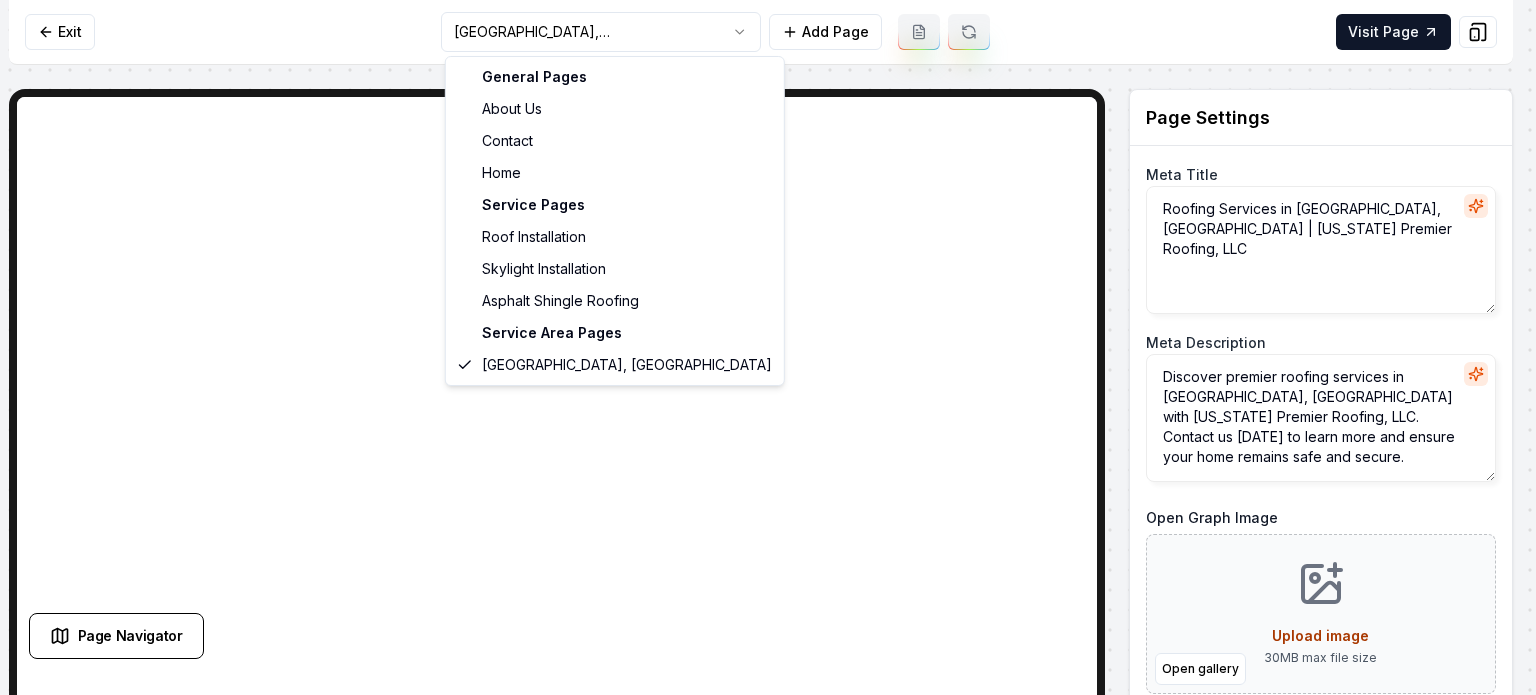 click on "Computer Required This feature is only available on a computer. Please switch to a computer to edit your site. Go back  Exit Tucson, AZ Add Page Visit Page  Page Navigator Page Settings Meta Title Roofing Services in Tucson, AZ | Arizona Premier Roofing, LLC Meta Description Discover premier roofing services in Tucson, AZ with Arizona Premier Roofing, LLC. Contact us today to learn more and ensure your home remains safe and secure. Open Graph Image Open gallery Upload image 30  MB max file size URL Slug tucson-az Discard Changes Save Section Editor Unsupported section type /dashboard/sites/f71763f4-9851-4e4d-b2c7-40be26ce43db/pages/ec09785d-c1ed-4868-85cb-9b615b50c0e2 Made 46 formatting edits between lines 2 and 104 General Pages About Us Contact Home Service Pages Roof Installation Skylight Installation Asphalt Shingle Roofing Service Area Pages Tucson, AZ" at bounding box center [768, 347] 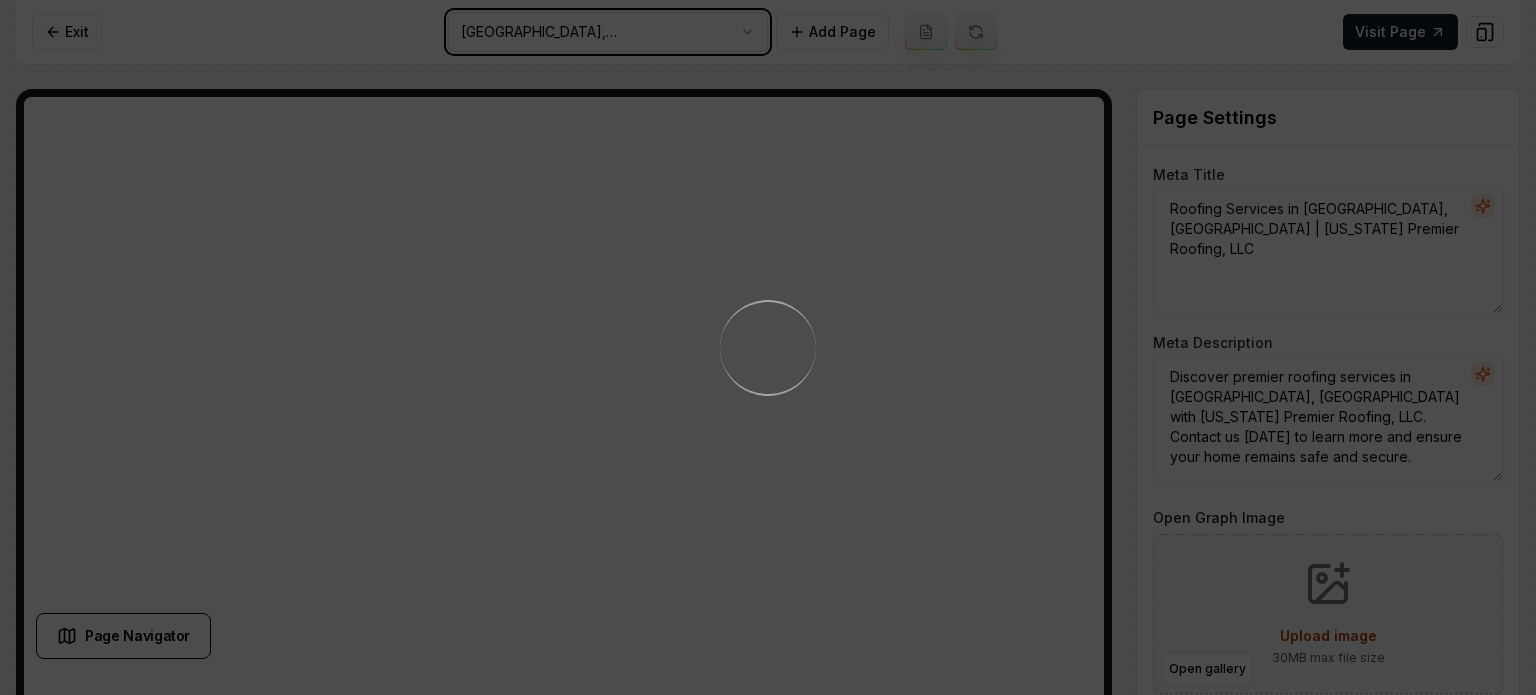 type on "Expert Arizona Roofing Services | Arizona Premier Roofing, LLC" 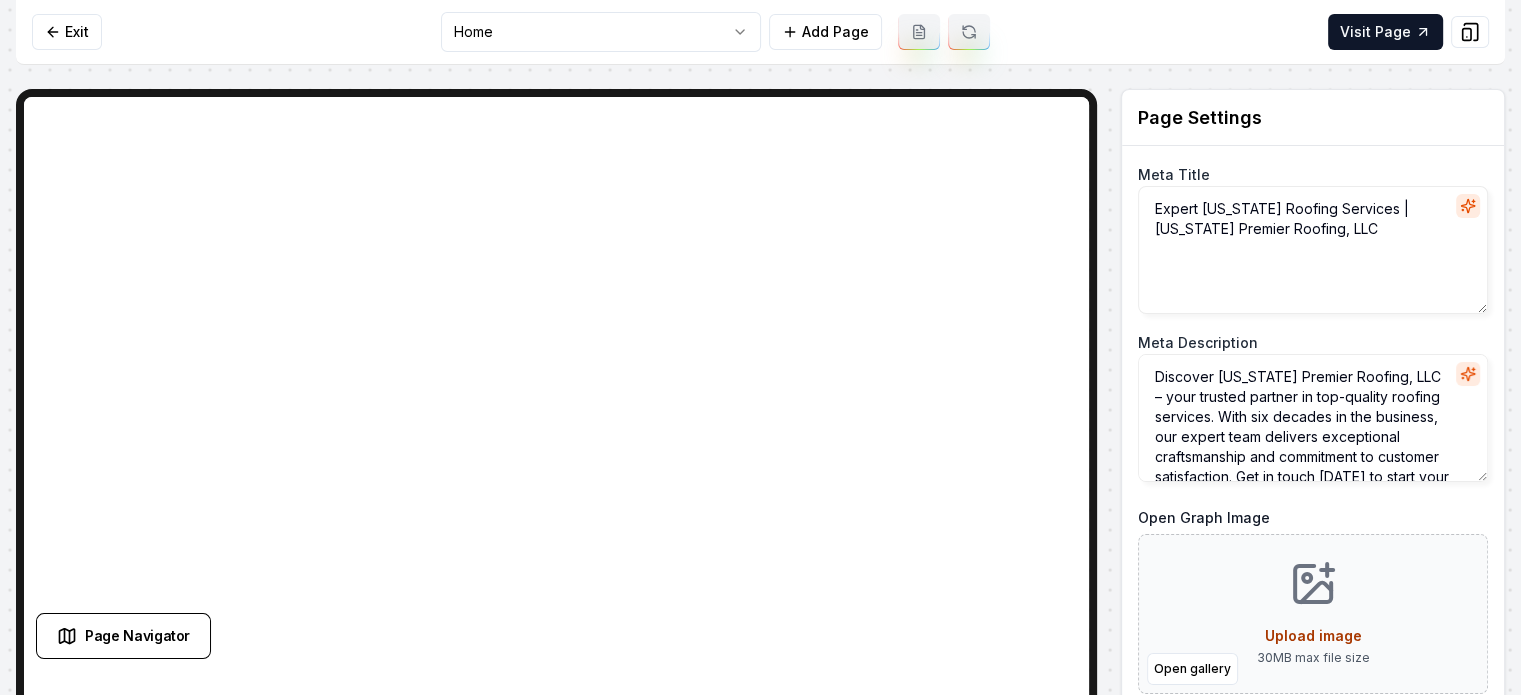 click on "Exit Home Add Page Visit Page" at bounding box center (760, 32) 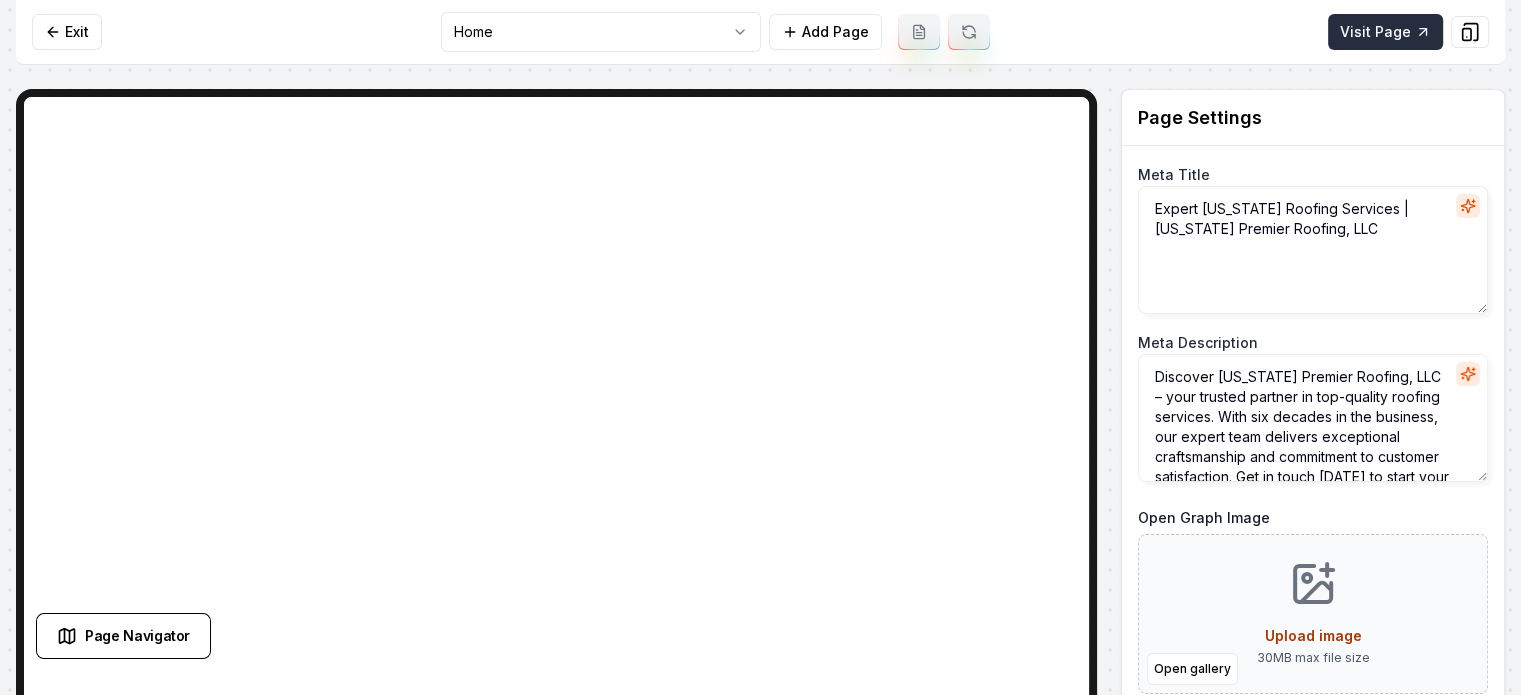 click on "Visit Page" at bounding box center [1385, 32] 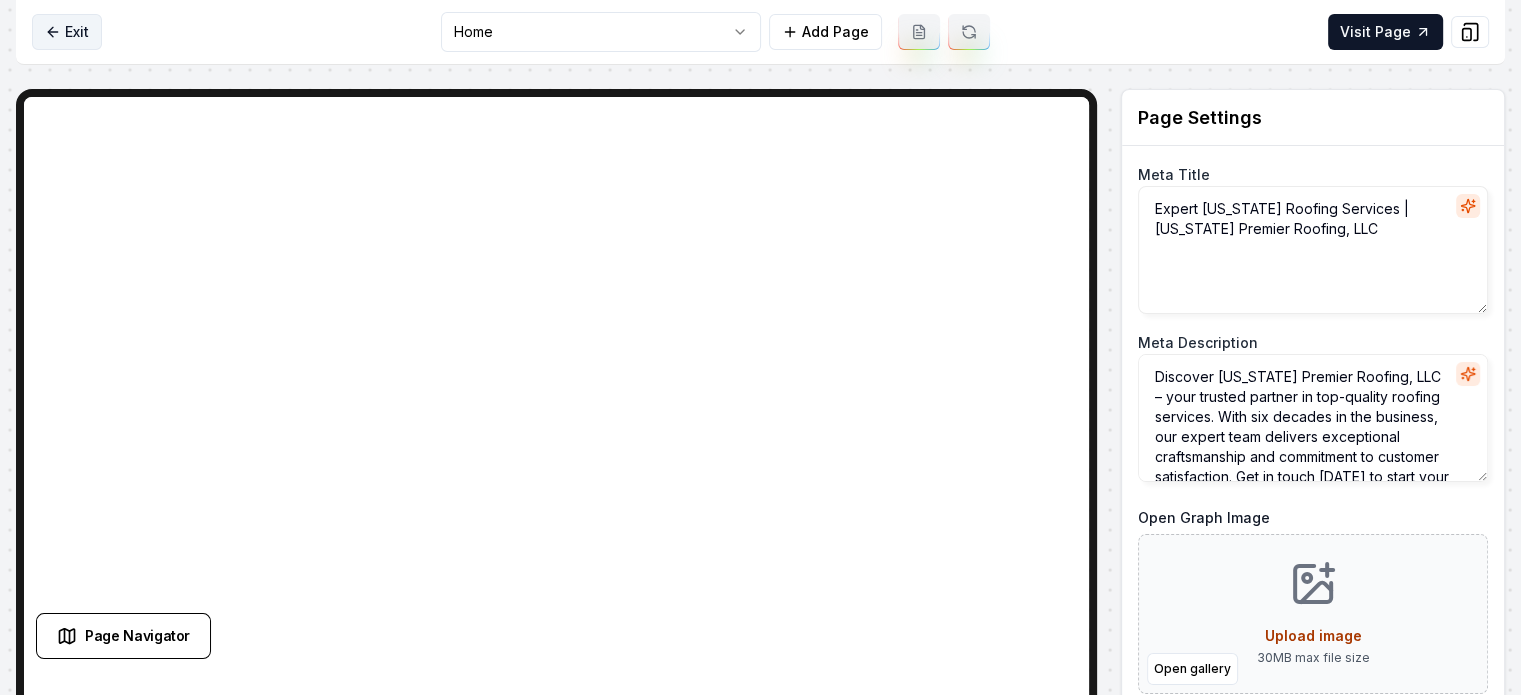 click on "Exit" at bounding box center [67, 32] 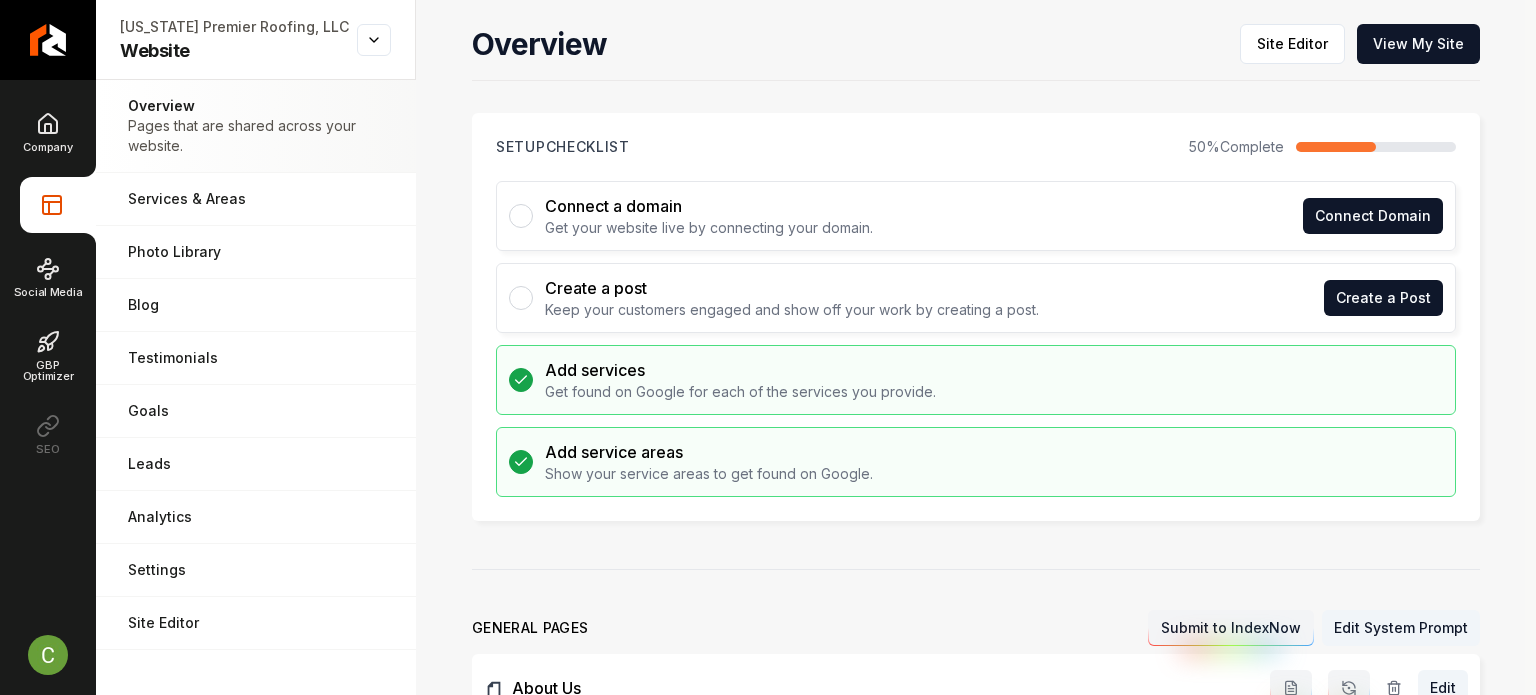 click on "Company Website Social Media GBP Optimizer SEO" at bounding box center (48, 283) 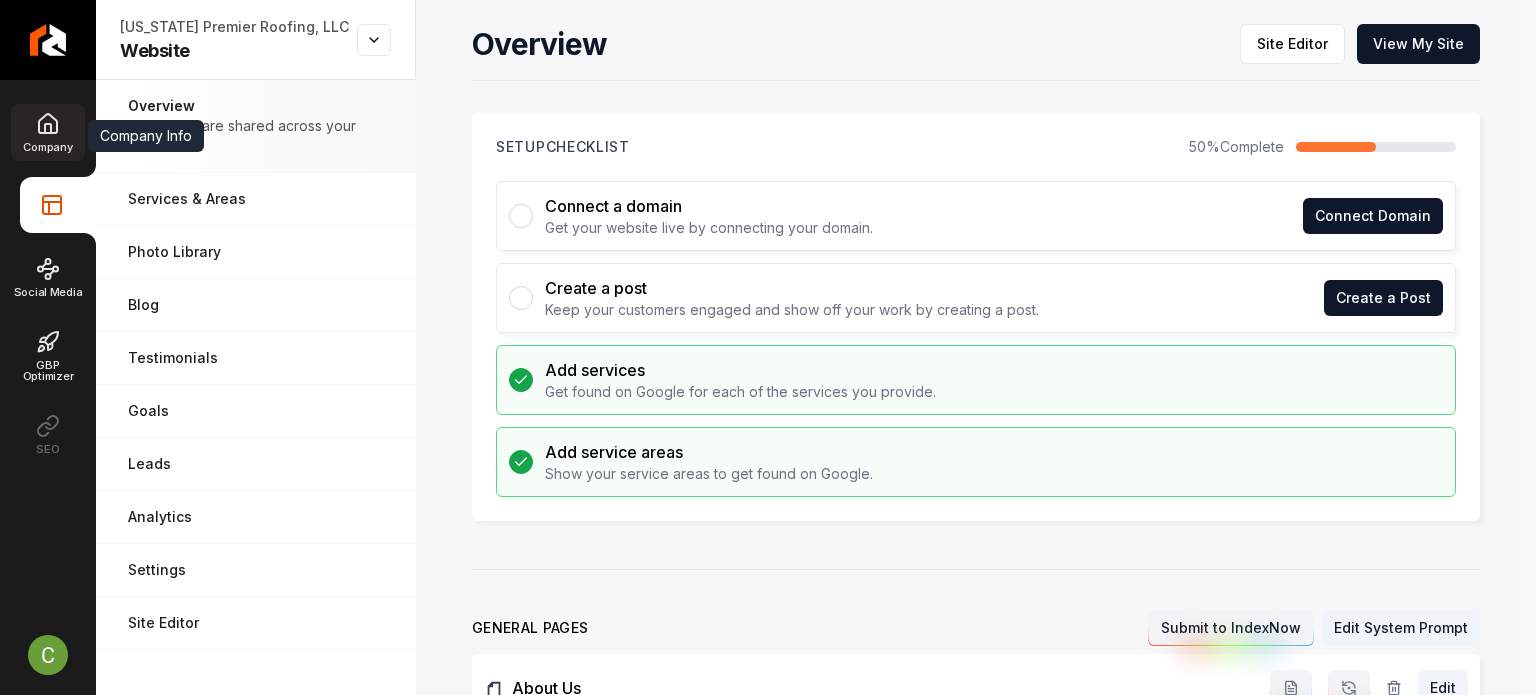 click on "Company" at bounding box center (47, 147) 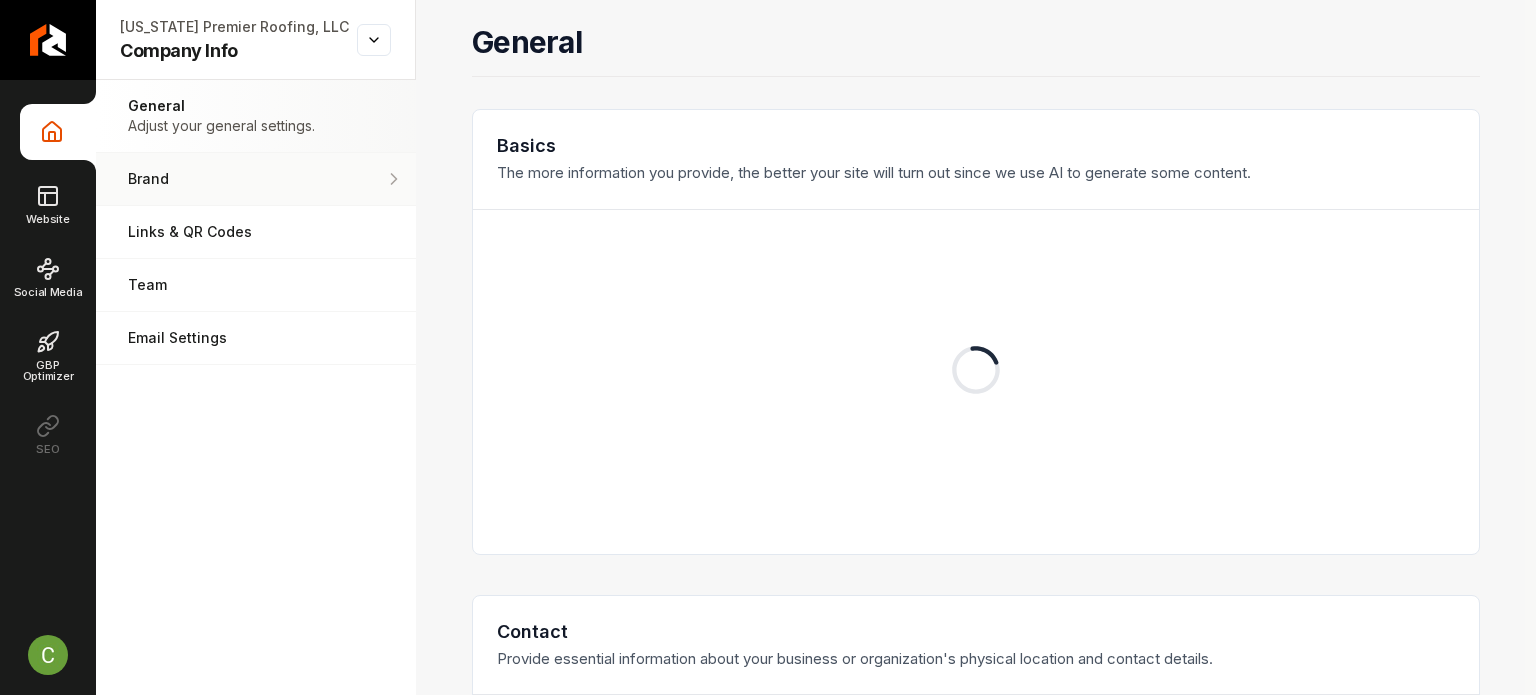click on "Brand Manage the styles and colors of your business." at bounding box center [256, 179] 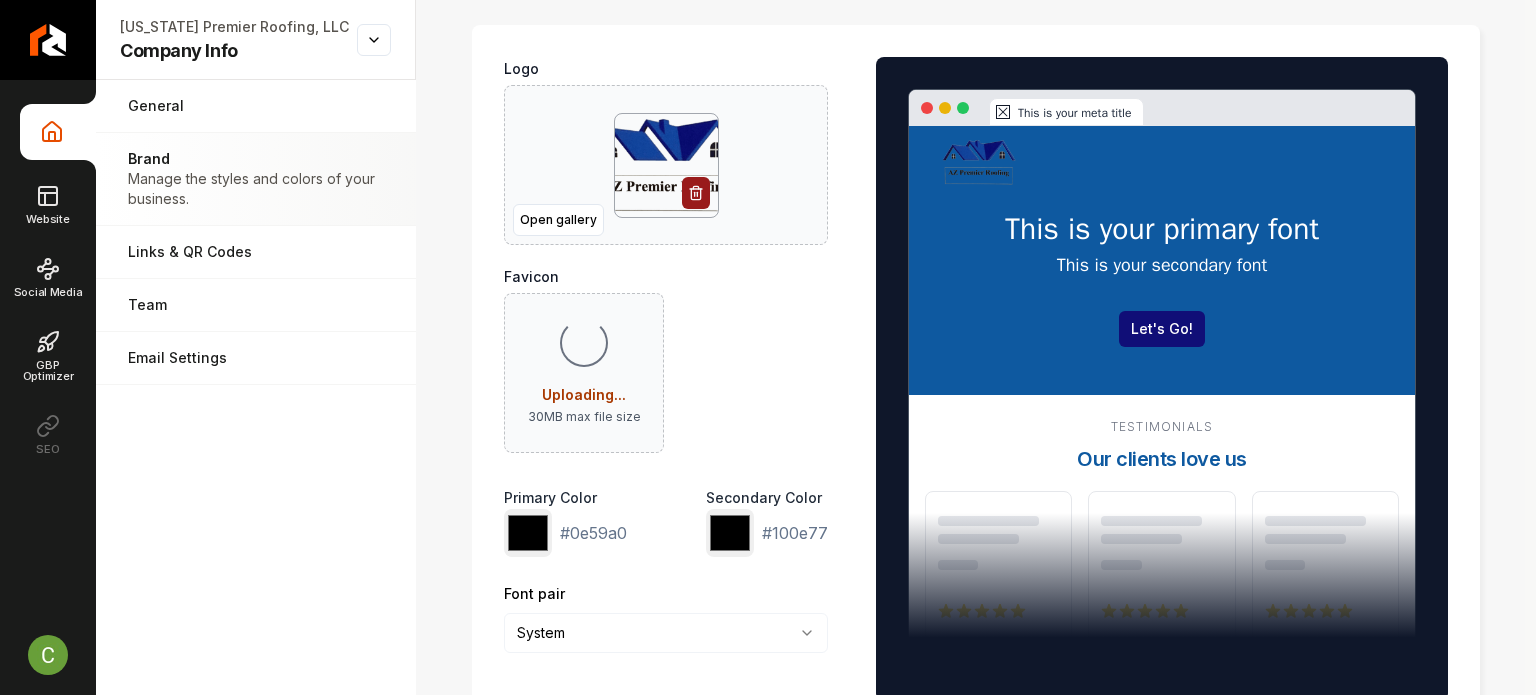 scroll, scrollTop: 348, scrollLeft: 0, axis: vertical 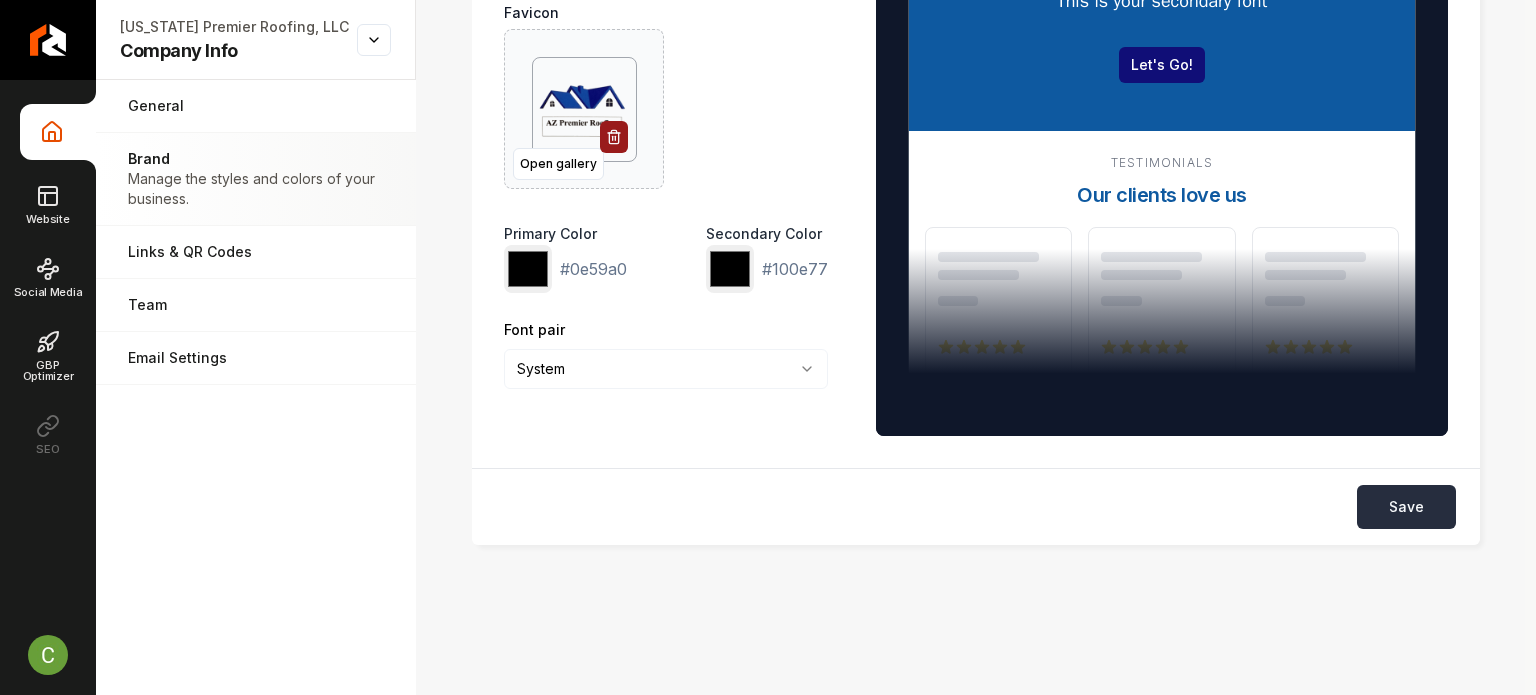 click on "Save" at bounding box center (1406, 507) 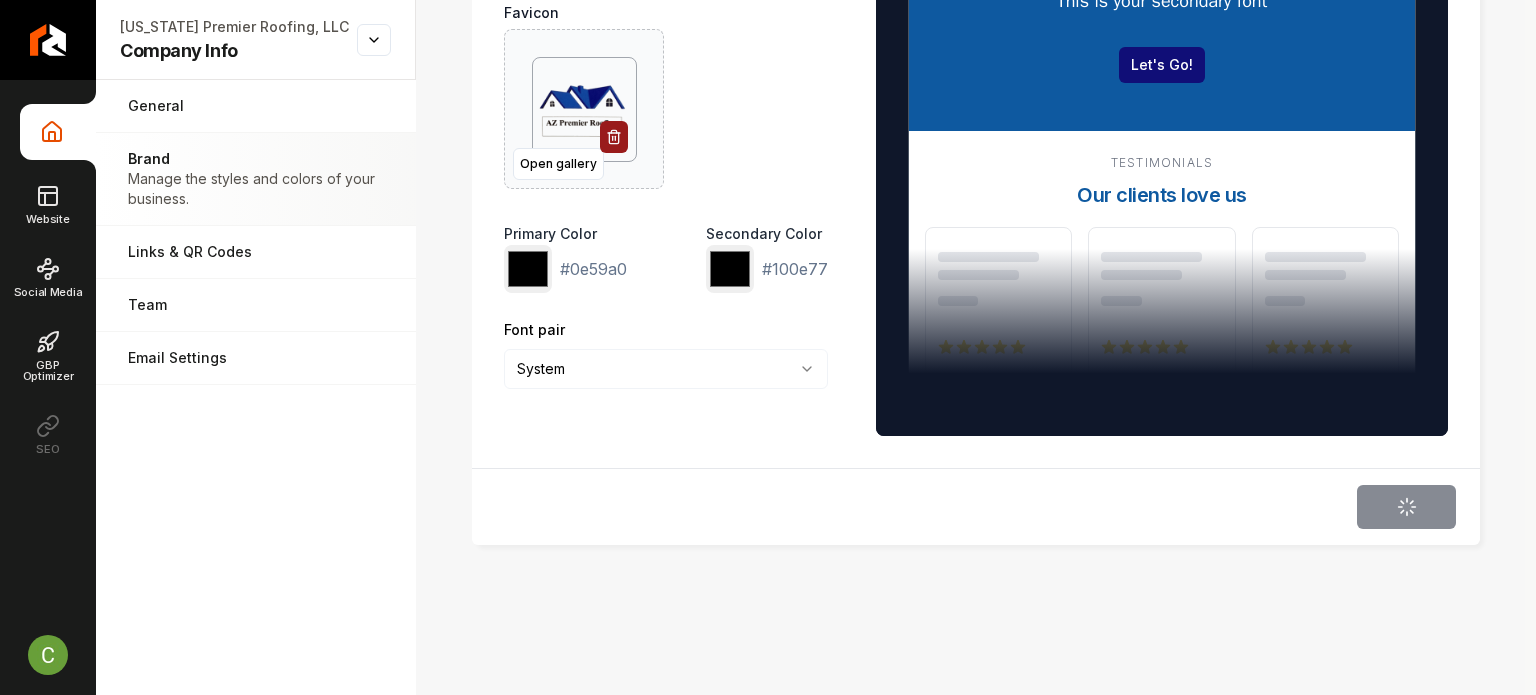 scroll, scrollTop: 0, scrollLeft: 0, axis: both 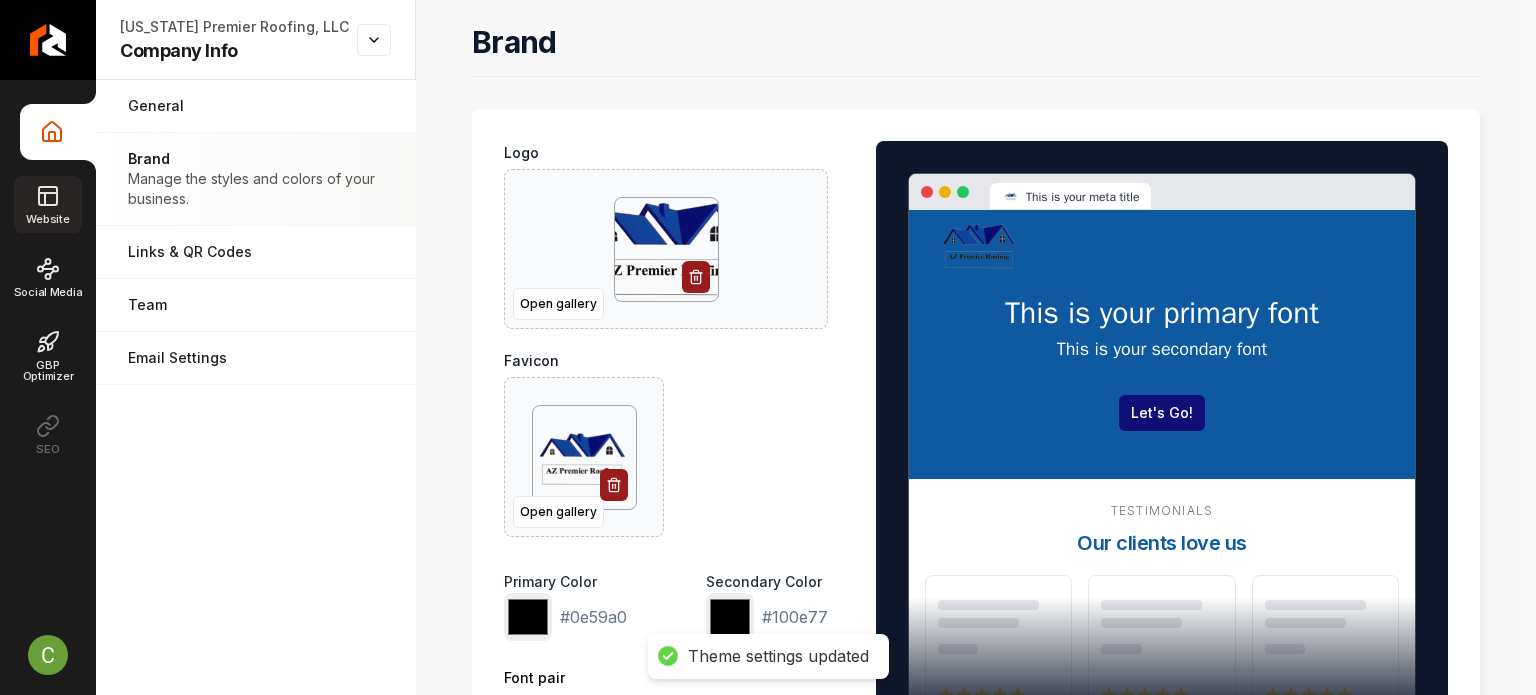 click 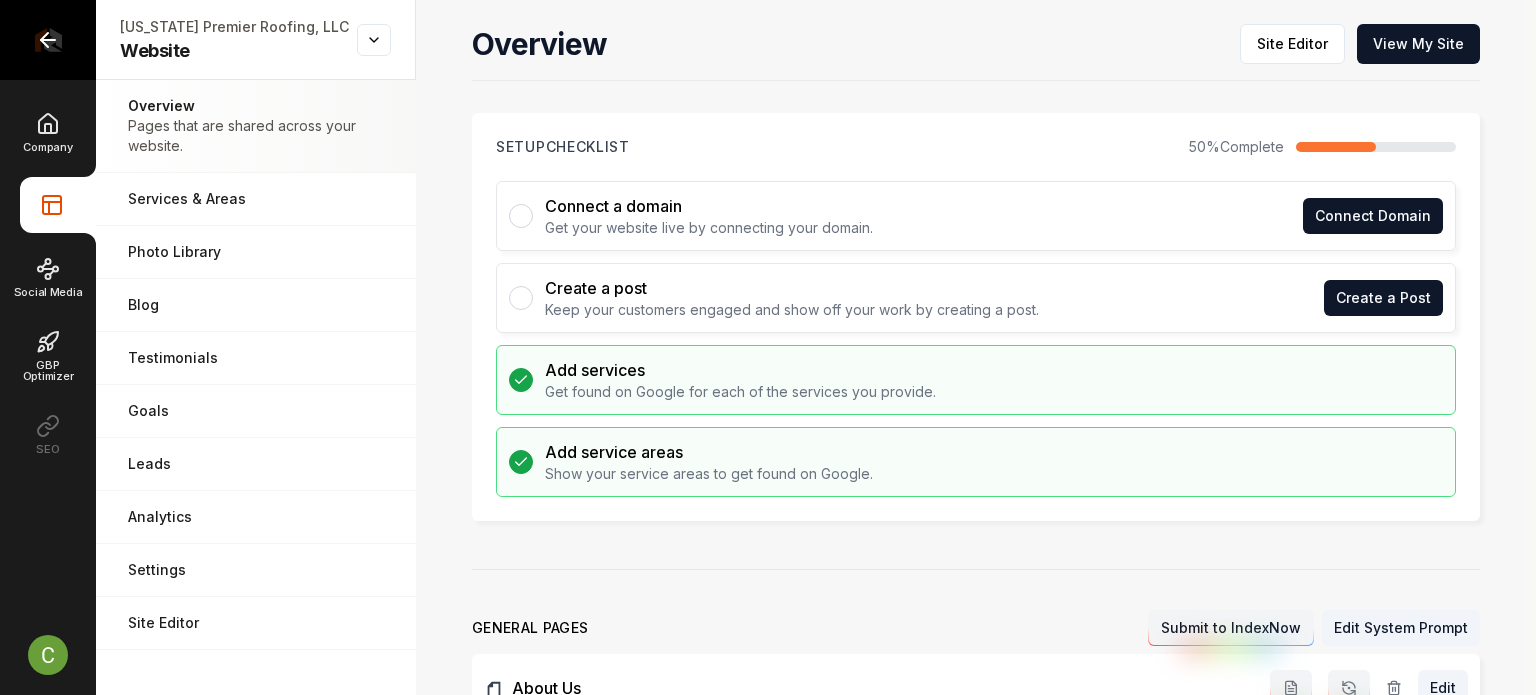 click at bounding box center [48, 40] 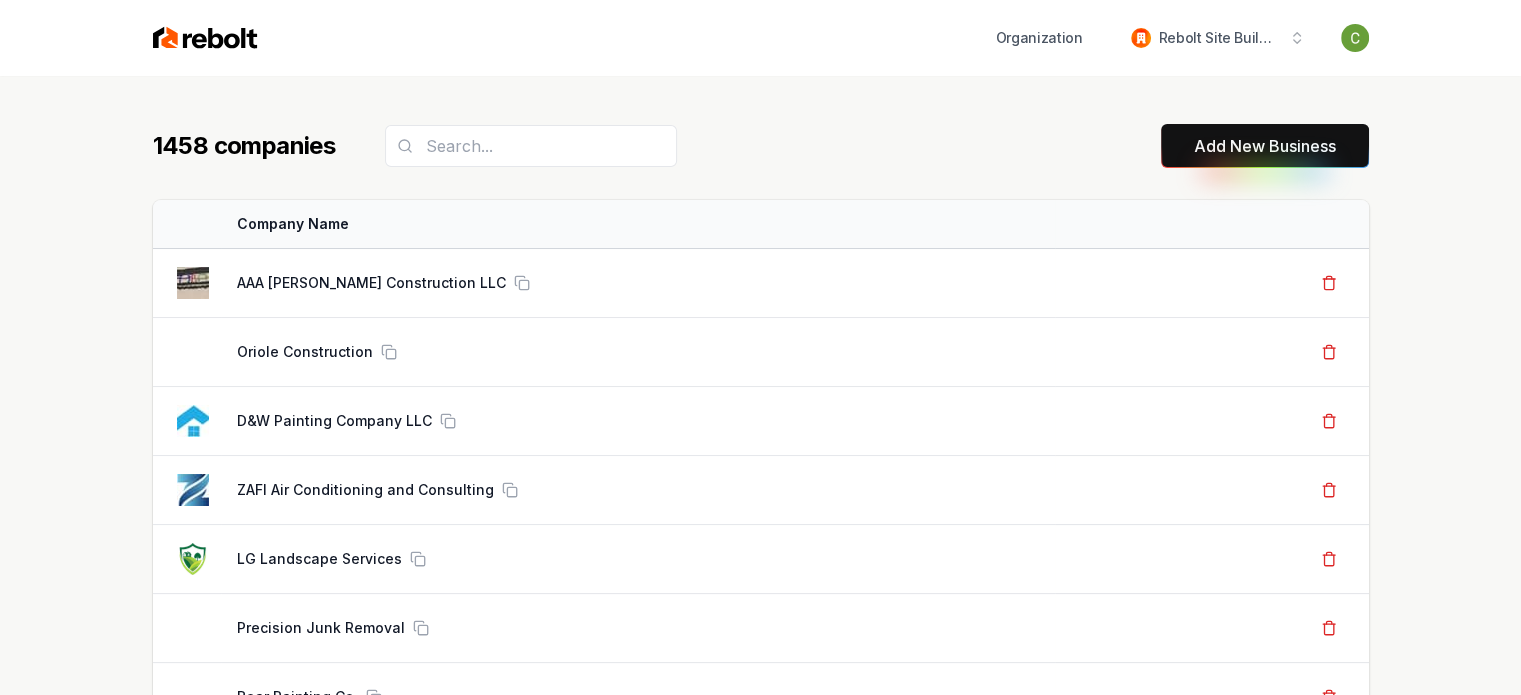 click on "1458   companies Add New Business Logo Company Name Actions AAA Ruiz Construction LLC Create Org & Transfer Out Oriole Construction Create Org & Transfer Out D&W Painting Company LLC Create Org & Transfer Out ZAFI Air Conditioning and Consulting Create Org & Transfer Out LG Landscape Services Create Org & Transfer Out Precision Junk Removal Create Org & Transfer Out Bear Painting Co. Create Org & Transfer Out HomeTegrity Inc Create Org & Transfer Out Quest Roofing Create Org & Transfer Out Skyline Transformation LLC Create Org & Transfer Out Junk Yard Dog Junk Removal Create Org & Transfer Out Luna Roof Repair Create Org & Transfer Out Caprio's Seal Coating Create Org & Transfer Out Butler Heating & Air Create Org & Transfer Out AT Max Roofing Create Org & Transfer Out Envision Roofing Create Org & Transfer Out Grand Champ Carpet Cleaning Create Org & Transfer Out Whole Lotta Junk Services Create Org & Transfer Out Rapid Roofing and Construction Create Org & Transfer Out A1 Landscaping Absolute Construction" at bounding box center (760, 50527) 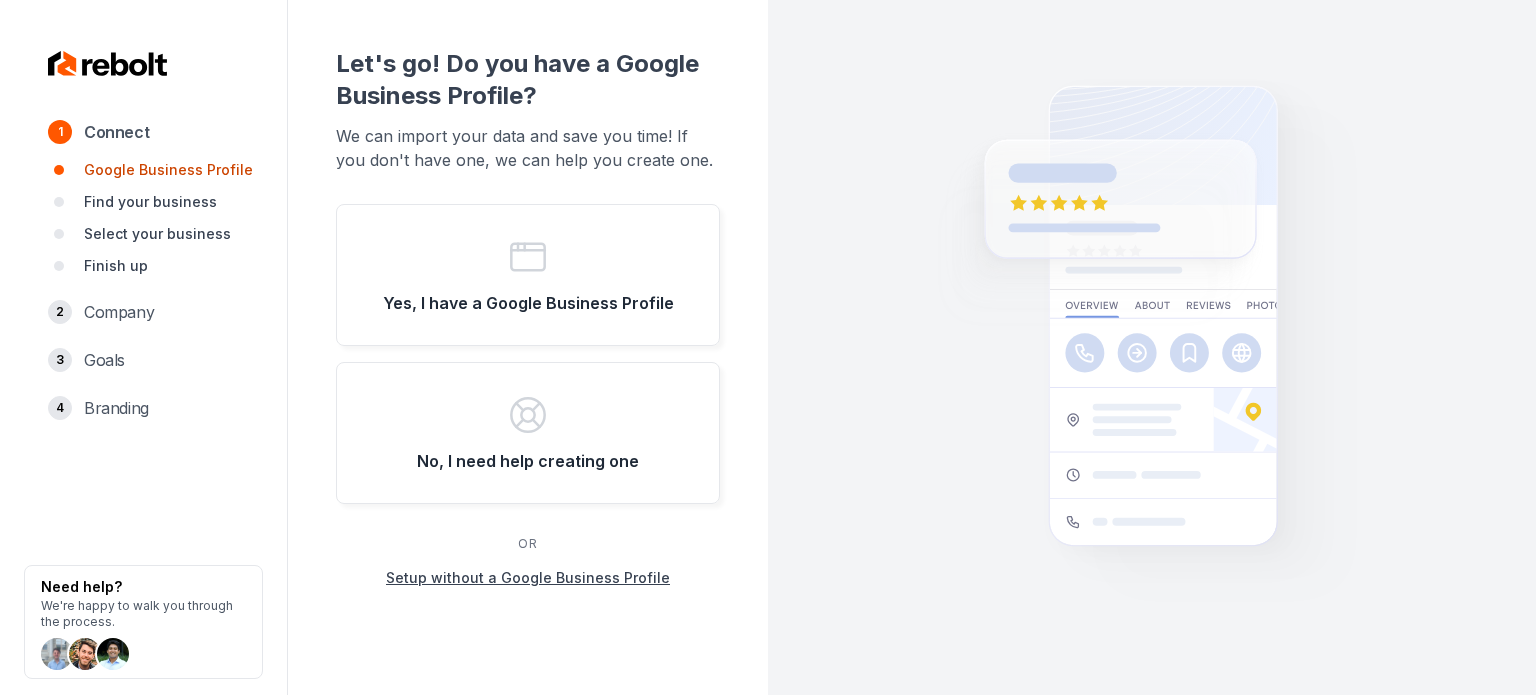 click at bounding box center [1152, 347] 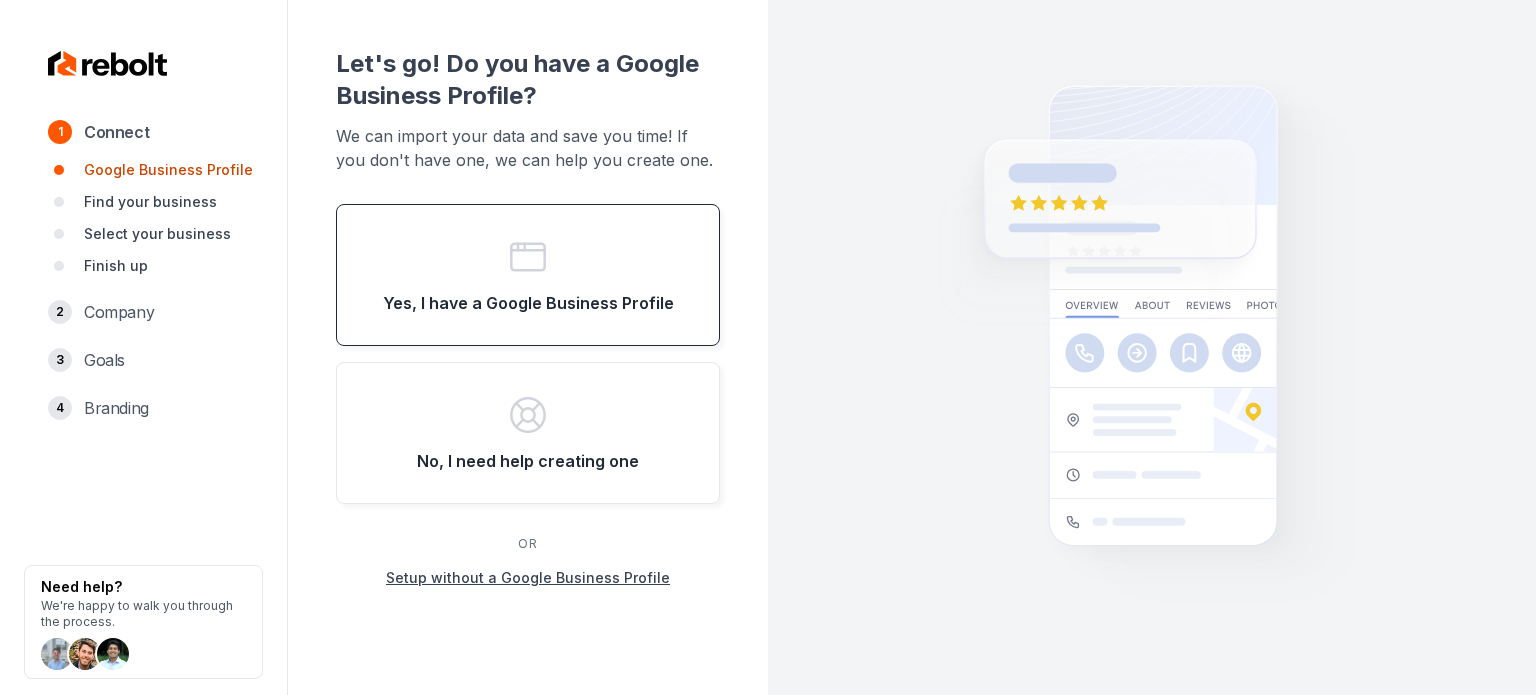 click on "Yes, I have a Google Business Profile" at bounding box center (528, 275) 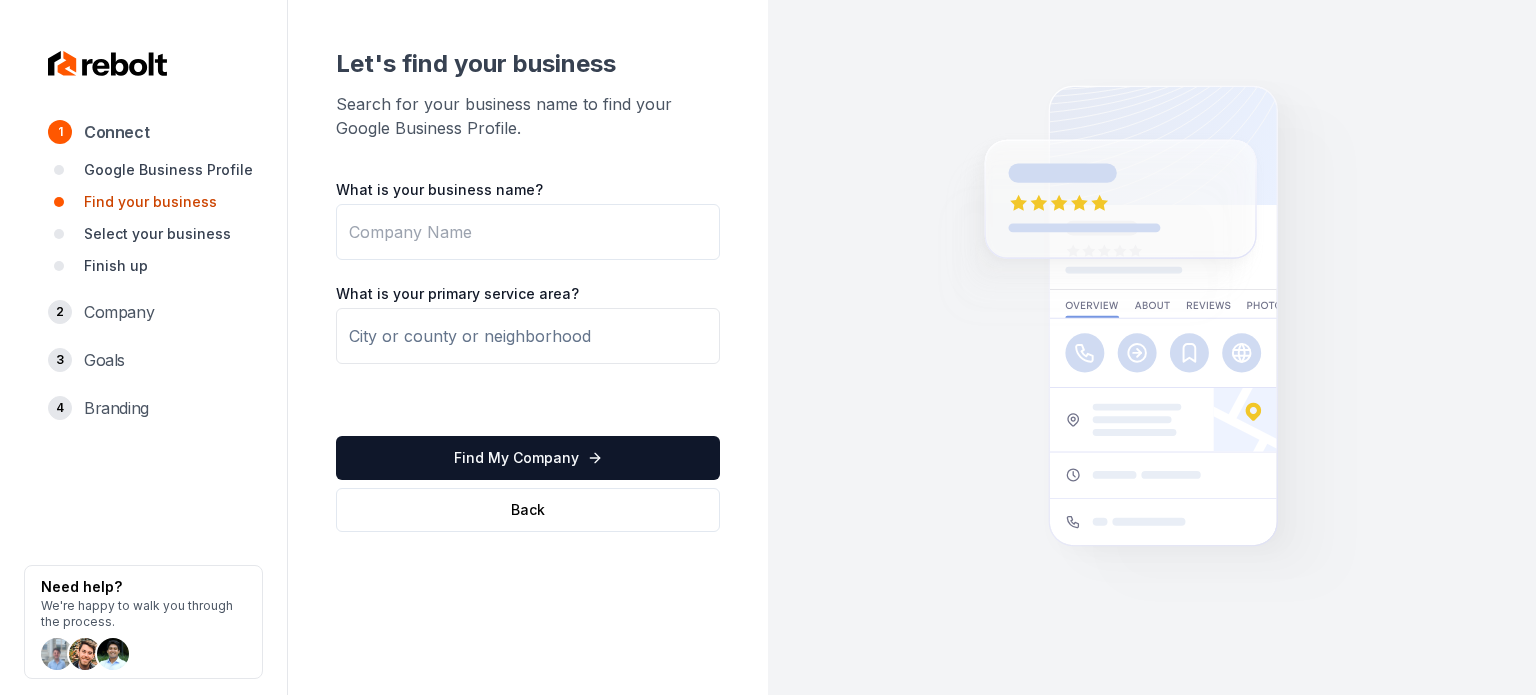 click on "What is your business name?" at bounding box center [528, 232] 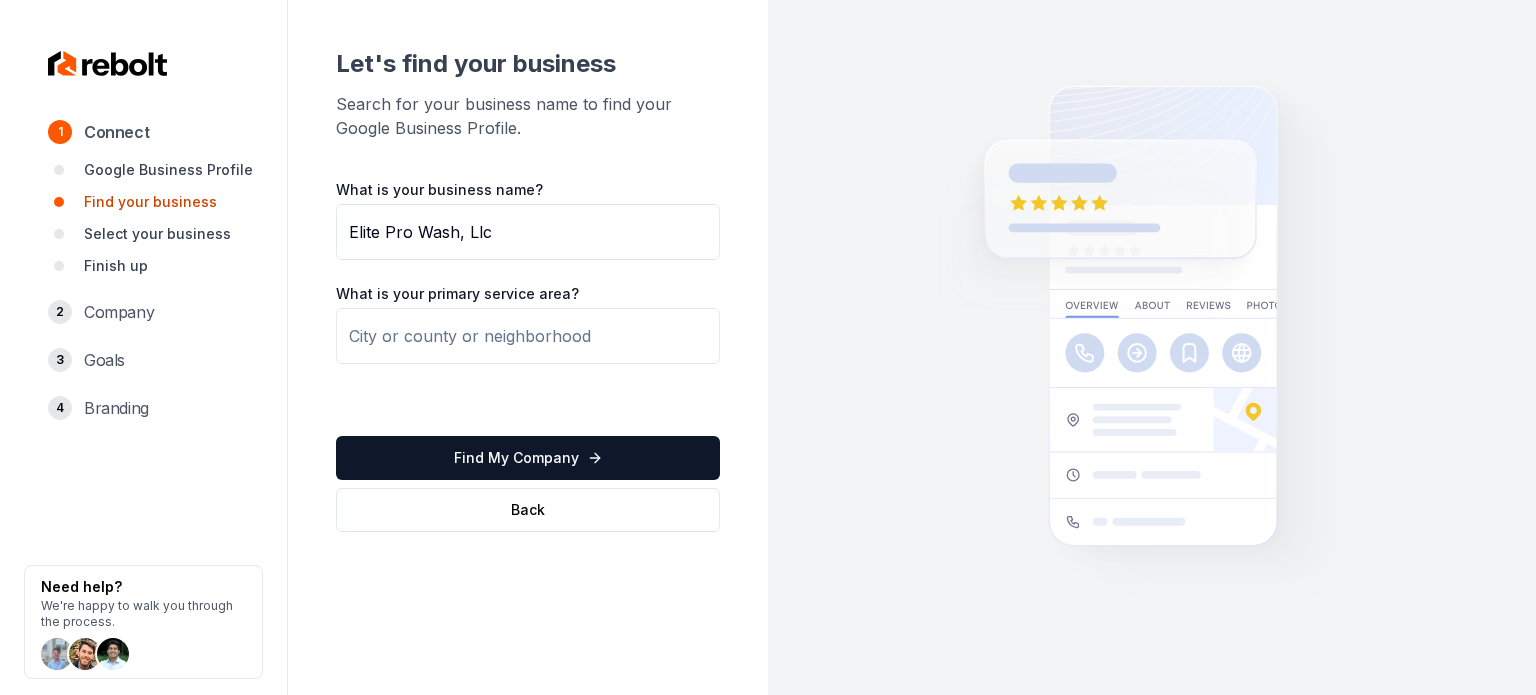 drag, startPoint x: 456, startPoint y: 225, endPoint x: 595, endPoint y: 207, distance: 140.16063 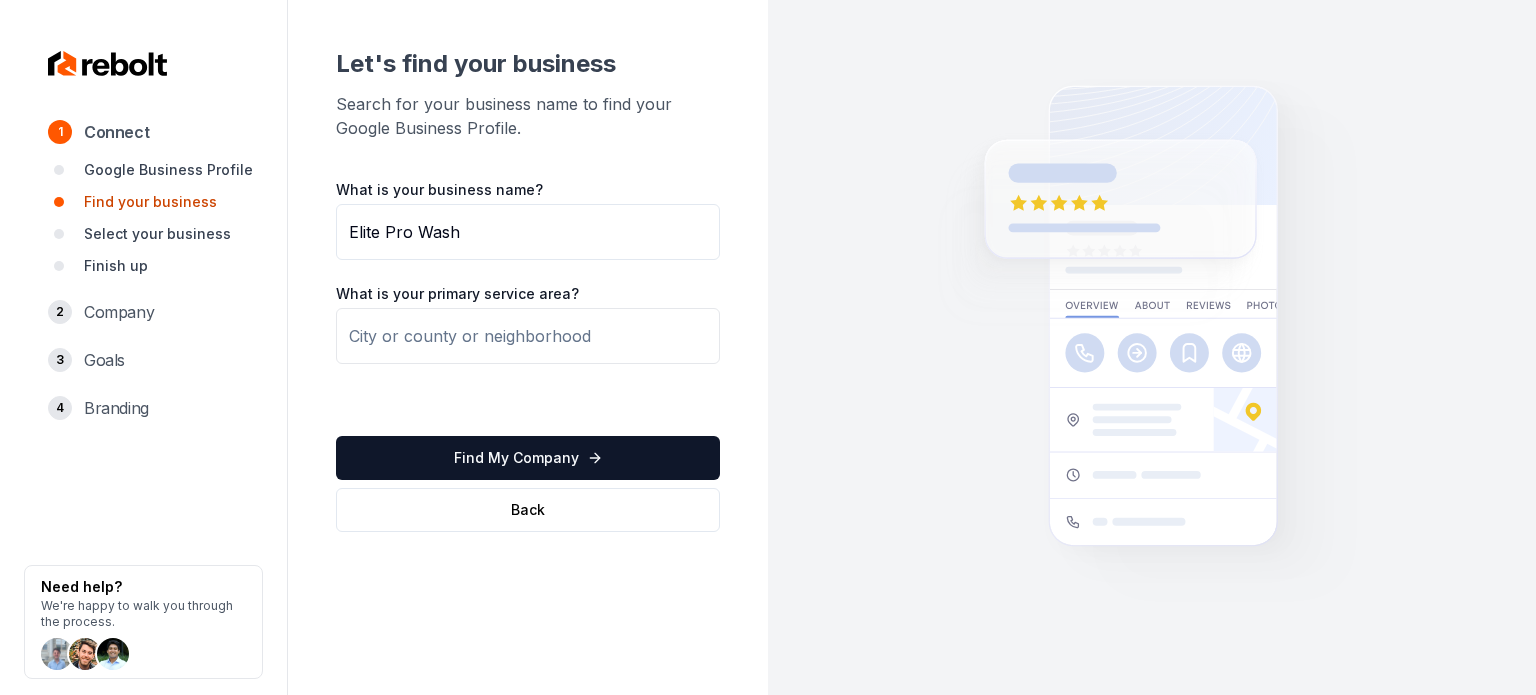 type on "Elite Pro Wash" 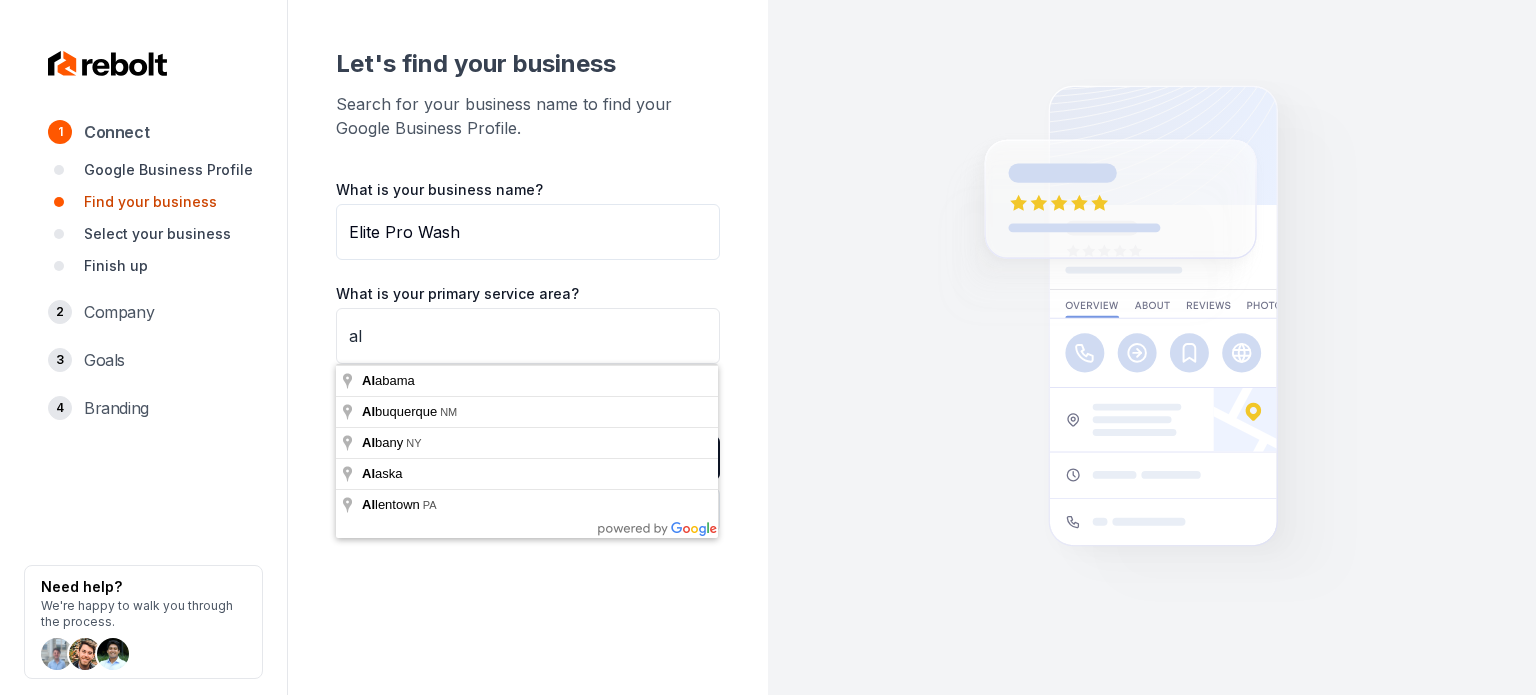 type on "a" 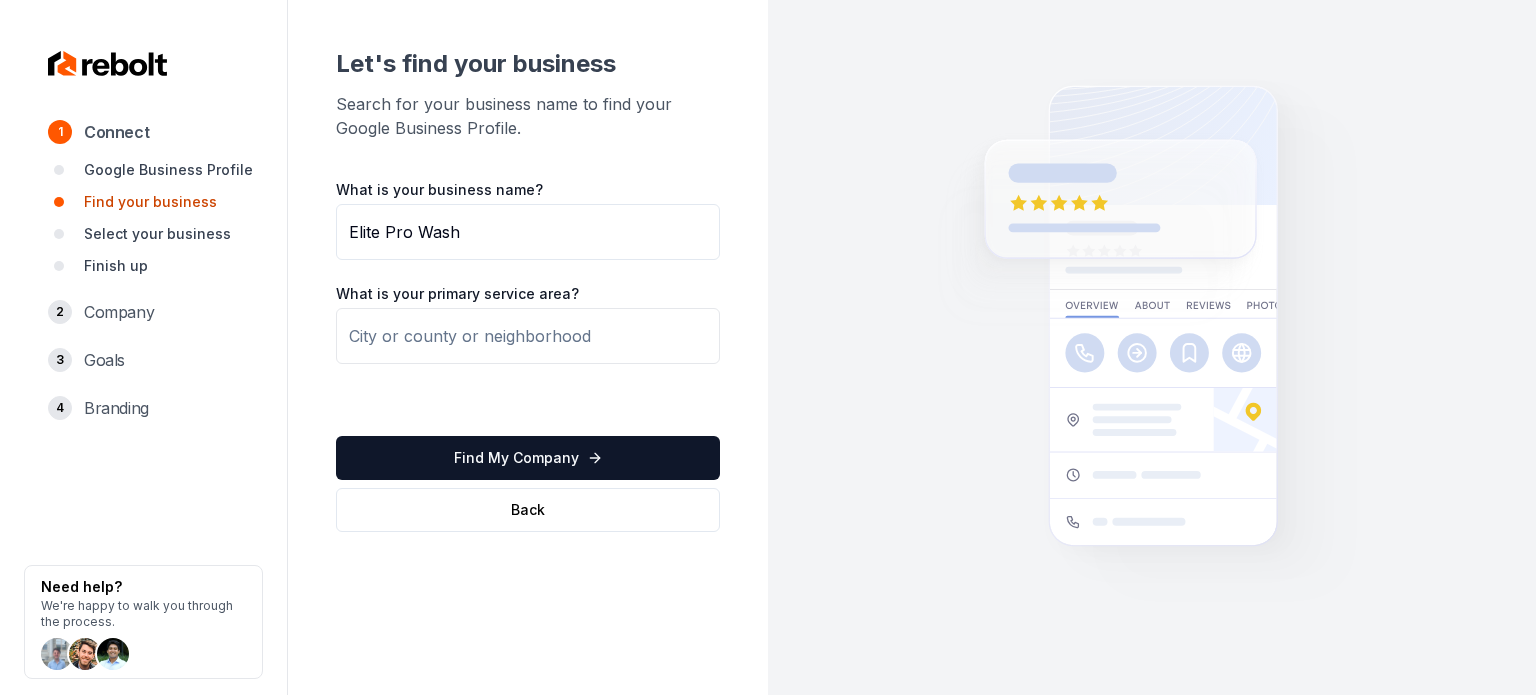 click at bounding box center [528, 336] 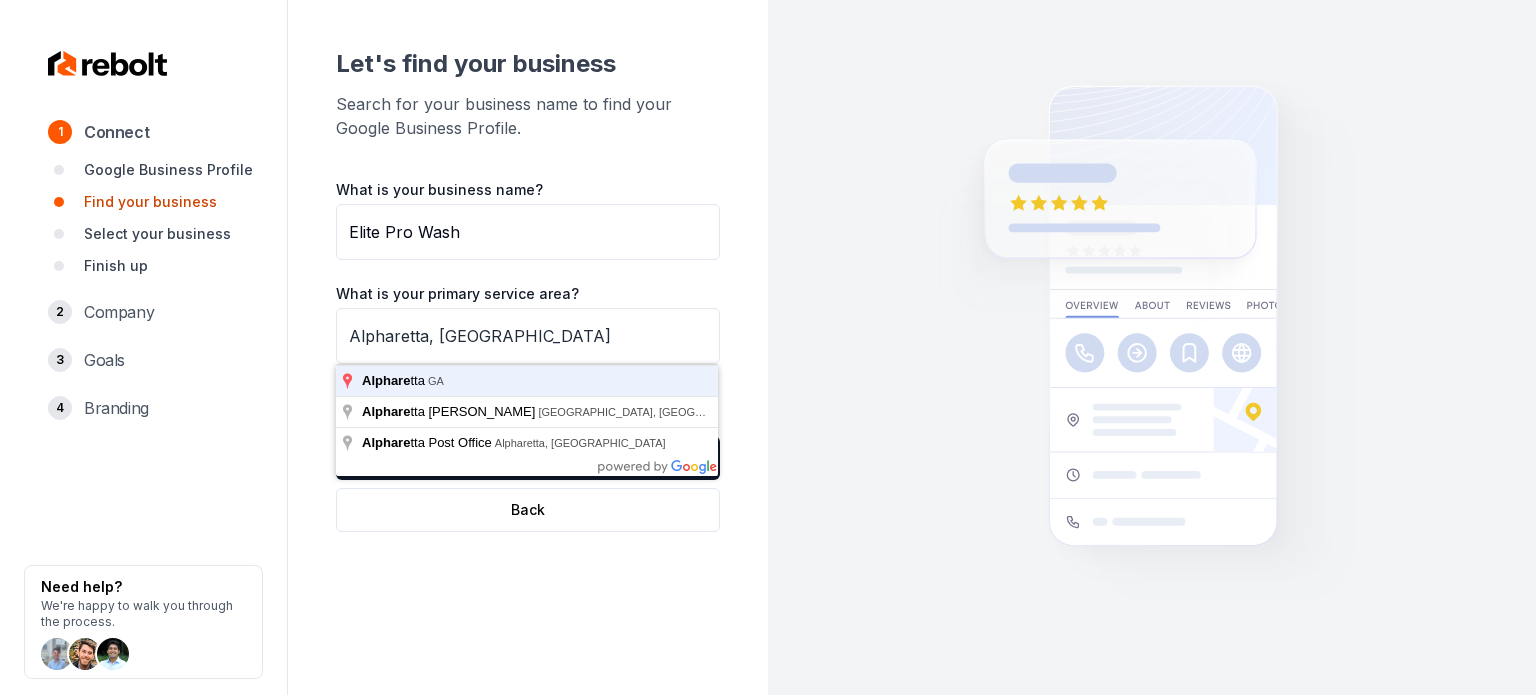 type on "Alpharetta, GA" 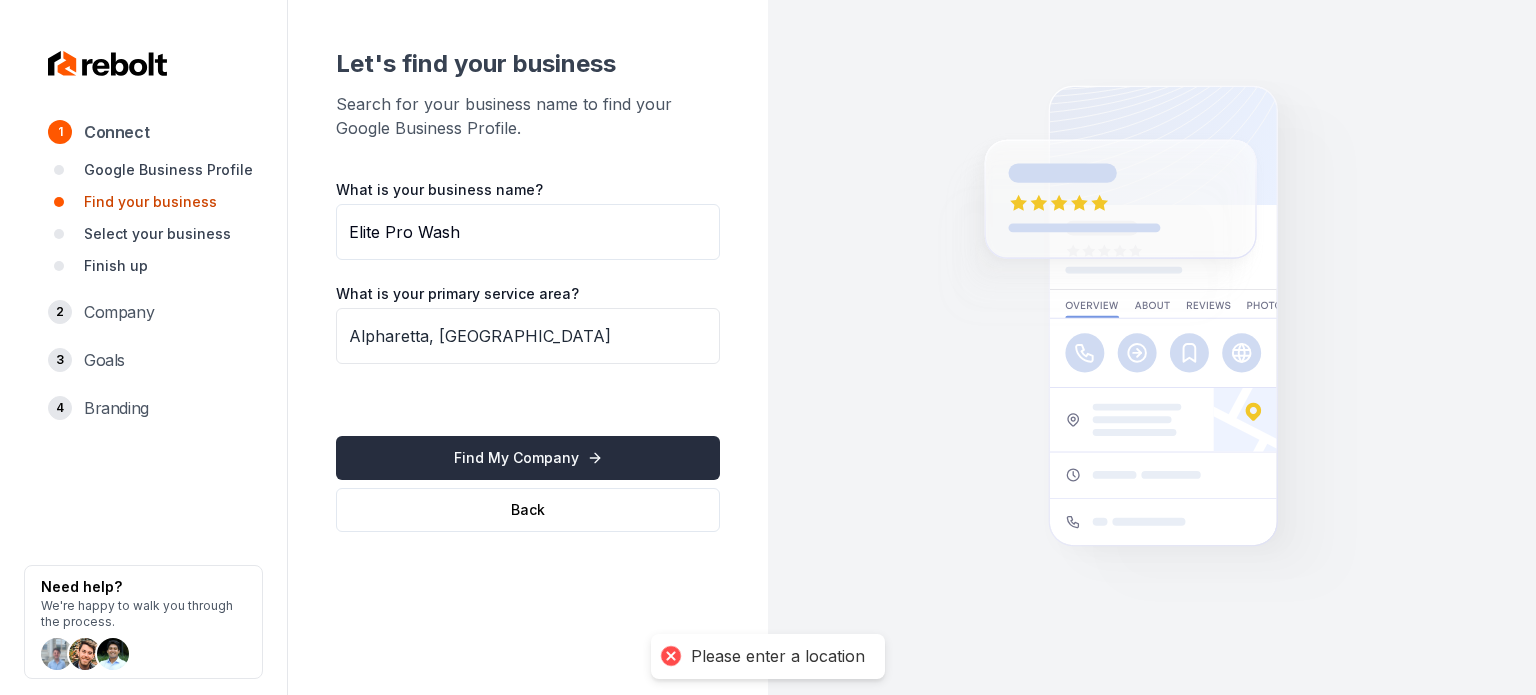 click on "Find My Company" at bounding box center (528, 458) 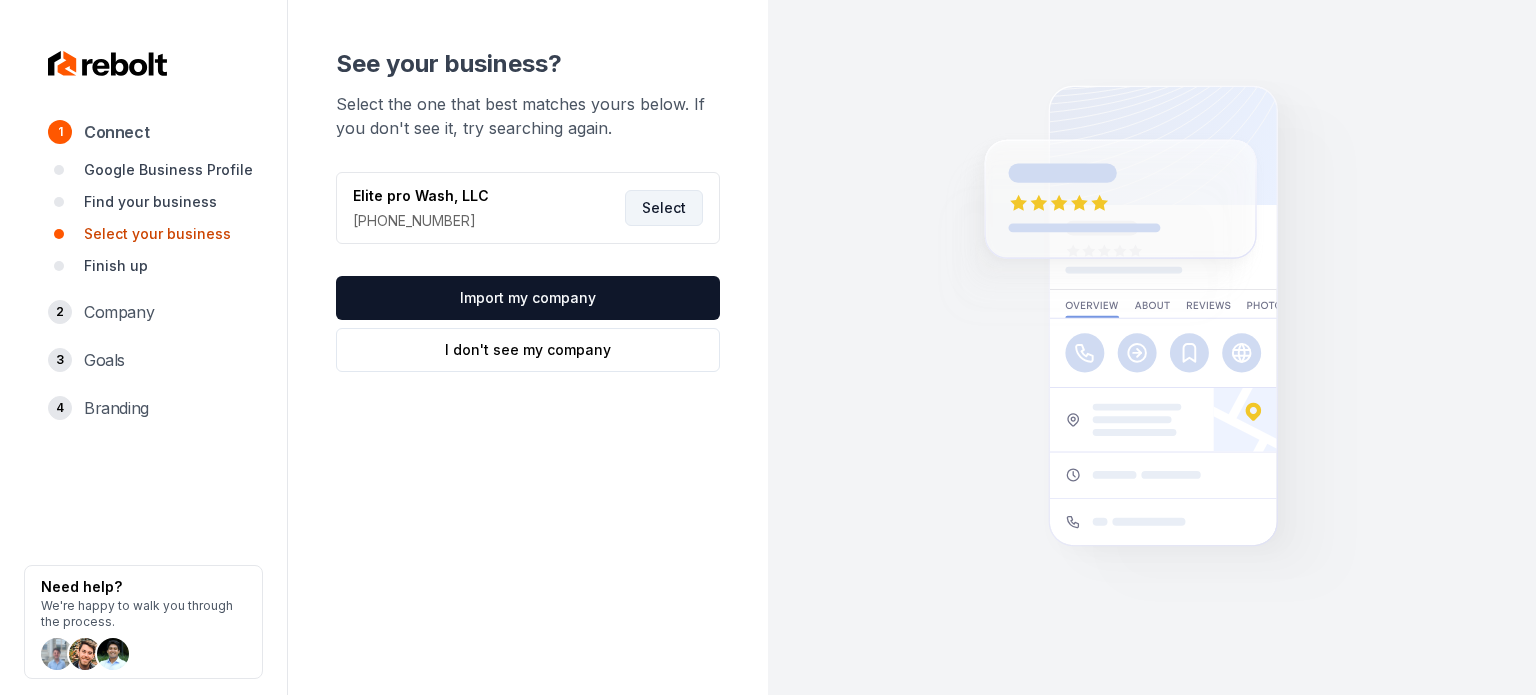 click on "Select" at bounding box center [664, 208] 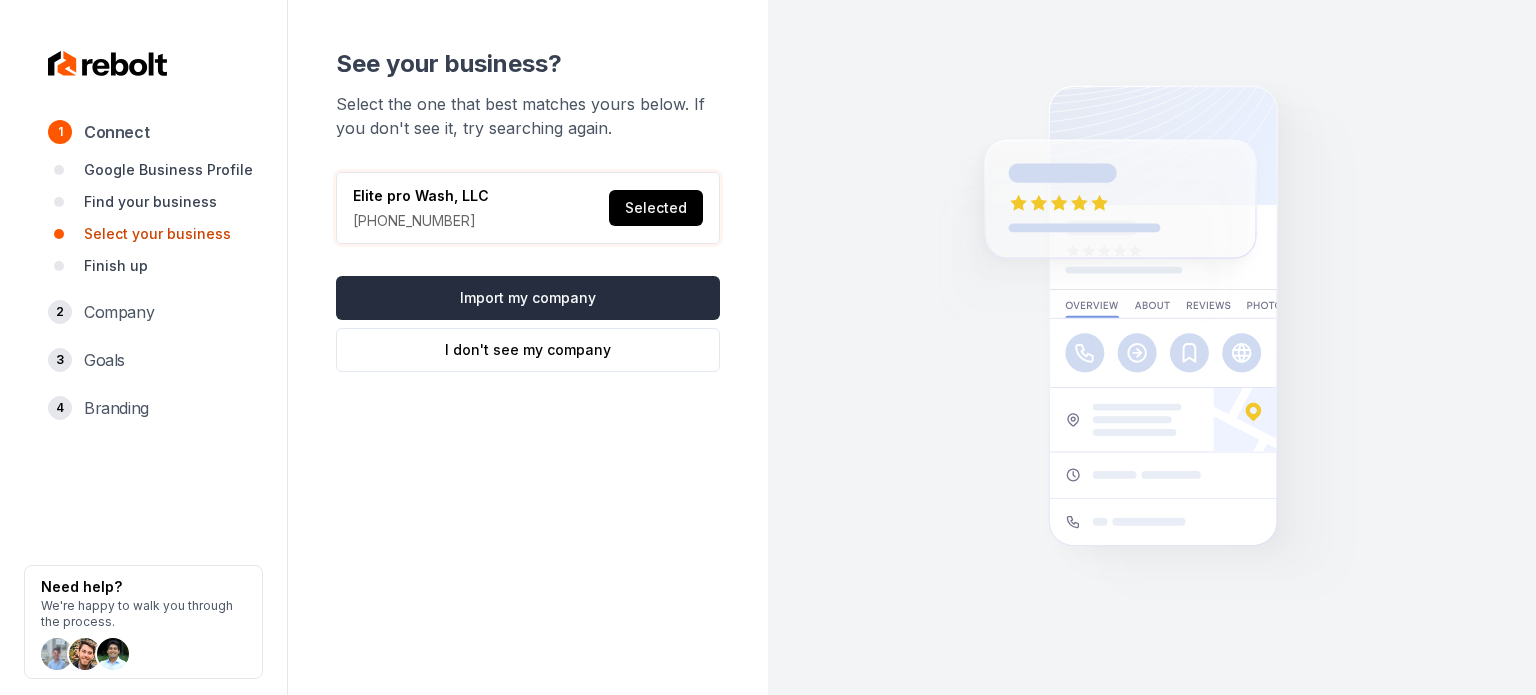 click on "Import my company" at bounding box center [528, 298] 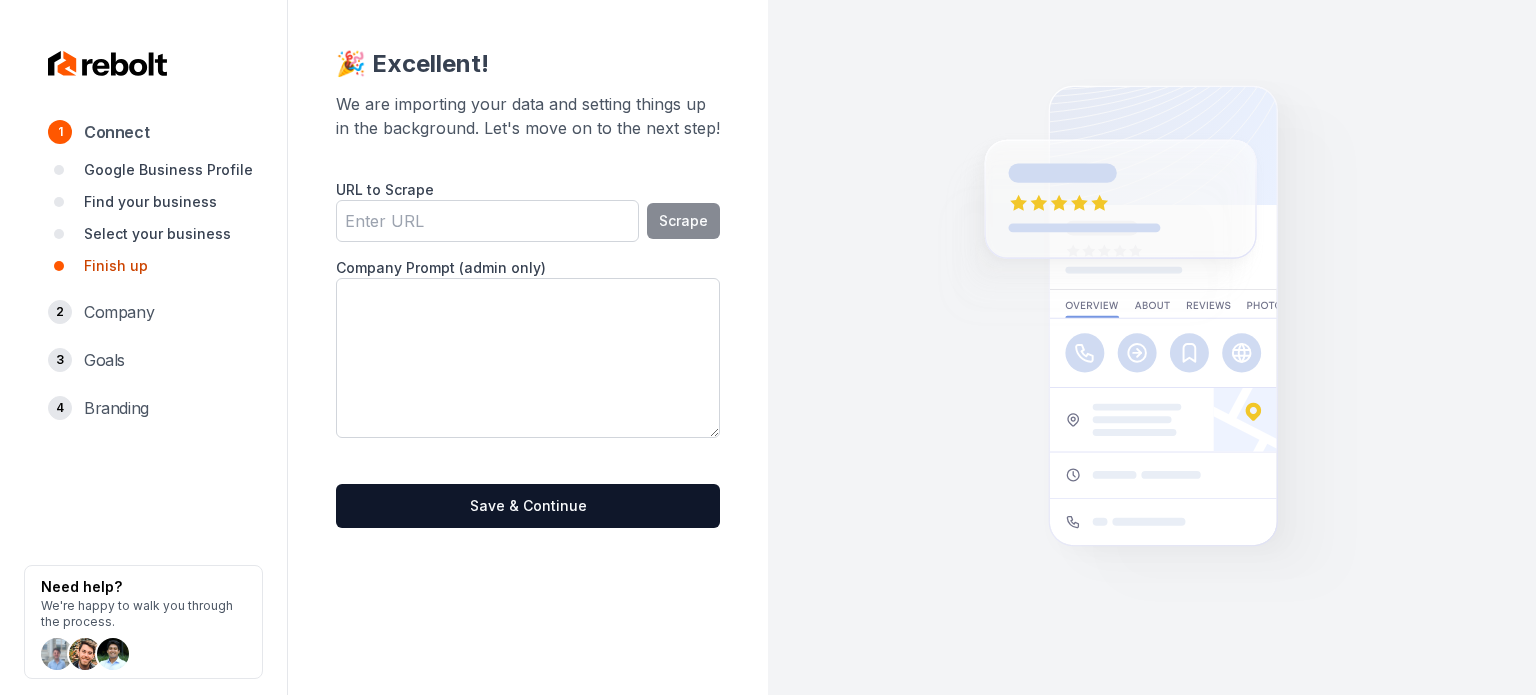 click on "URL to Scrape" at bounding box center [487, 221] 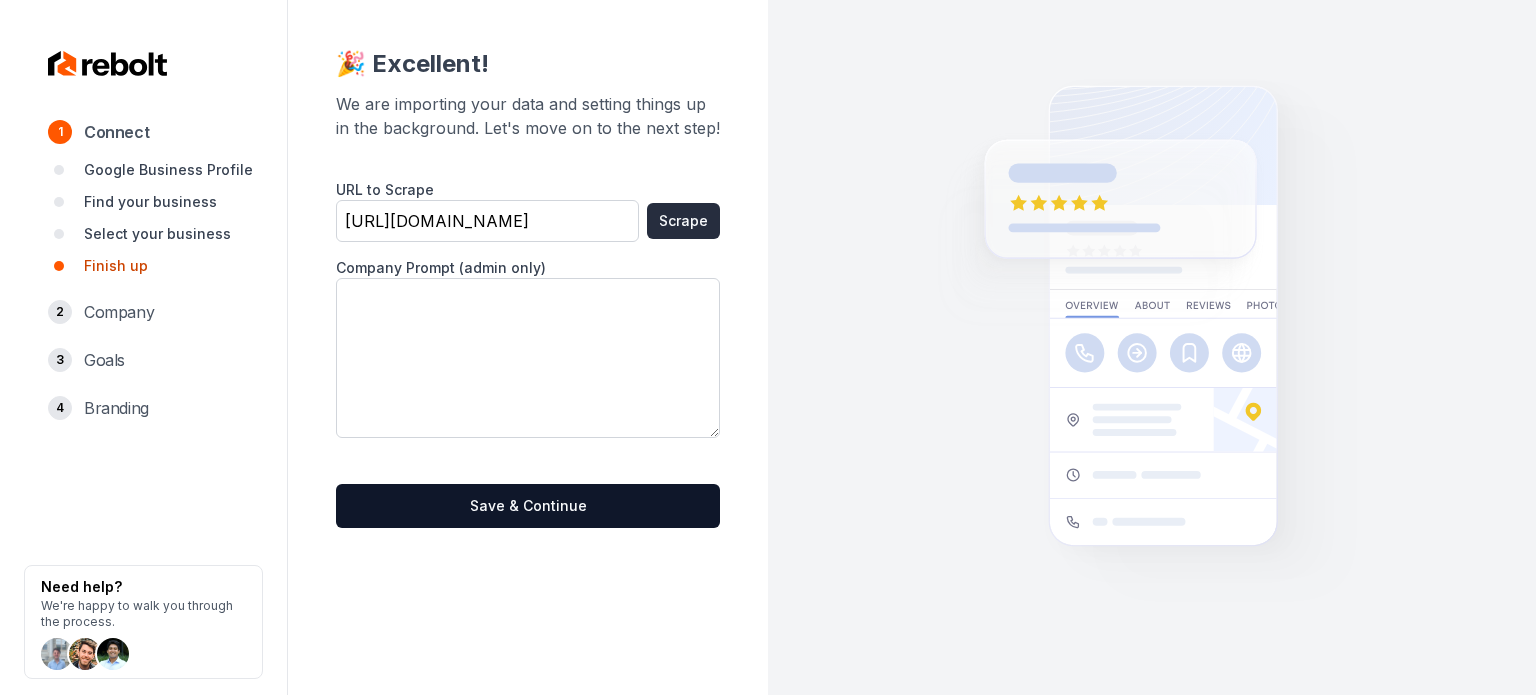 type on "https://eliteprowashga.com/" 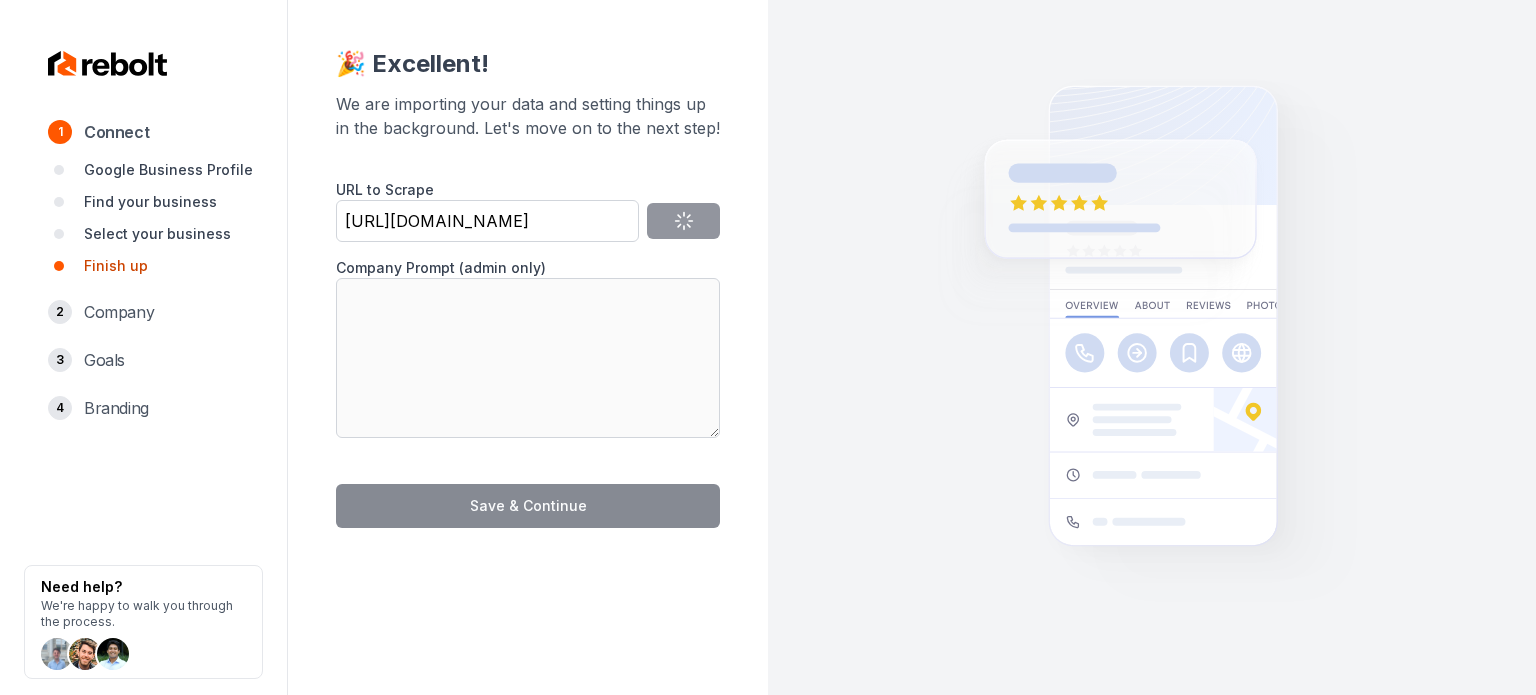 type on "Elite Pro Wash offers exterior cleaning services in Forsyth and Gwinnett, ensuring properties look new again. They provide a satisfaction guarantee, offering a 100% refund or free re-service if customers are not satisfied. Their services include roof and gutter cleaning, driveway cleaning, window cleaning, deck and fence cleaning, and exterior house washing. They emphasize a gentle approach that is safe for surfaces, plants, and budgets. The company promotes recurring cleaning to maintain property appearance year-round." 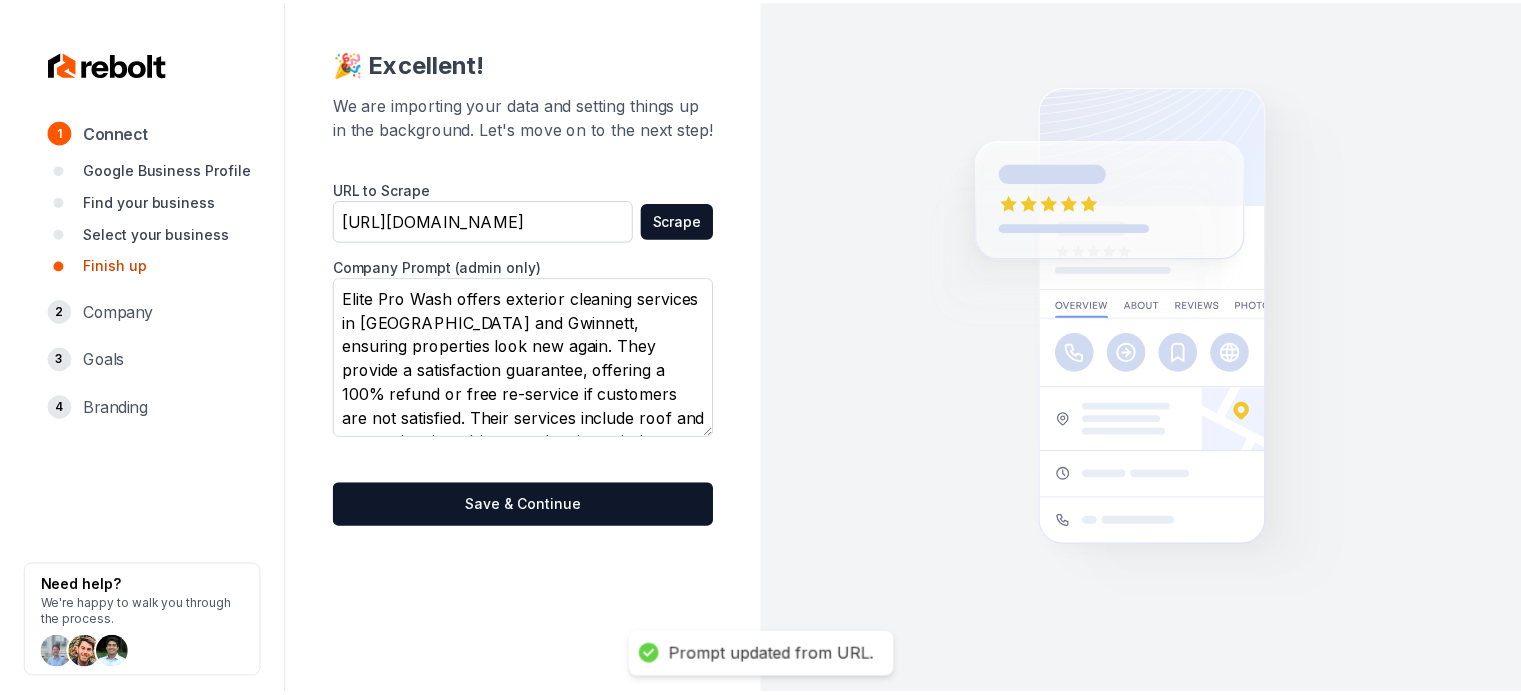 scroll, scrollTop: 169, scrollLeft: 0, axis: vertical 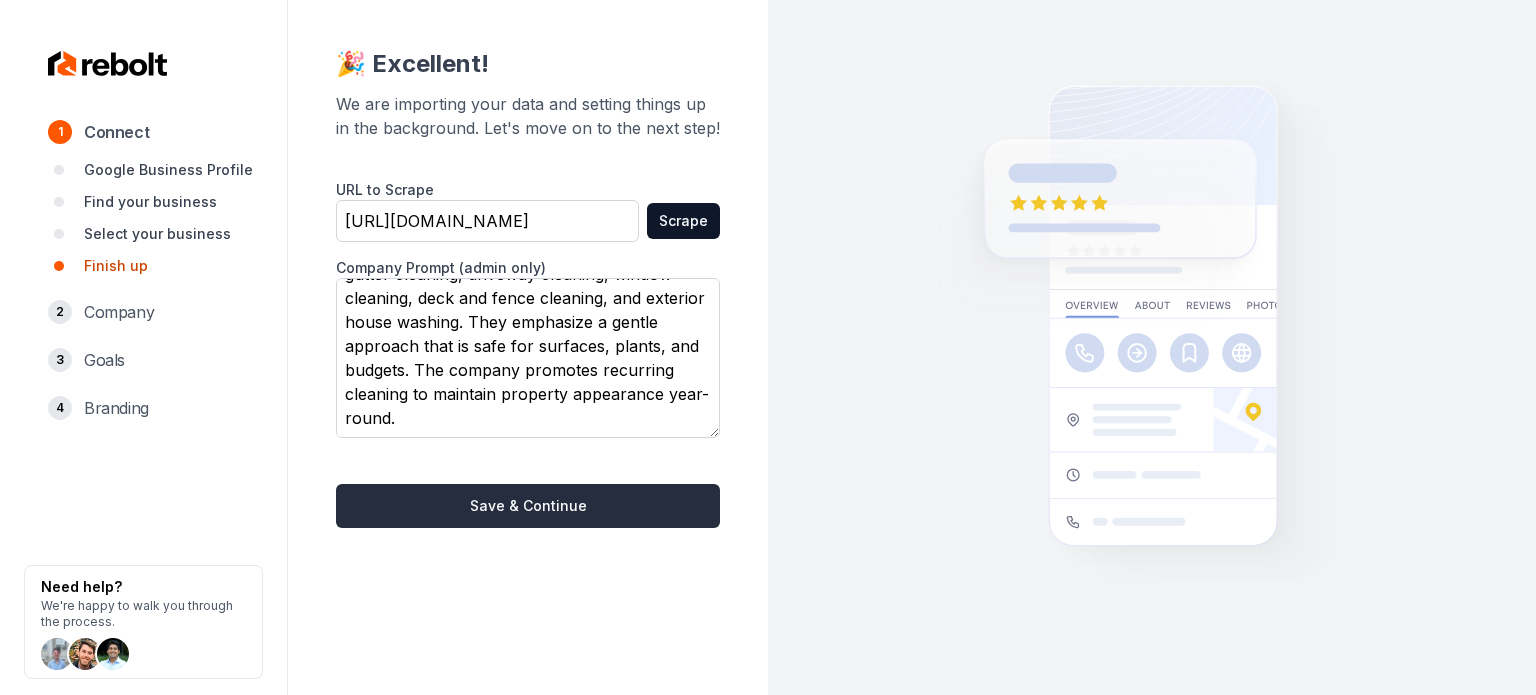 click on "Save & Continue" at bounding box center (528, 506) 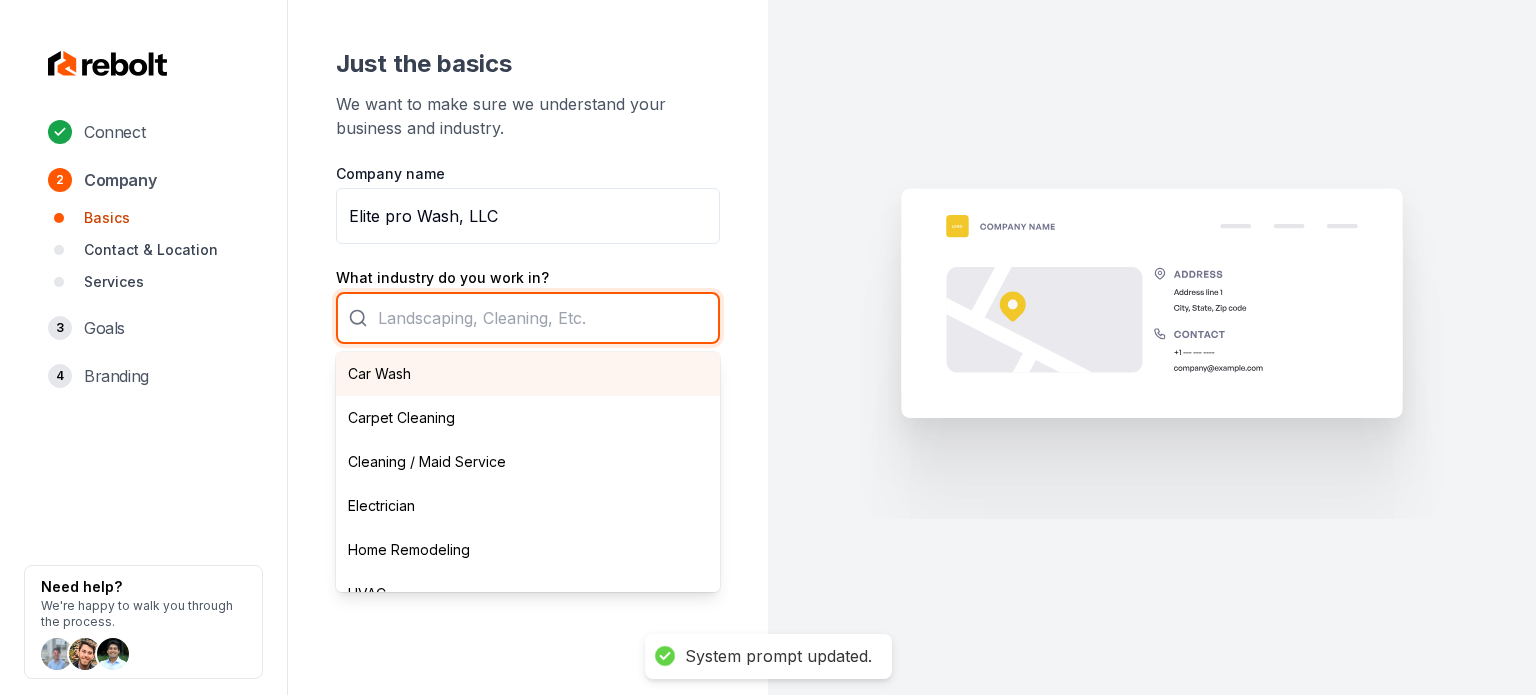 click on "Car Wash Carpet Cleaning Cleaning / Maid Service Electrician Home Remodeling HVAC Junk Removal Landscaping Moving Painting Personal Trainer Pest Control Plumbing Pool Cleaning Pressure Washing Roofing Tree Services Window Cleaning" at bounding box center (528, 318) 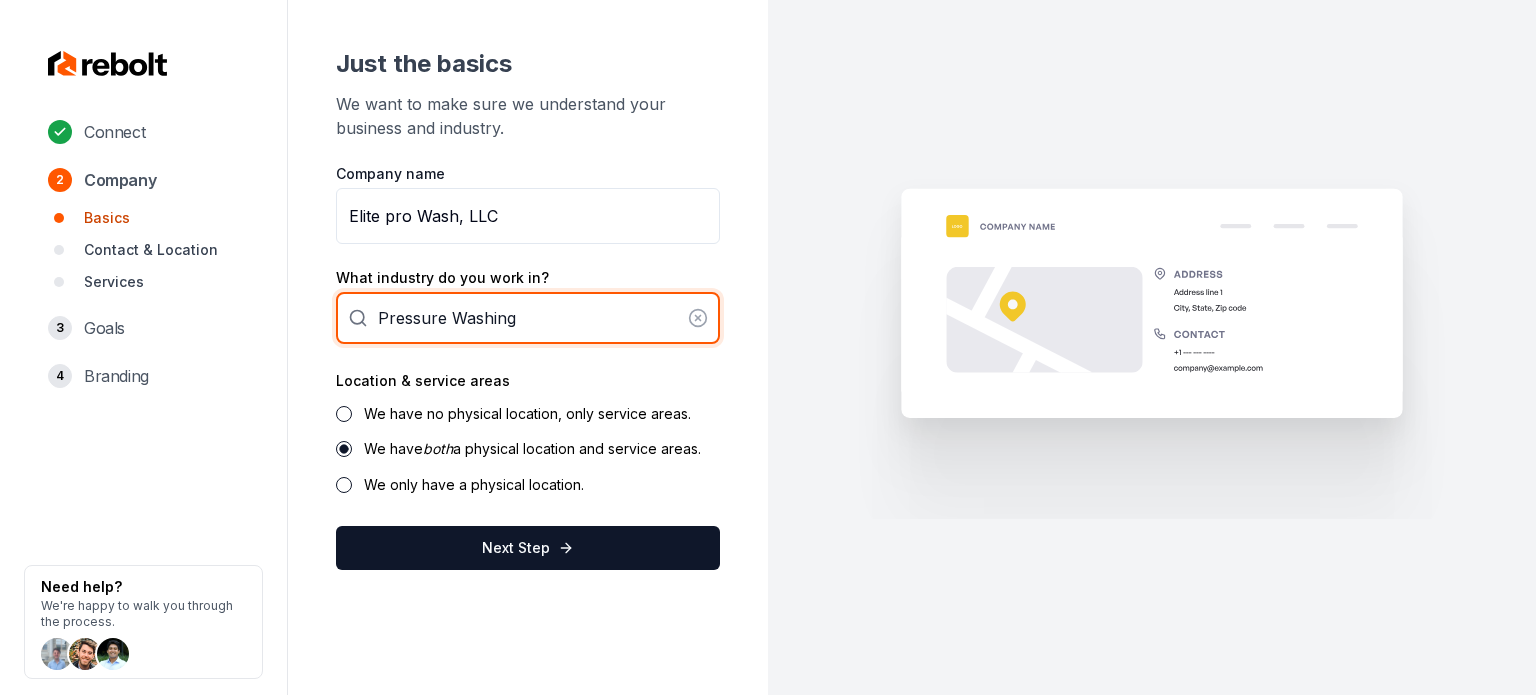 type on "Pressure Washing" 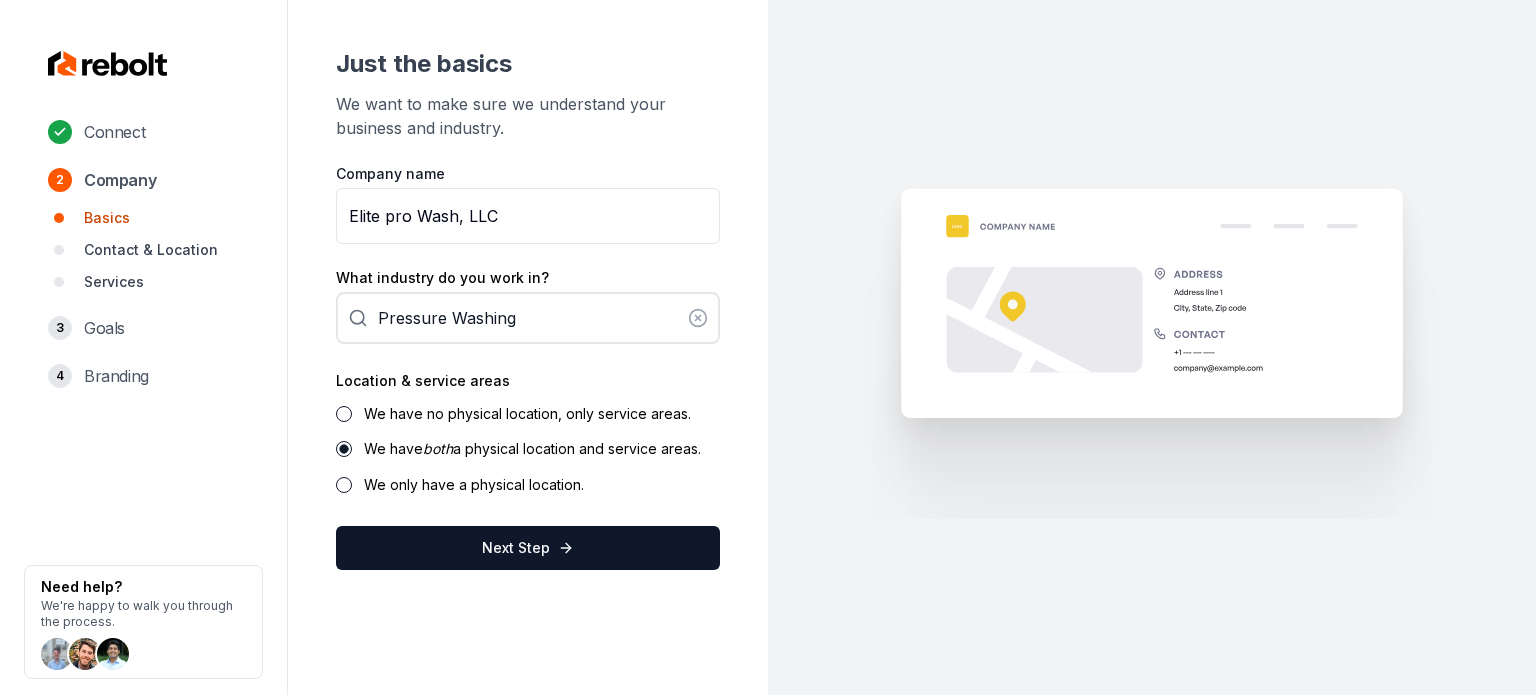 click on "Elite pro Wash, LLC" at bounding box center [528, 216] 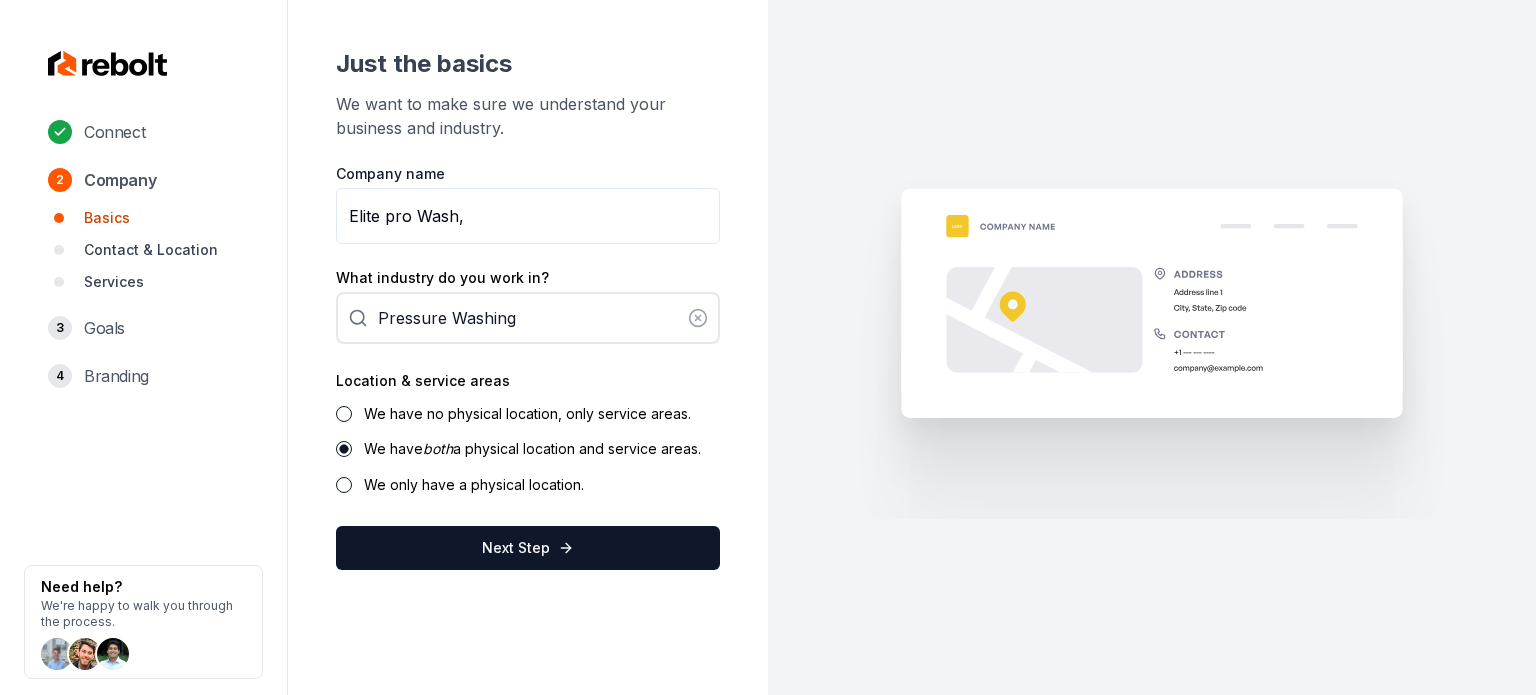 click on "Elite pro Wash," at bounding box center [528, 216] 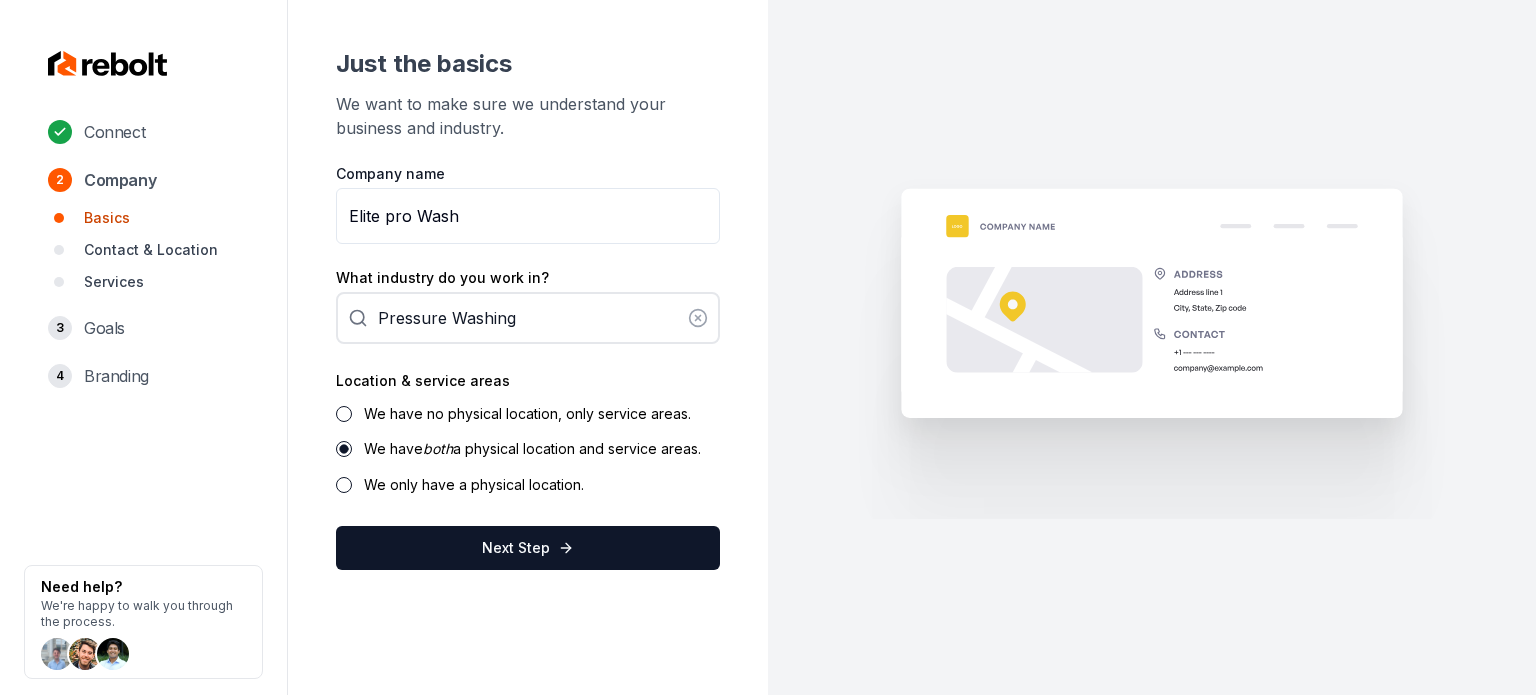 type on "Elite pro Wash" 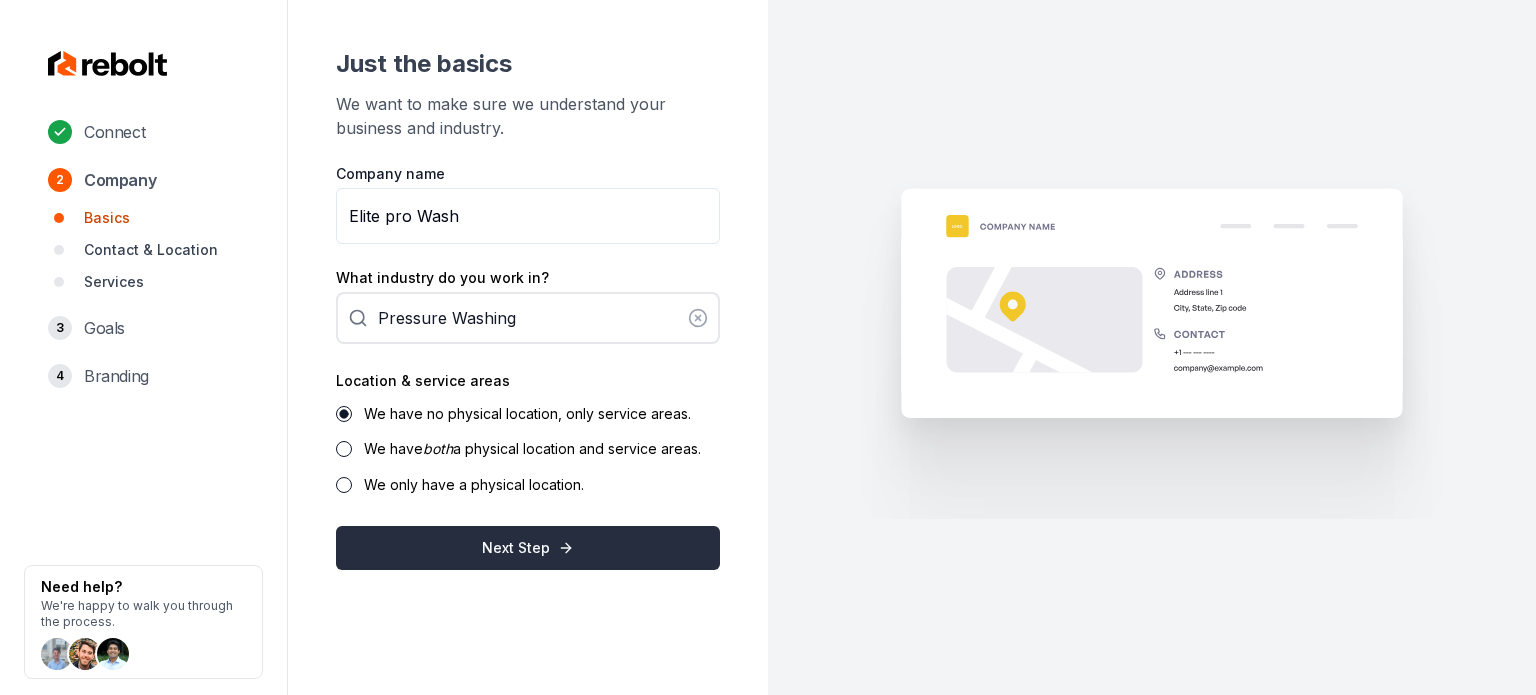 click on "Next Step" at bounding box center (528, 548) 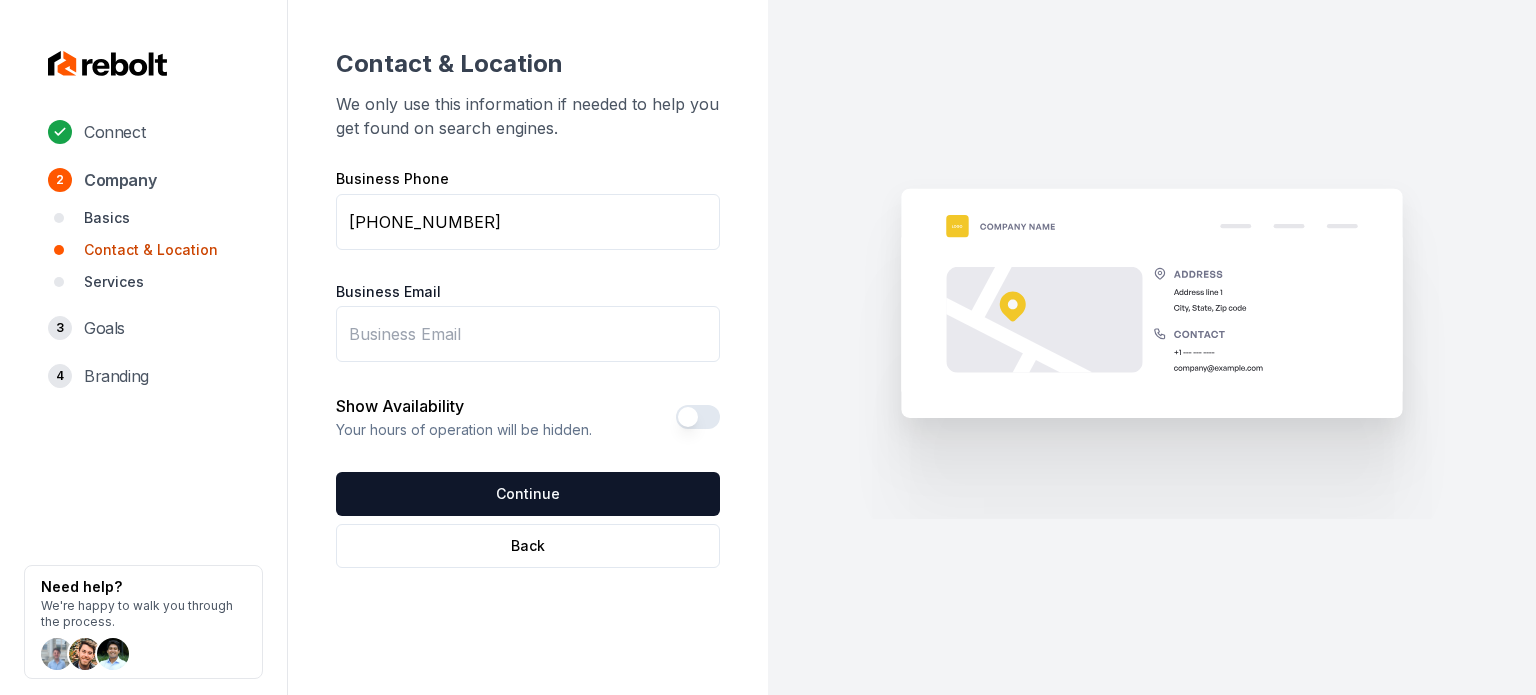 click on "Business Email" at bounding box center [528, 334] 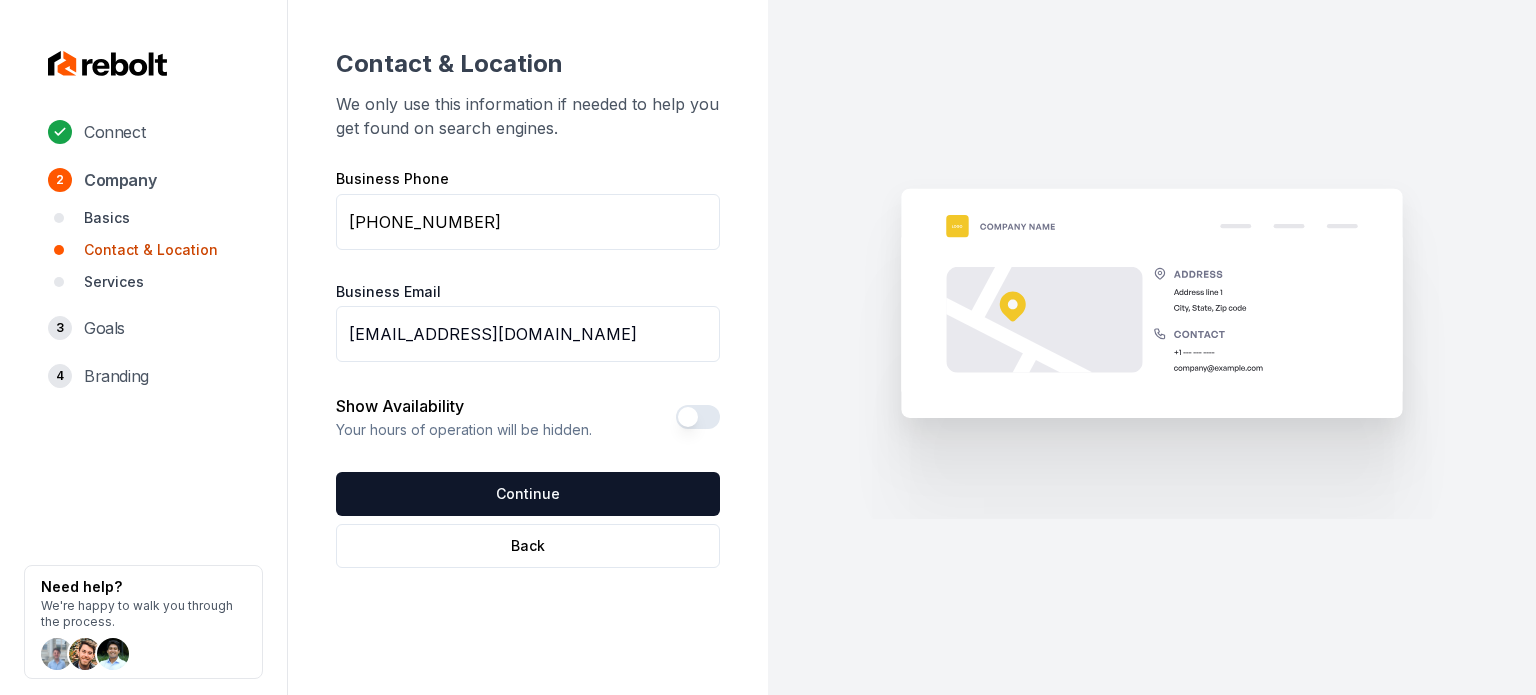 type on "eliteprowashga@gmail.com" 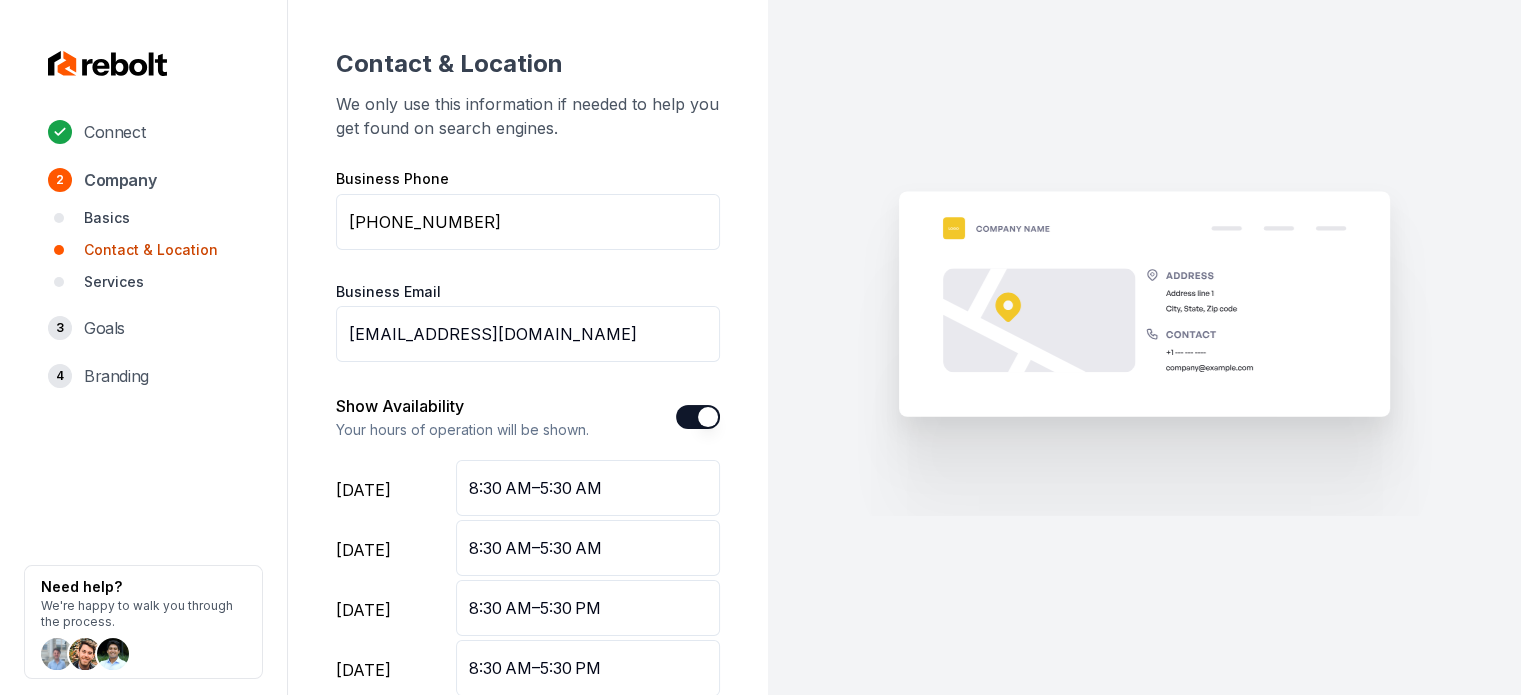 scroll, scrollTop: 360, scrollLeft: 0, axis: vertical 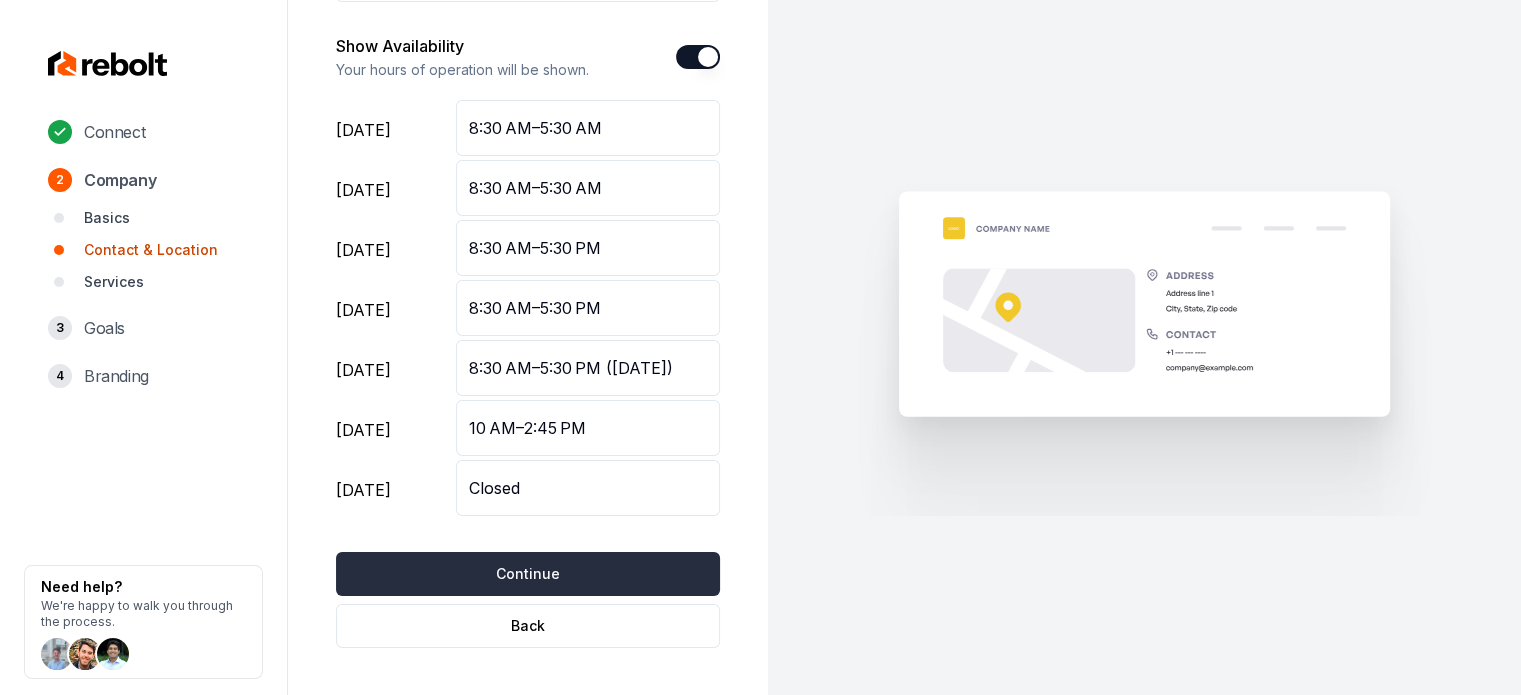 click on "Continue" at bounding box center (528, 574) 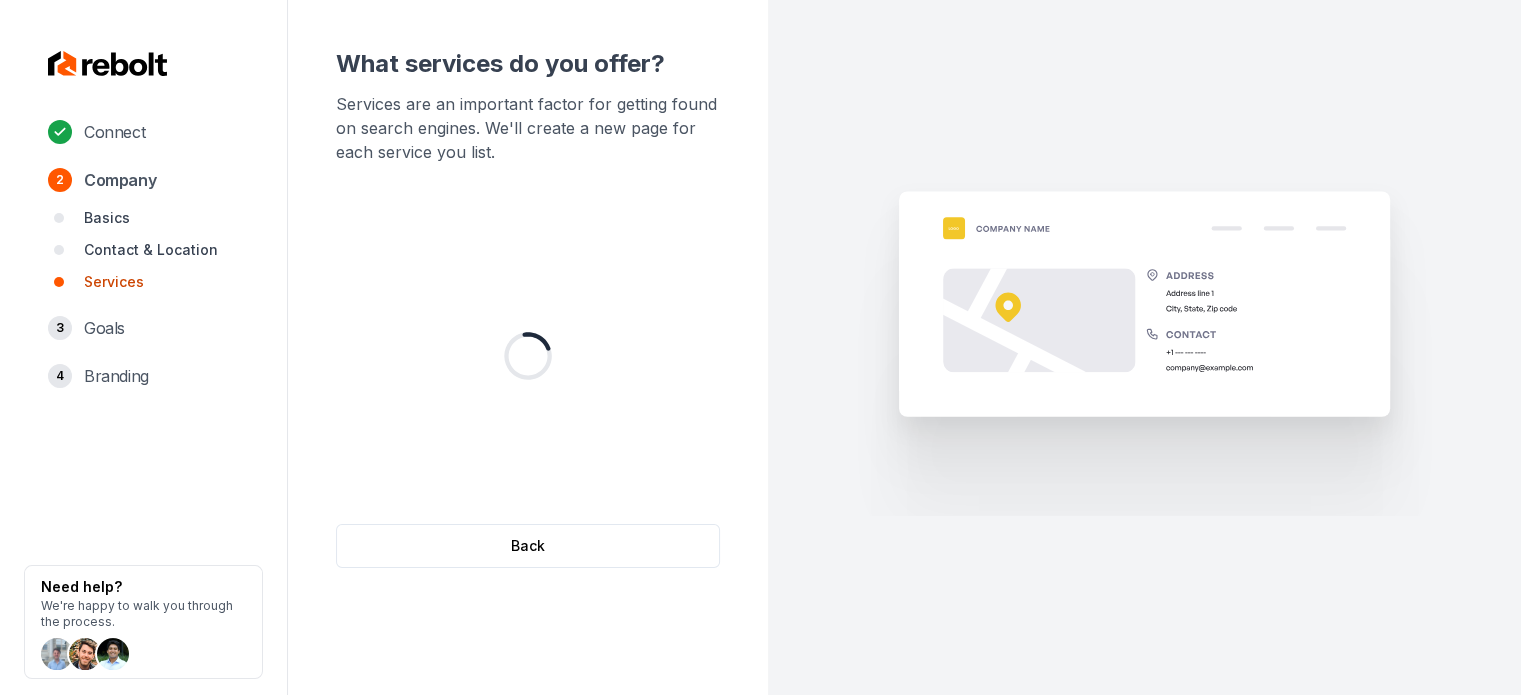scroll, scrollTop: 0, scrollLeft: 0, axis: both 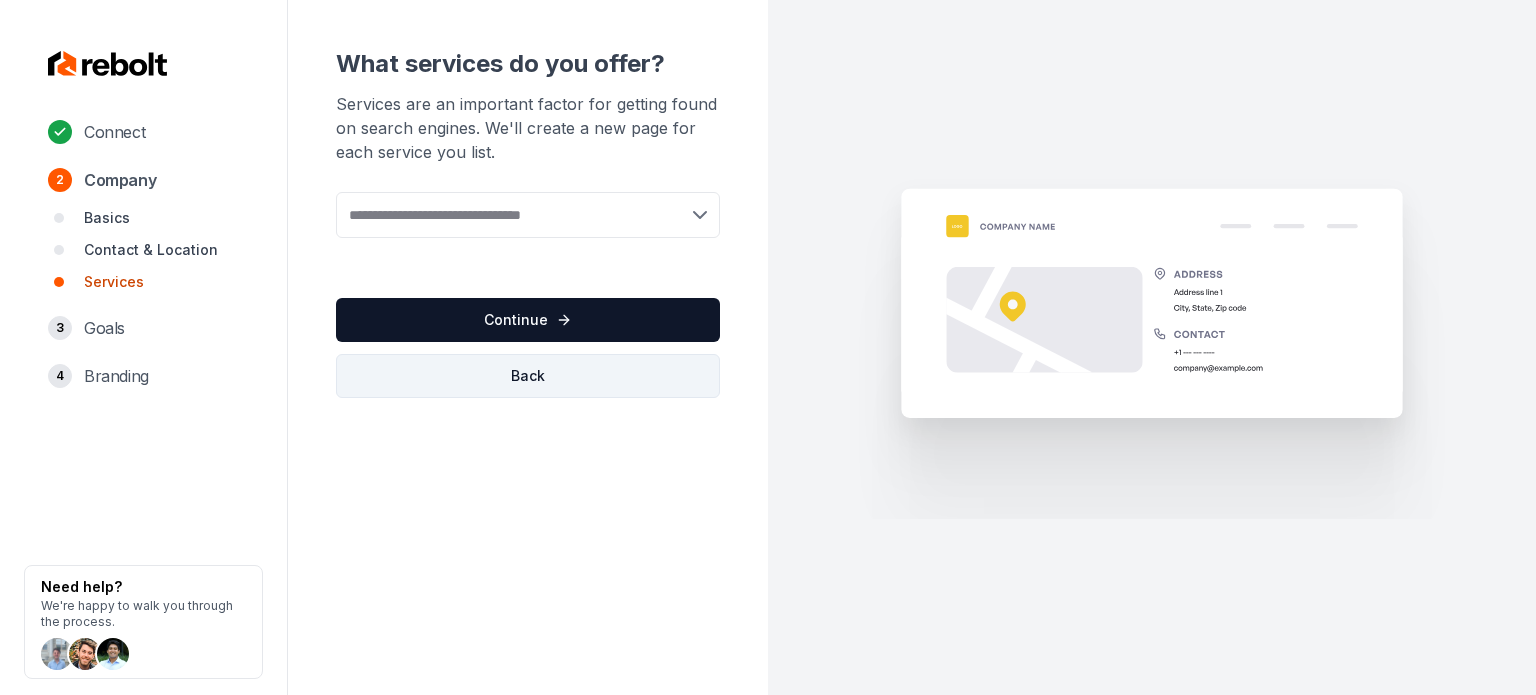click on "Back" at bounding box center (528, 376) 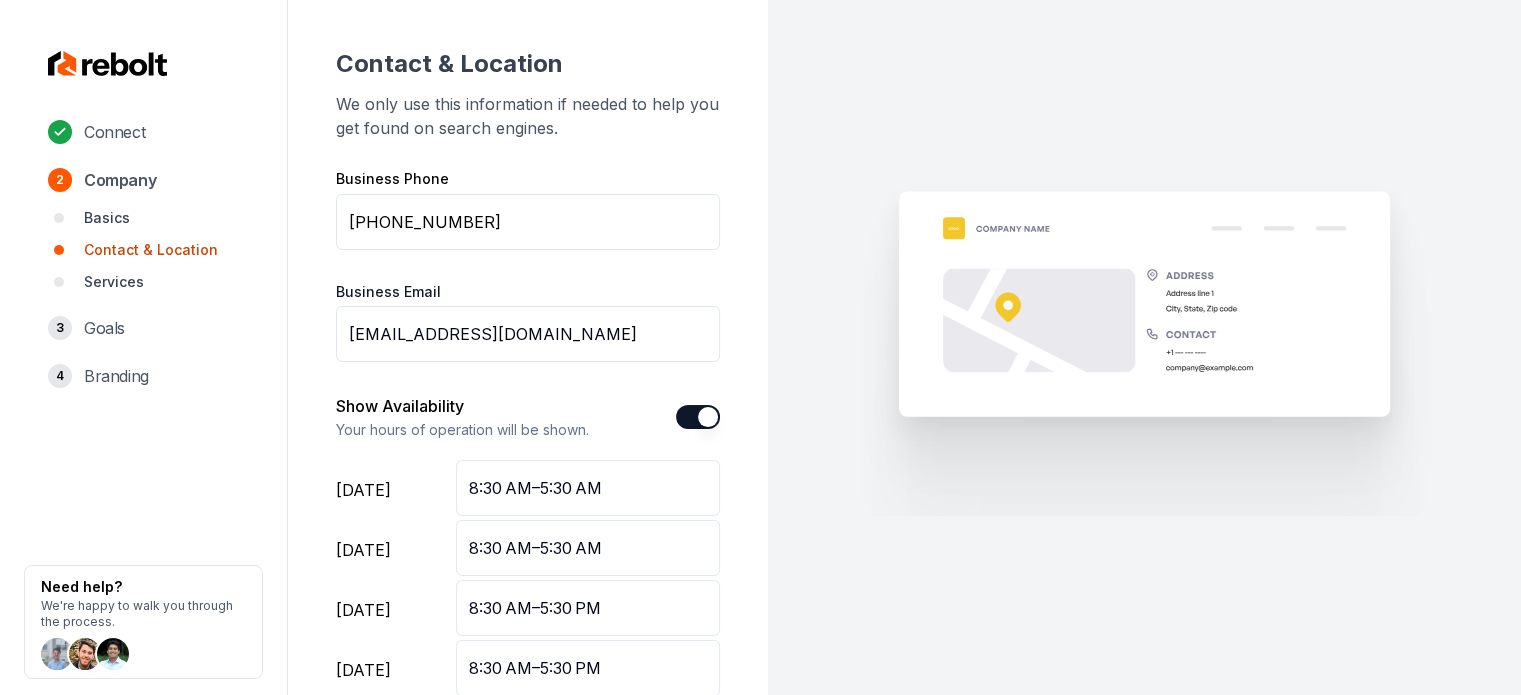 scroll, scrollTop: 360, scrollLeft: 0, axis: vertical 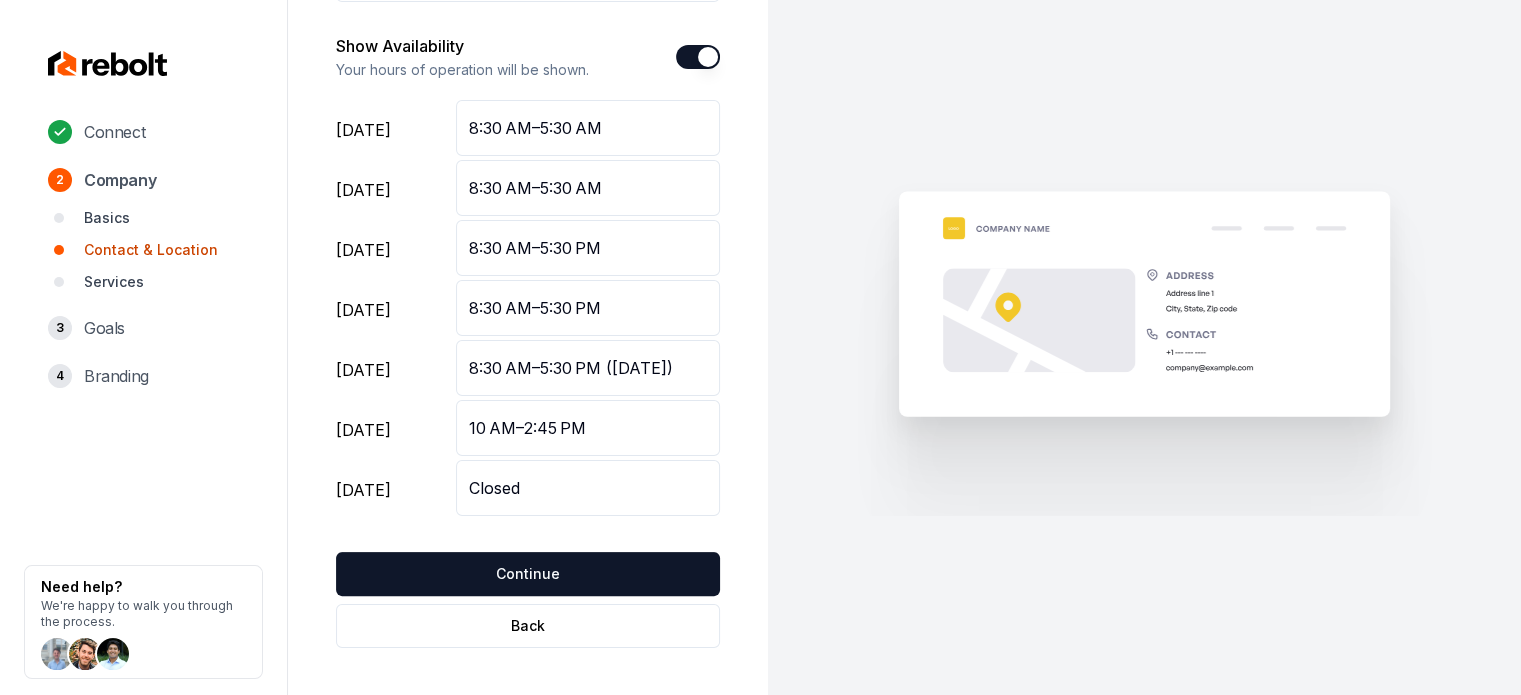 drag, startPoint x: 604, startPoint y: 360, endPoint x: 731, endPoint y: 355, distance: 127.09839 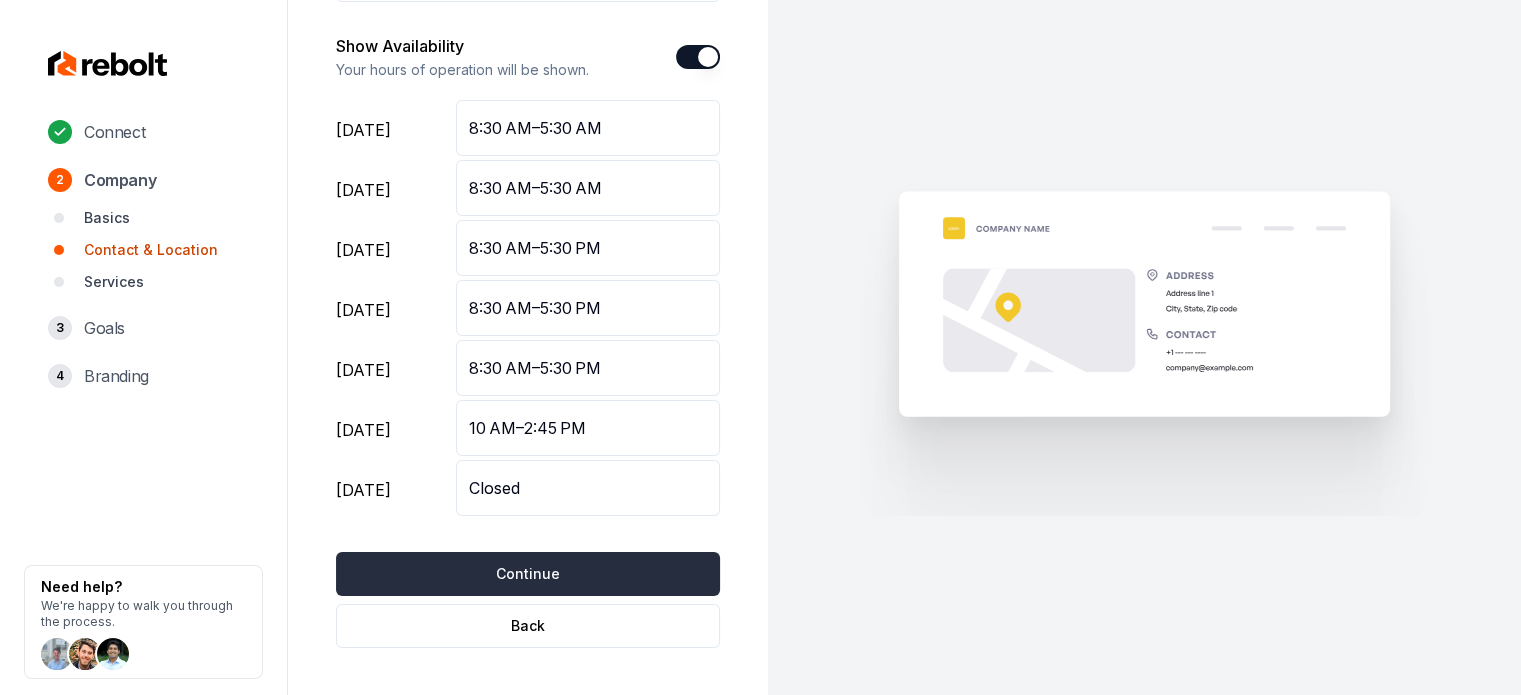 type on "8:30 AM–5:30 PM" 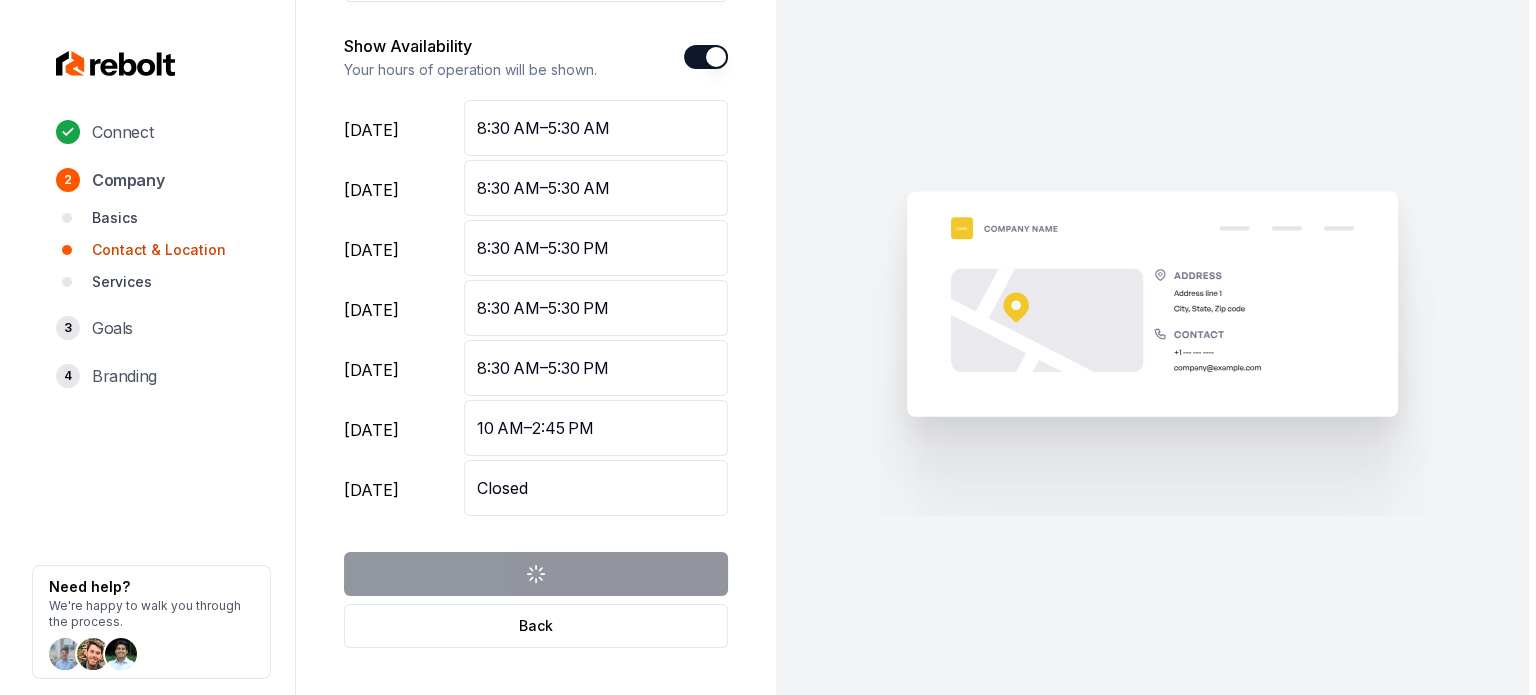 scroll, scrollTop: 0, scrollLeft: 0, axis: both 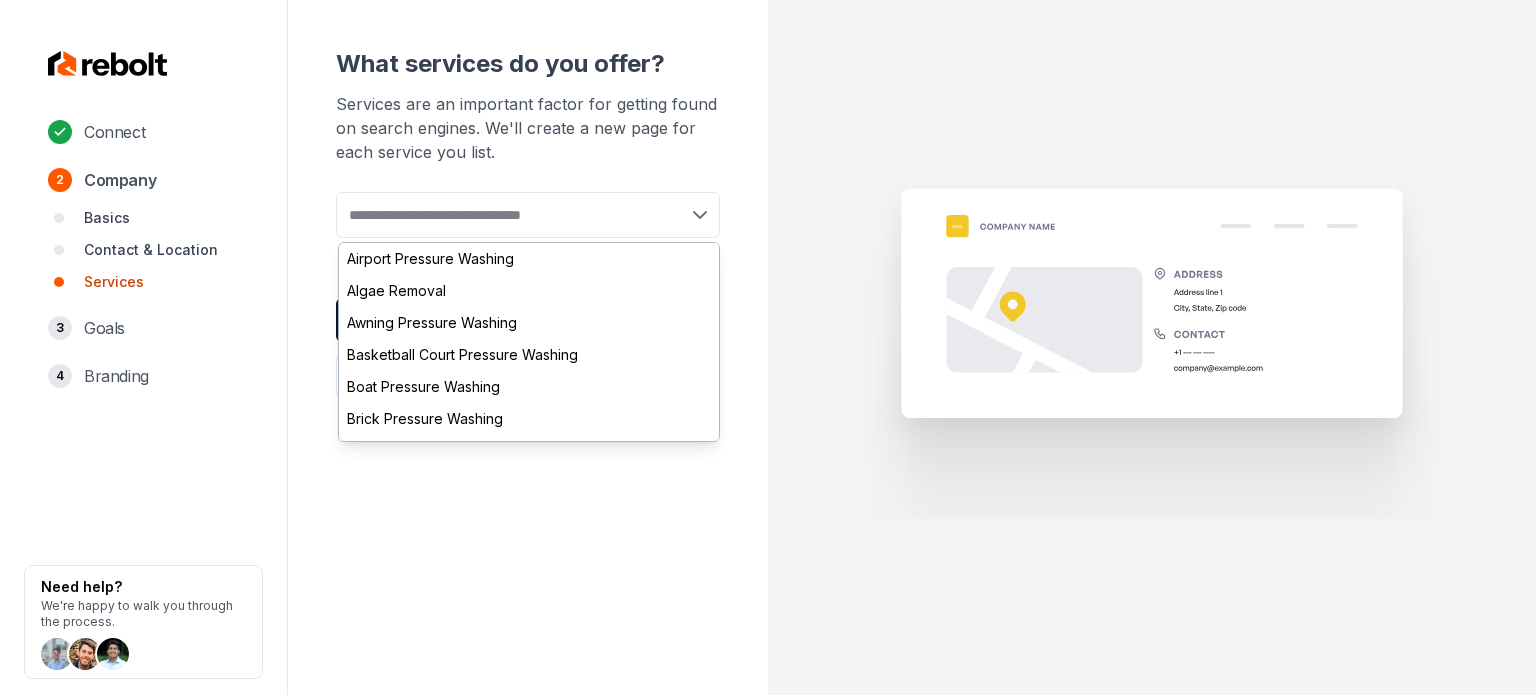 click at bounding box center (528, 215) 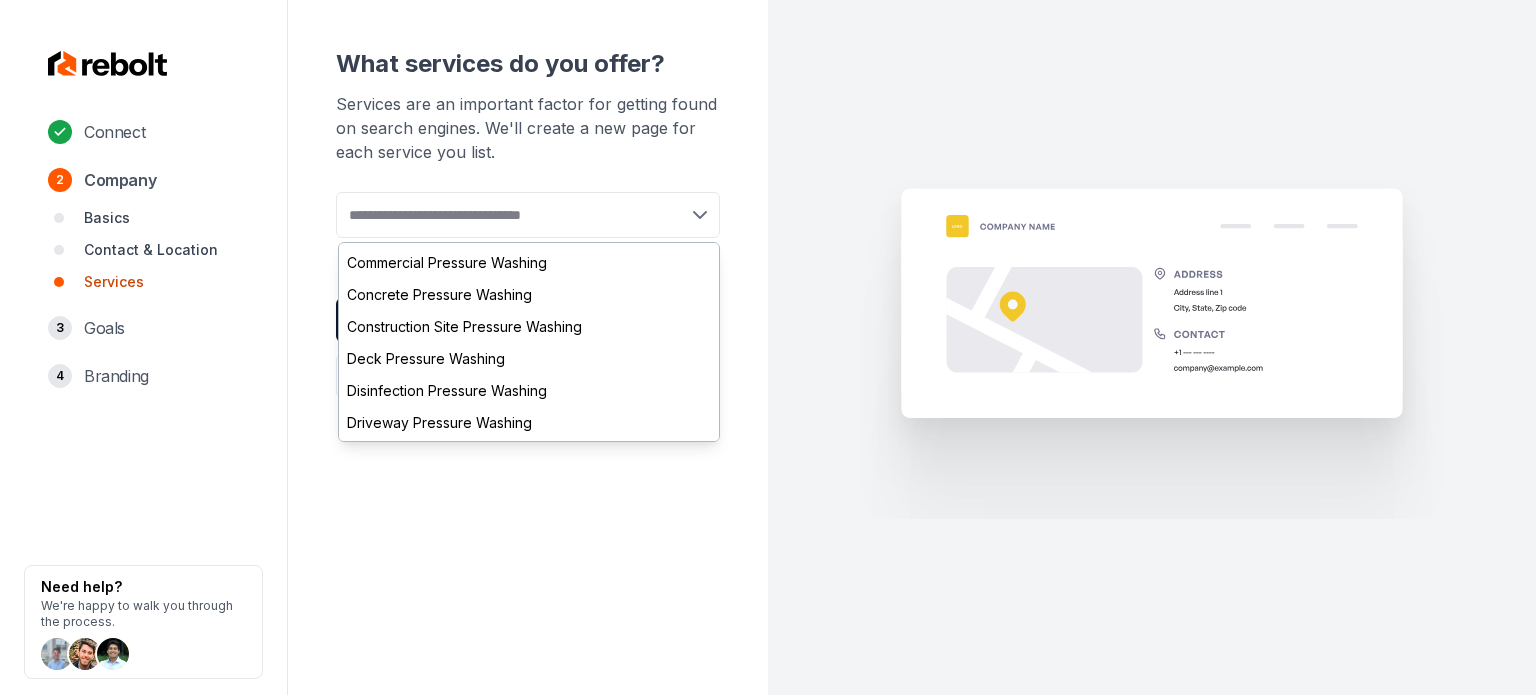 scroll, scrollTop: 0, scrollLeft: 0, axis: both 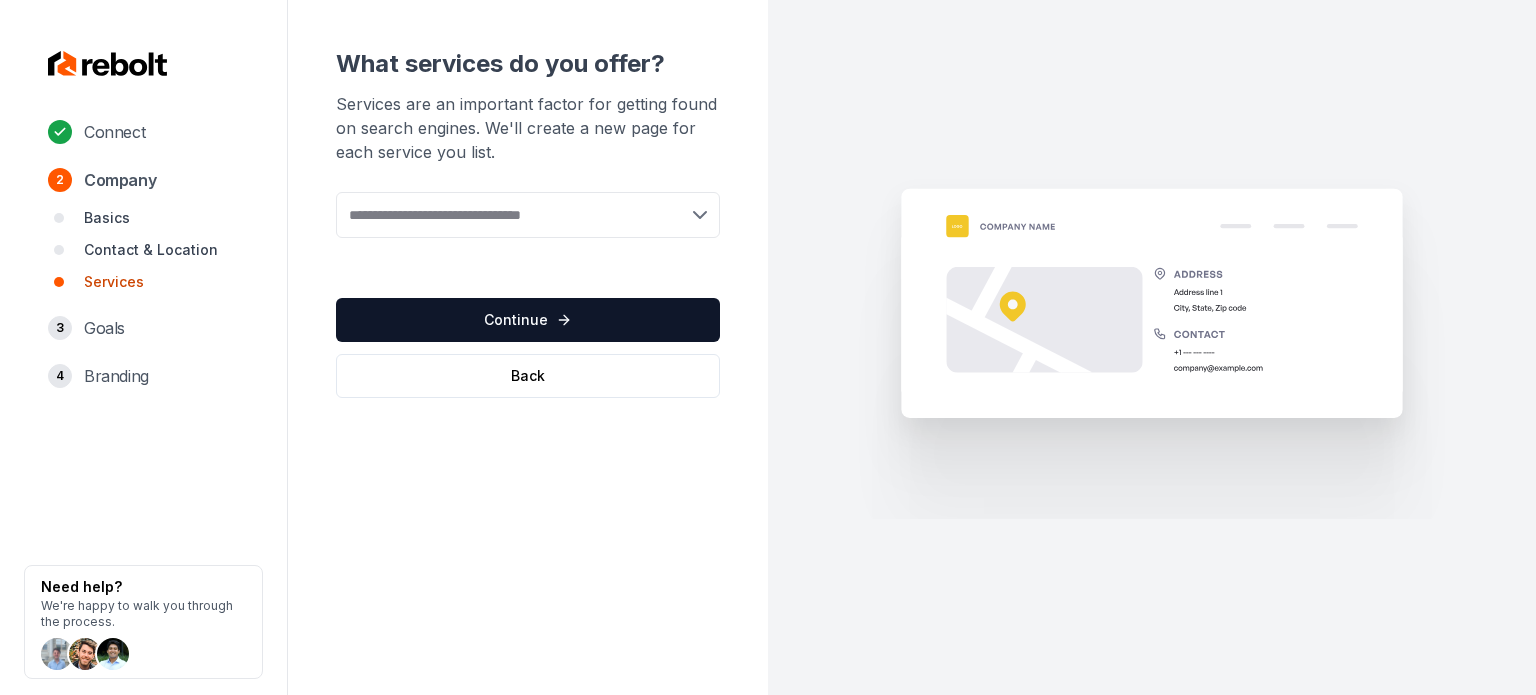 click on "What services do you offer? Services are an important factor for getting found on search engines. We'll create a new page for each service you list. Add new or select from suggestions Select a service Continue    Back" at bounding box center [528, 223] 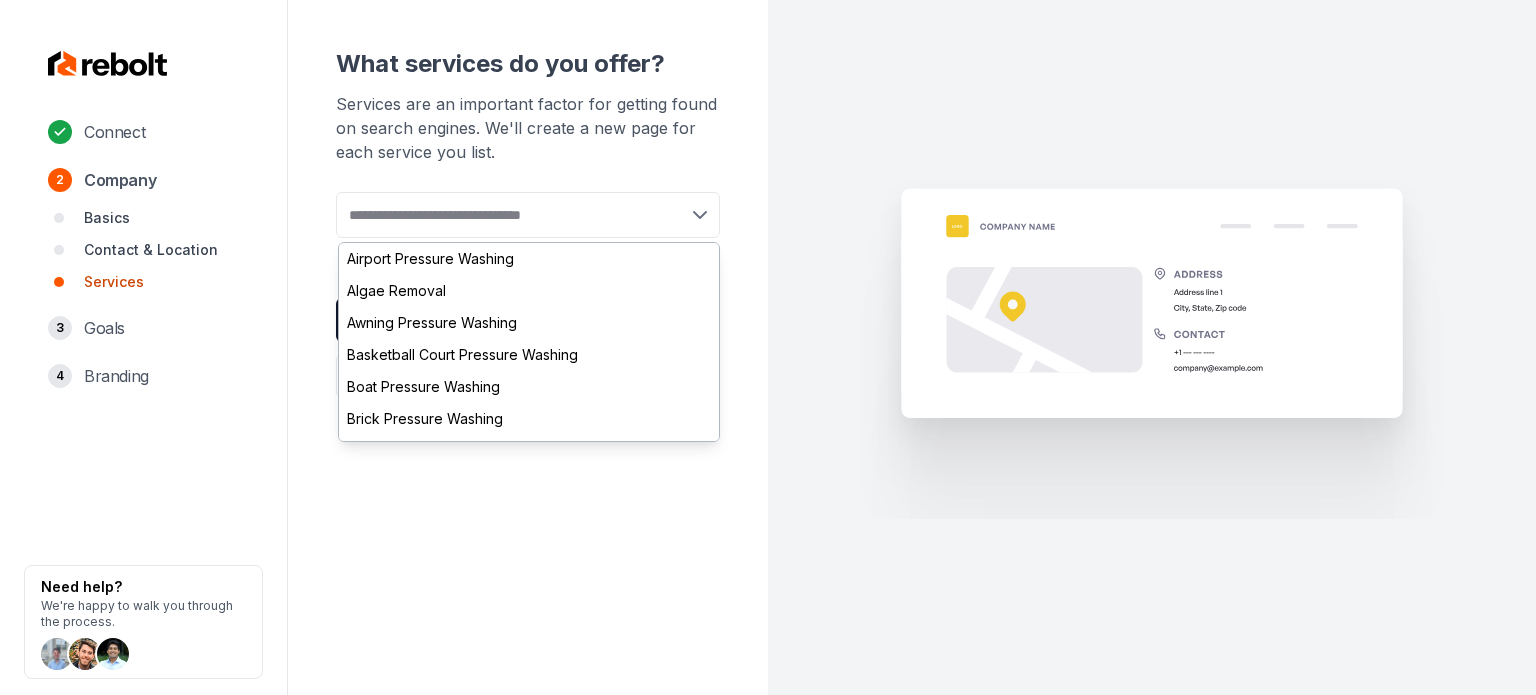 click at bounding box center (528, 215) 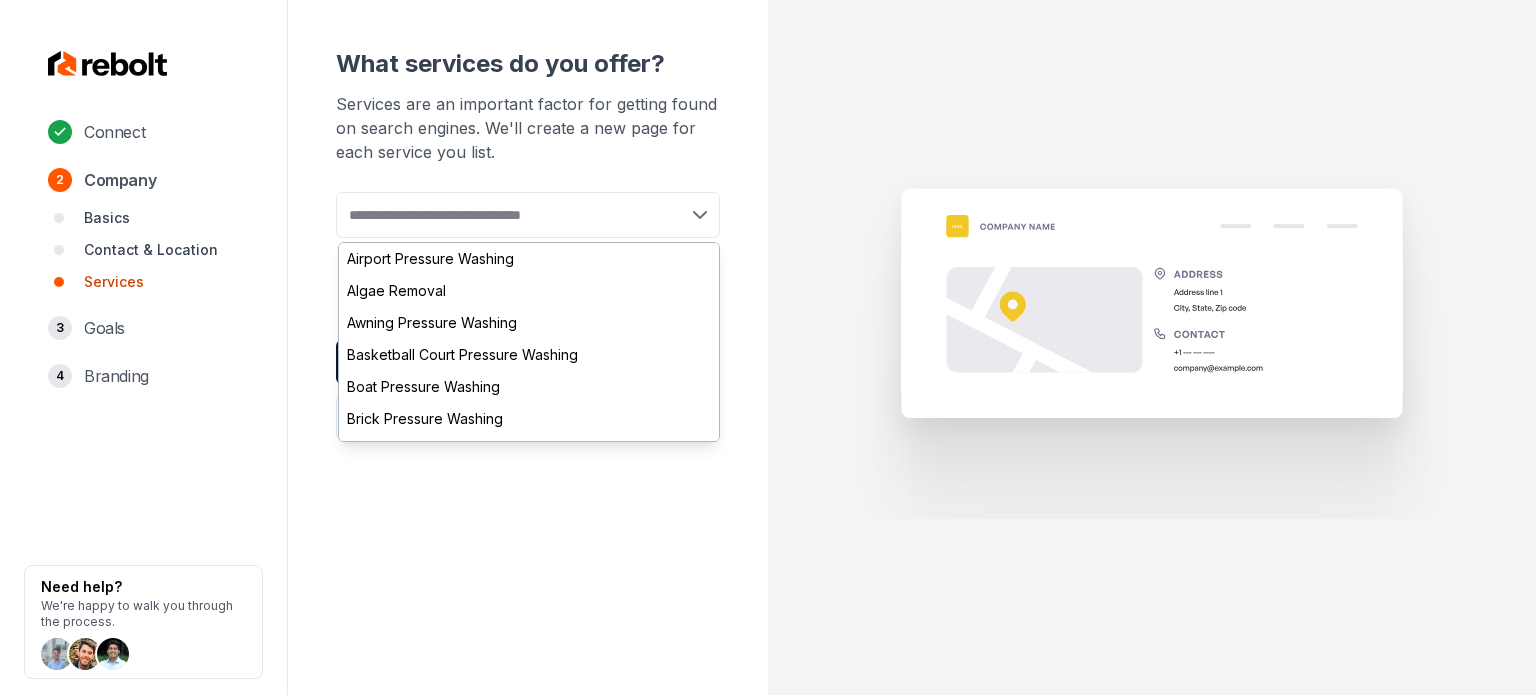 paste on "**********" 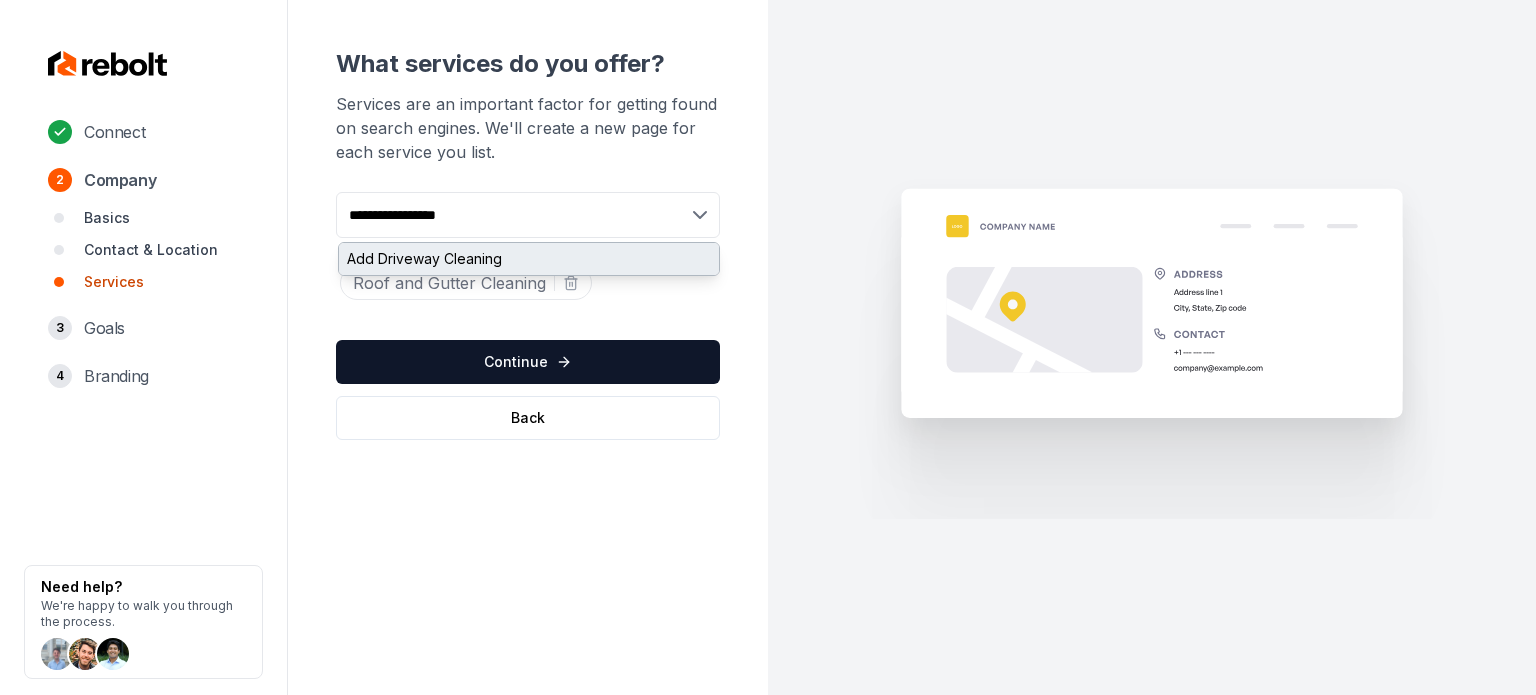 type on "**********" 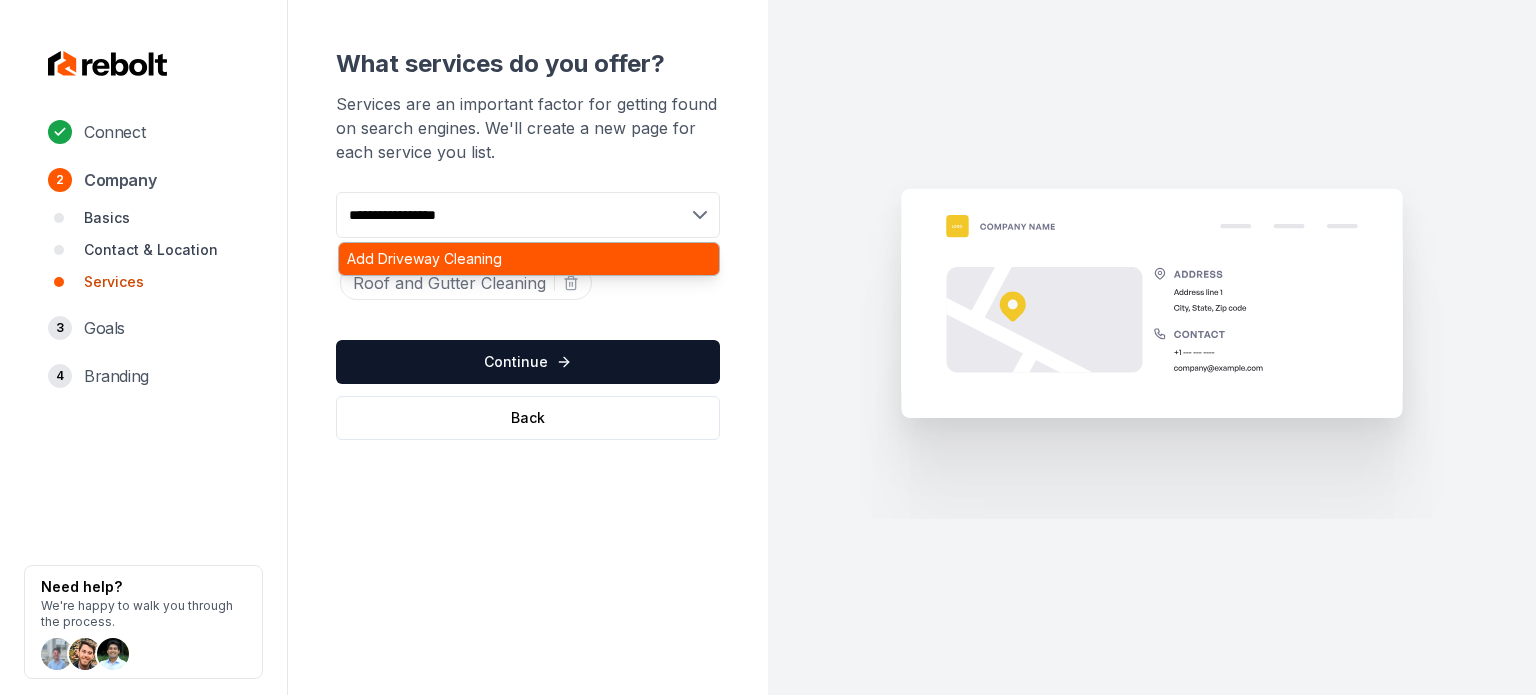 click on "Add Driveway Cleaning" at bounding box center (529, 259) 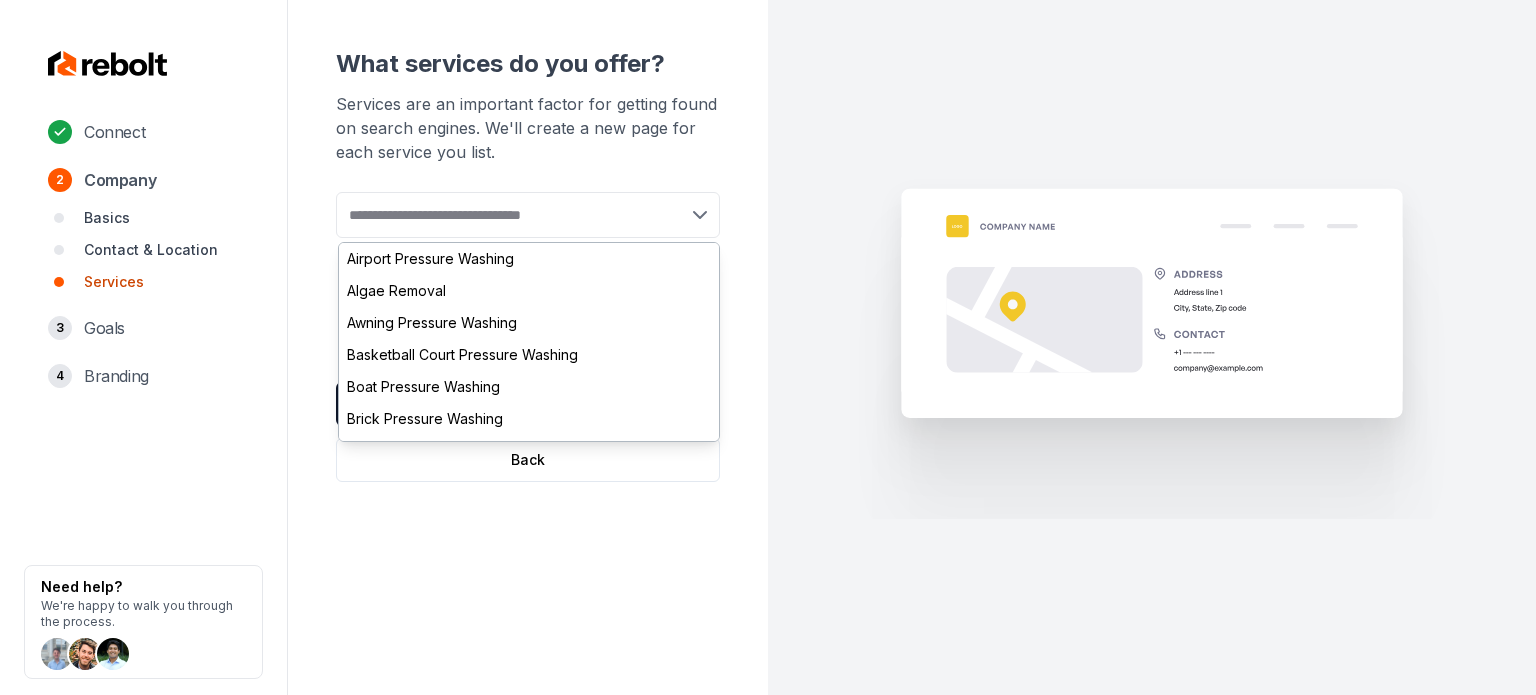 paste on "**********" 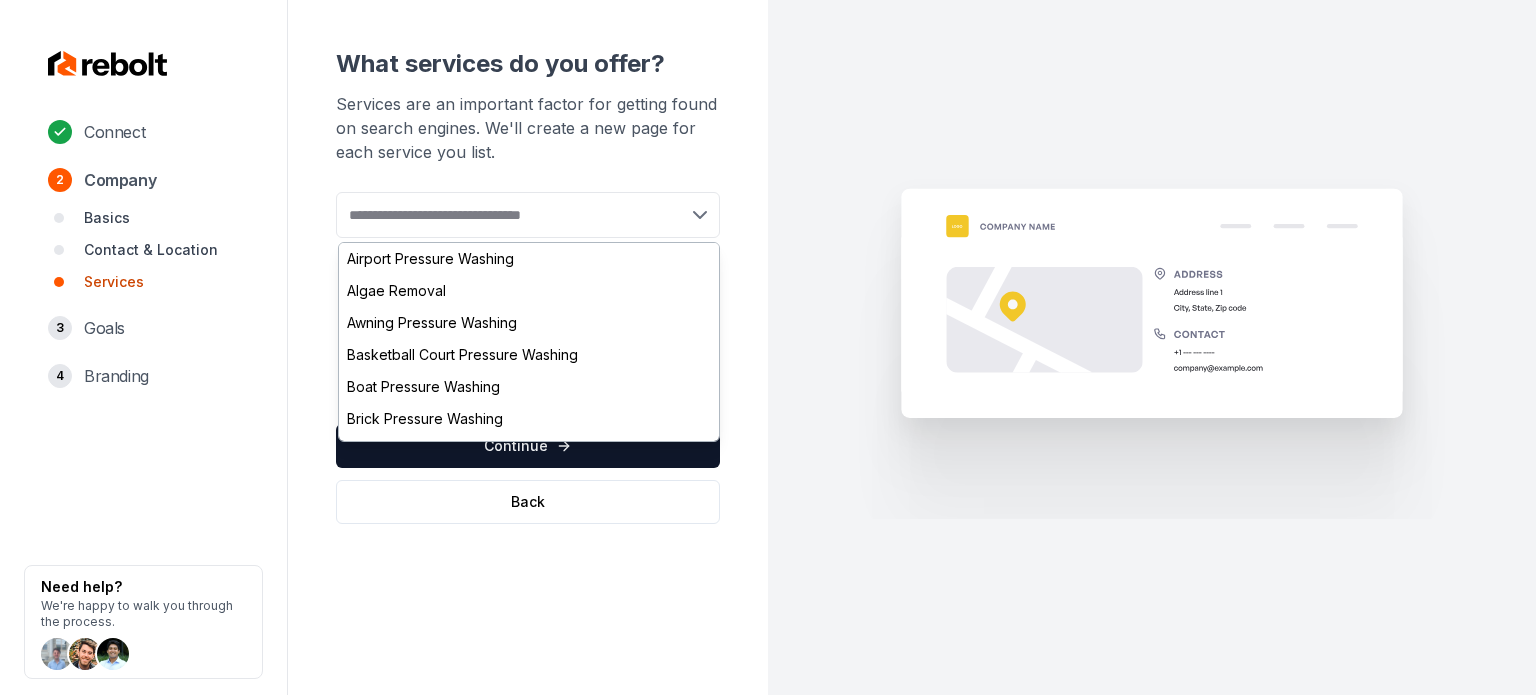 paste on "**********" 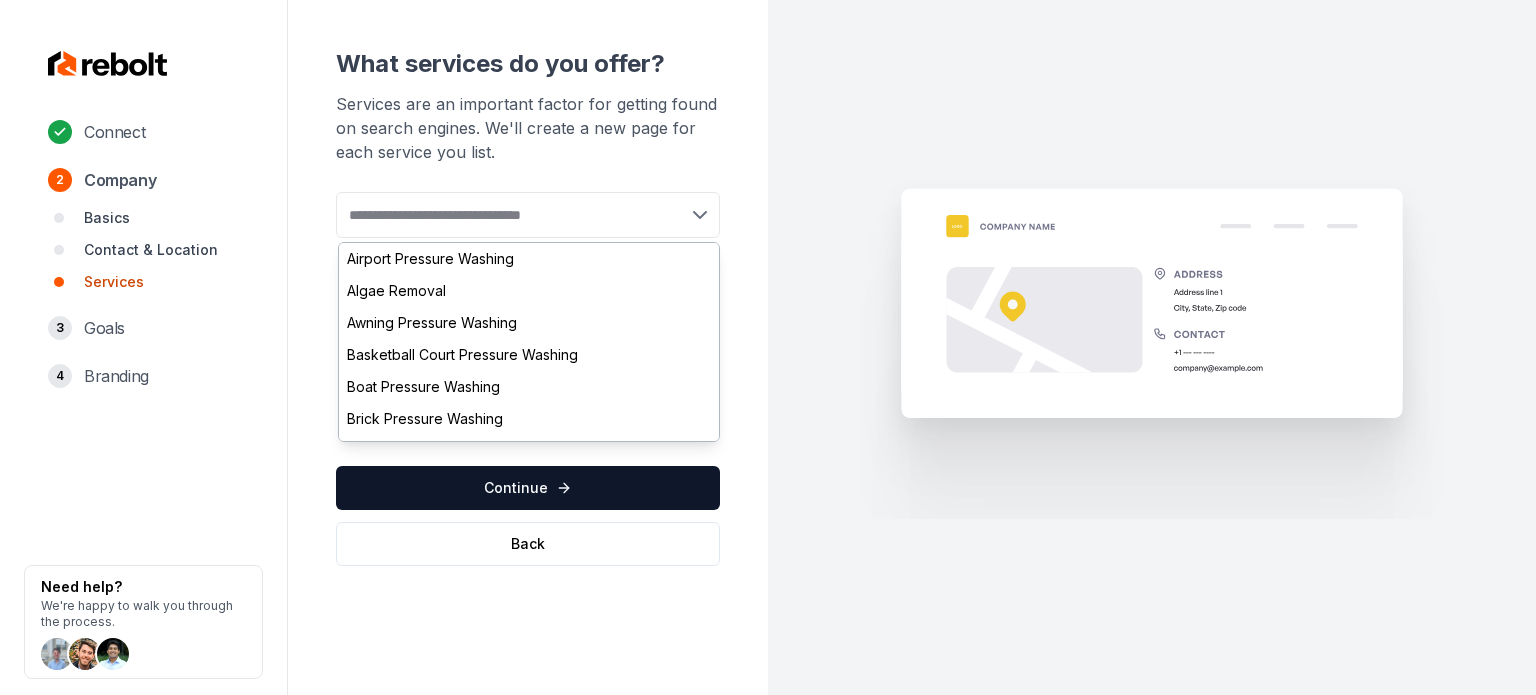 paste on "**********" 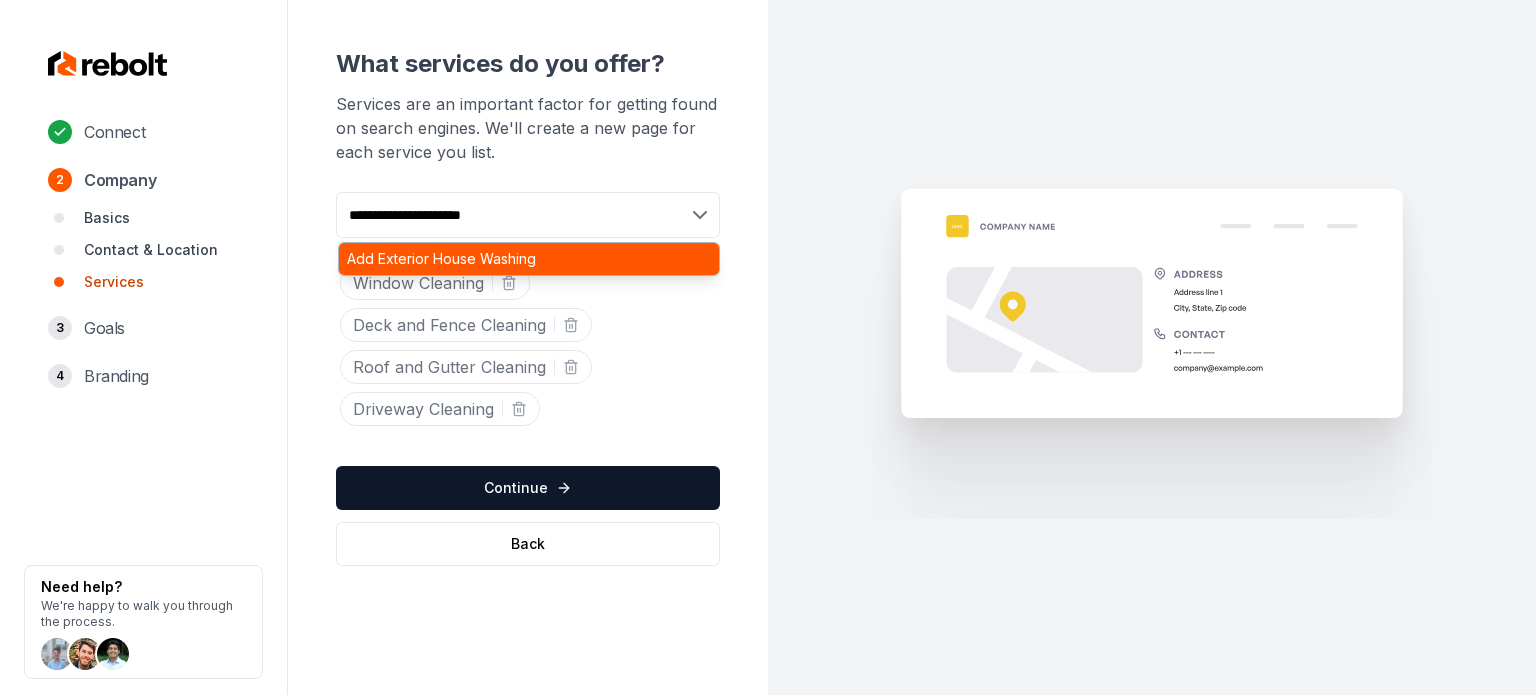 type 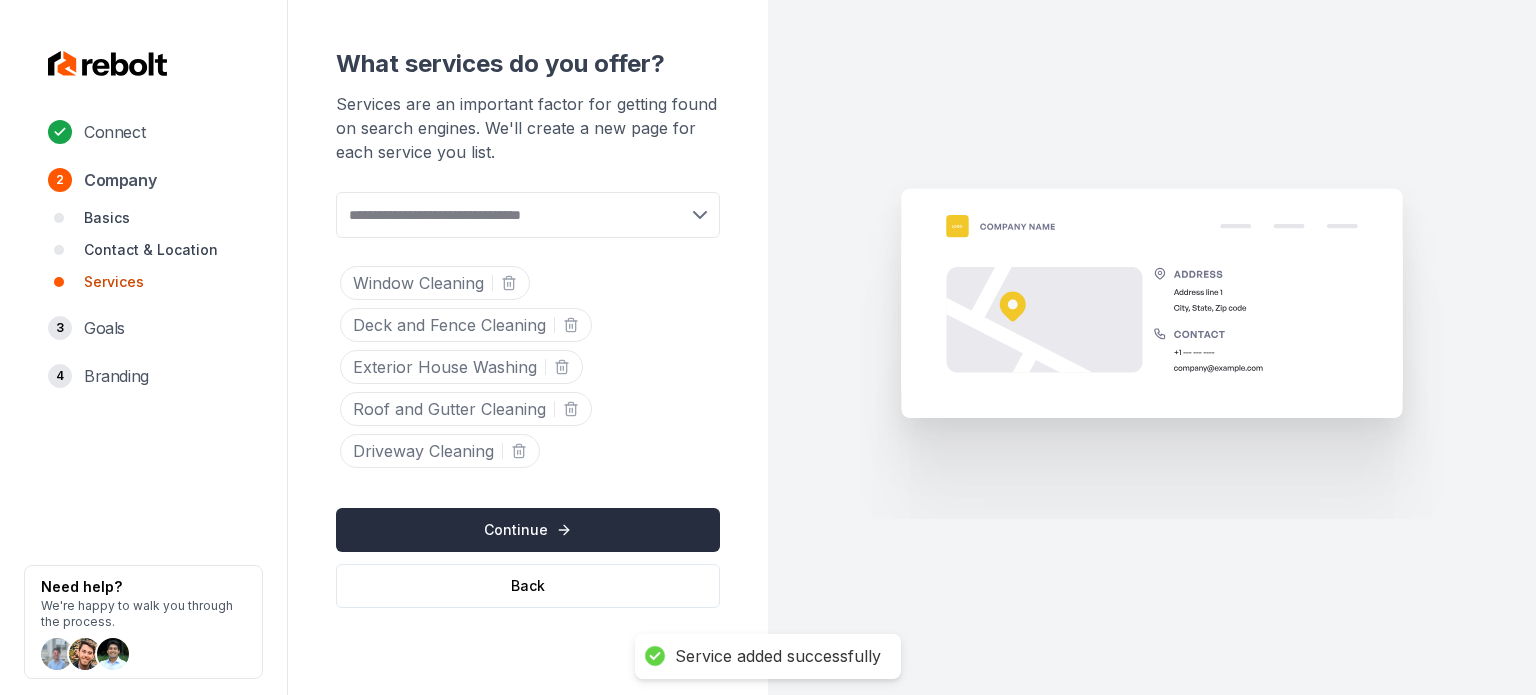 click on "Continue" at bounding box center (528, 530) 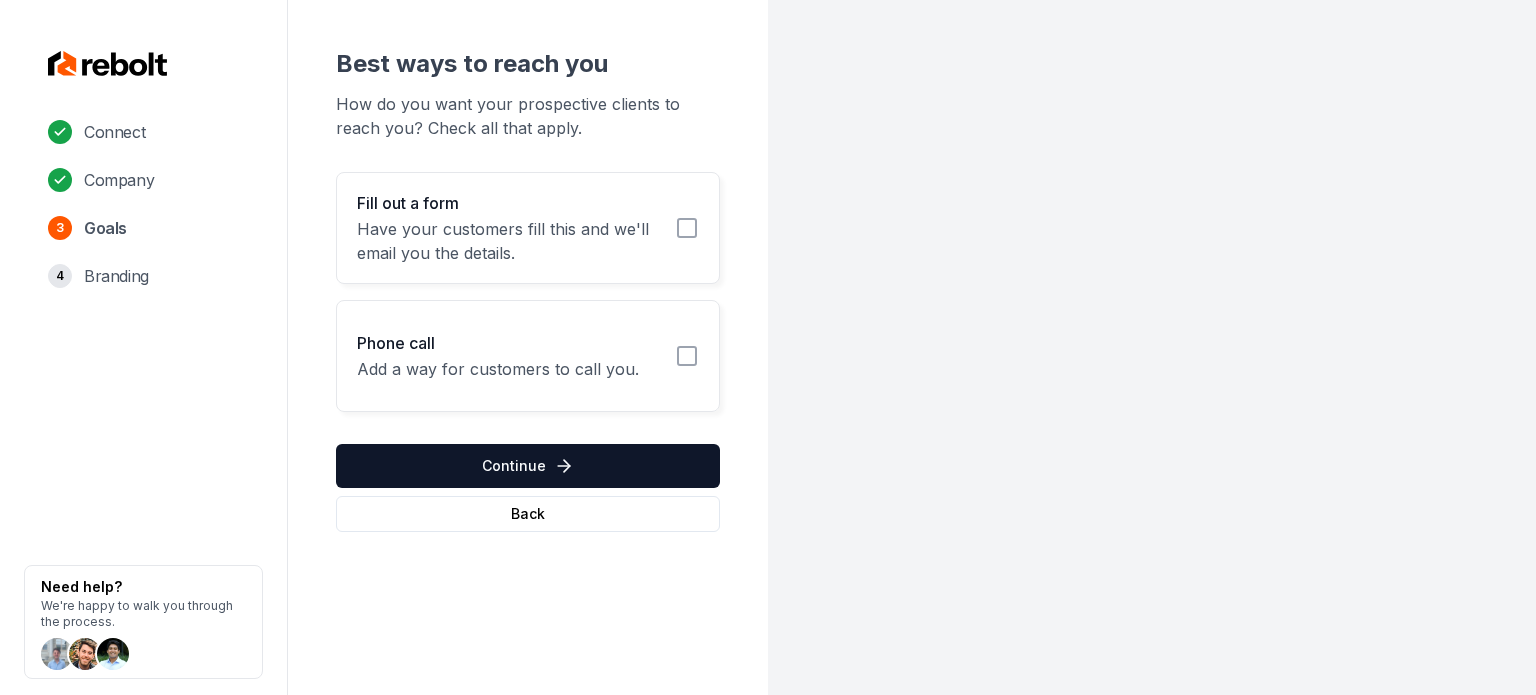 click on "Fill out a form" at bounding box center [510, 203] 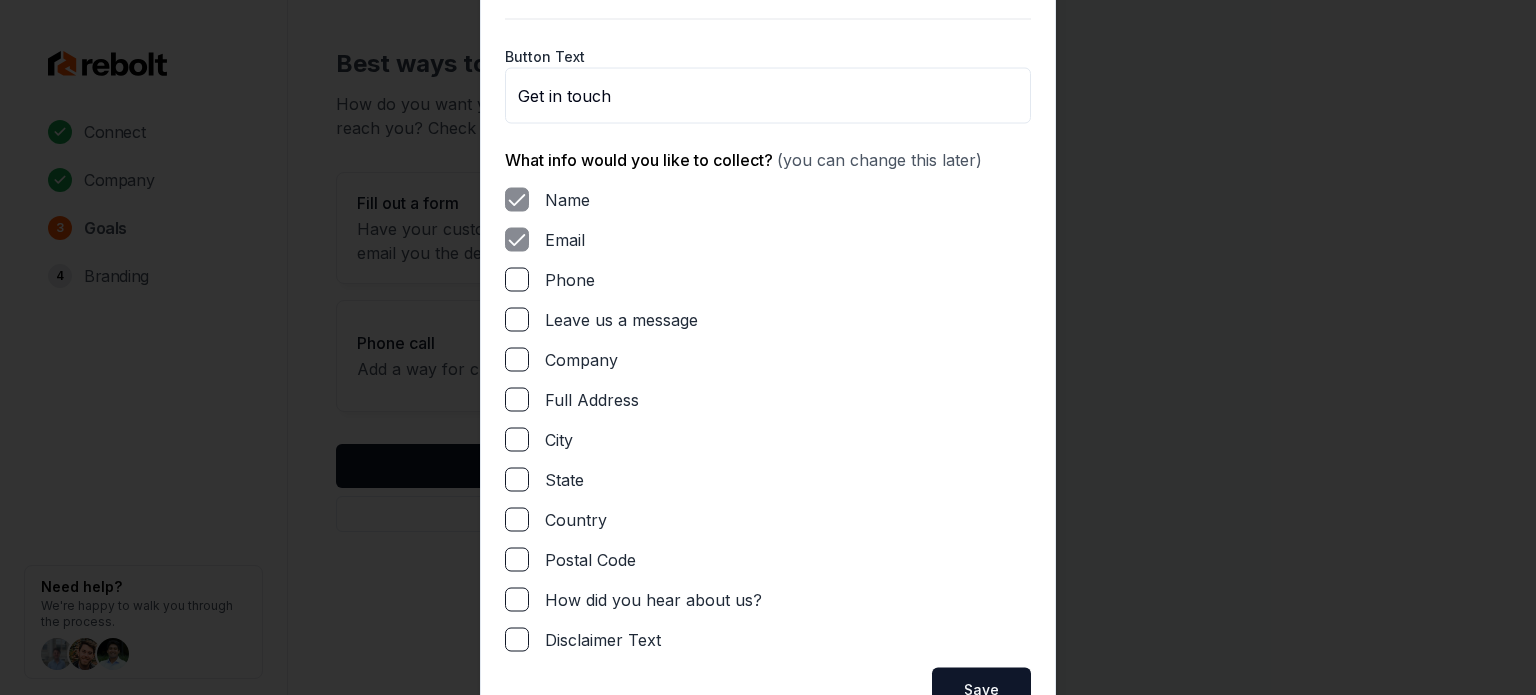 click on "Name Email Phone Leave us a message Company Full Address City State Country Postal Code How did you hear about us? Disclaimer Text" at bounding box center [768, 419] 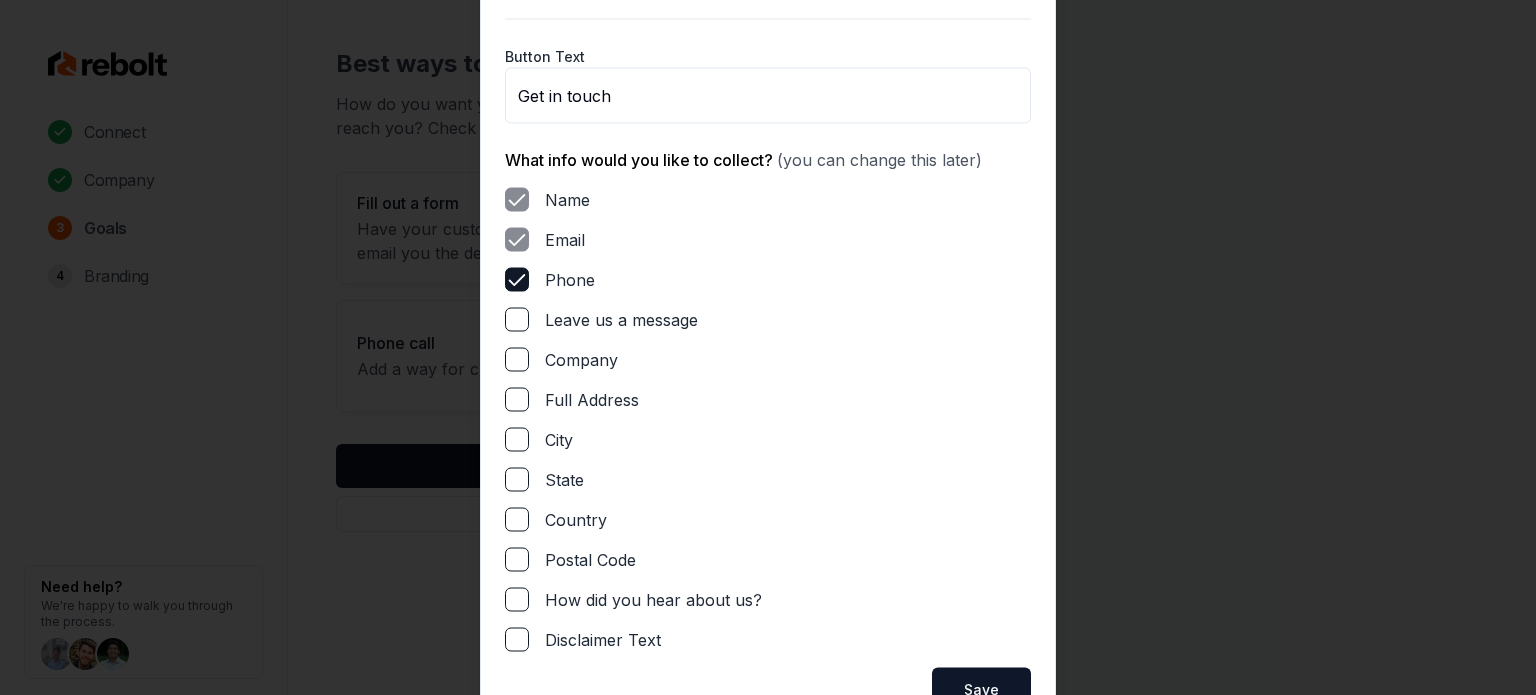 click on "Leave us a message" at bounding box center (517, 319) 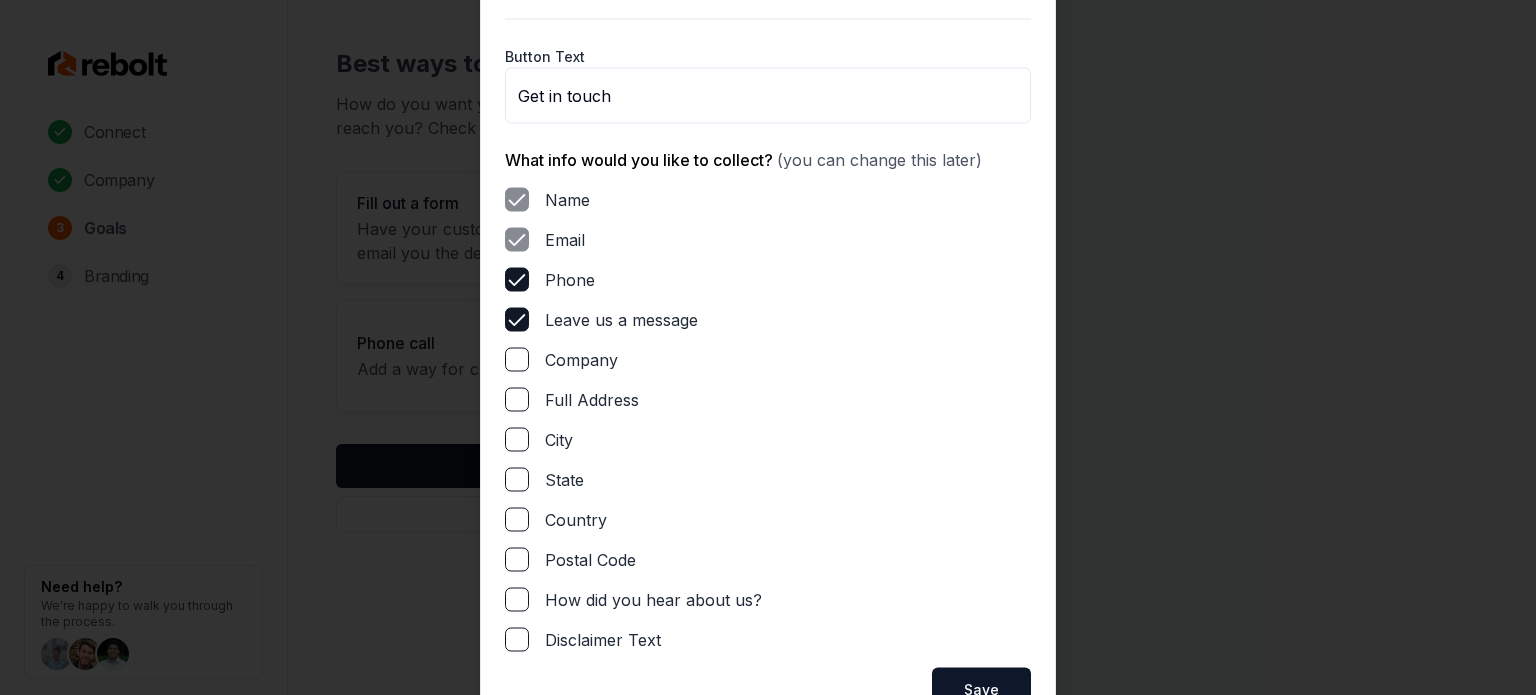 click on "Full Address" at bounding box center (517, 399) 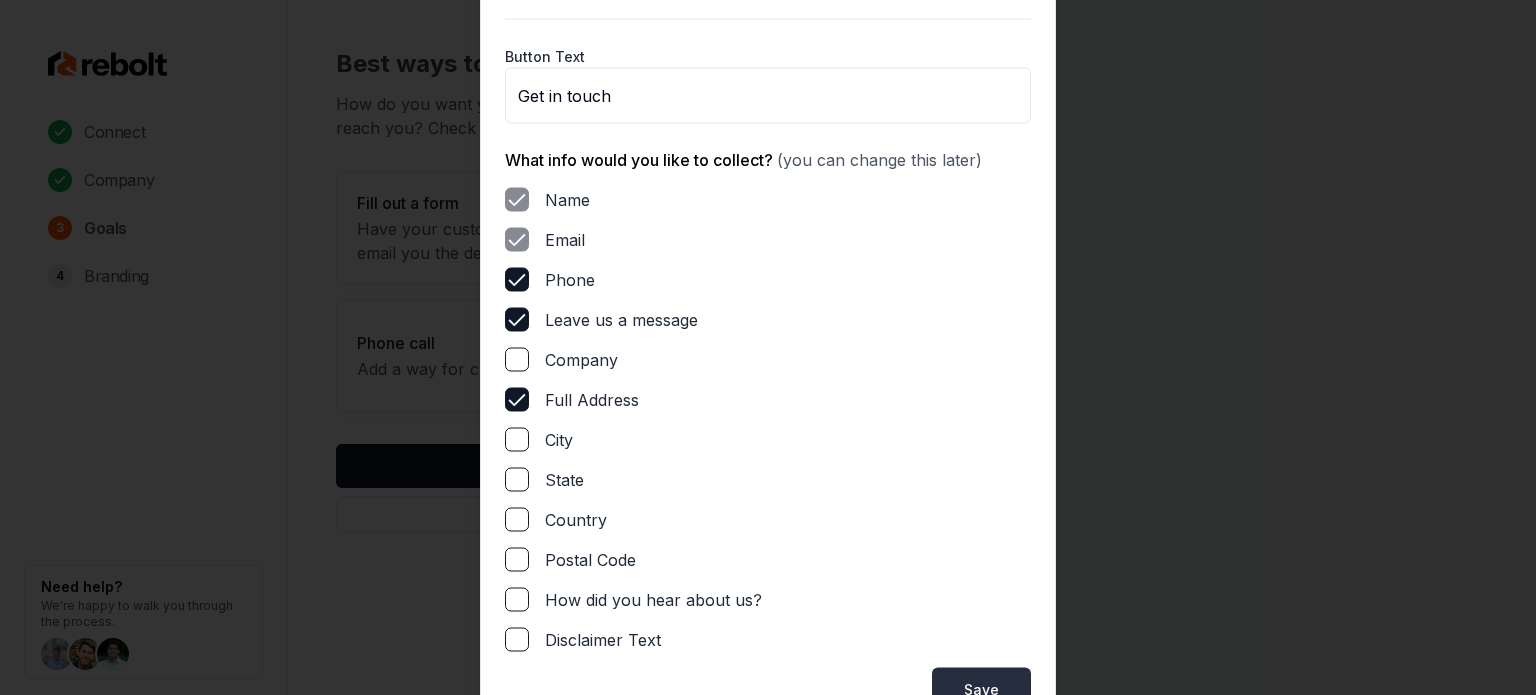 click on "Save" at bounding box center [981, 689] 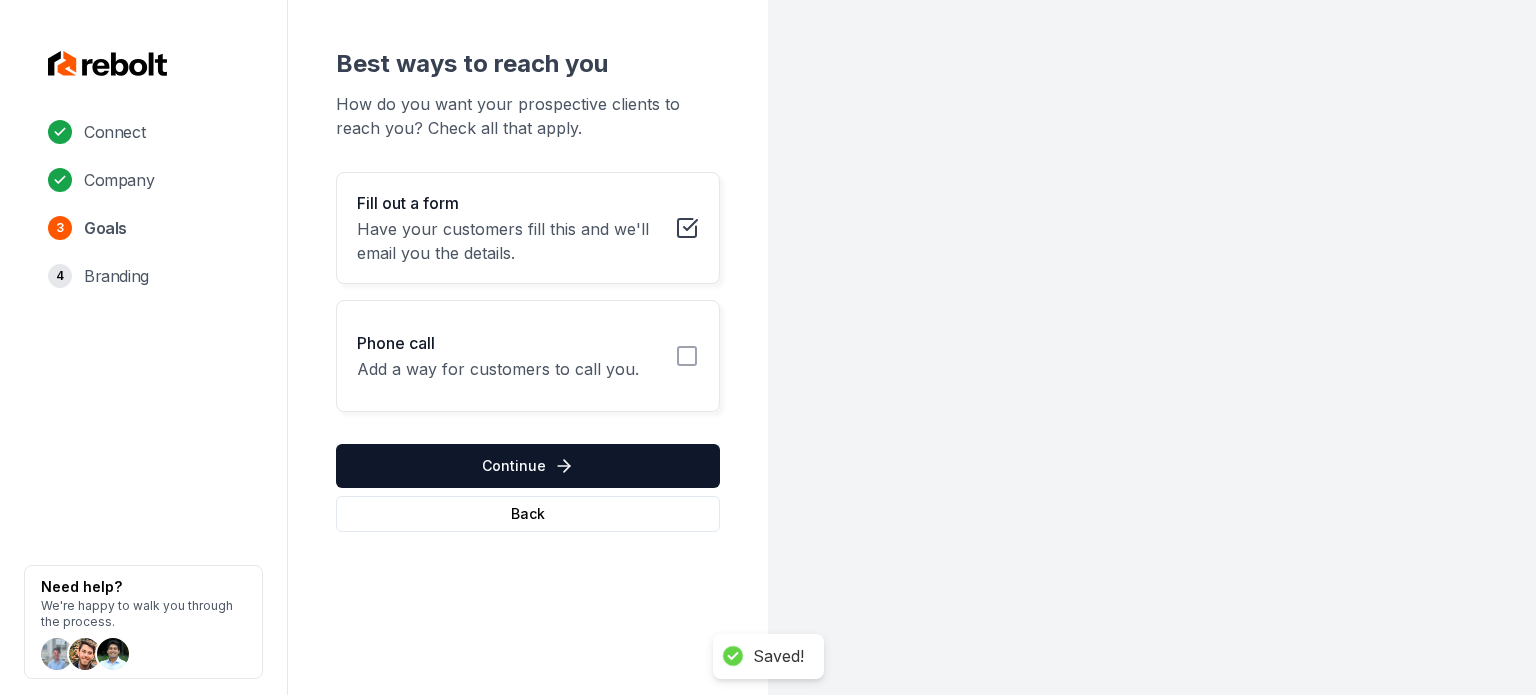 click 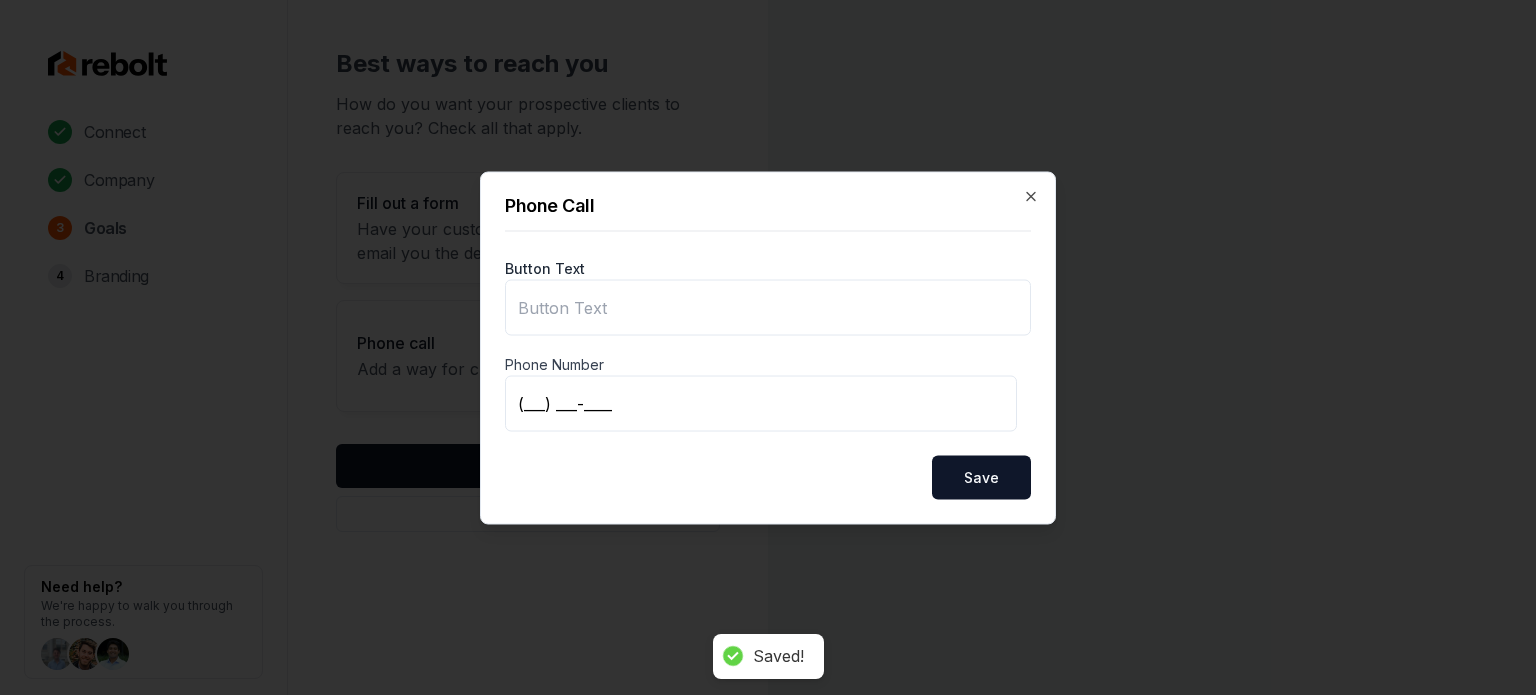 type on "Call us" 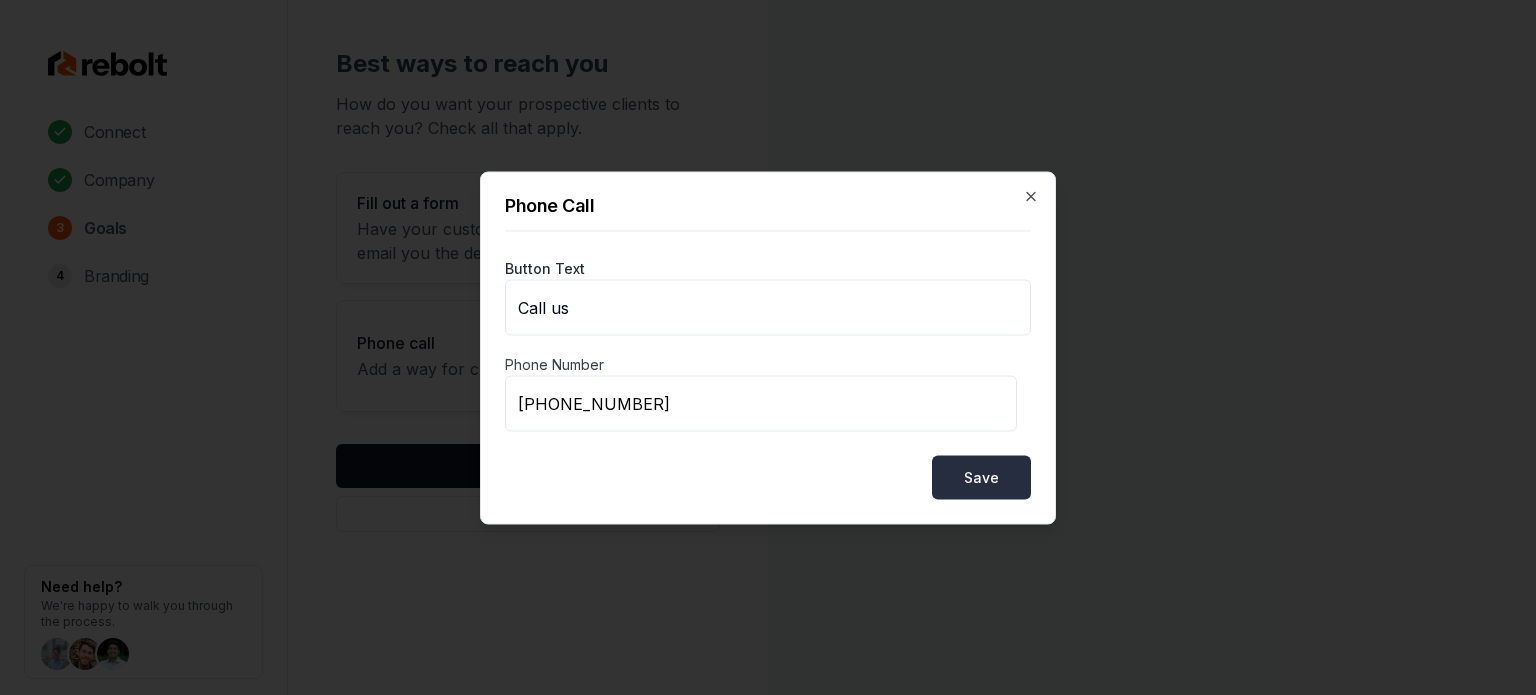 click on "Save" at bounding box center [981, 477] 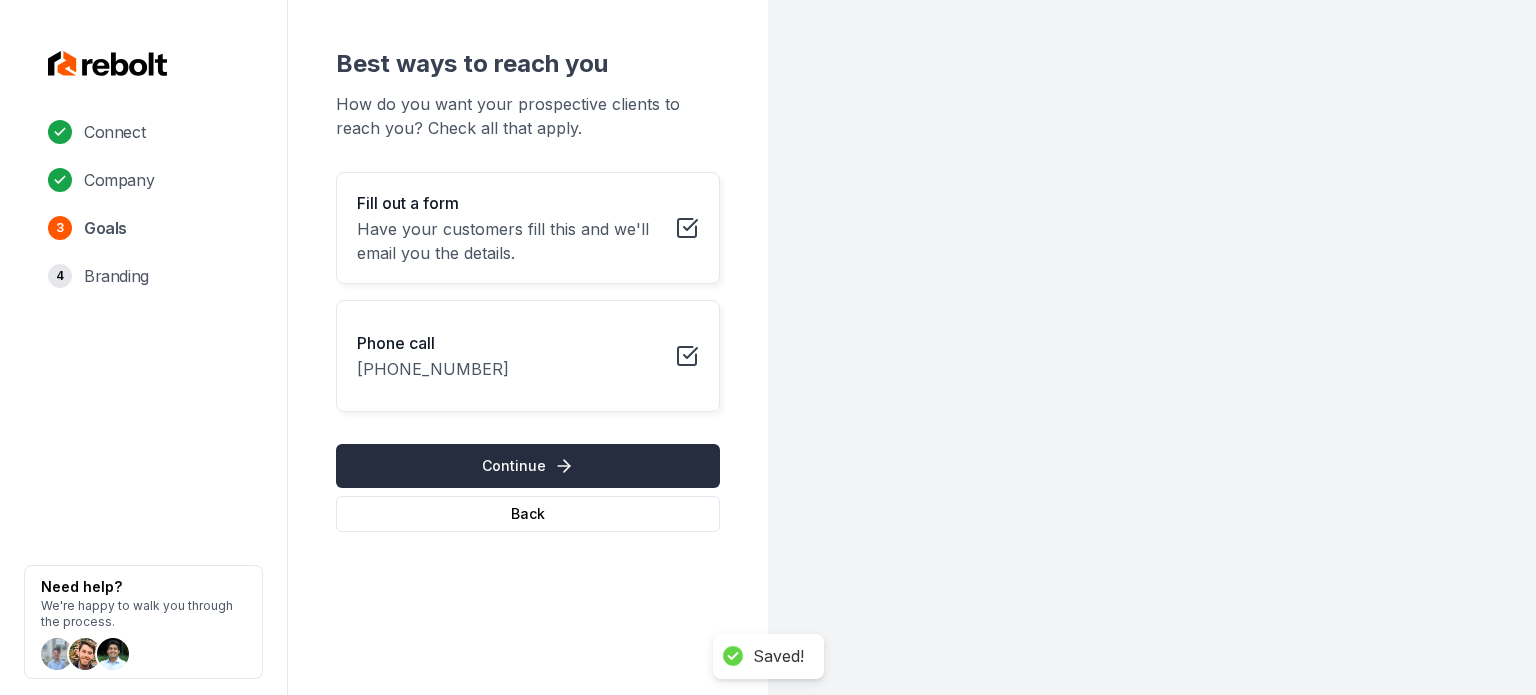 click on "Continue" at bounding box center (528, 466) 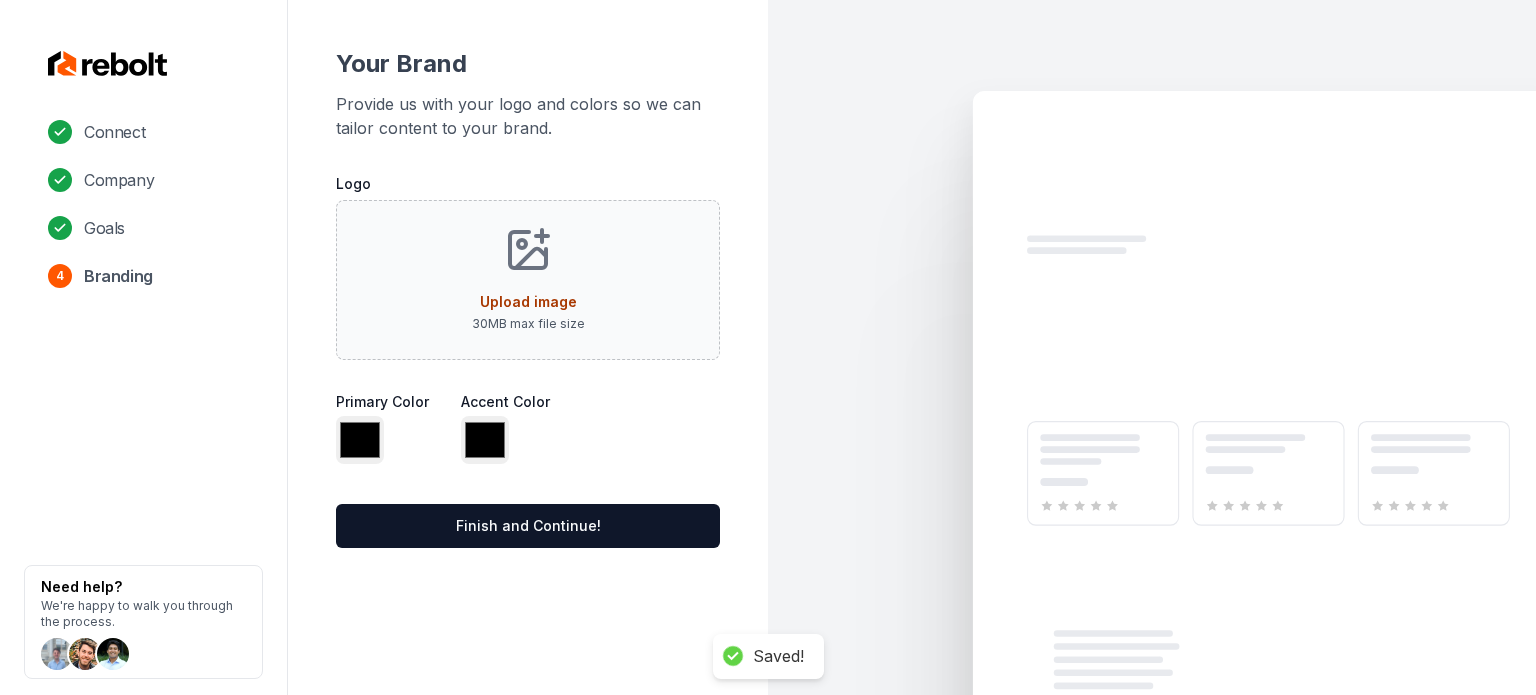 type on "*******" 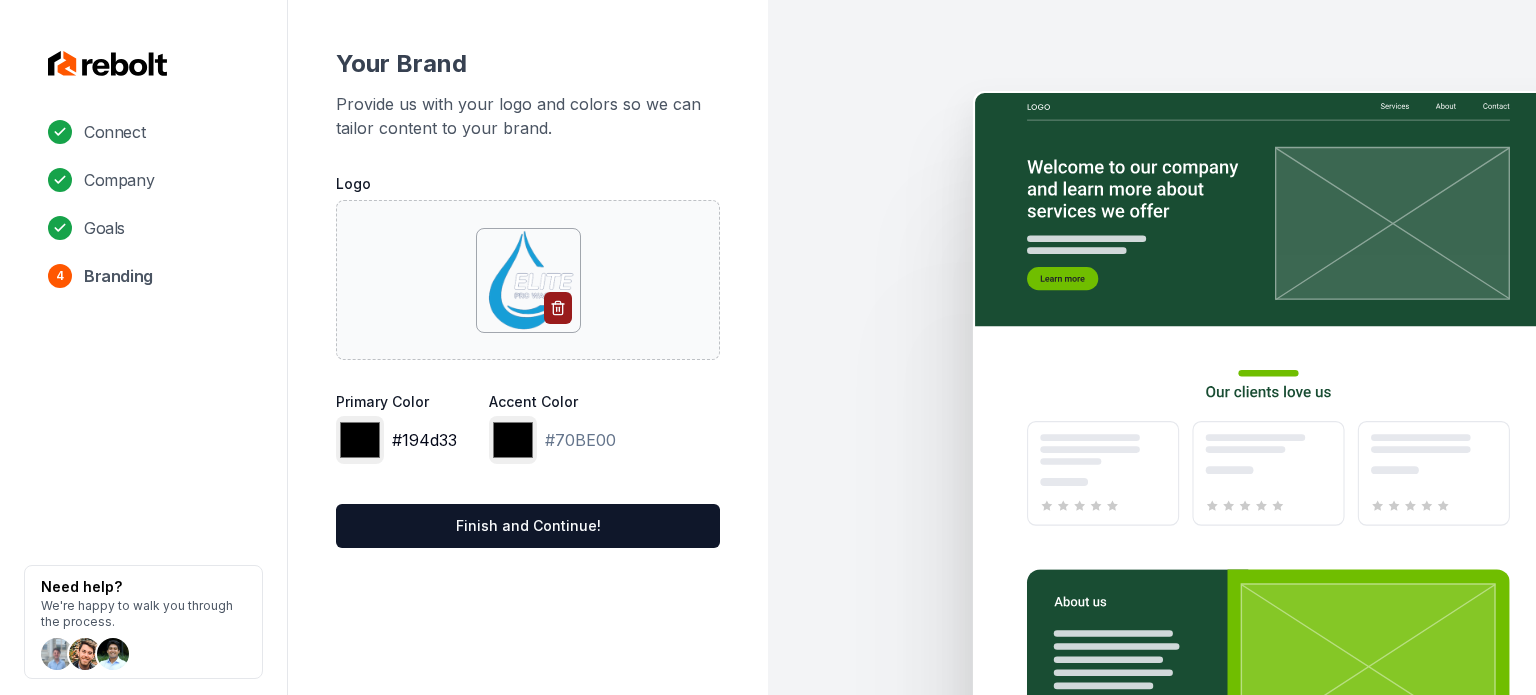 click on "*******" at bounding box center (360, 440) 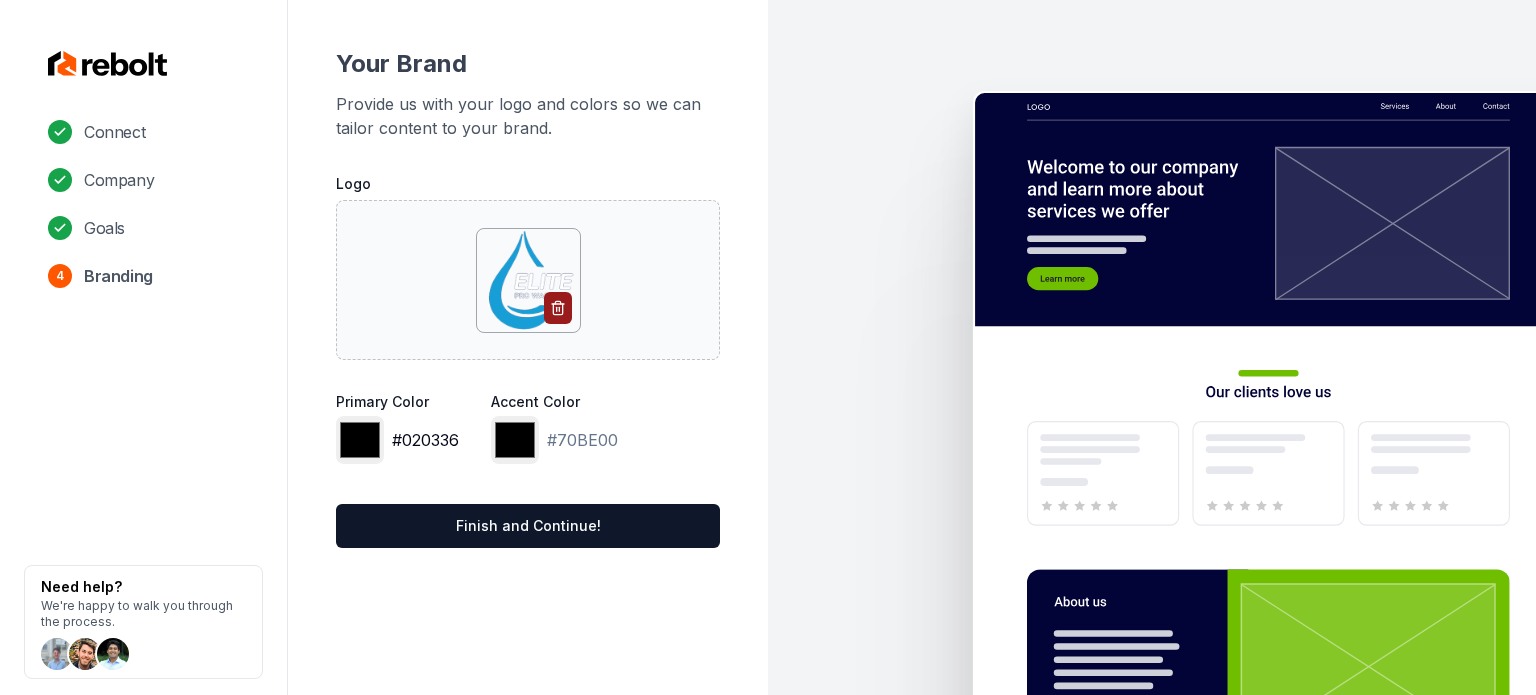 type on "*******" 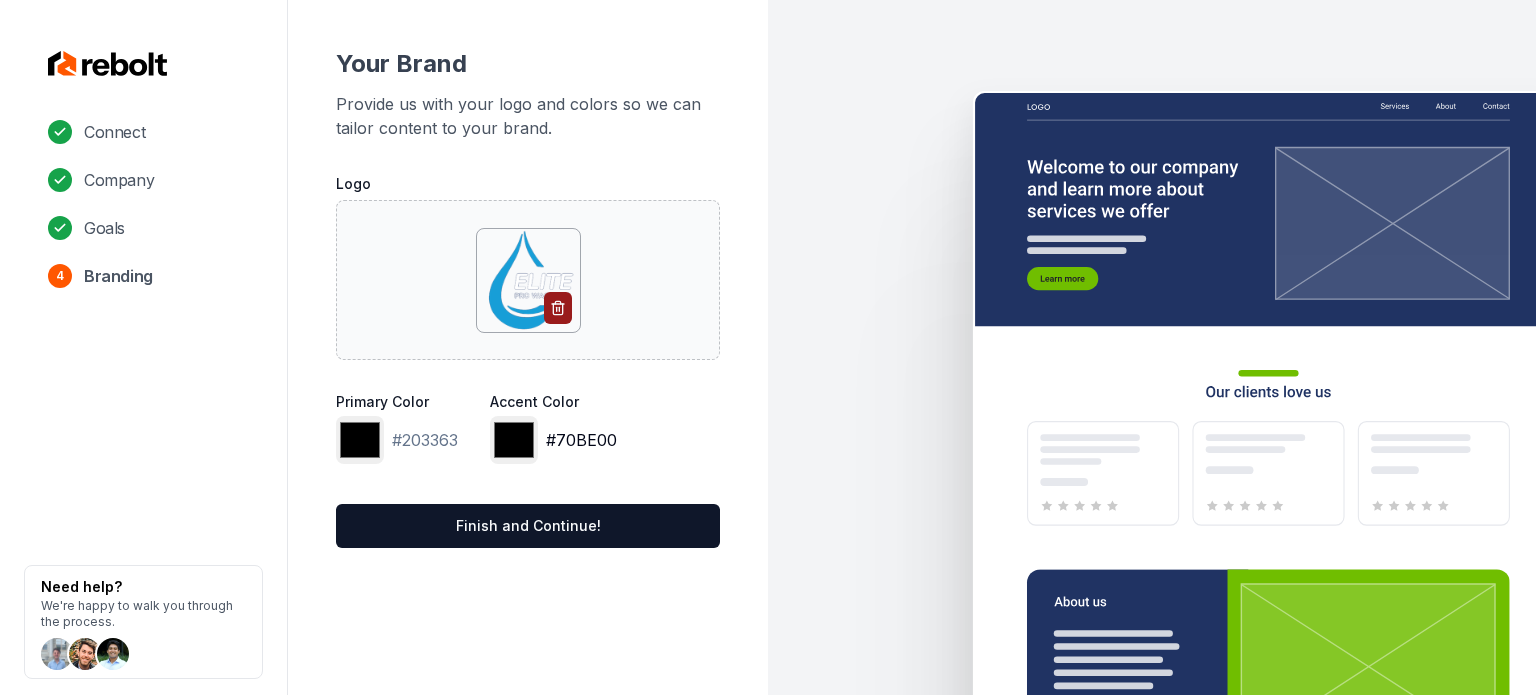 click on "*******" at bounding box center [514, 440] 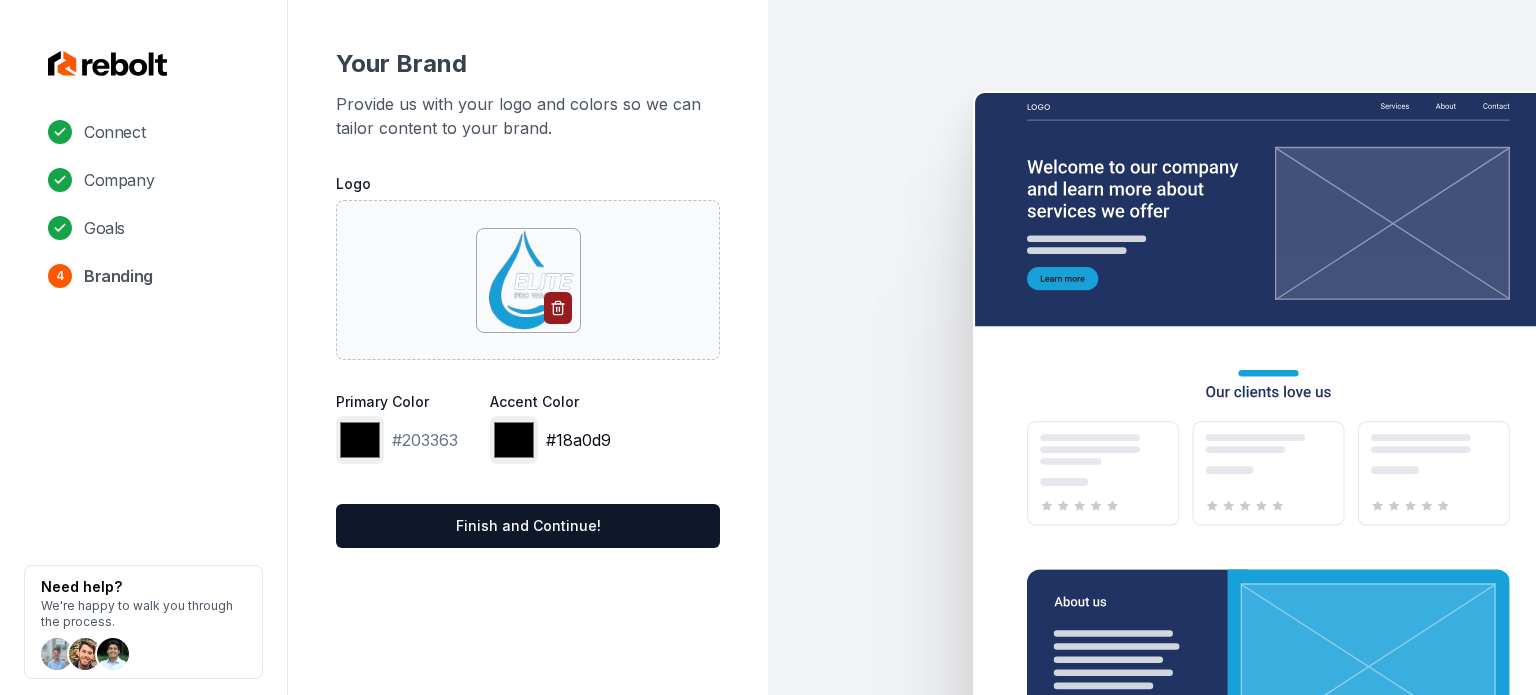 type on "*******" 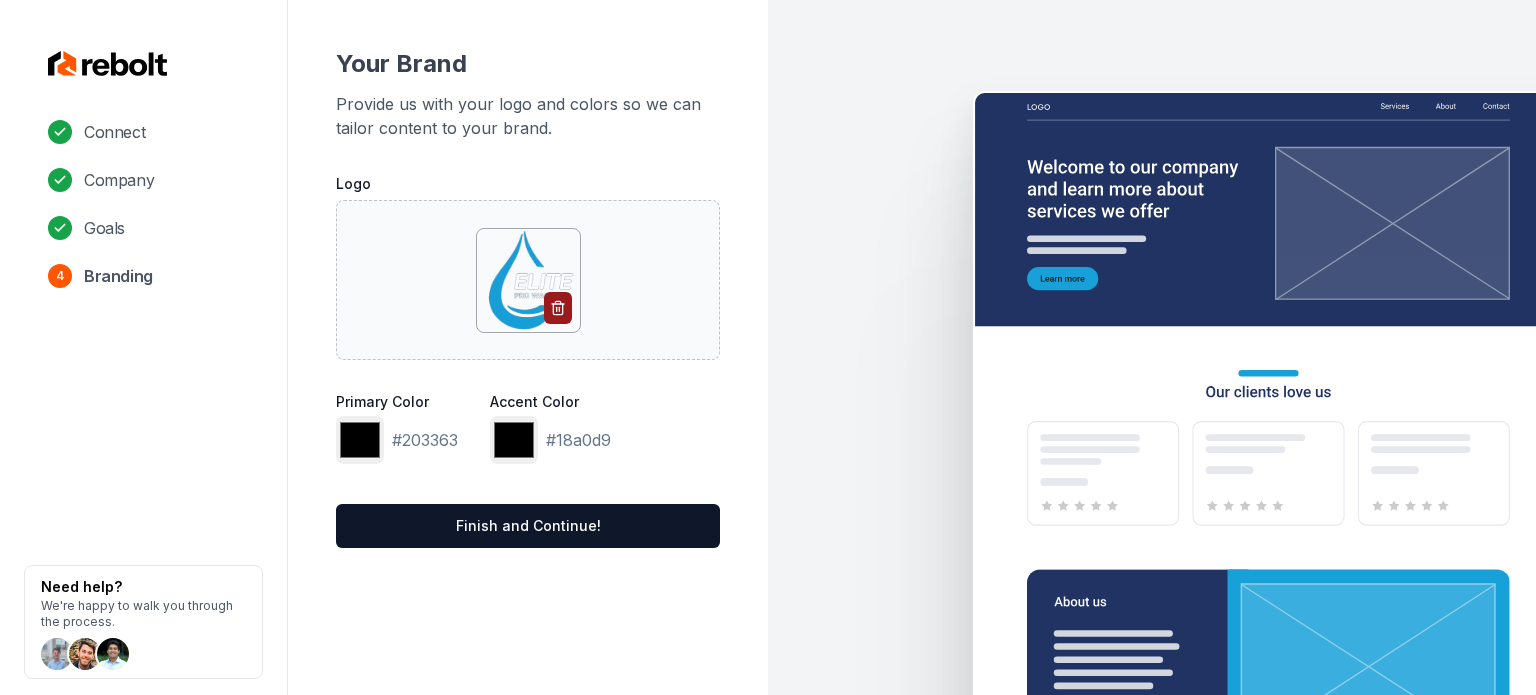 click on "Logo Primary Color ******* #203363 Accent Color ******* #18a0d9 Finish and Continue!" at bounding box center [528, 360] 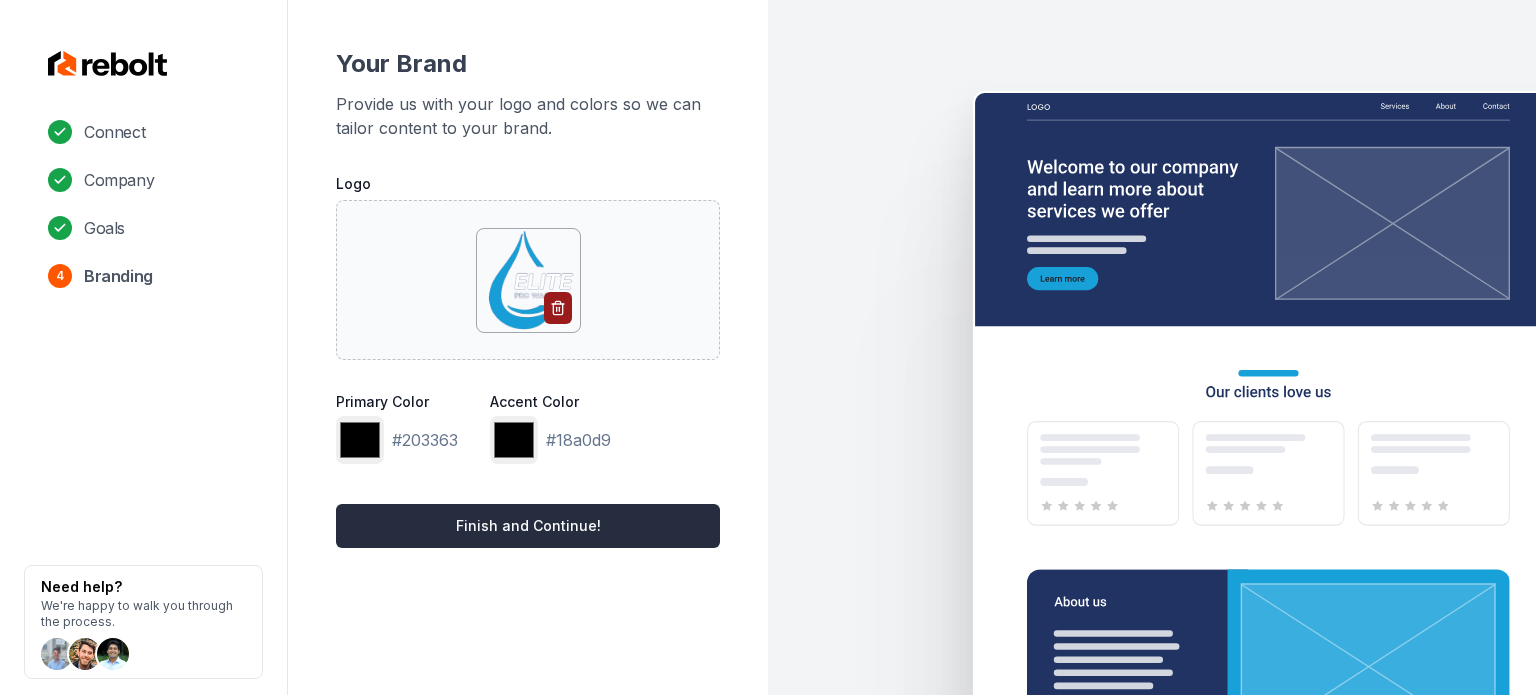 click on "Finish and Continue!" at bounding box center (528, 526) 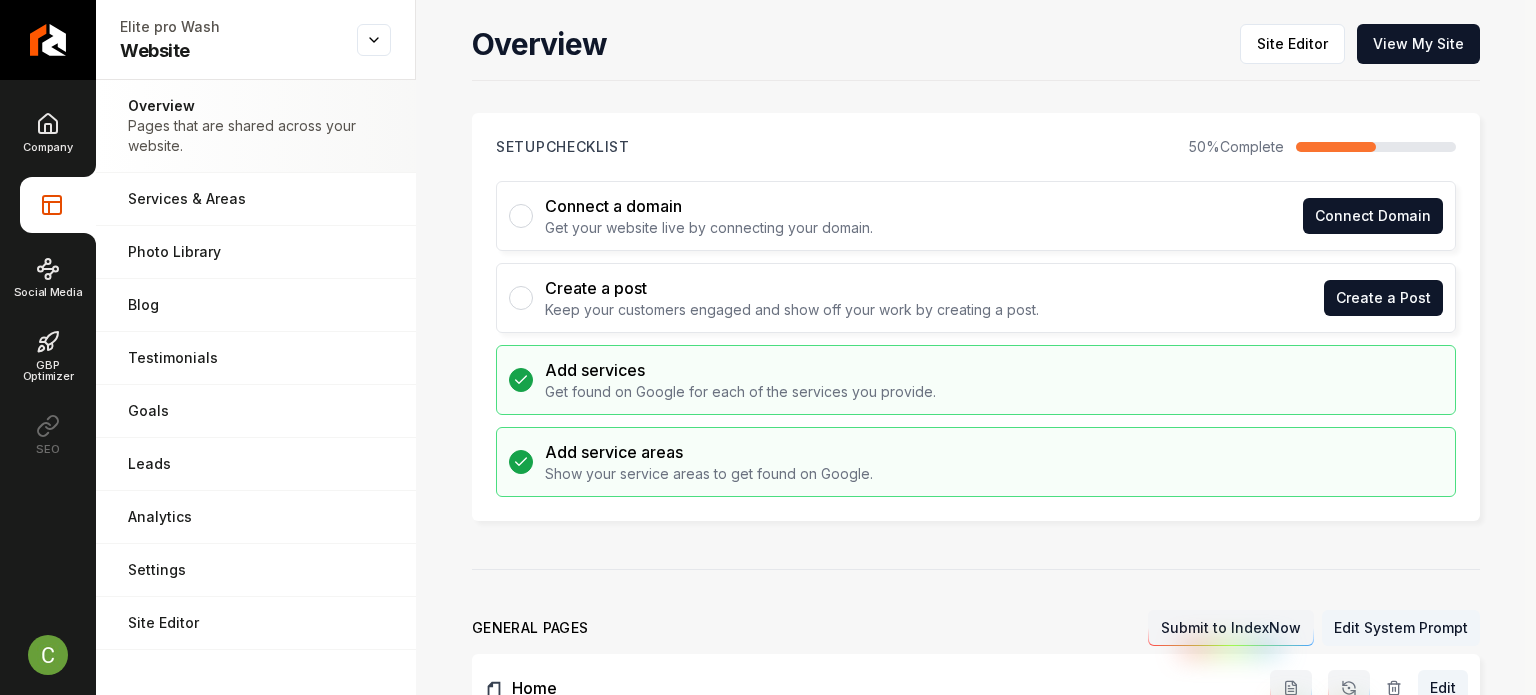 click on "Overview Site Editor View My Site Setup  Checklist 50 %  Complete Connect a domain Get your website live by connecting your domain. Connect Domain Create a post Keep your customers engaged and show off your work by creating a post. Create a Post Add services Get found on Google for each of the services you provide. Add service areas Show your service areas to get found on Google. general pages Submit to IndexNow Edit System Prompt Home Edit Contact Edit About Us Edit Home Edit Contact Edit About Us Edit Service Pages Roof and Gutter Cleaning Edit Driveway Cleaning Edit Window Cleaning Edit Deck and Fence Cleaning Edit Exterior House Washing Edit Areas Served Pages Alpharetta, GA Edit Legal Pages This includes pages like Terms of Service and Privacy Policy. Add Terms of Service Add Privacy Policy" at bounding box center (976, 928) 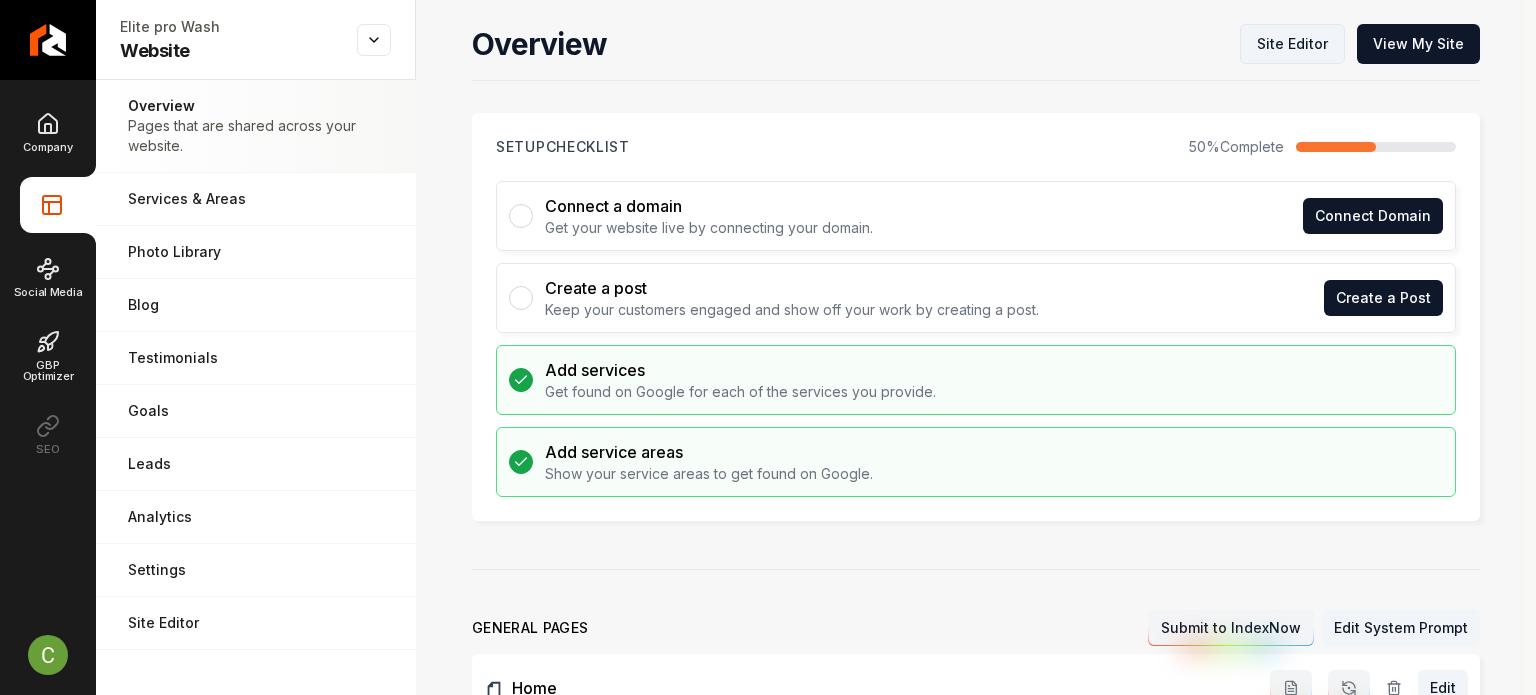 click on "Site Editor" at bounding box center [1292, 44] 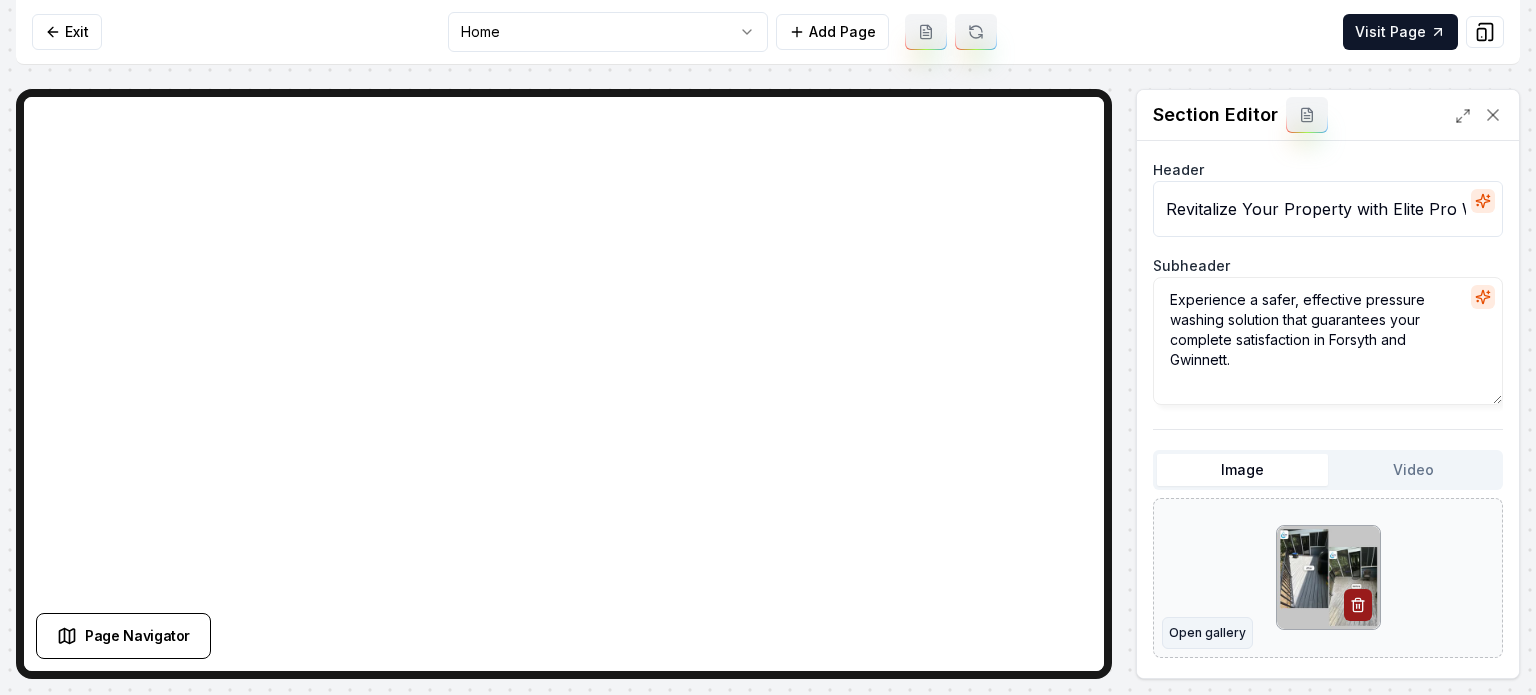 click on "Open gallery" at bounding box center [1207, 633] 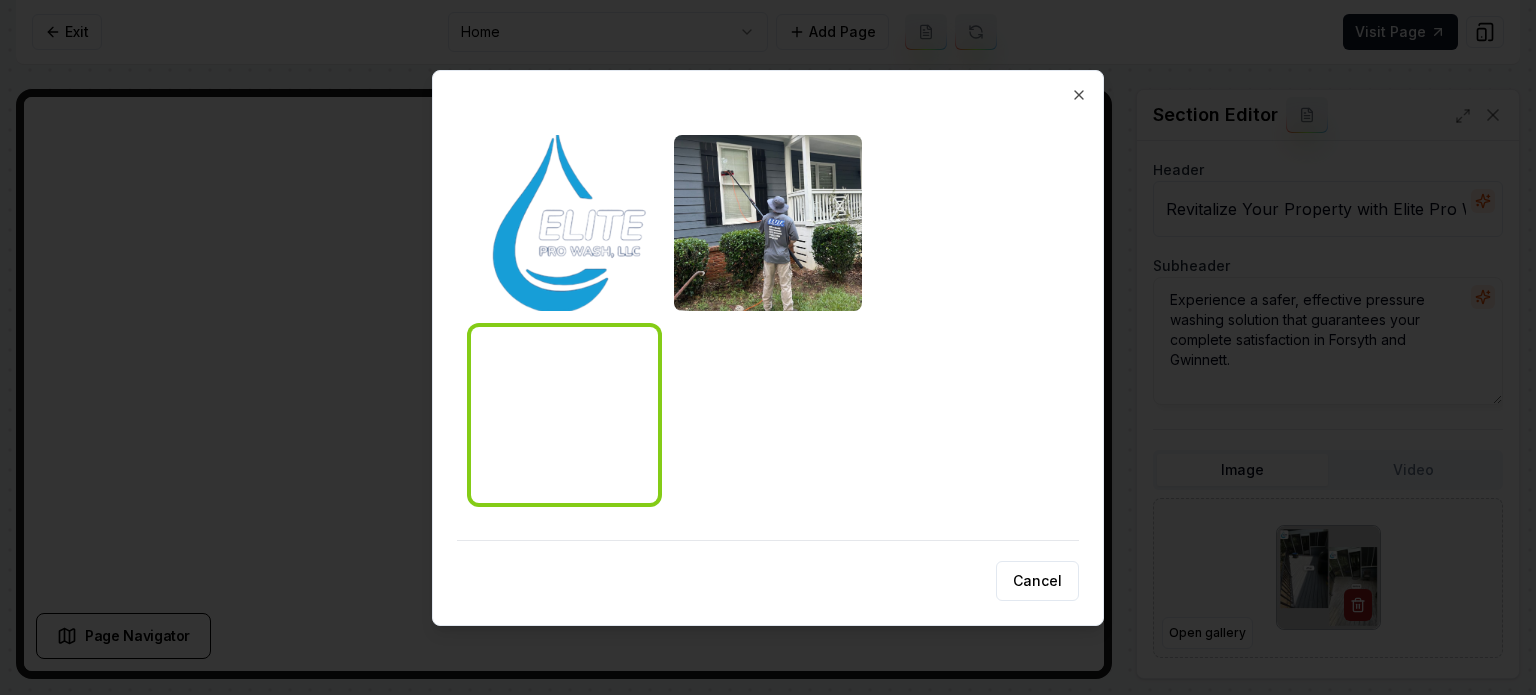 scroll, scrollTop: 48, scrollLeft: 0, axis: vertical 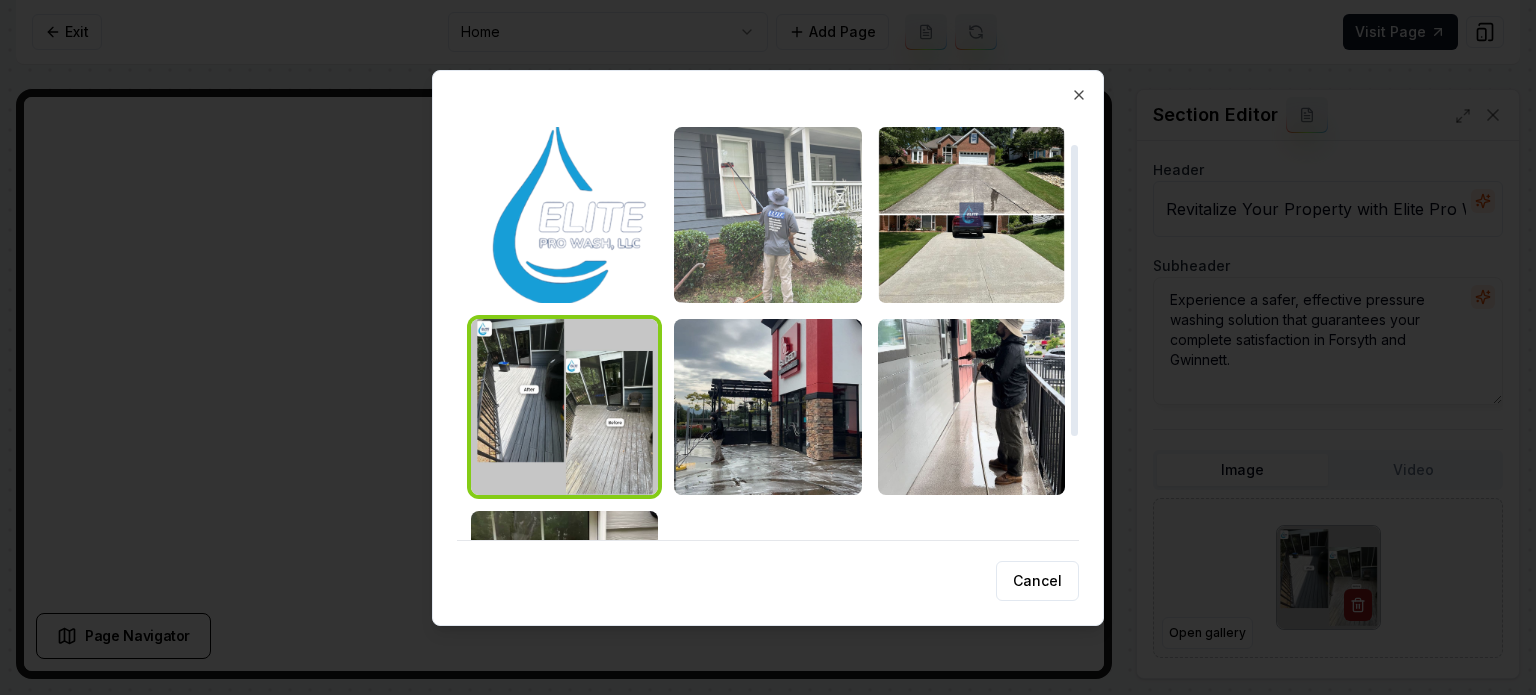 click at bounding box center (767, 215) 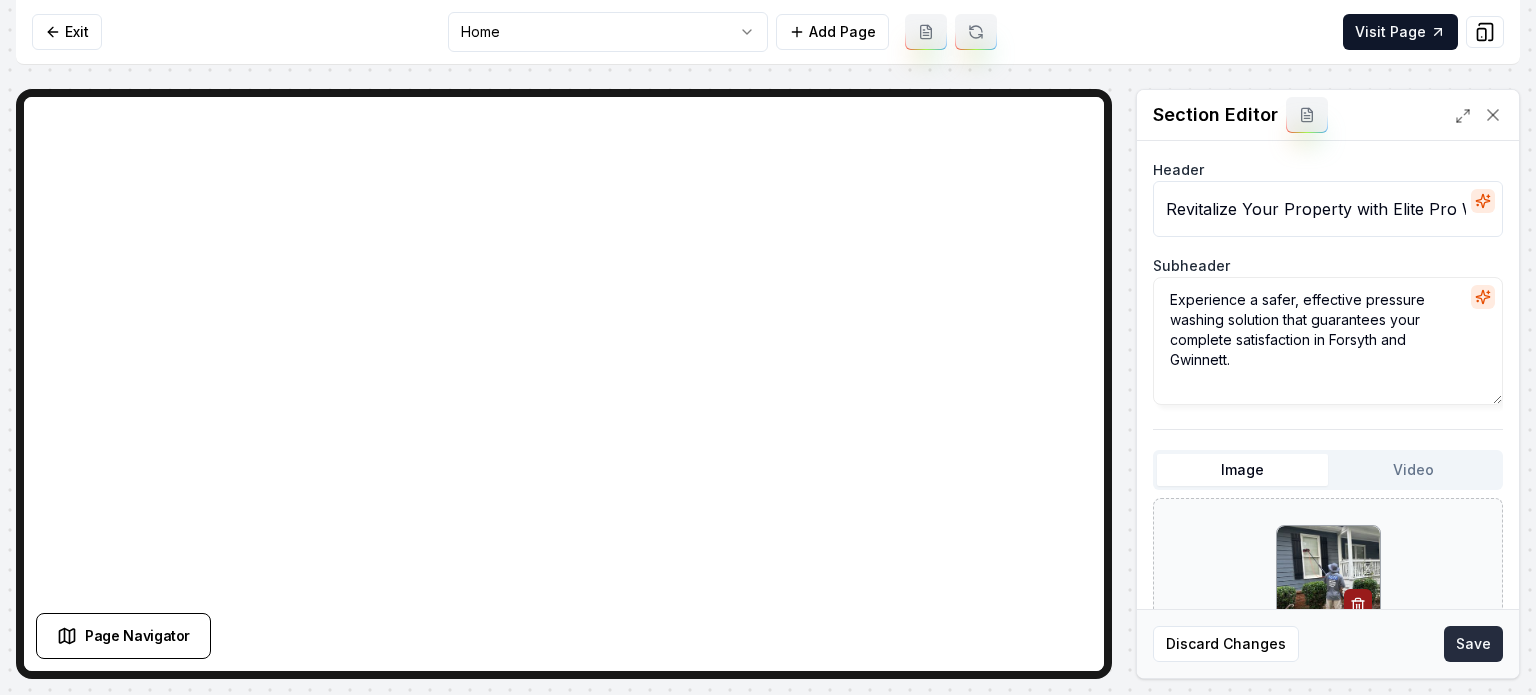 click on "Save" at bounding box center [1473, 644] 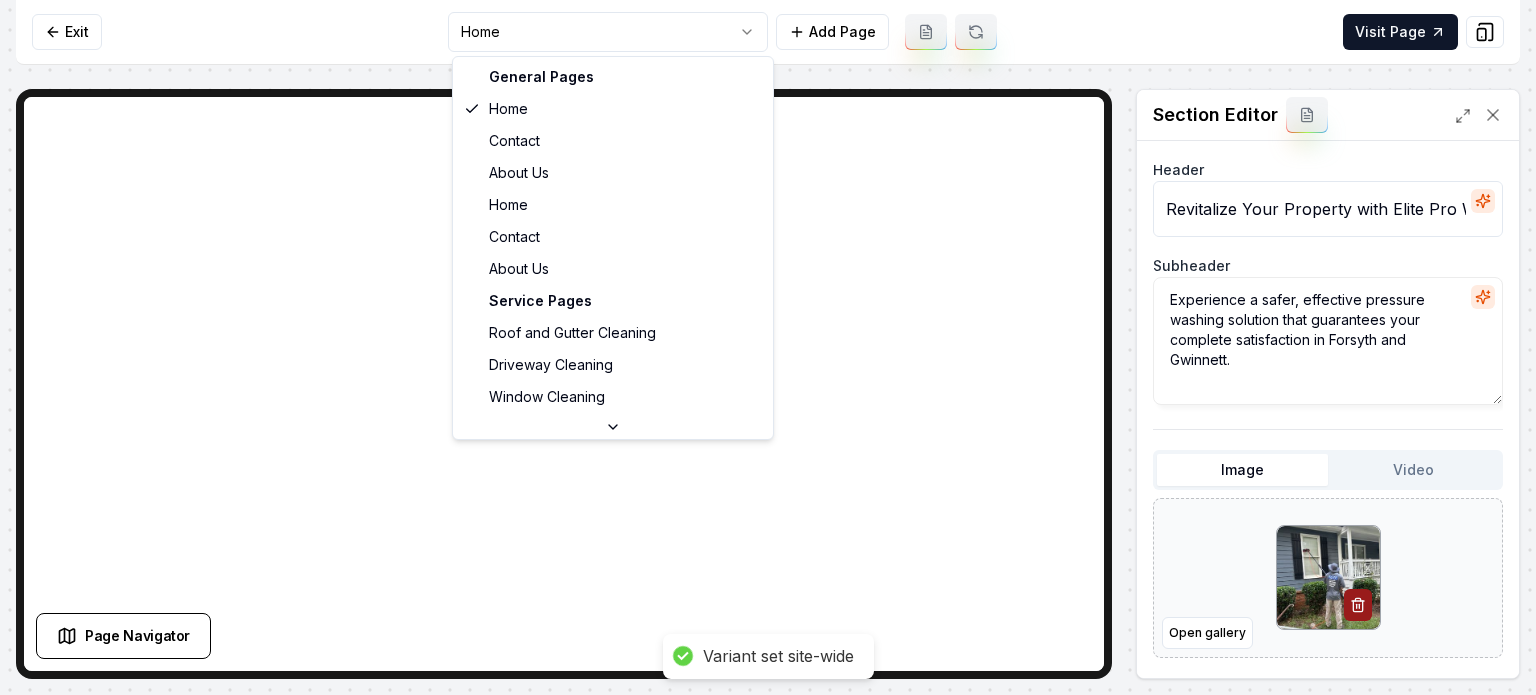 click on "Computer Required This feature is only available on a computer. Please switch to a computer to edit your site. Go back  Exit Home Add Page Visit Page  Page Navigator Page Settings Section Editor Header Revitalize Your Property with Elite Pro Wash Subheader Experience a safer, effective pressure washing solution that guarantees your complete satisfaction in Forsyth and Gwinnett. Image Video Open gallery Custom buttons  off Your buttons will be based on the goals you set up. Discard Changes Save Variant set site-wide /dashboard/sites/29e2ed3e-f73b-4cab-a9f8-bc6ee8e03aca/pages/e28811d3-e82d-4674-9c8c-81fe5a69ad67 Made 46 formatting edits between lines 2 and 104 General Pages Home Contact About Us Home Contact About Us Service Pages Roof and Gutter Cleaning Driveway Cleaning Window Cleaning Deck and Fence Cleaning Exterior House Washing Service Area Pages Alpharetta, GA" at bounding box center [768, 347] 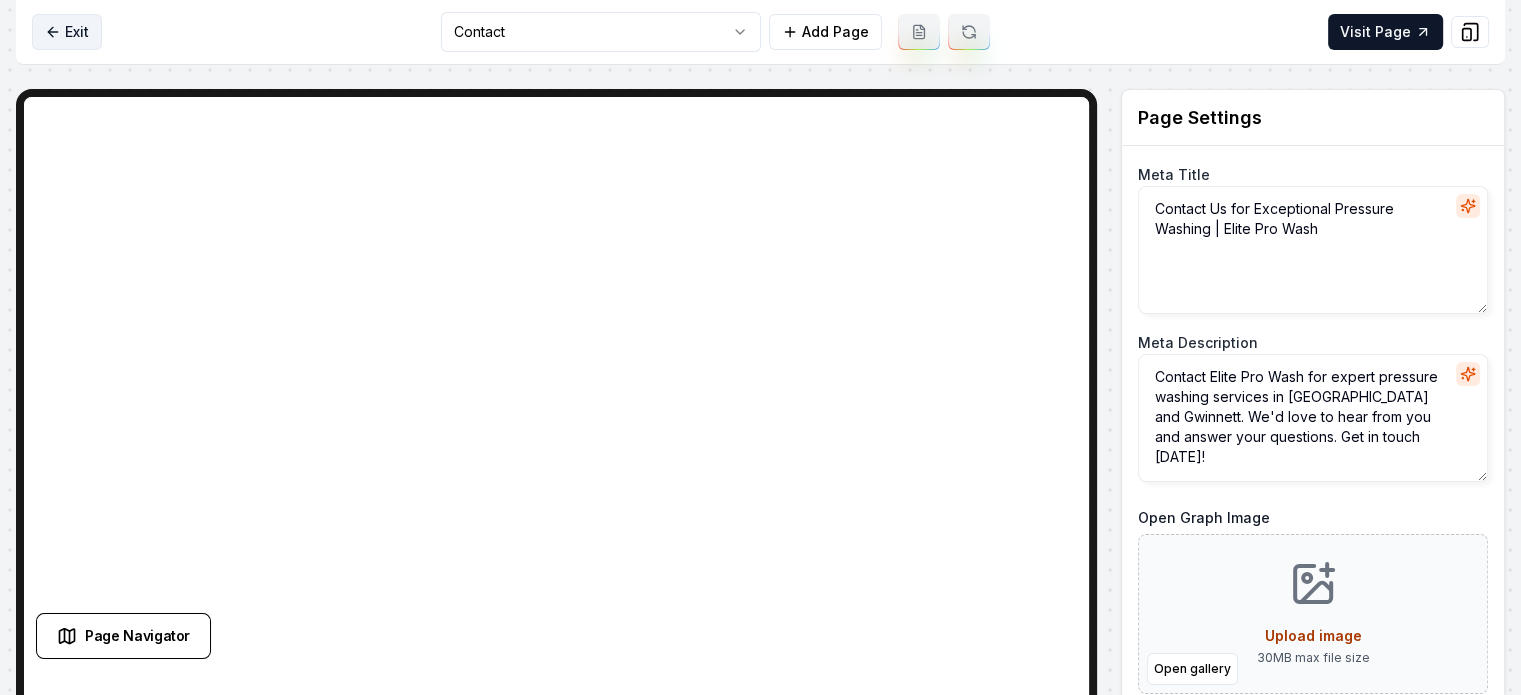 click on "Exit" at bounding box center [67, 32] 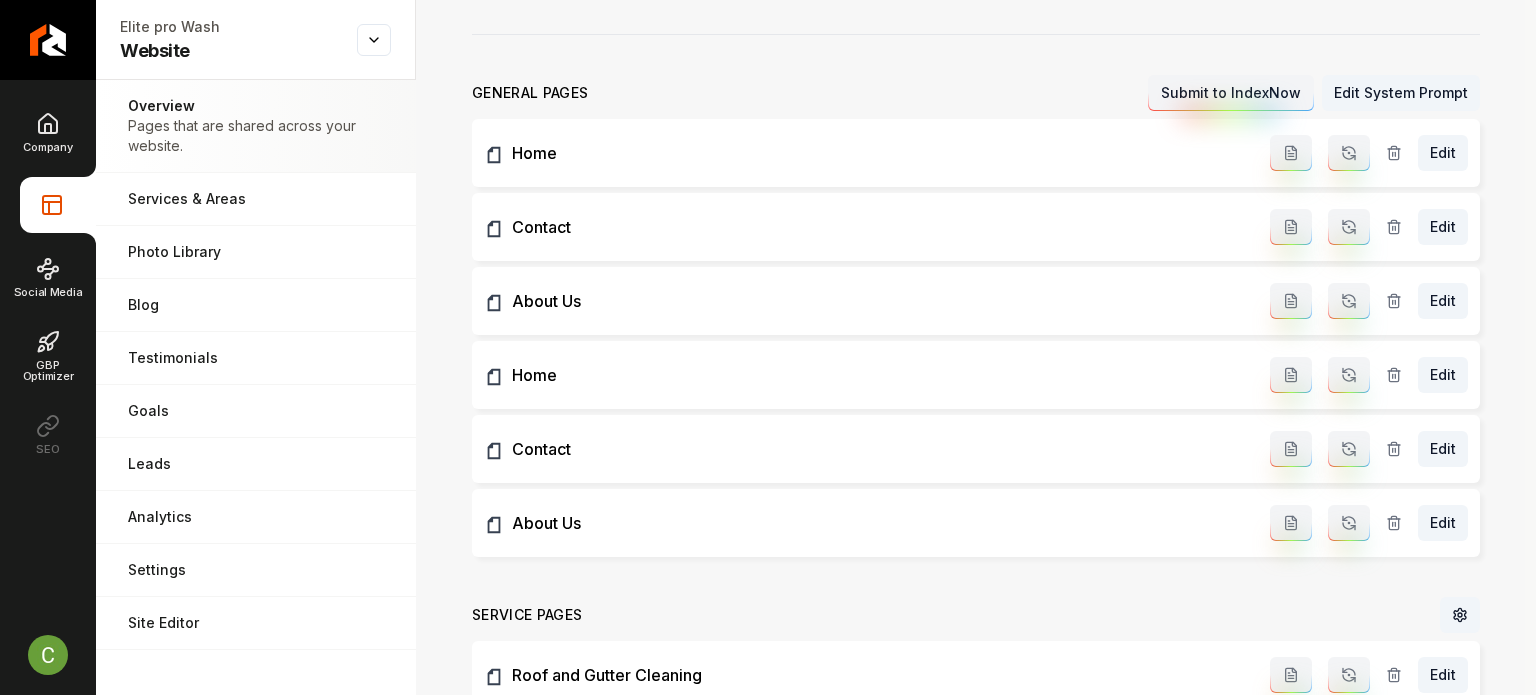scroll, scrollTop: 536, scrollLeft: 0, axis: vertical 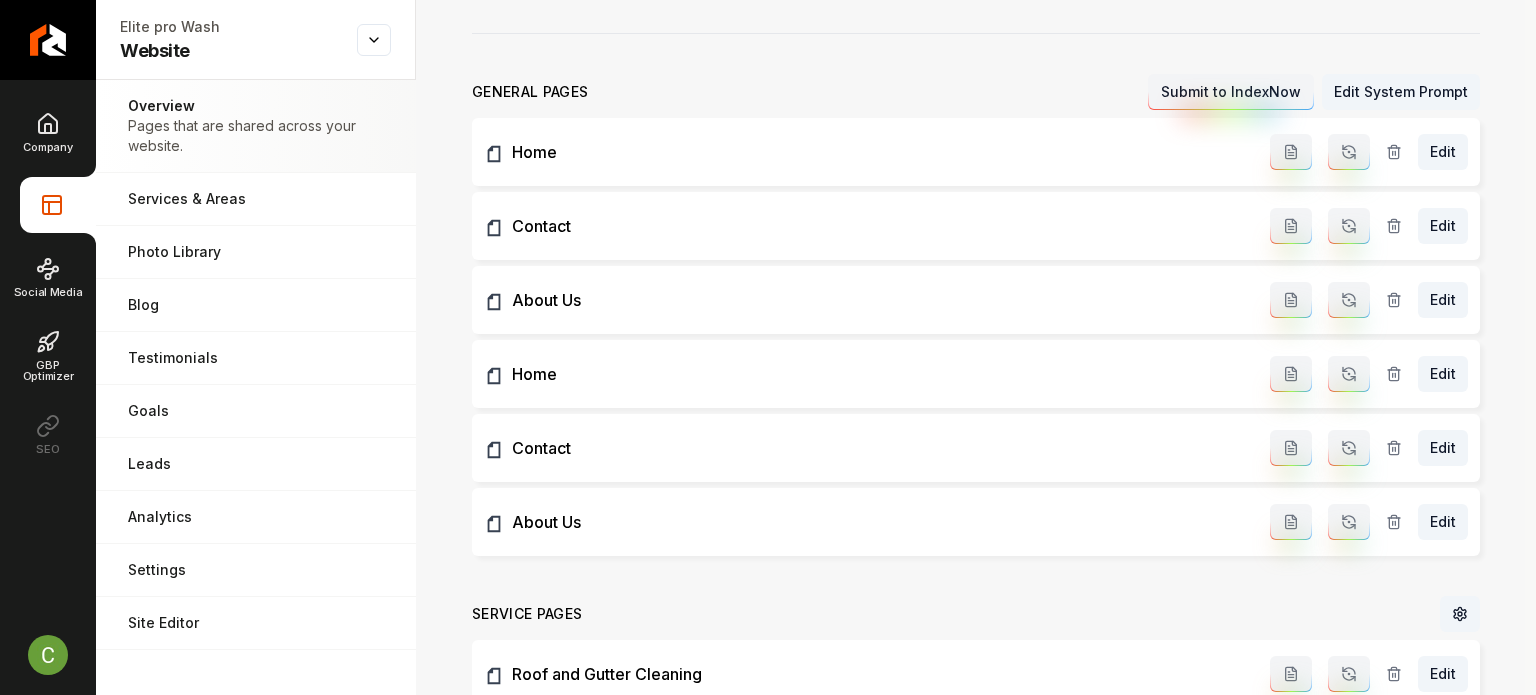 click 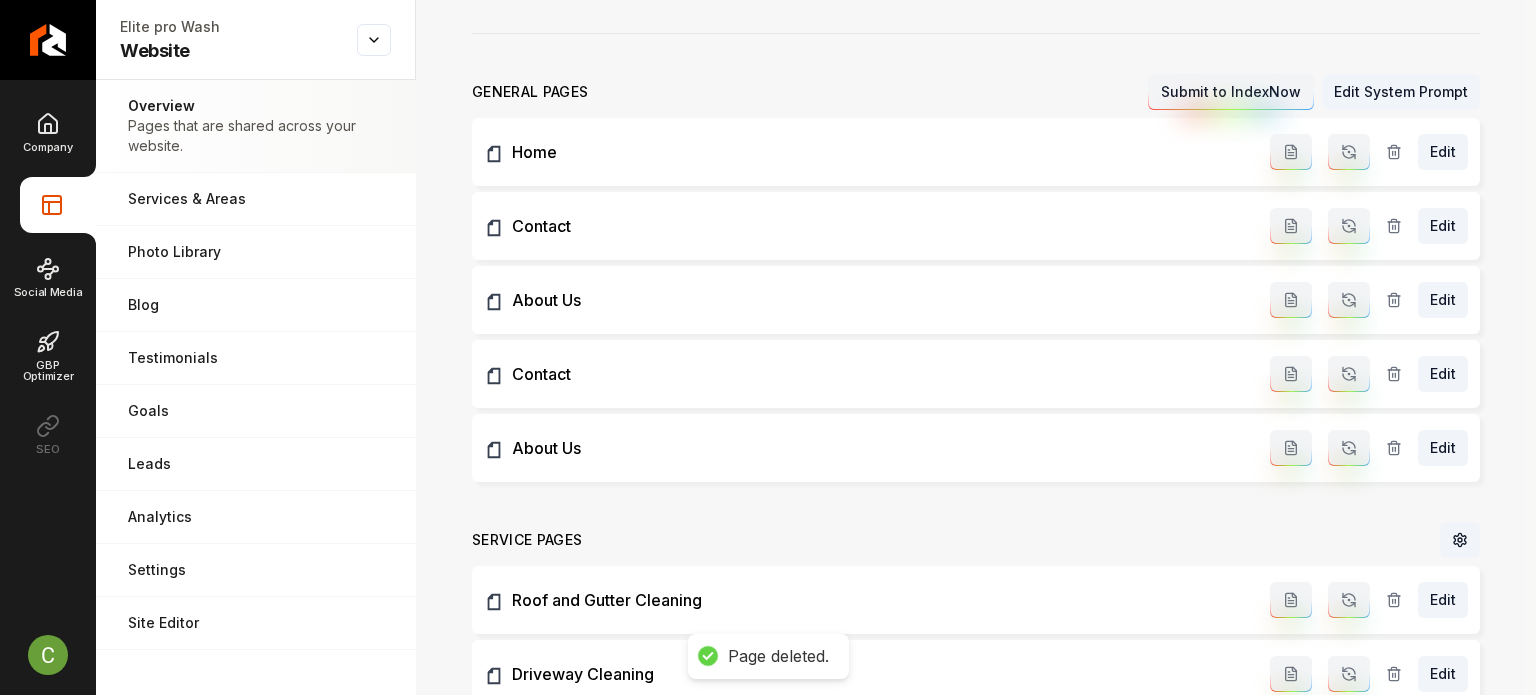 click 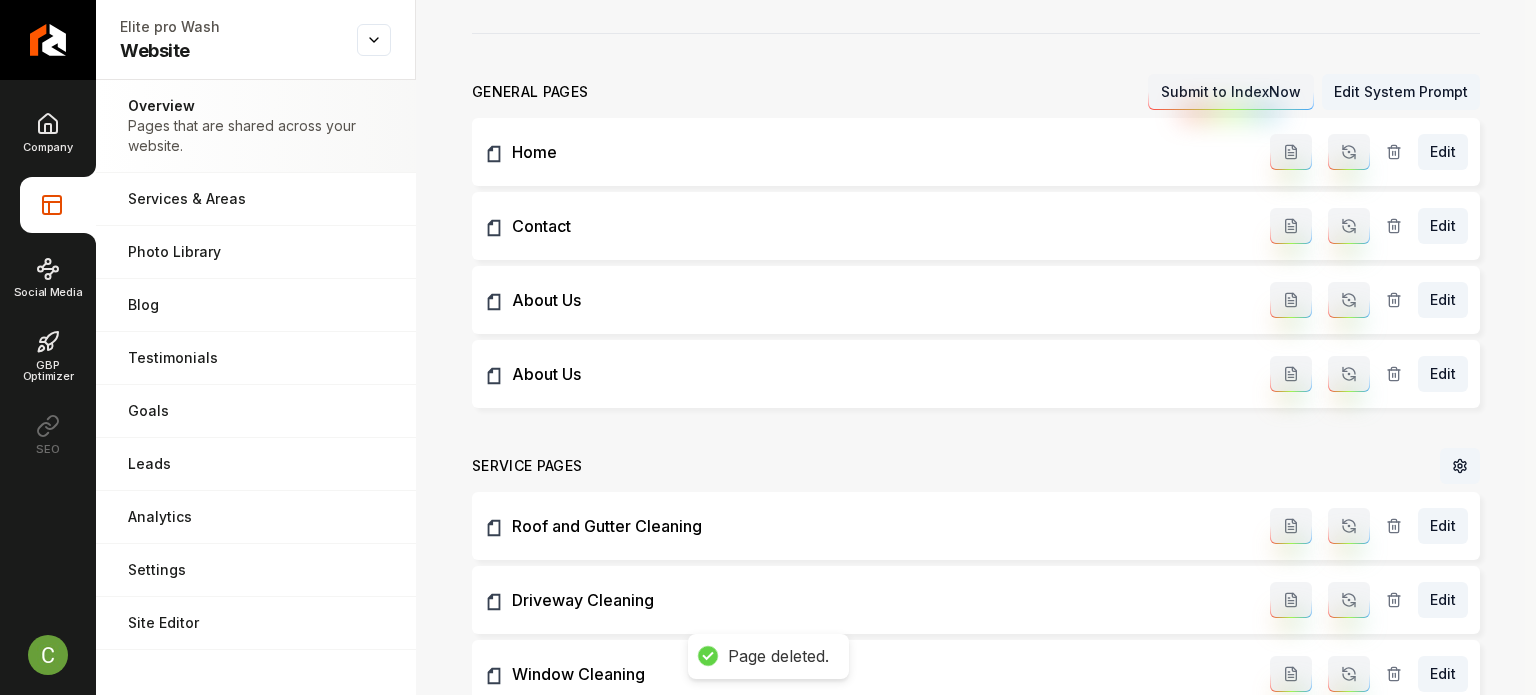 click 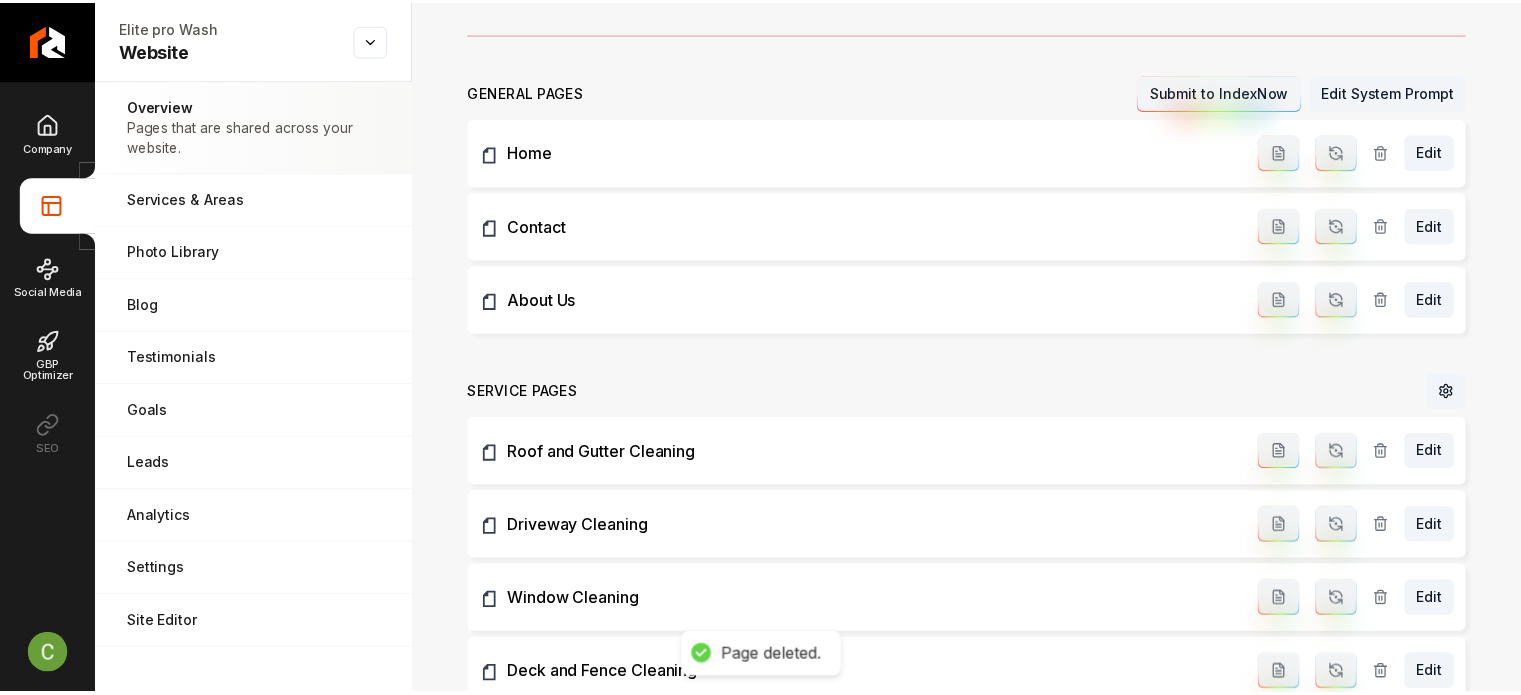 scroll, scrollTop: 0, scrollLeft: 0, axis: both 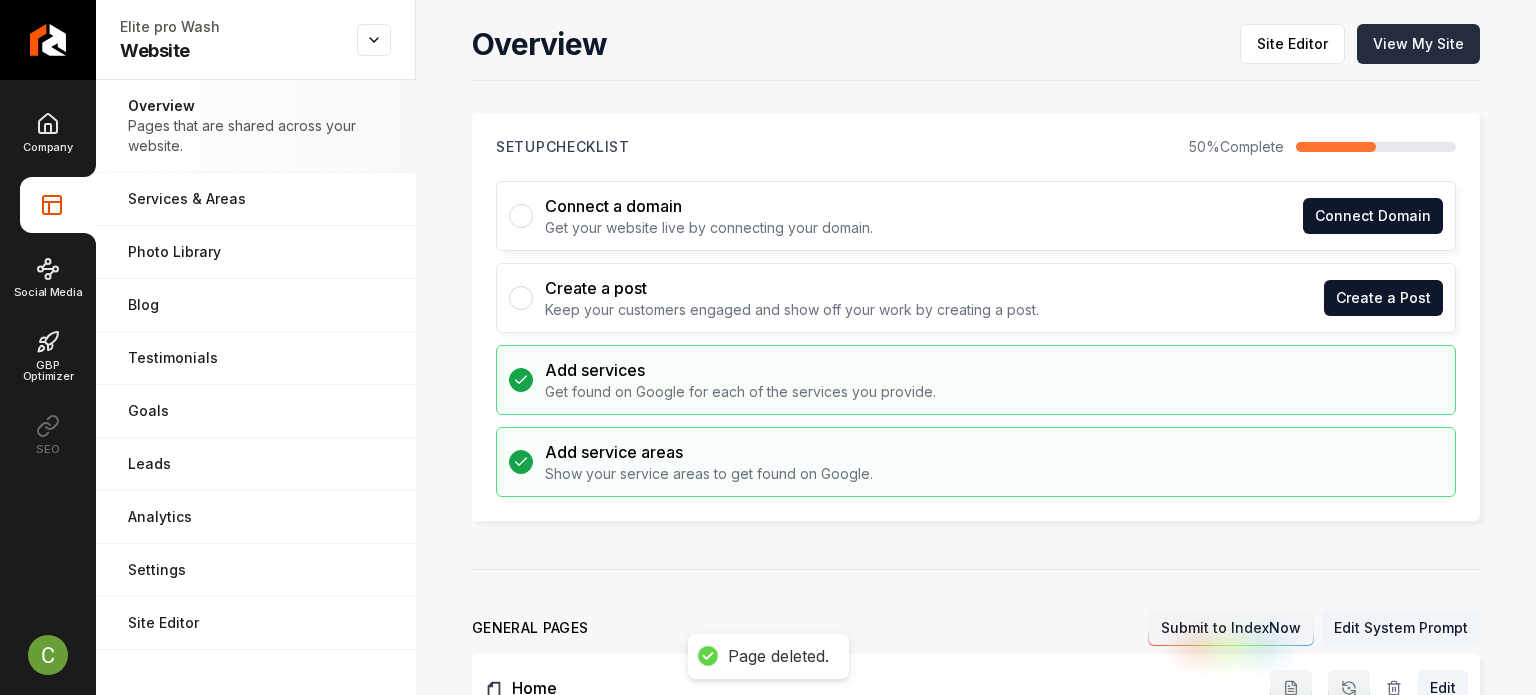 click on "View My Site" at bounding box center [1418, 44] 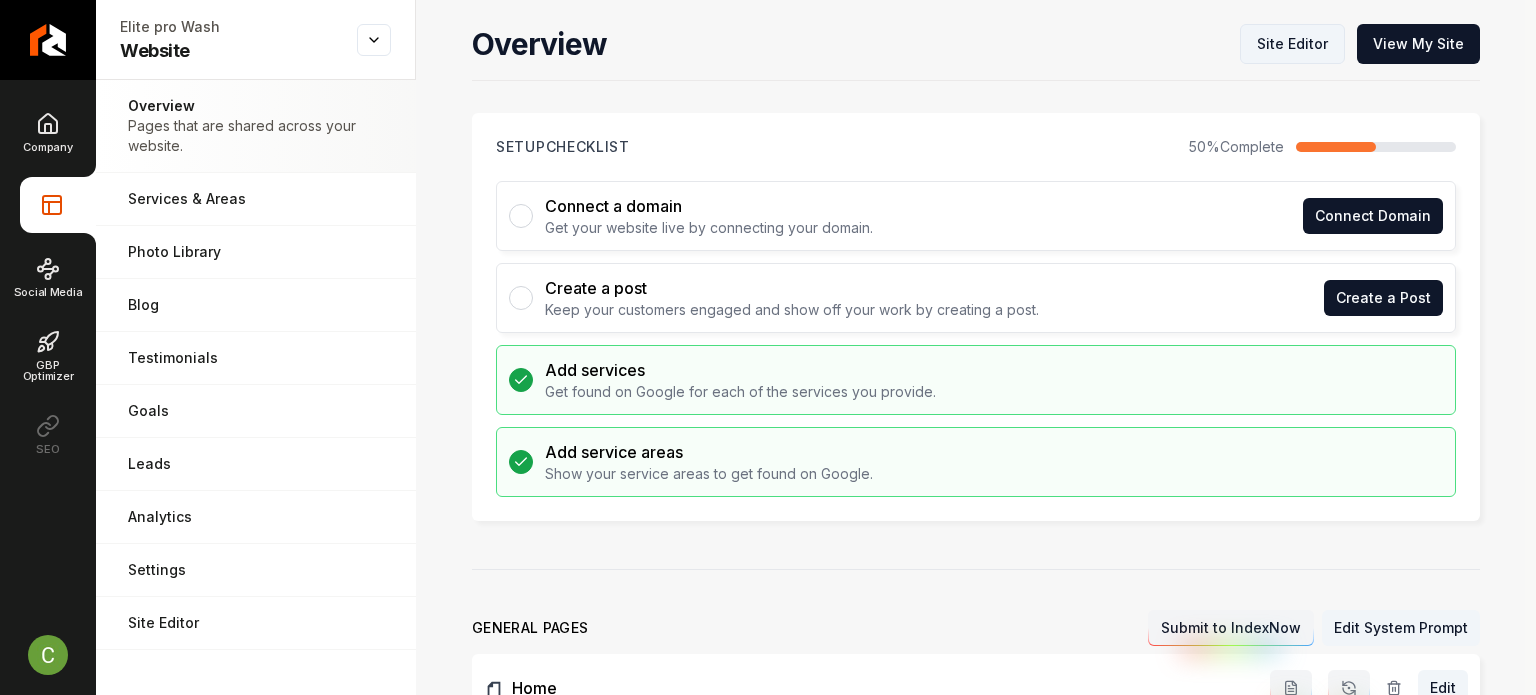 click on "Site Editor" at bounding box center [1292, 44] 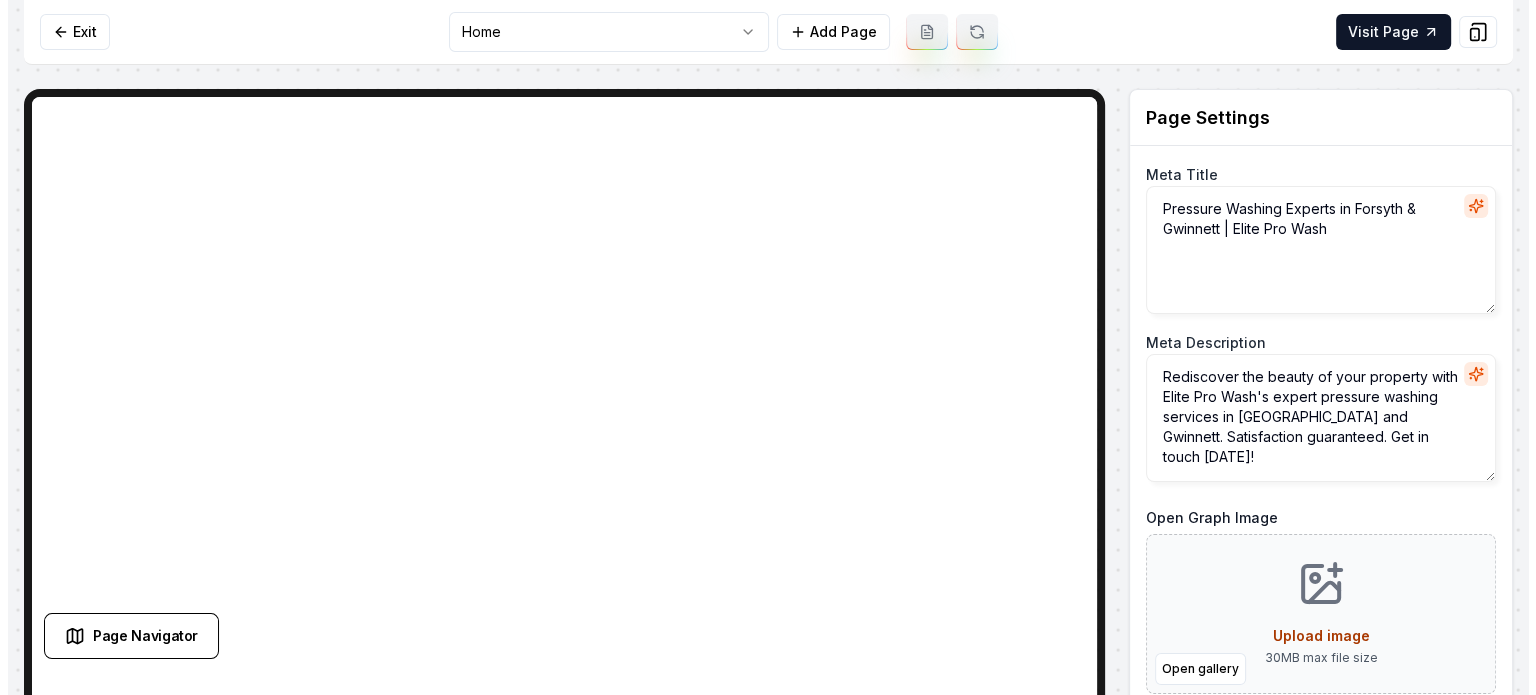scroll, scrollTop: 19, scrollLeft: 0, axis: vertical 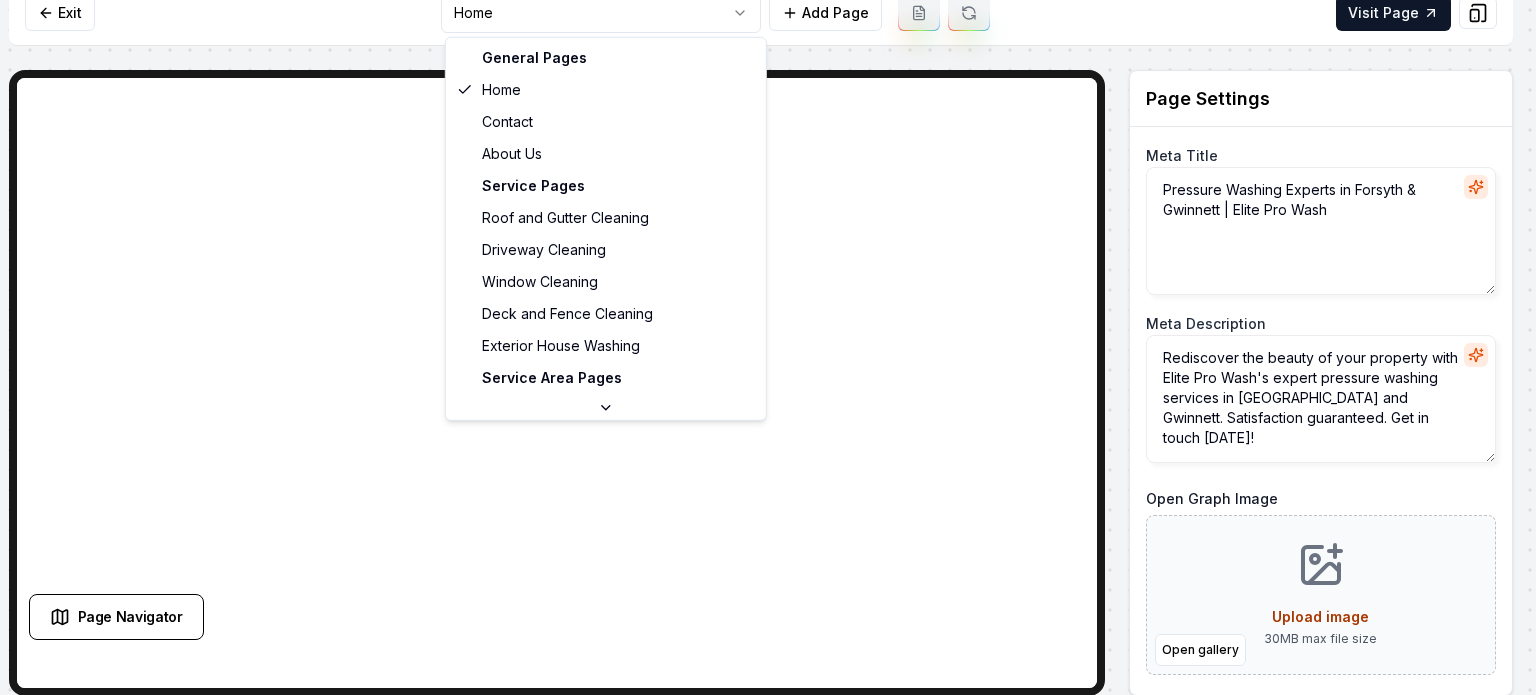 click on "Computer Required This feature is only available on a computer. Please switch to a computer to edit your site. Go back  Exit Home Add Page Visit Page  Page Navigator Page Settings Meta Title Pressure Washing Experts in Forsyth & Gwinnett | Elite Pro Wash Meta Description Rediscover the beauty of your property with Elite Pro Wash's expert pressure washing services in Forsyth and Gwinnett. Satisfaction guaranteed. Get in touch today! Open Graph Image Open gallery Upload image 30  MB max file size Discard Changes Save Section Editor Unsupported section type Variant set site-wide /dashboard/sites/29e2ed3e-f73b-4cab-a9f8-bc6ee8e03aca/pages/e28811d3-e82d-4674-9c8c-81fe5a69ad67 Made 46 formatting edits between lines 2 and 104 General Pages Home Contact About Us Service Pages Roof and Gutter Cleaning Driveway Cleaning Window Cleaning Deck and Fence Cleaning Exterior House Washing Service Area Pages Alpharetta, GA" at bounding box center [768, 328] 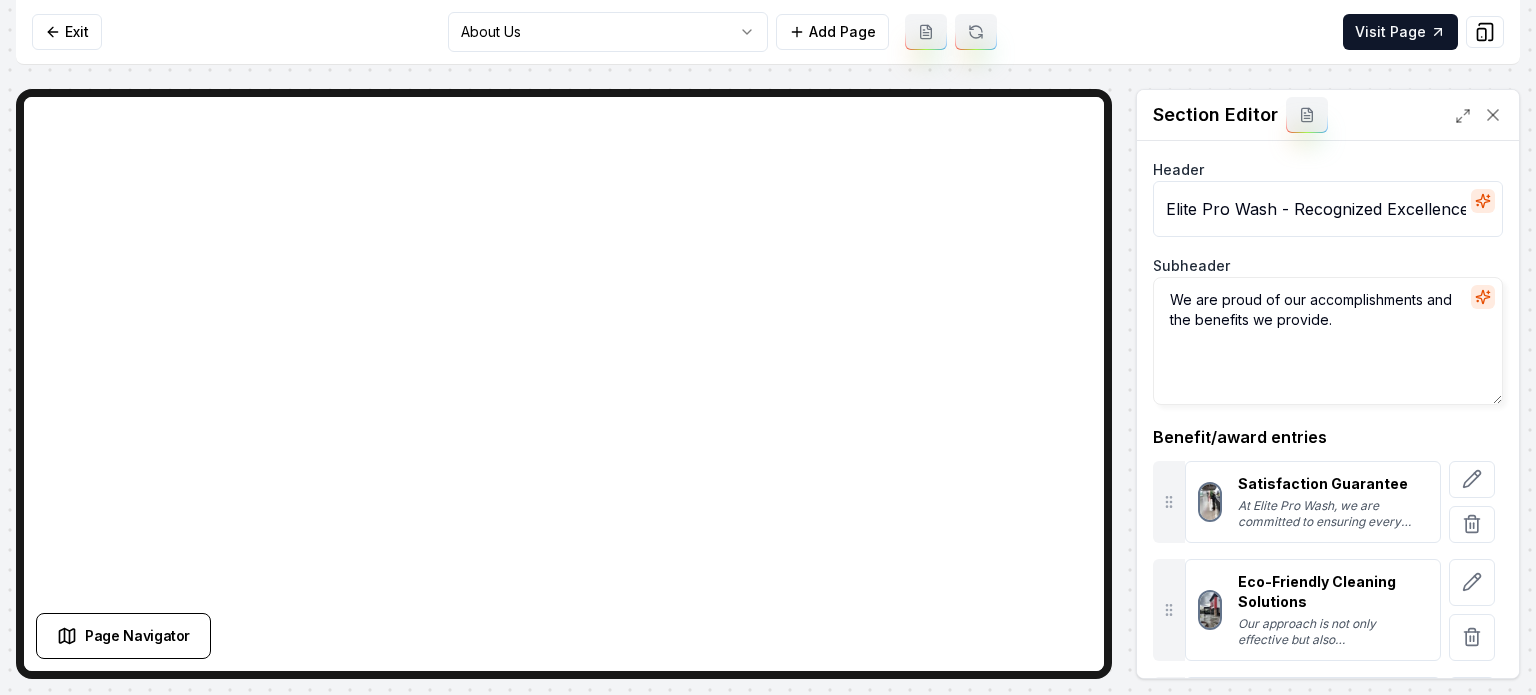 scroll, scrollTop: 292, scrollLeft: 0, axis: vertical 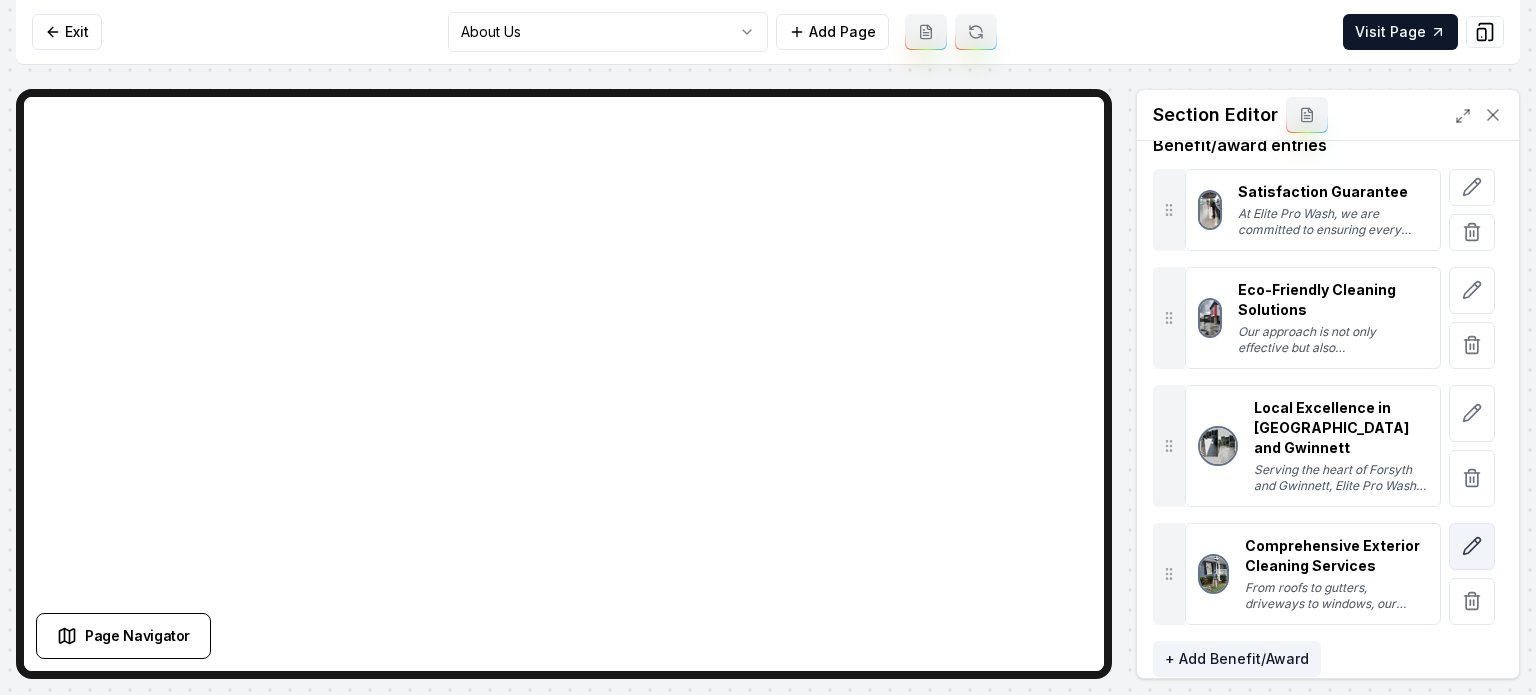 click at bounding box center (1472, 546) 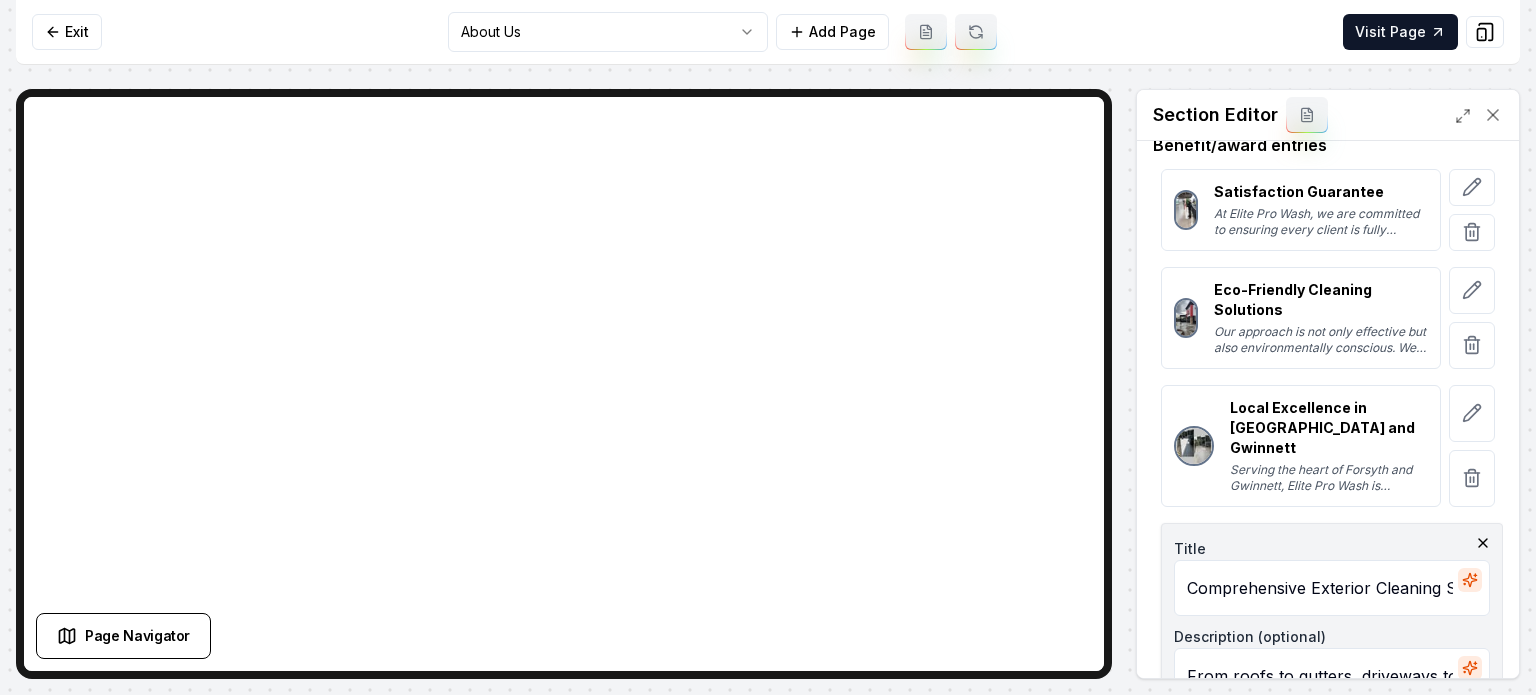 scroll, scrollTop: 600, scrollLeft: 0, axis: vertical 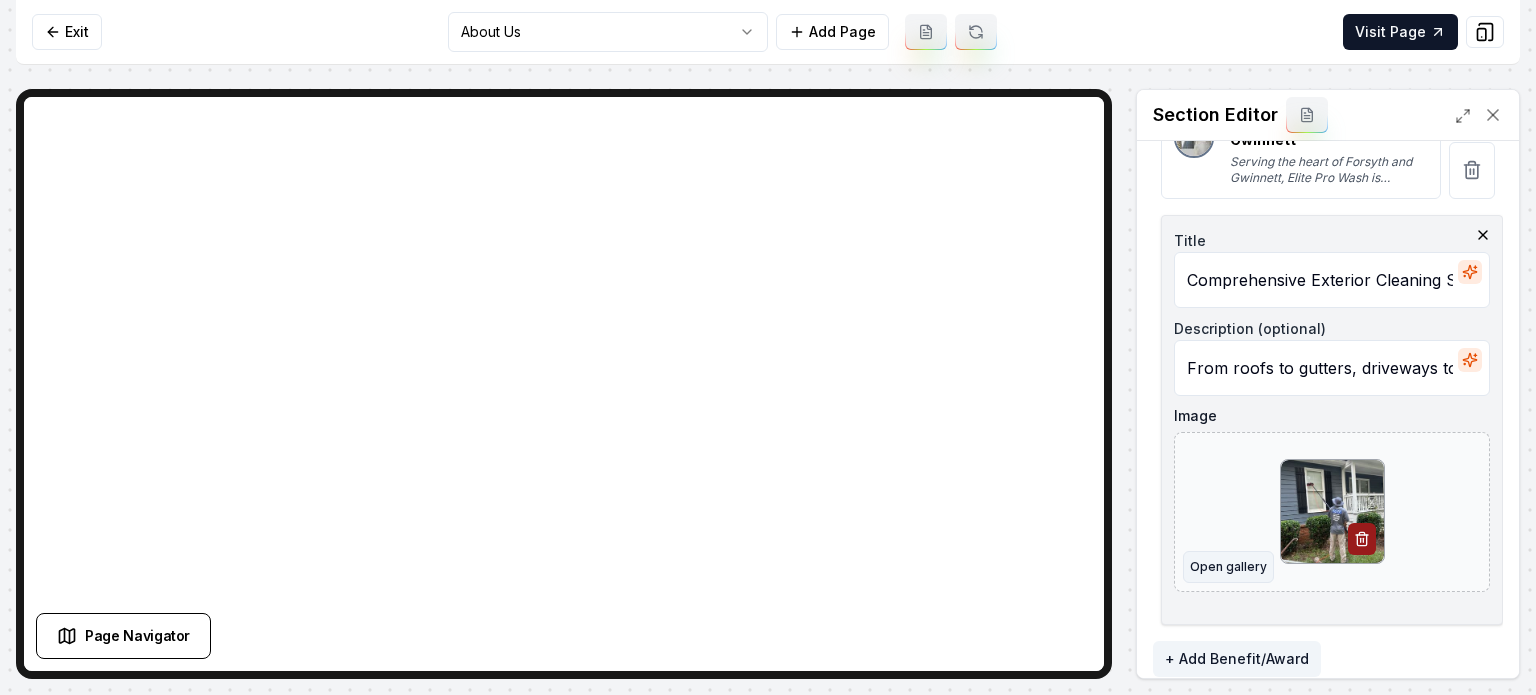 click on "Open gallery" at bounding box center (1228, 567) 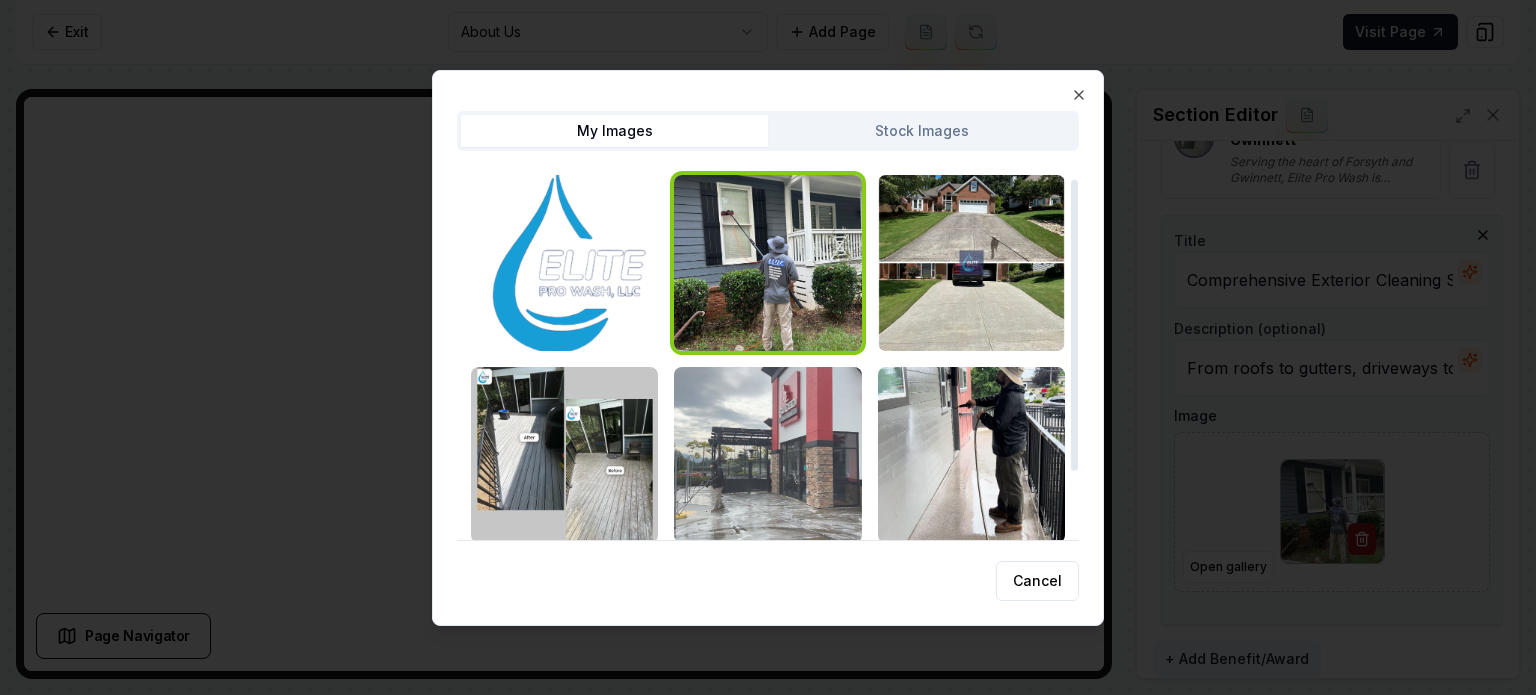 scroll, scrollTop: 202, scrollLeft: 0, axis: vertical 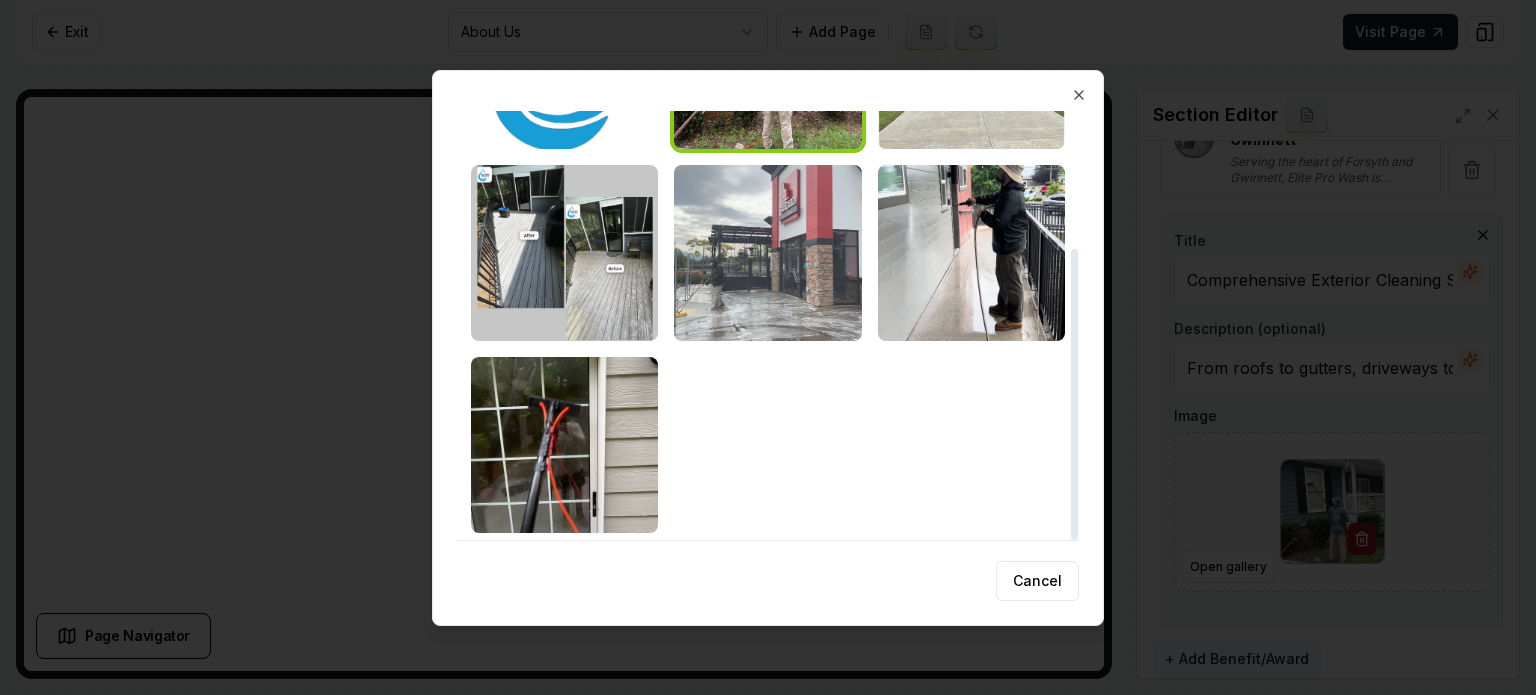 click at bounding box center (767, 253) 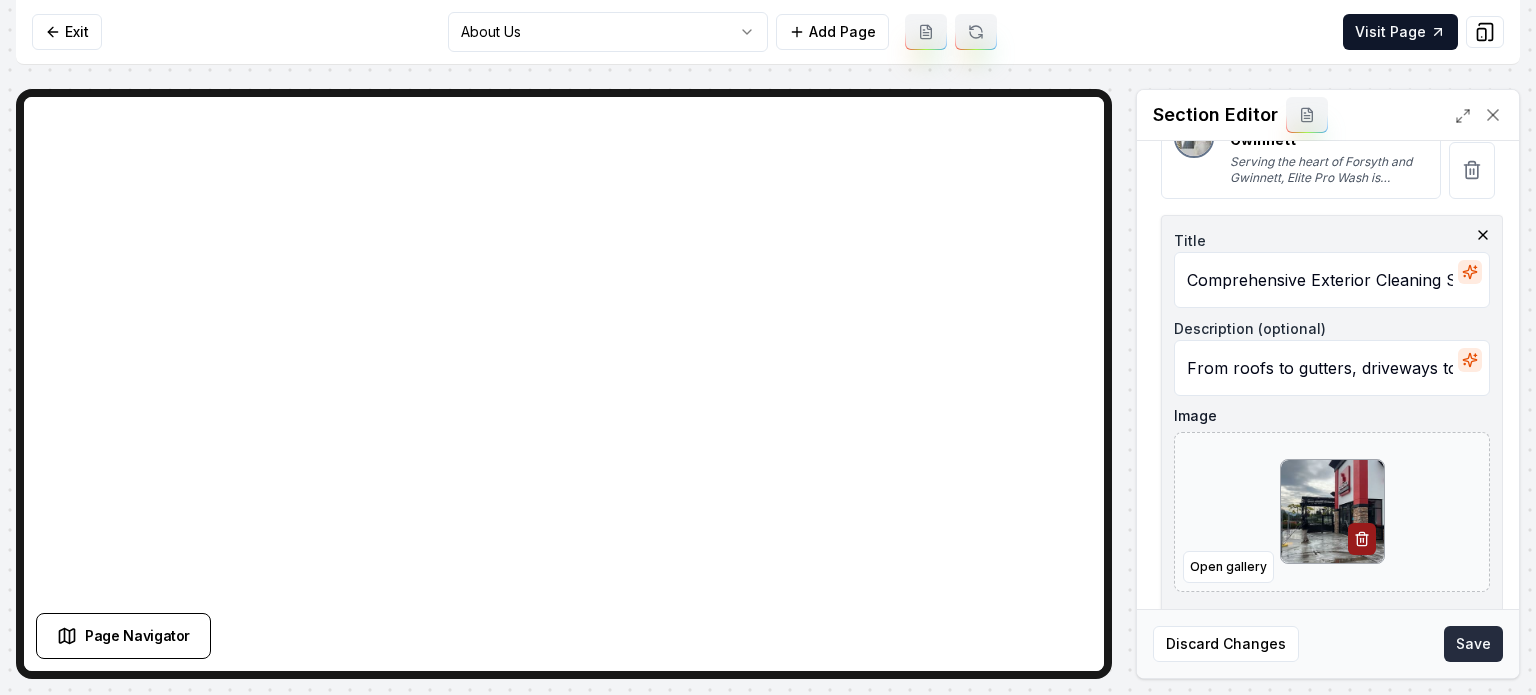 click on "Save" at bounding box center [1473, 644] 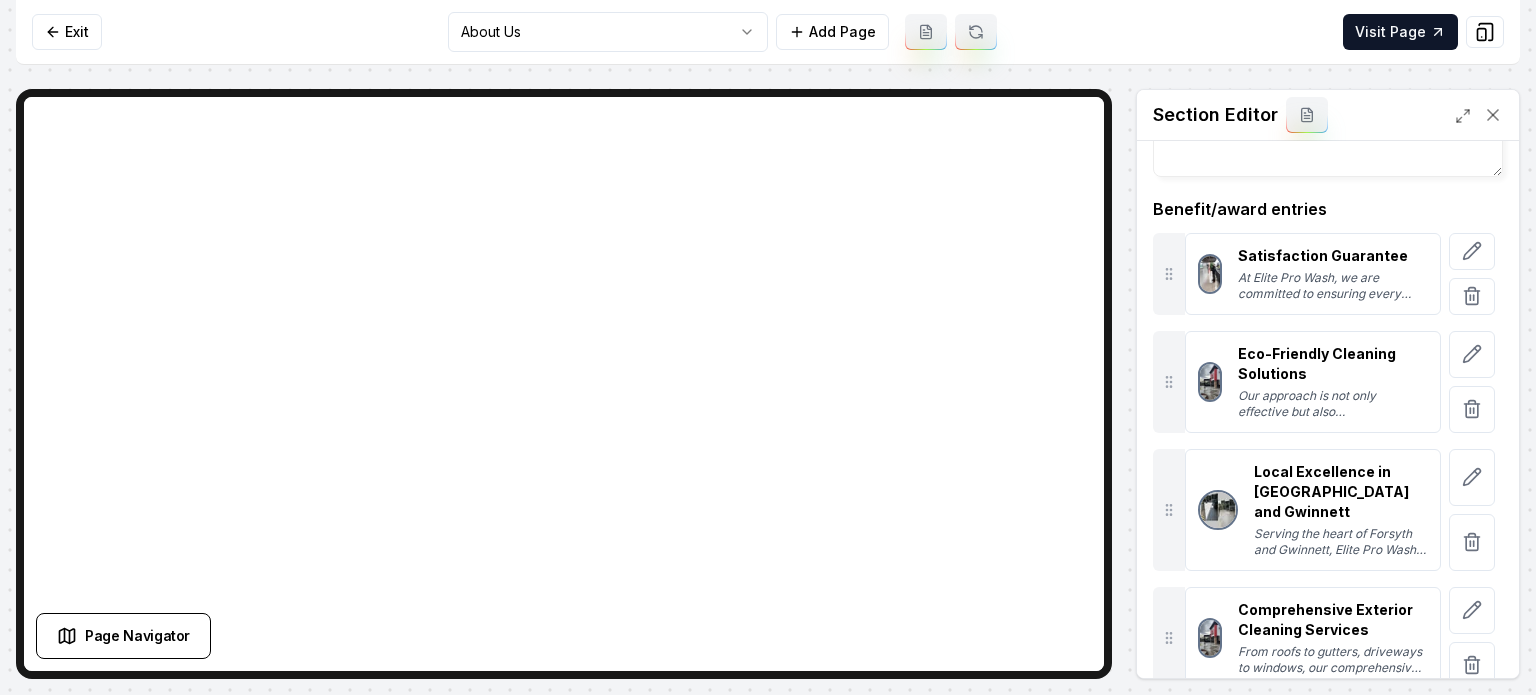scroll, scrollTop: 225, scrollLeft: 0, axis: vertical 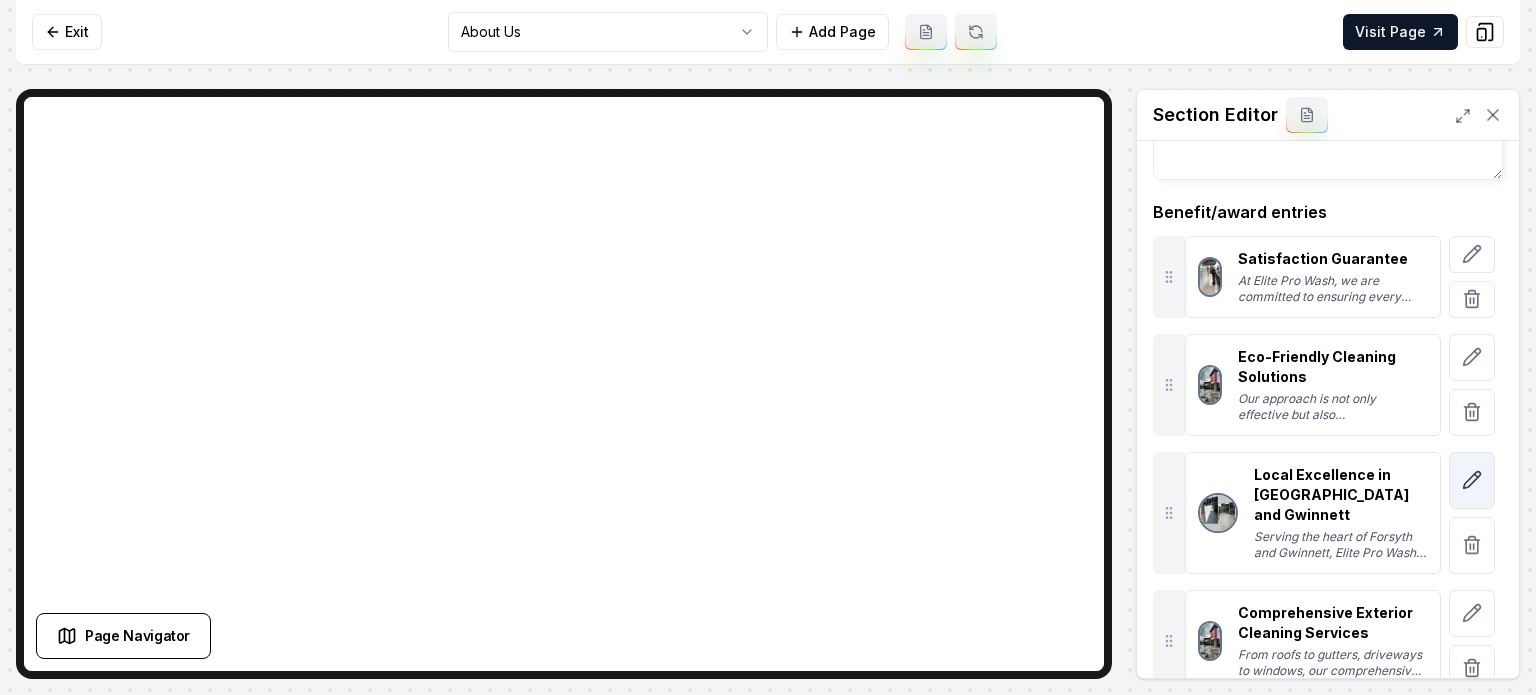 click at bounding box center [1472, 480] 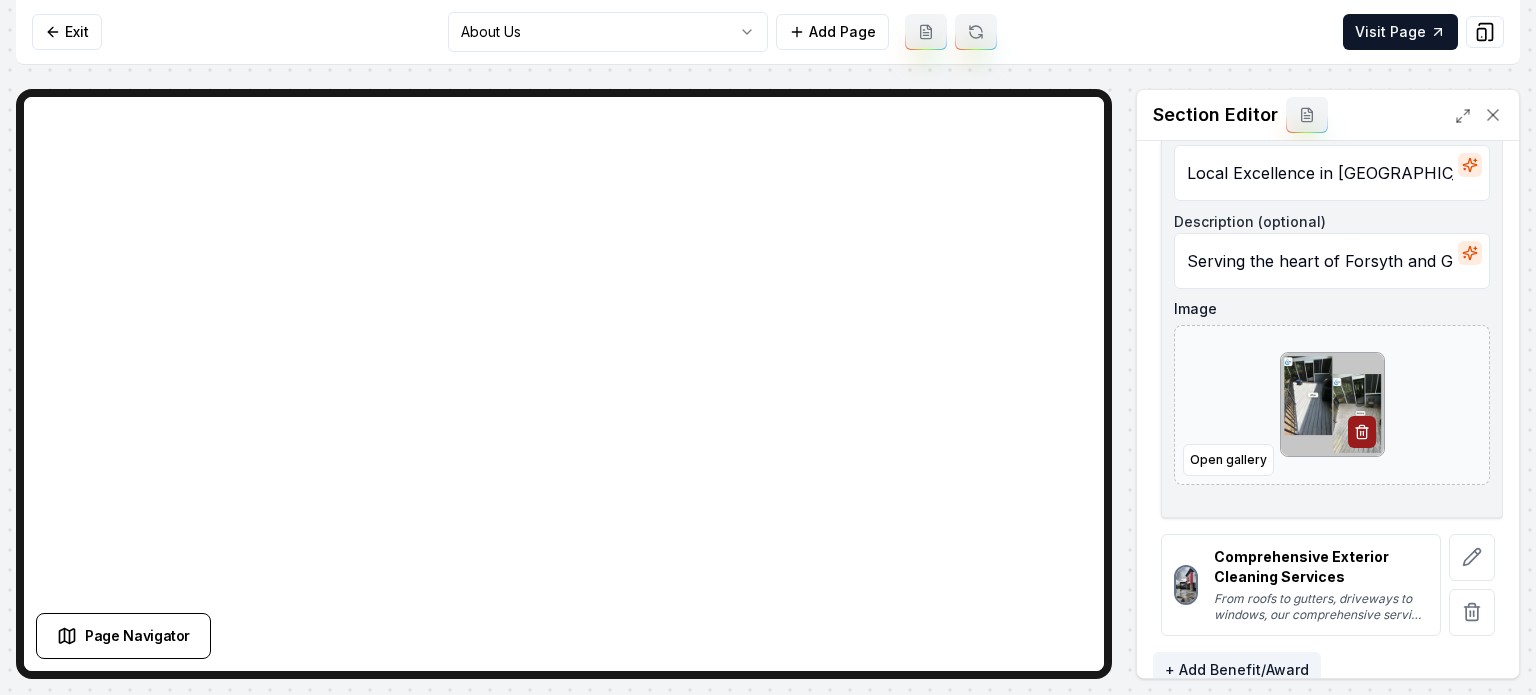 scroll, scrollTop: 581, scrollLeft: 0, axis: vertical 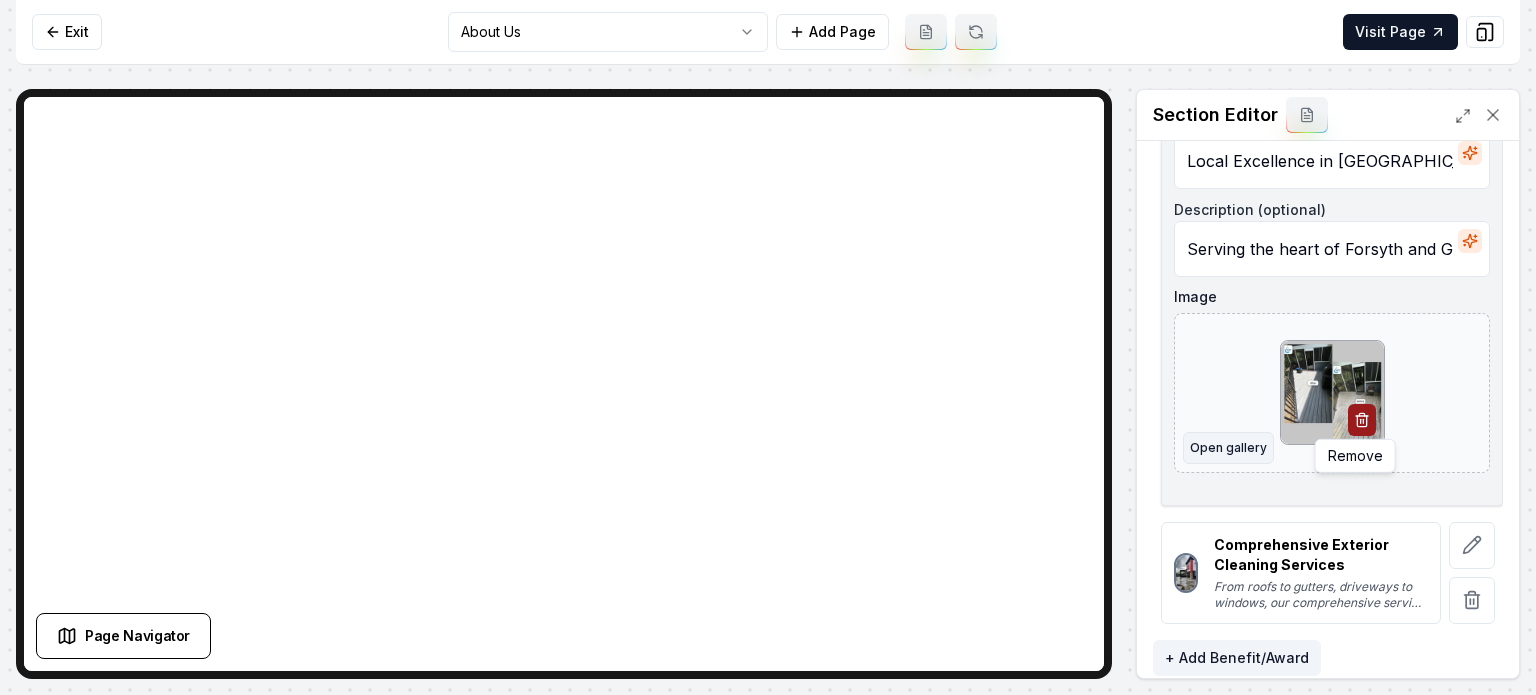 click on "Open gallery" at bounding box center [1228, 448] 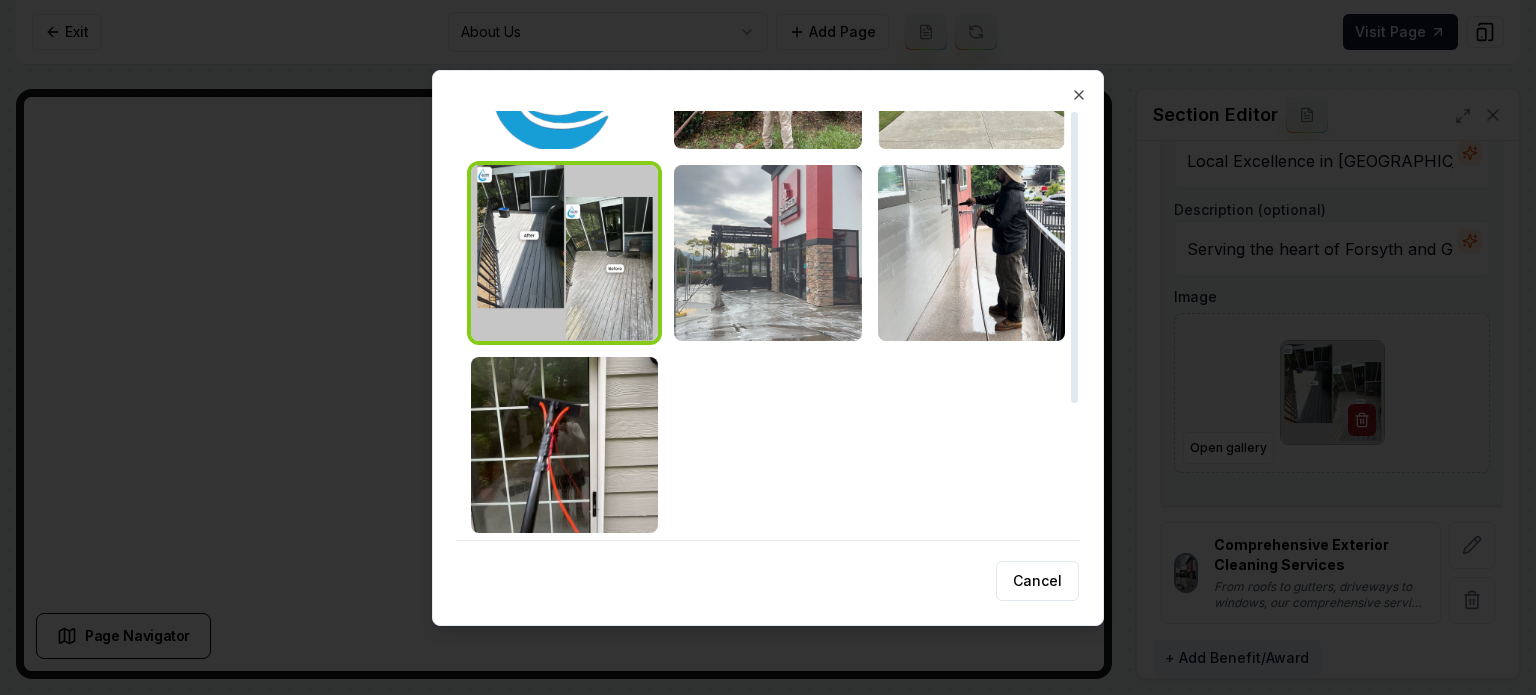 scroll, scrollTop: 0, scrollLeft: 0, axis: both 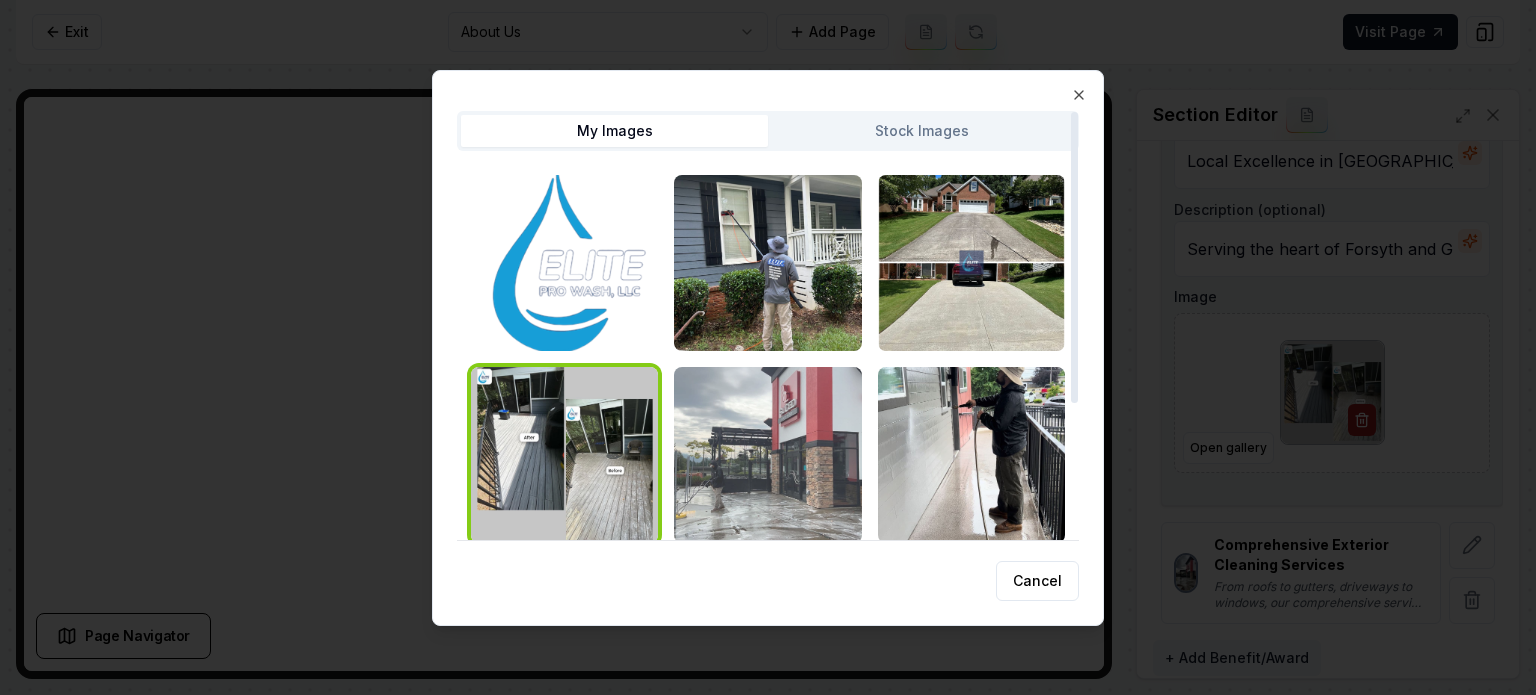 click at bounding box center (767, 455) 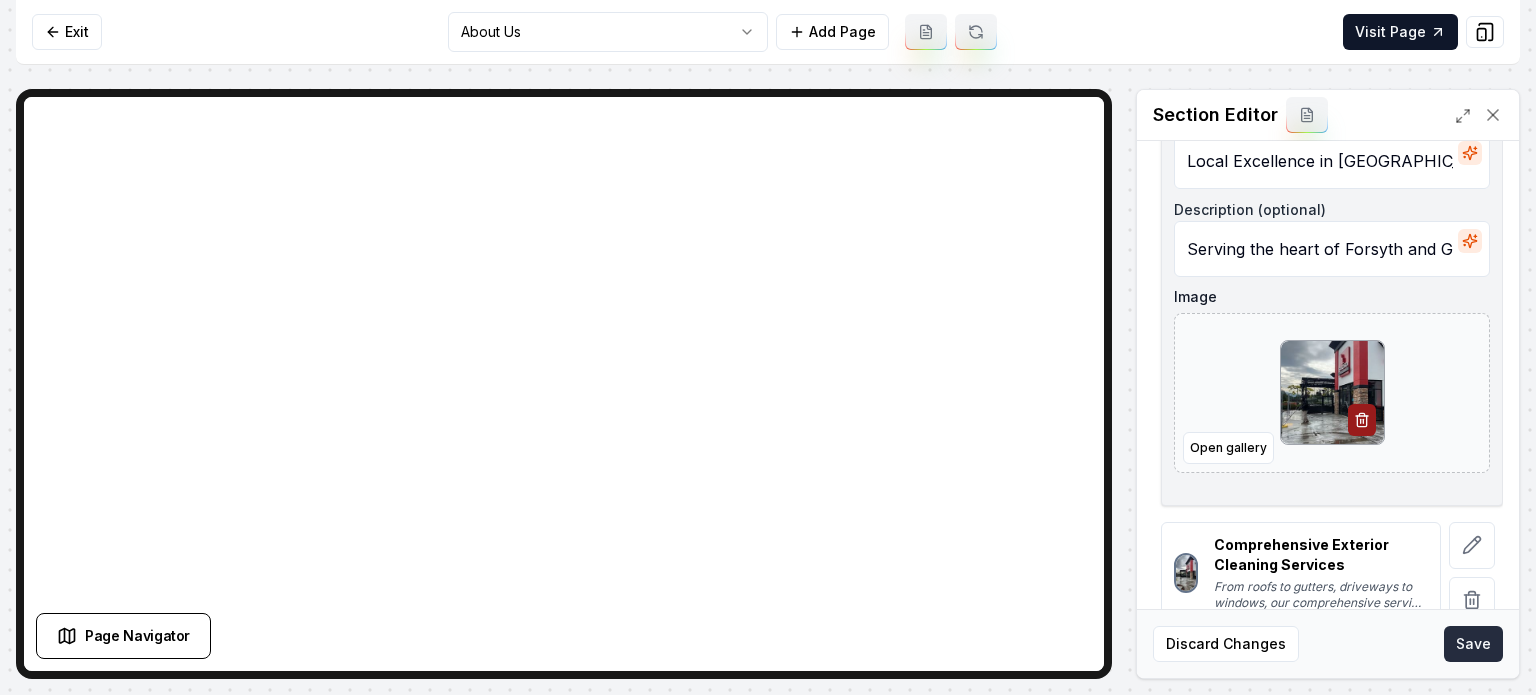 click on "Save" at bounding box center [1473, 644] 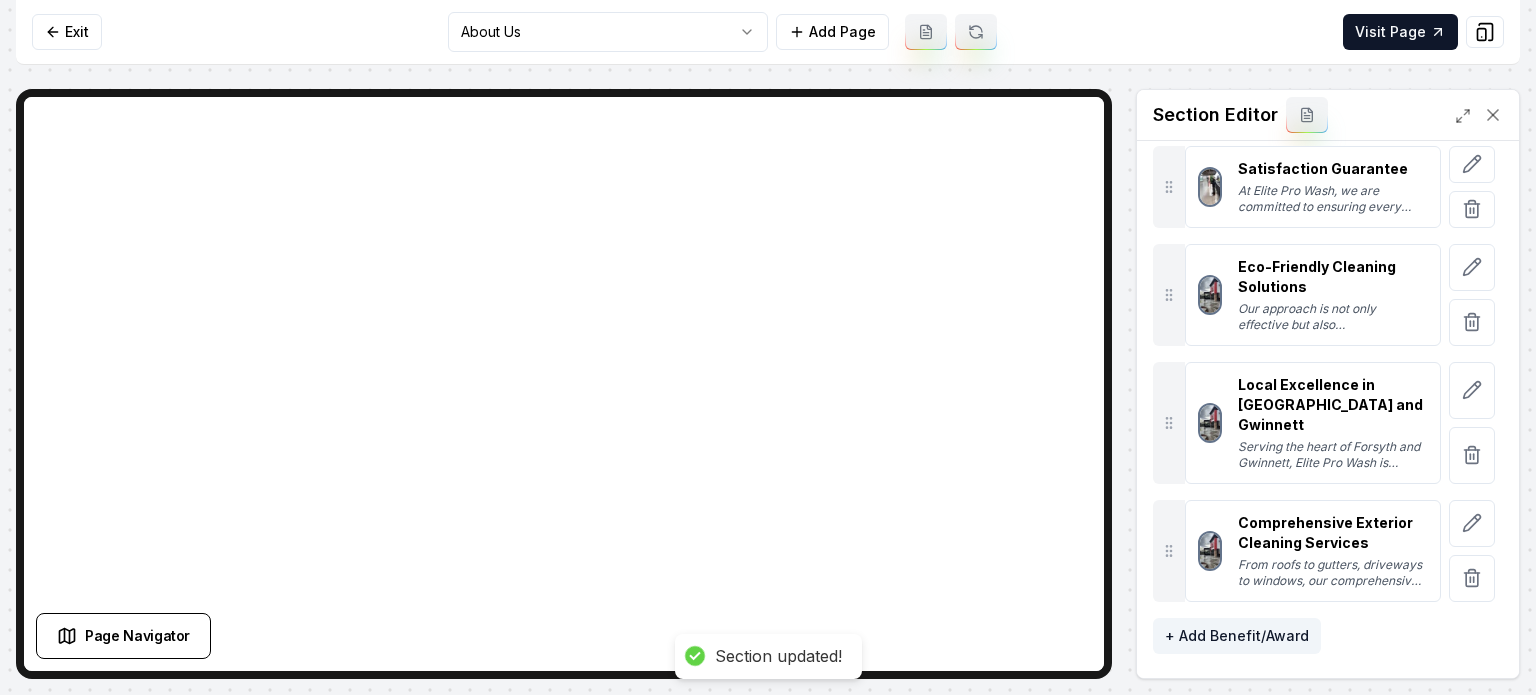 scroll, scrollTop: 292, scrollLeft: 0, axis: vertical 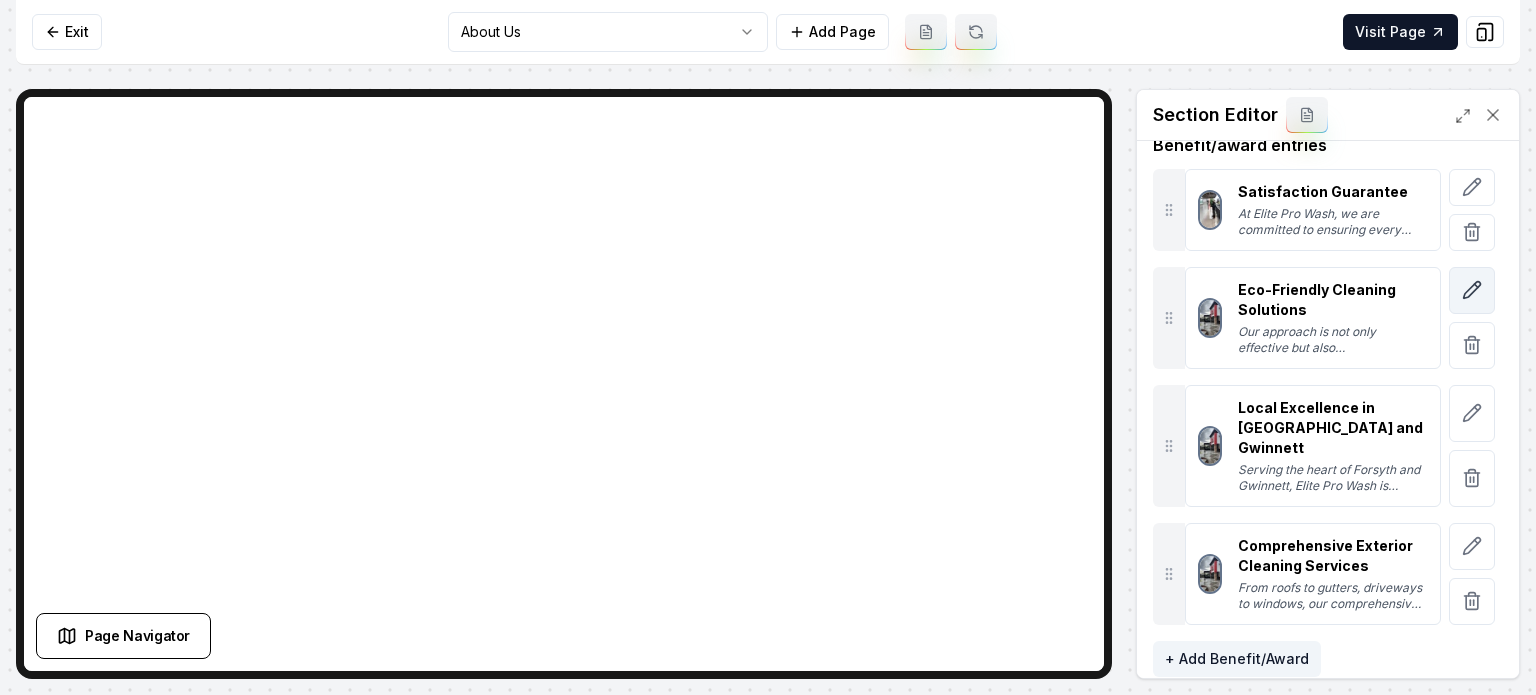 click 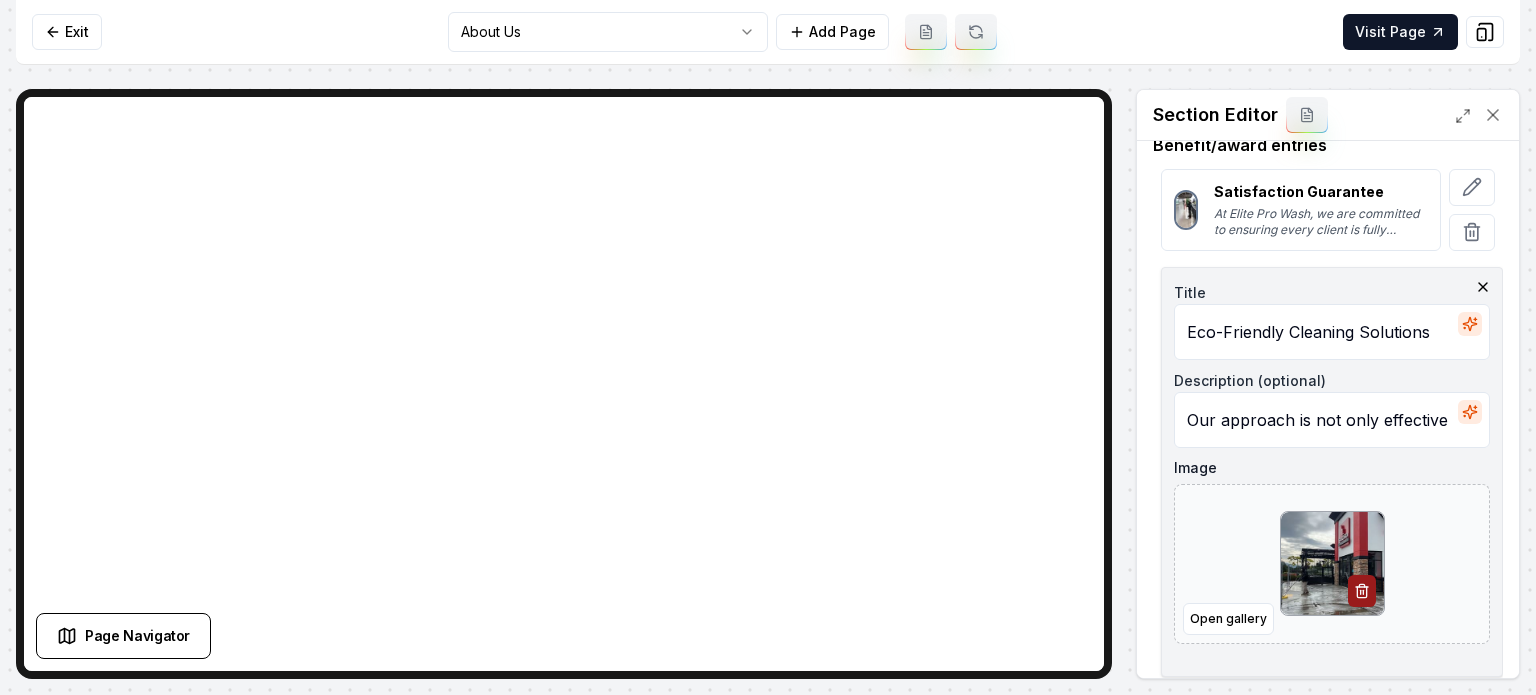 scroll, scrollTop: 524, scrollLeft: 0, axis: vertical 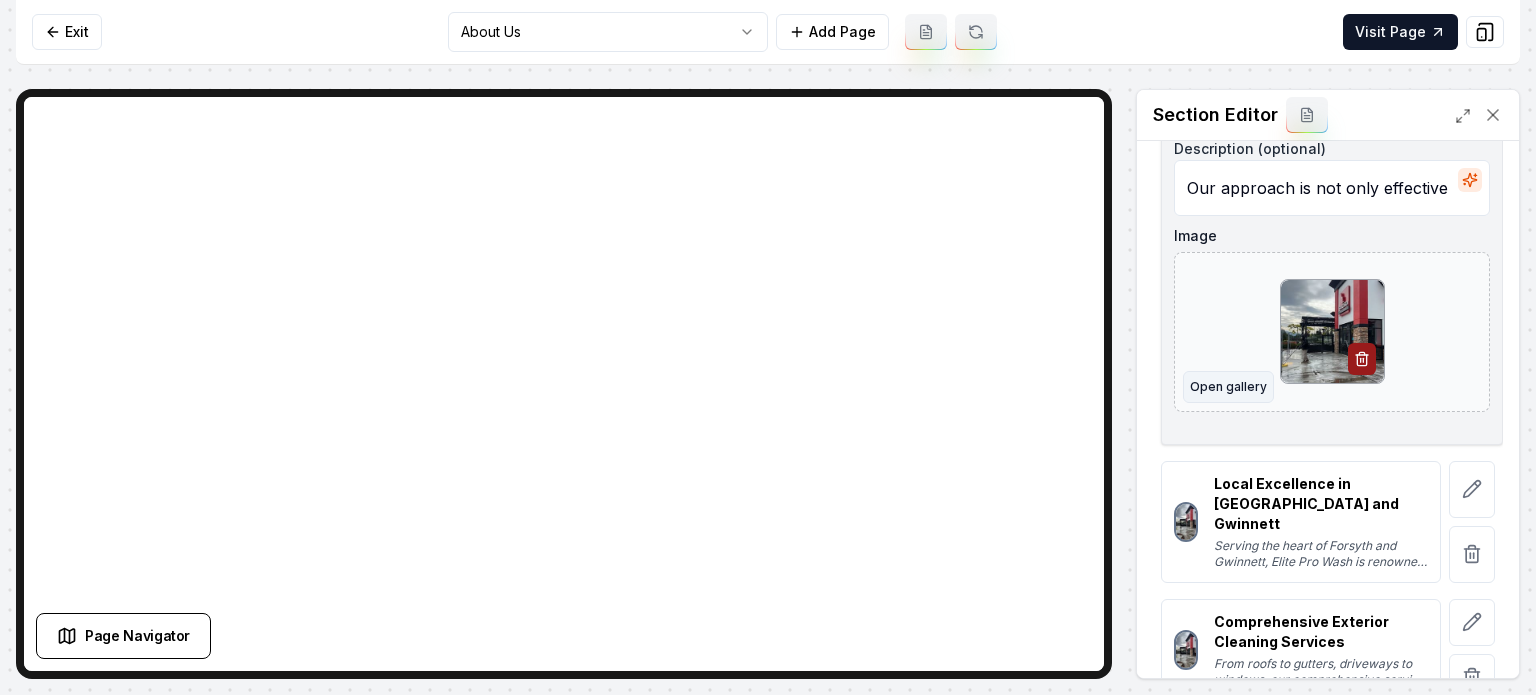 click on "Open gallery" at bounding box center (1228, 387) 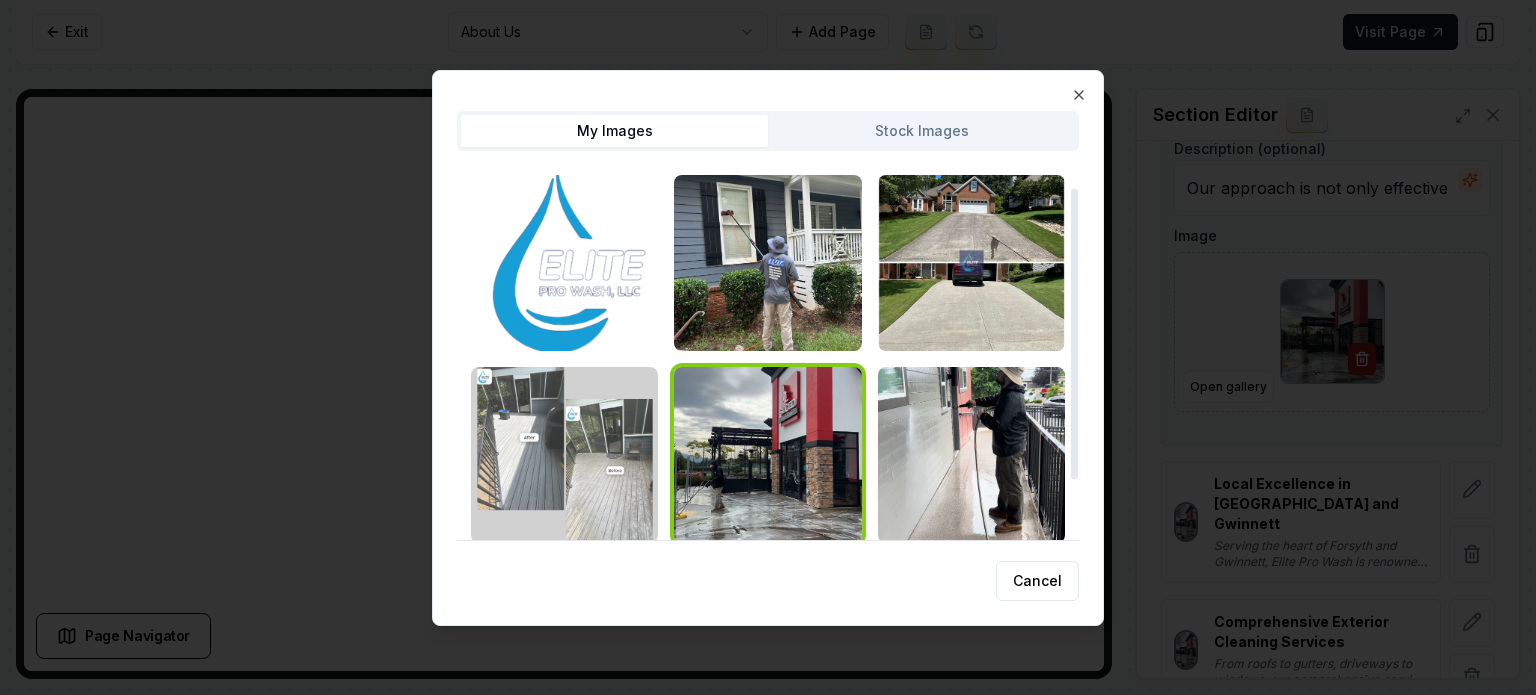 scroll, scrollTop: 202, scrollLeft: 0, axis: vertical 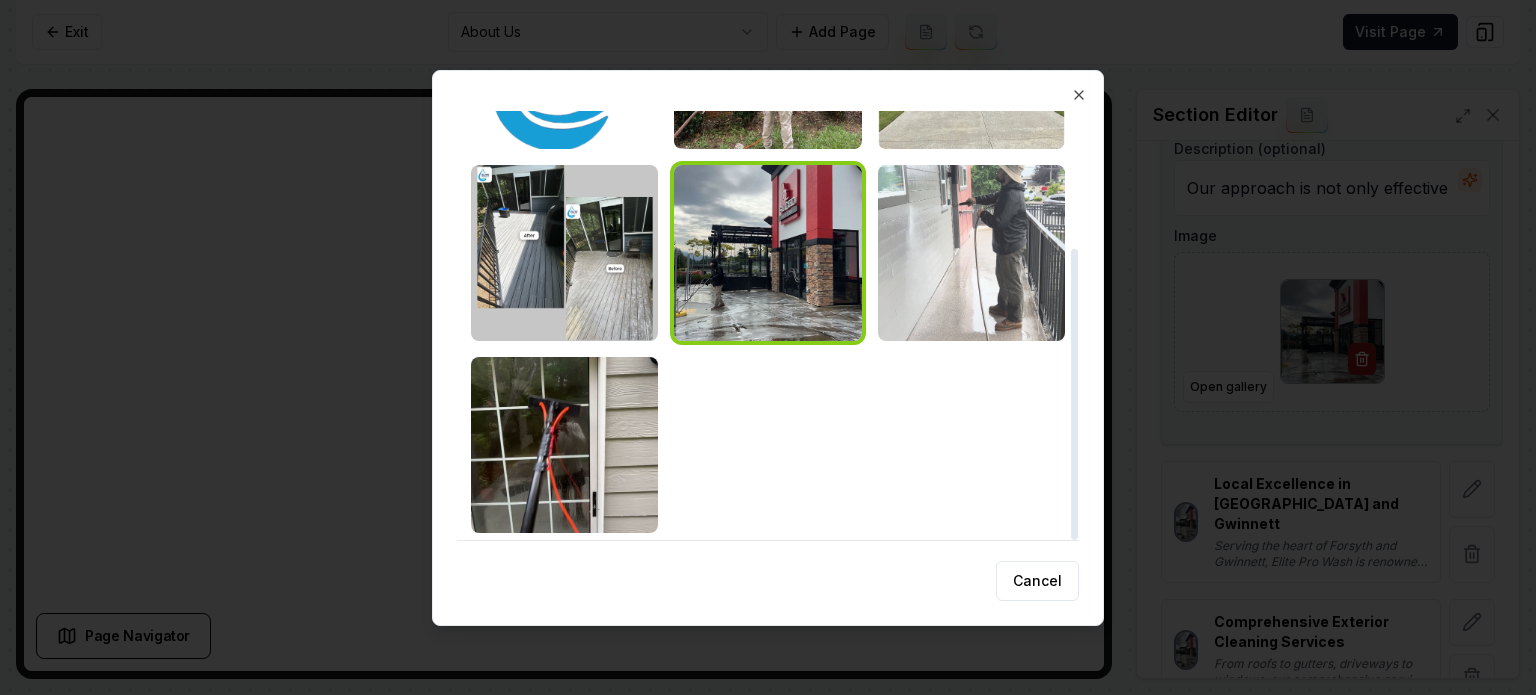 click at bounding box center [971, 253] 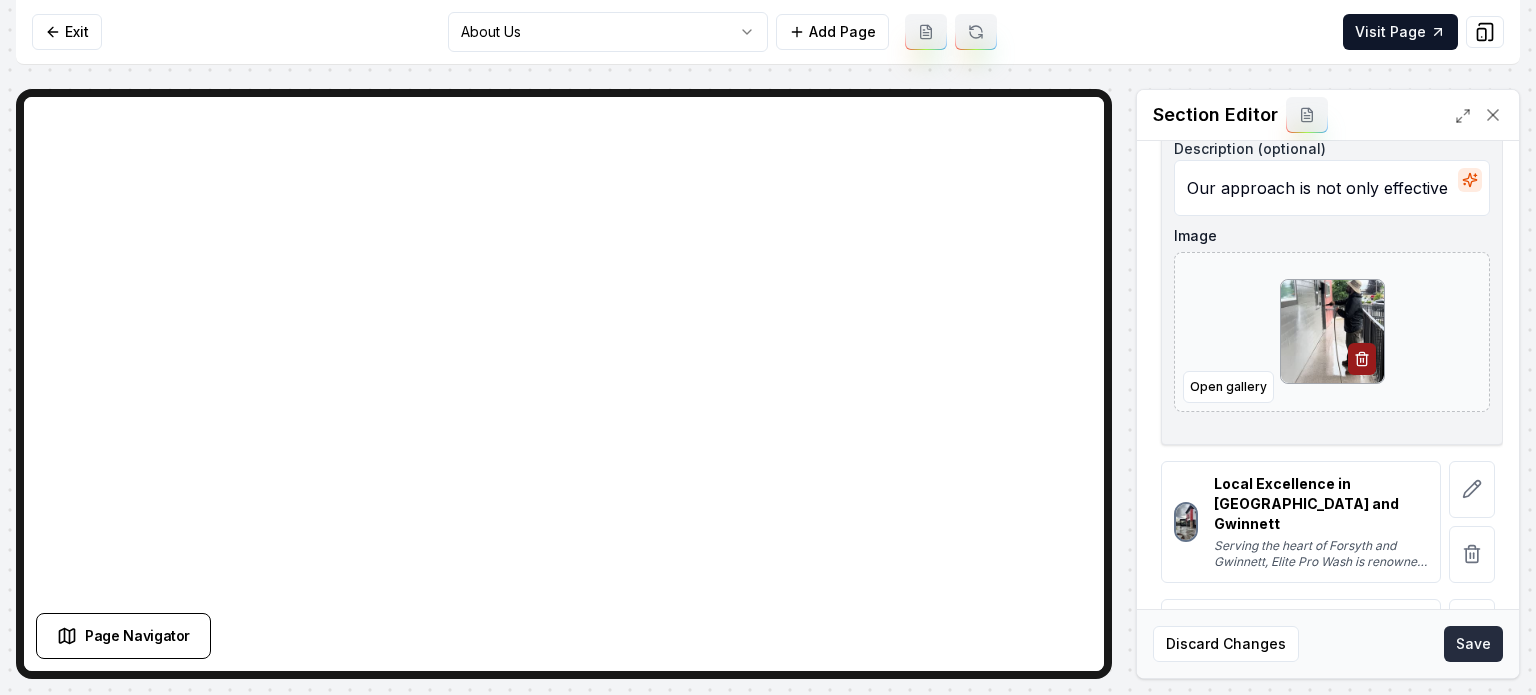 click on "Save" at bounding box center (1473, 644) 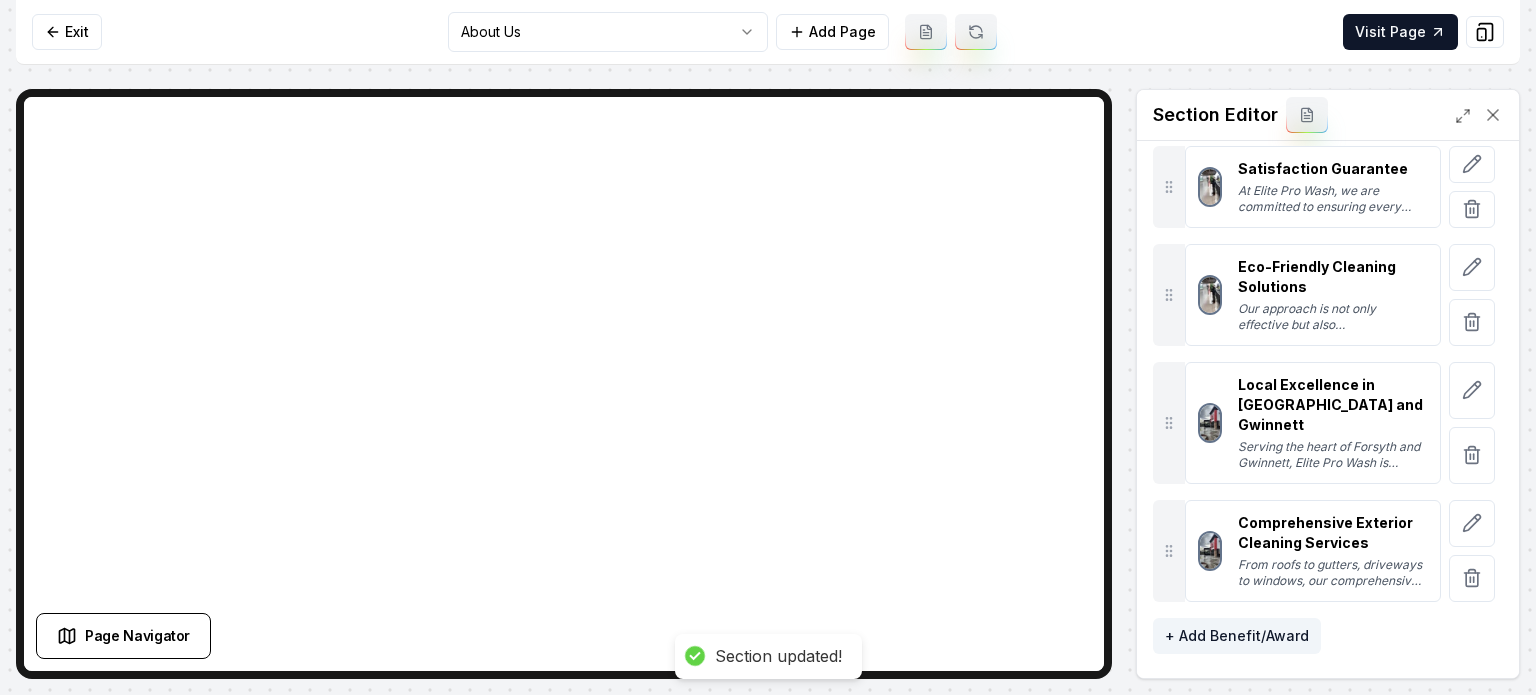 scroll, scrollTop: 292, scrollLeft: 0, axis: vertical 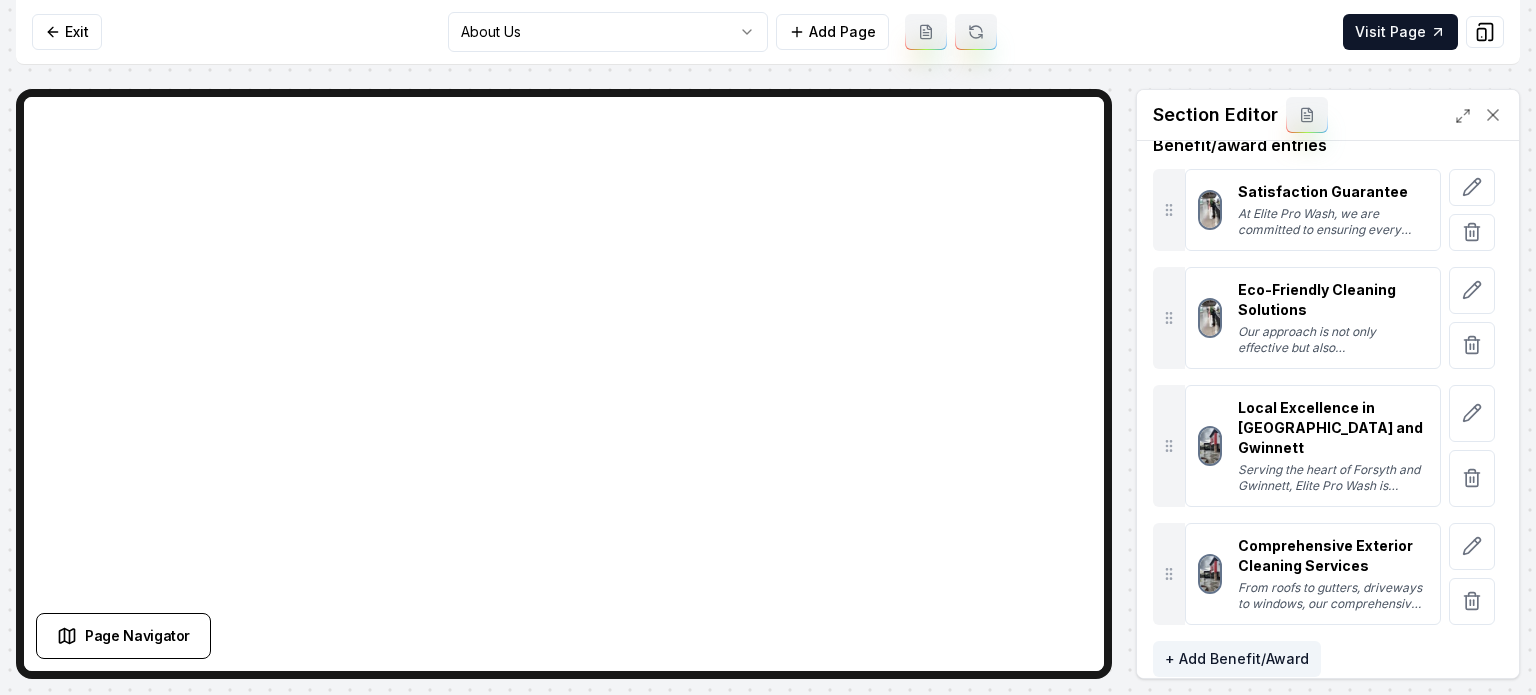 click at bounding box center [1472, 210] 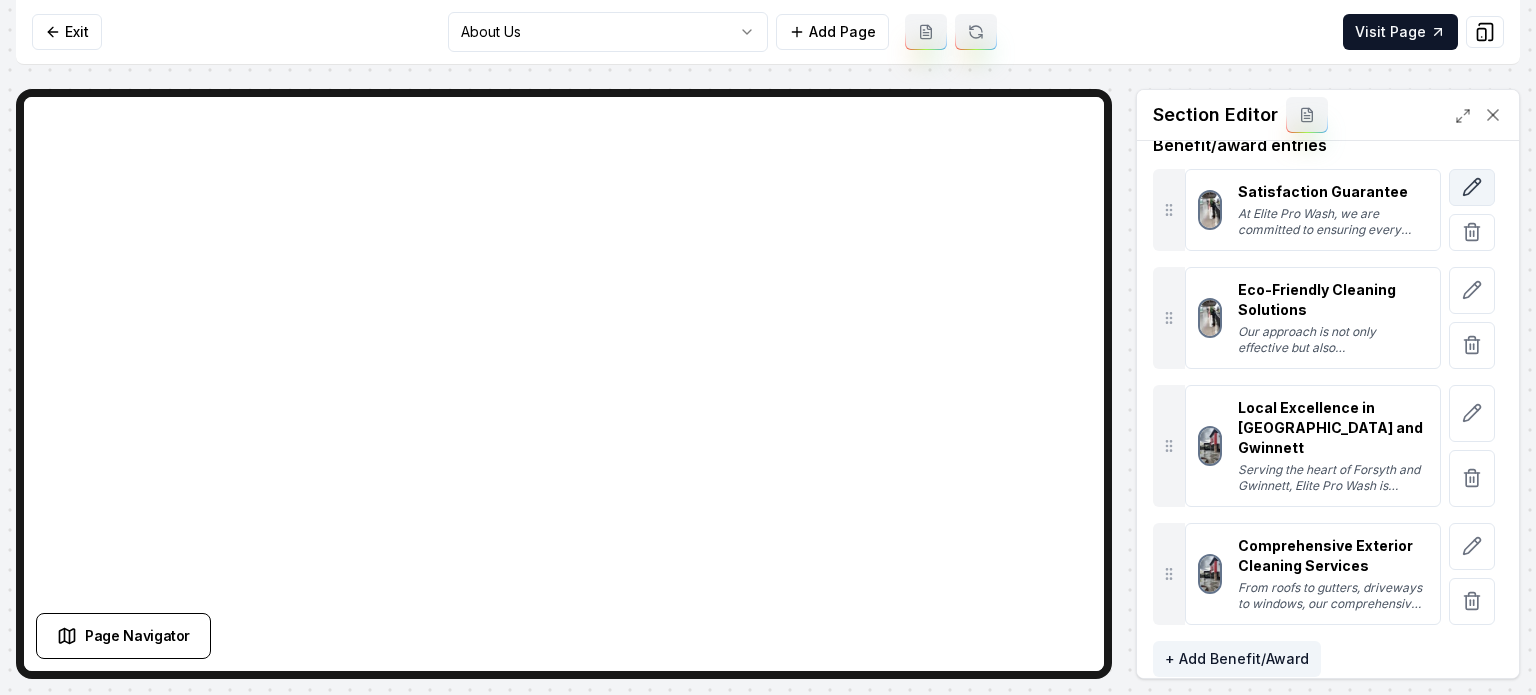 click at bounding box center [1472, 187] 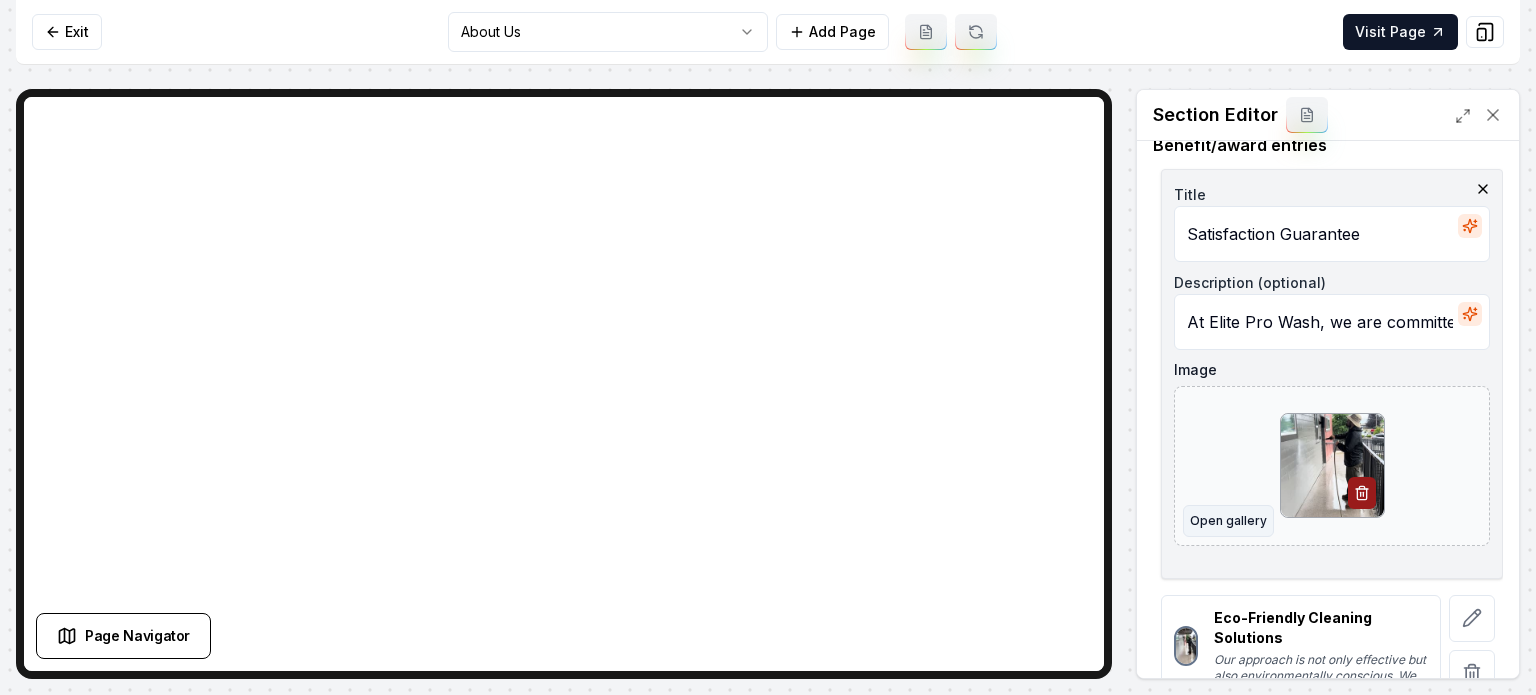 click on "Open gallery" at bounding box center [1228, 521] 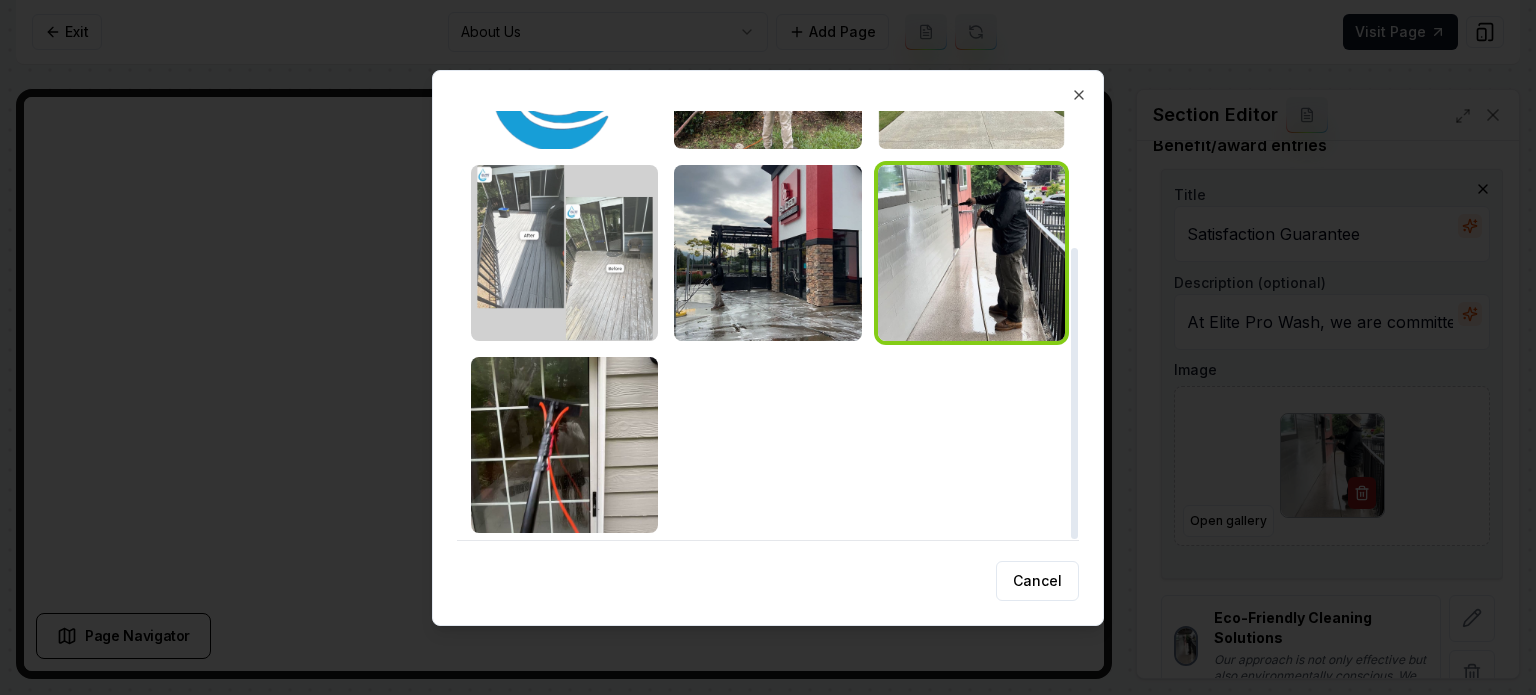 scroll, scrollTop: 199, scrollLeft: 0, axis: vertical 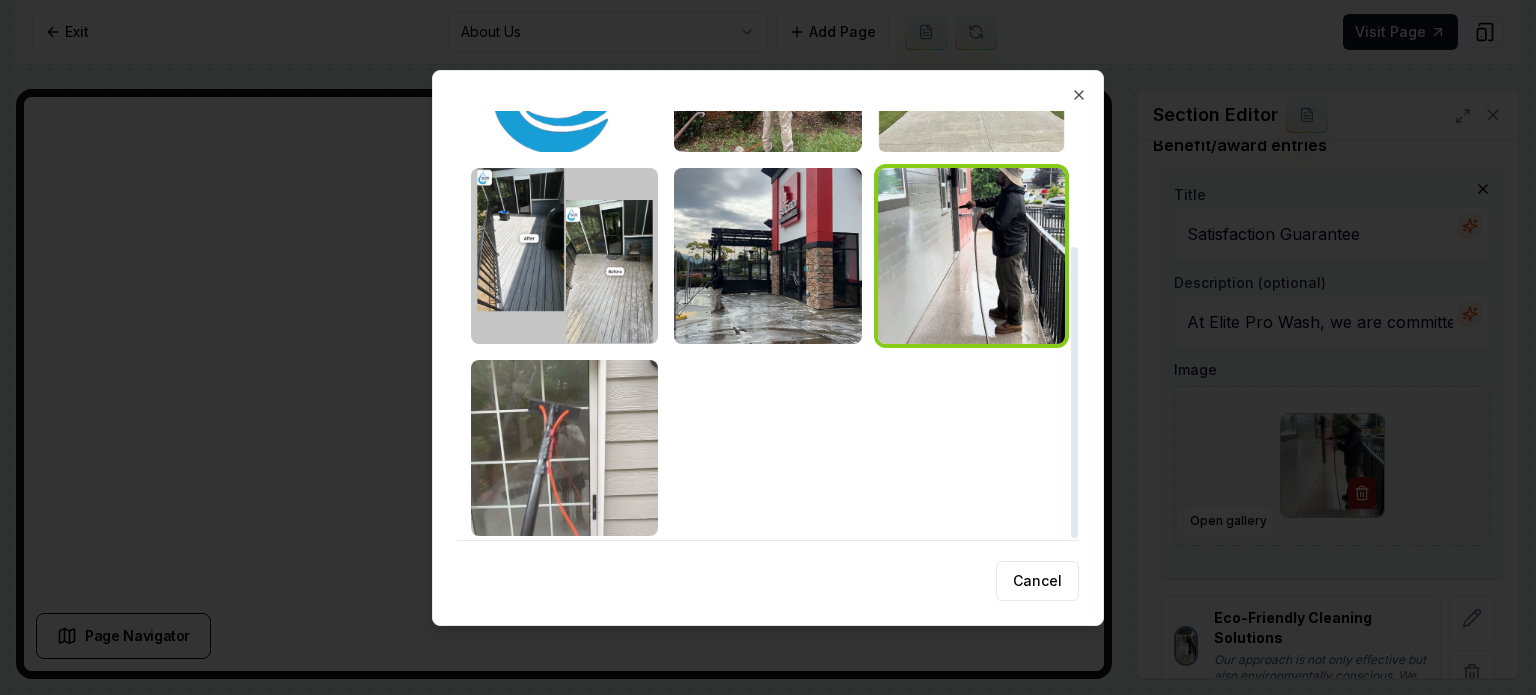 click at bounding box center (564, 448) 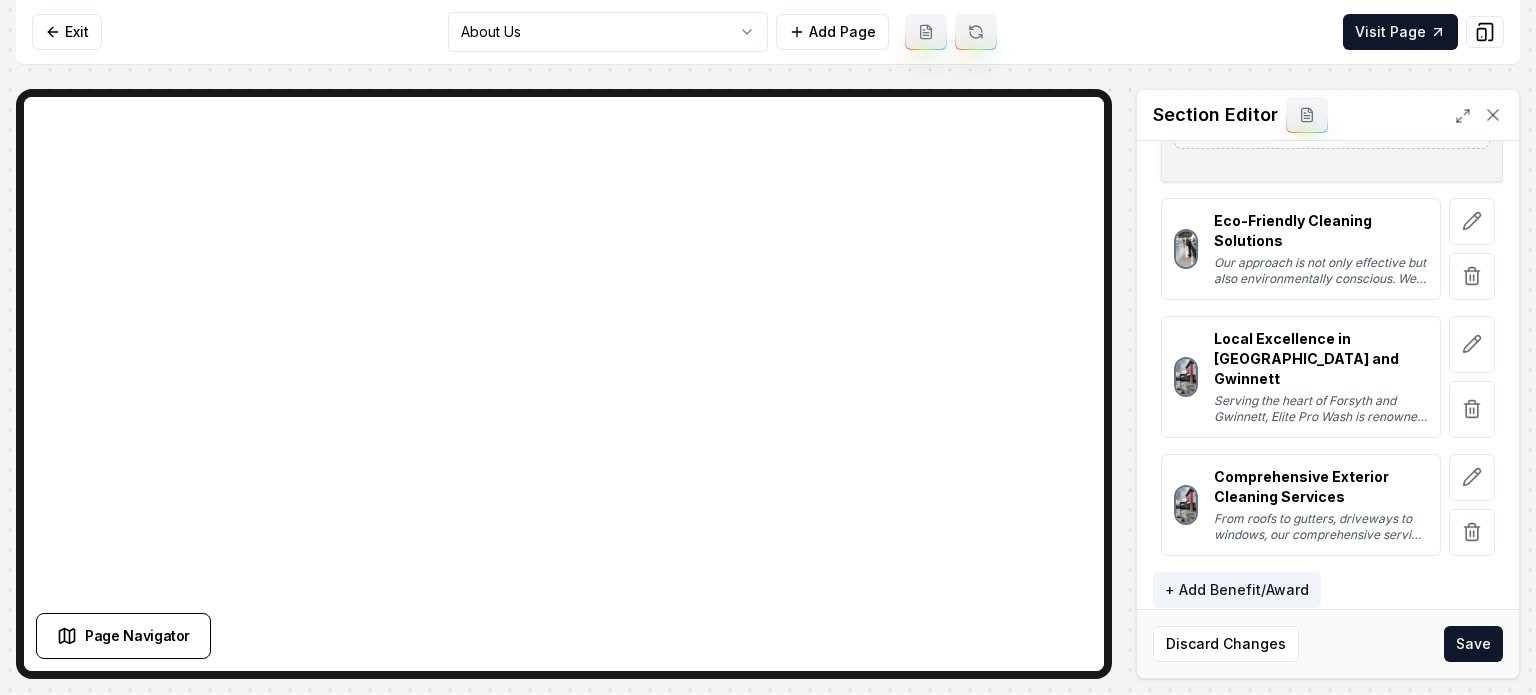 scroll, scrollTop: 689, scrollLeft: 0, axis: vertical 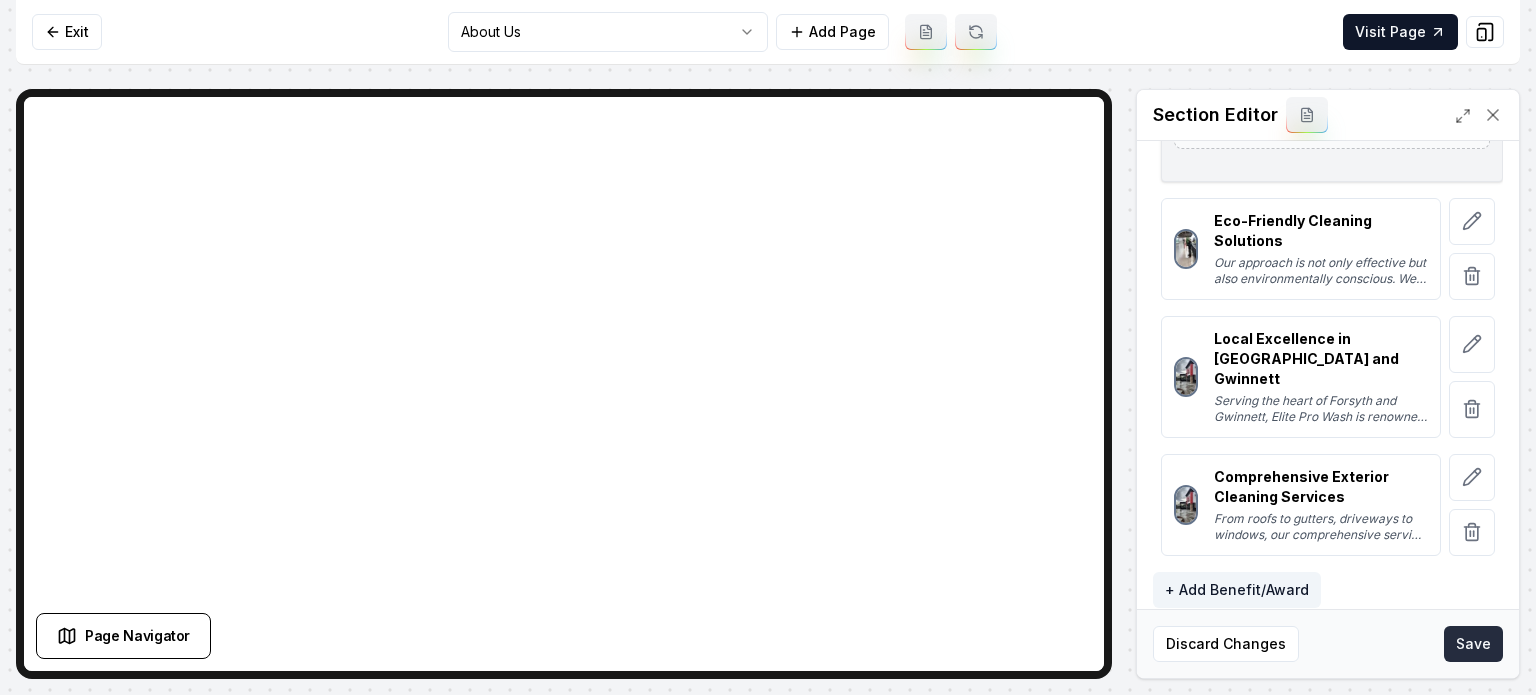 click on "Save" at bounding box center (1473, 644) 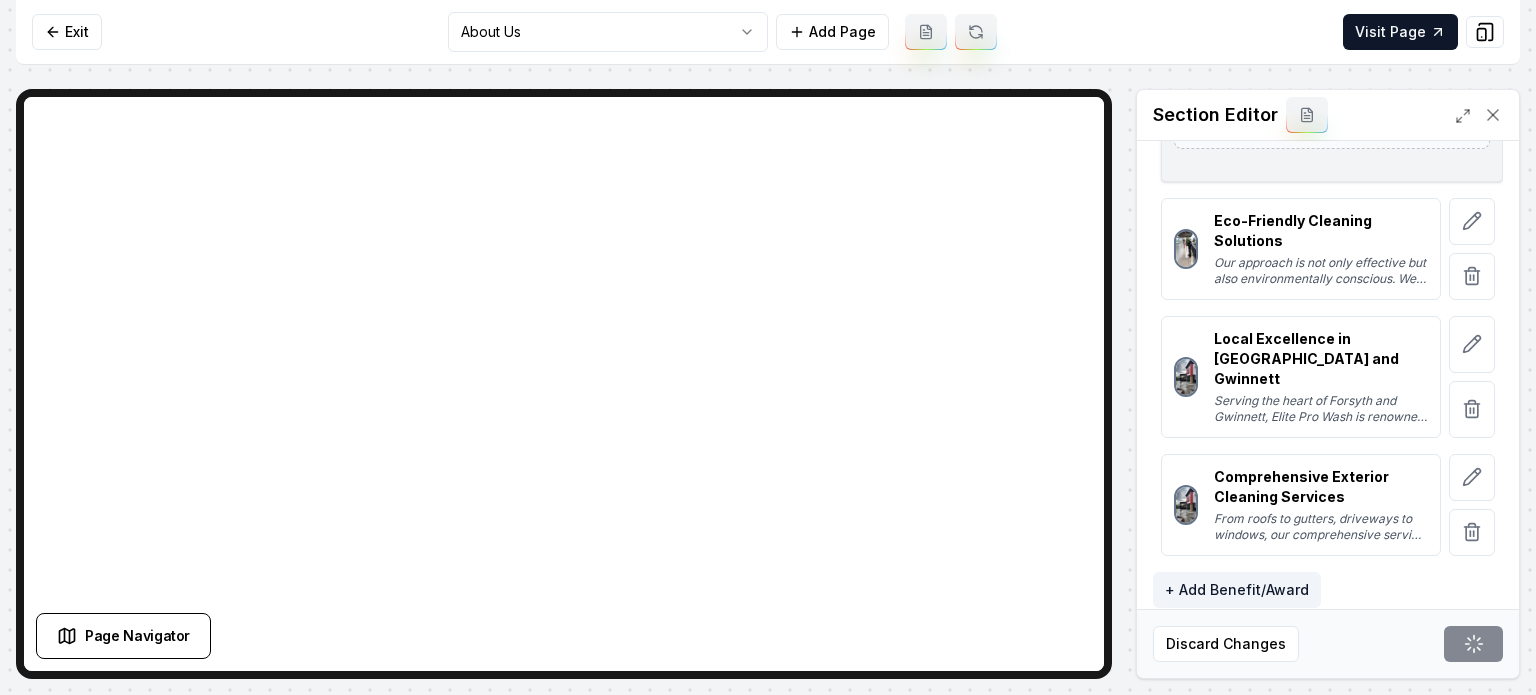 scroll, scrollTop: 292, scrollLeft: 0, axis: vertical 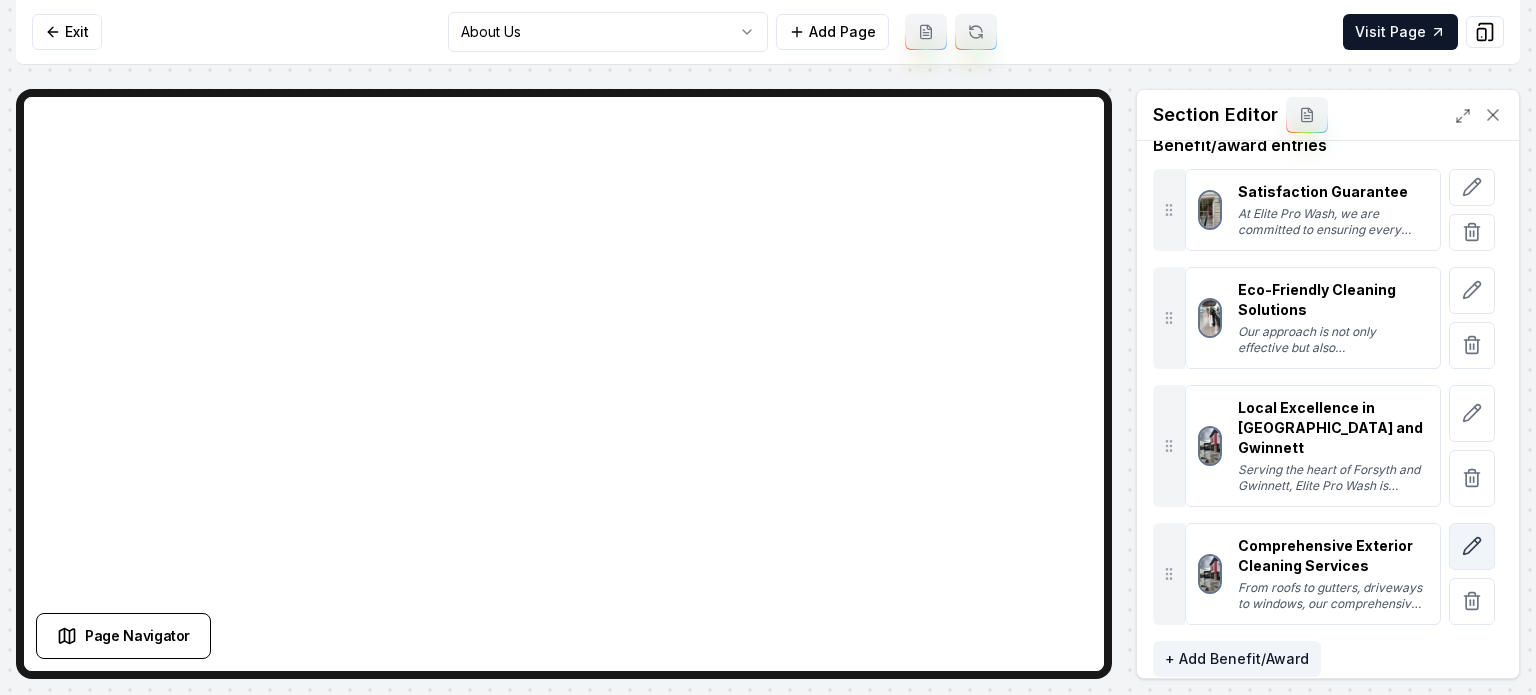 click at bounding box center (1472, 546) 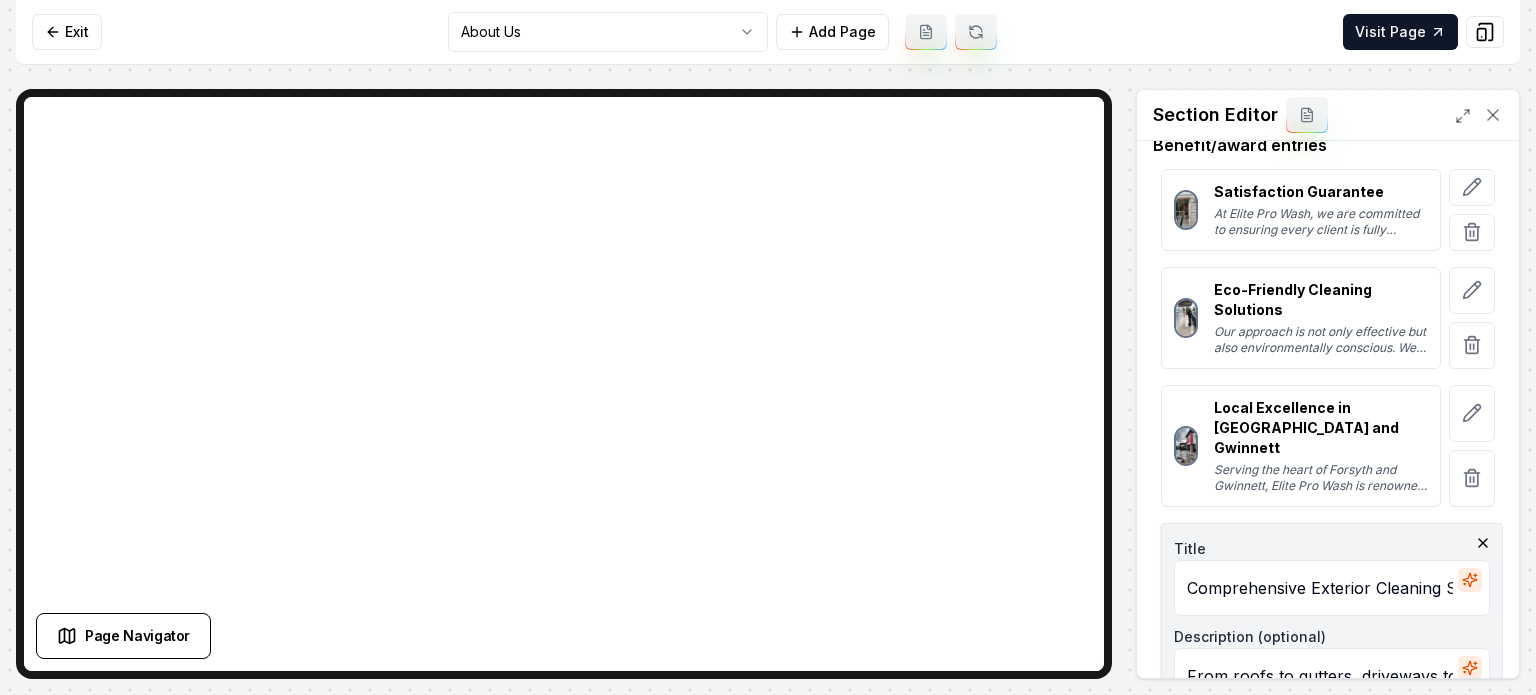 scroll, scrollTop: 600, scrollLeft: 0, axis: vertical 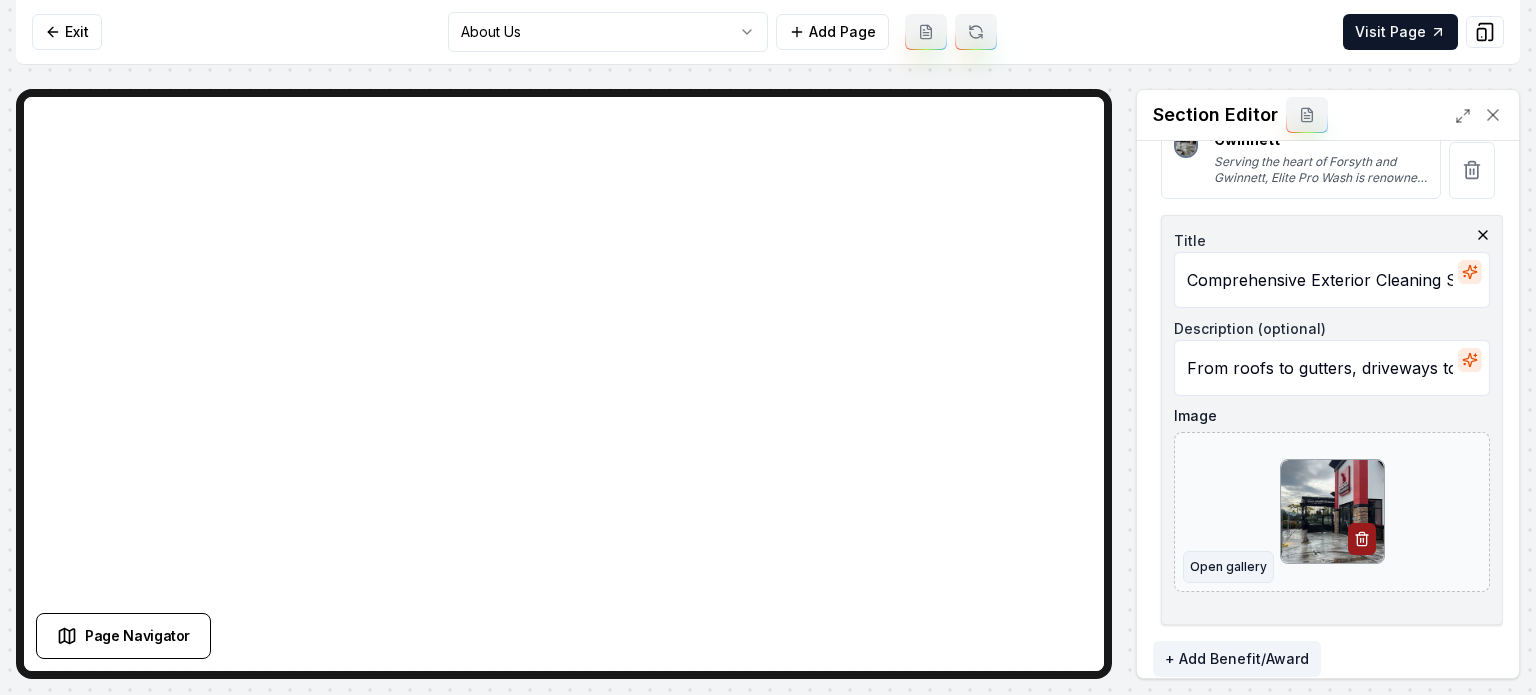 click on "Open gallery" at bounding box center [1228, 567] 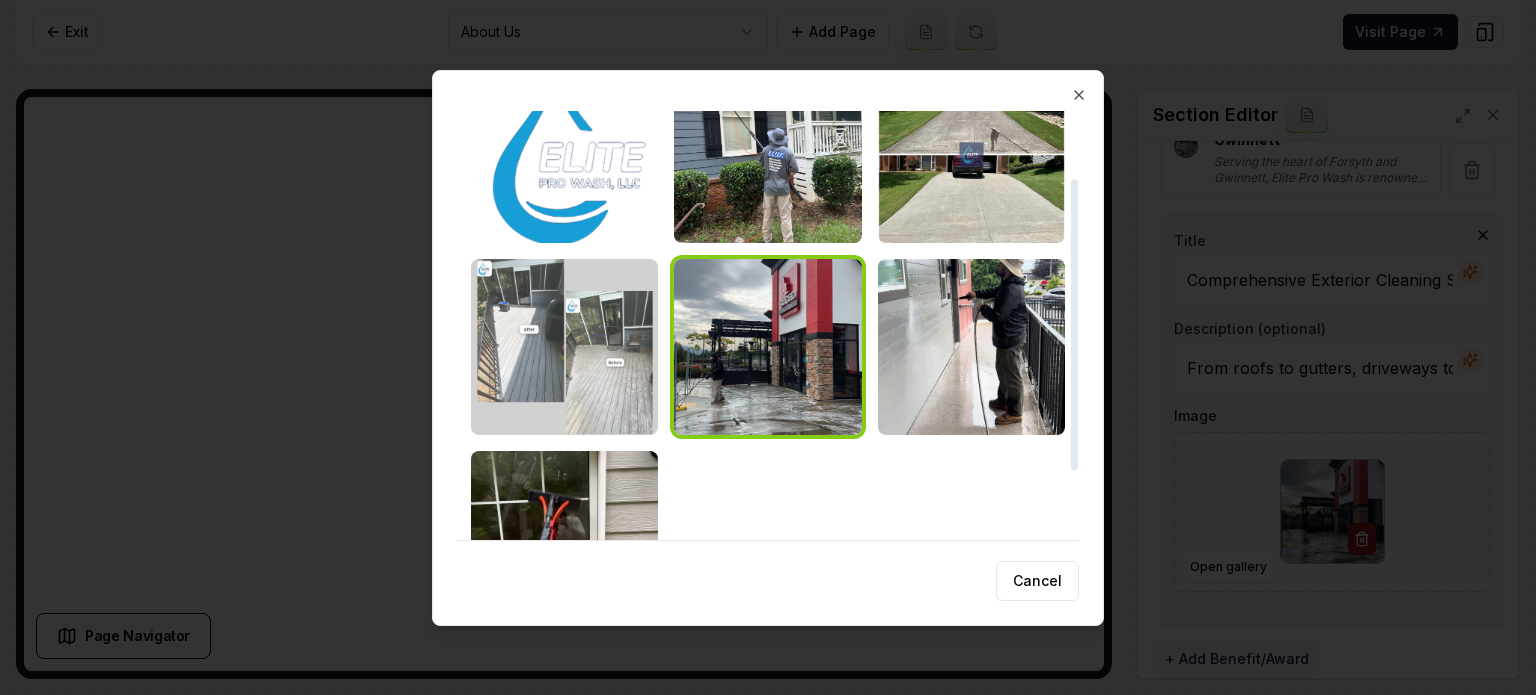 scroll, scrollTop: 40, scrollLeft: 0, axis: vertical 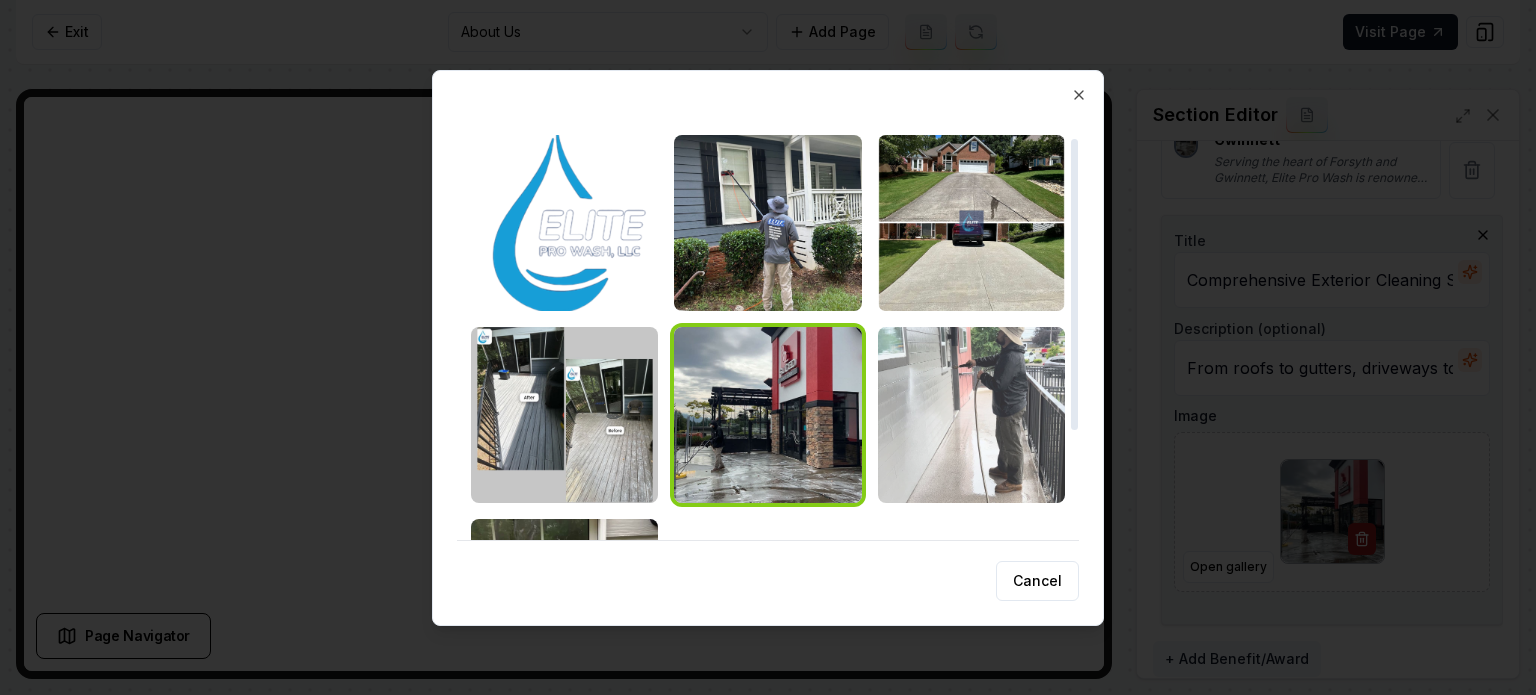 click at bounding box center (971, 415) 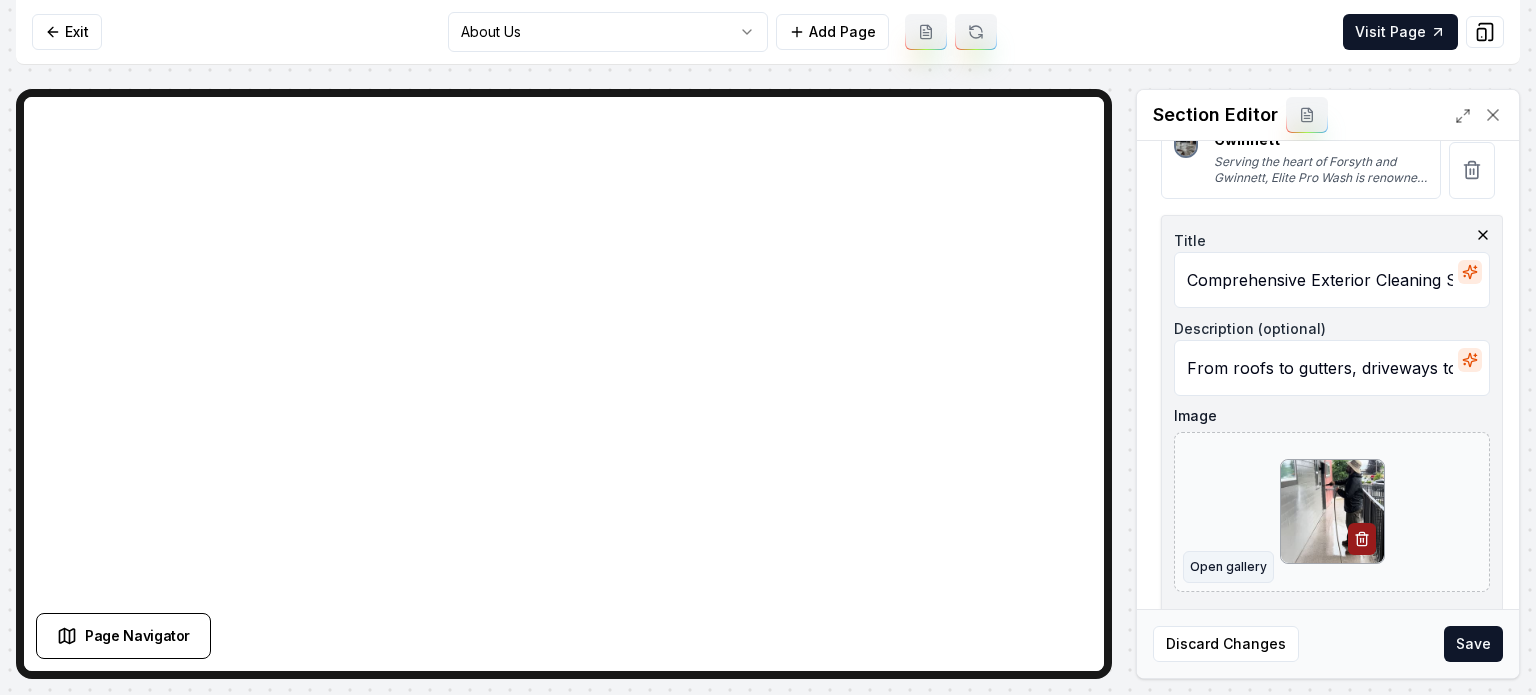 click on "Open gallery" at bounding box center [1228, 567] 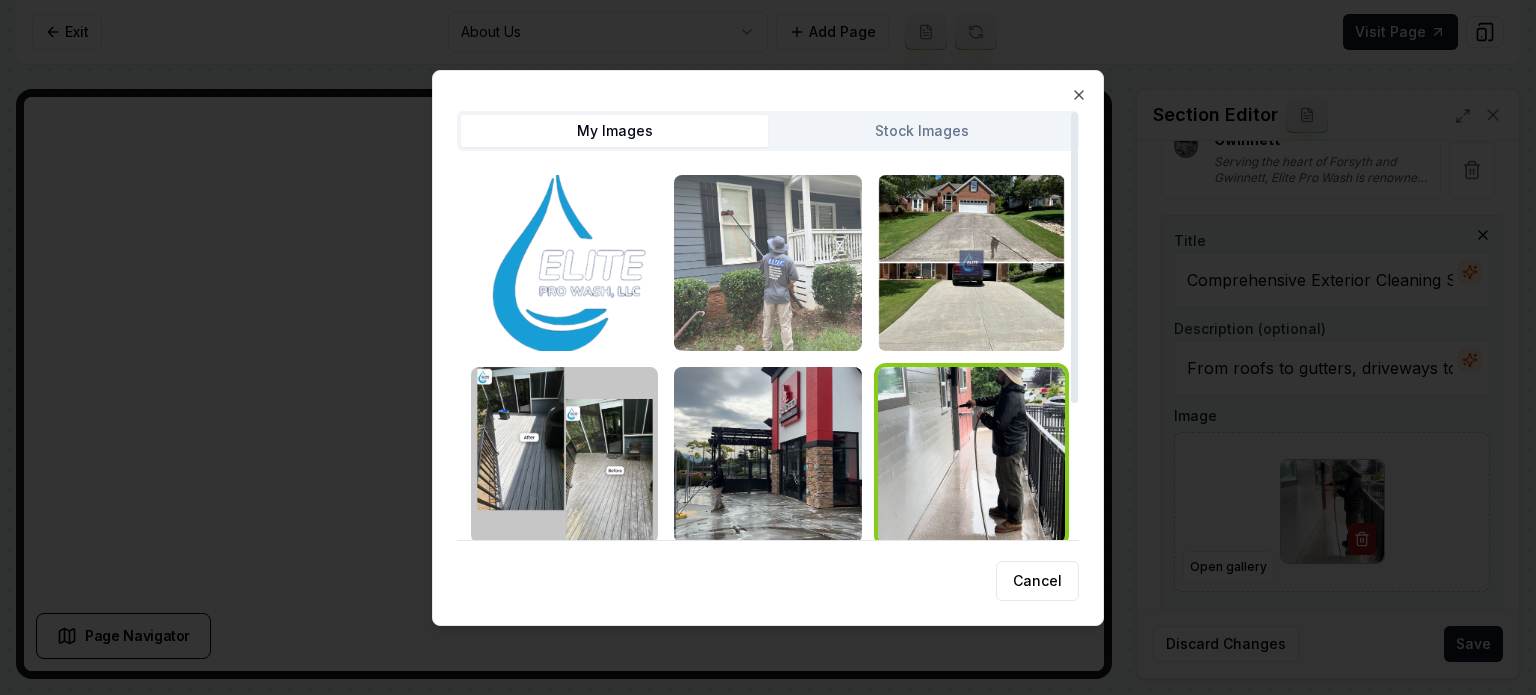 click at bounding box center (767, 263) 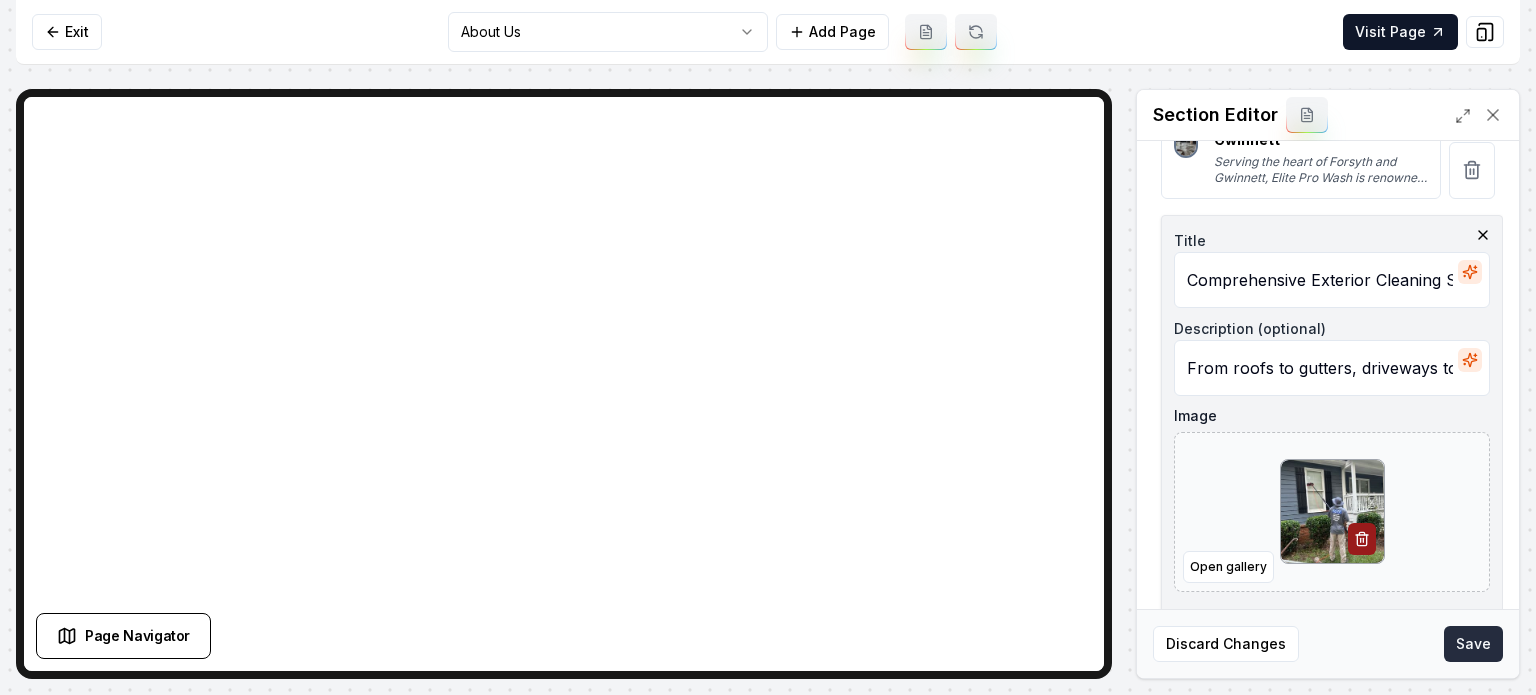 click on "Save" at bounding box center [1473, 644] 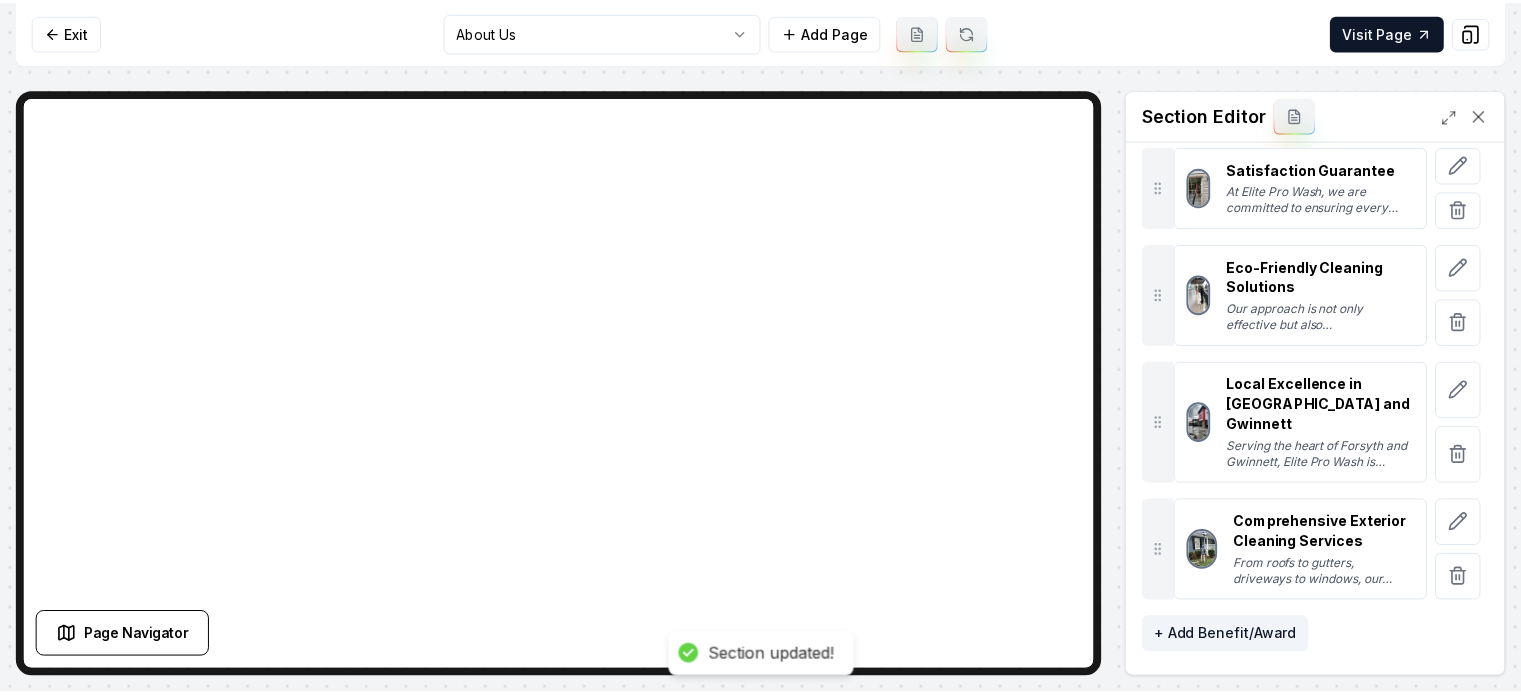 scroll, scrollTop: 292, scrollLeft: 0, axis: vertical 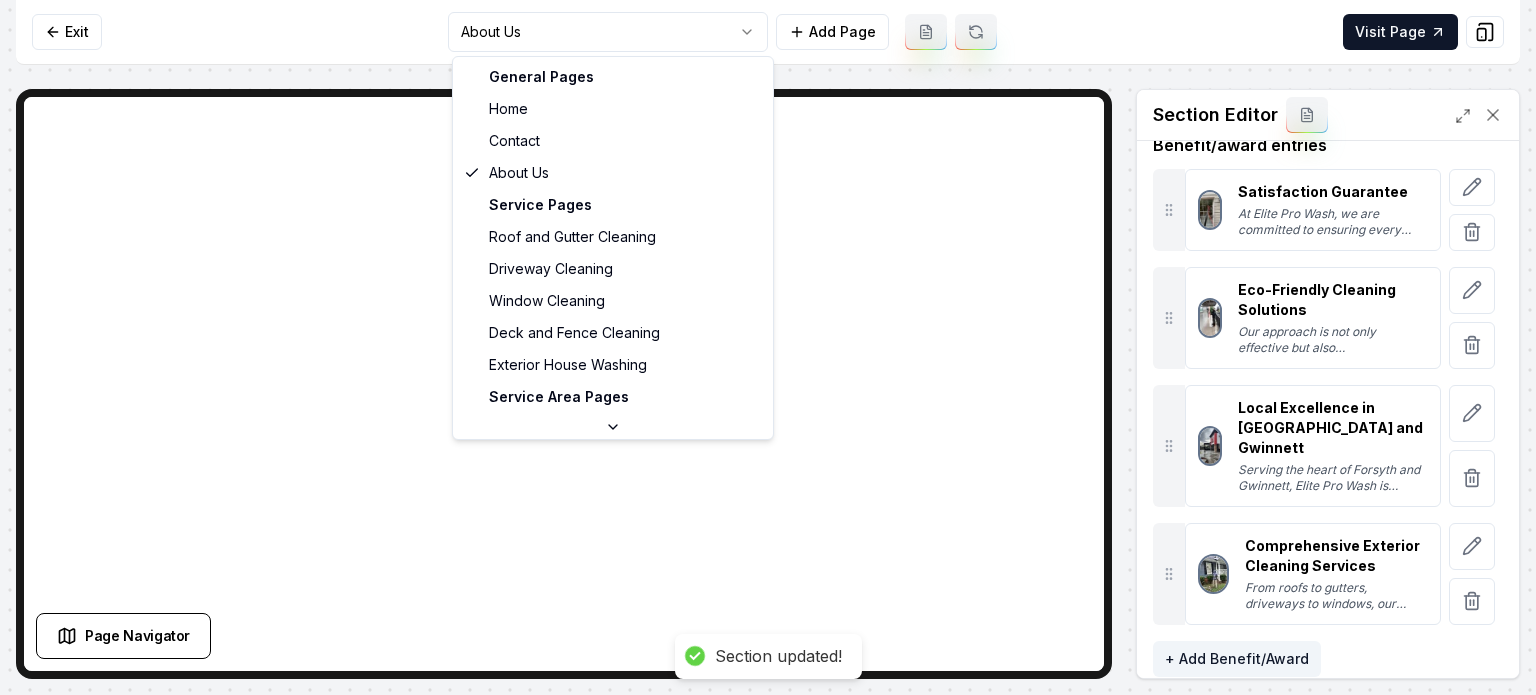 click on "Computer Required This feature is only available on a computer. Please switch to a computer to edit your site. Go back  Exit About Us Add Page Visit Page  Page Navigator Page Settings Section Editor Header Elite Pro Wash - Recognized Excellence in Pressure Washing Subheader We are proud of our accomplishments and the benefits we provide. Benefit/award entries Satisfaction Guarantee At Elite Pro Wash, we are committed to ensuring every client is fully satisfied with our services. That's why we proudly offer a 100% satisfaction guarantee, promising either a full refund or a complimentary re-service if our work isn't up to your standards. Eco-Friendly Cleaning Solutions Our approach is not only effective but also environmentally conscious. We ensure that all our cleaning methods are gentle on surfaces and safe for the ecosystem, allowing us to provide premium services without harming your plants or property. Local Excellence in Forsyth and Gwinnett Comprehensive Exterior Cleaning Services + Add Benefit/Award" at bounding box center (768, 347) 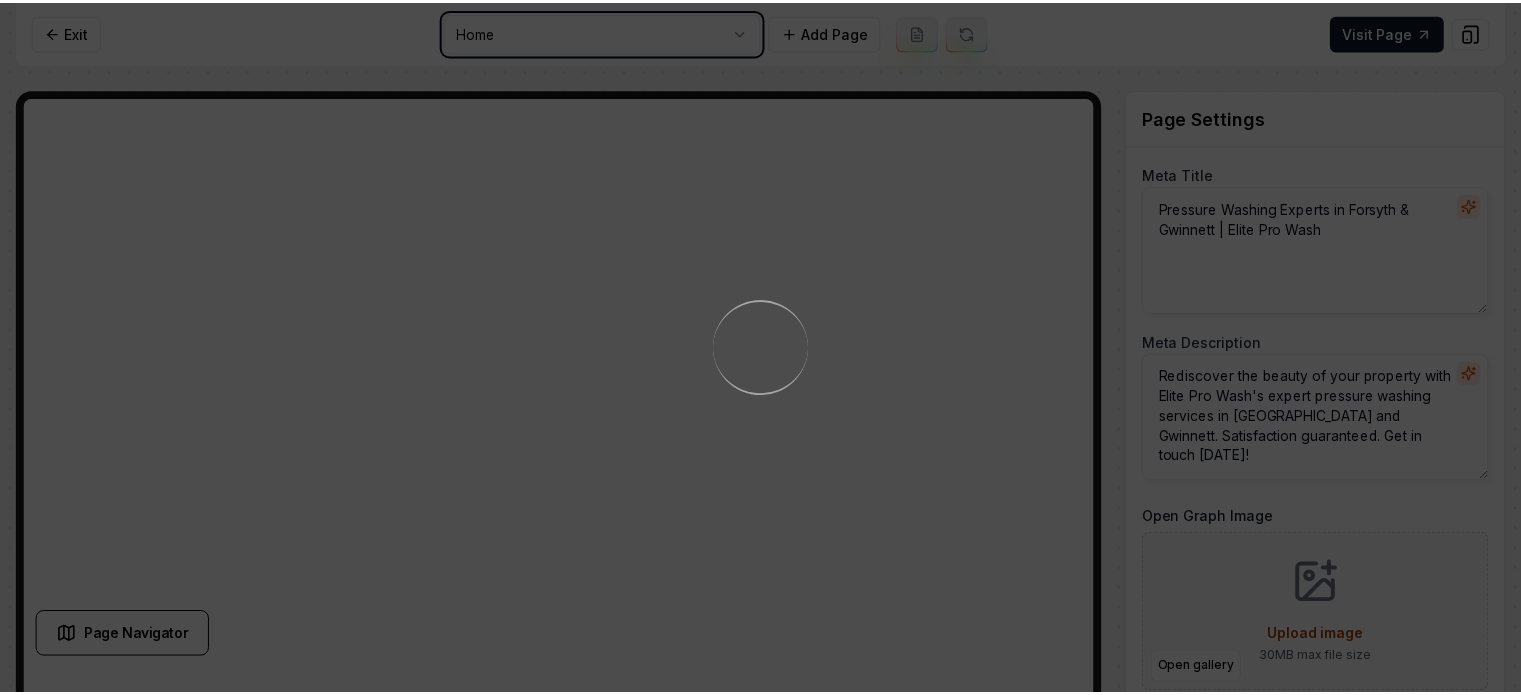 scroll, scrollTop: 0, scrollLeft: 0, axis: both 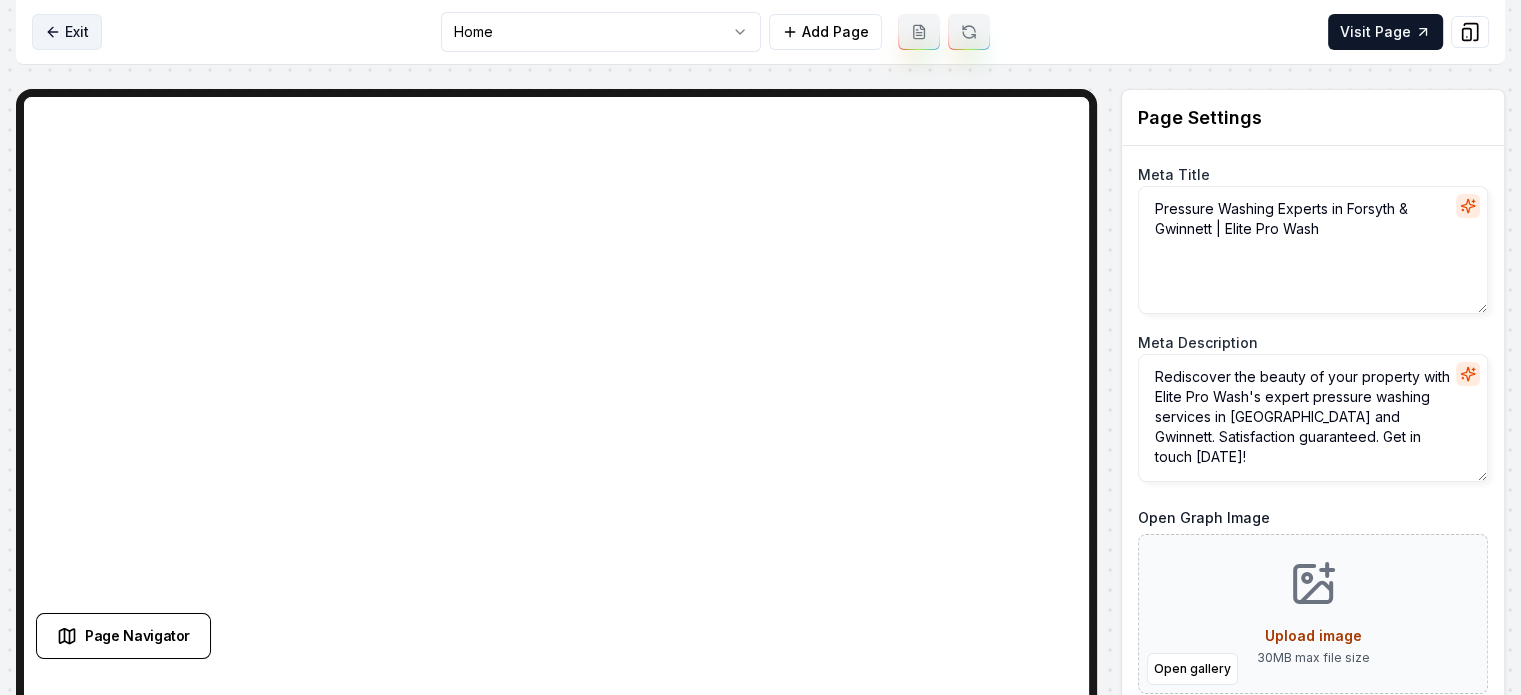 click 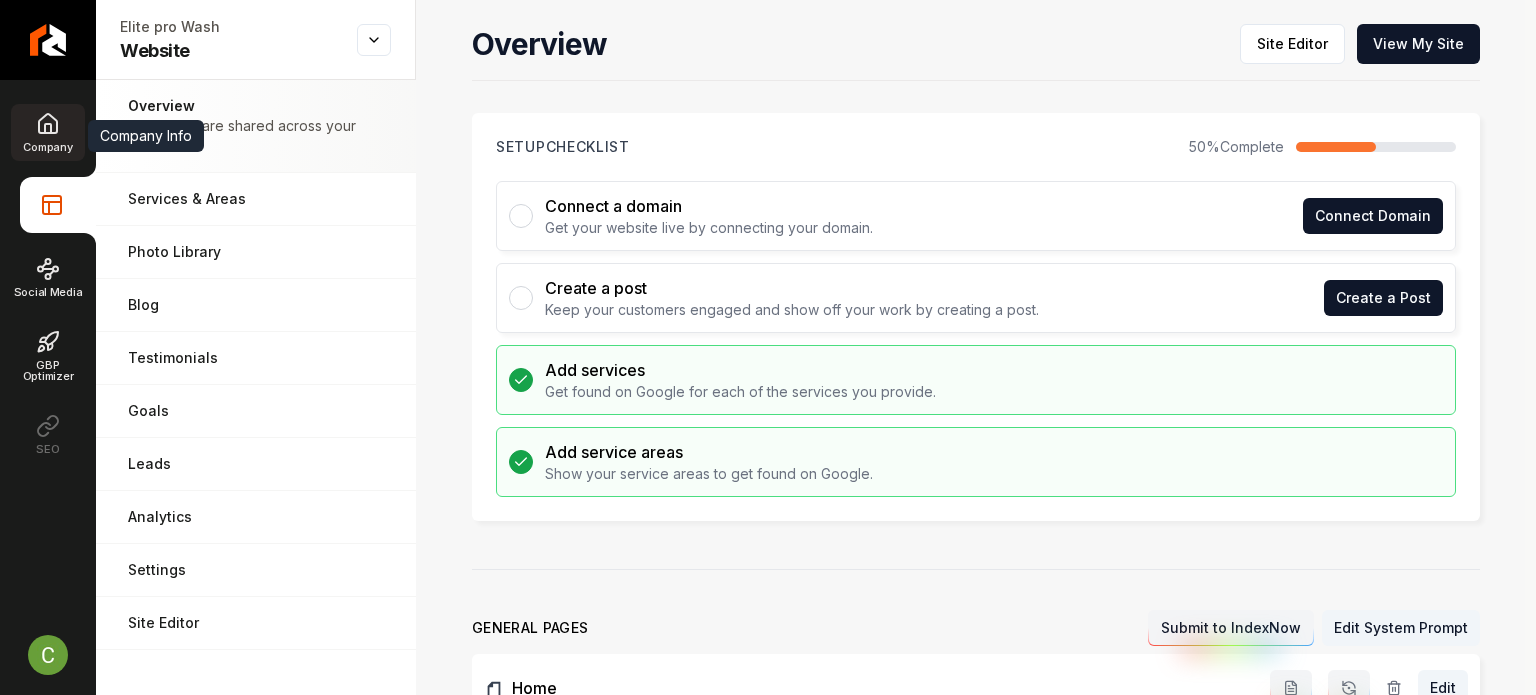 click on "Company" at bounding box center (47, 147) 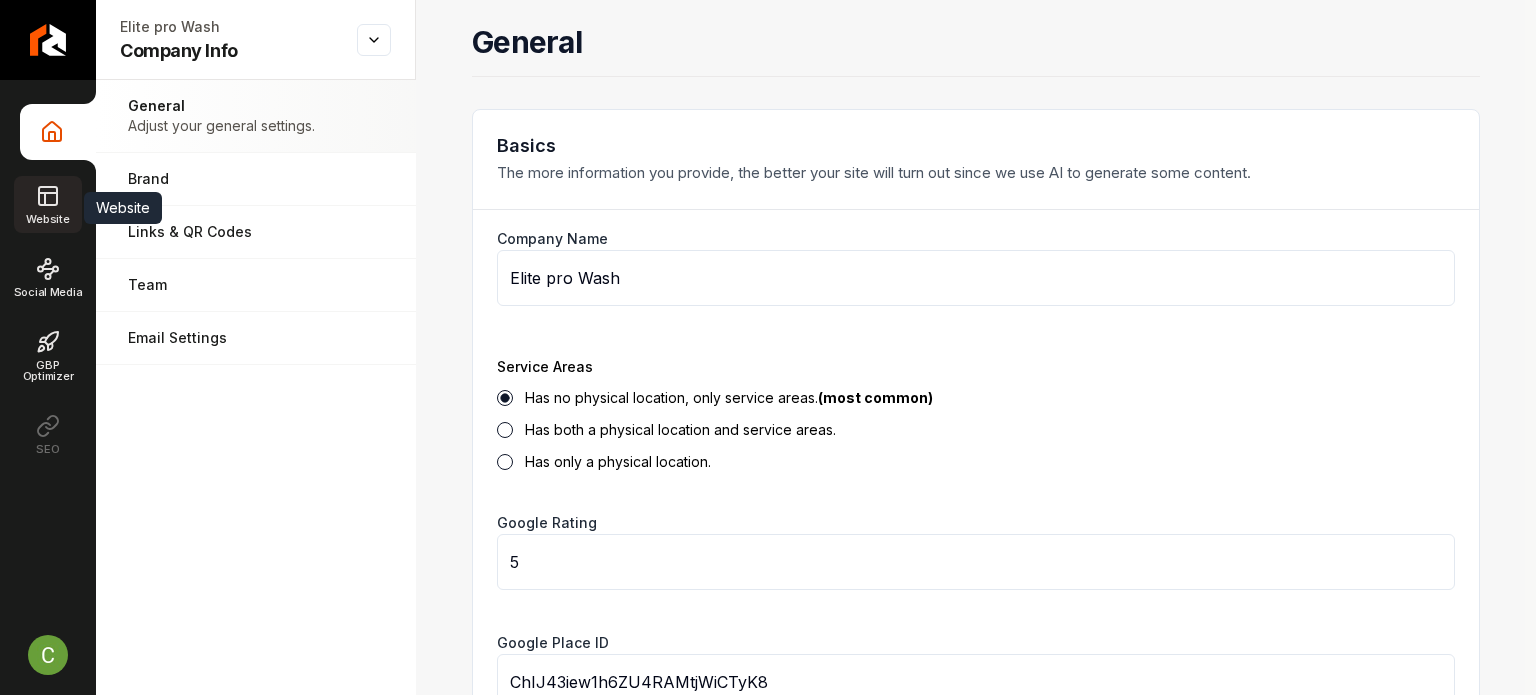 click on "Website" at bounding box center (47, 204) 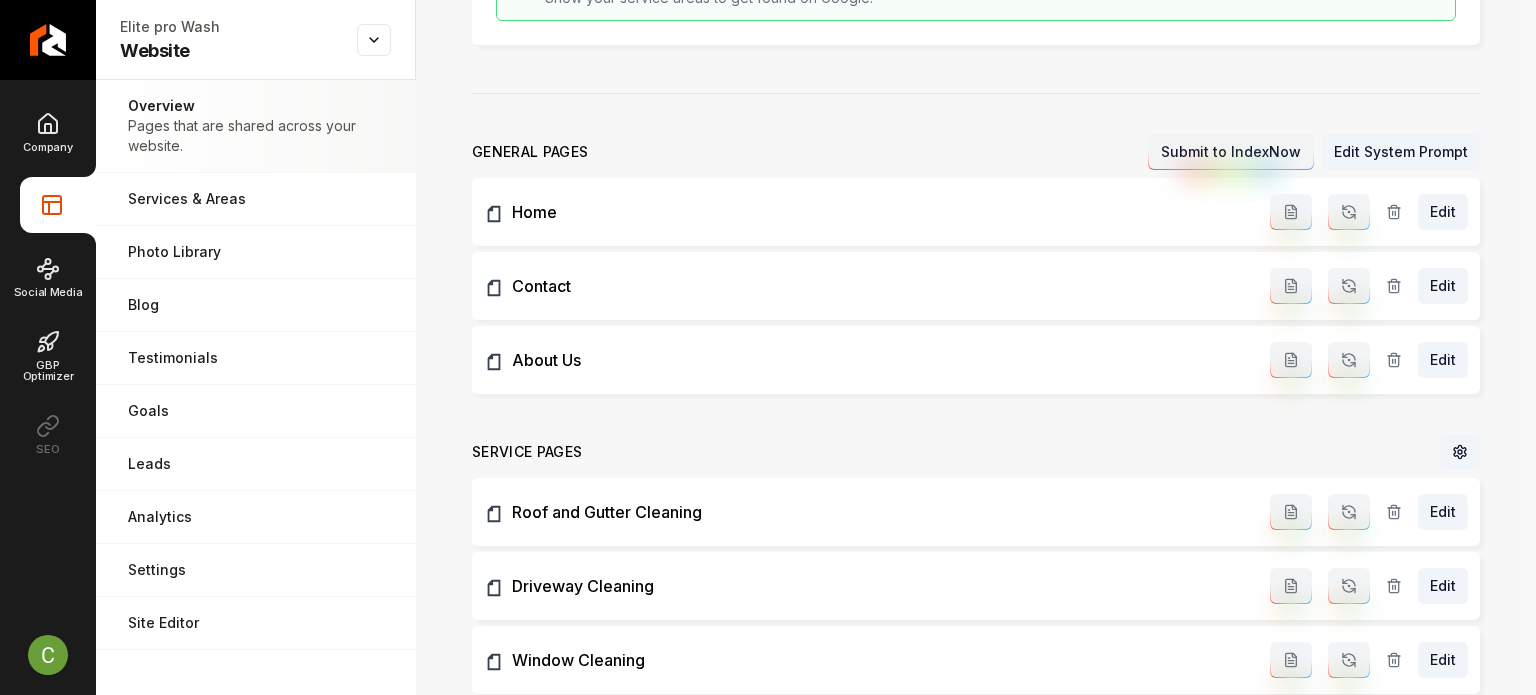 scroll, scrollTop: 478, scrollLeft: 0, axis: vertical 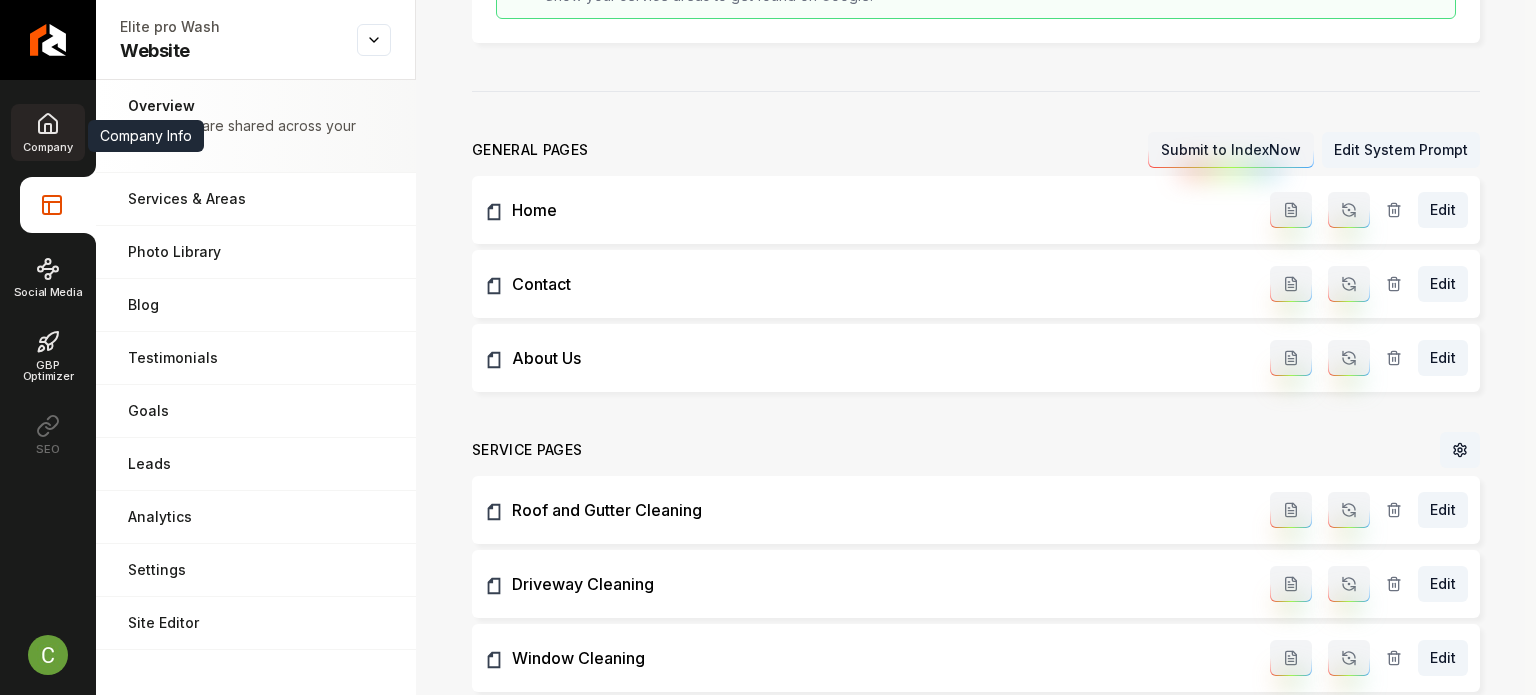 click on "Company" at bounding box center (47, 132) 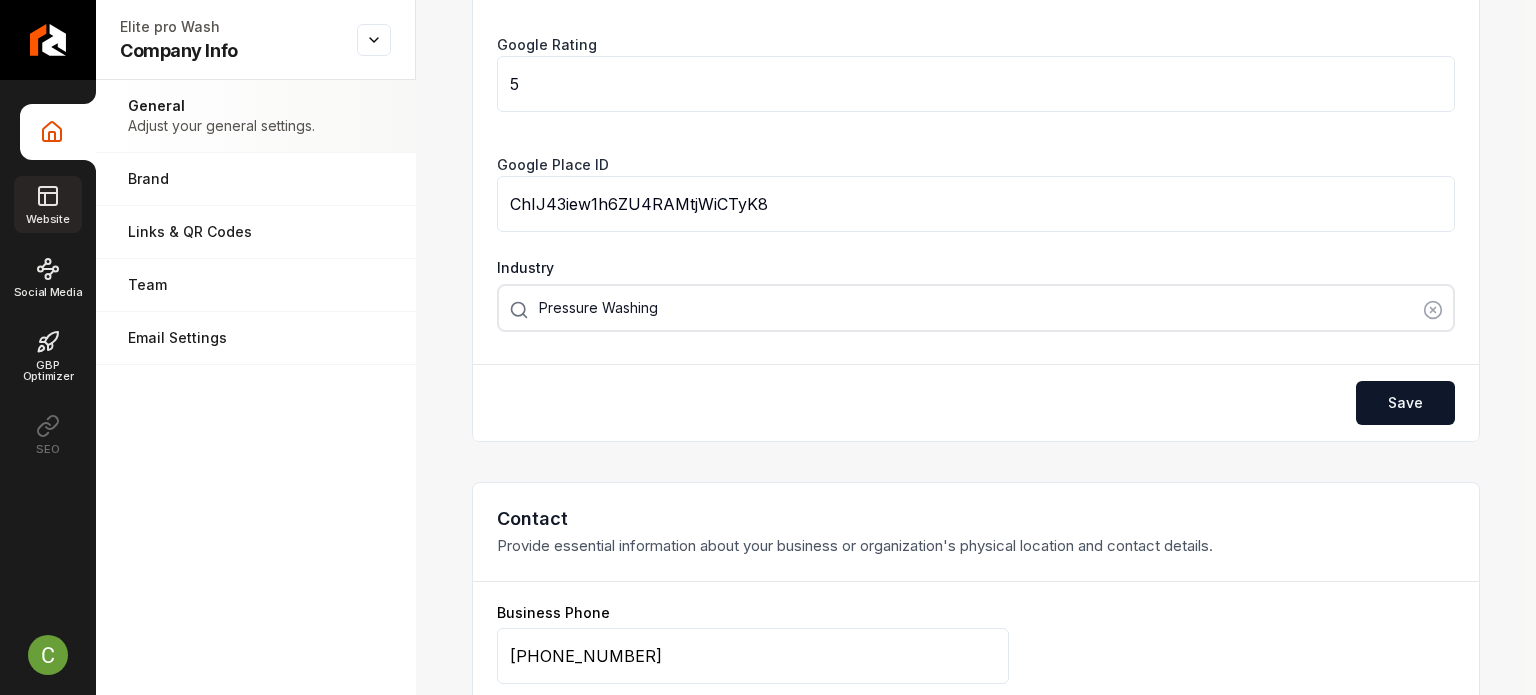 click on "Website" at bounding box center (47, 204) 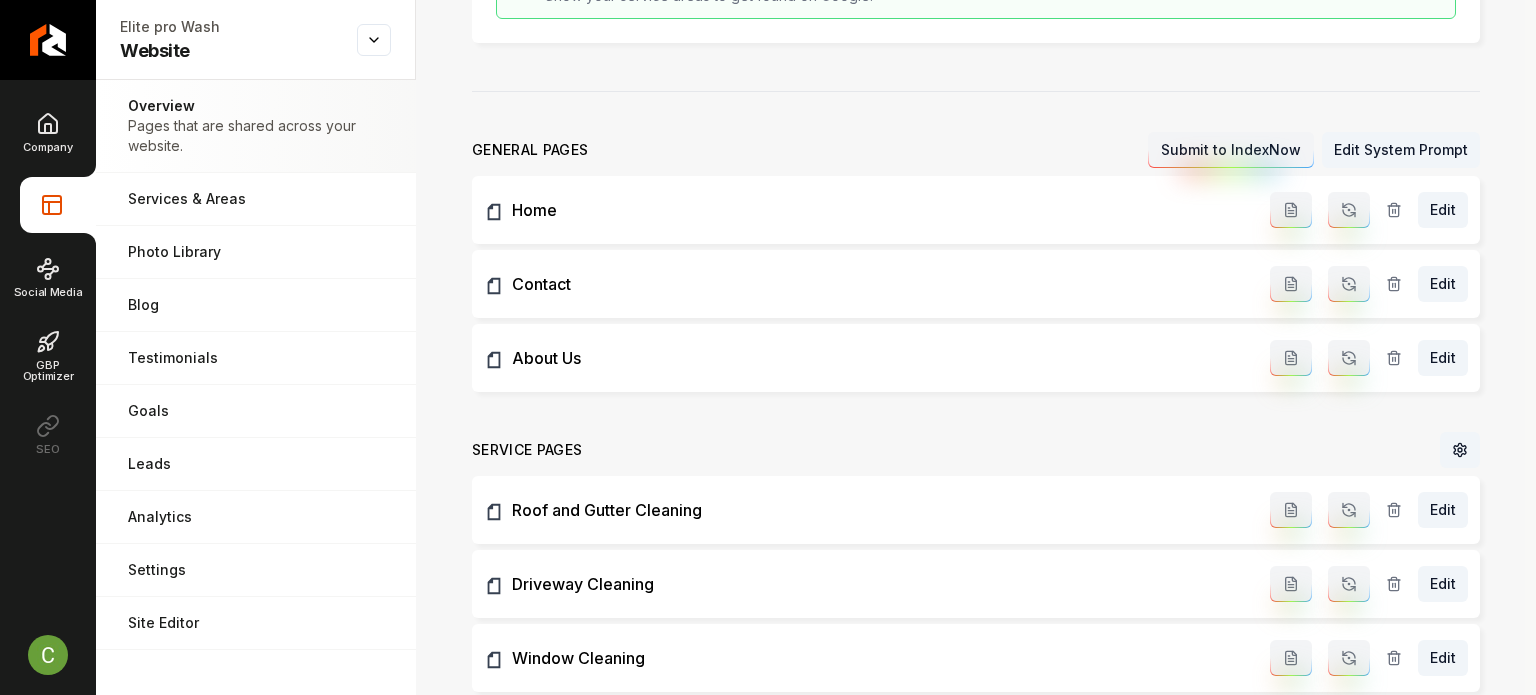 scroll, scrollTop: 0, scrollLeft: 0, axis: both 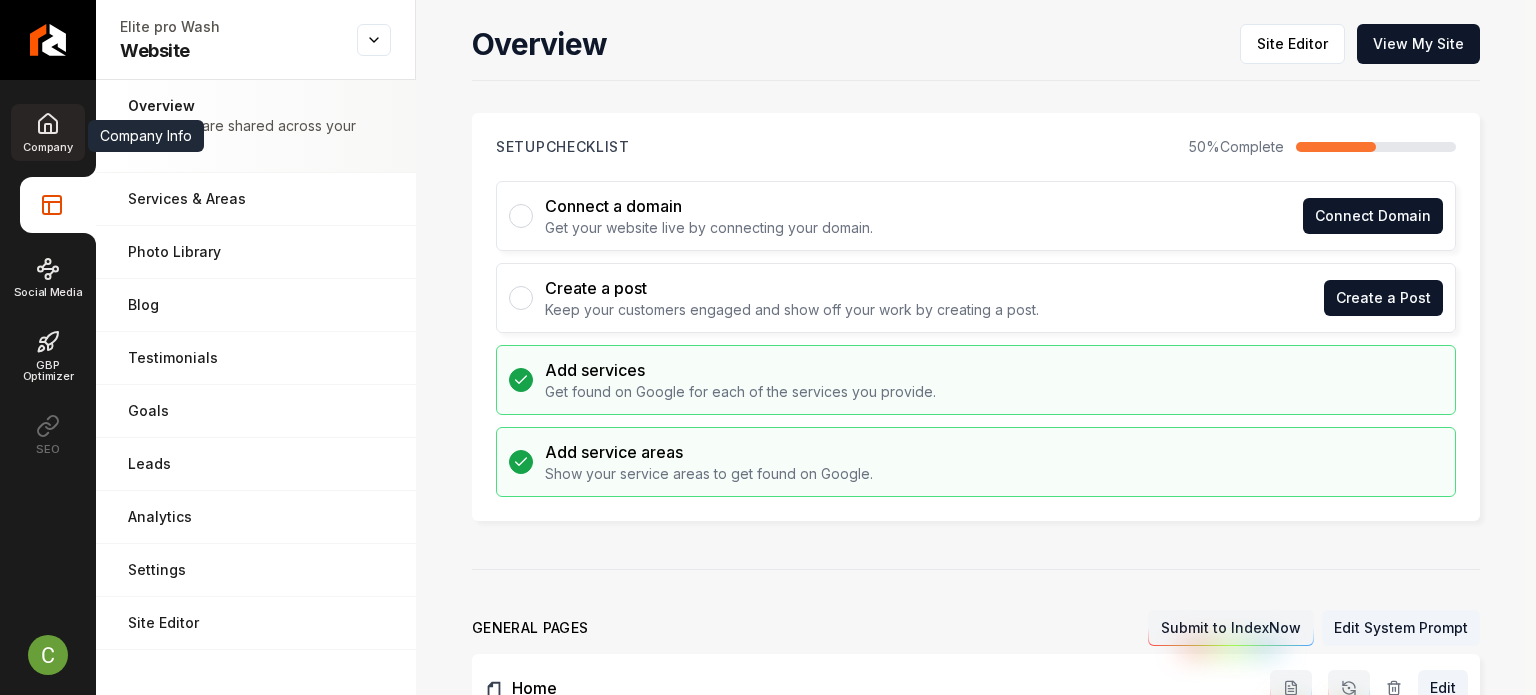 click on "Company" at bounding box center (47, 132) 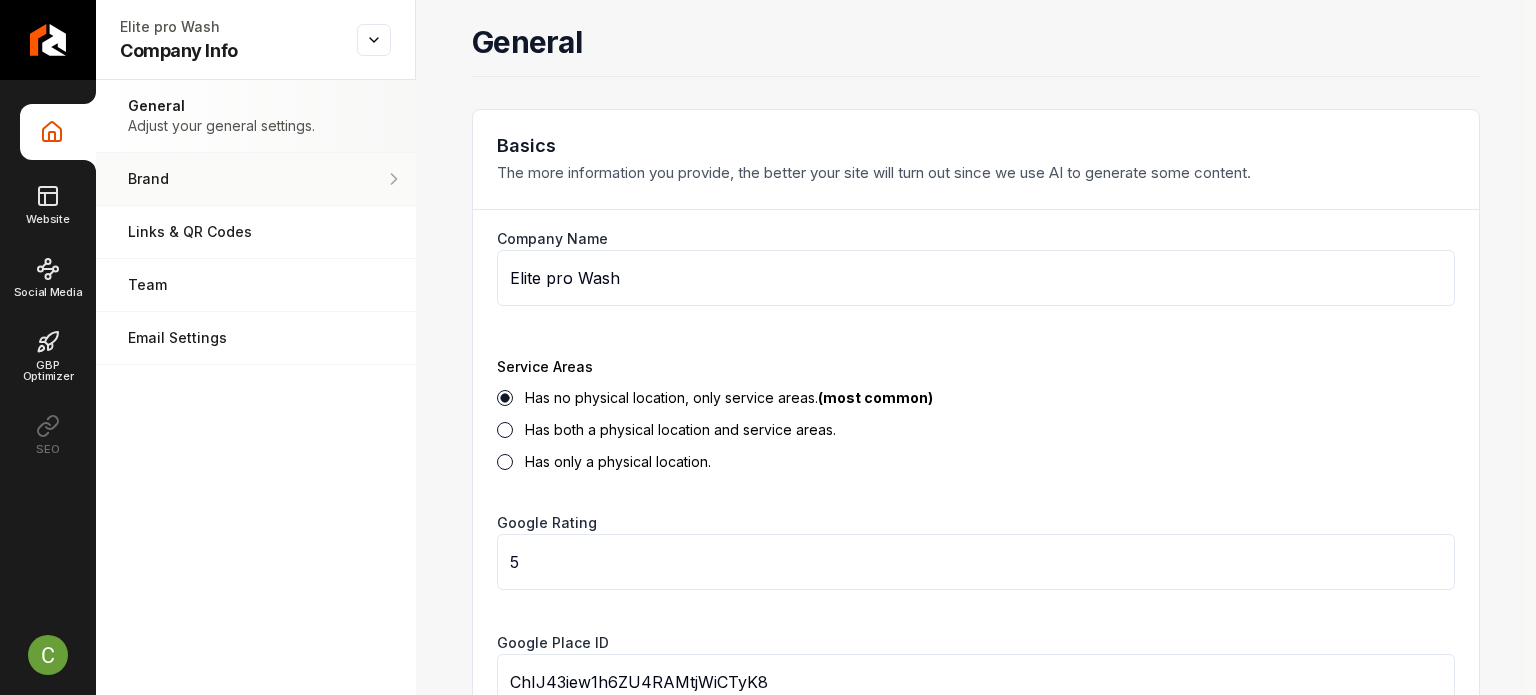click on "Brand" at bounding box center [256, 179] 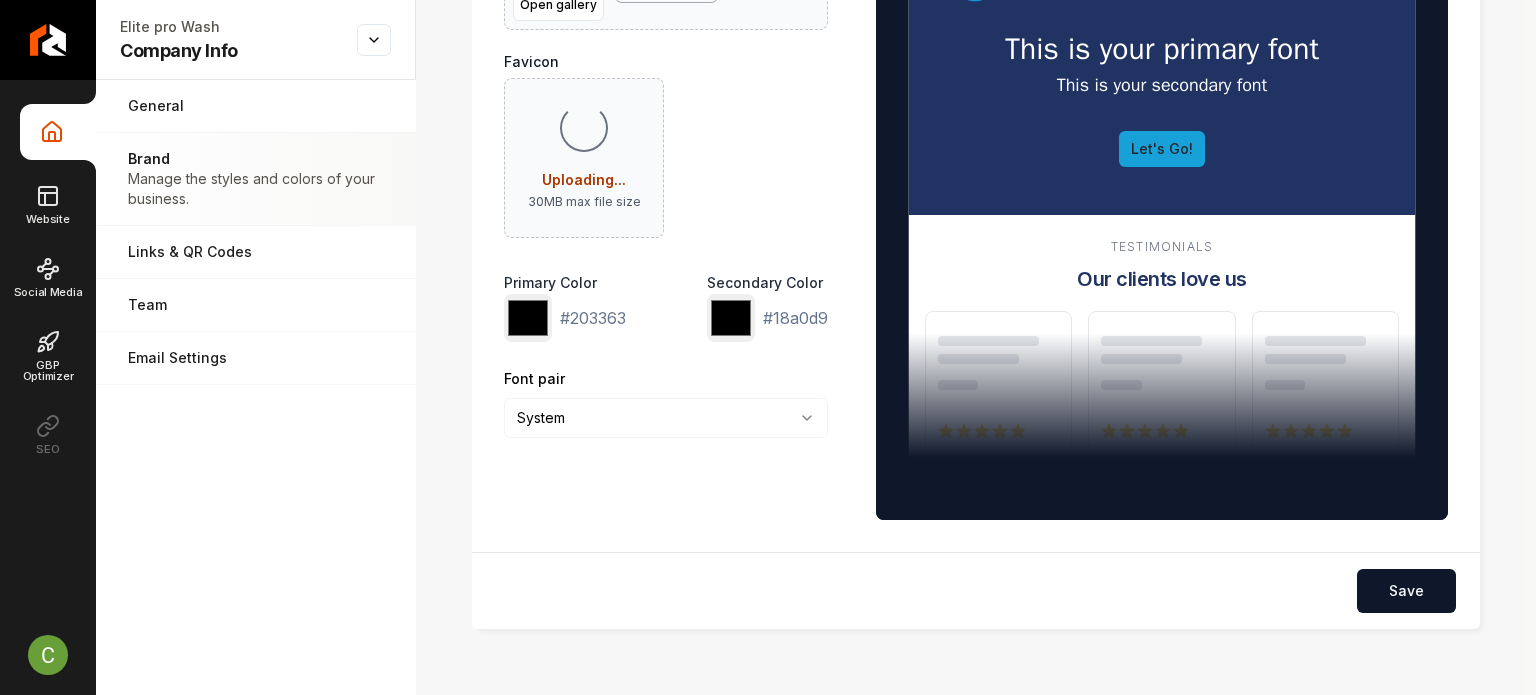 scroll, scrollTop: 308, scrollLeft: 0, axis: vertical 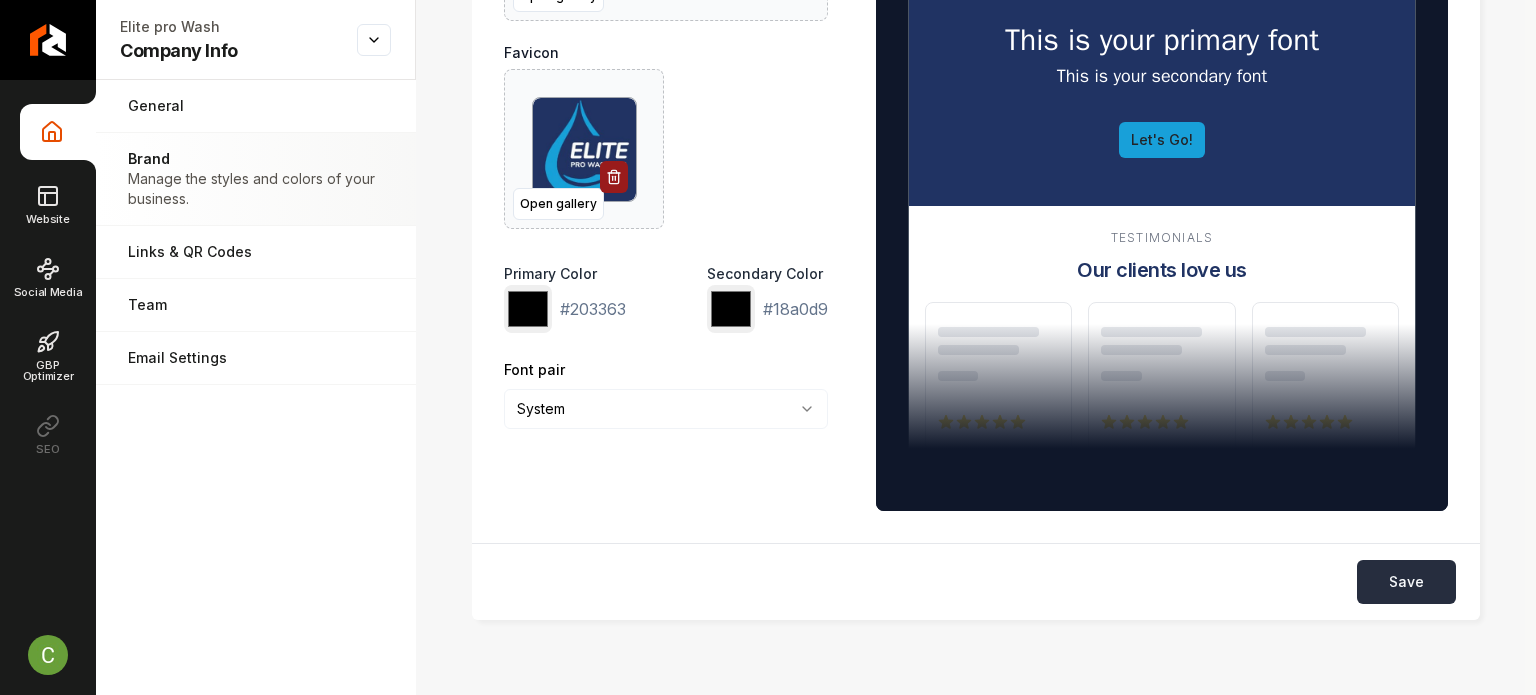 click on "Save" at bounding box center (1406, 582) 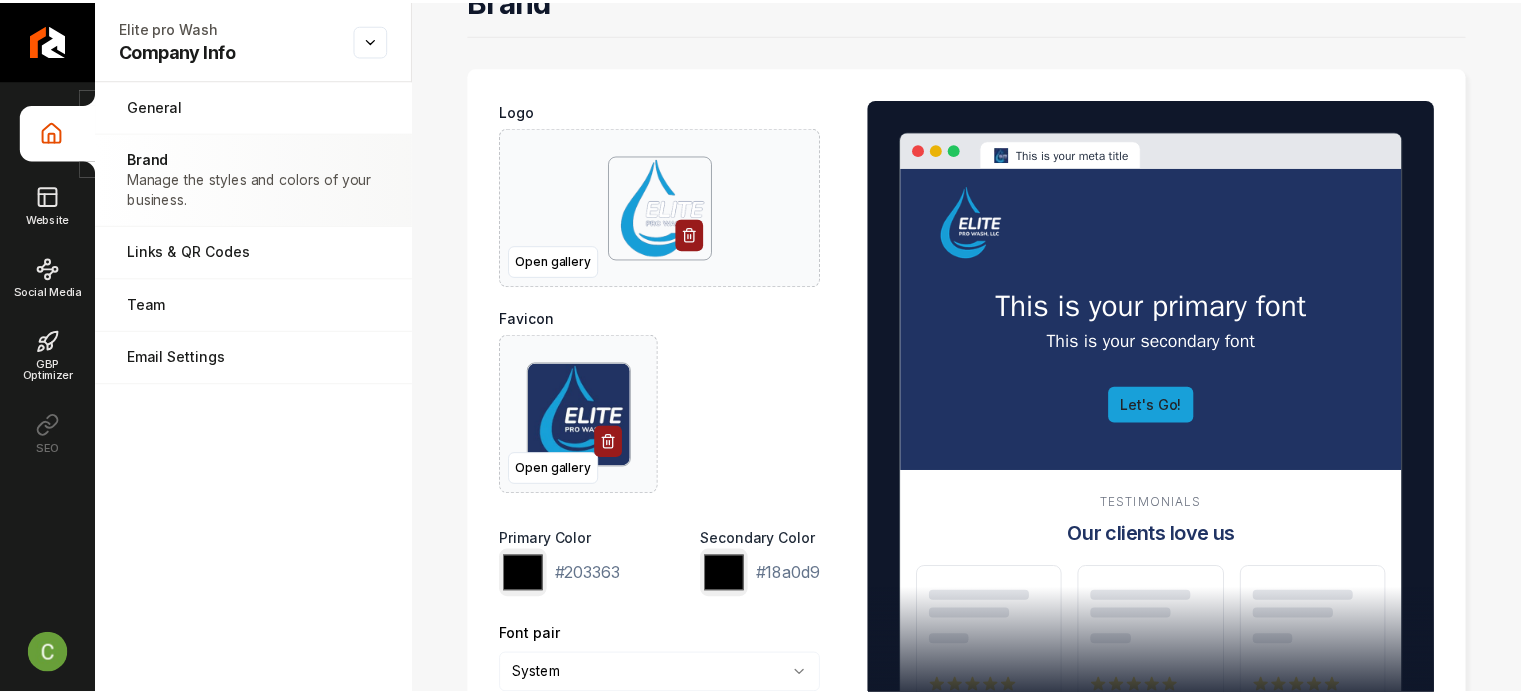 scroll, scrollTop: 0, scrollLeft: 0, axis: both 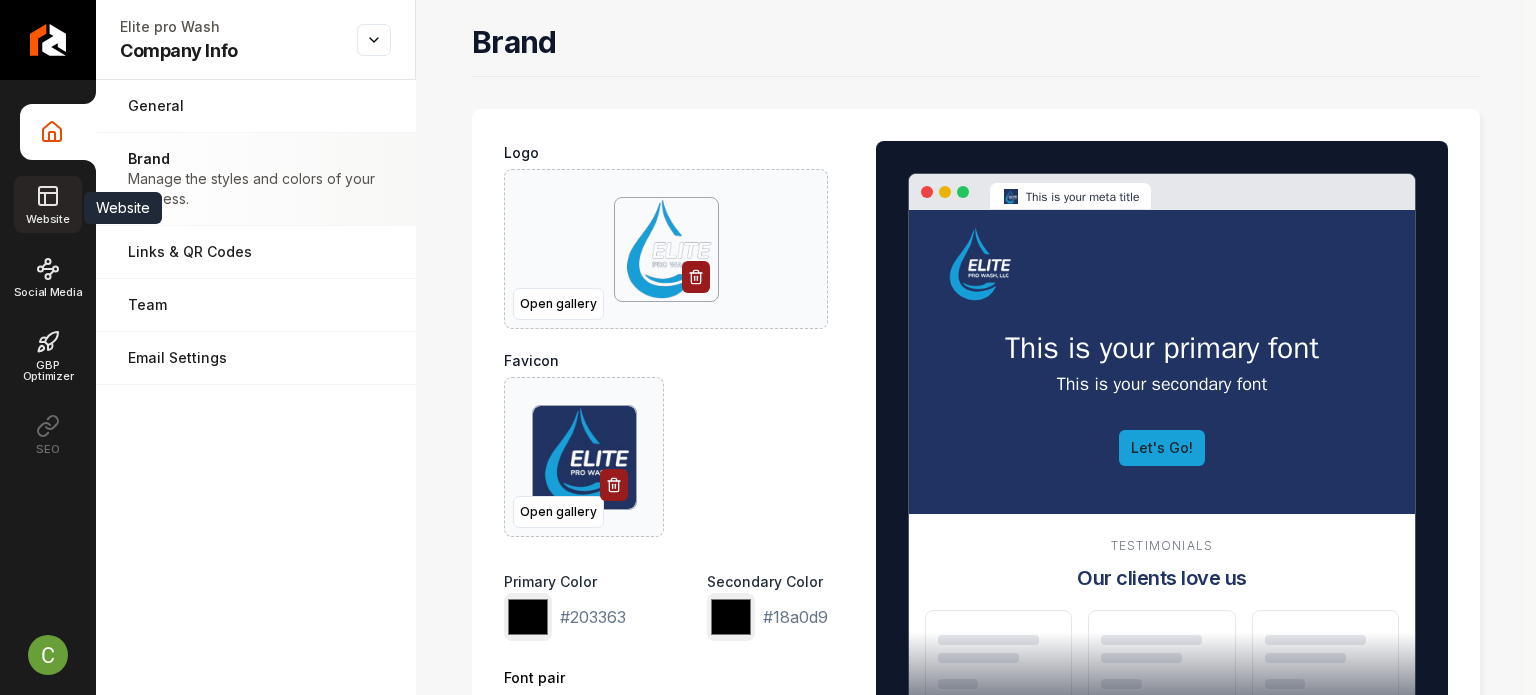 drag, startPoint x: 27, startPoint y: 239, endPoint x: 48, endPoint y: 198, distance: 46.06517 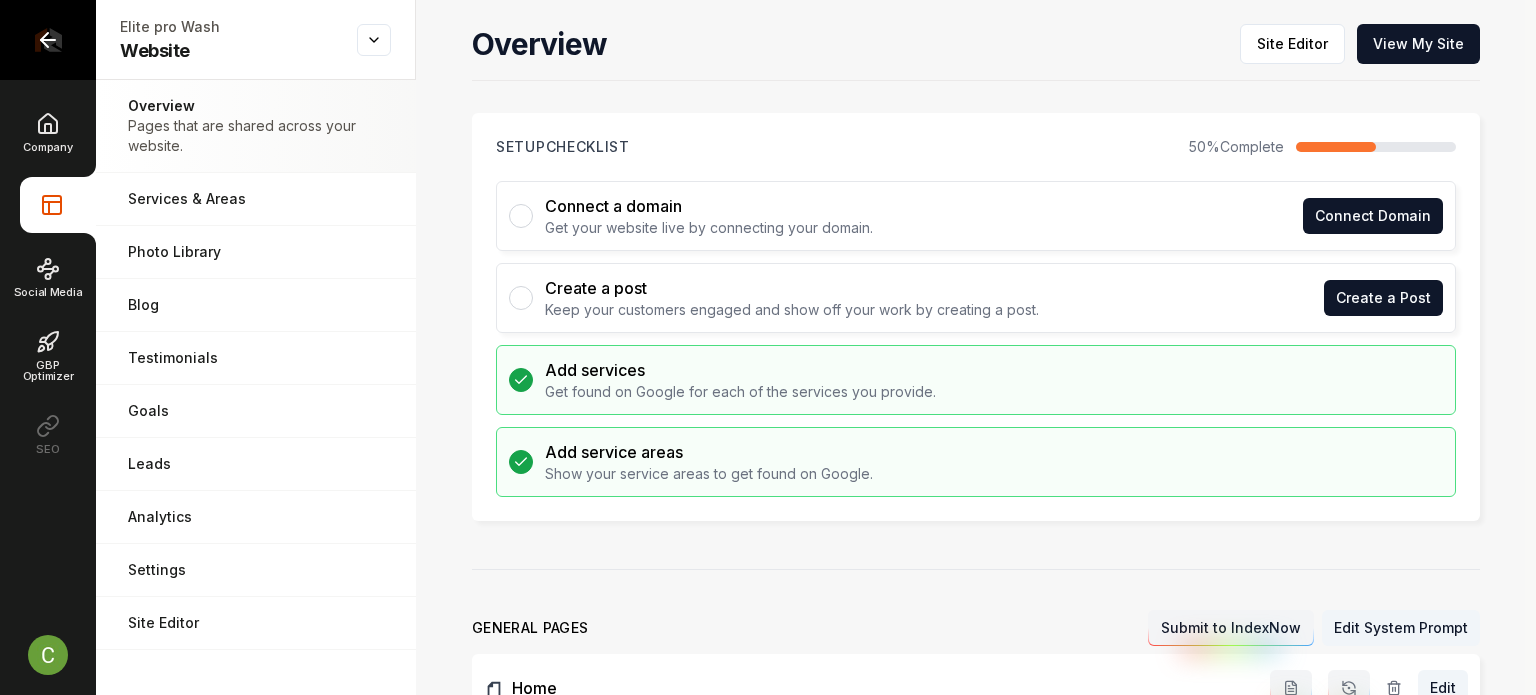 click at bounding box center [48, 40] 